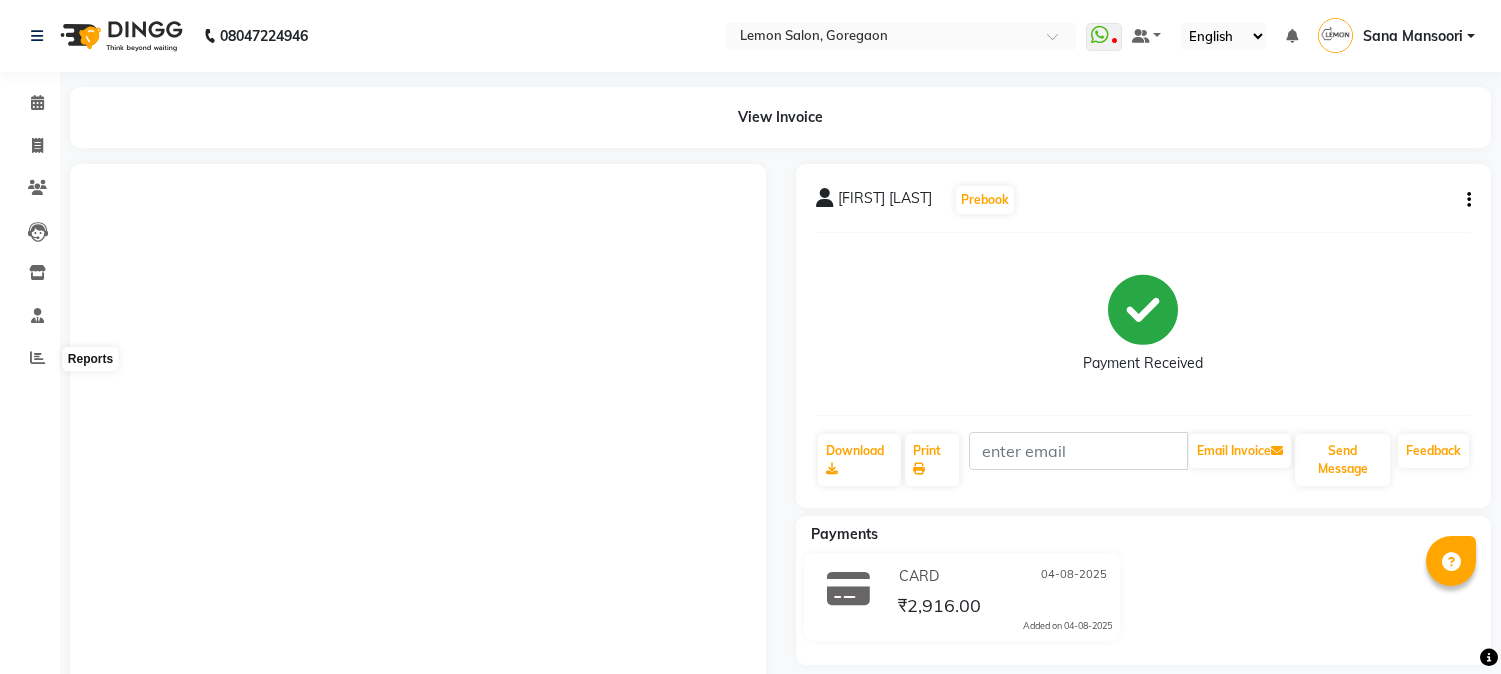 scroll, scrollTop: 0, scrollLeft: 0, axis: both 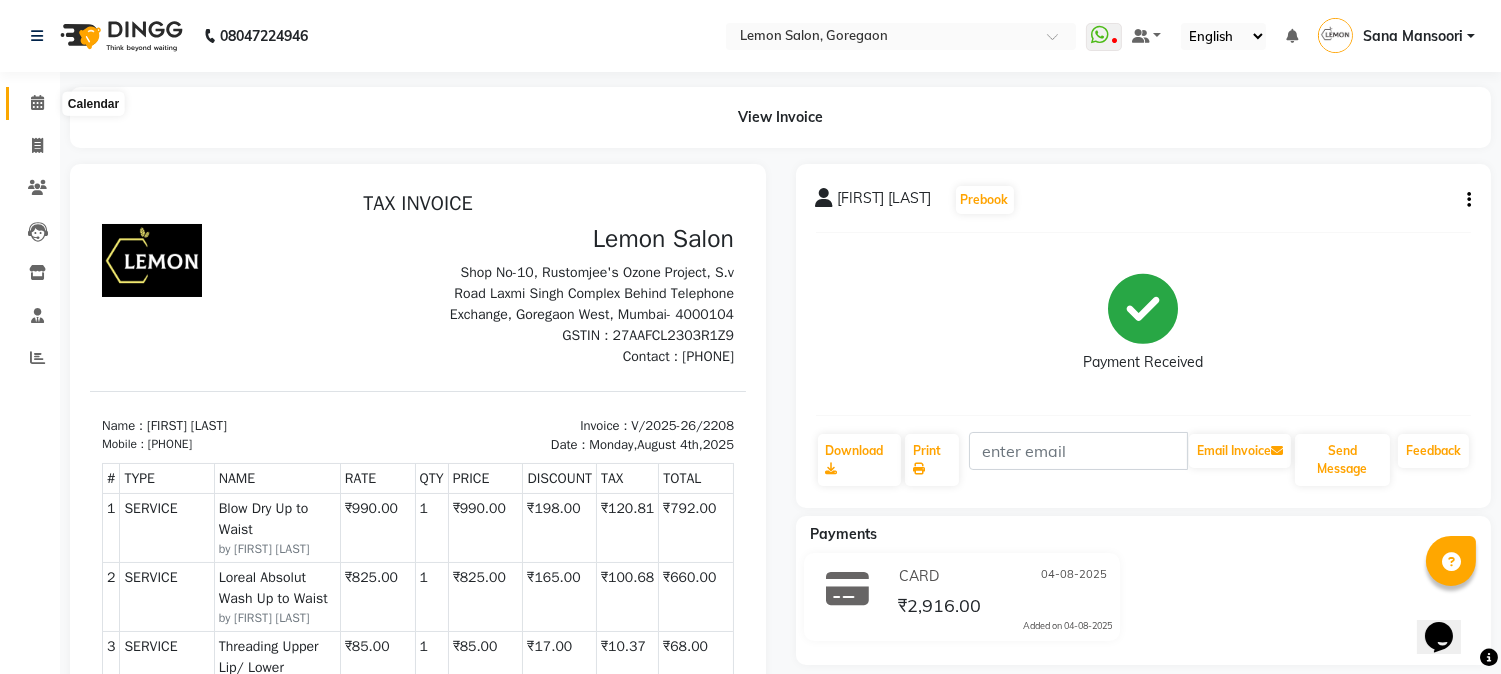 click 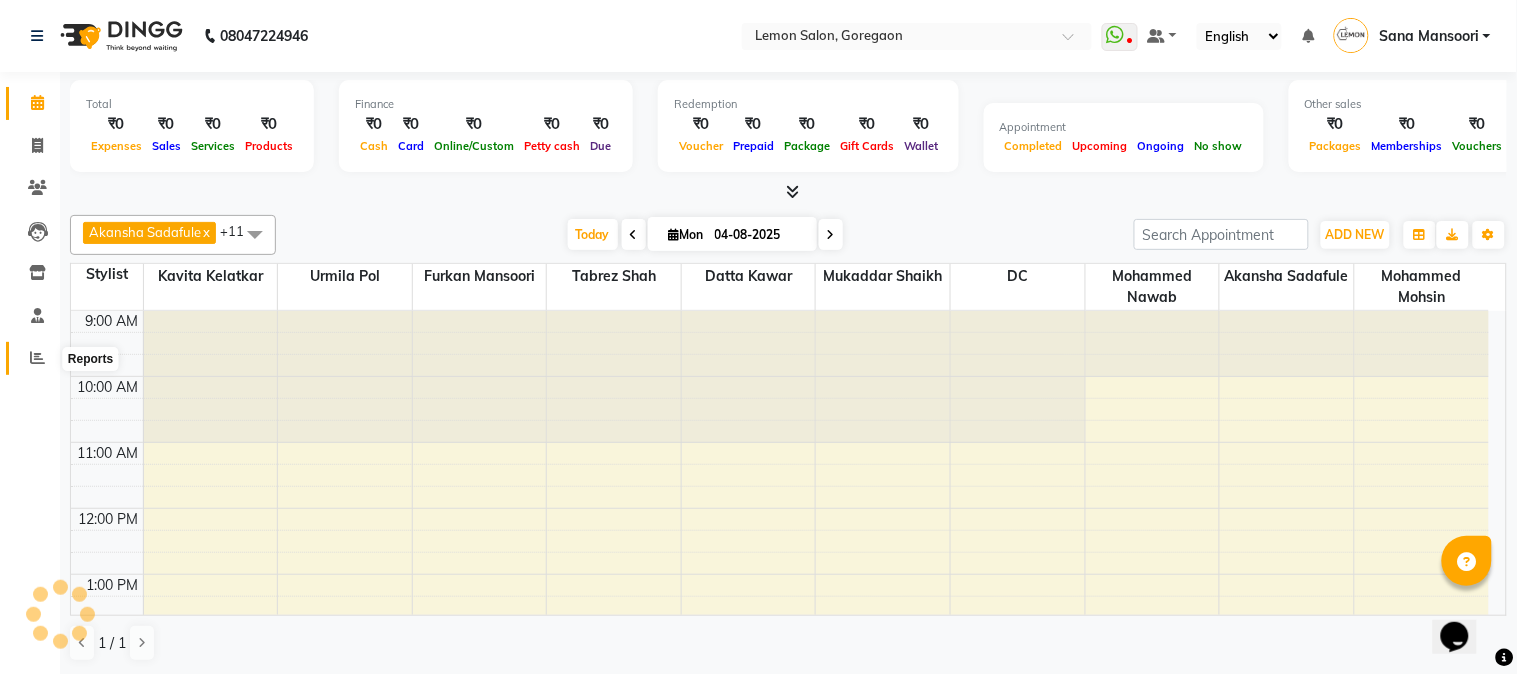 scroll, scrollTop: 0, scrollLeft: 0, axis: both 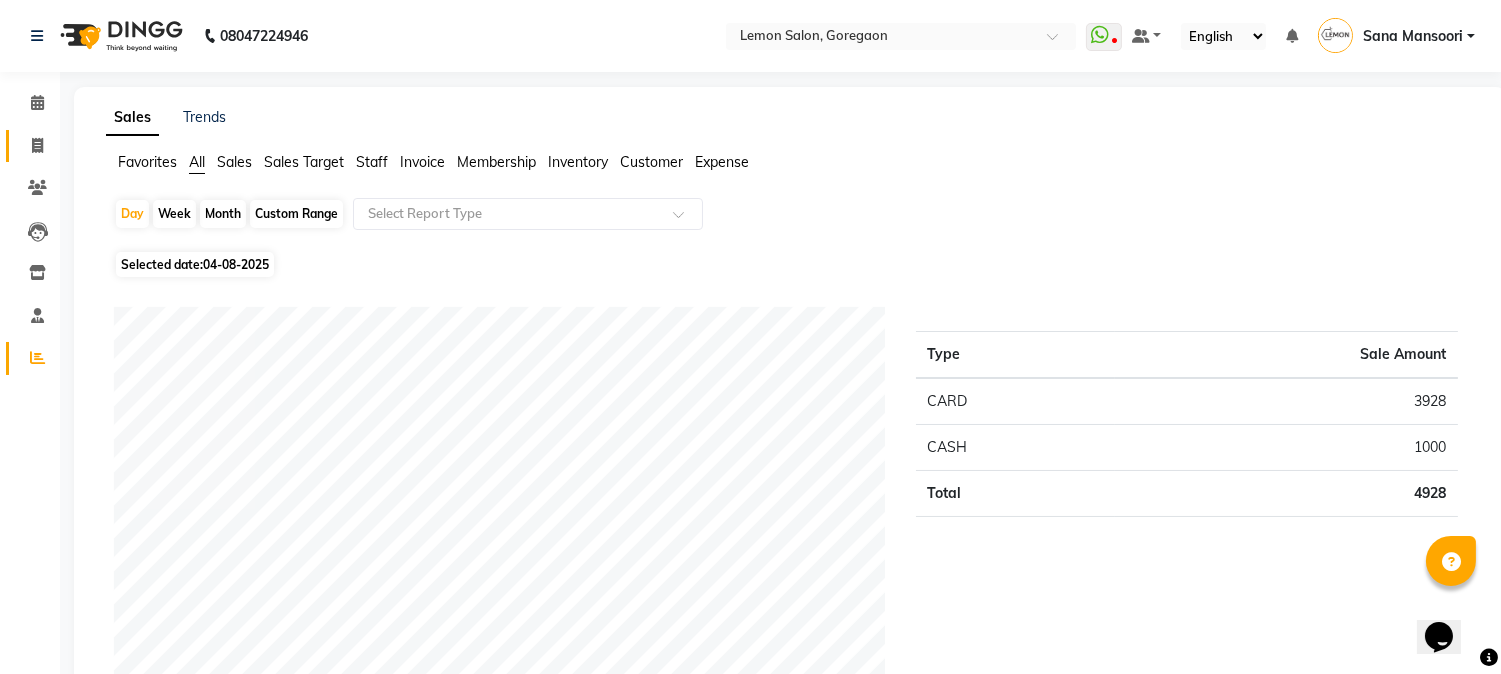 click on "Invoice" 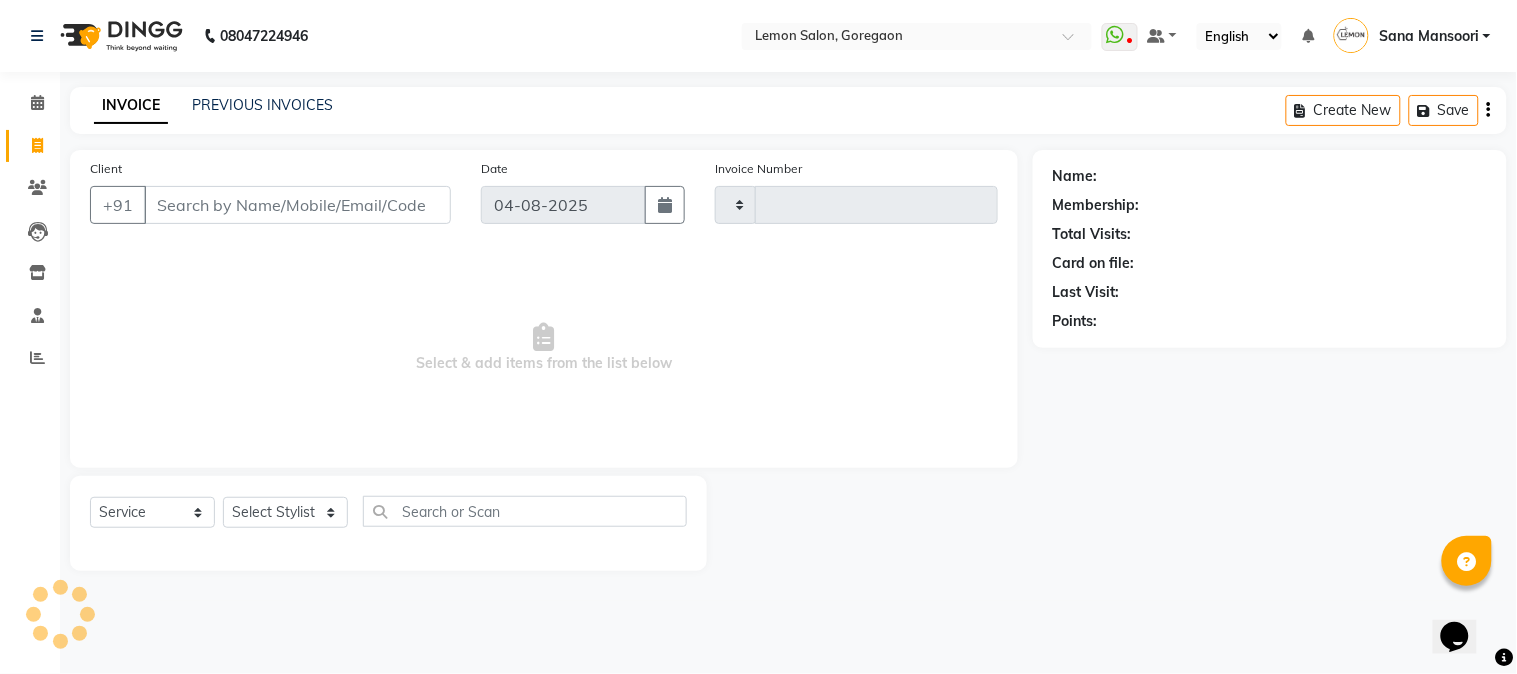 type on "2209" 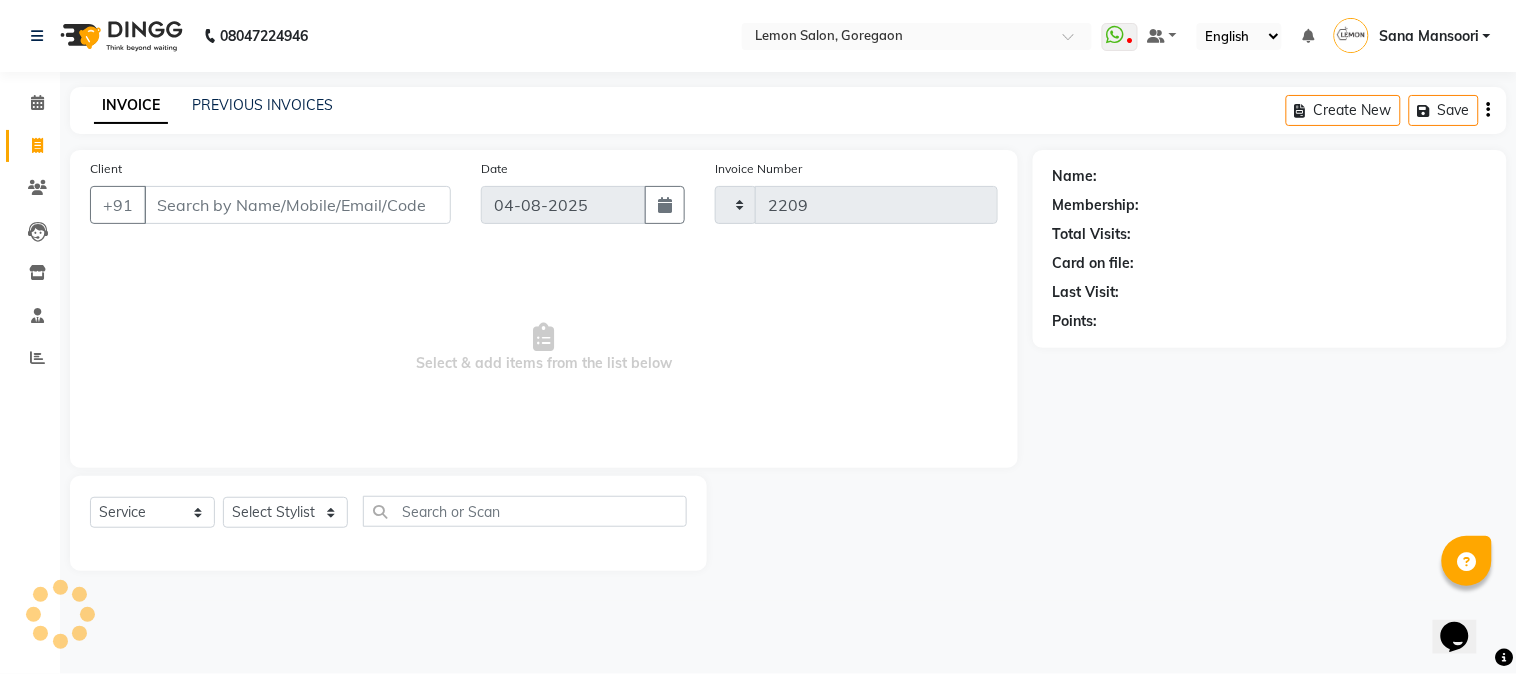 select on "565" 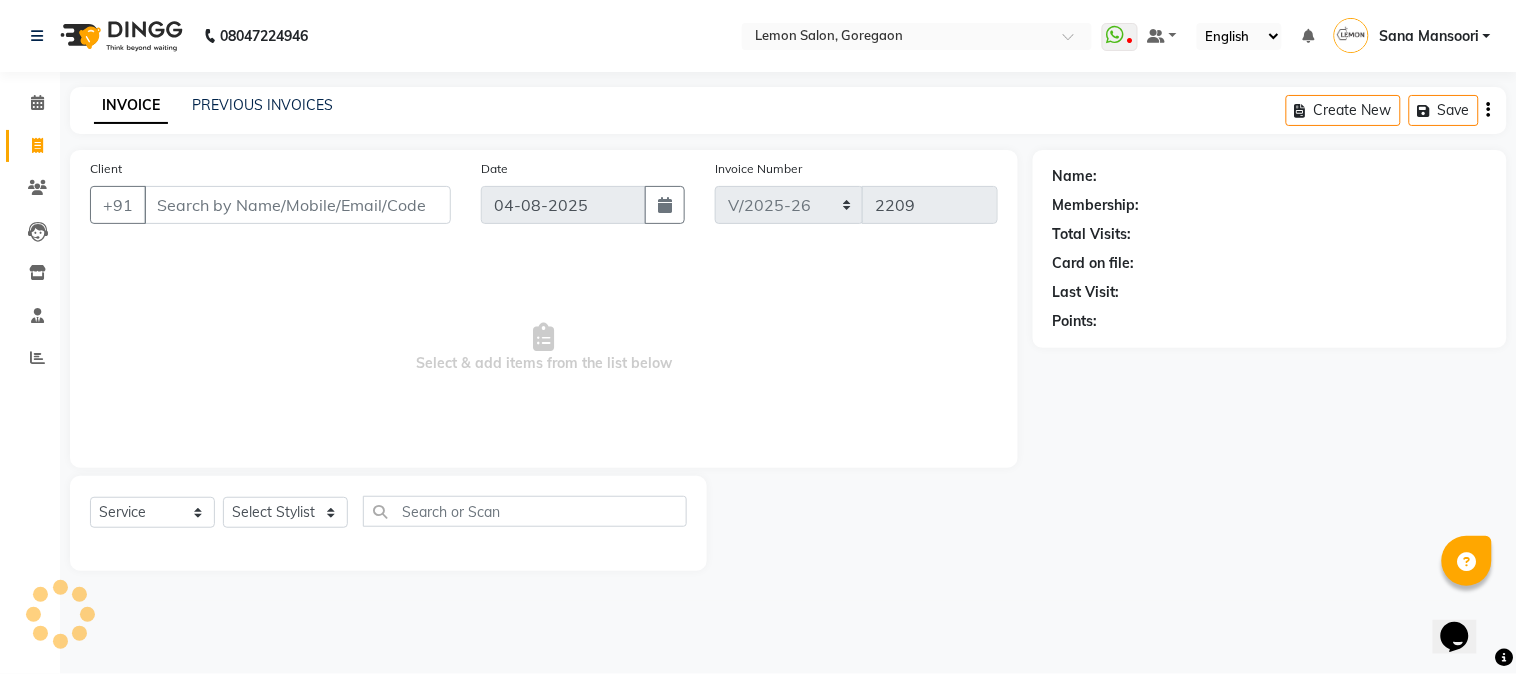 click on "Client" at bounding box center (297, 205) 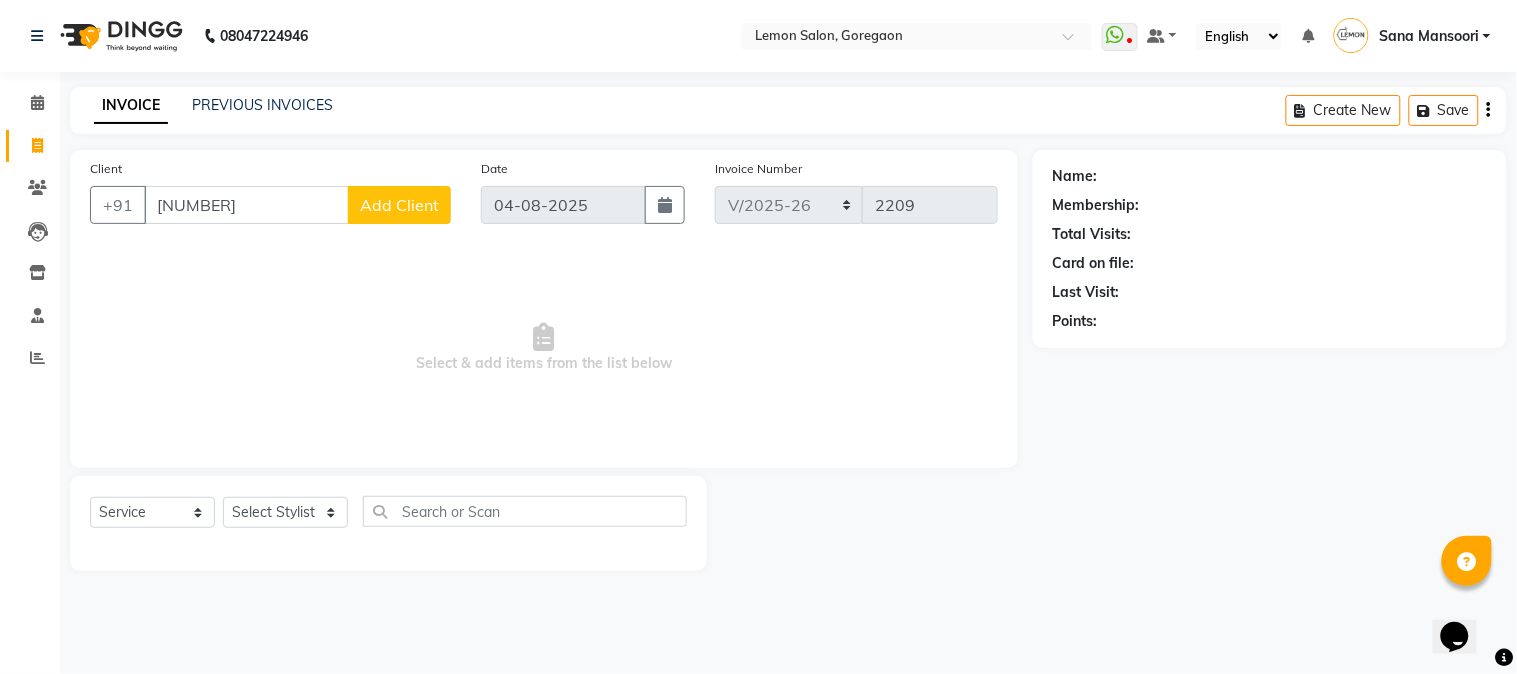 type on "7208529288" 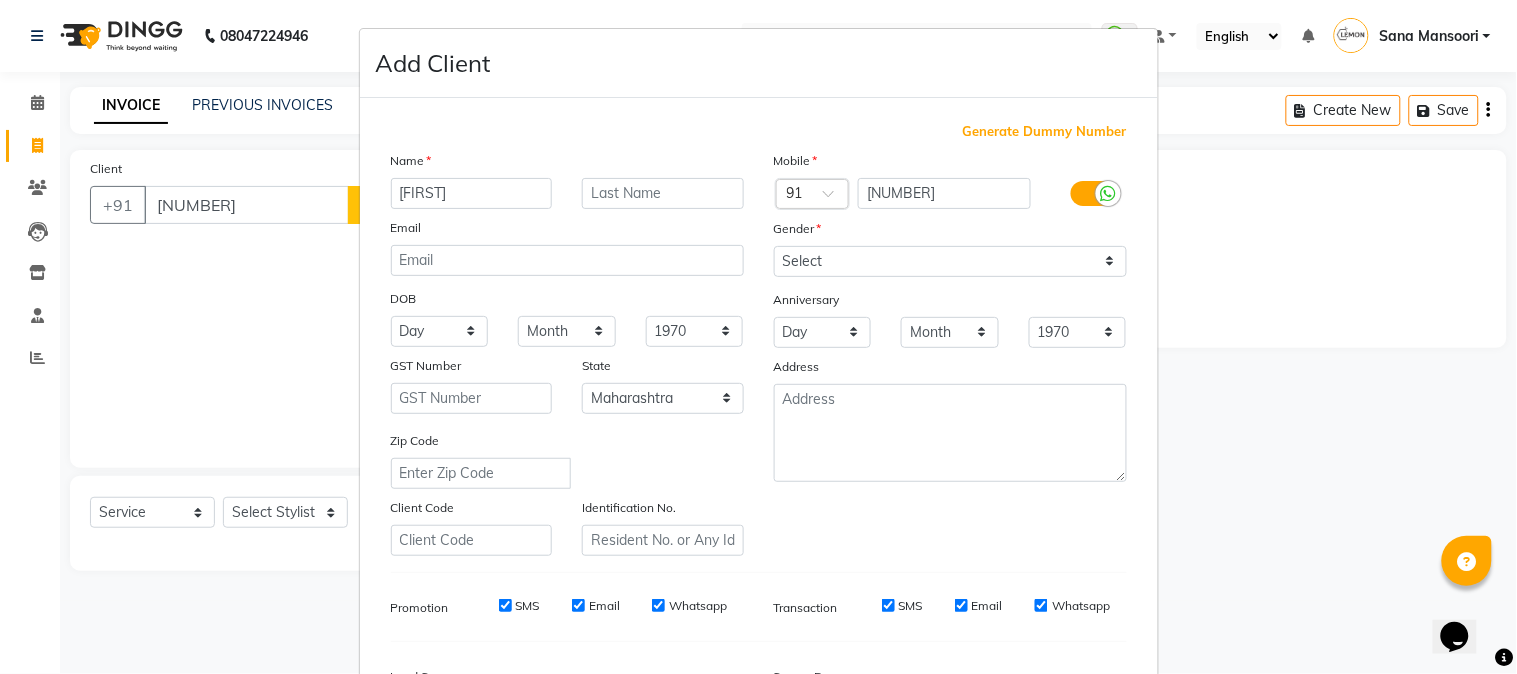 type on "nadiya" 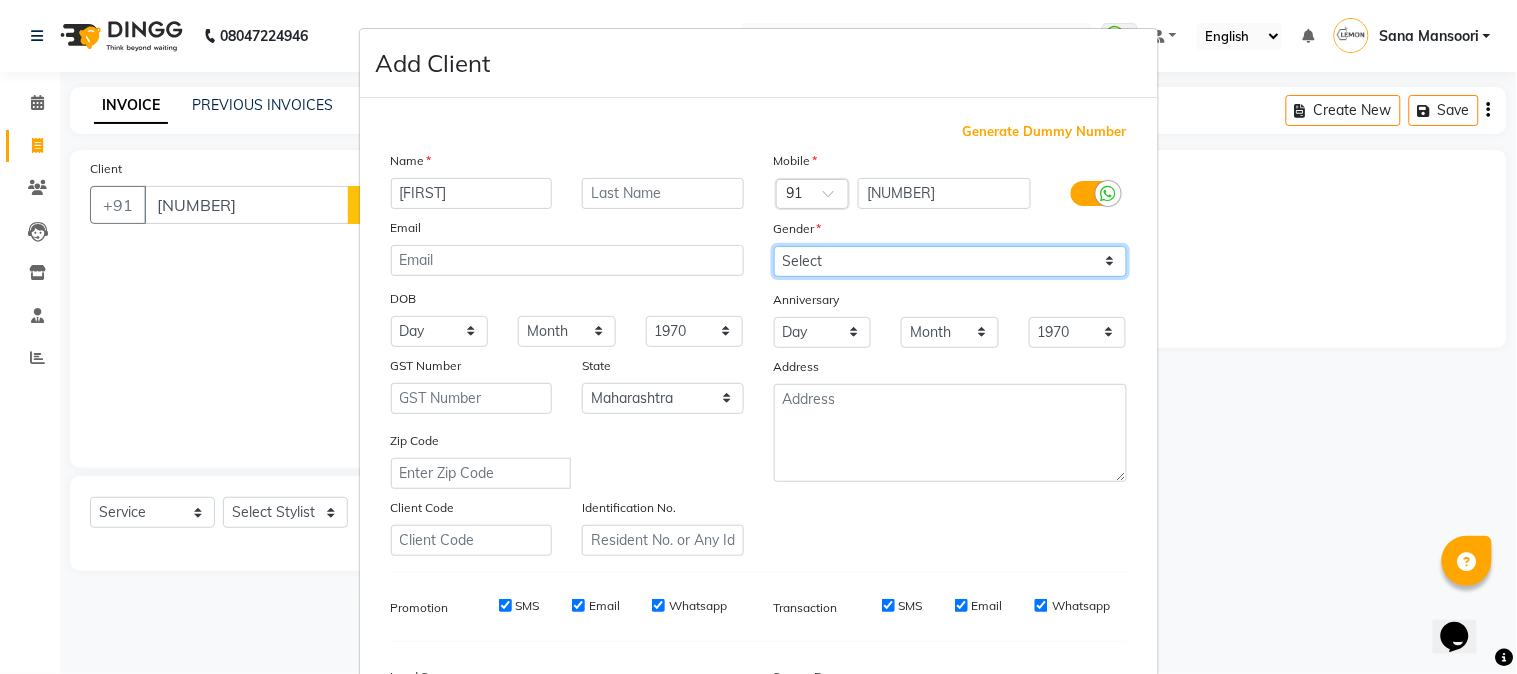 click on "Select Male Female Other Prefer Not To Say" at bounding box center (950, 261) 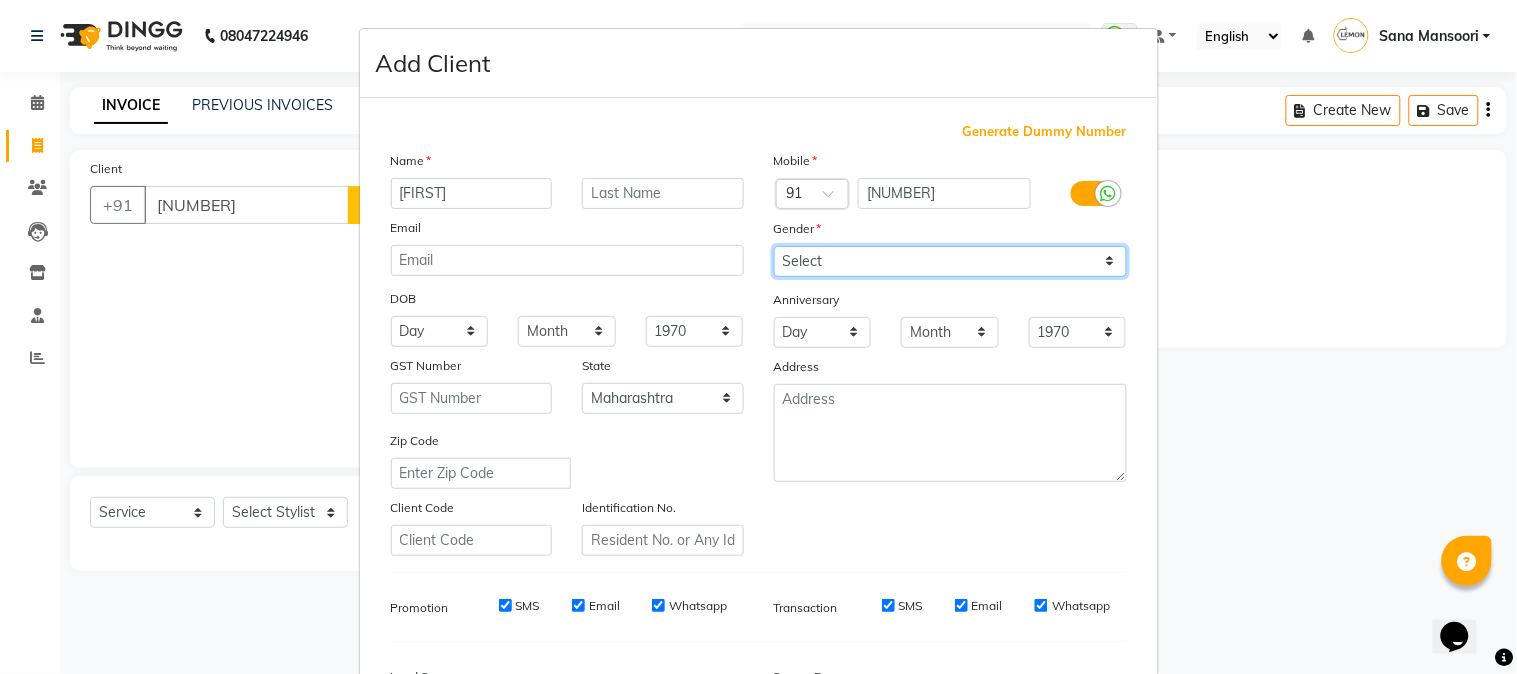 select on "female" 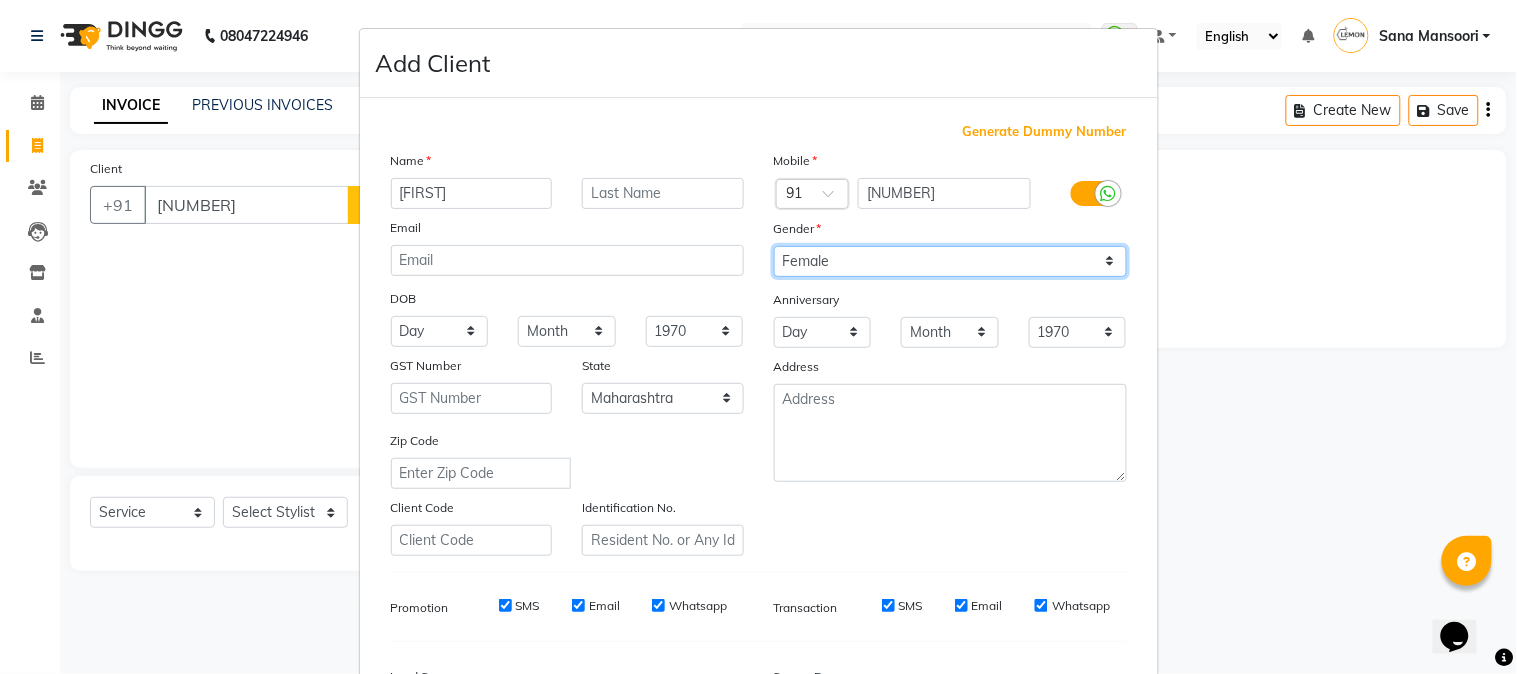 click on "Select Male Female Other Prefer Not To Say" at bounding box center [950, 261] 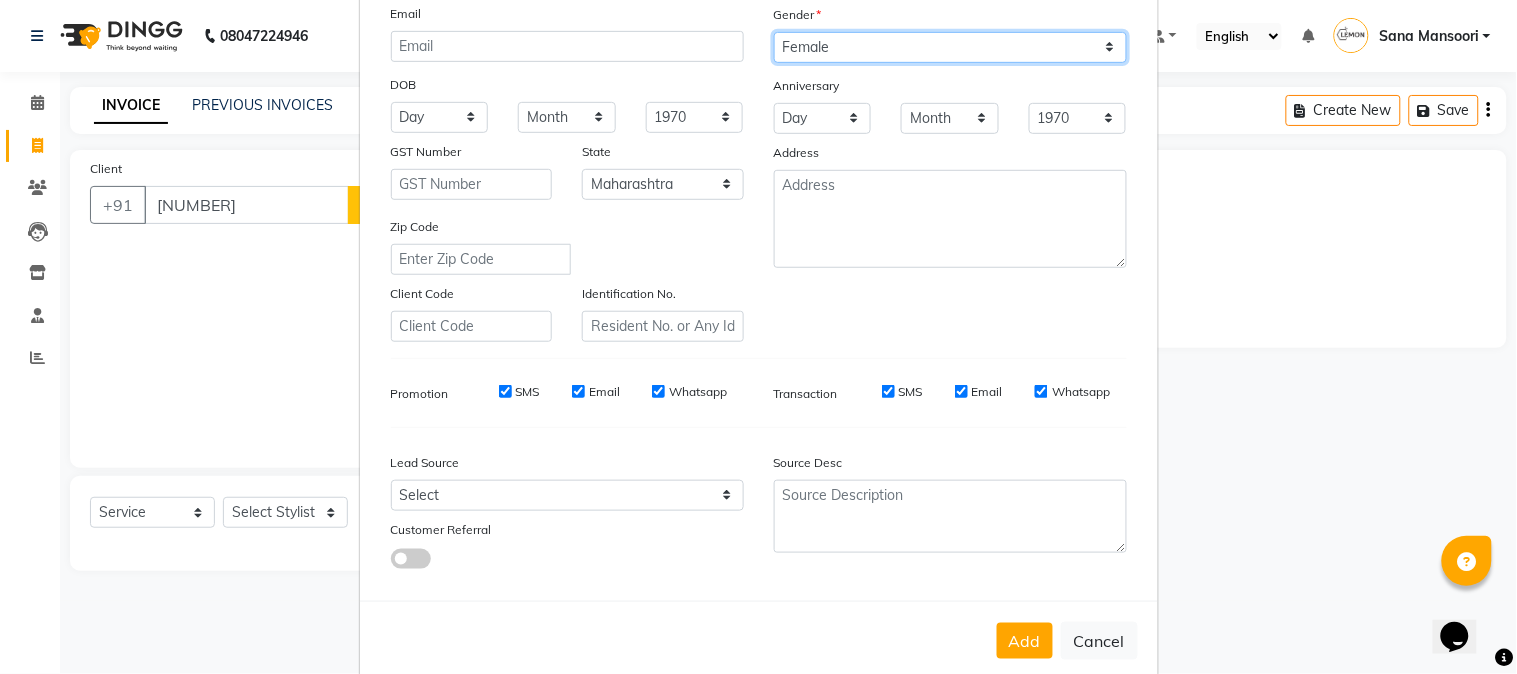 scroll, scrollTop: 250, scrollLeft: 0, axis: vertical 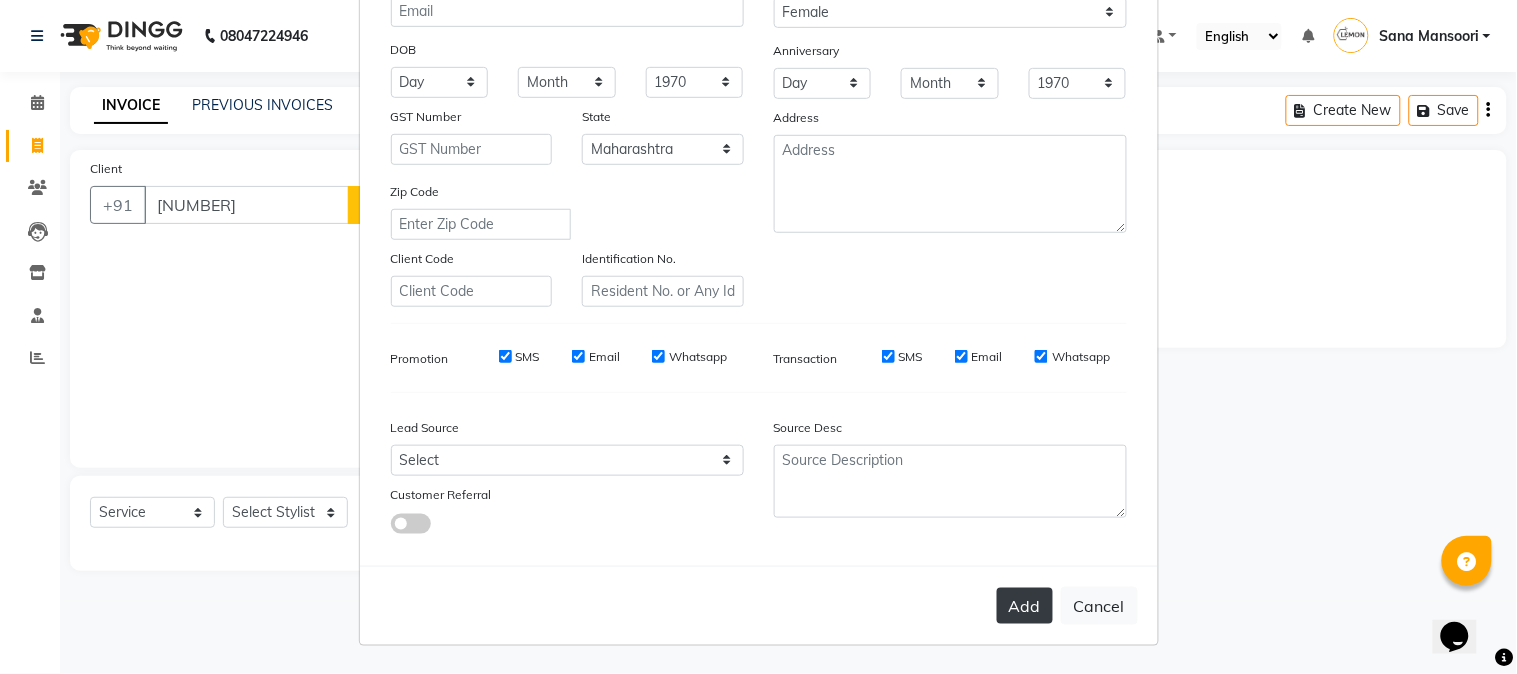 click on "Add" at bounding box center [1025, 606] 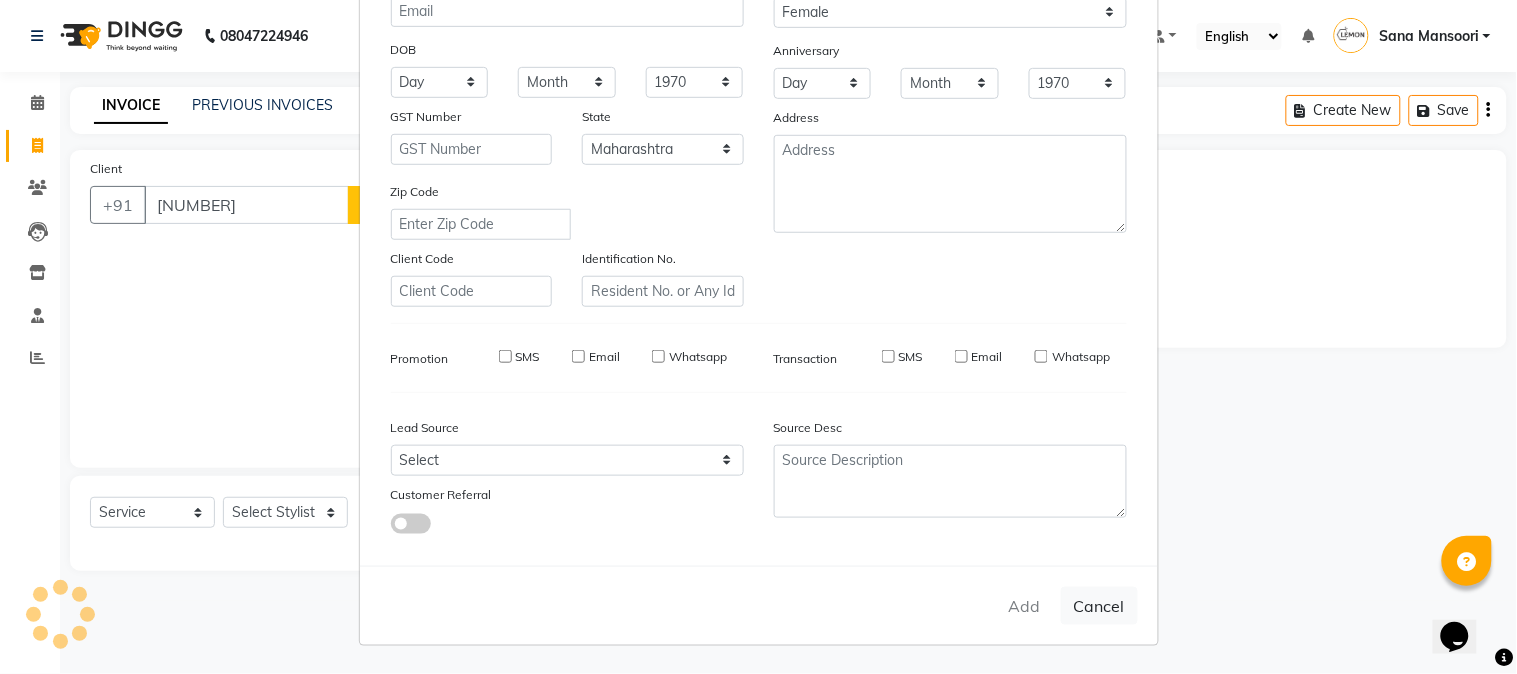 type 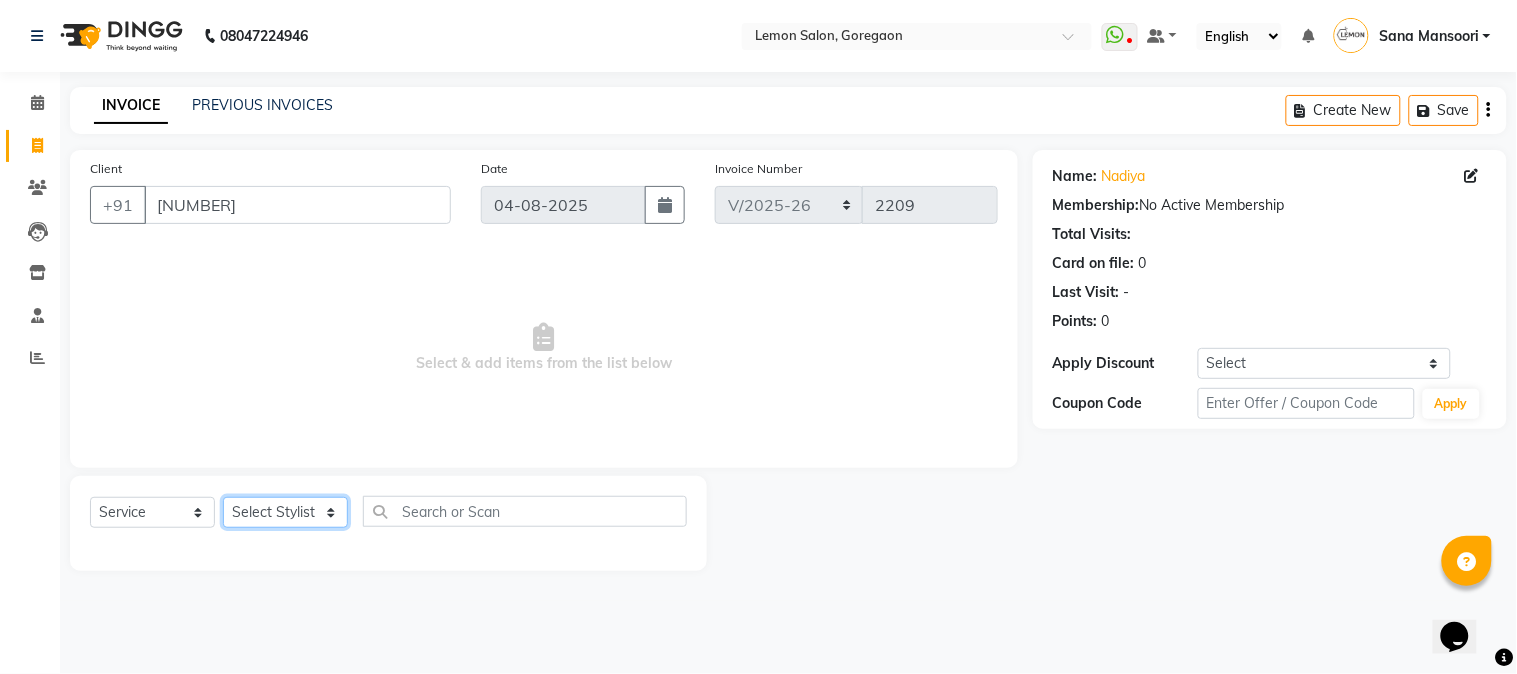 click on "Select Stylist" 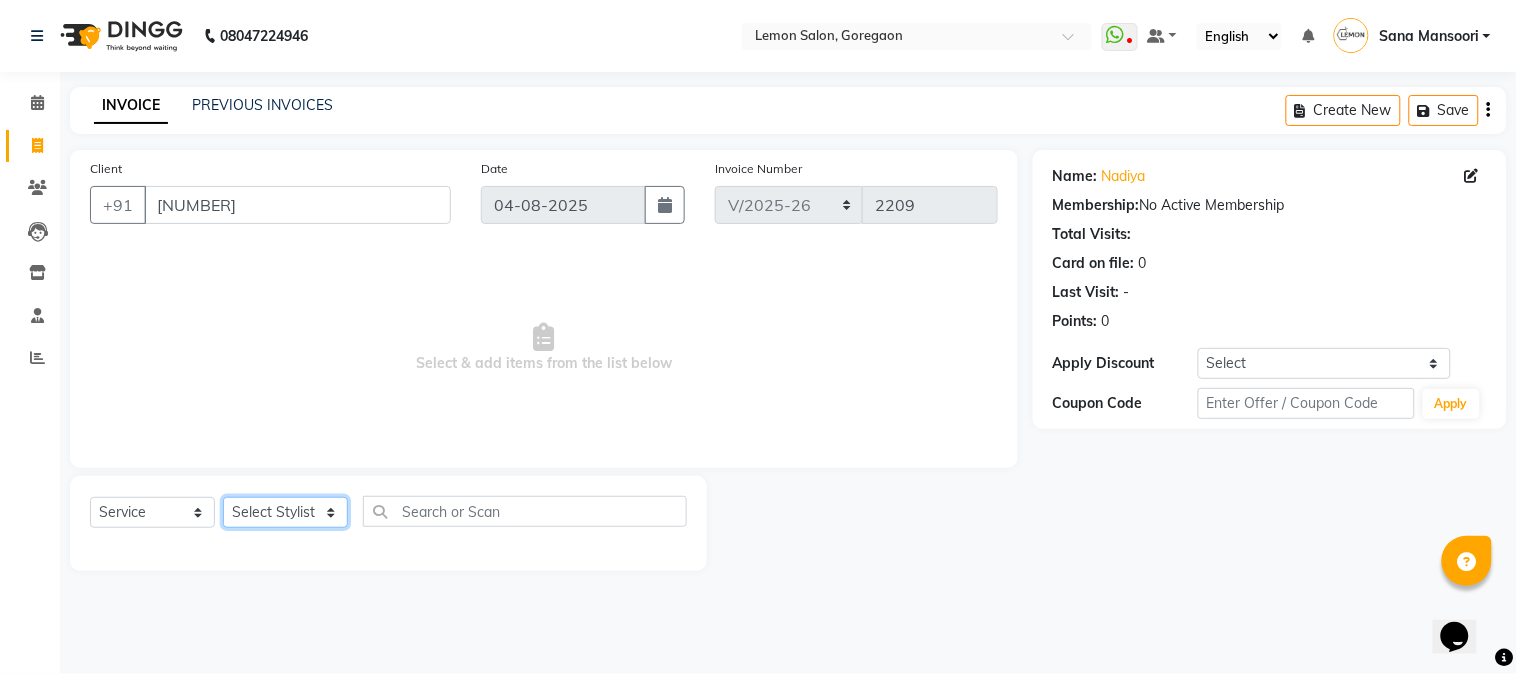 click on "Select Stylist" 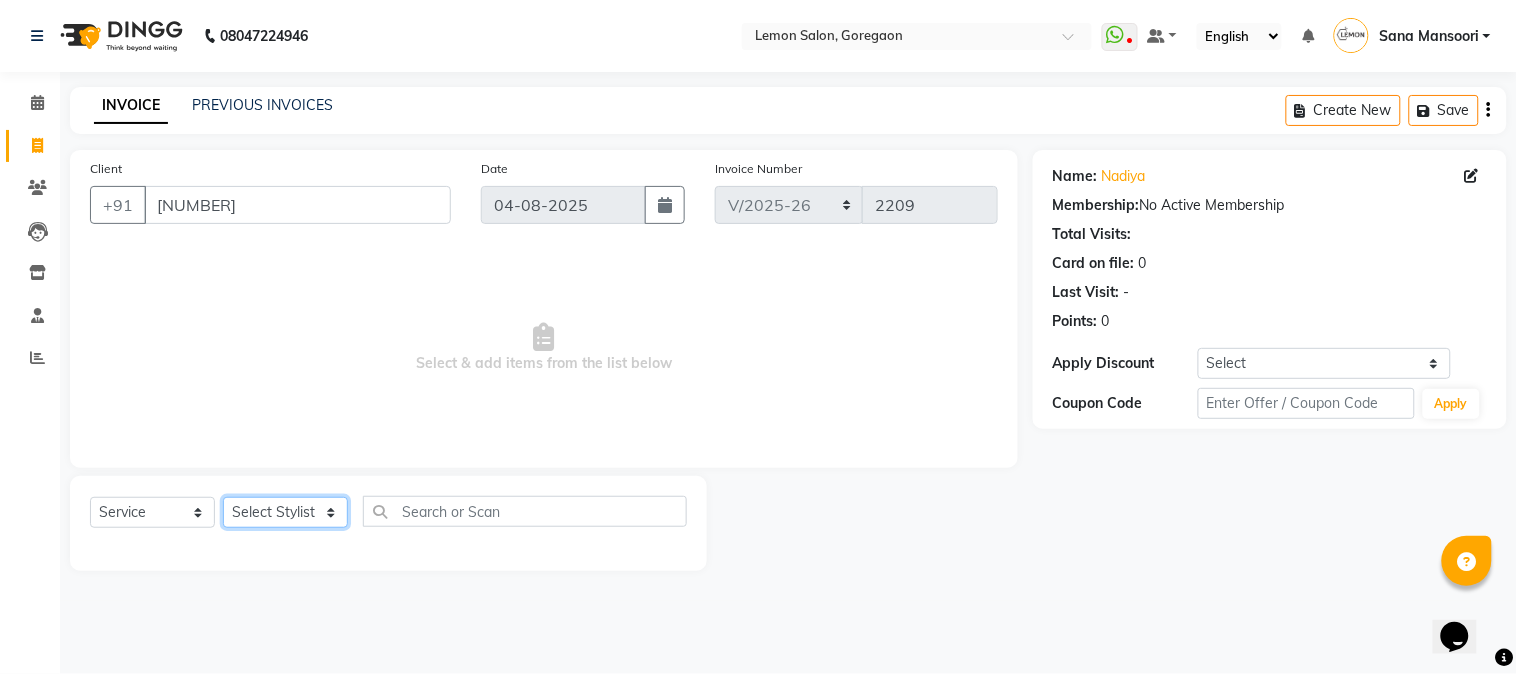 click on "Select Stylist" 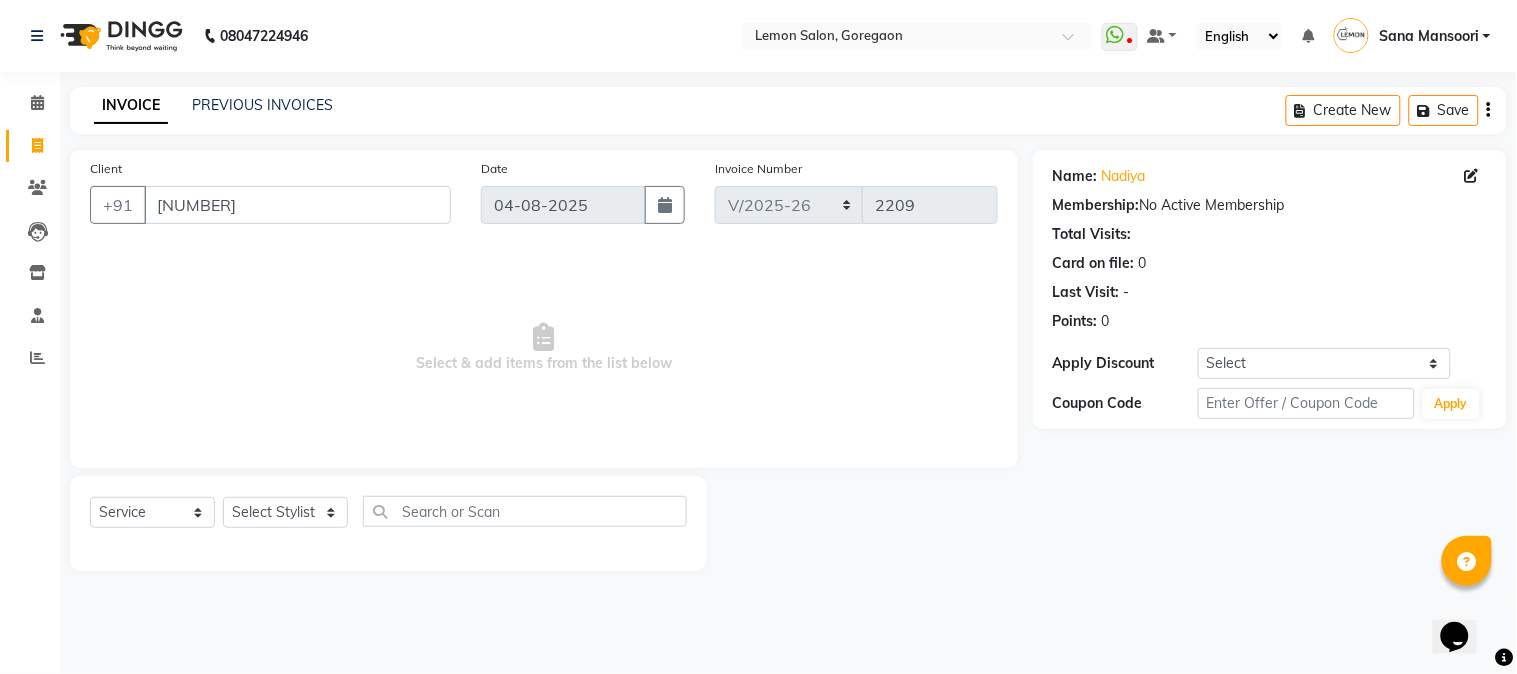click 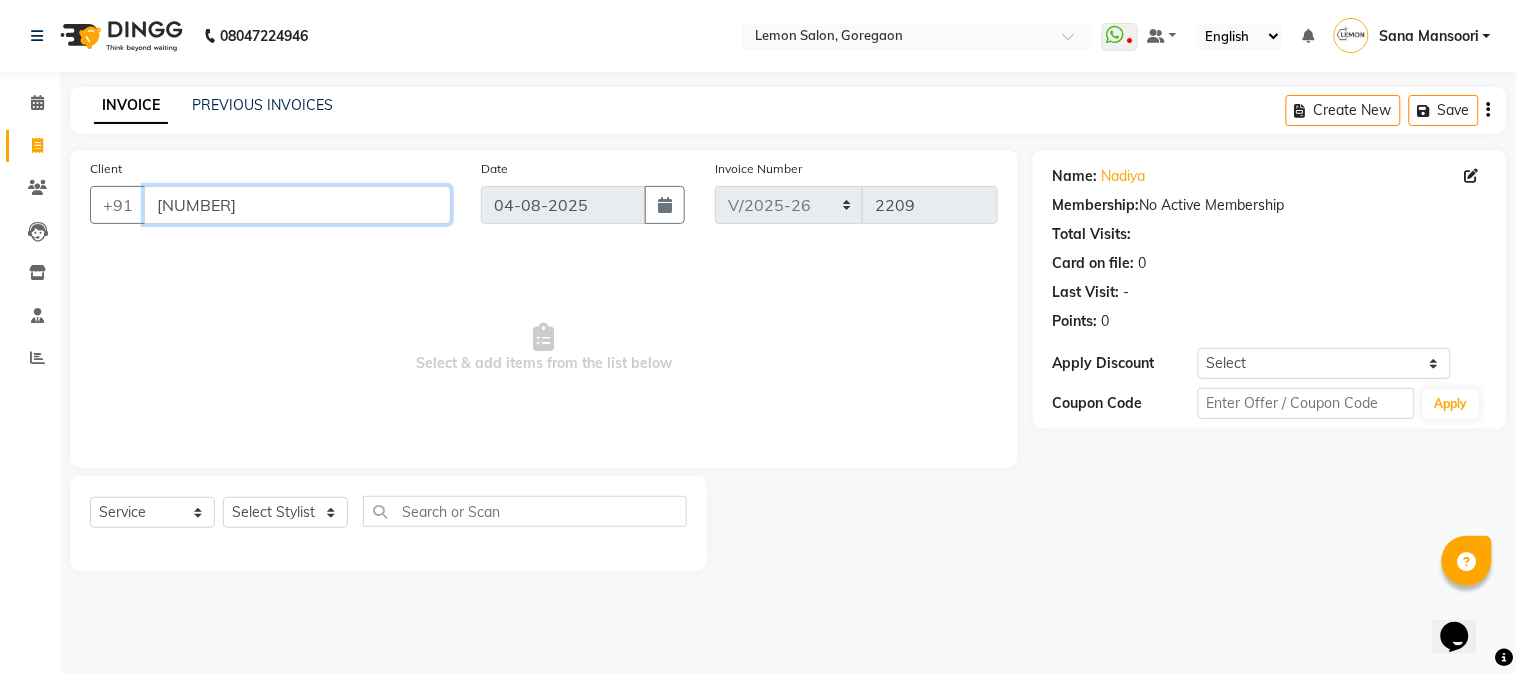 drag, startPoint x: 264, startPoint y: 203, endPoint x: 115, endPoint y: 241, distance: 153.7693 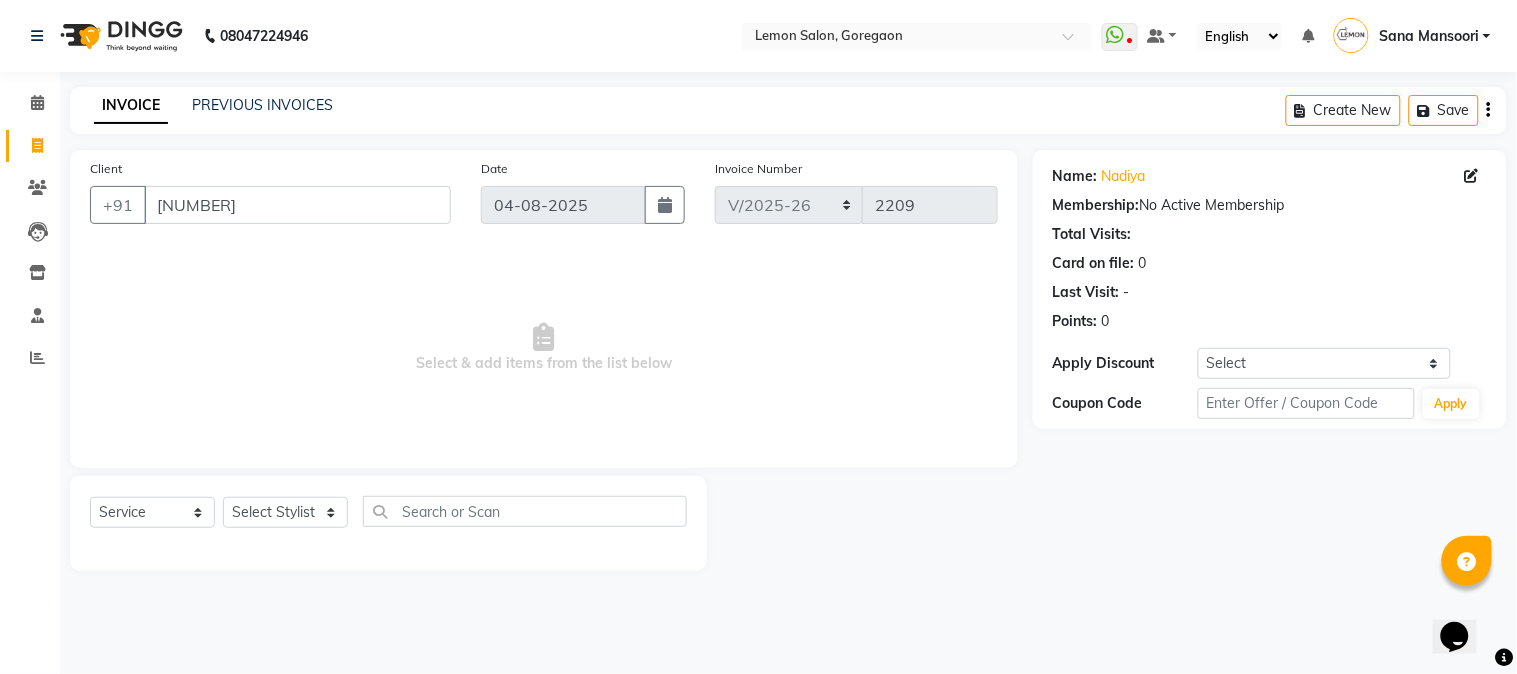 click on "Select & add items from the list below" at bounding box center (544, 348) 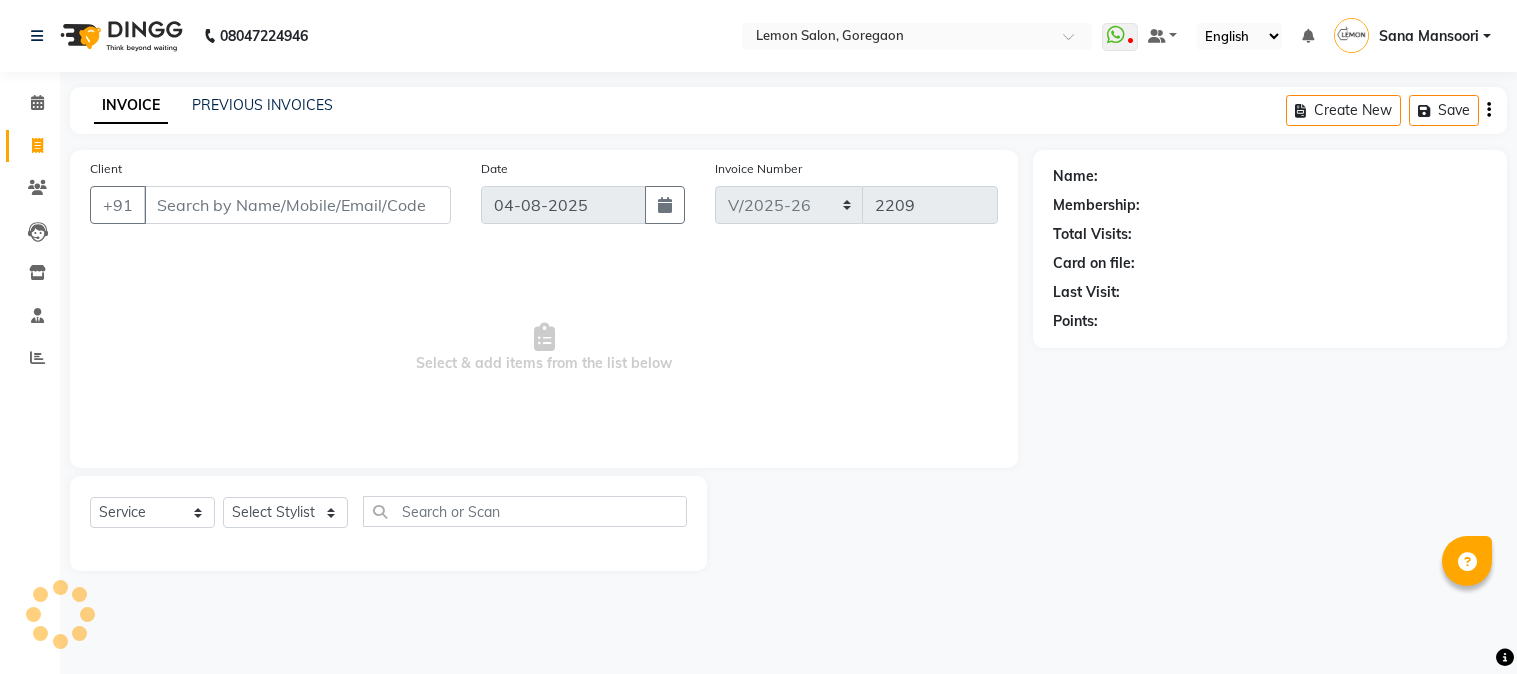 select on "565" 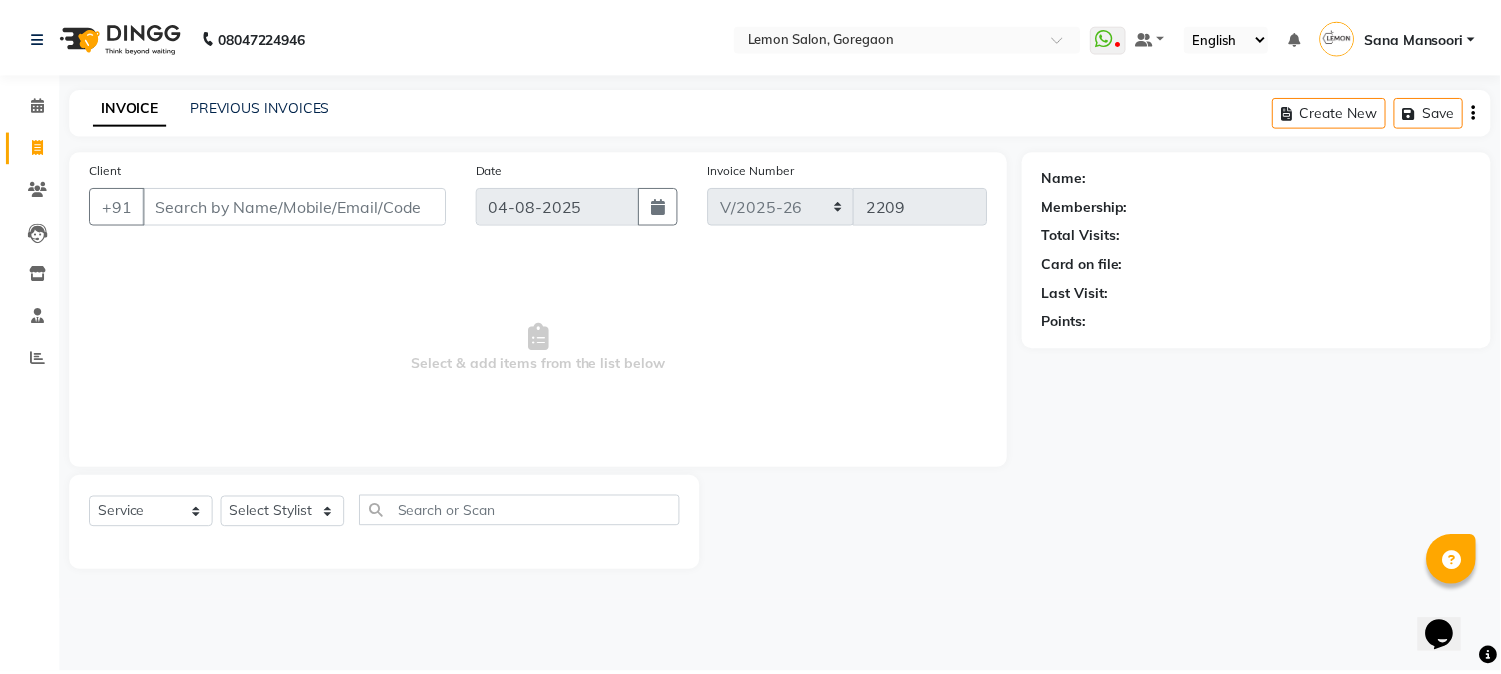 scroll, scrollTop: 0, scrollLeft: 0, axis: both 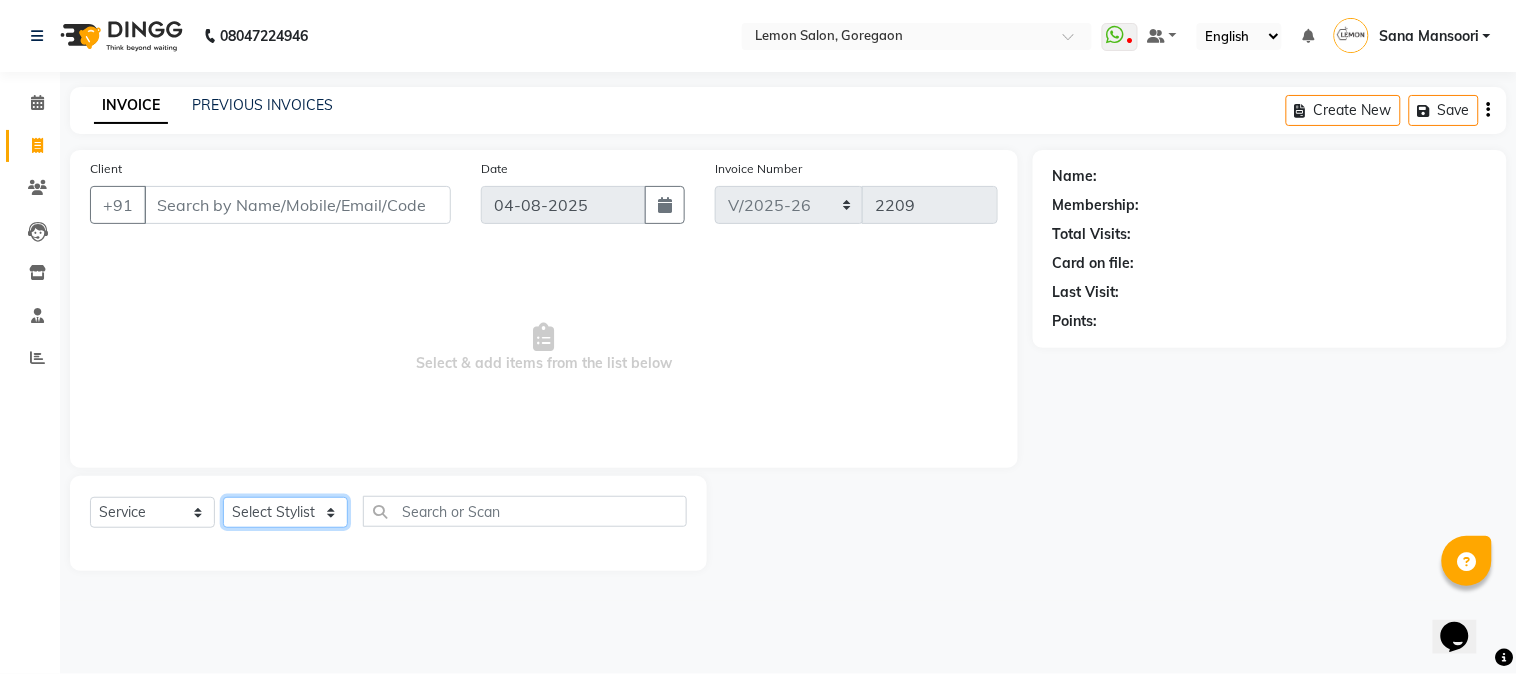 click on "Select Stylist Akansha Sadafule Asma Dshpande Datta Kawar DC Furkan Mansoori kavita Kelatkar  Manisha Mohammed Mohsin  Mohammed Nawab  Mukaddar Shaikh Sana Mansoori Sandhya Tabrez Shah  Urmila Pol" 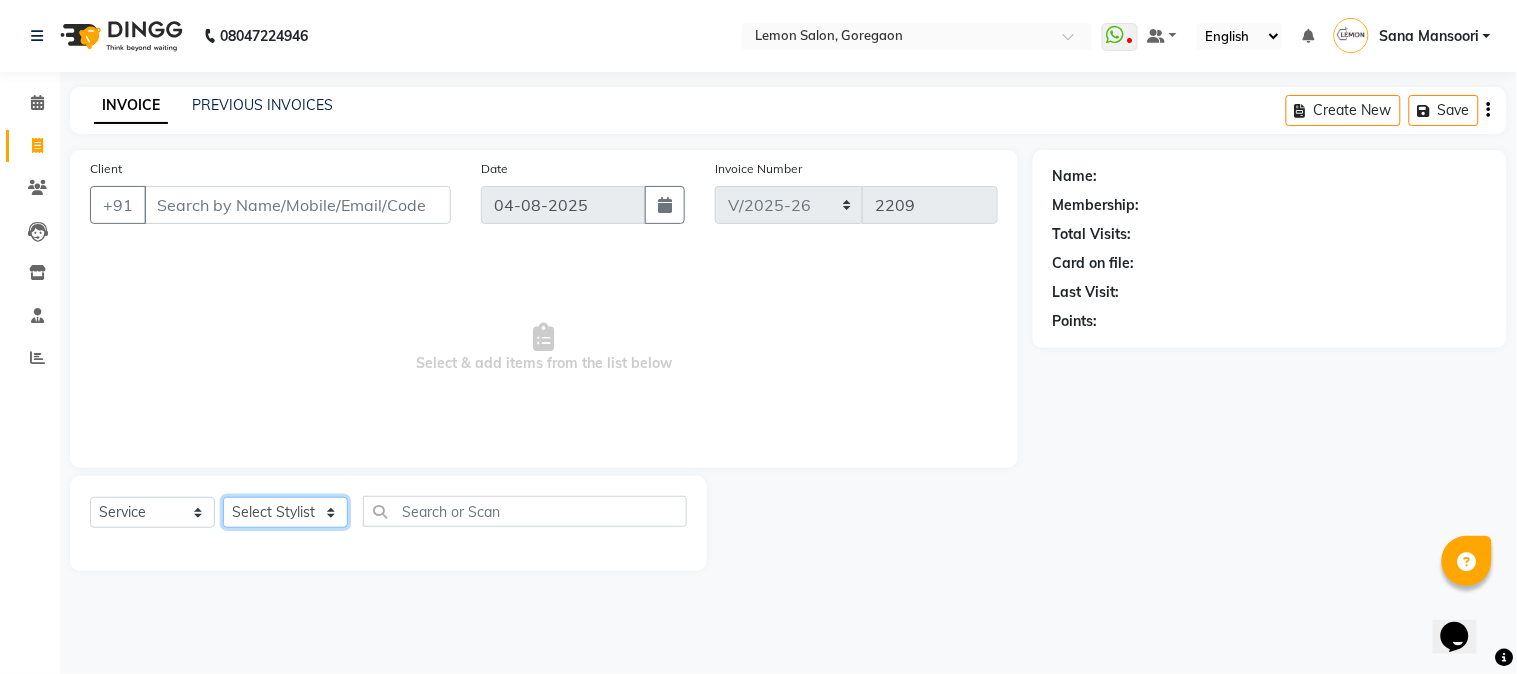 select on "7418" 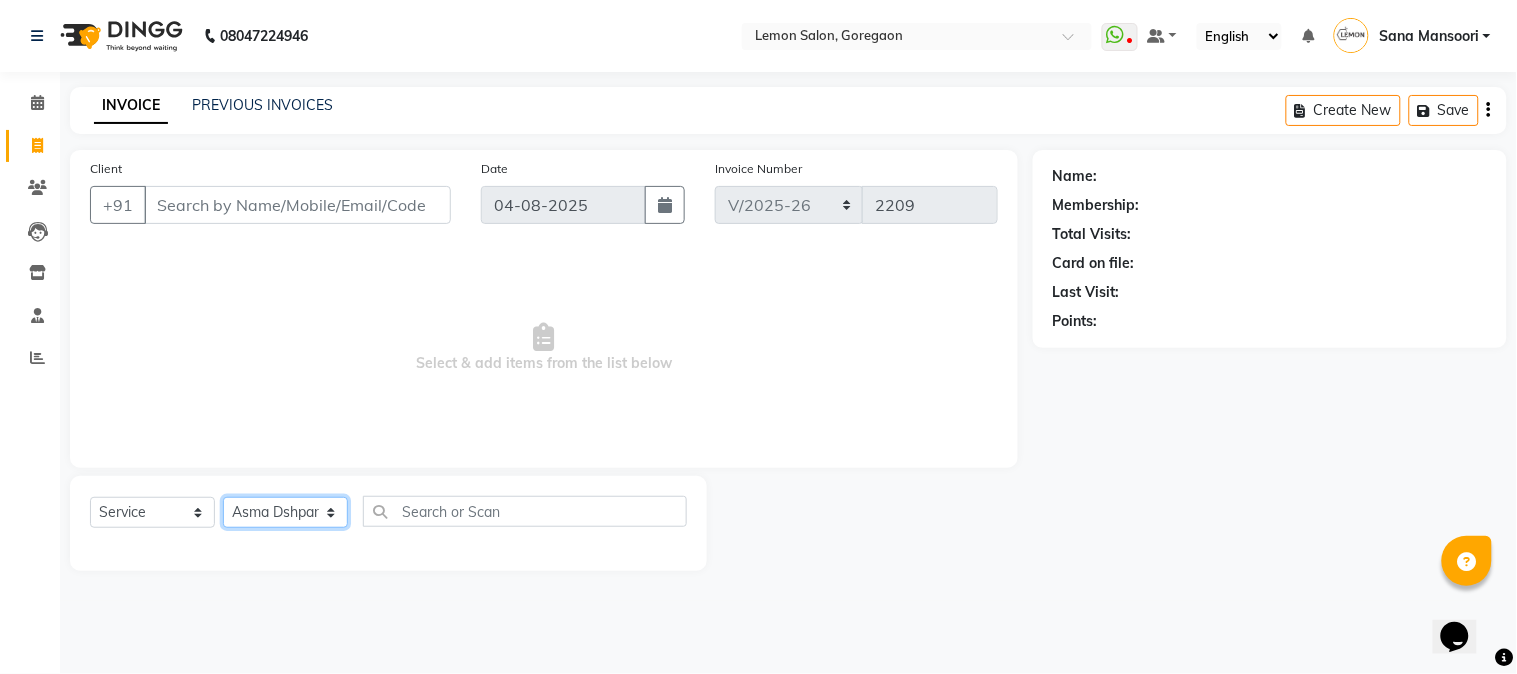 click on "Select Stylist Akansha Sadafule Asma Dshpande Datta Kawar DC Furkan Mansoori kavita Kelatkar  Manisha Mohammed Mohsin  Mohammed Nawab  Mukaddar Shaikh Sana Mansoori Sandhya Tabrez Shah  Urmila Pol" 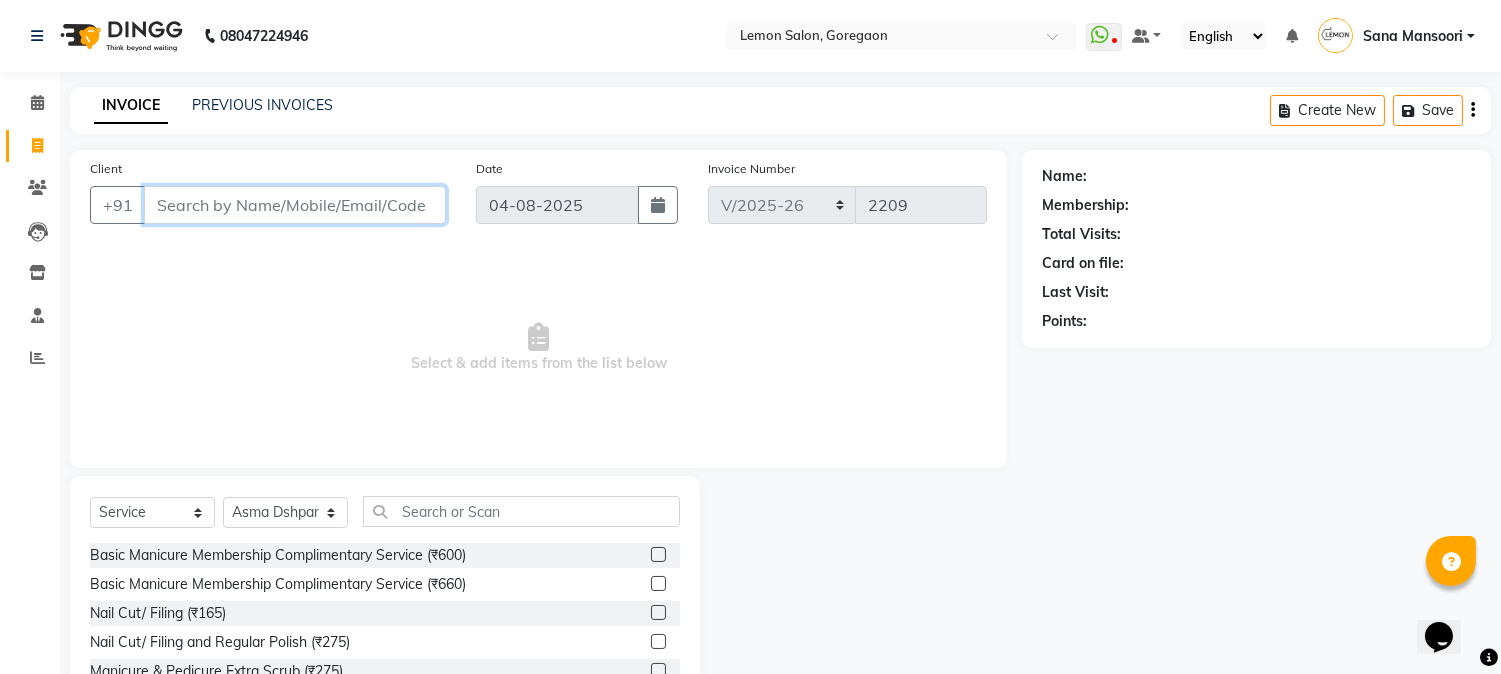 click on "Client" at bounding box center [295, 205] 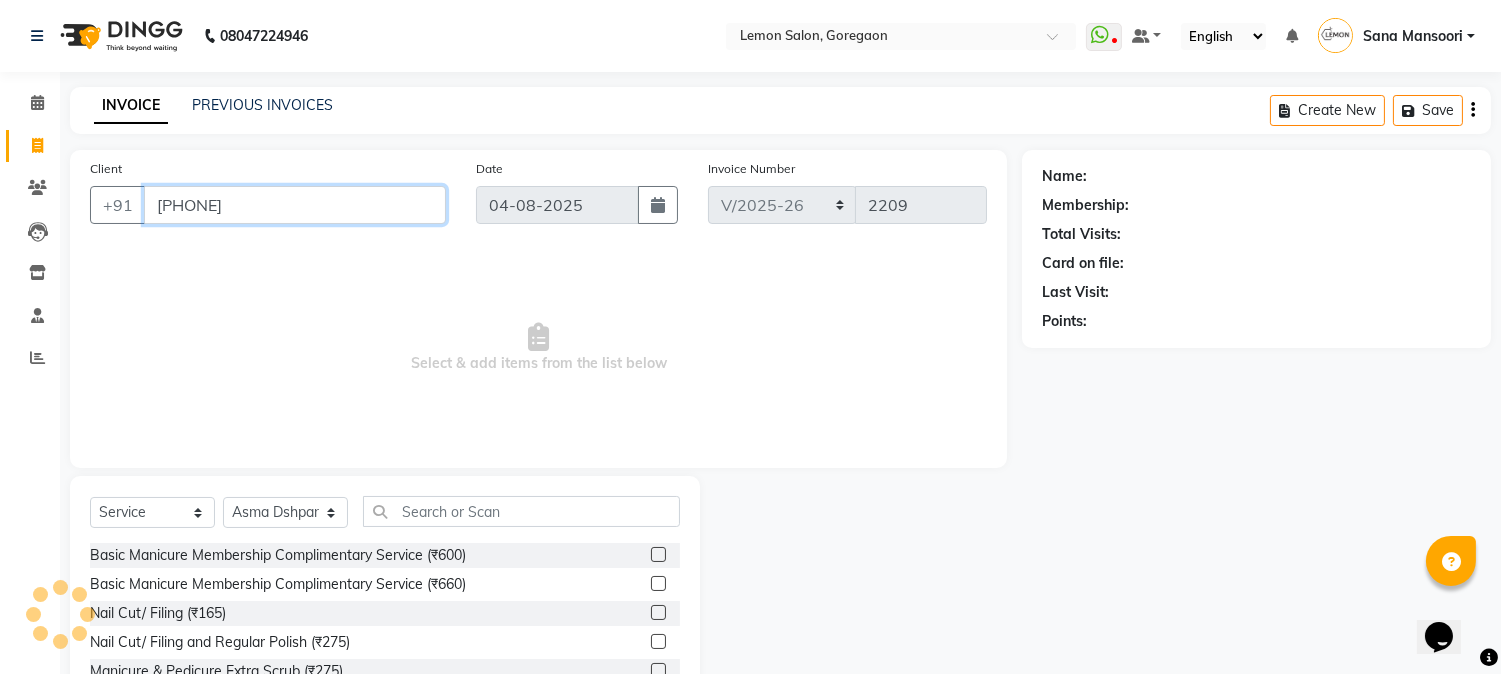 type on "[PHONE]" 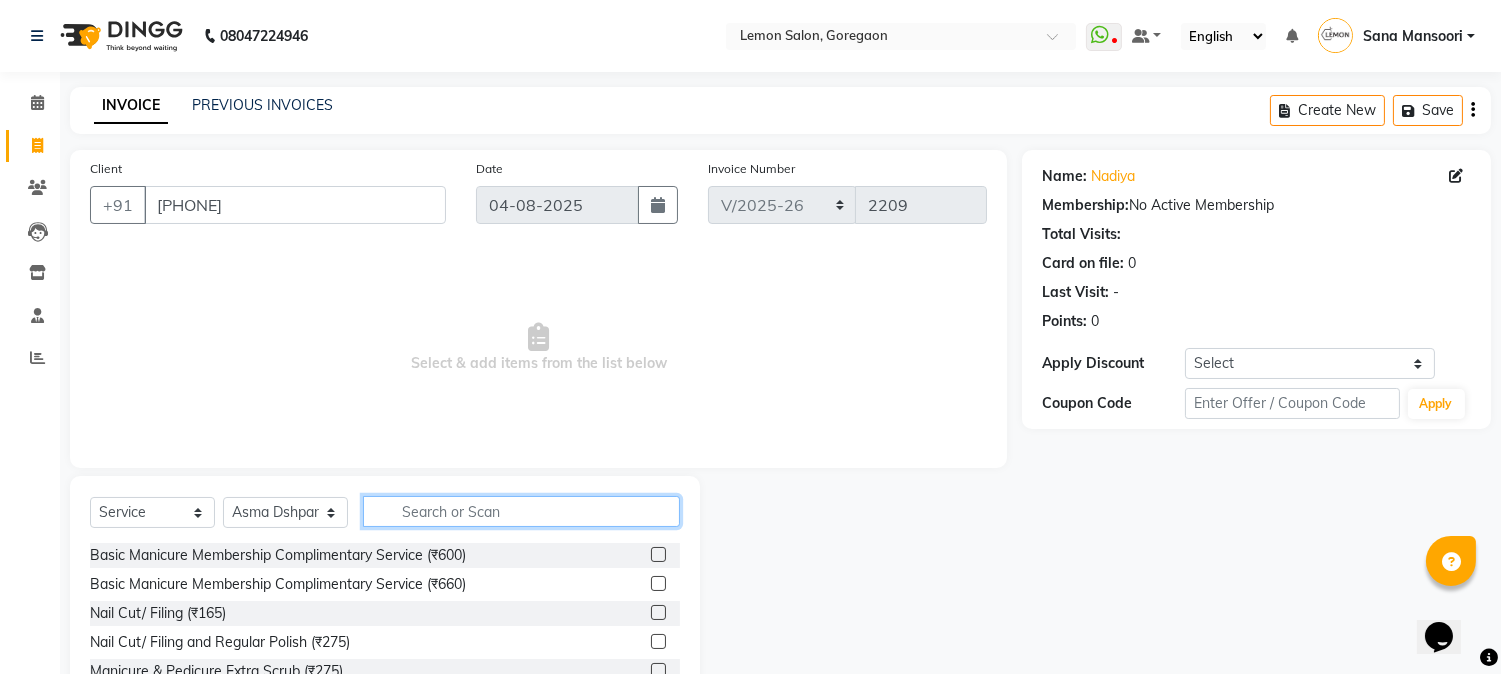 click 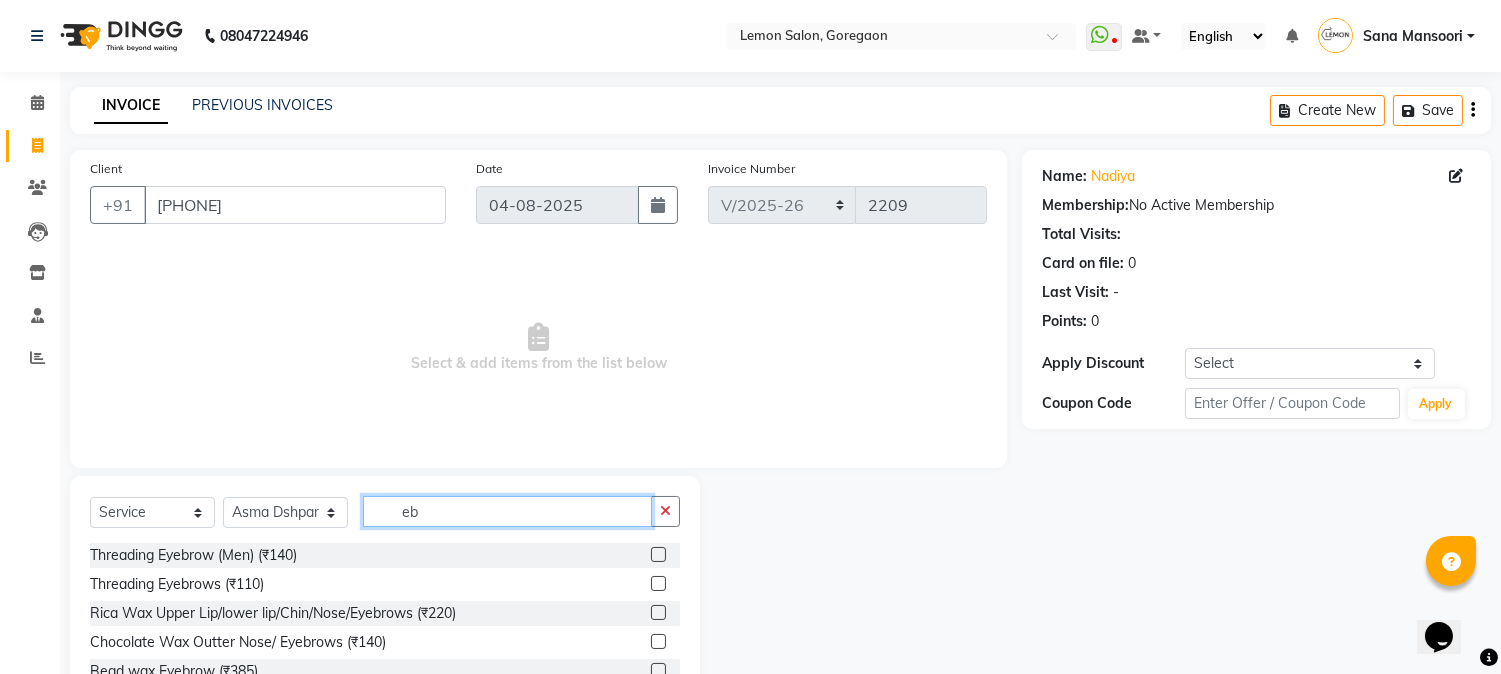 type on "eb" 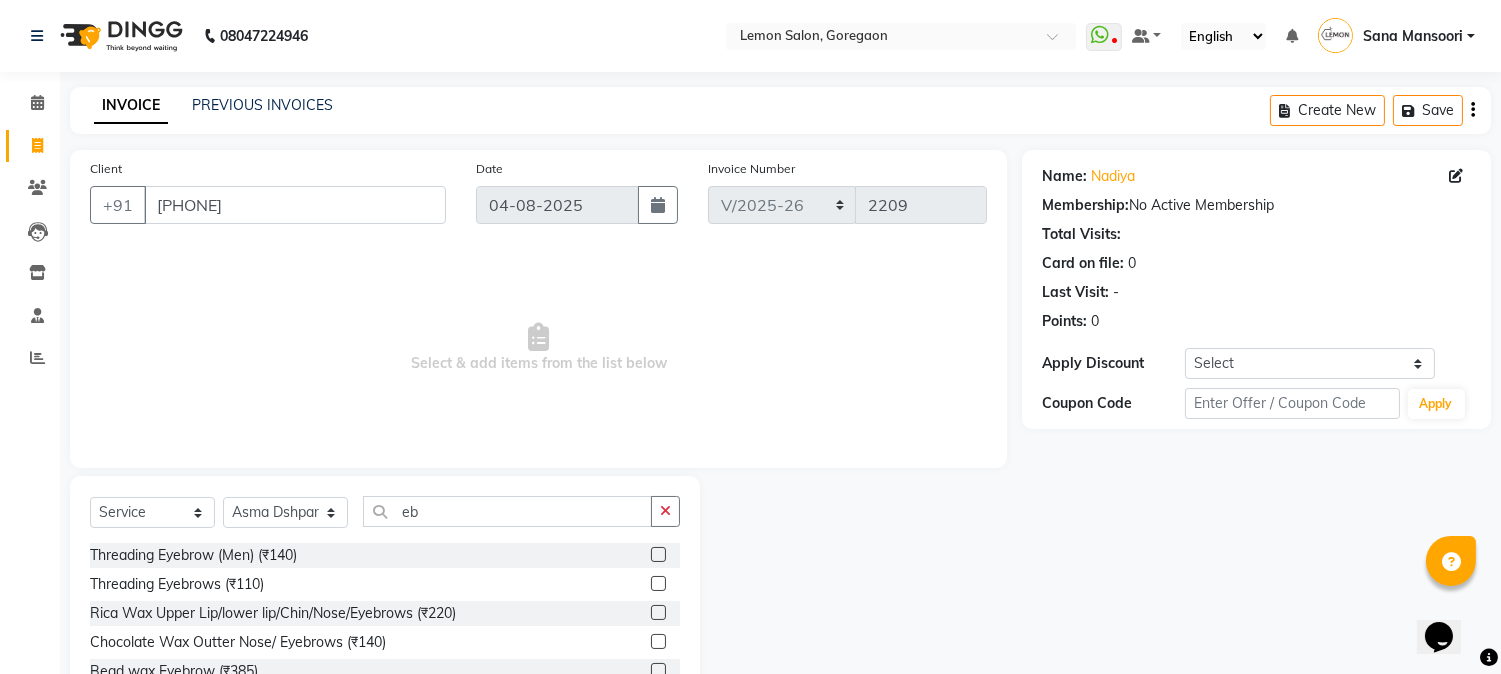 click 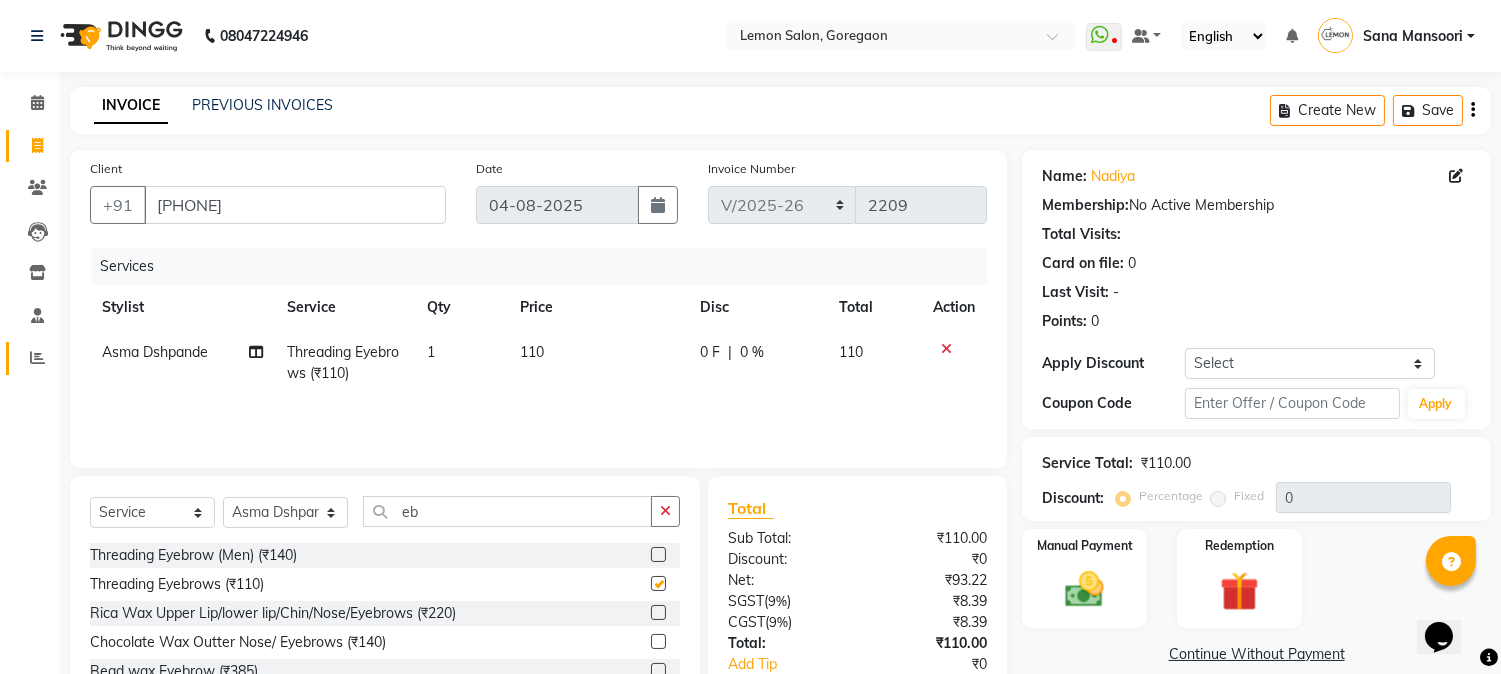 checkbox on "false" 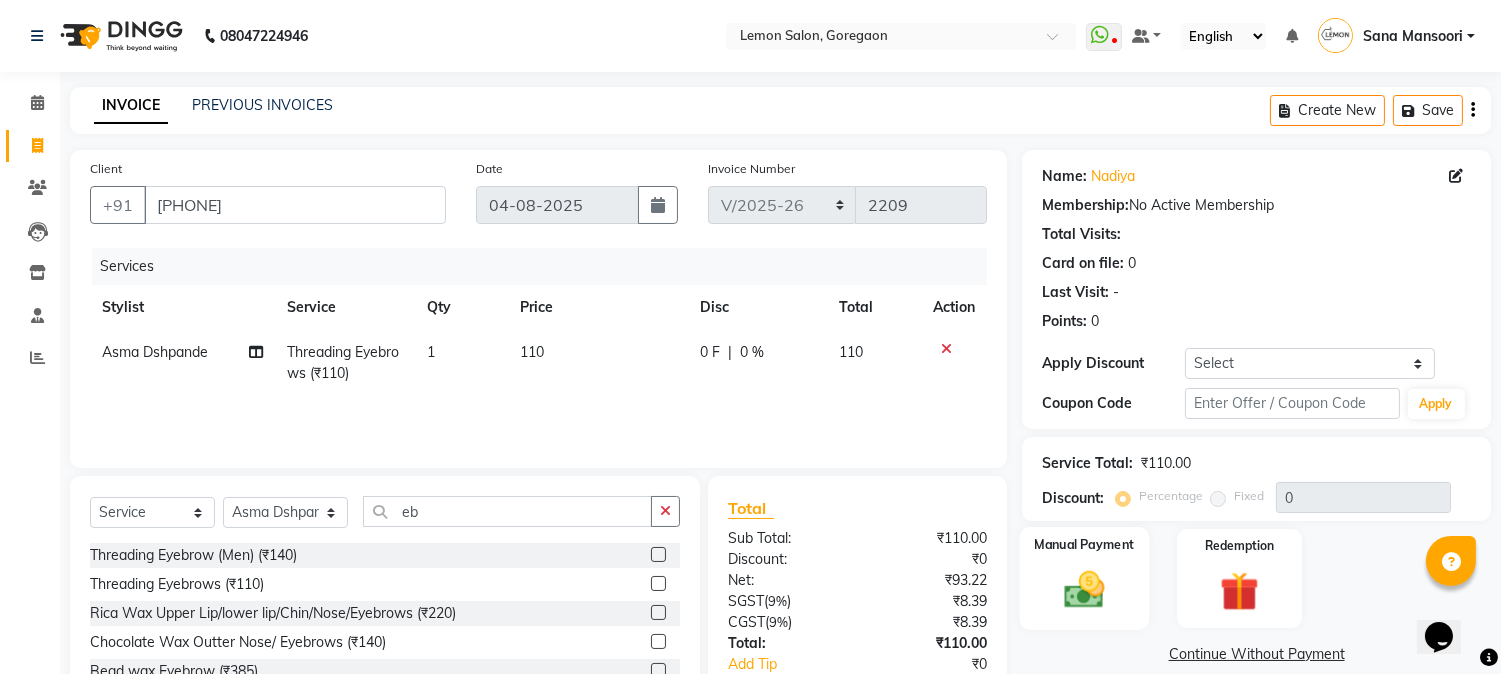 click 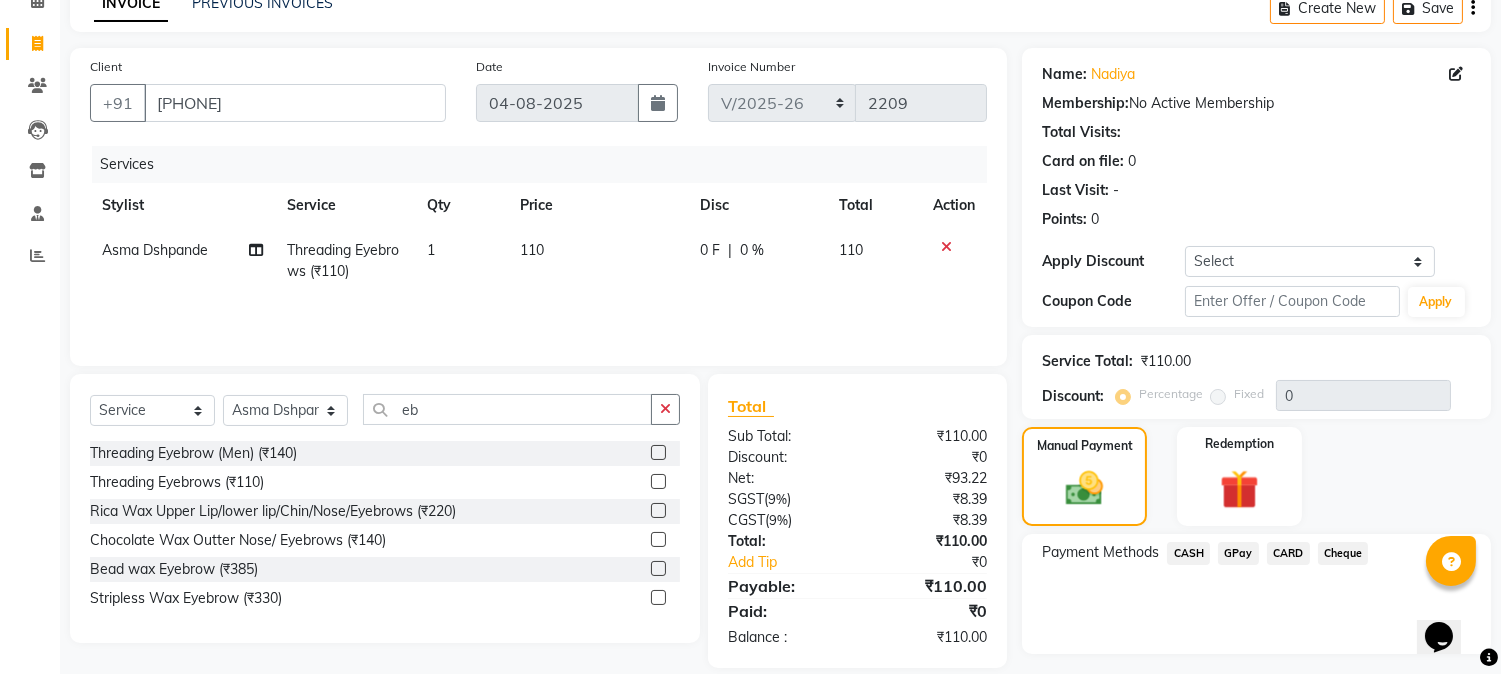 scroll, scrollTop: 152, scrollLeft: 0, axis: vertical 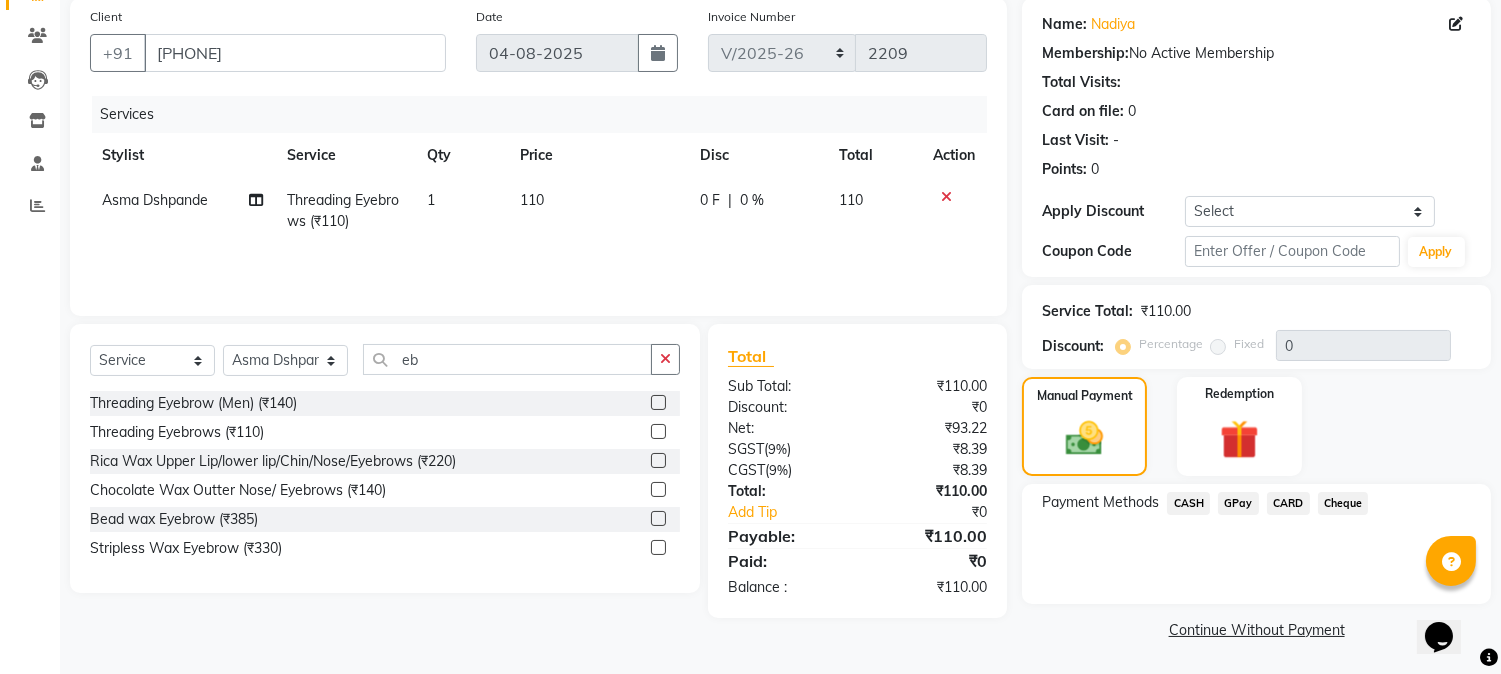 click on "GPay" 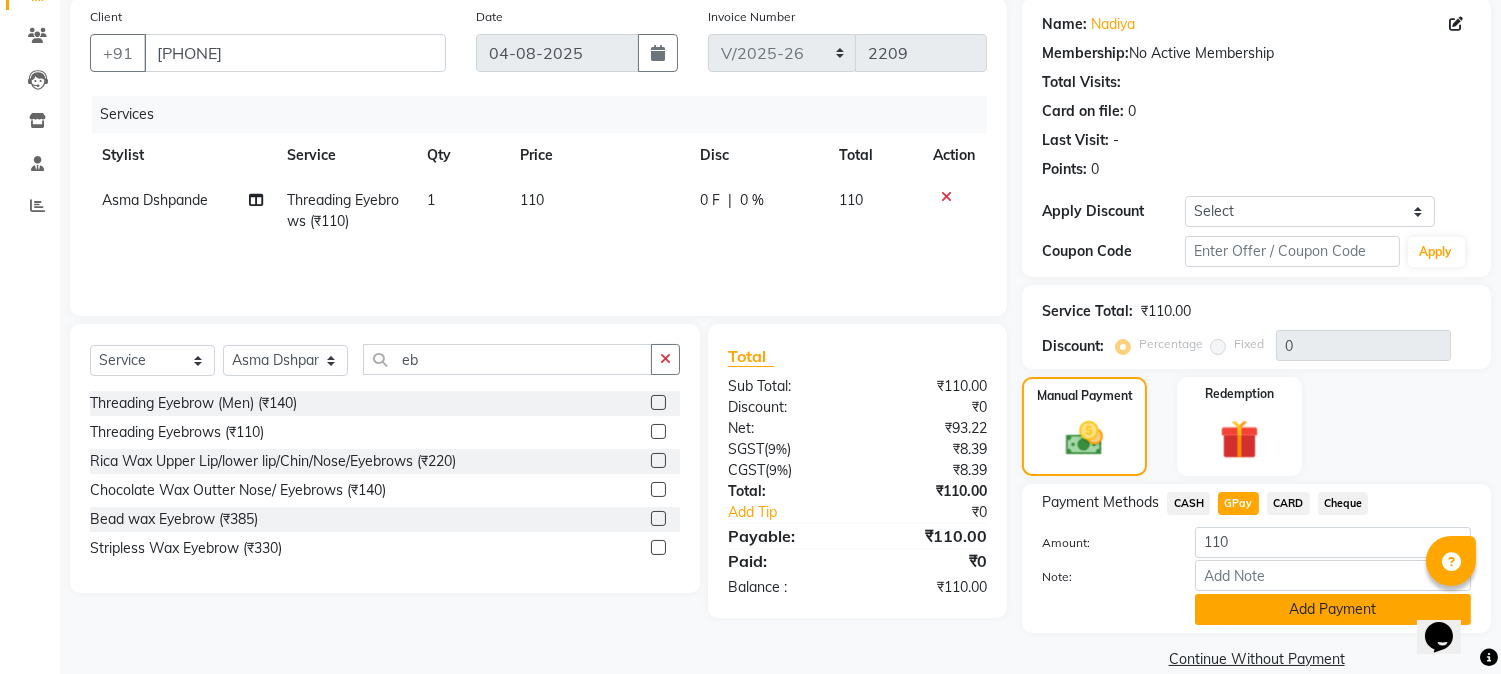 click on "Add Payment" 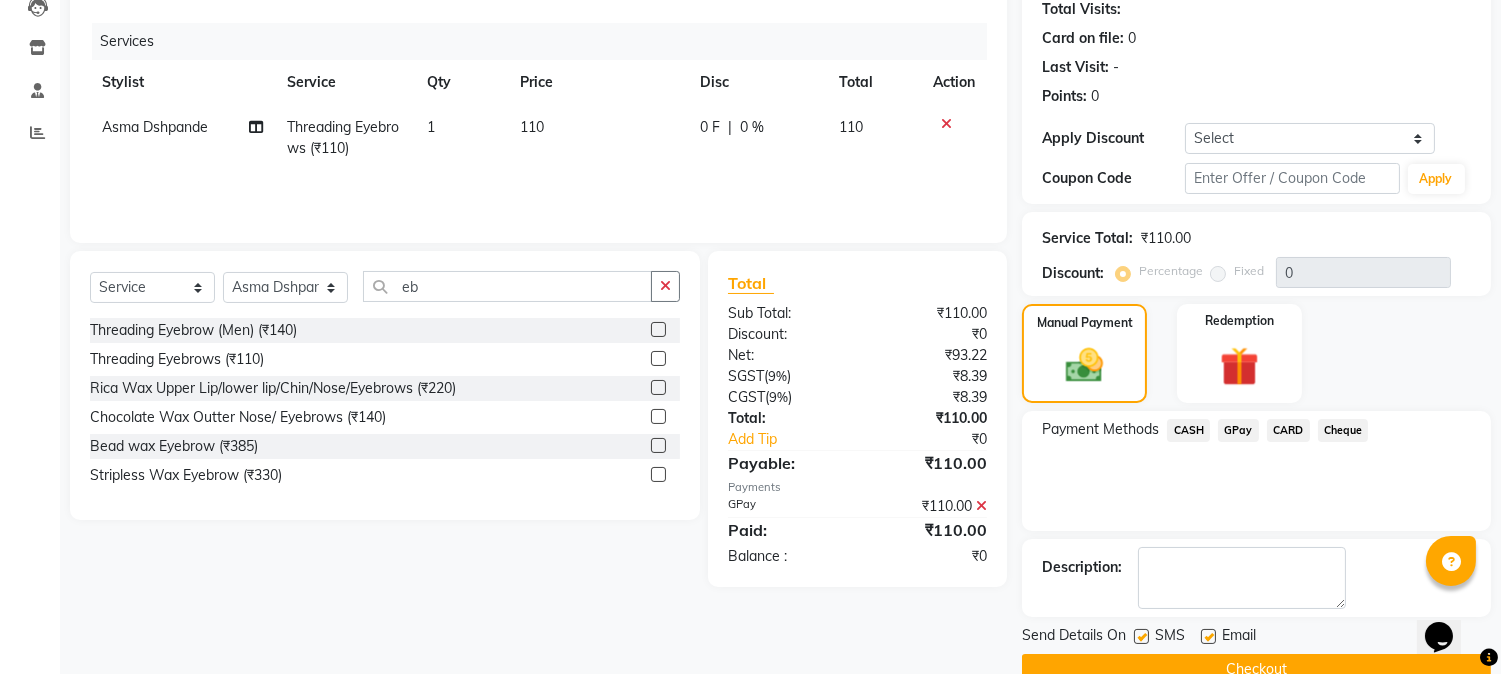scroll, scrollTop: 265, scrollLeft: 0, axis: vertical 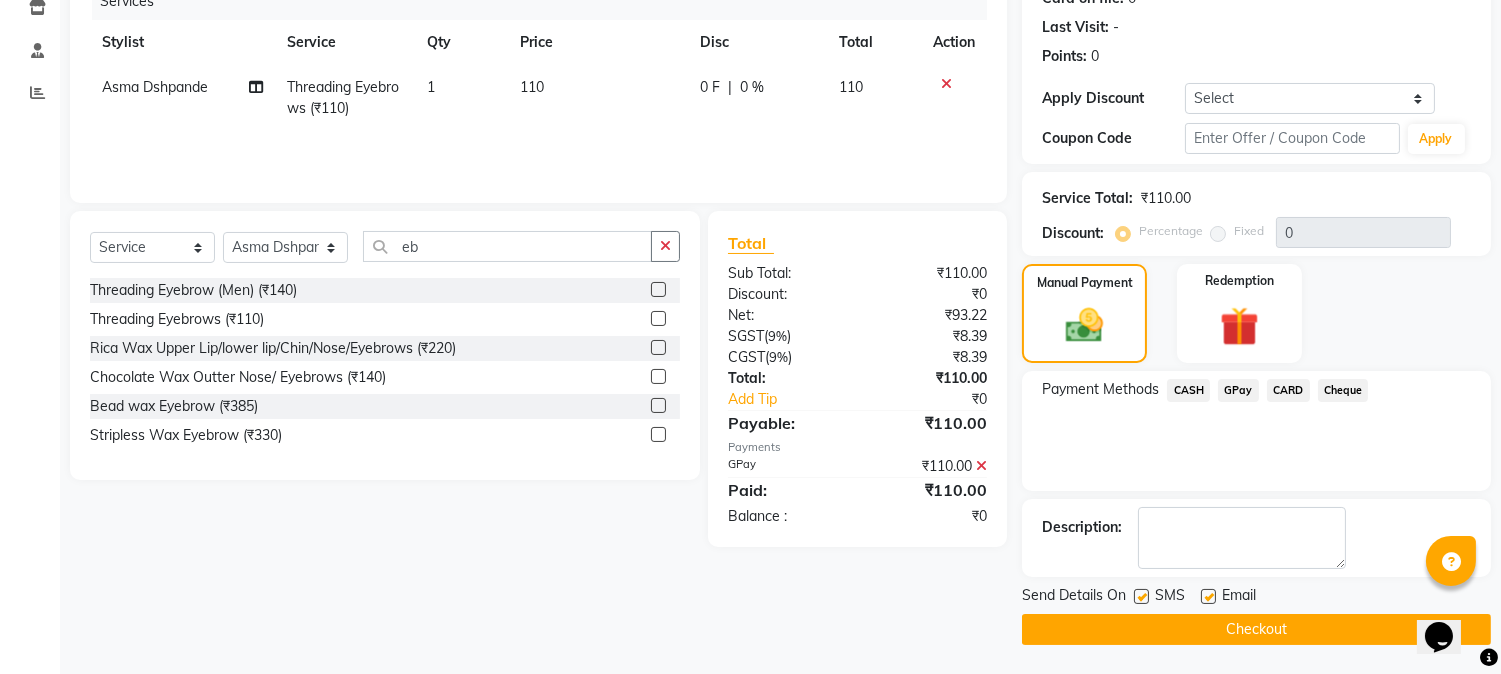 click 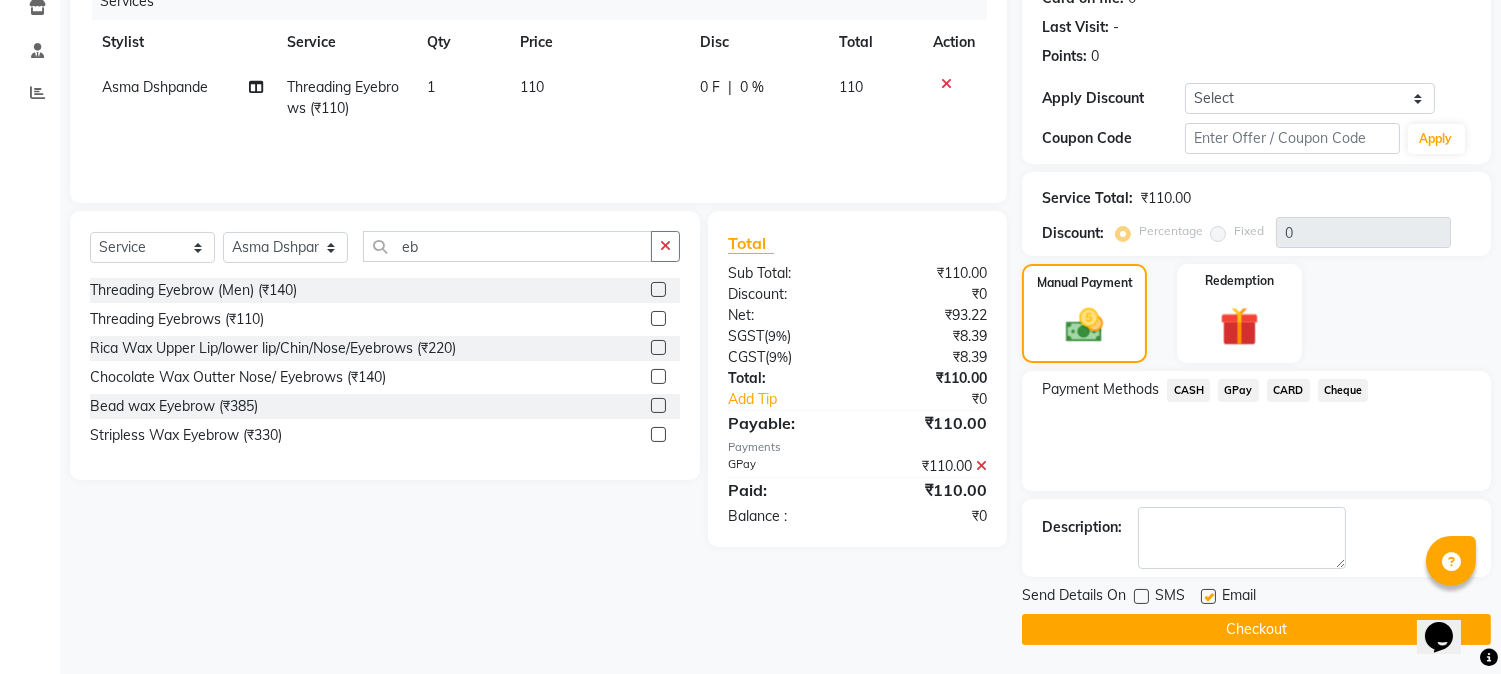 click 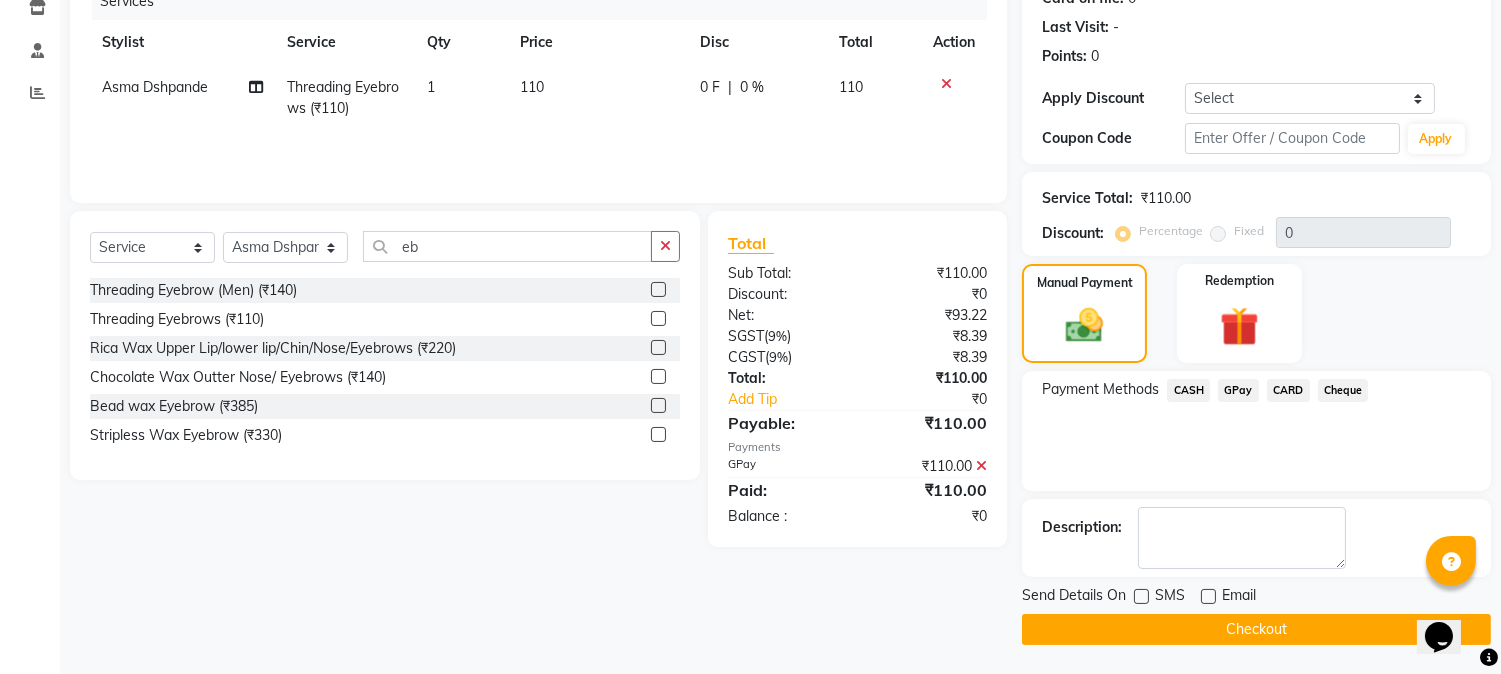click on "Checkout" 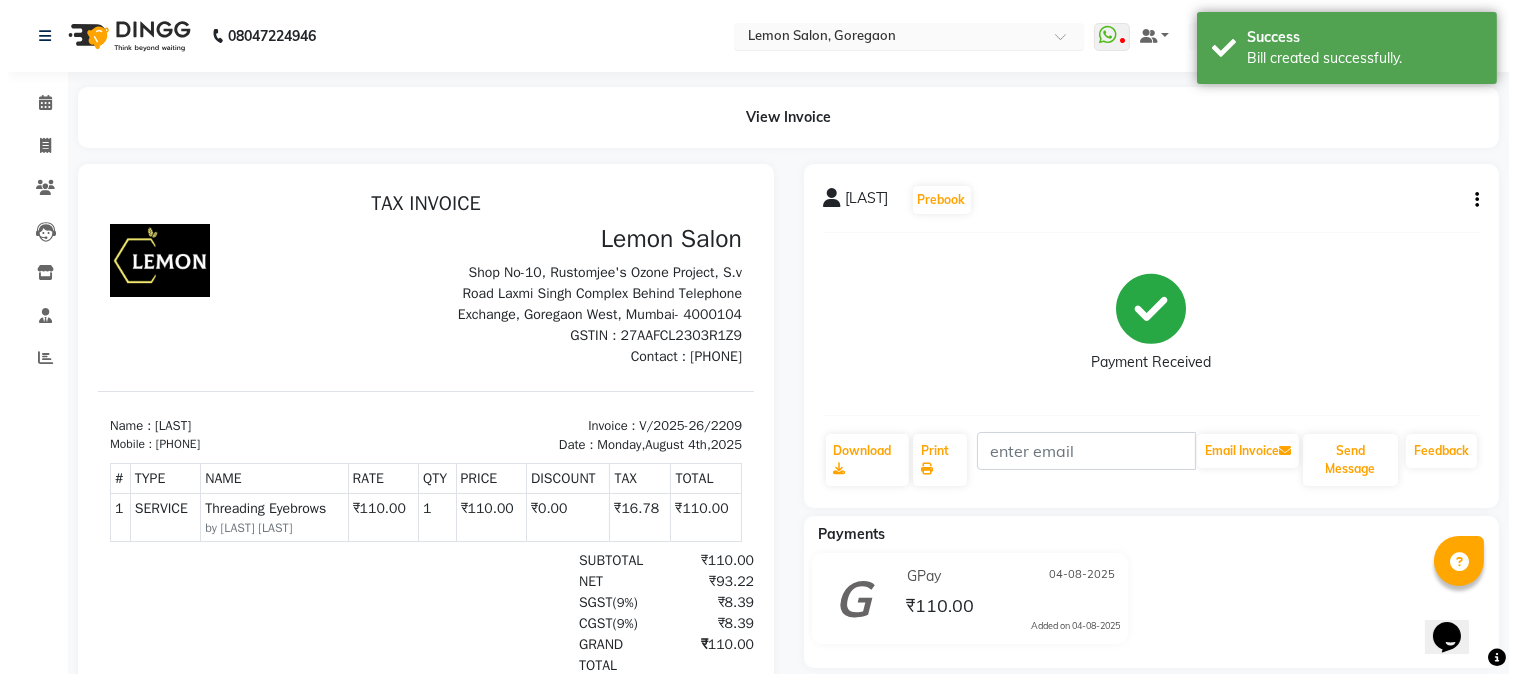 scroll, scrollTop: 0, scrollLeft: 0, axis: both 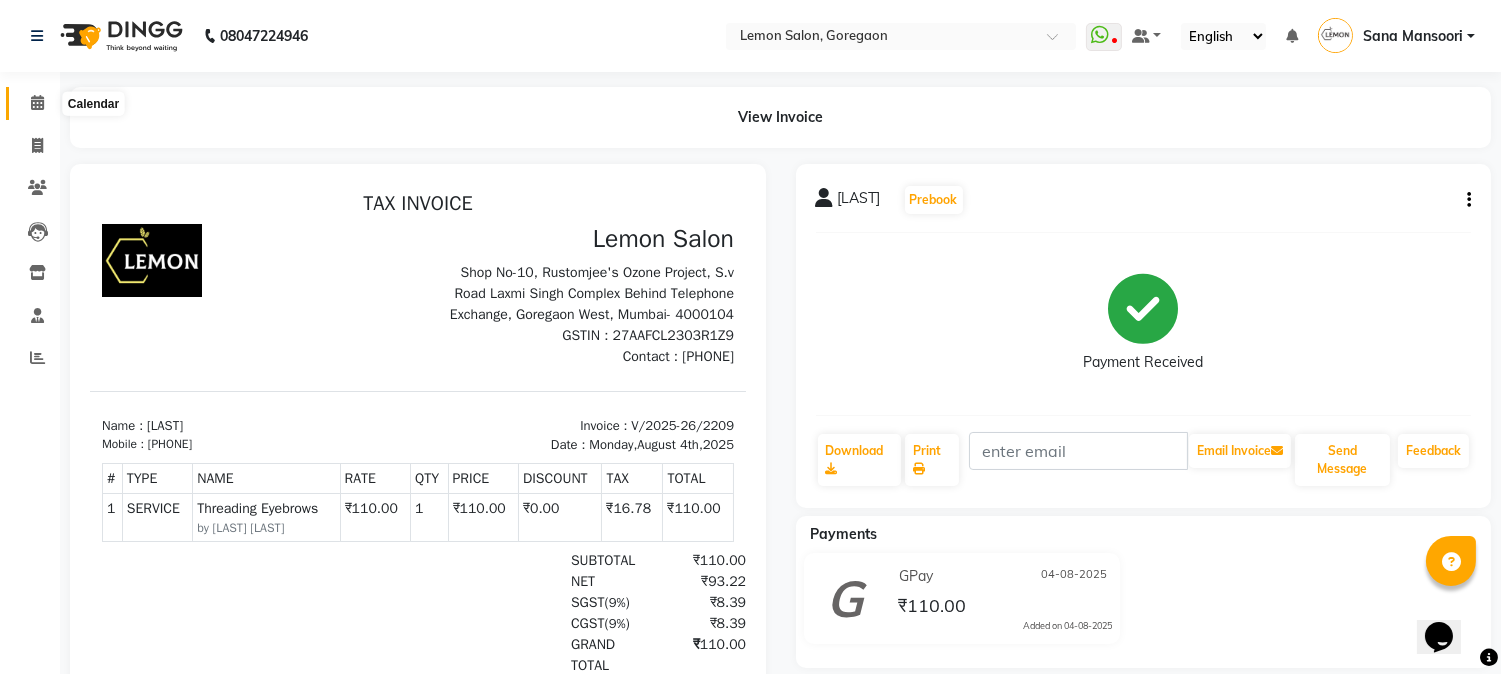 click 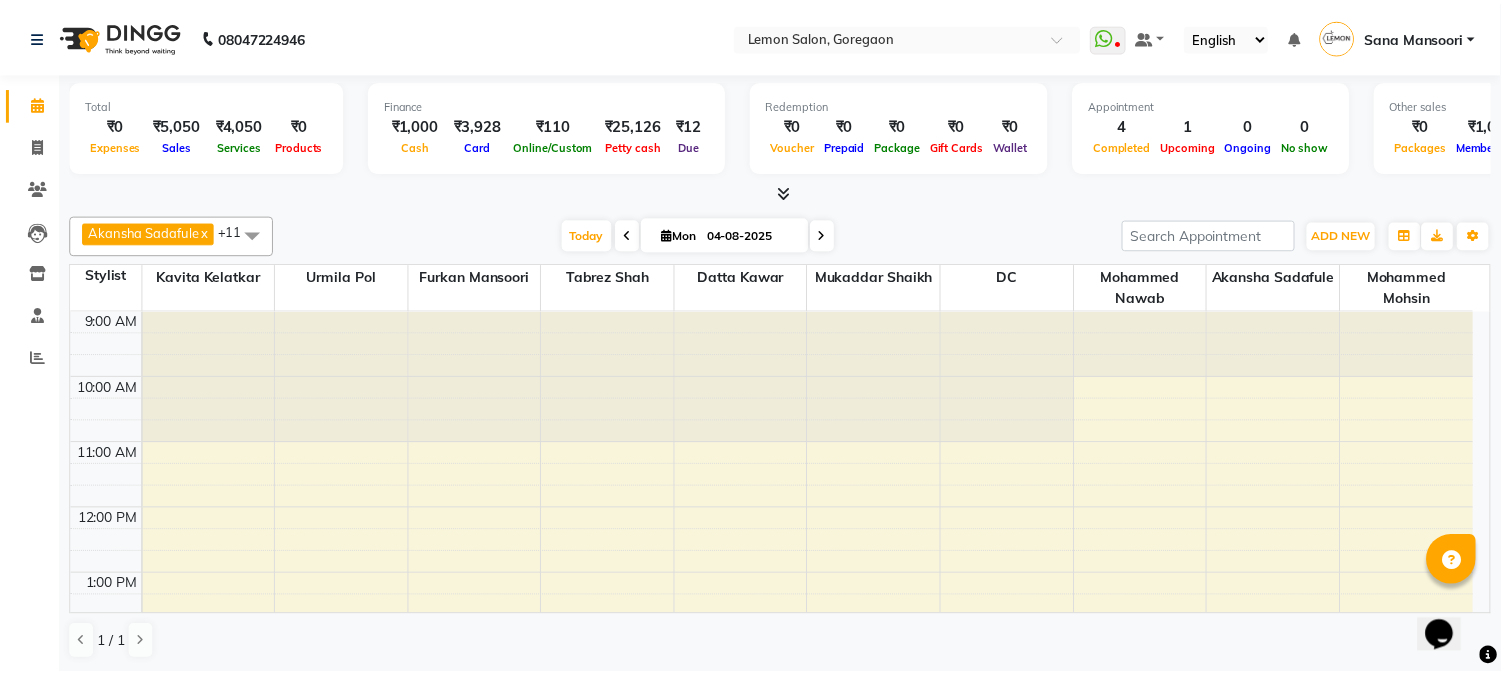 scroll, scrollTop: 0, scrollLeft: 0, axis: both 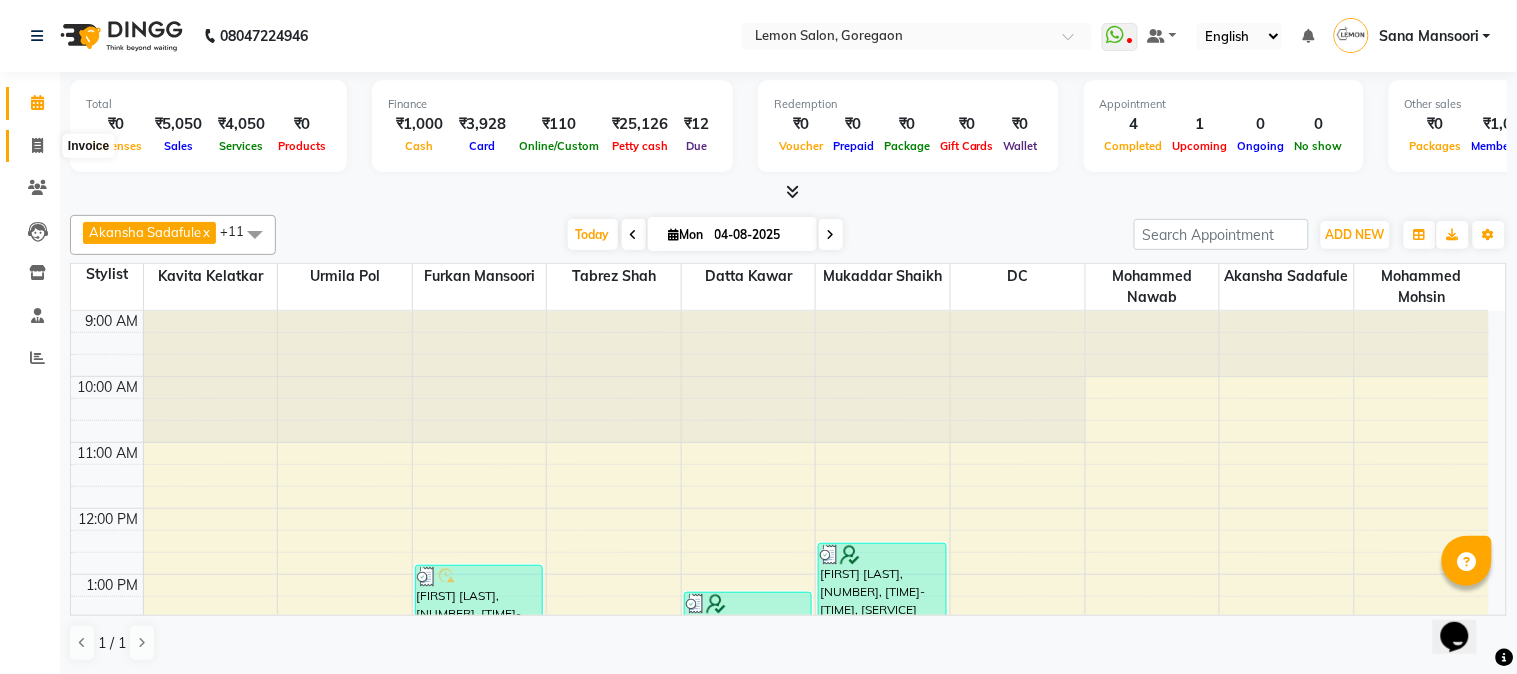 click 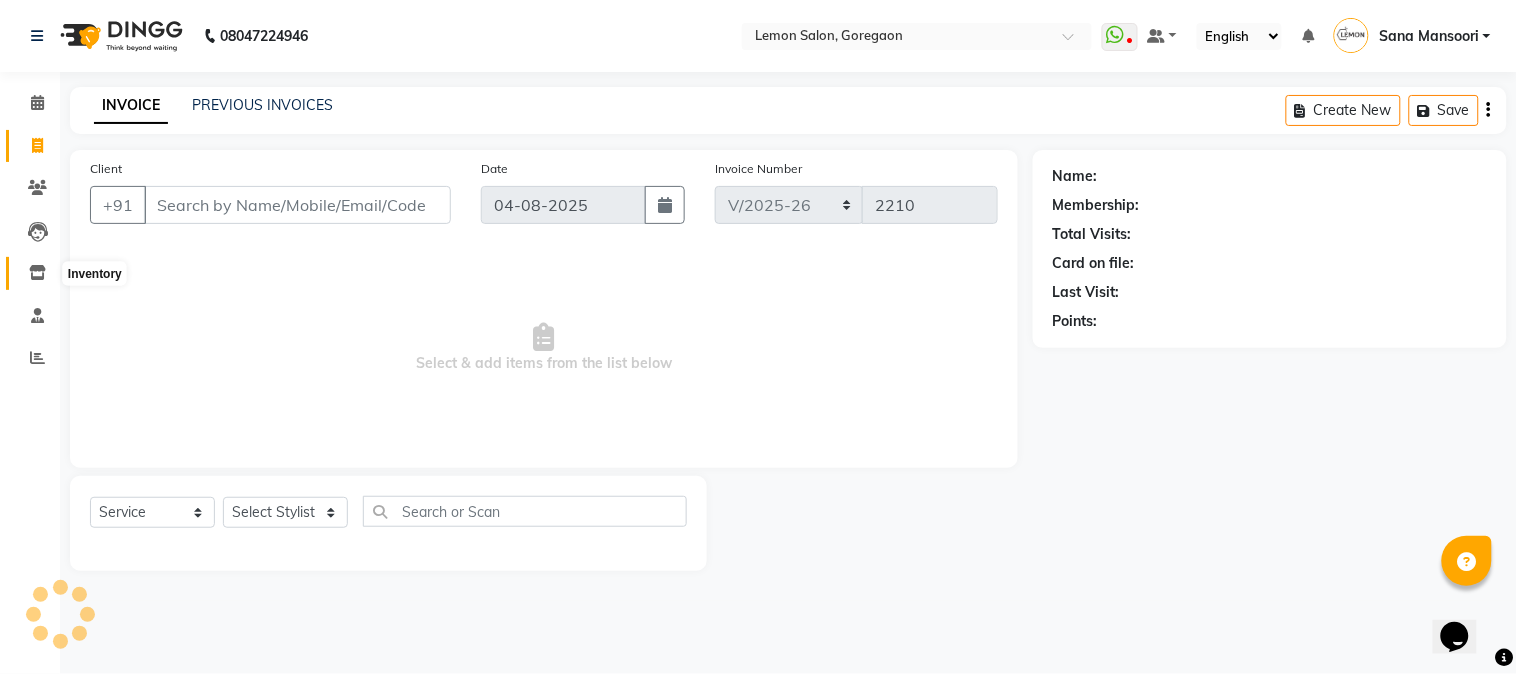 click 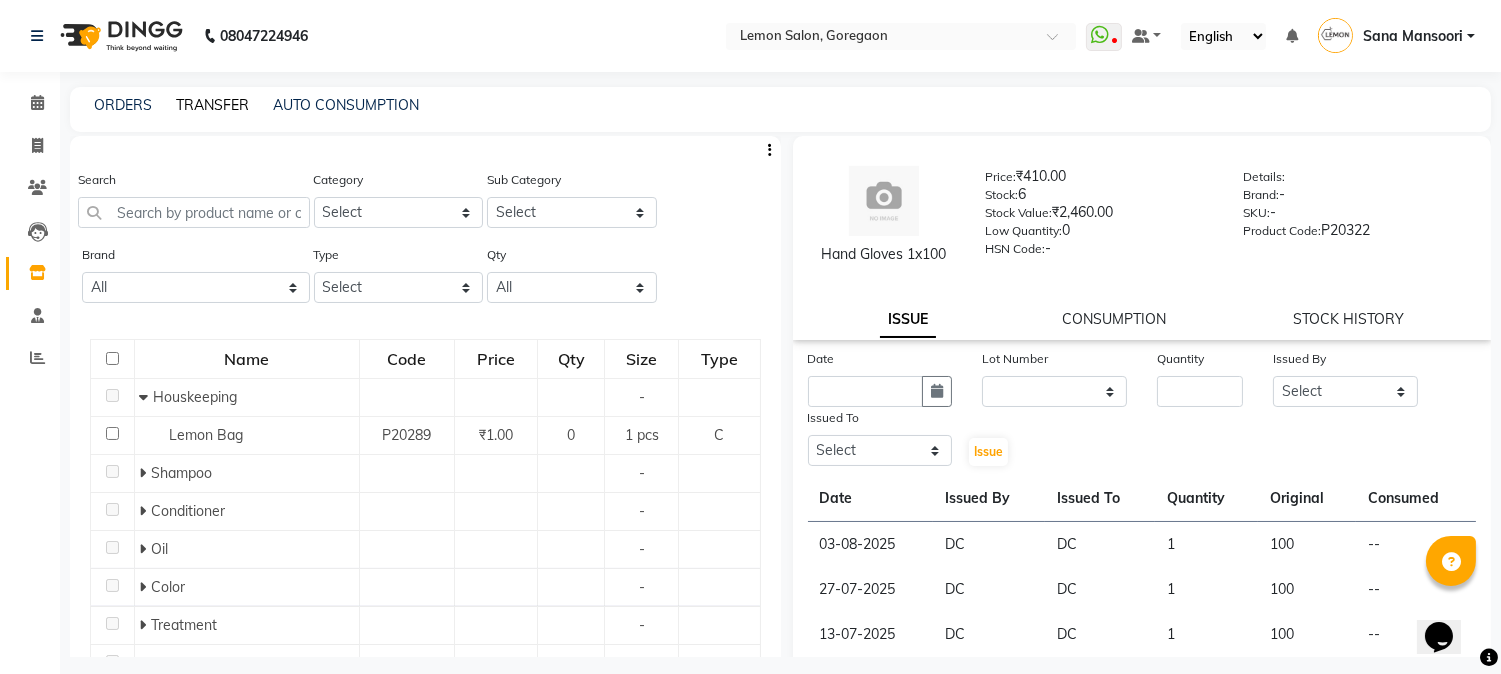 click on "TRANSFER" 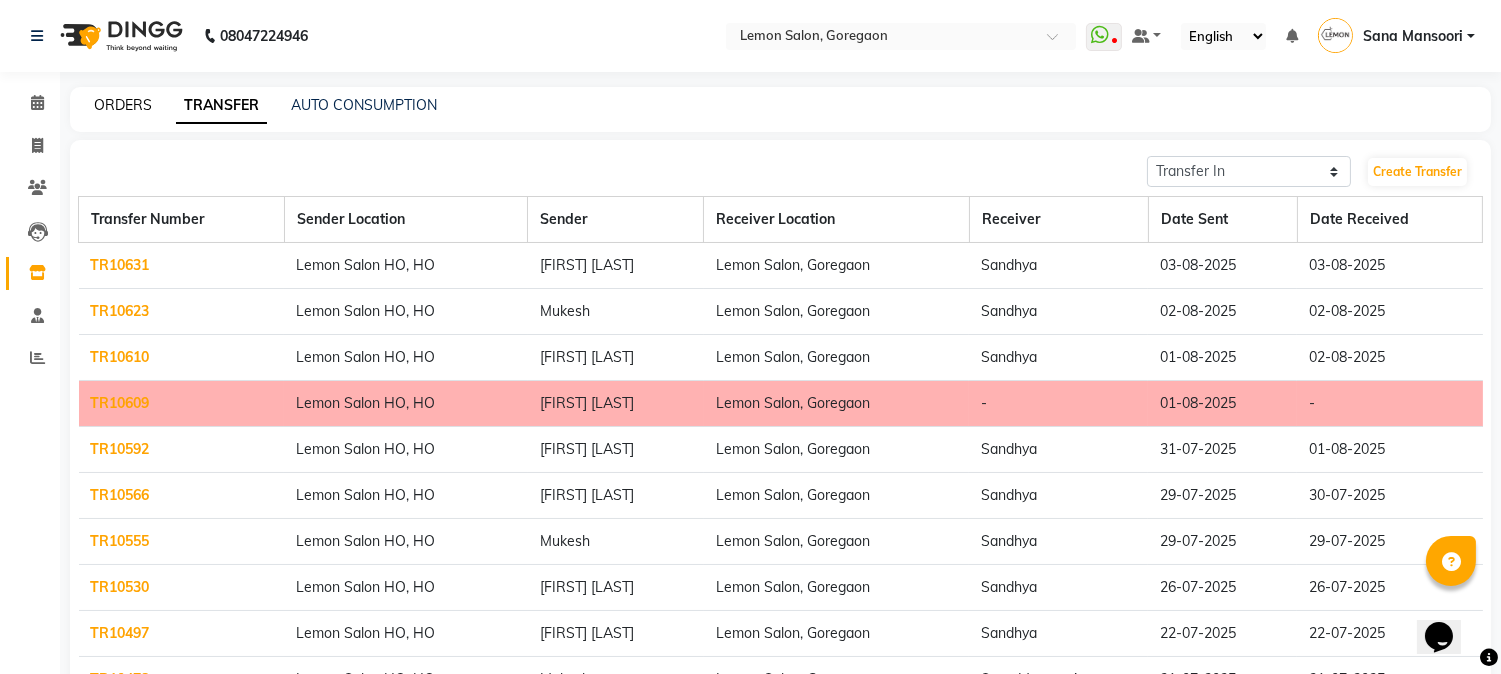 click on "ORDERS" 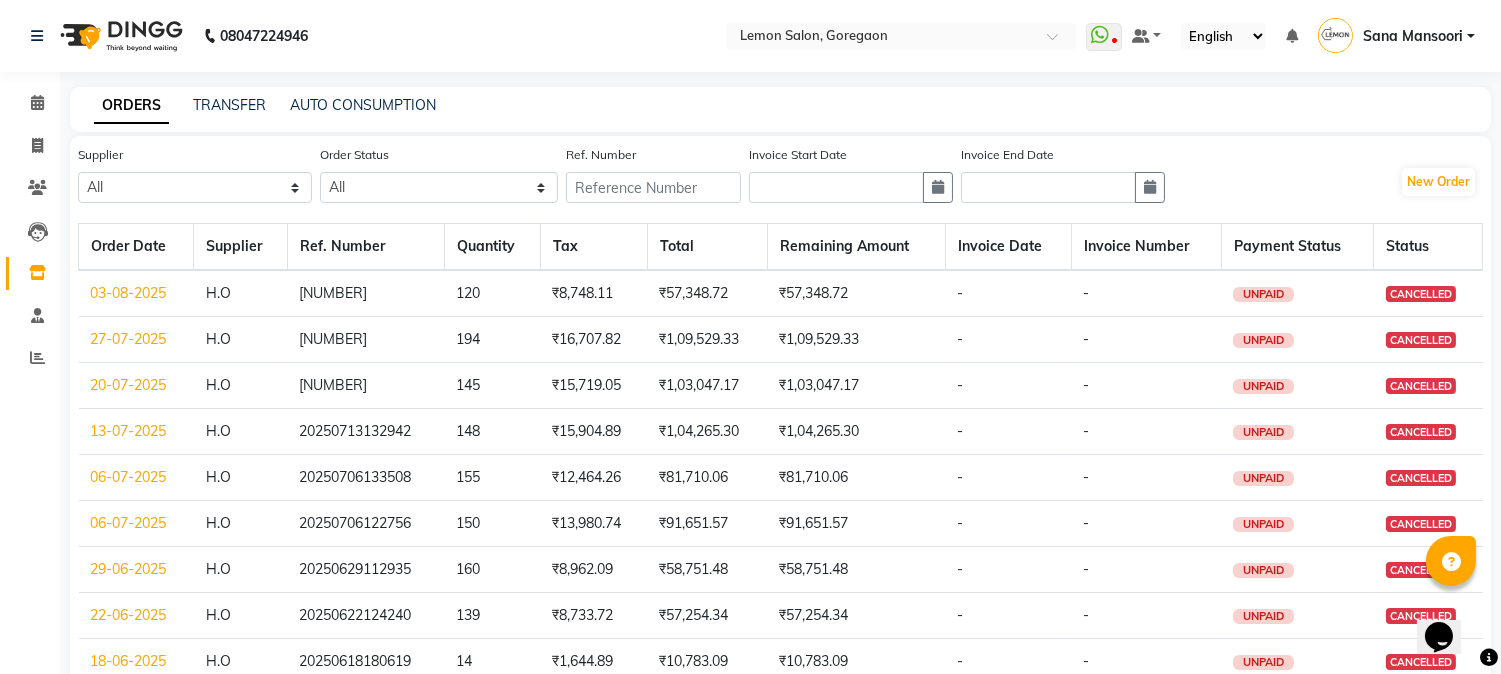 click on "03-08-2025" 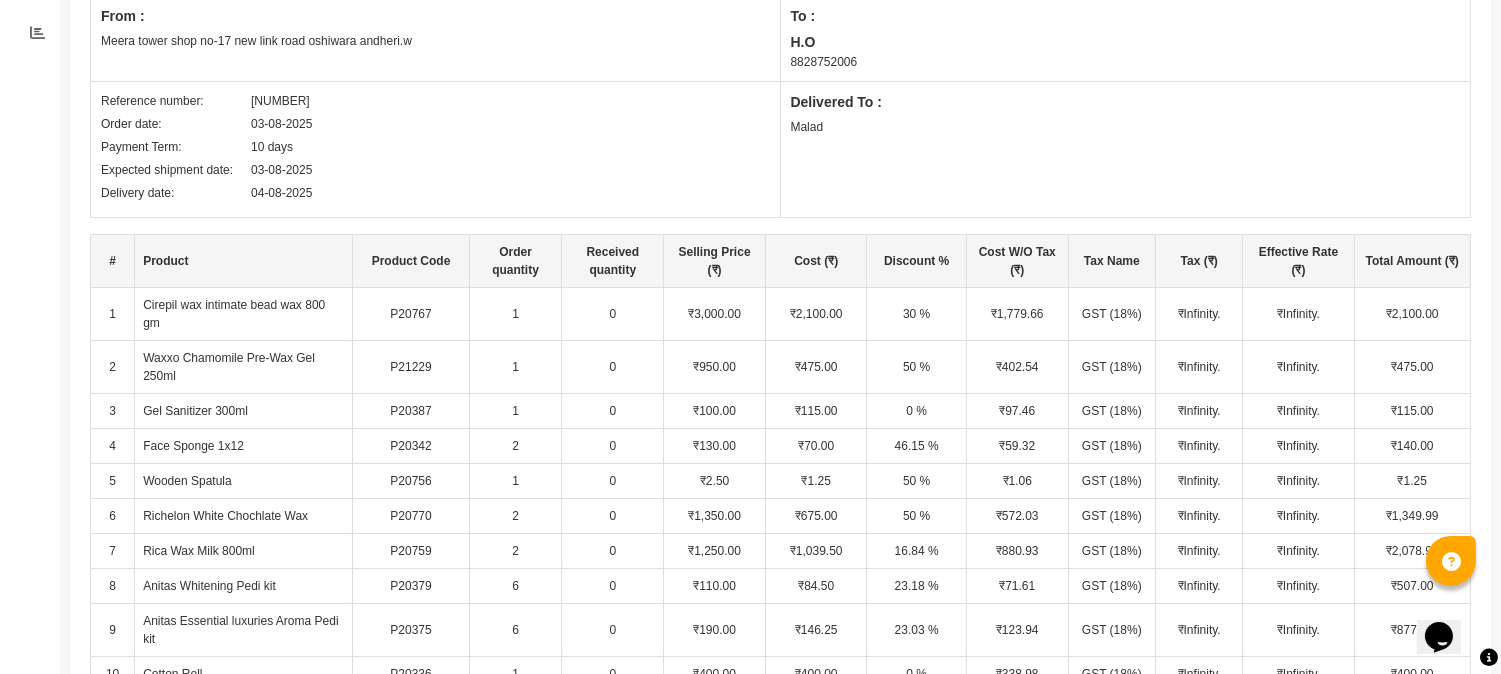 scroll, scrollTop: 592, scrollLeft: 0, axis: vertical 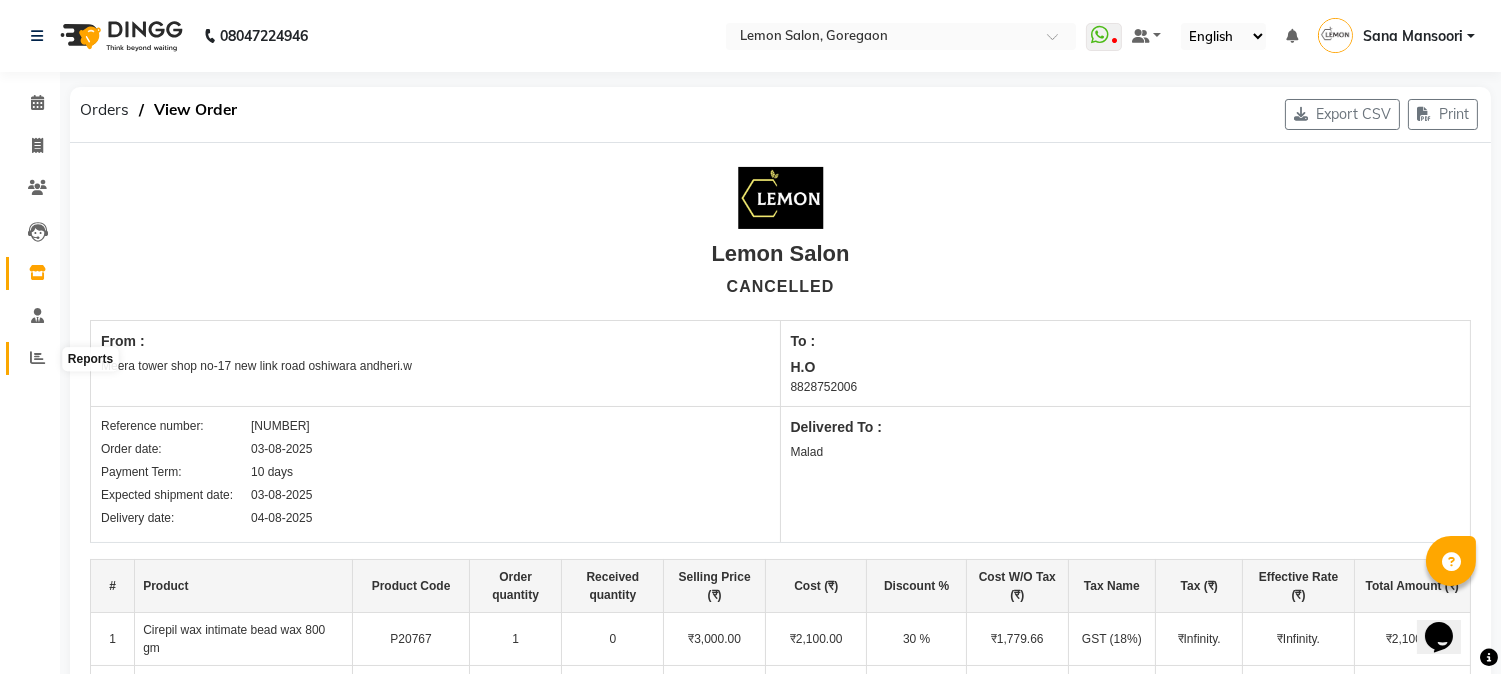 click 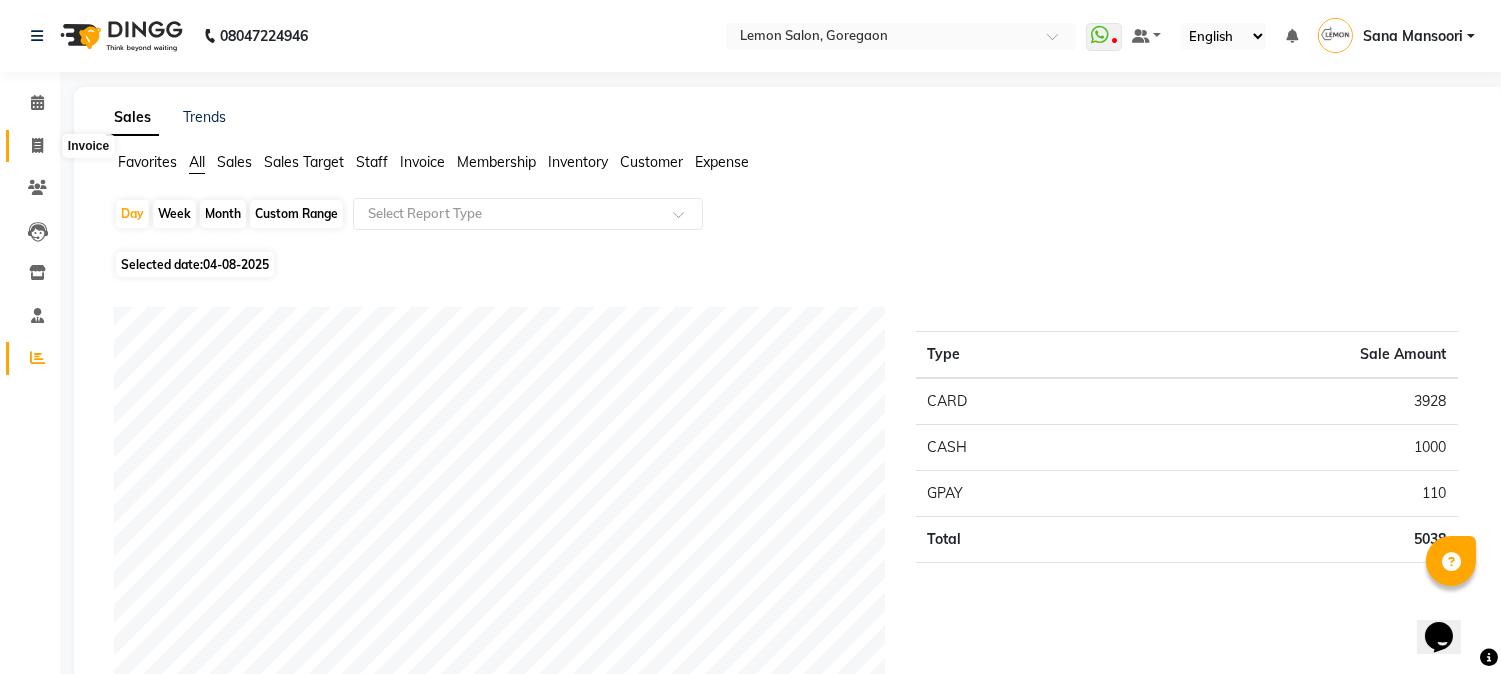click 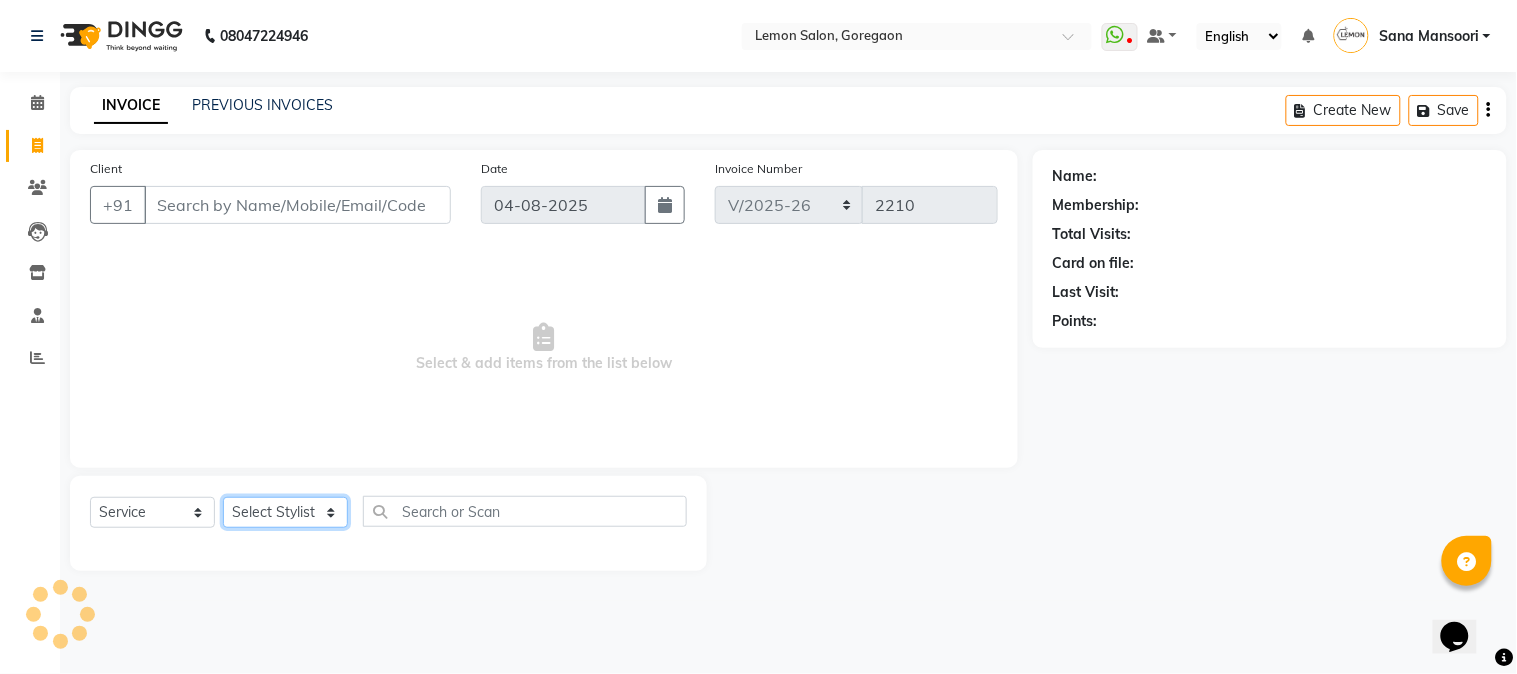 click on "Select Stylist" 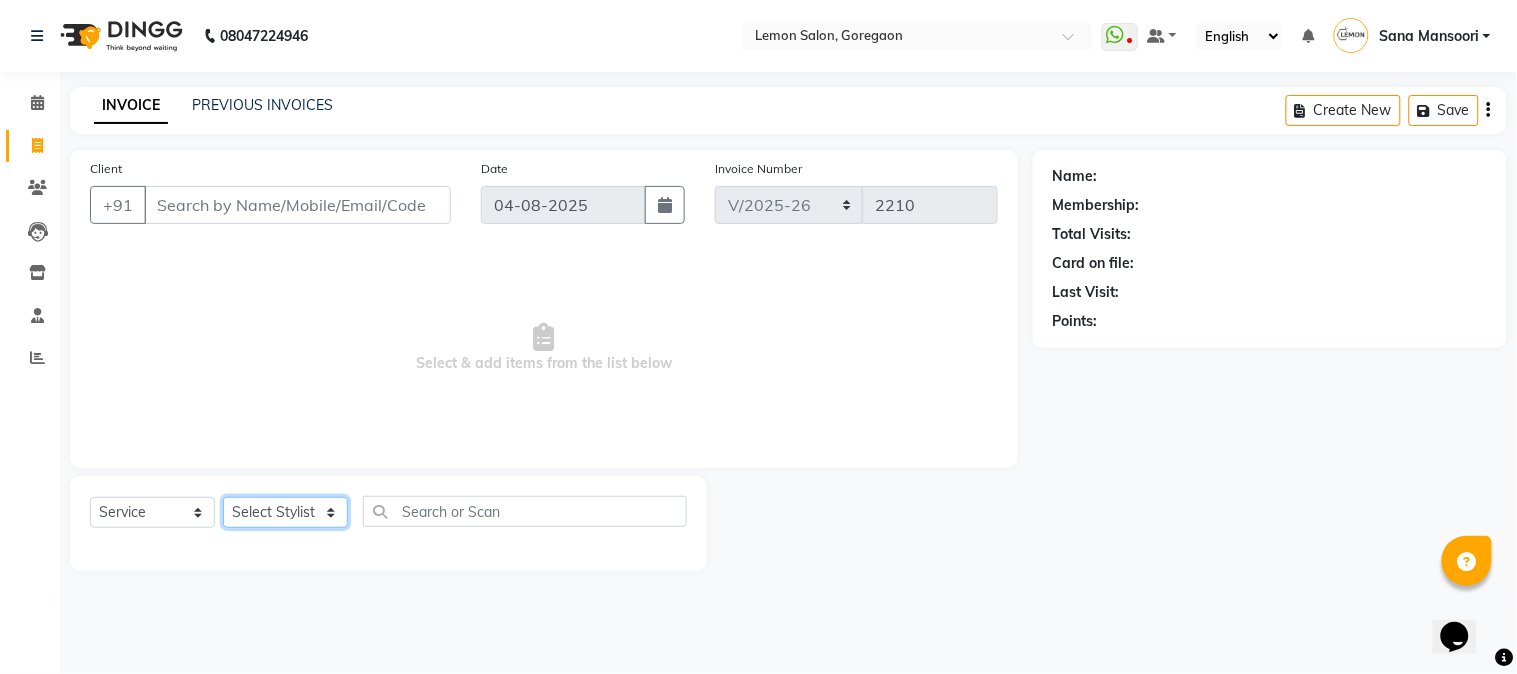 select on "31972" 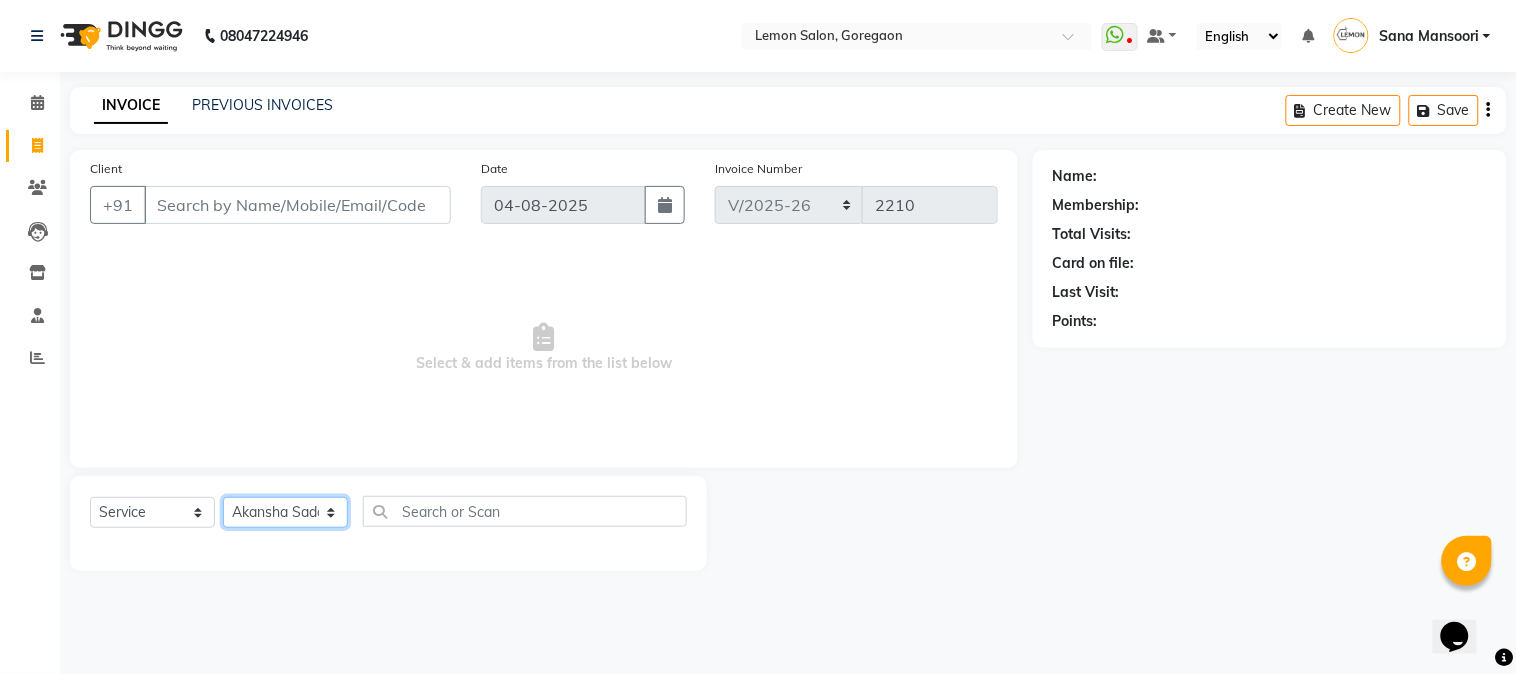 click on "Select Stylist Akansha Sadafule Asma Dshpande Datta Kawar DC Furkan Mansoori kavita Kelatkar  Manisha Mohammed Mohsin  Mohammed Nawab  Mukaddar Shaikh Sana Mansoori Sandhya Tabrez Shah  Urmila Pol" 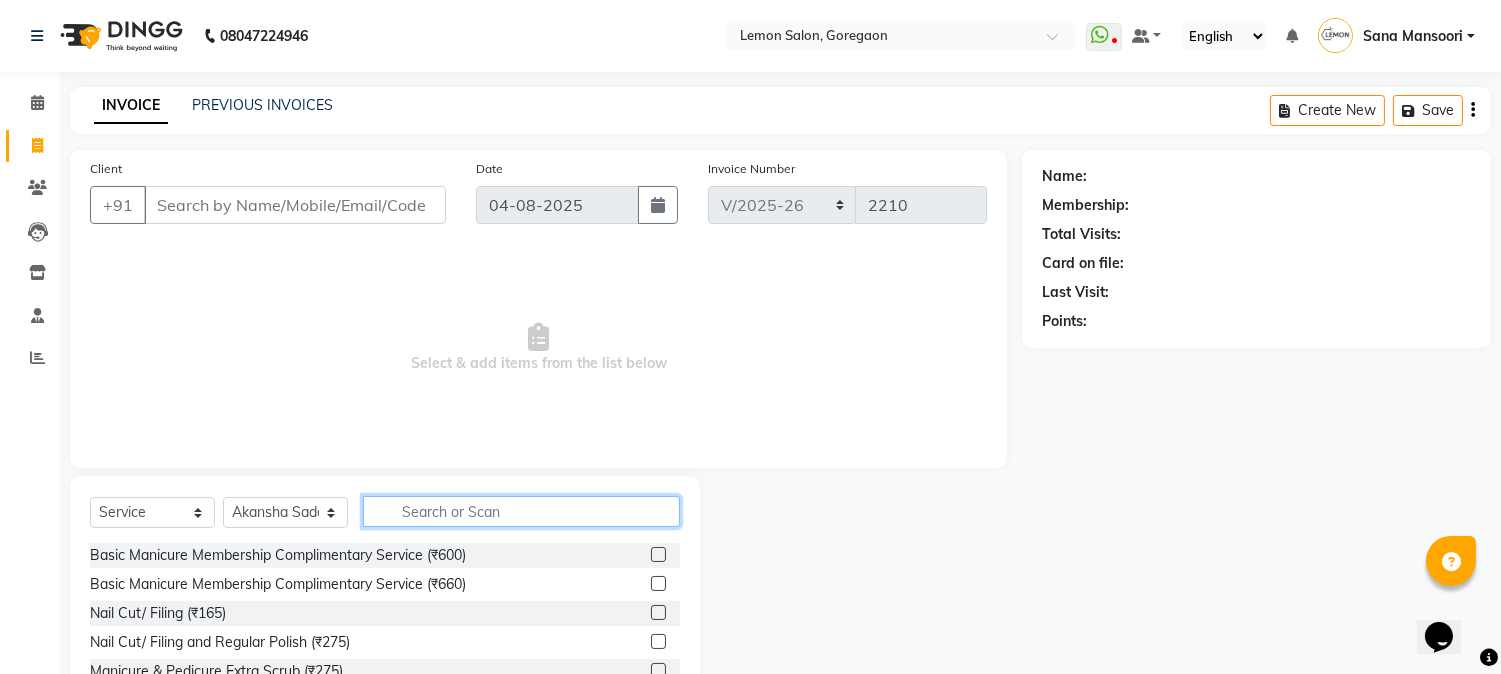 click 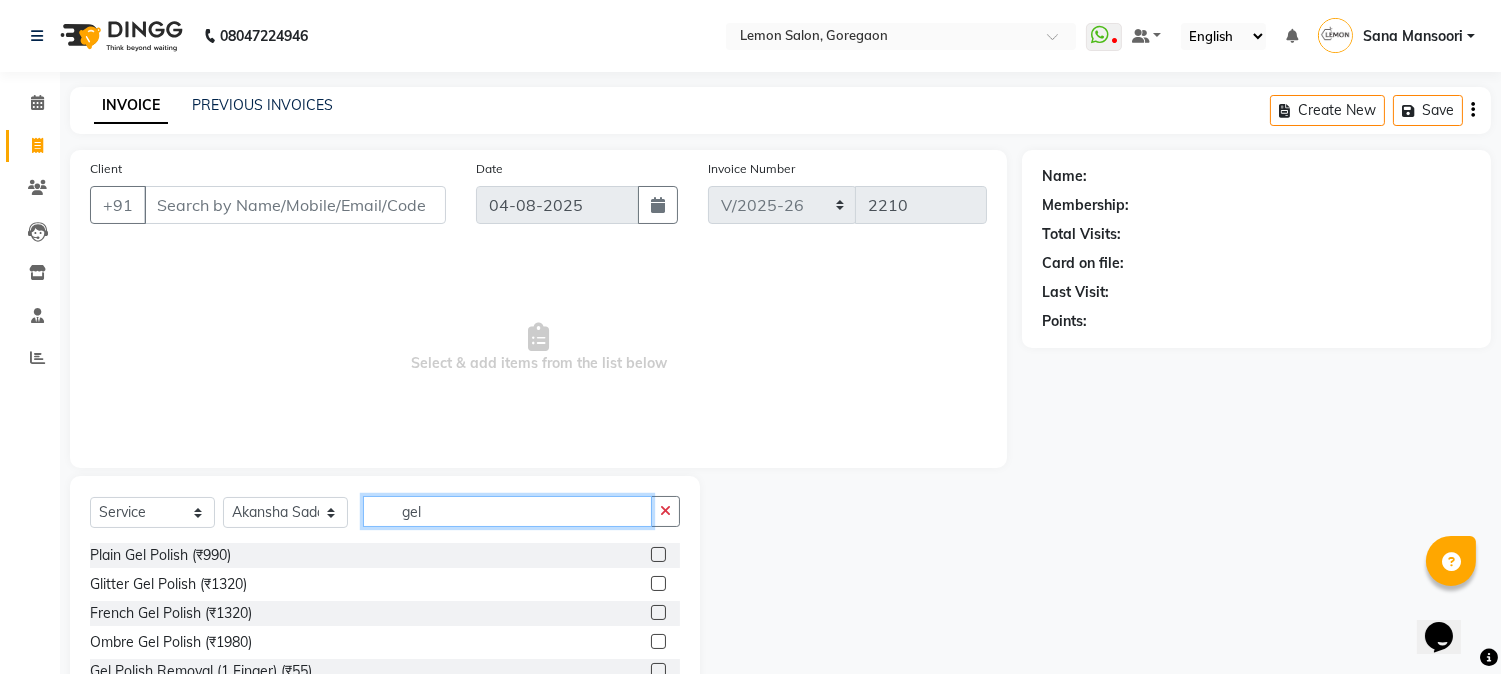 scroll, scrollTop: 126, scrollLeft: 0, axis: vertical 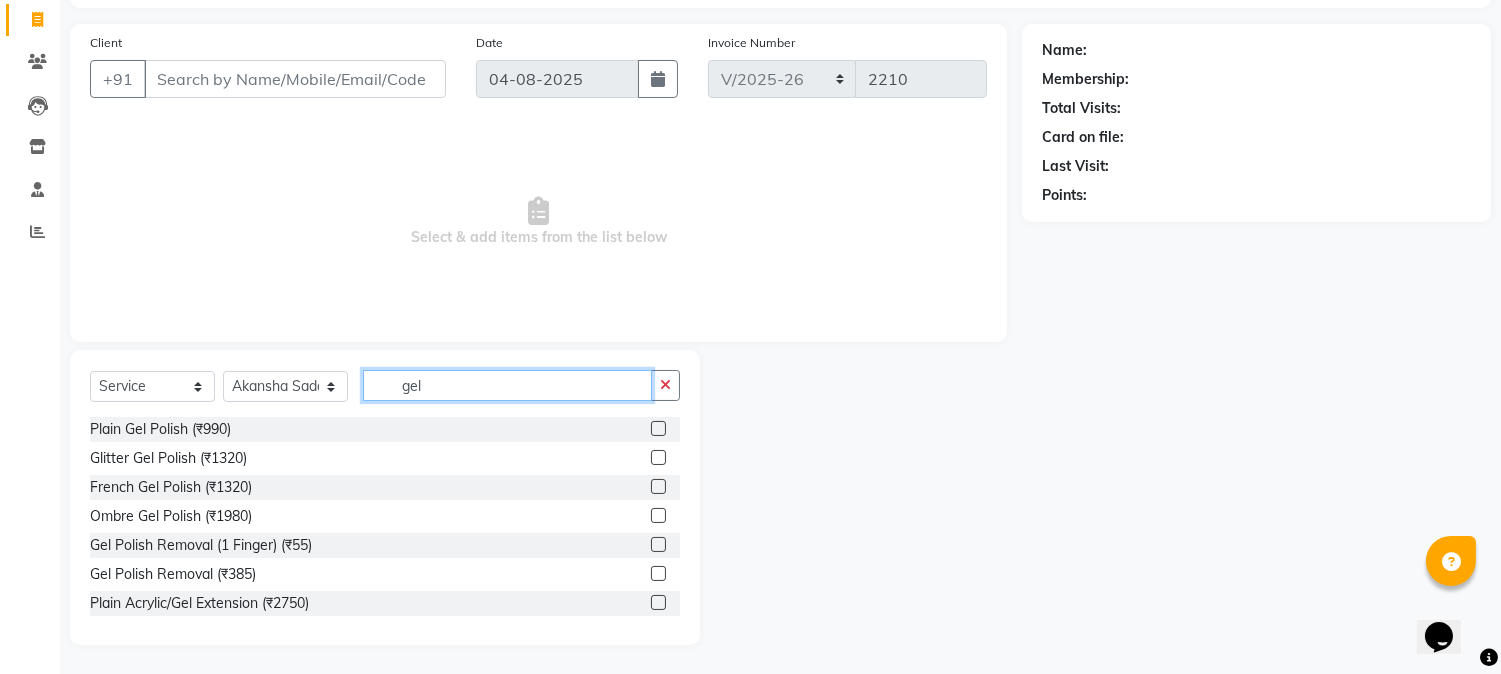 type on "gel" 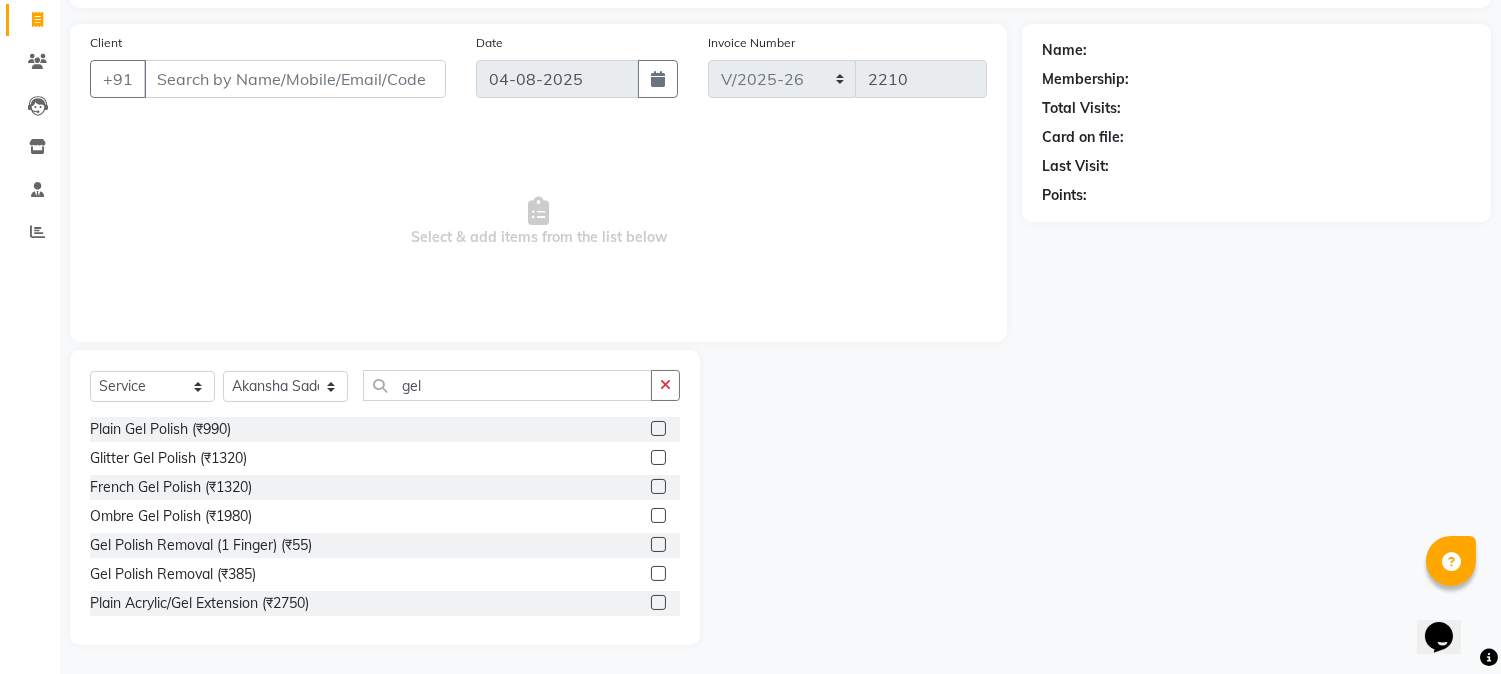 click 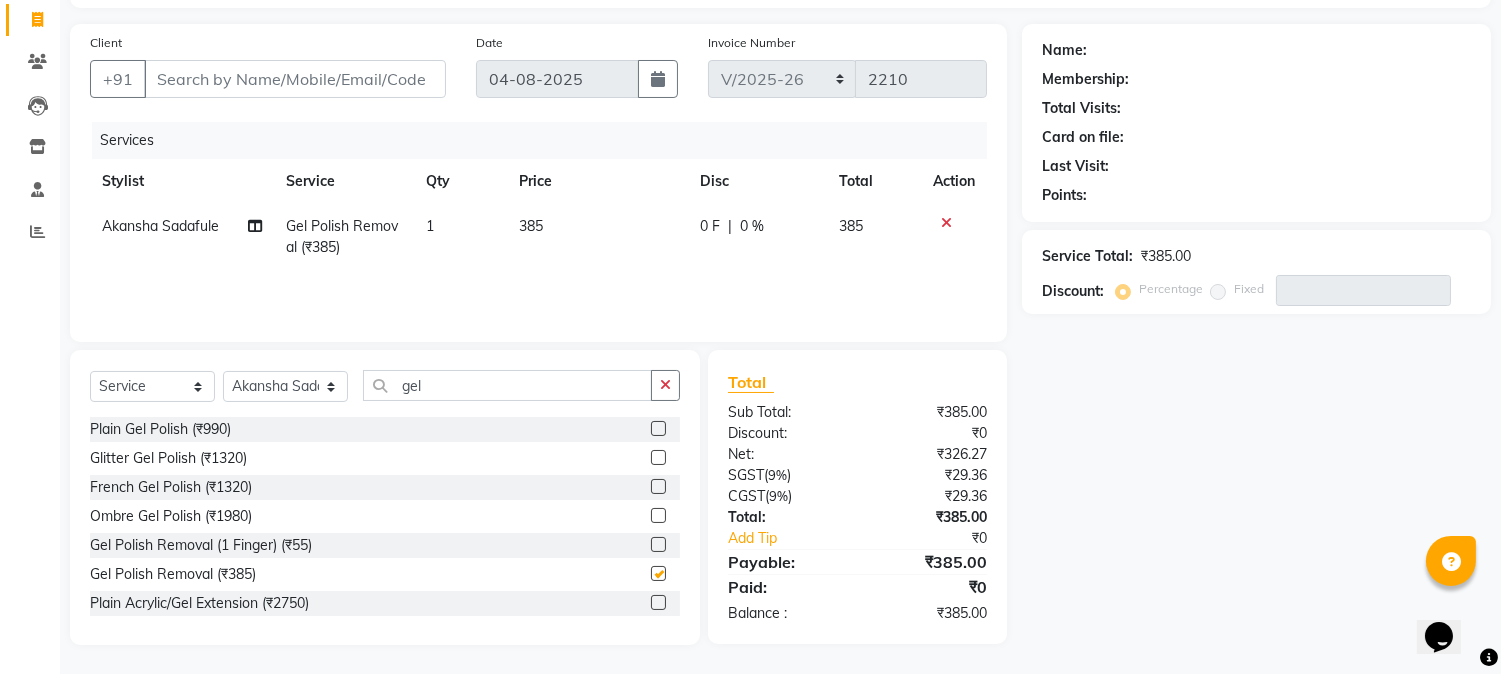checkbox on "false" 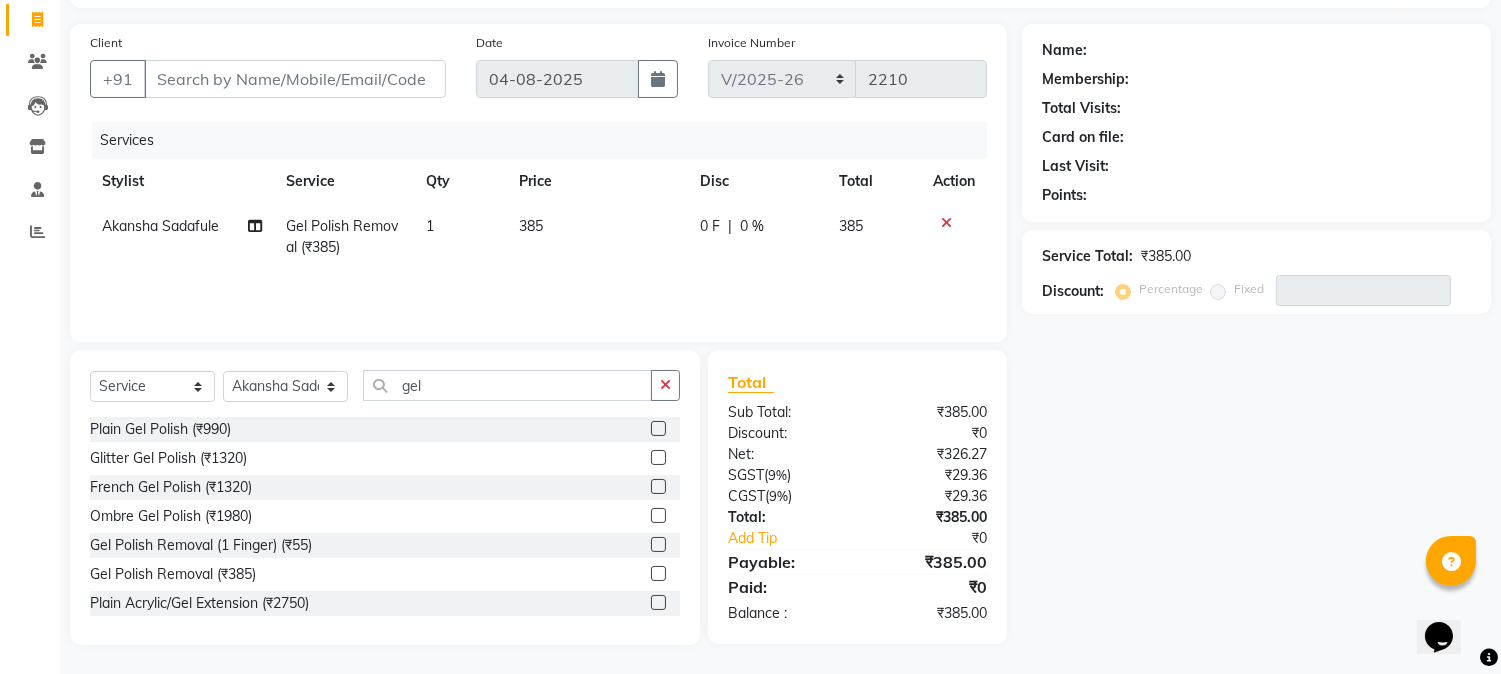 click on "08047224946 Select Location × Lemon Salon, Goregaon  WhatsApp Status  ✕ Status:  Disconnected Recent Service Activity: 01-01-1970     05:30 AM  08047224946 Whatsapp Settings Default Panel My Panel English ENGLISH Español العربية मराठी हिंदी ગુજરાતી தமிழ் 中文 Notifications nothing to show Sana Mansoori Manage Profile Change Password Sign out  Version:3.16.0  ☀ Lemon Salon, Goregaon  Calendar  Invoice  Clients  Leads   Inventory  Staff  Reports Completed InProgress Upcoming Dropped Tentative Check-In Confirm Bookings Segments Page Builder INVOICE PREVIOUS INVOICES Create New   Save  Client +91 Date 04-08-2025 Invoice Number MLD/2025-26 V/2025 V/2025-26 2210 Services Stylist Service Qty Price Disc Total Action Akansha Sadafule Gel Polish Removal (₹385) 1 385 0 F | 0 % 385 Select  Service  Product  Membership  Package Voucher Prepaid Gift Card  Select Stylist Akansha Sadafule Asma Dshpande Datta Kawar DC Furkan Mansoori kavita Kelatkar  )" at bounding box center (750, 211) 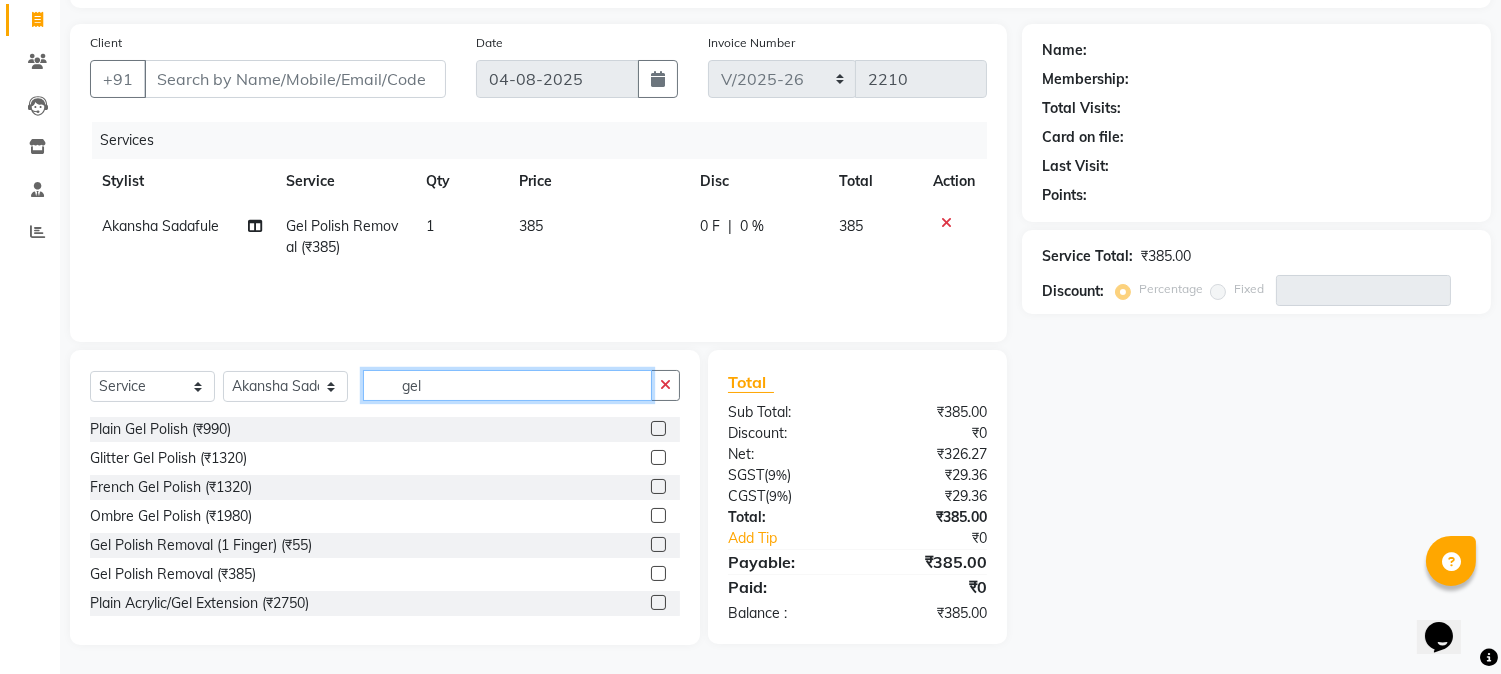 click on "gel" 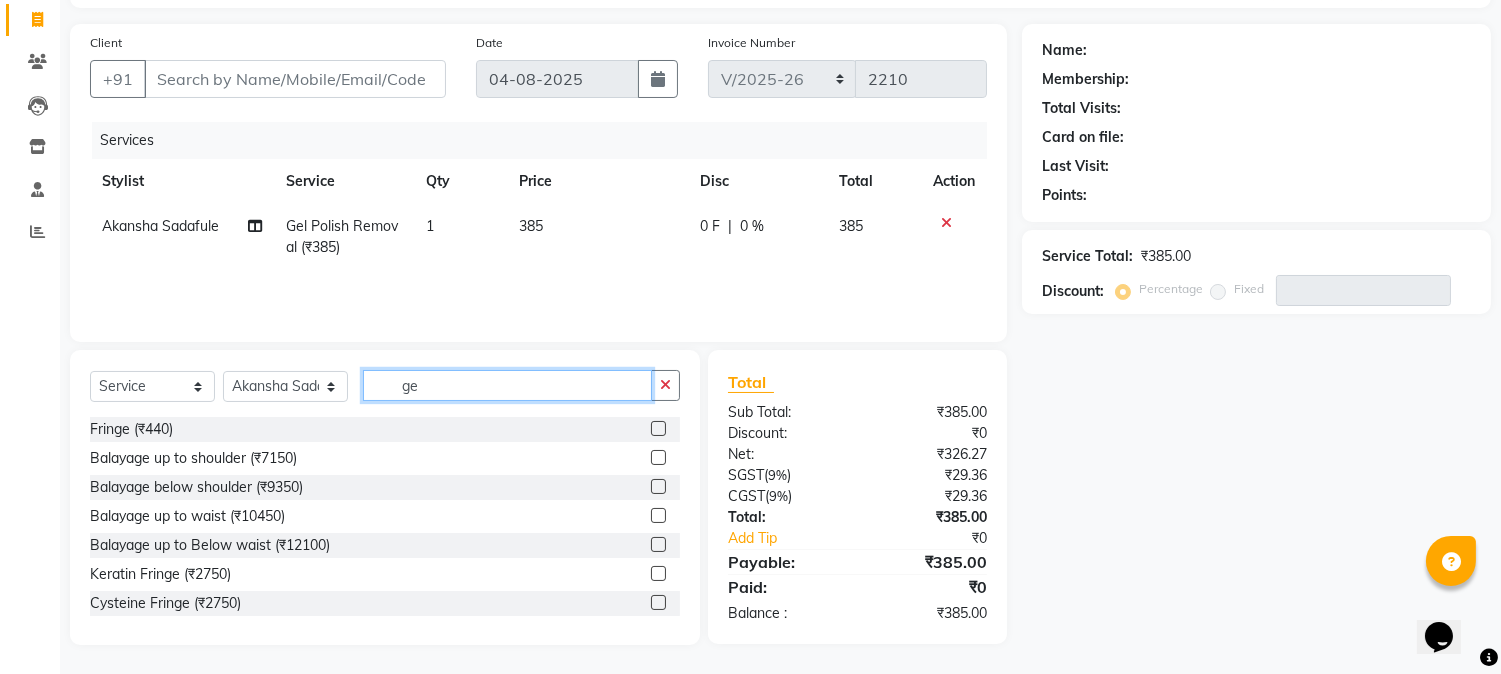 type on "g" 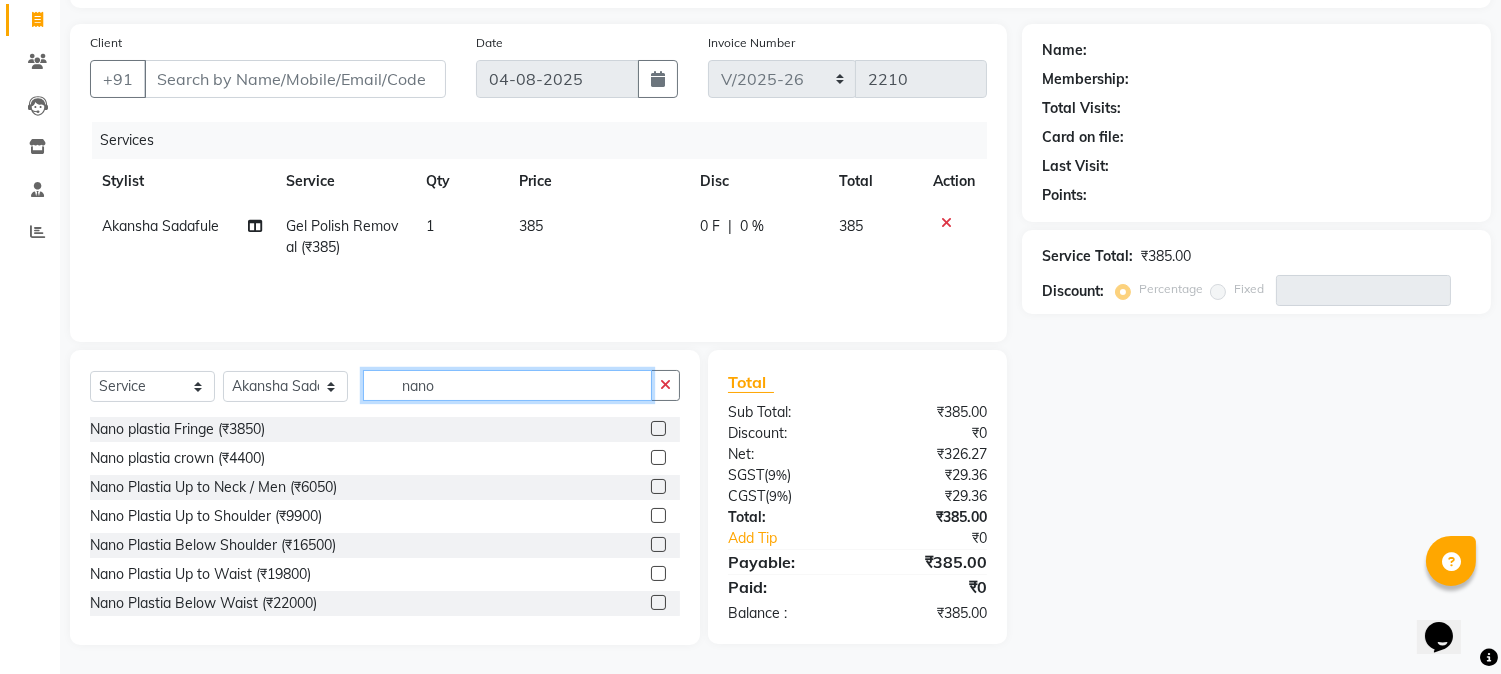 type on "nano" 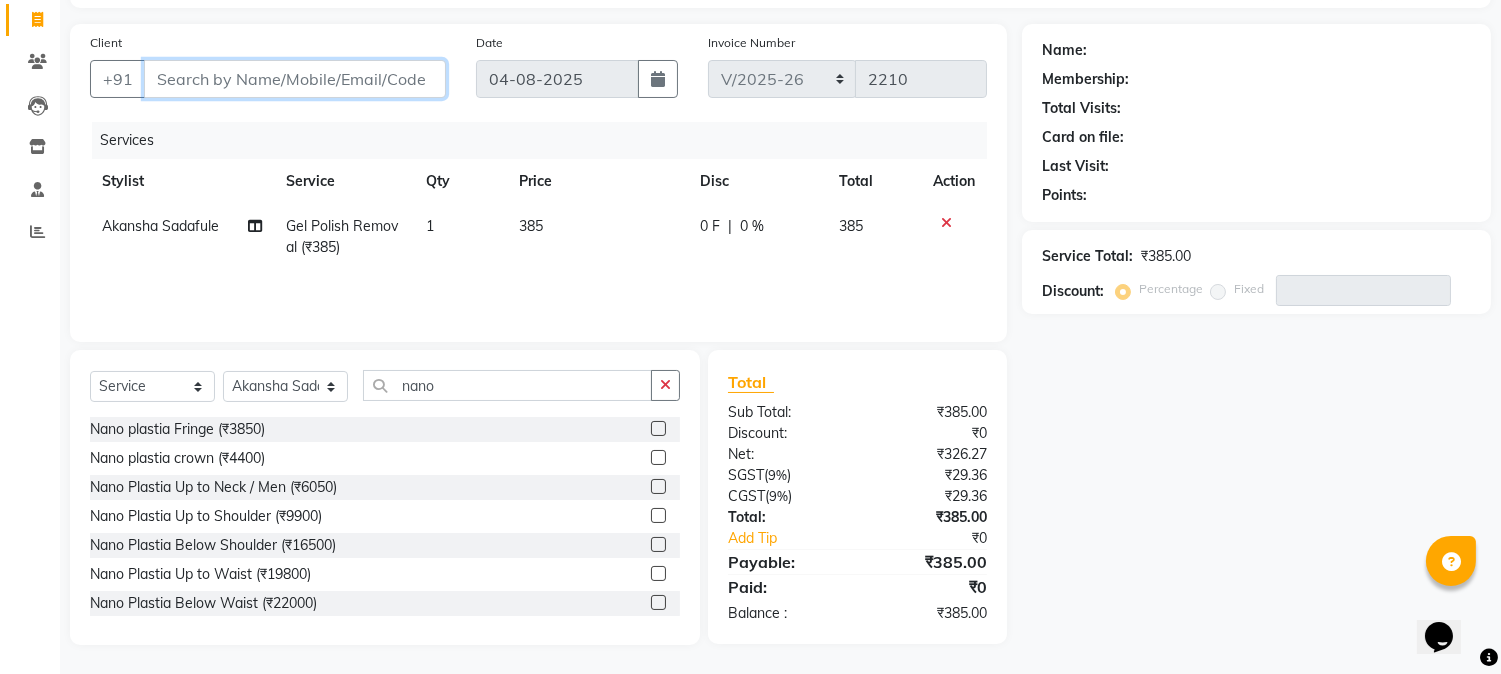 click on "Client" at bounding box center [295, 79] 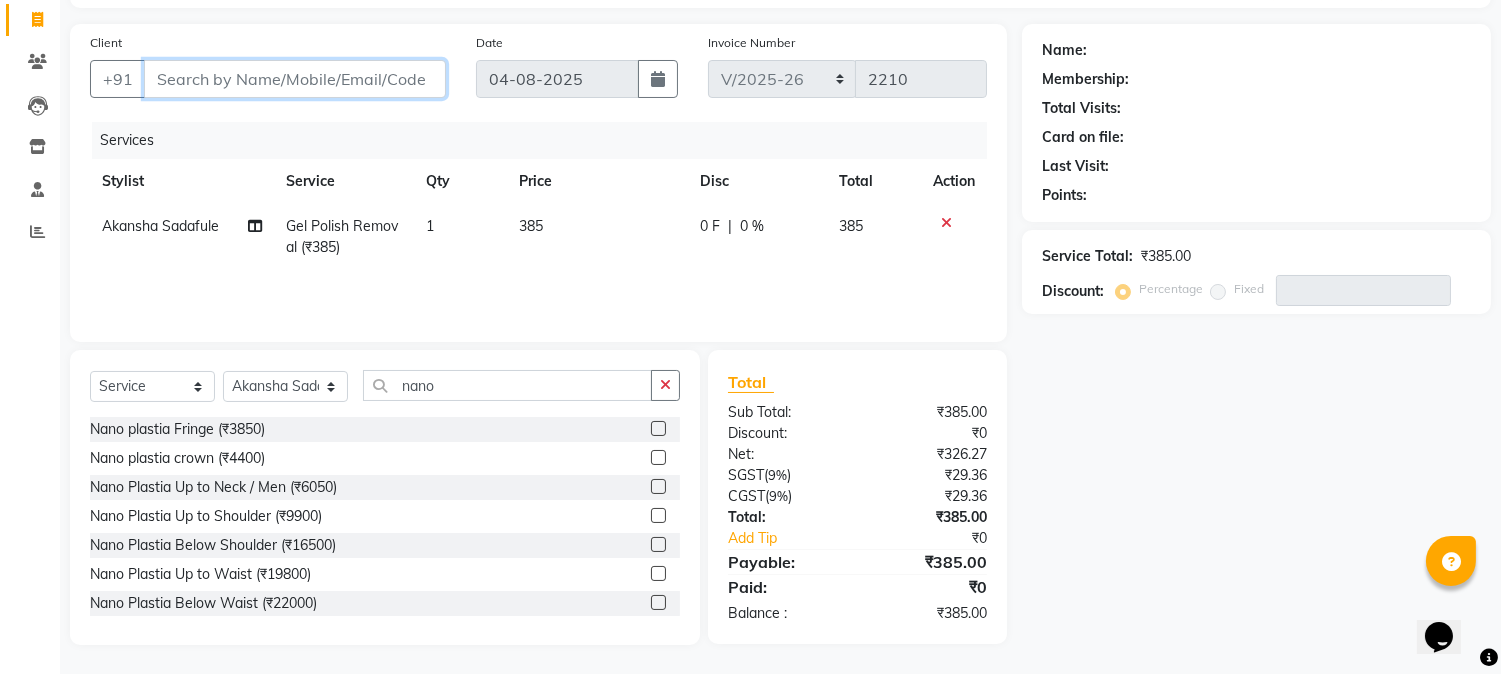 type on "s" 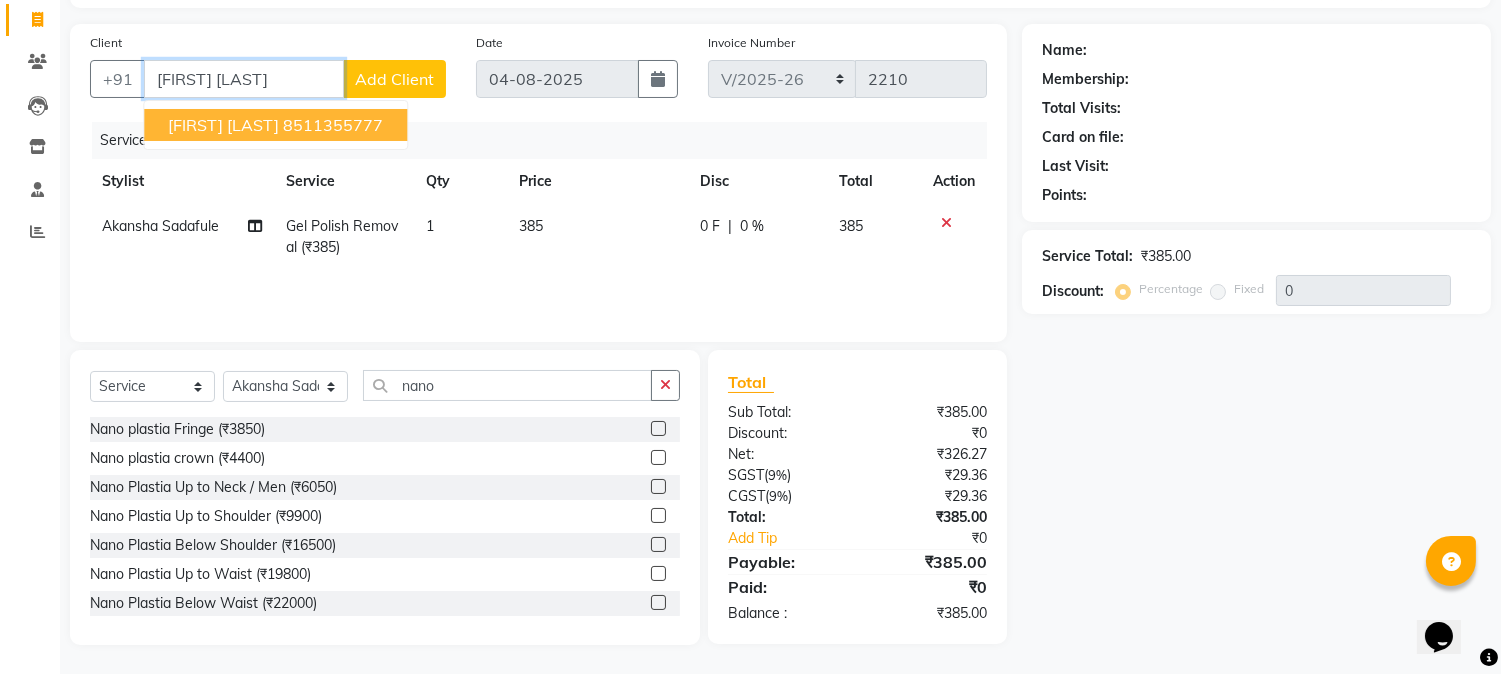 click on "Sangeeta bansal" at bounding box center [223, 125] 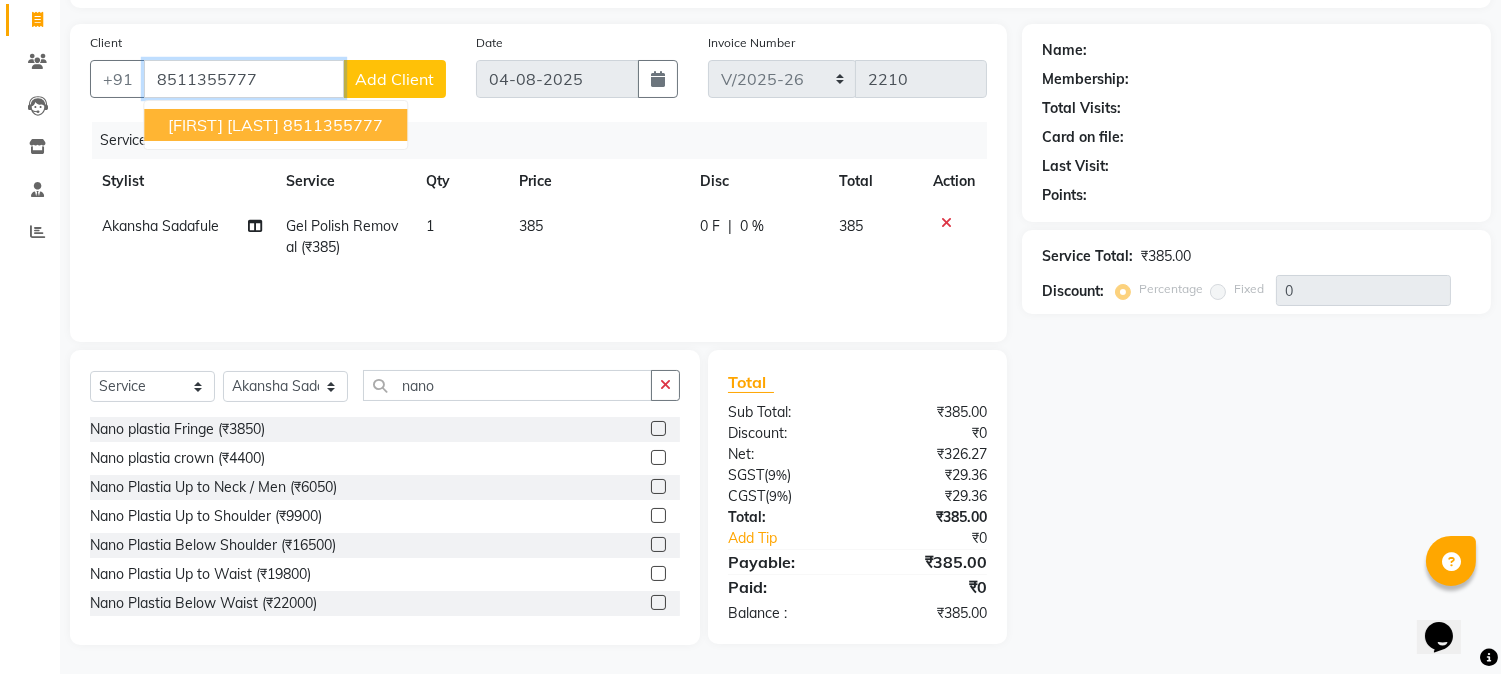 type on "8511355777" 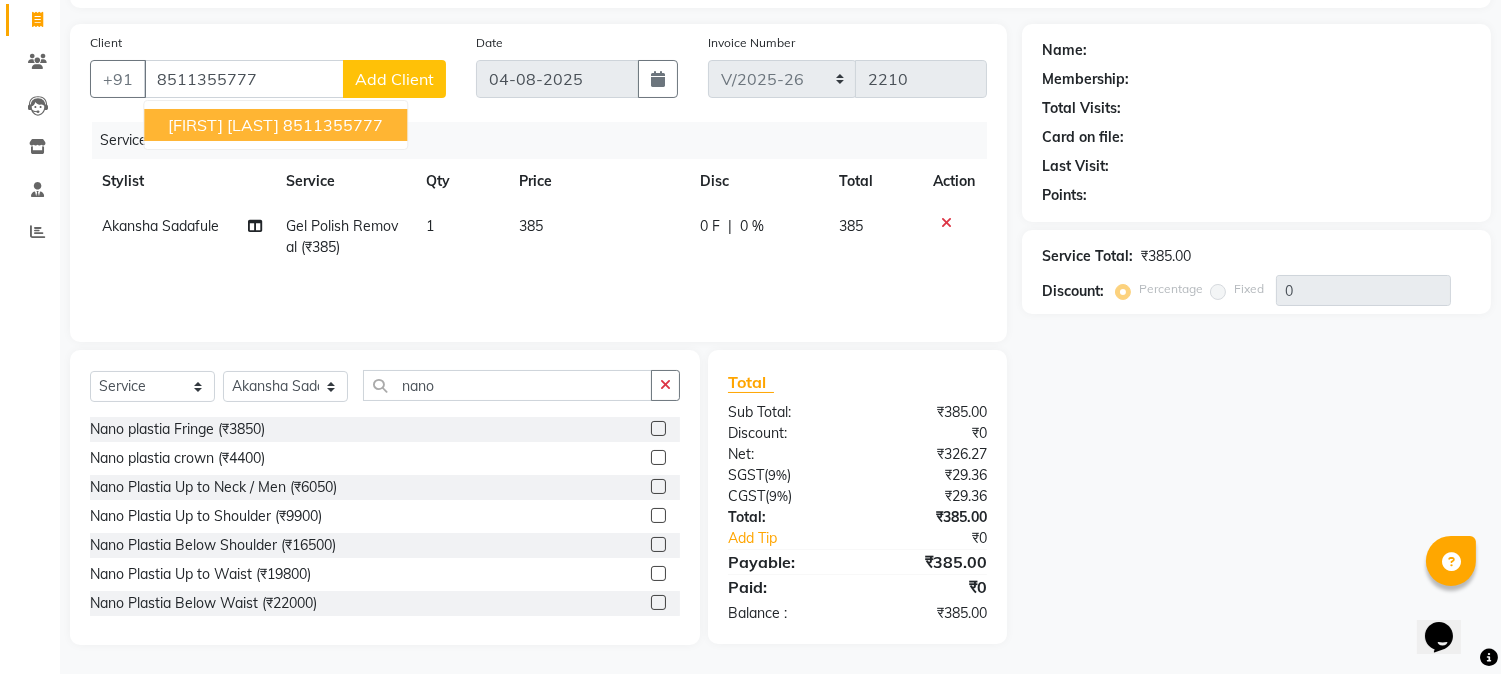 type on "20" 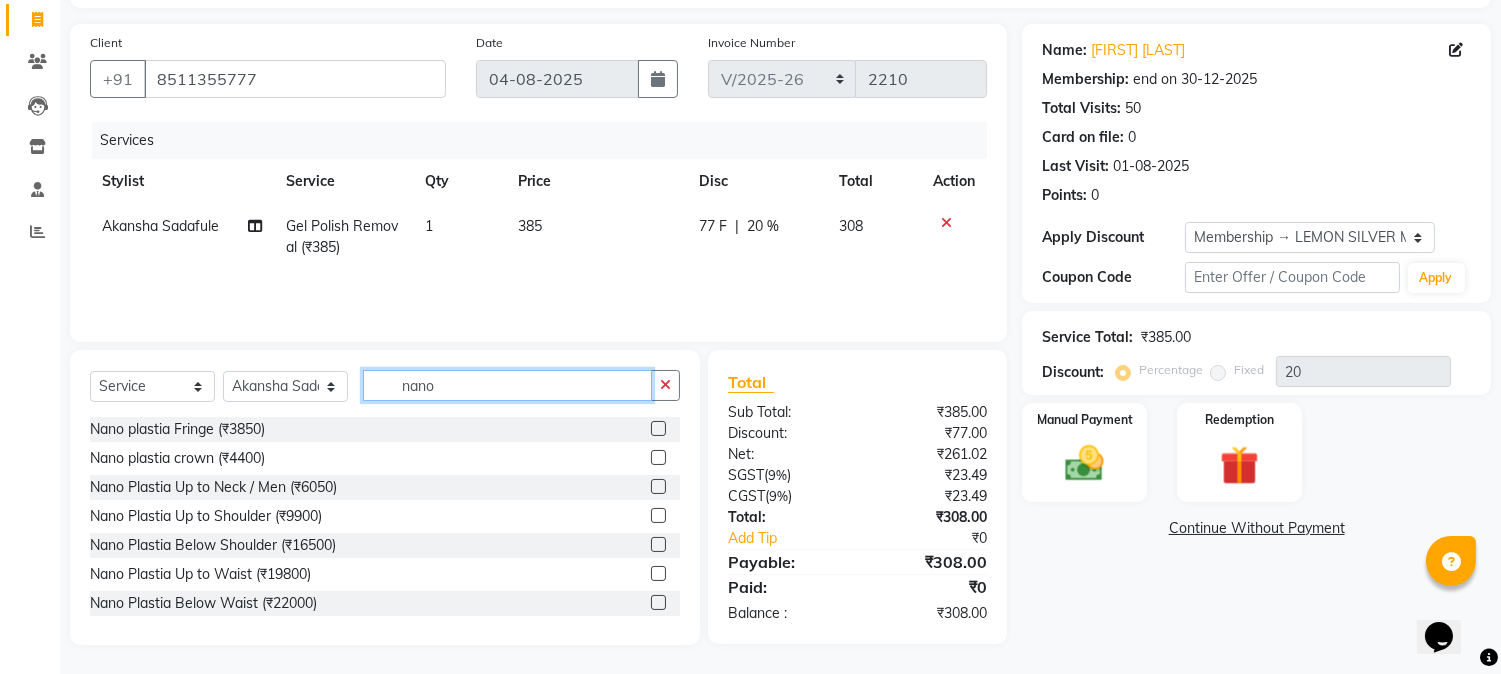 click on "nano" 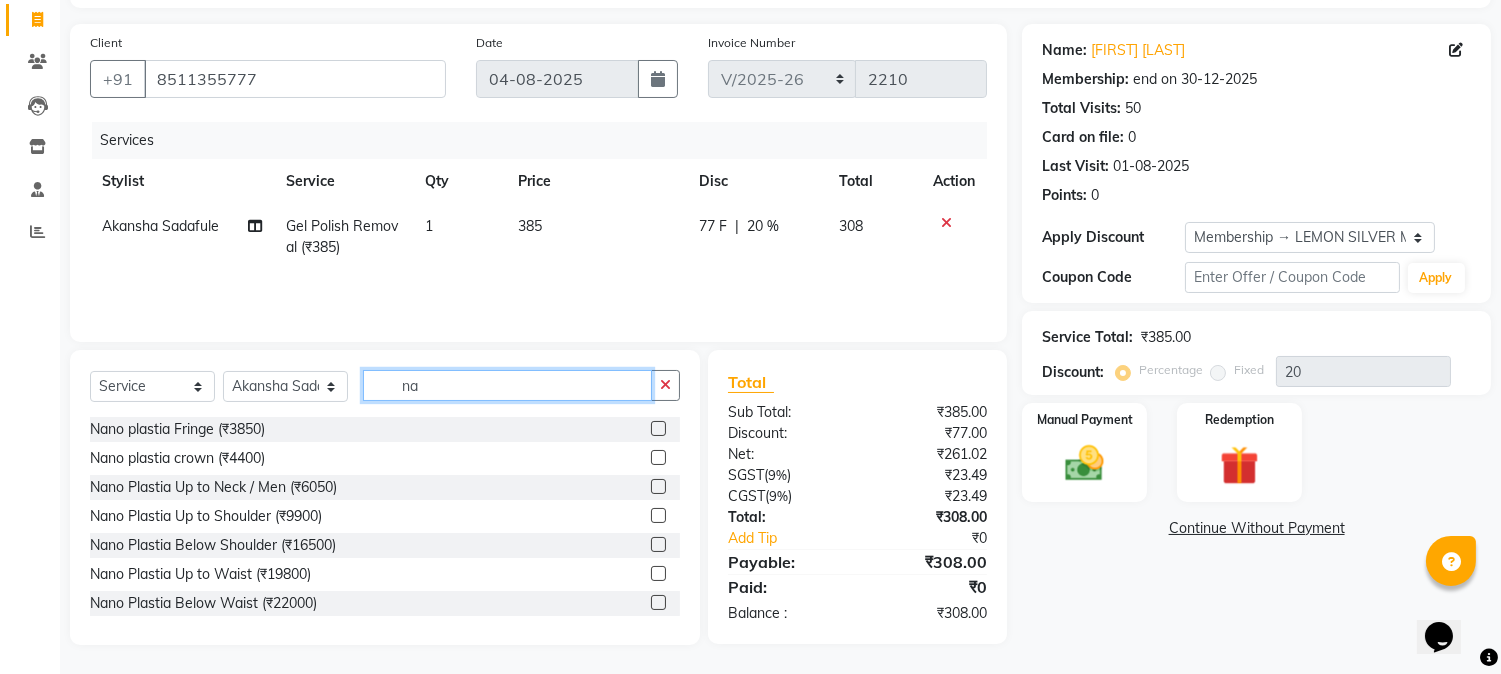 type on "n" 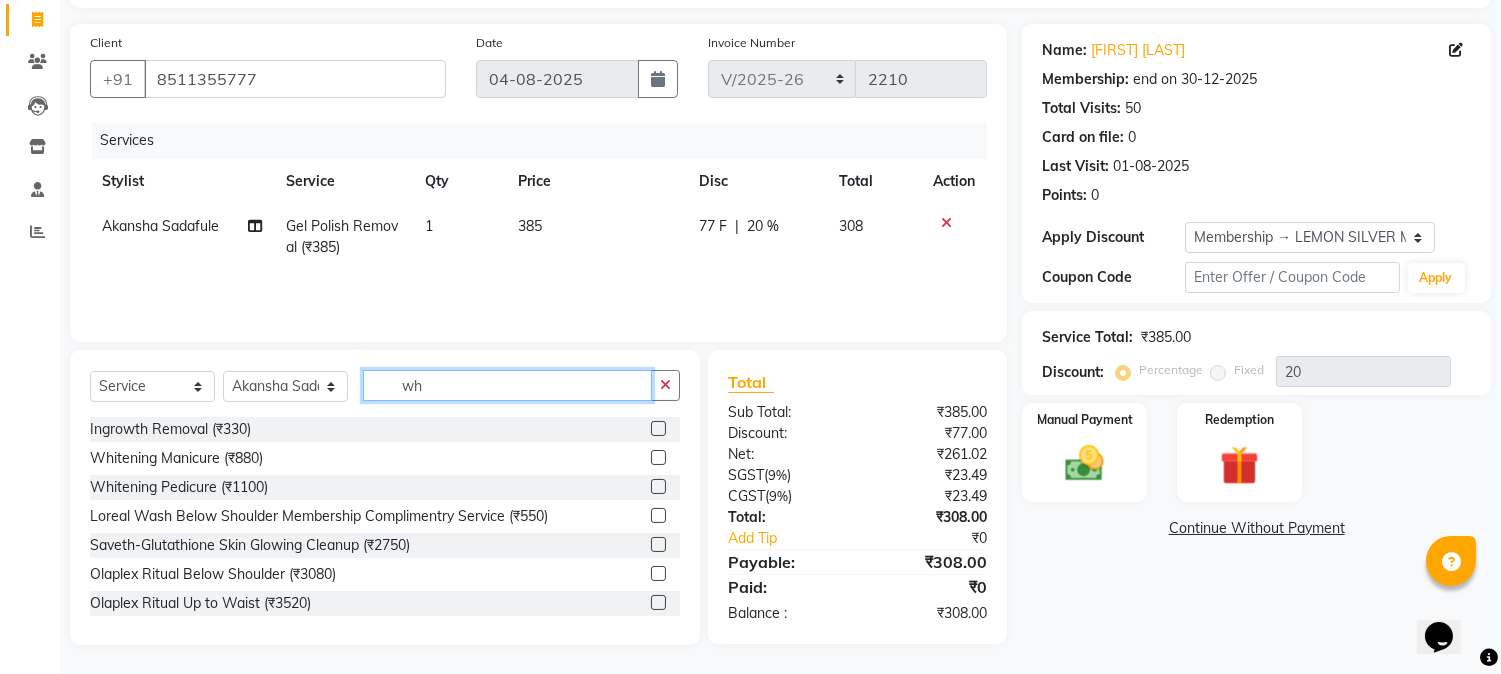 scroll, scrollTop: 125, scrollLeft: 0, axis: vertical 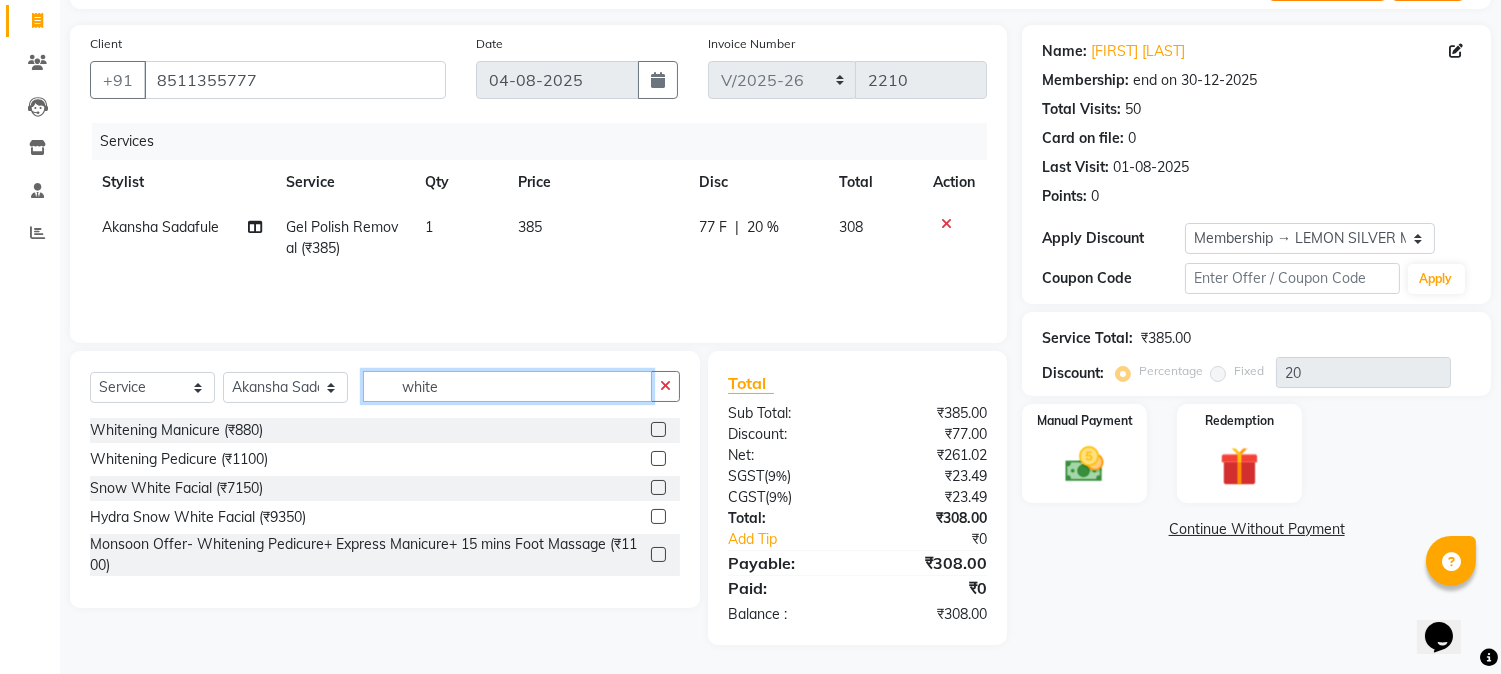 type on "white" 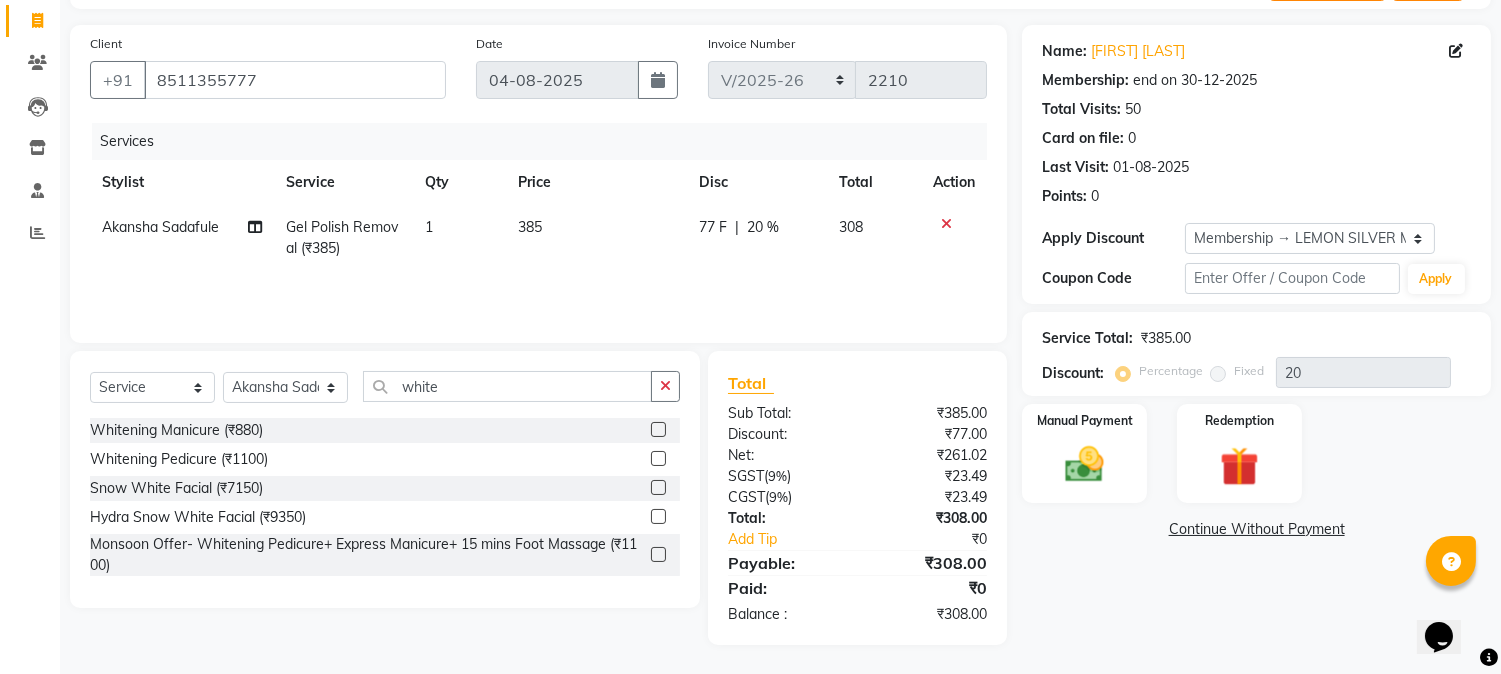 click 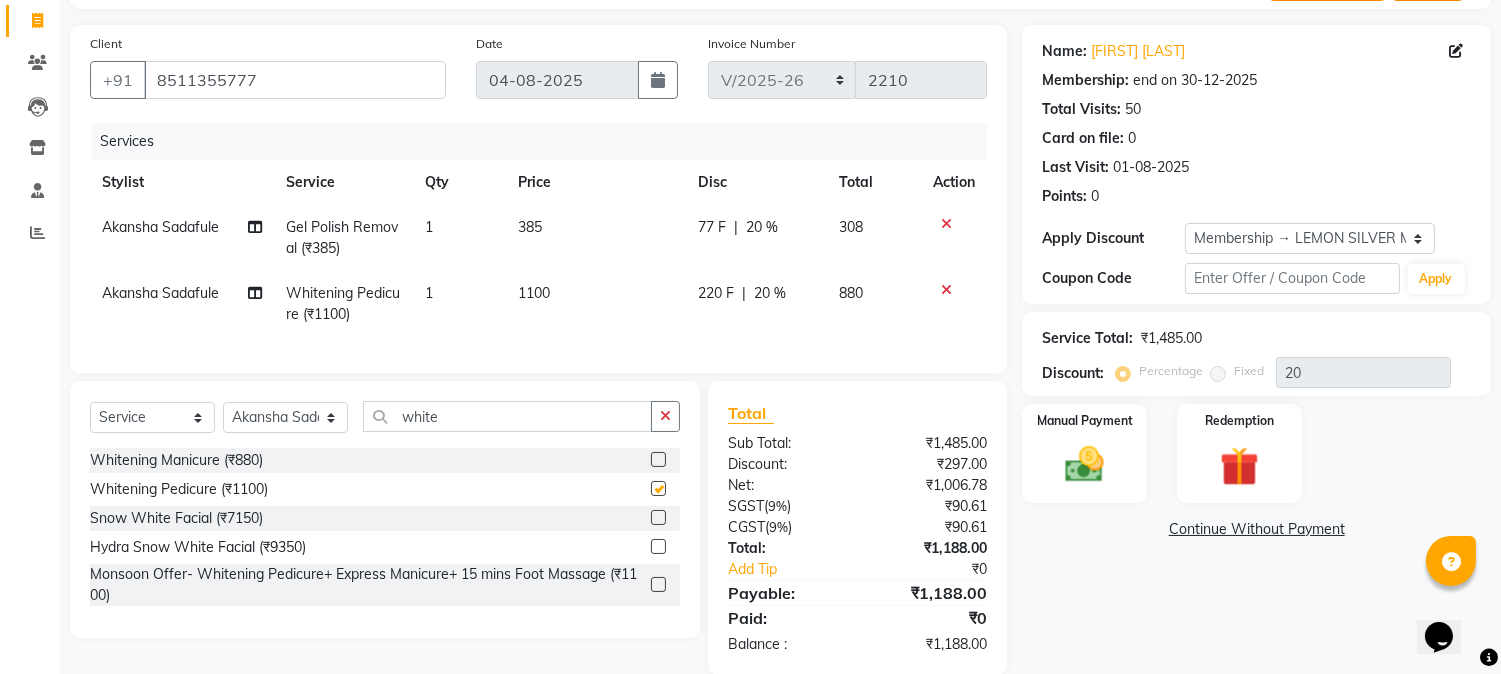 checkbox on "false" 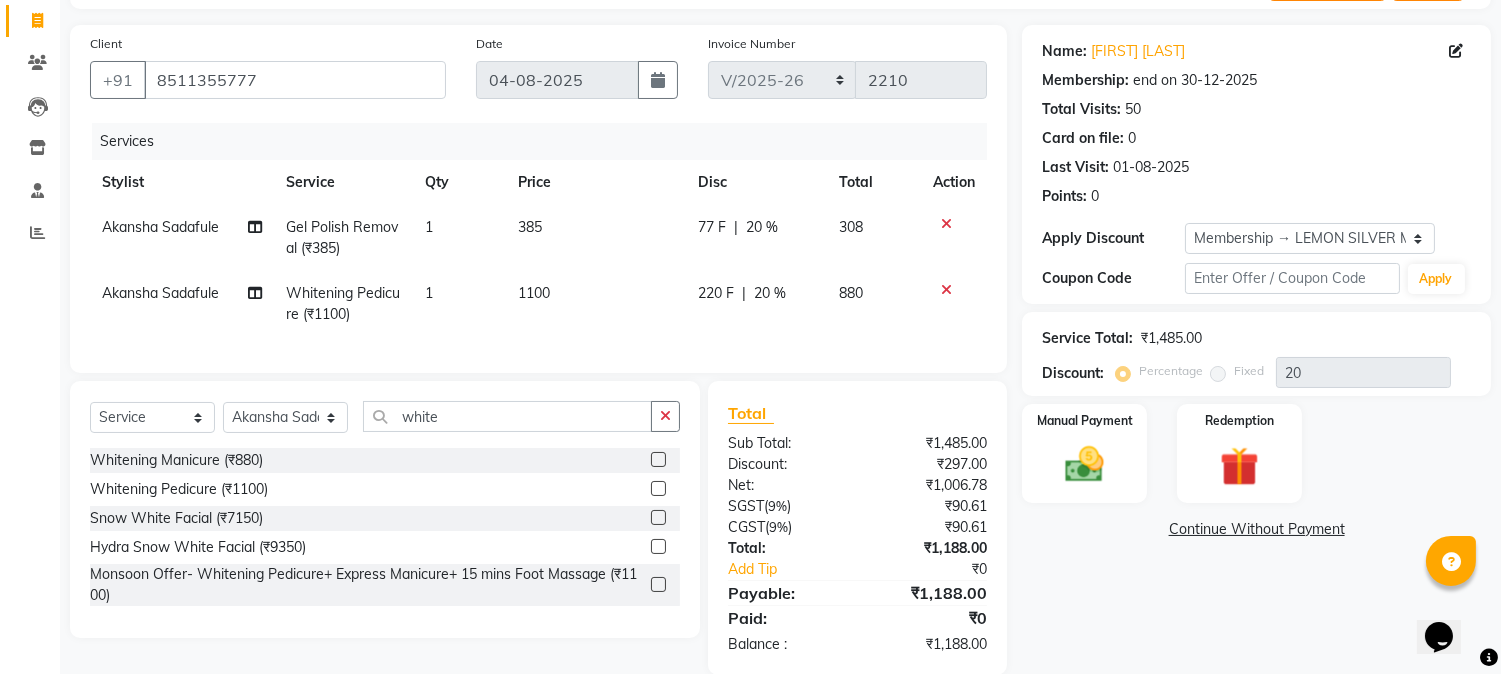 scroll, scrollTop: 0, scrollLeft: 0, axis: both 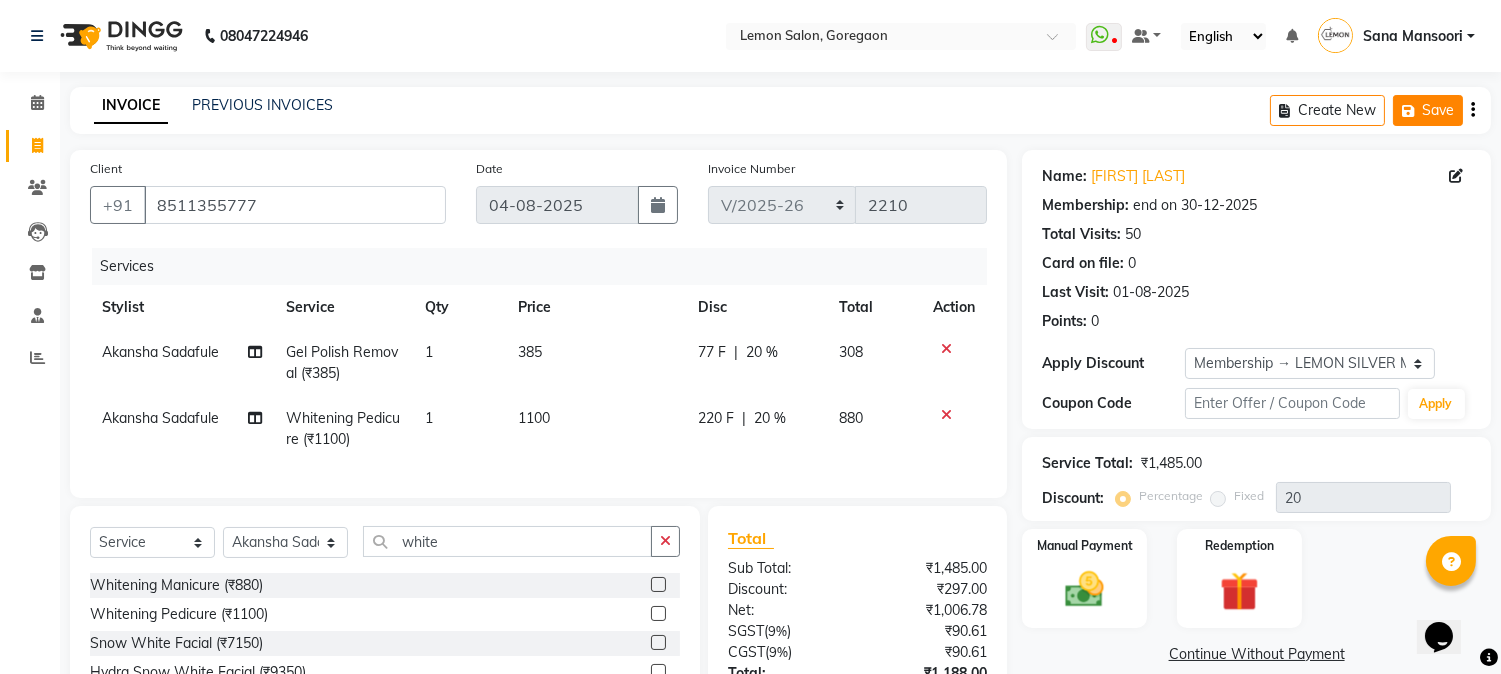 click on "Save" 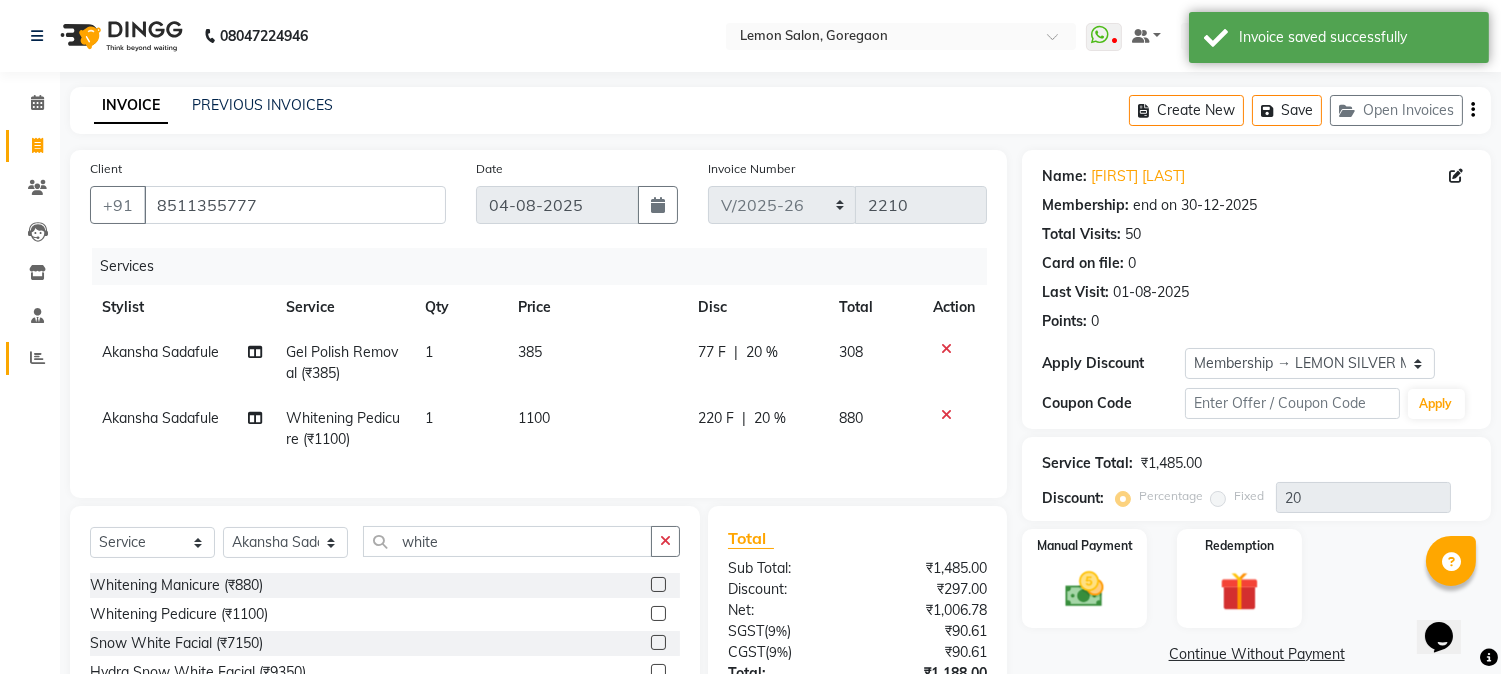 click on "Reports" 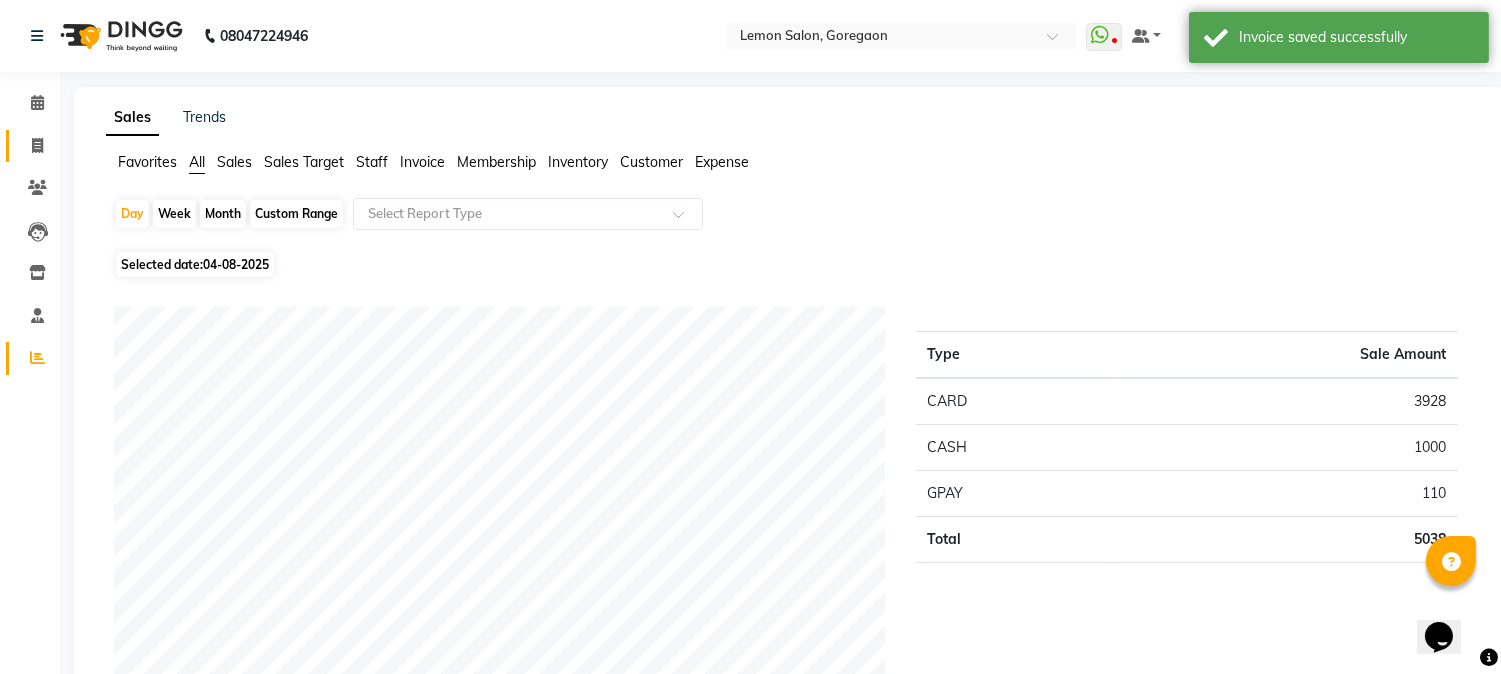 click on "Invoice" 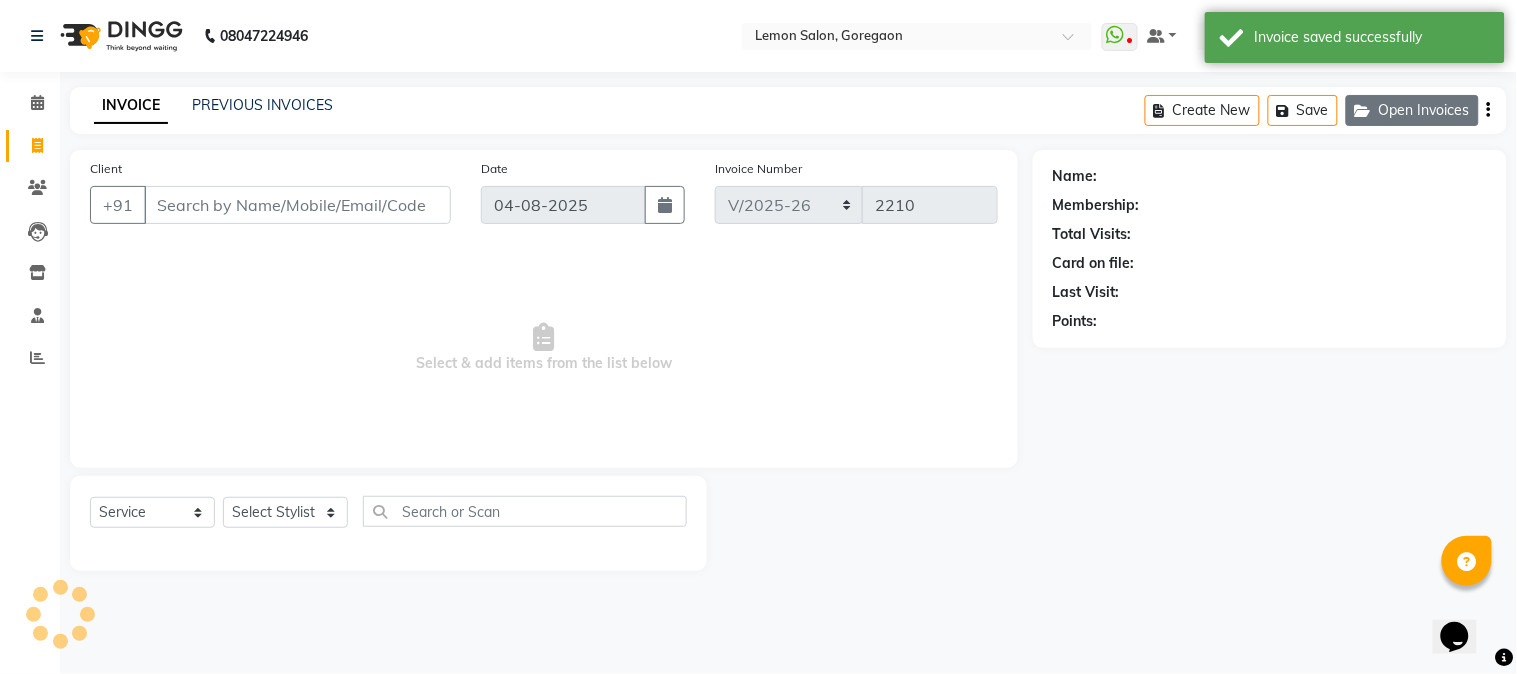 click on "Open Invoices" 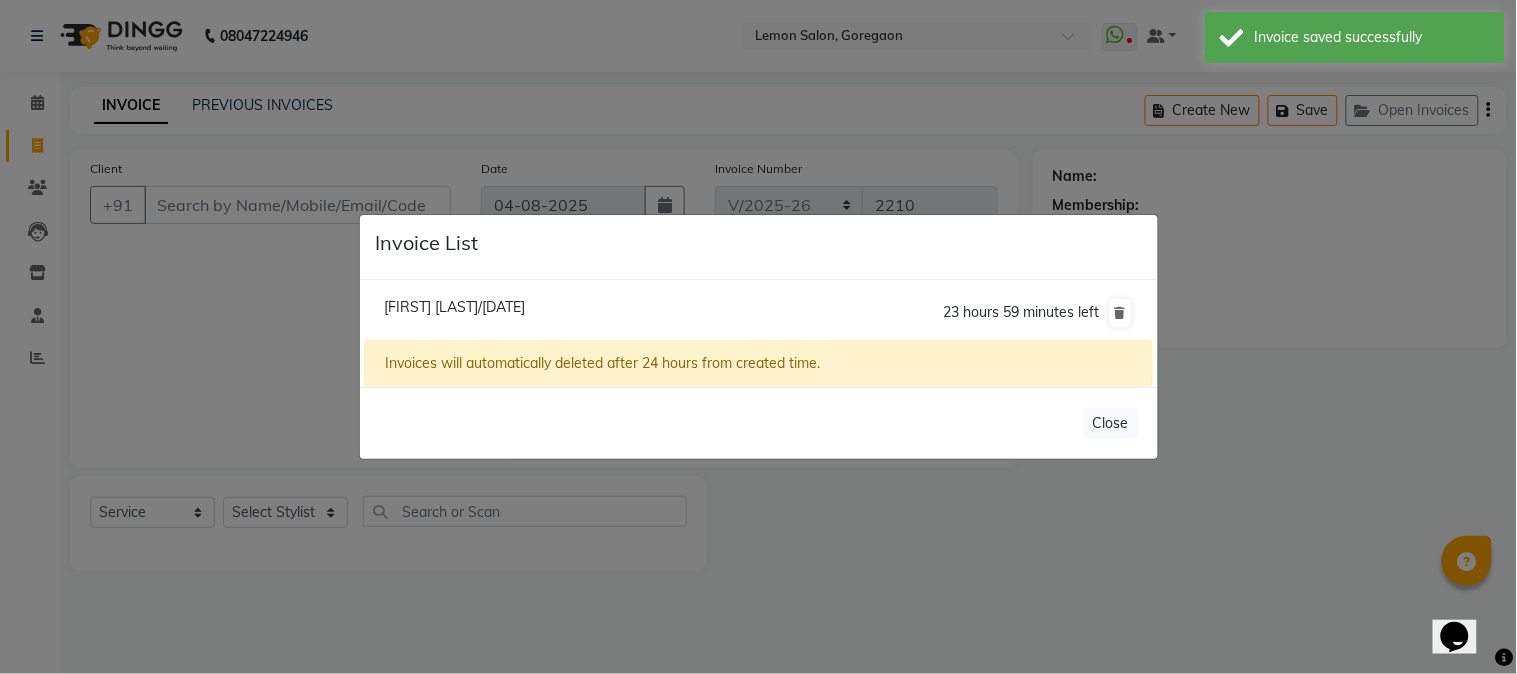 click on "Invoice List  Sangeeta Bansal/04 August 2025  23 hours 59 minutes left  Invoices will automatically deleted after 24 hours from created time.   Close" 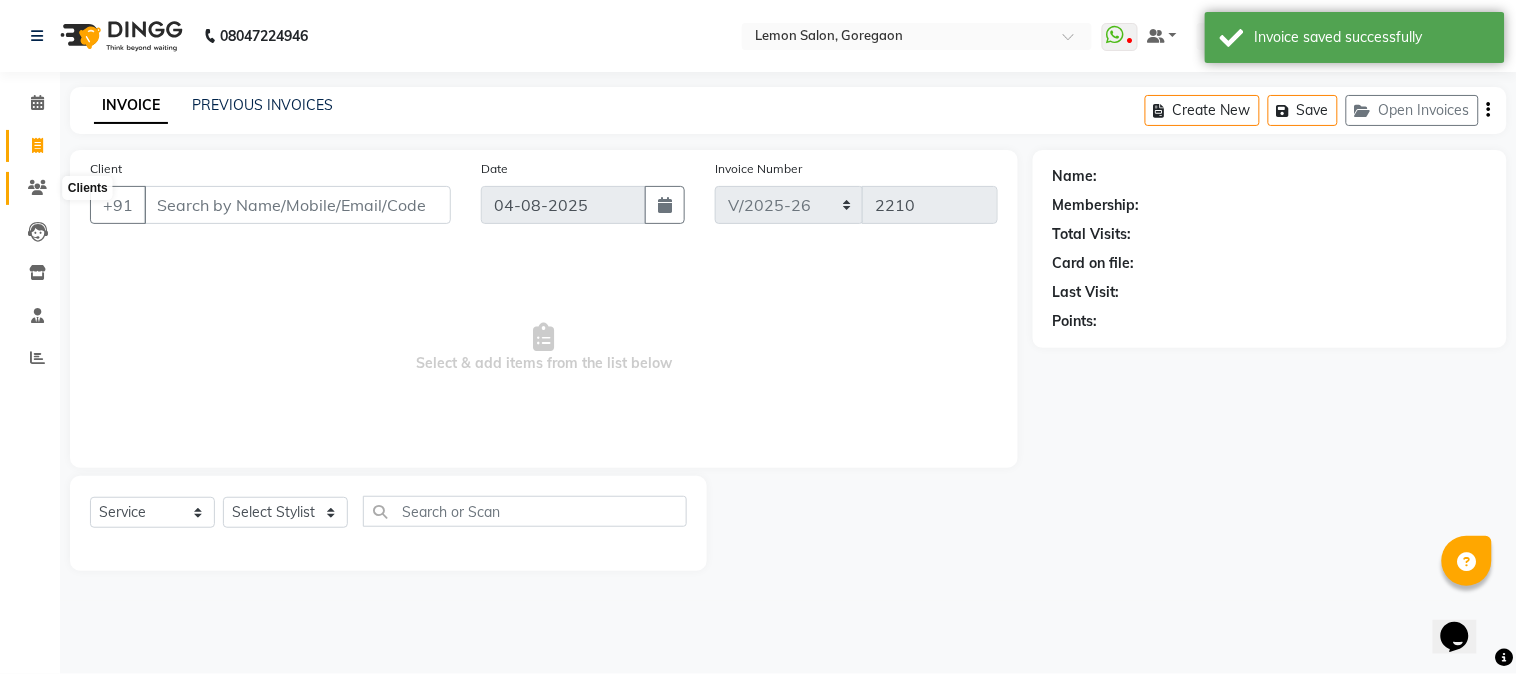 click 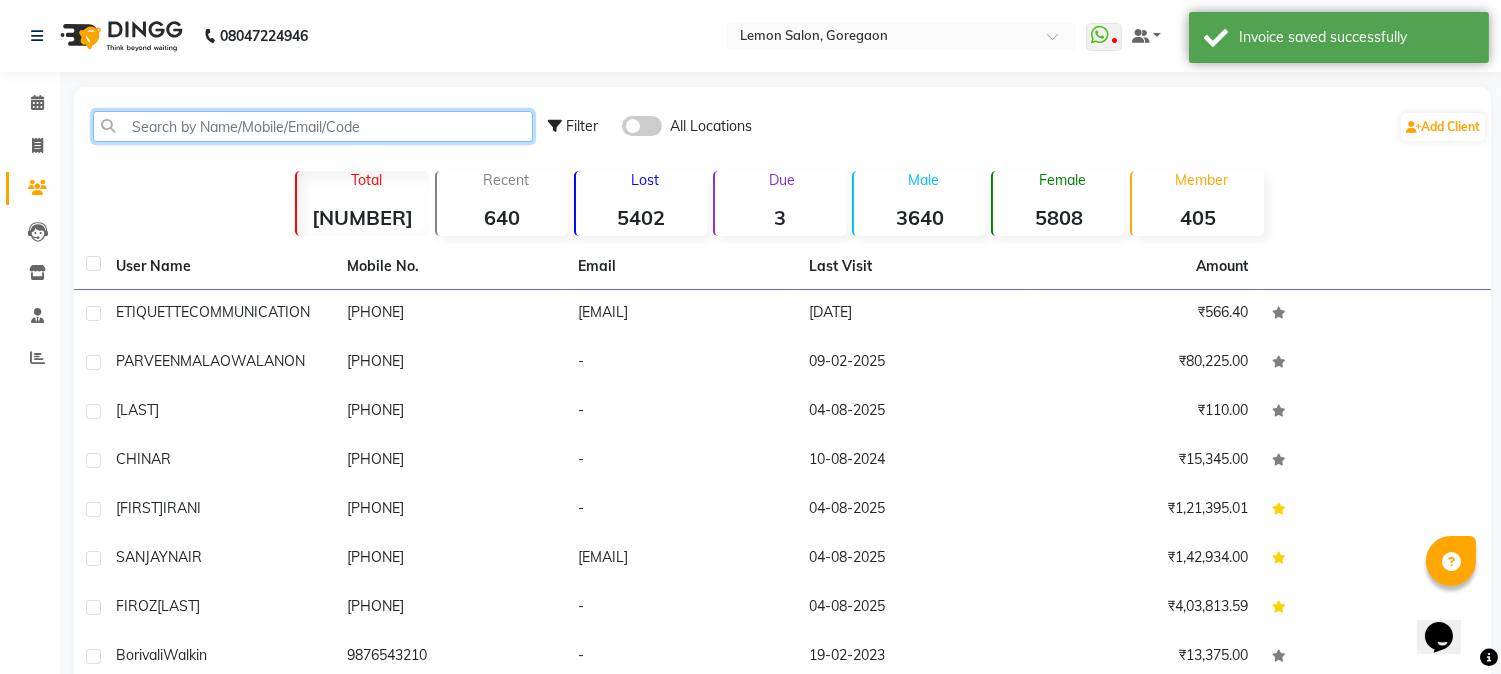 click 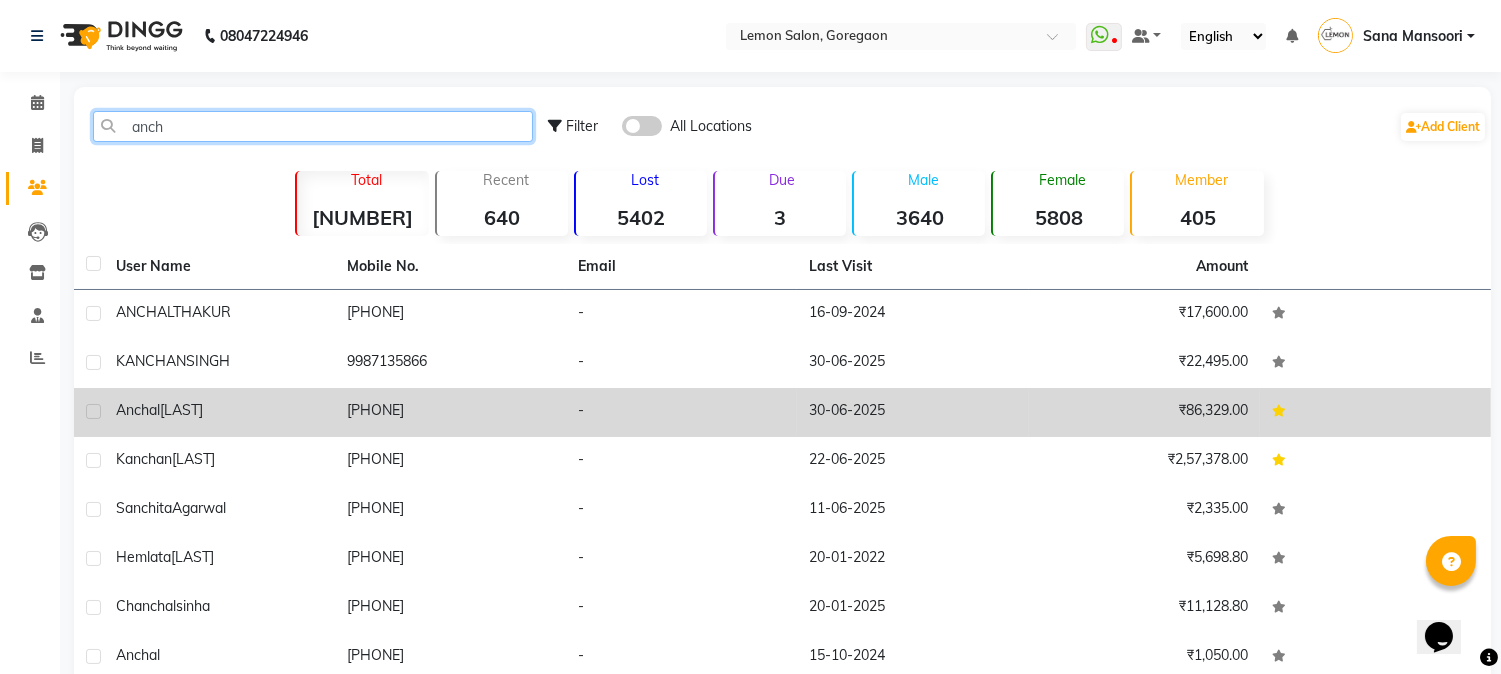 type on "anch" 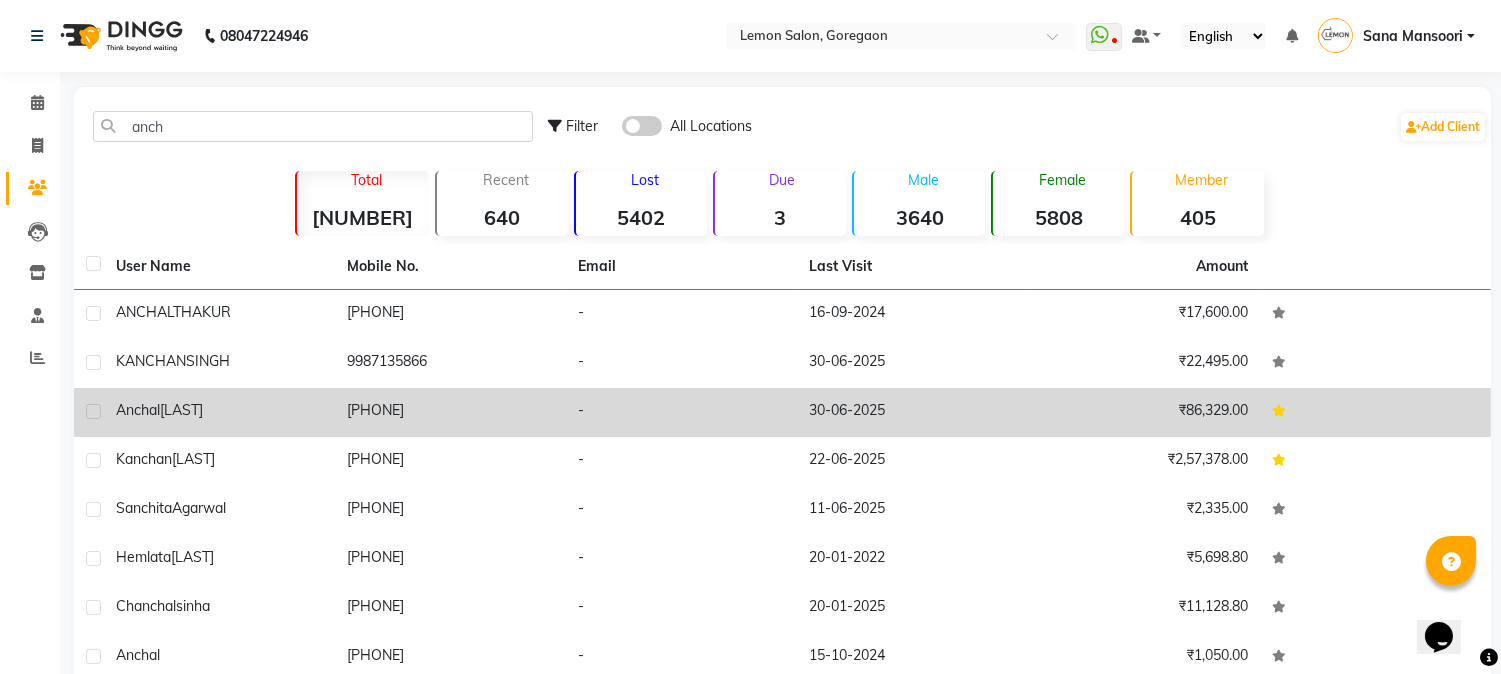 click on "9987842069" 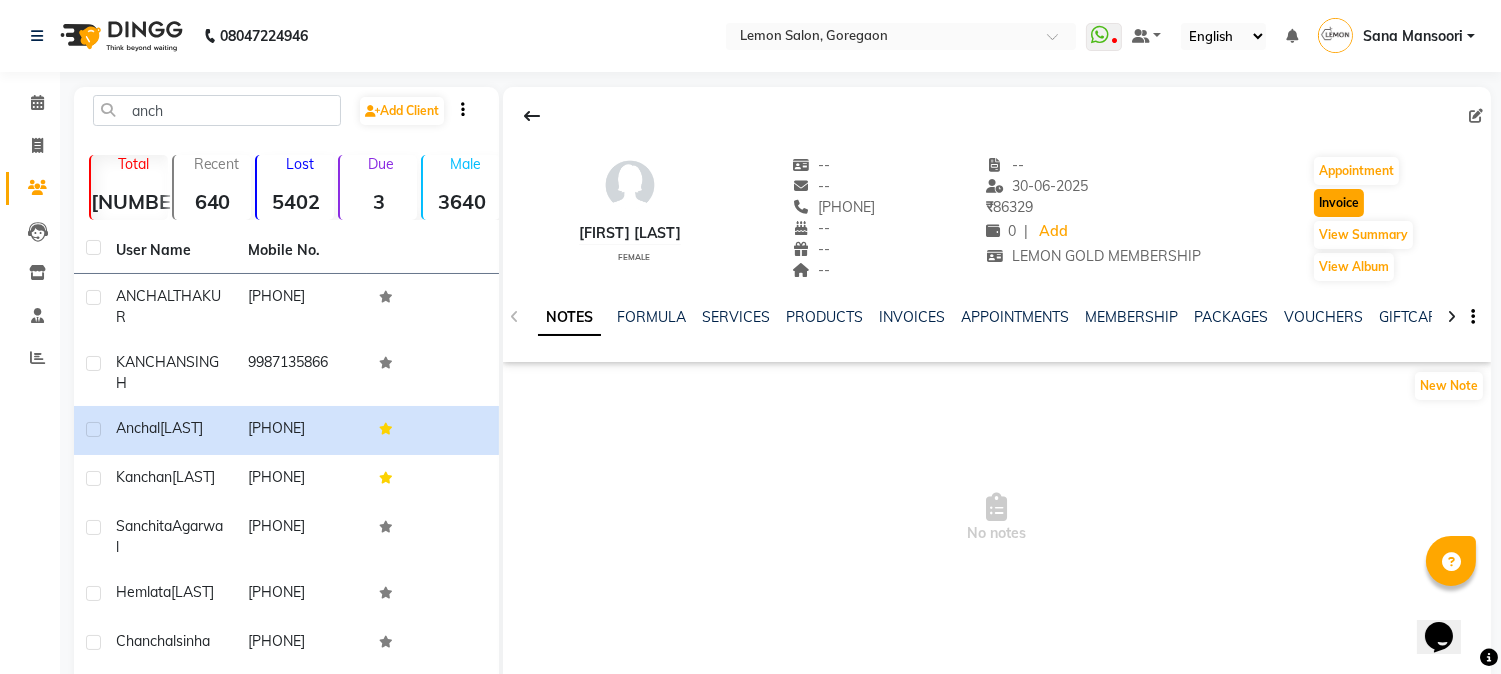 click on "Invoice" 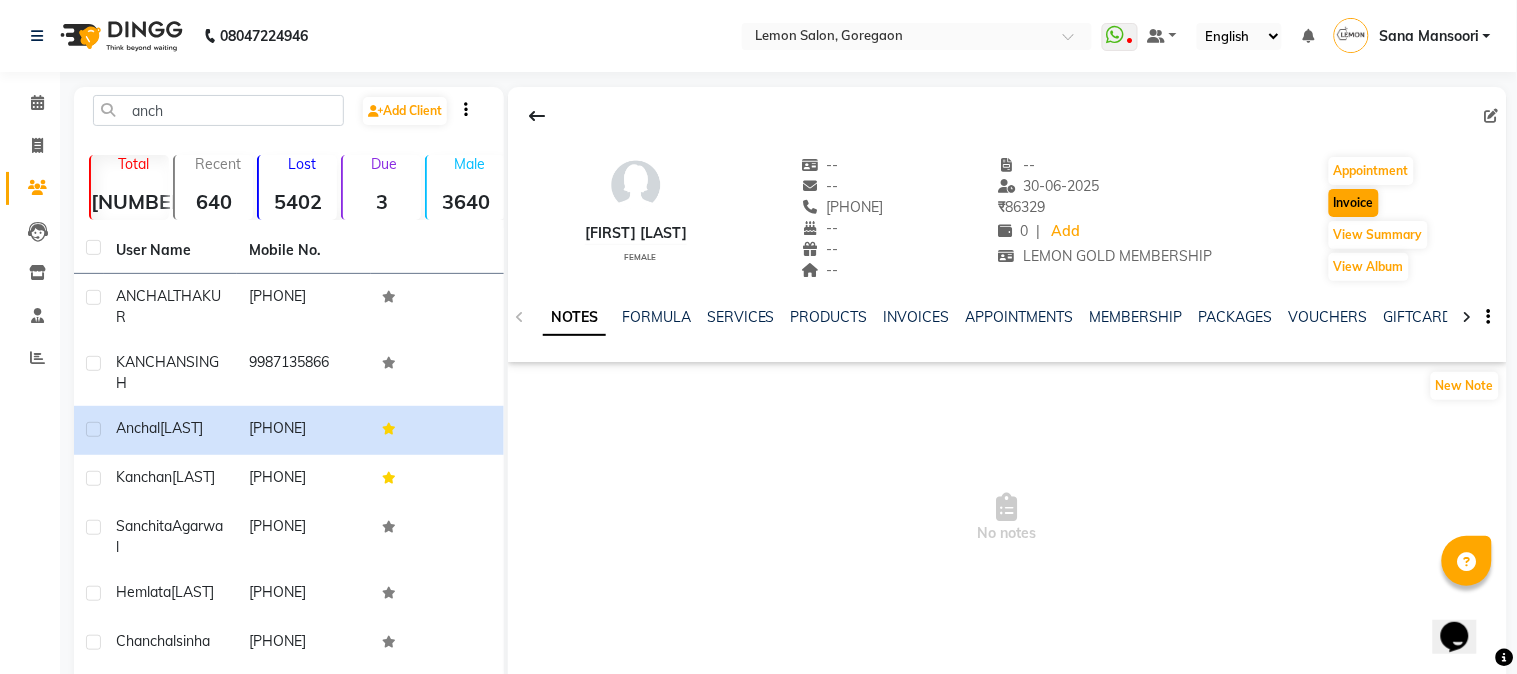select on "565" 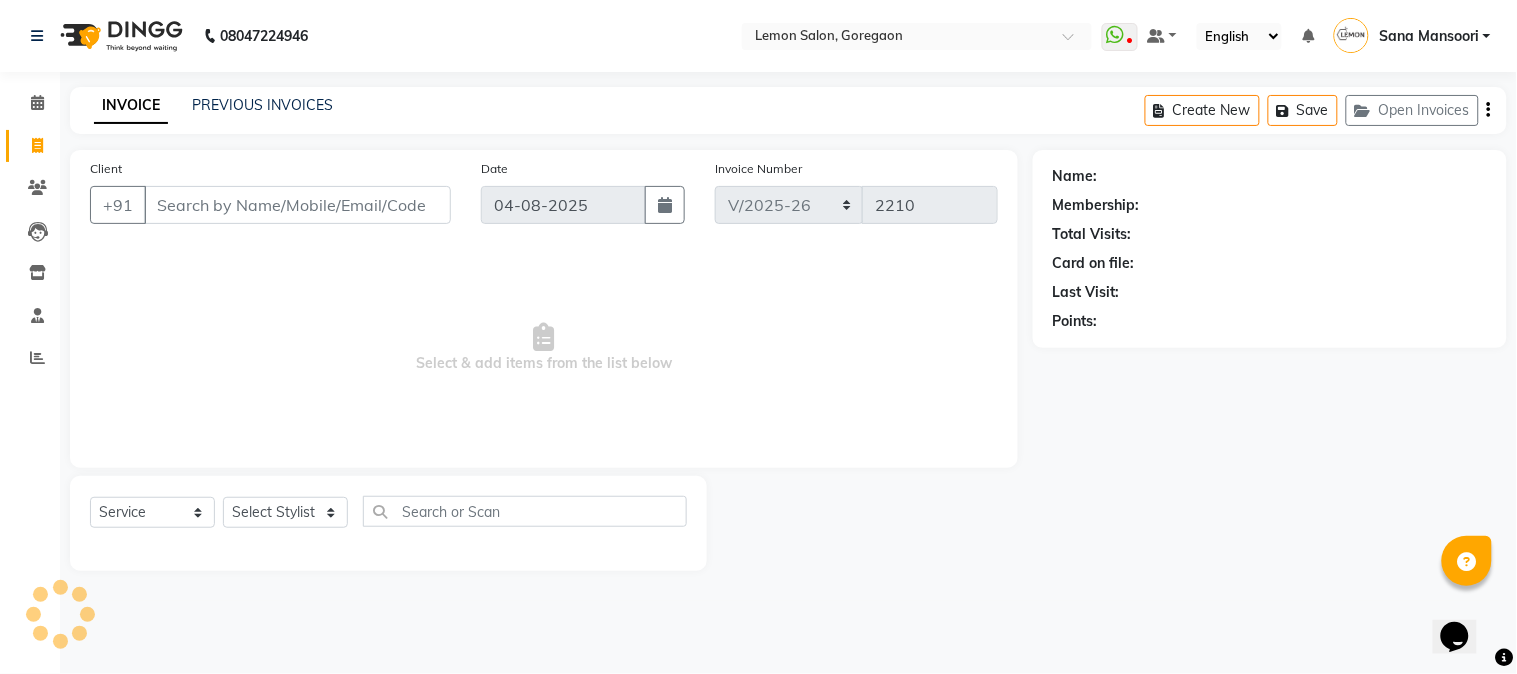 type on "9987842069" 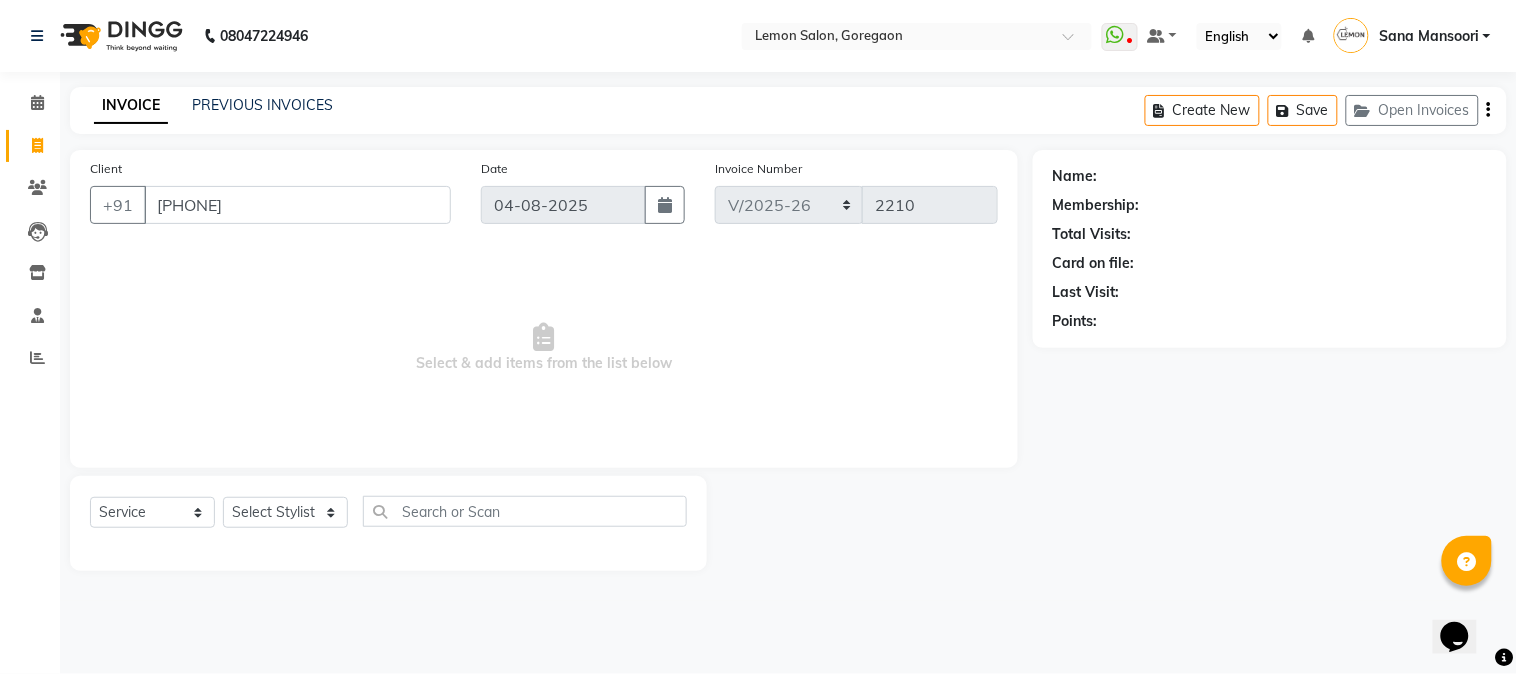 select on "1: Object" 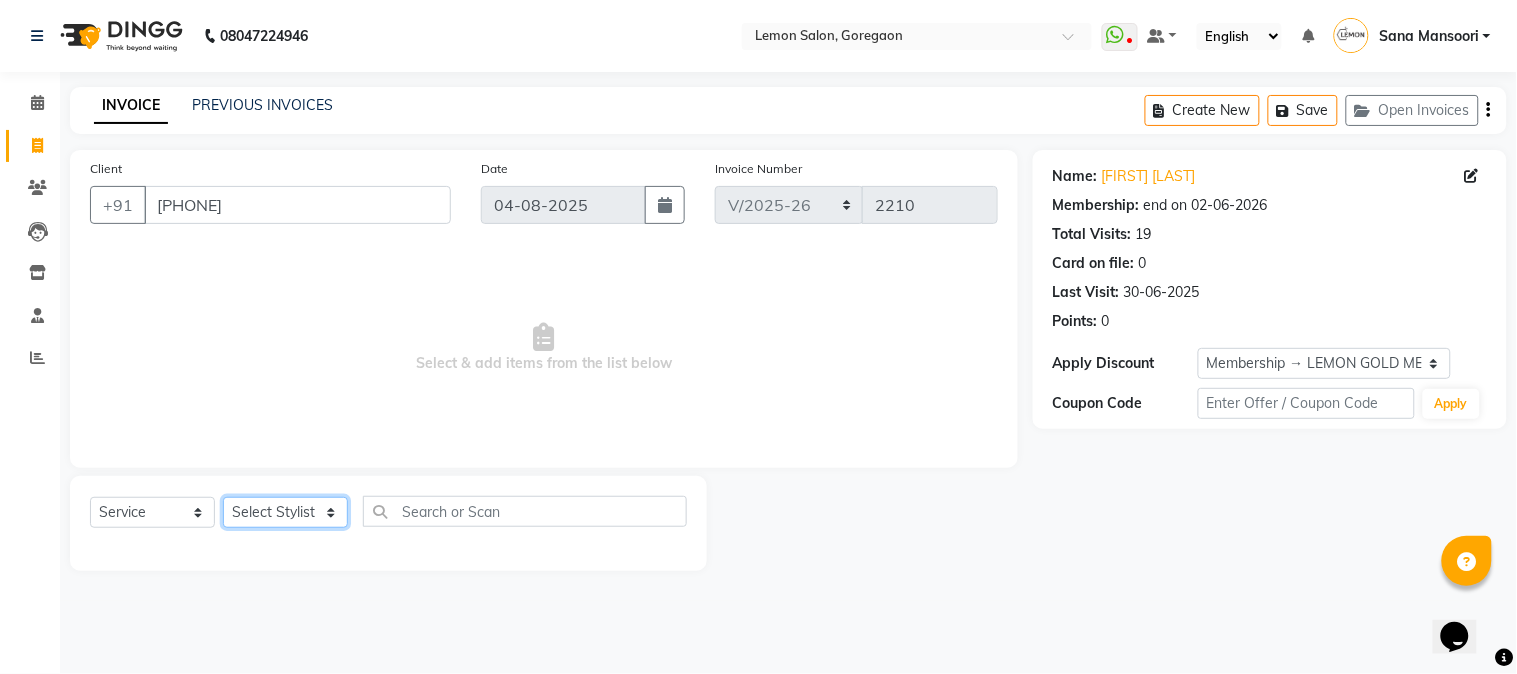 click on "Select Stylist Akansha Sadafule Asma Dshpande Datta Kawar DC Furkan Mansoori kavita Kelatkar  Manisha Mohammed Mohsin  Mohammed Nawab  Mukaddar Shaikh Sana Mansoori Sandhya Tabrez Shah  Urmila Pol" 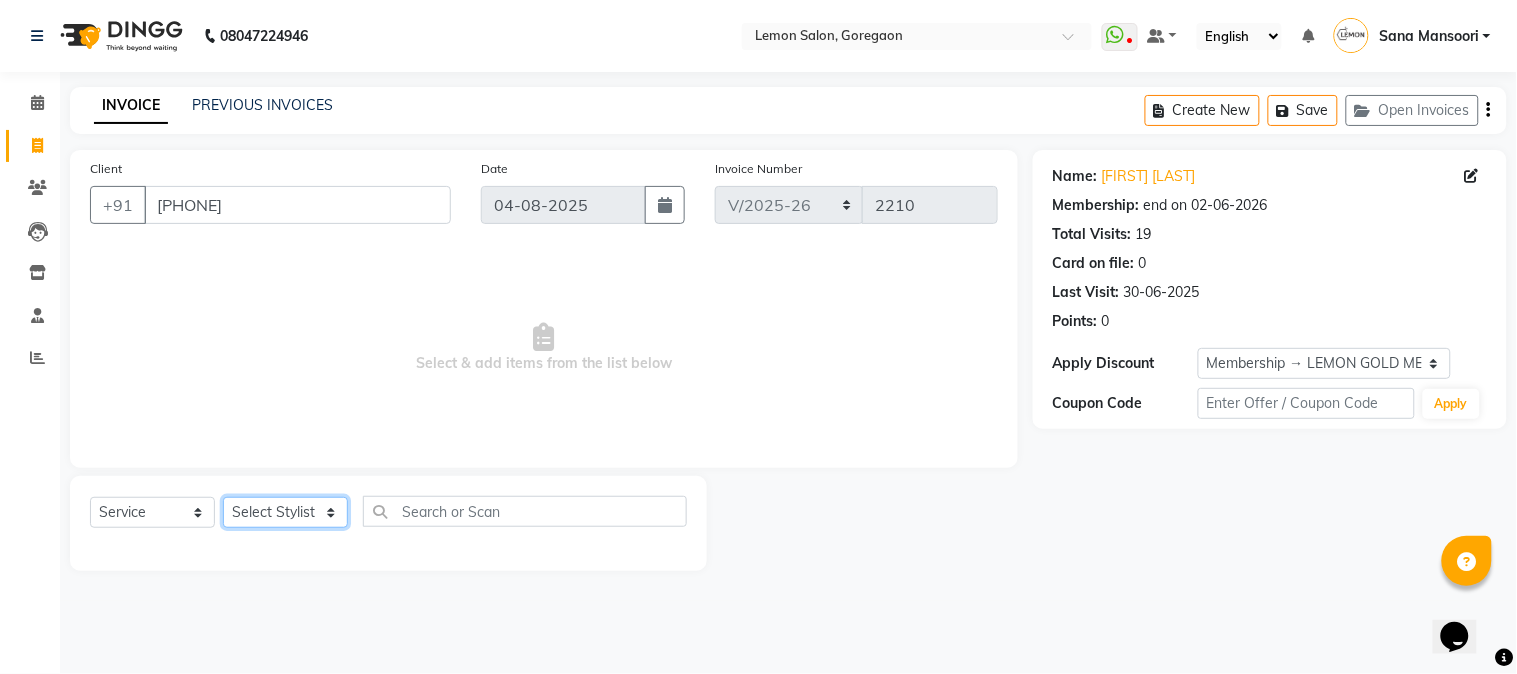 select on "7417" 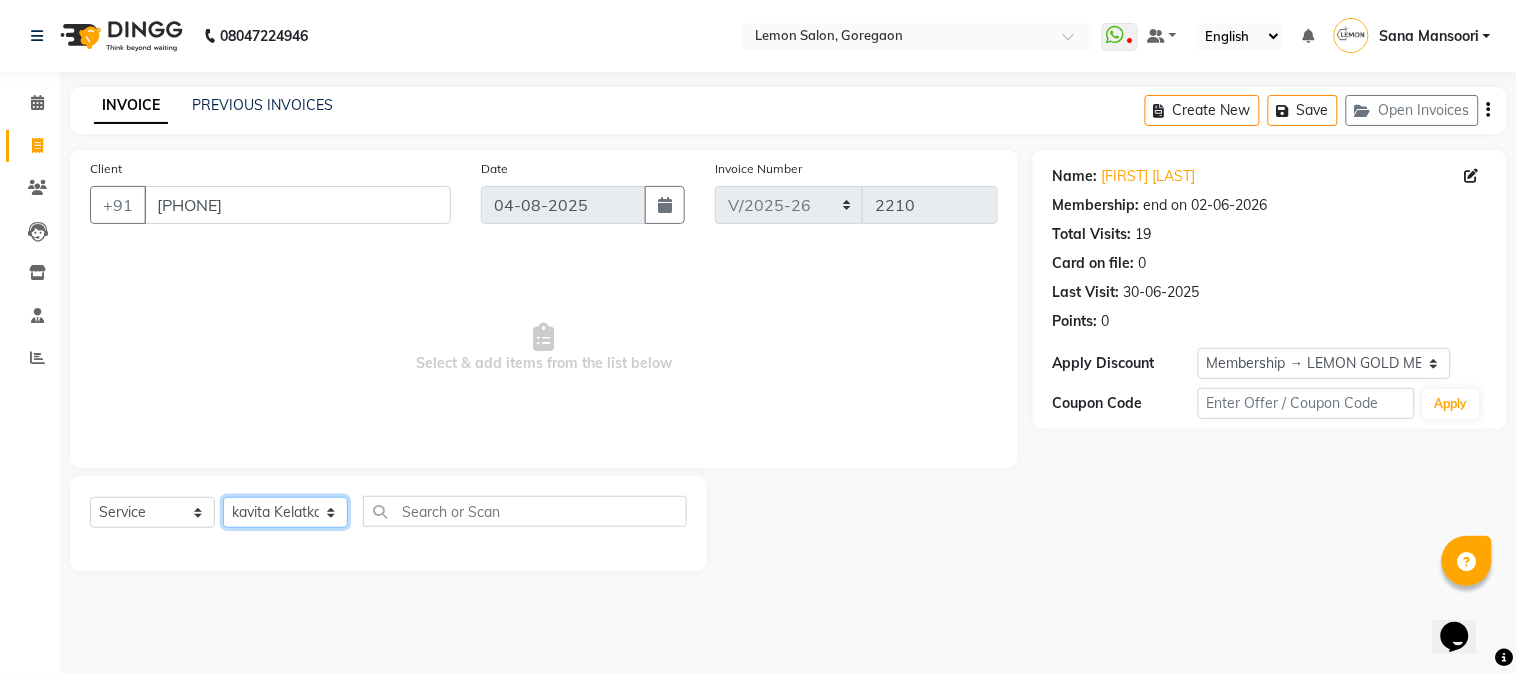 click on "Select Stylist Akansha Sadafule Asma Dshpande Datta Kawar DC Furkan Mansoori kavita Kelatkar  Manisha Mohammed Mohsin  Mohammed Nawab  Mukaddar Shaikh Sana Mansoori Sandhya Tabrez Shah  Urmila Pol" 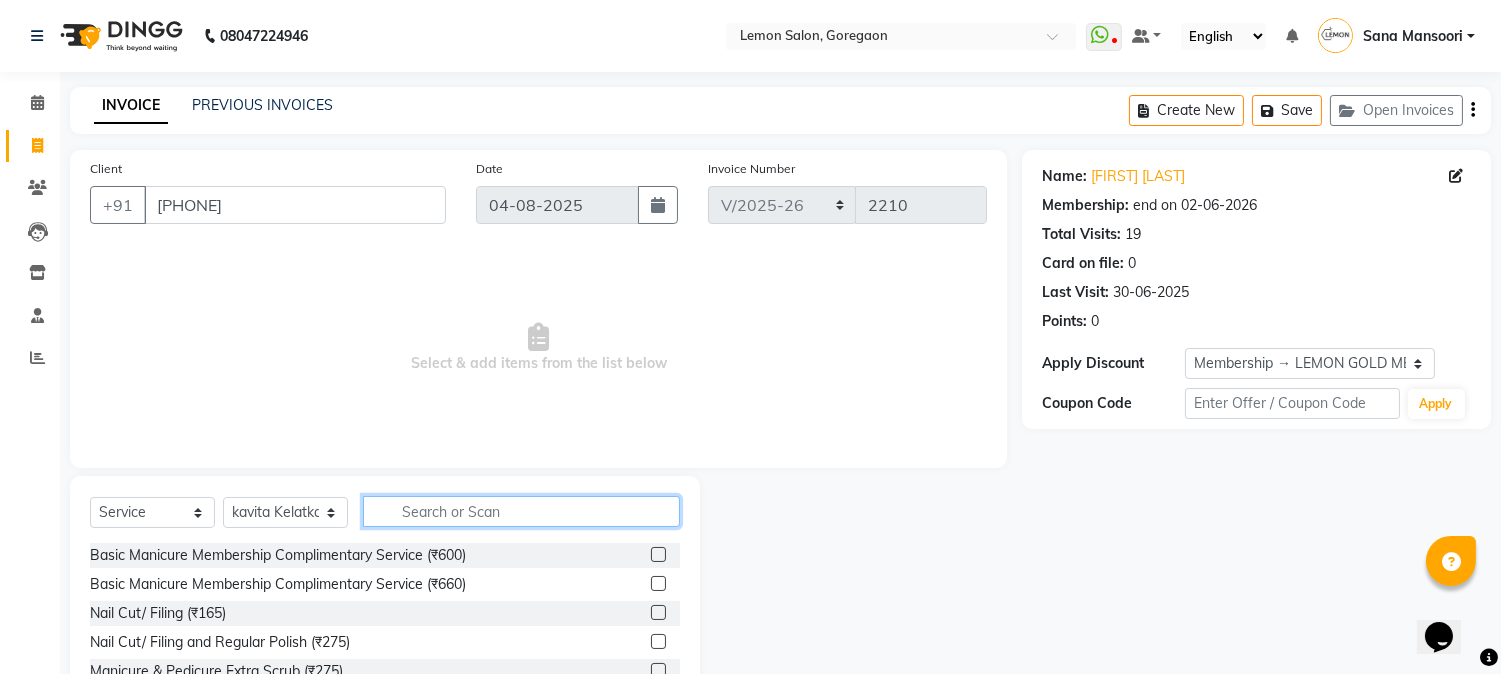 click 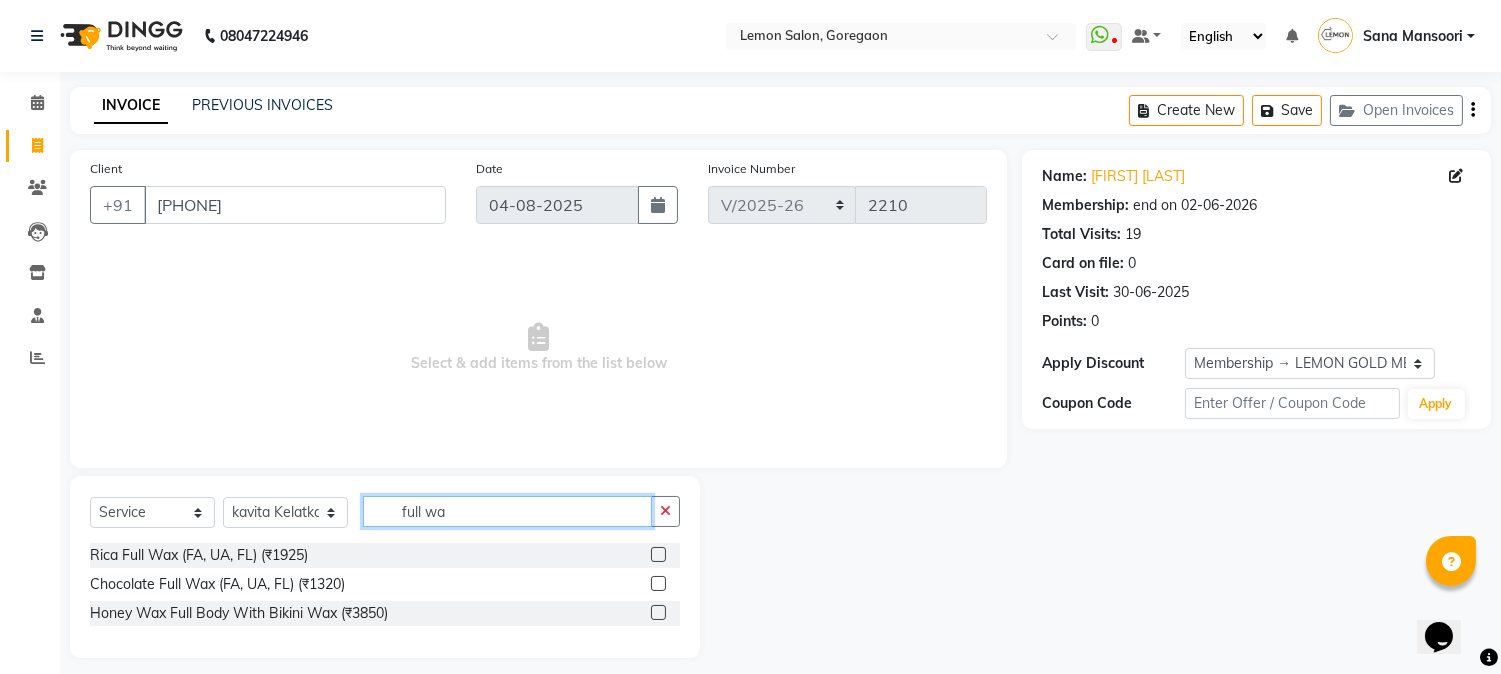 type on "full wa" 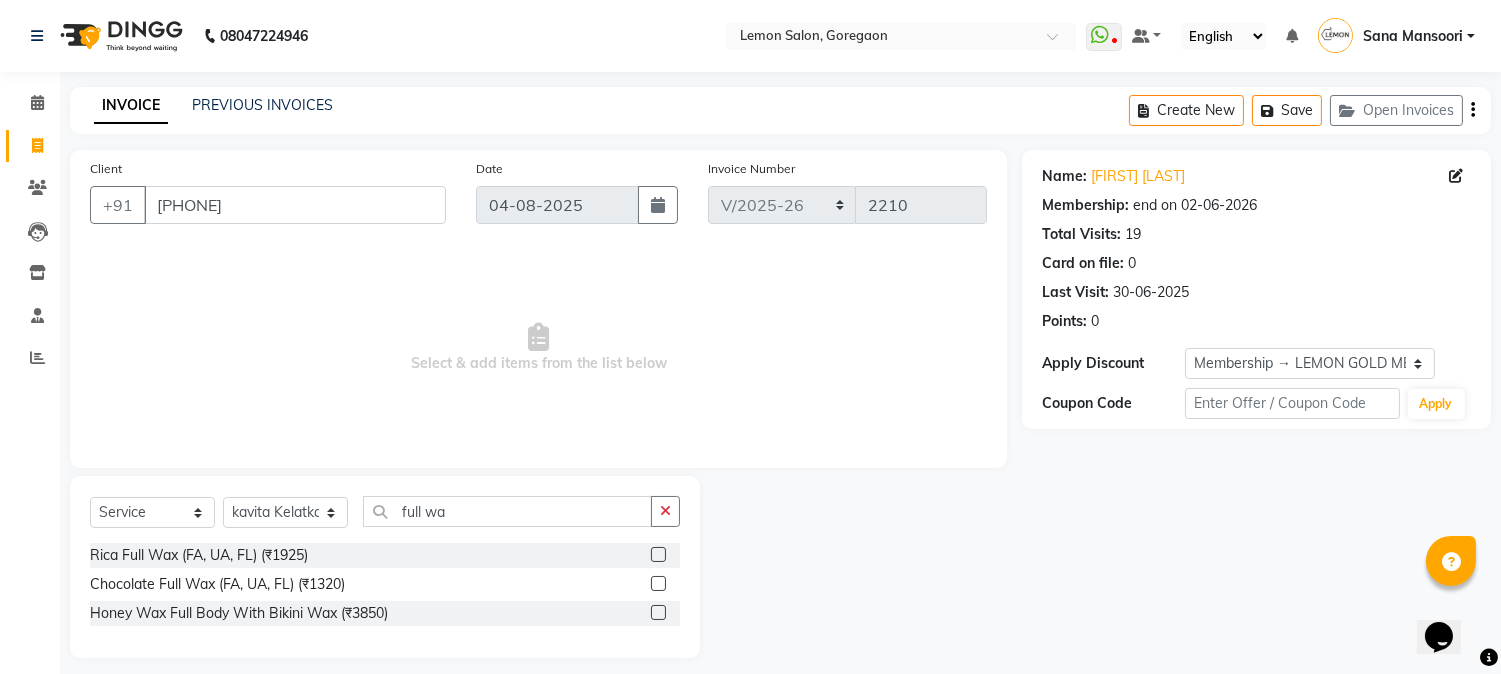 click 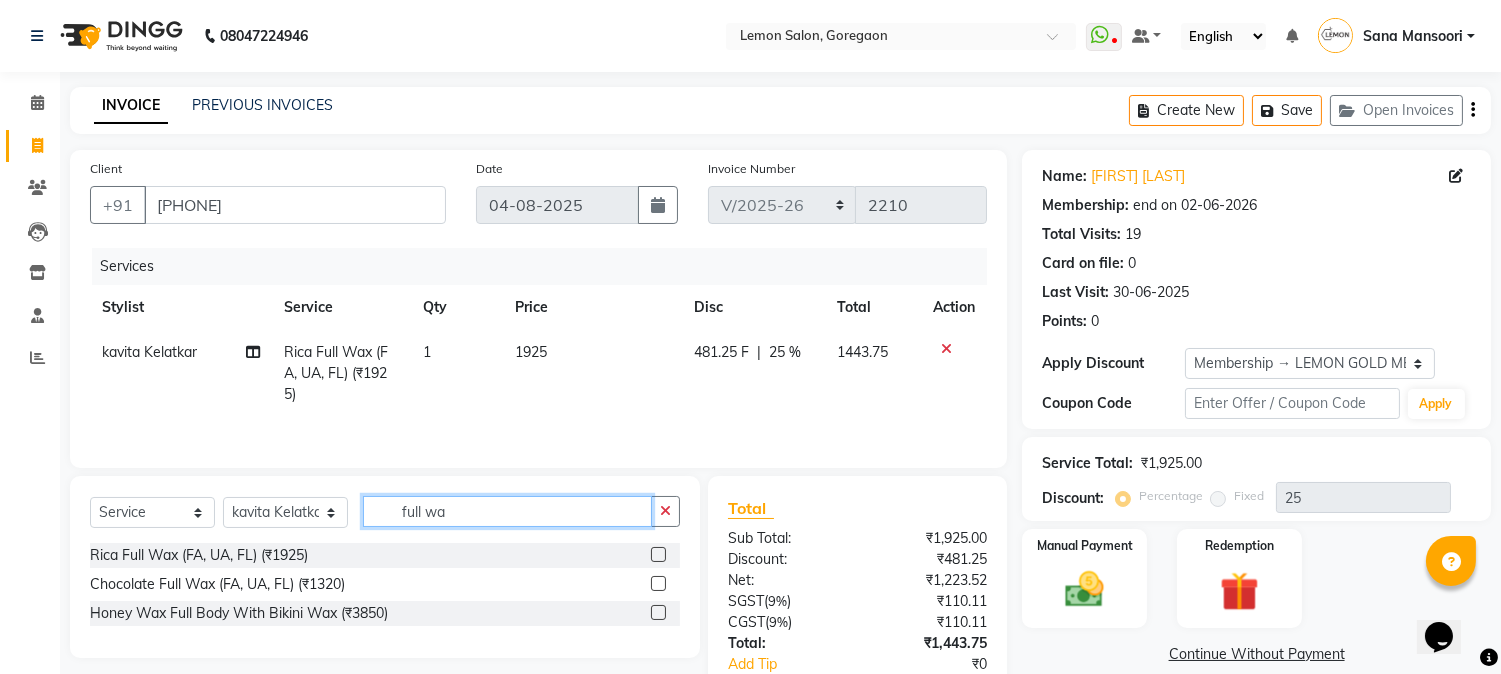 checkbox on "false" 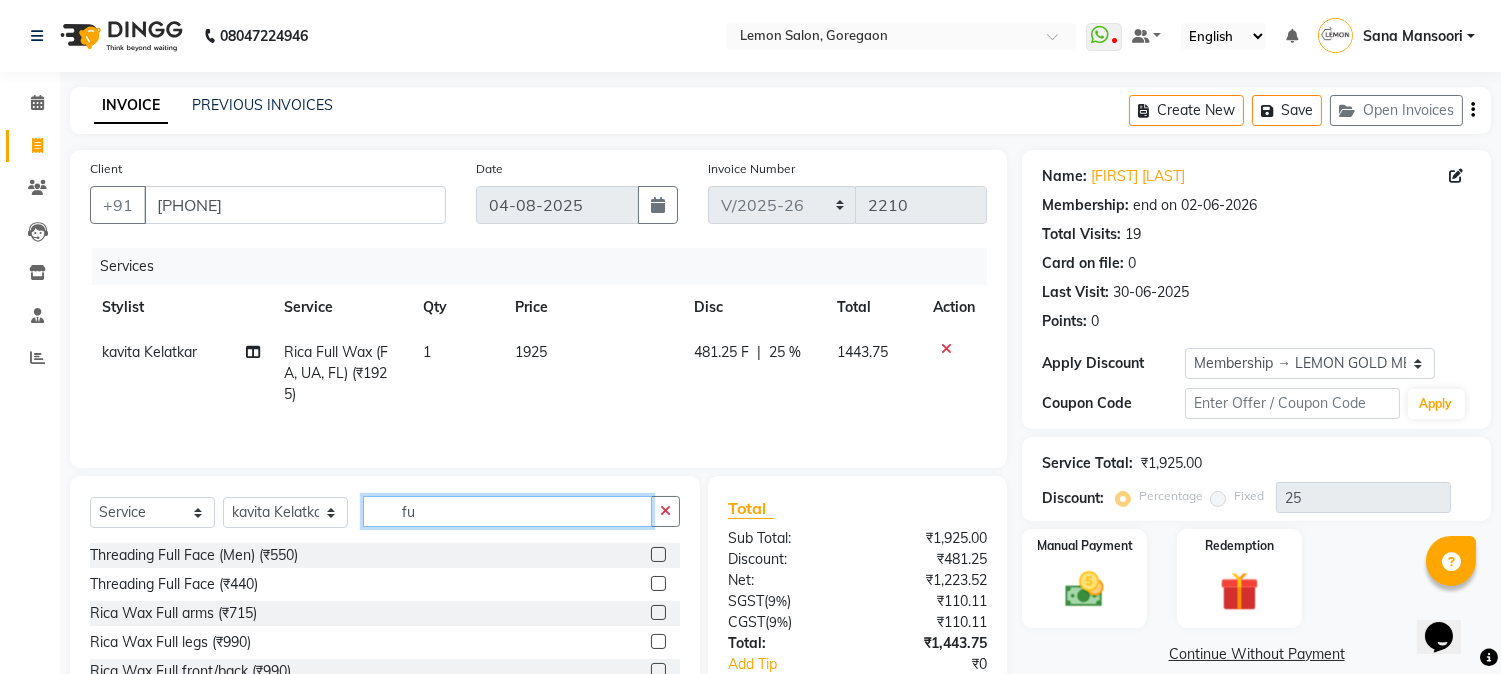 type on "f" 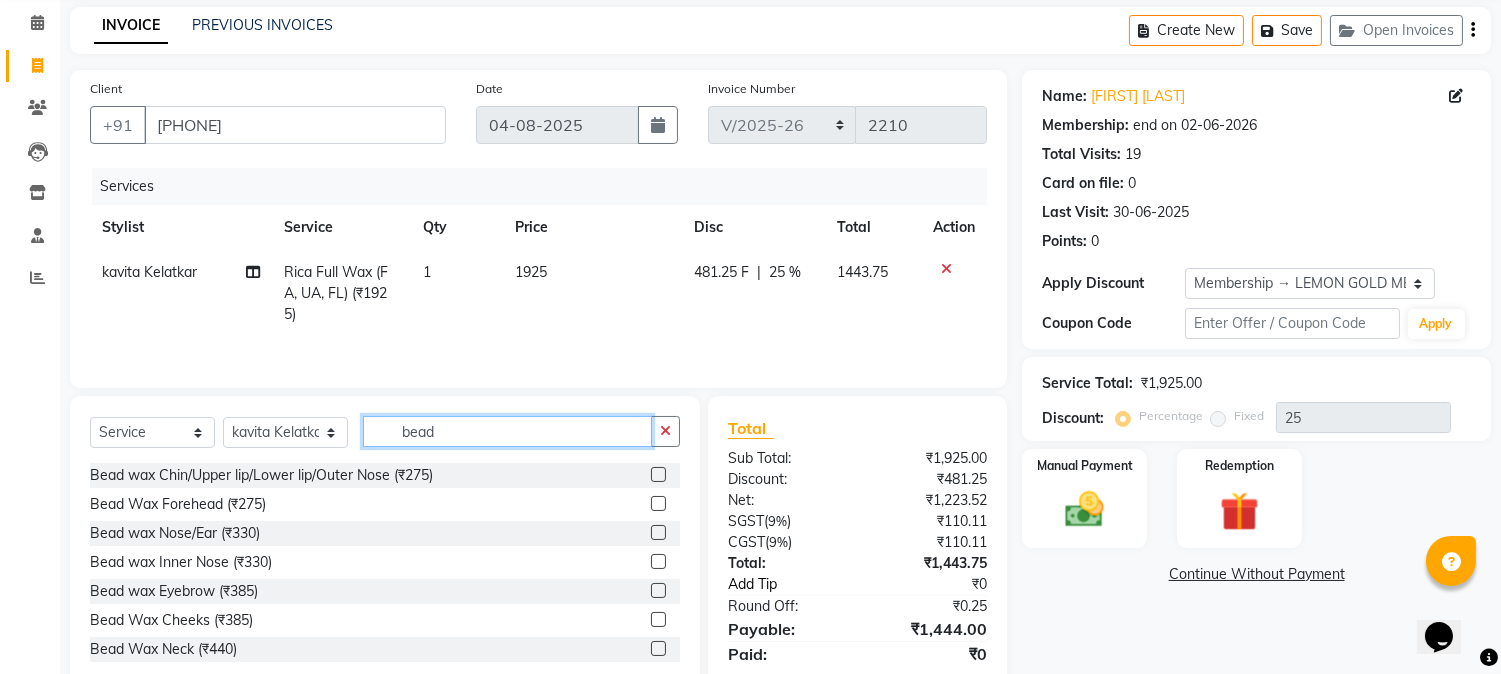 scroll, scrollTop: 148, scrollLeft: 0, axis: vertical 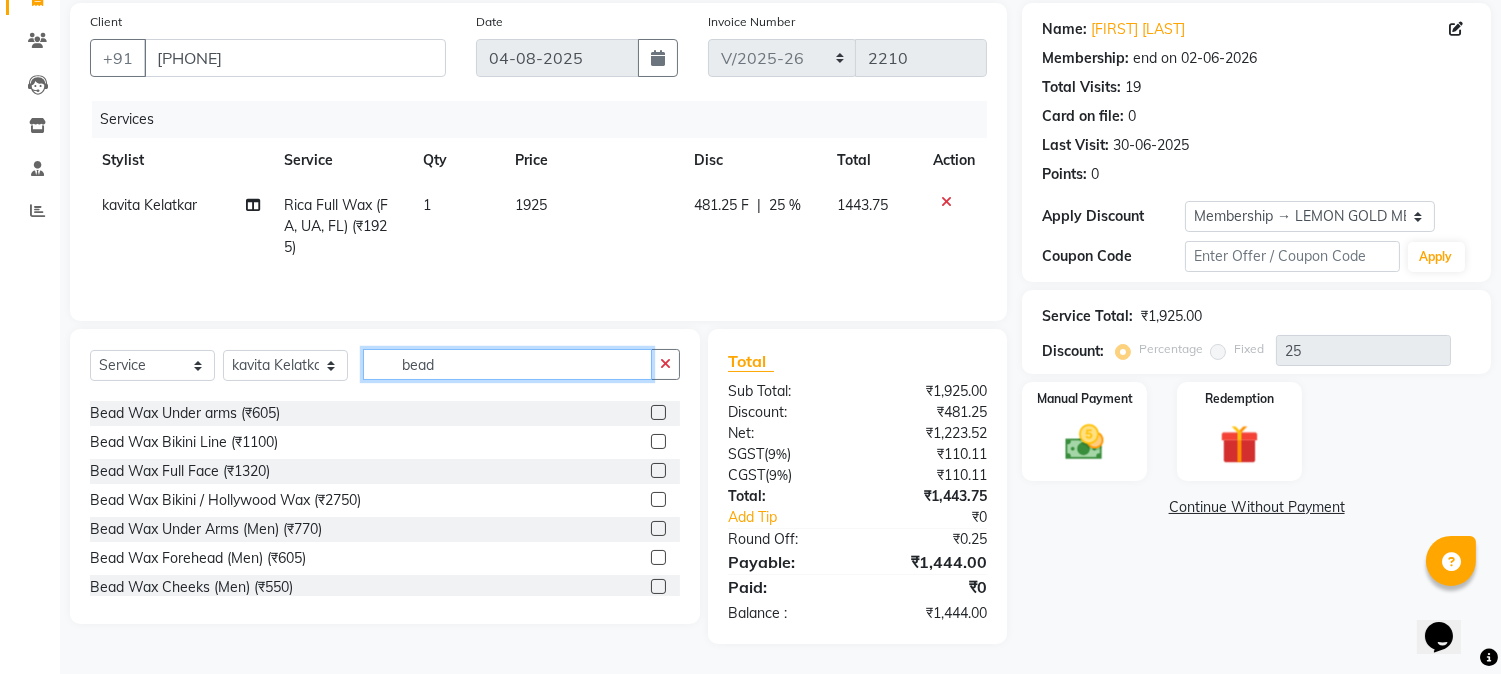 type on "bead" 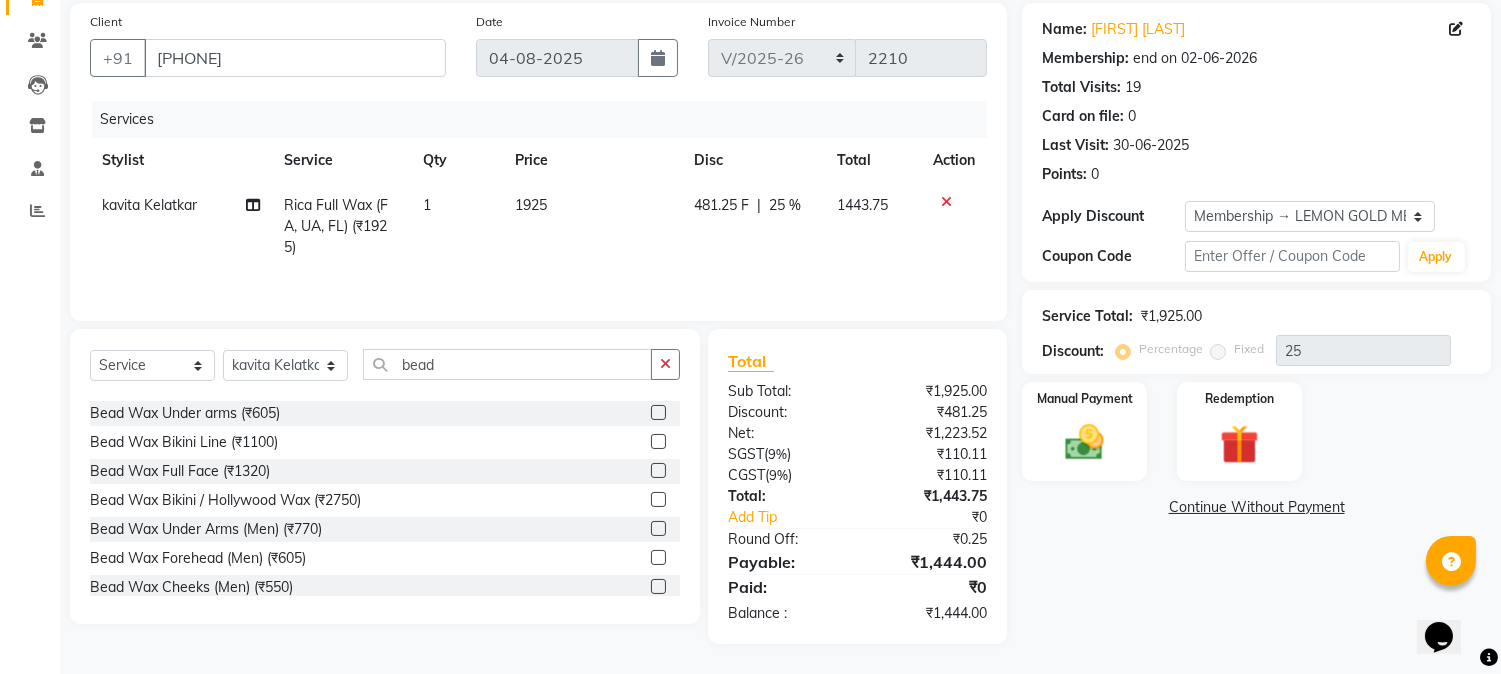 click 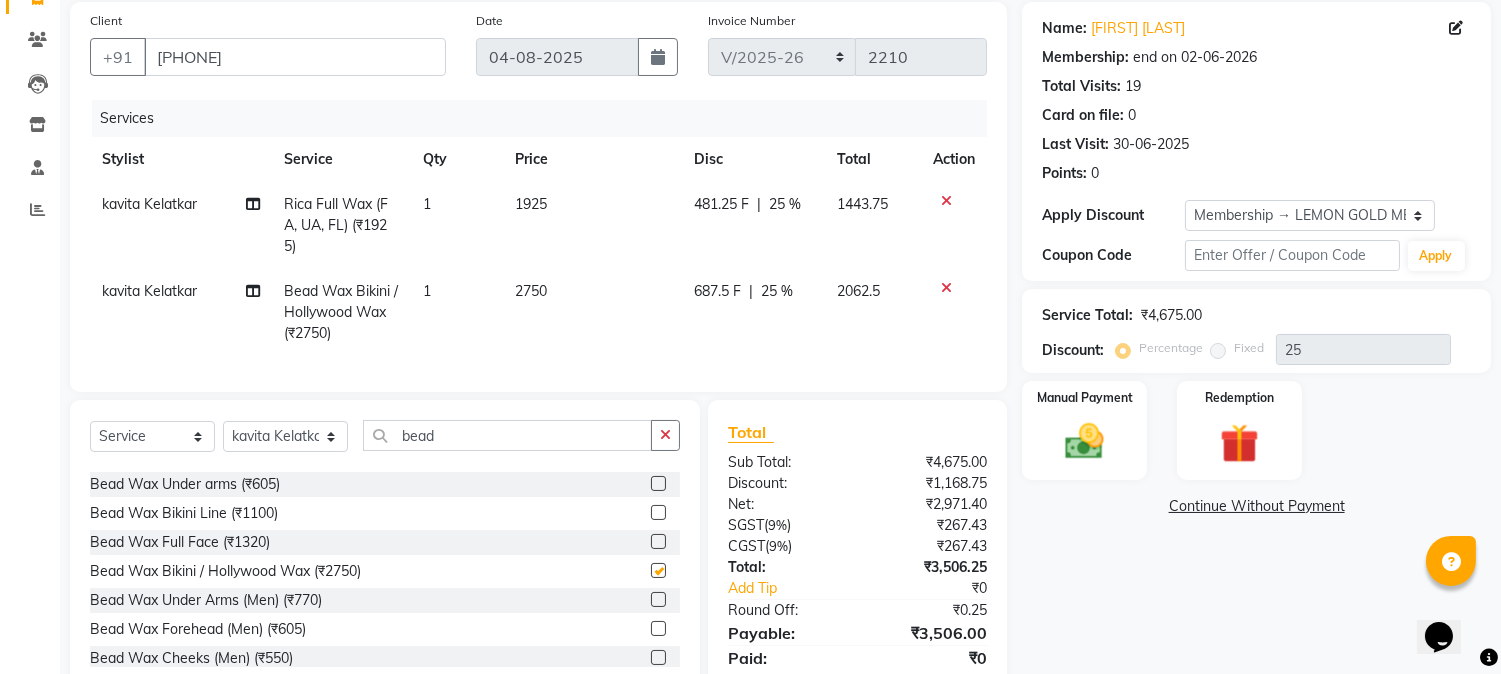checkbox on "false" 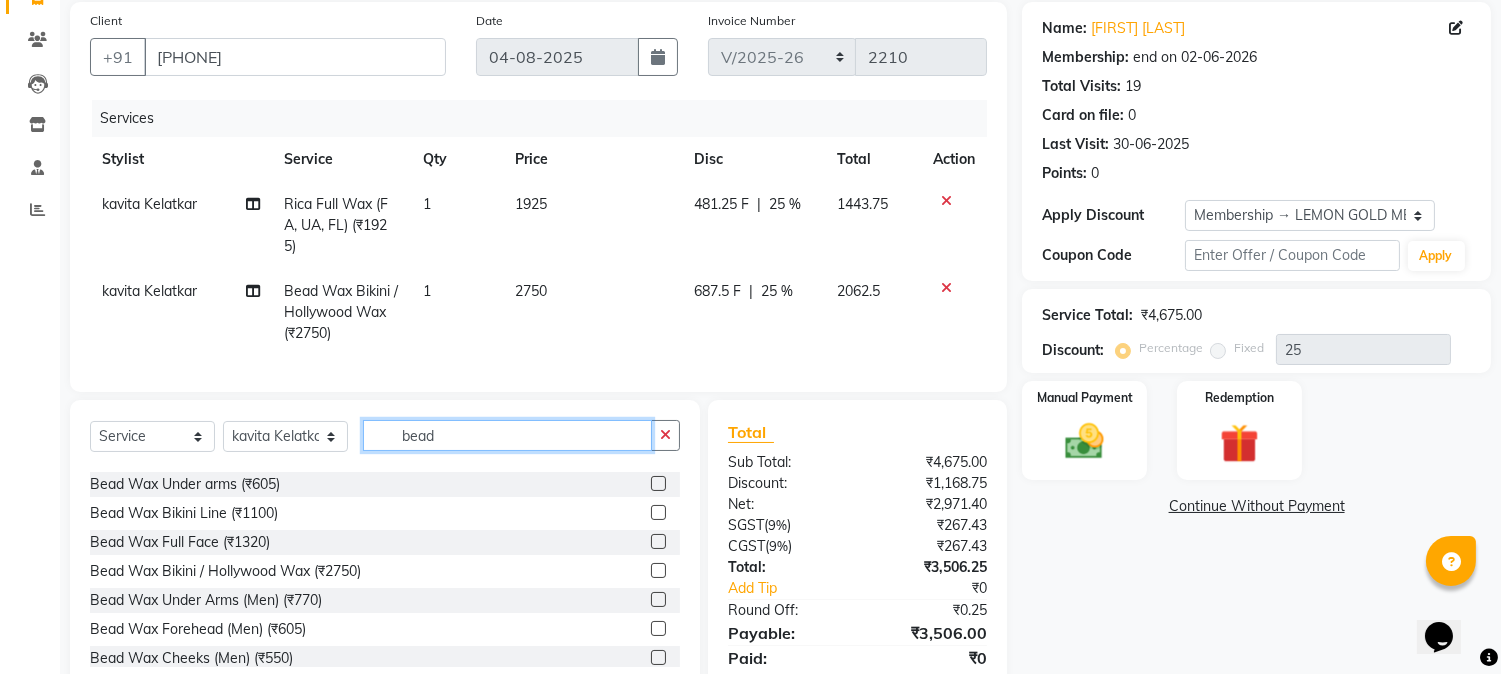 click on "bead" 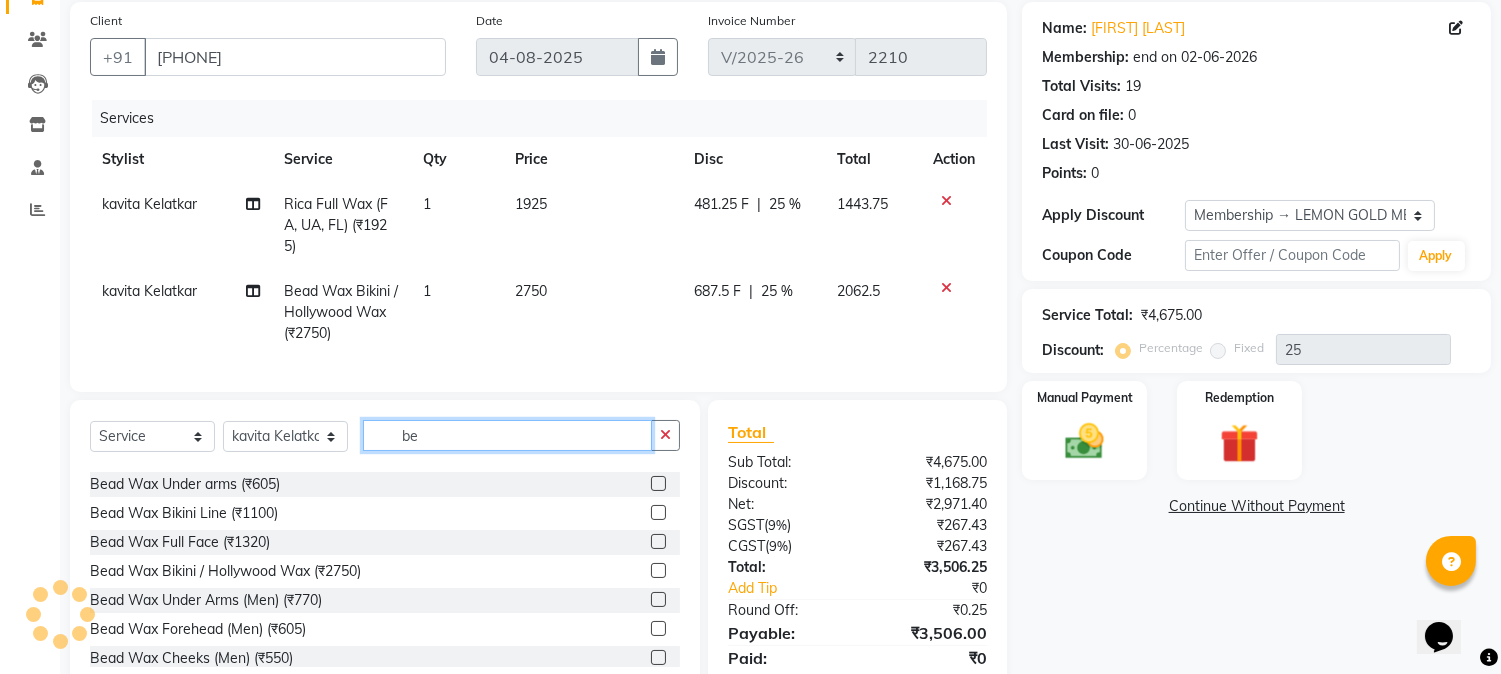 type on "b" 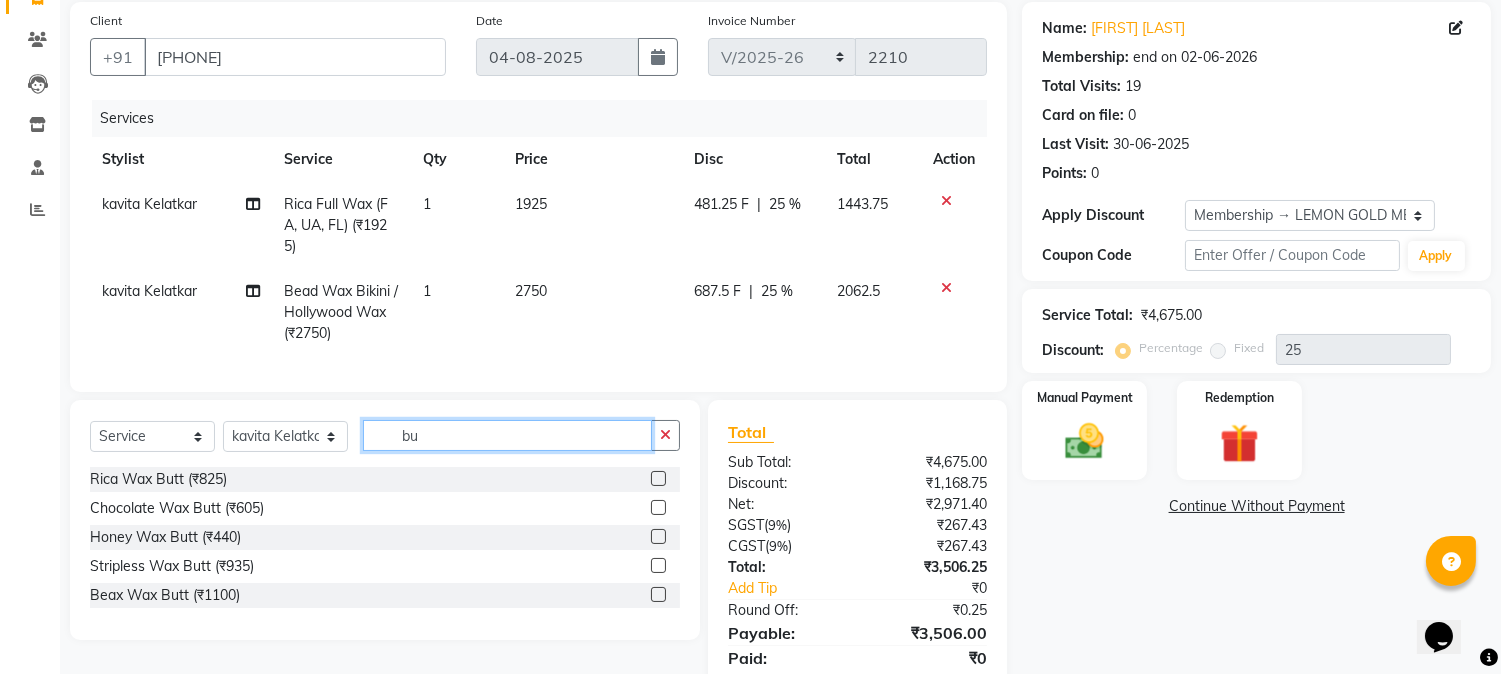 scroll, scrollTop: 0, scrollLeft: 0, axis: both 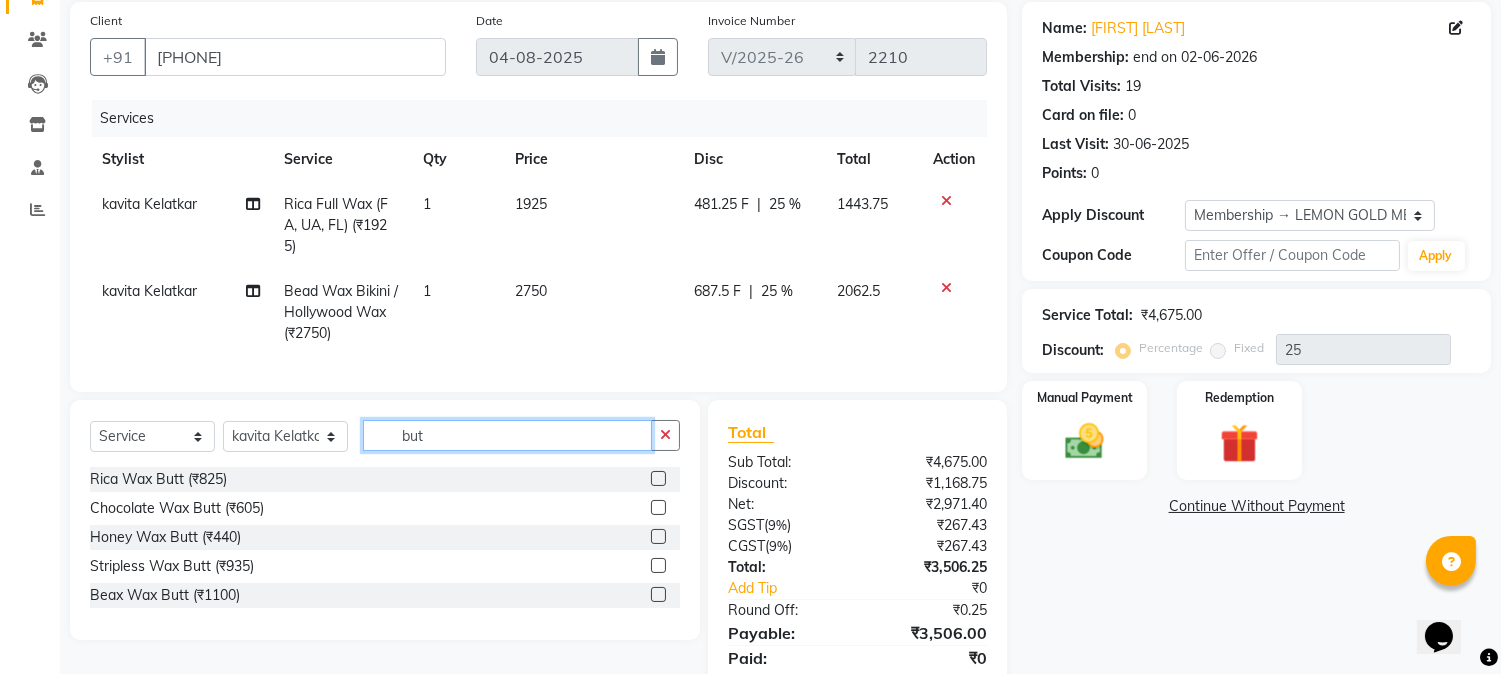 type on "but" 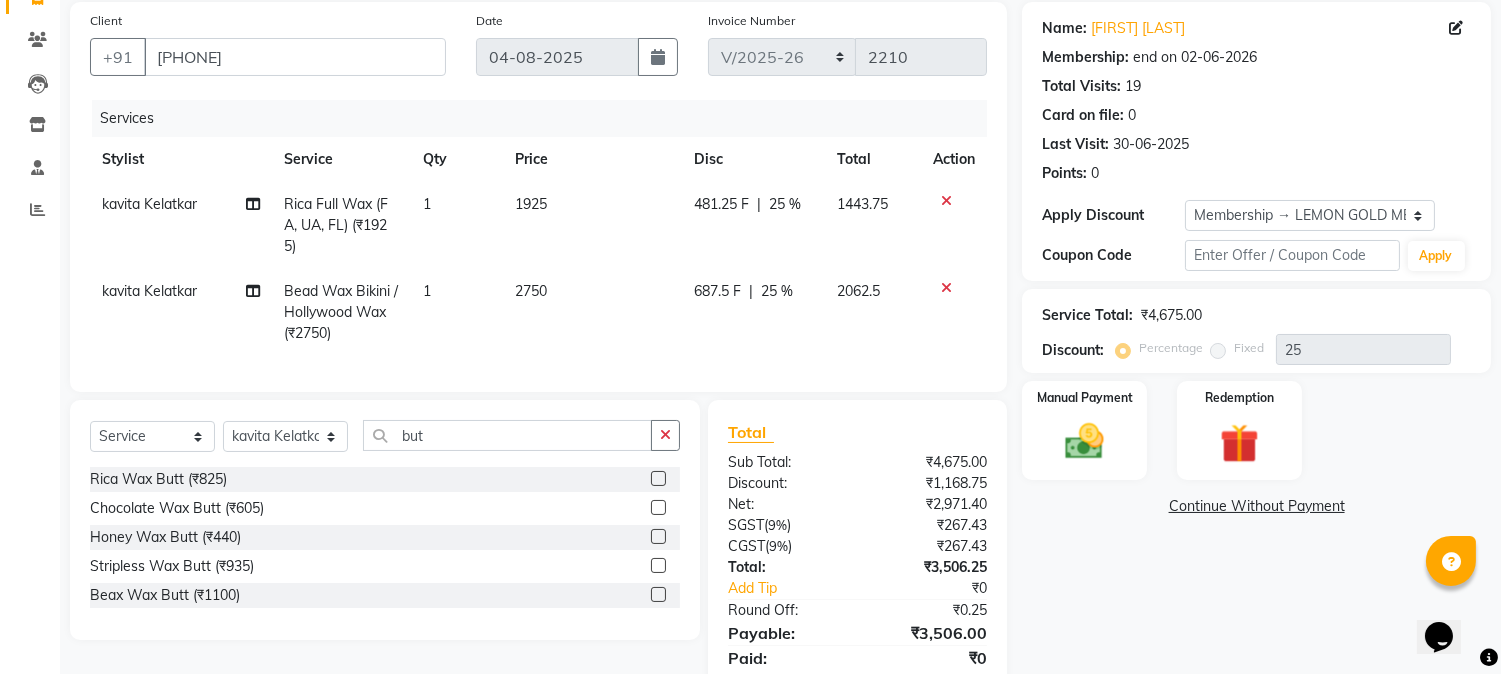 click 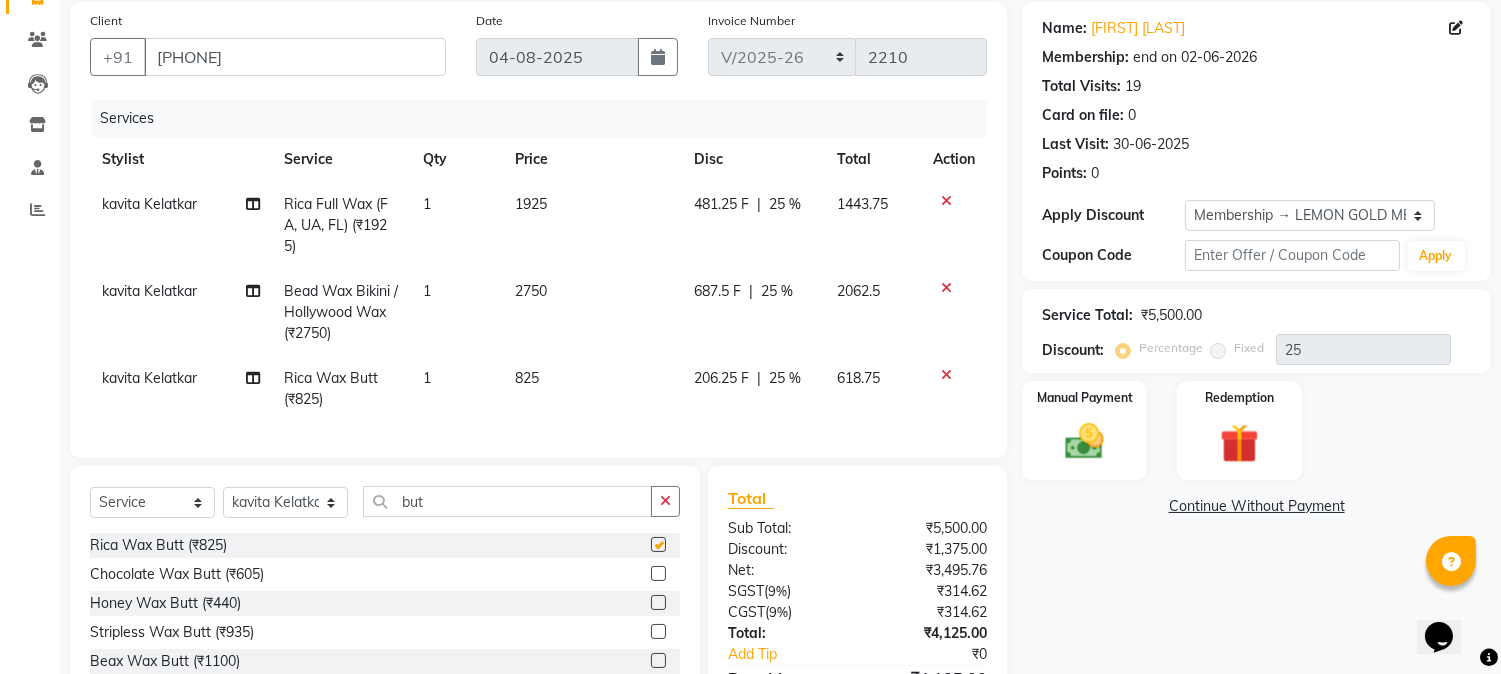 checkbox on "false" 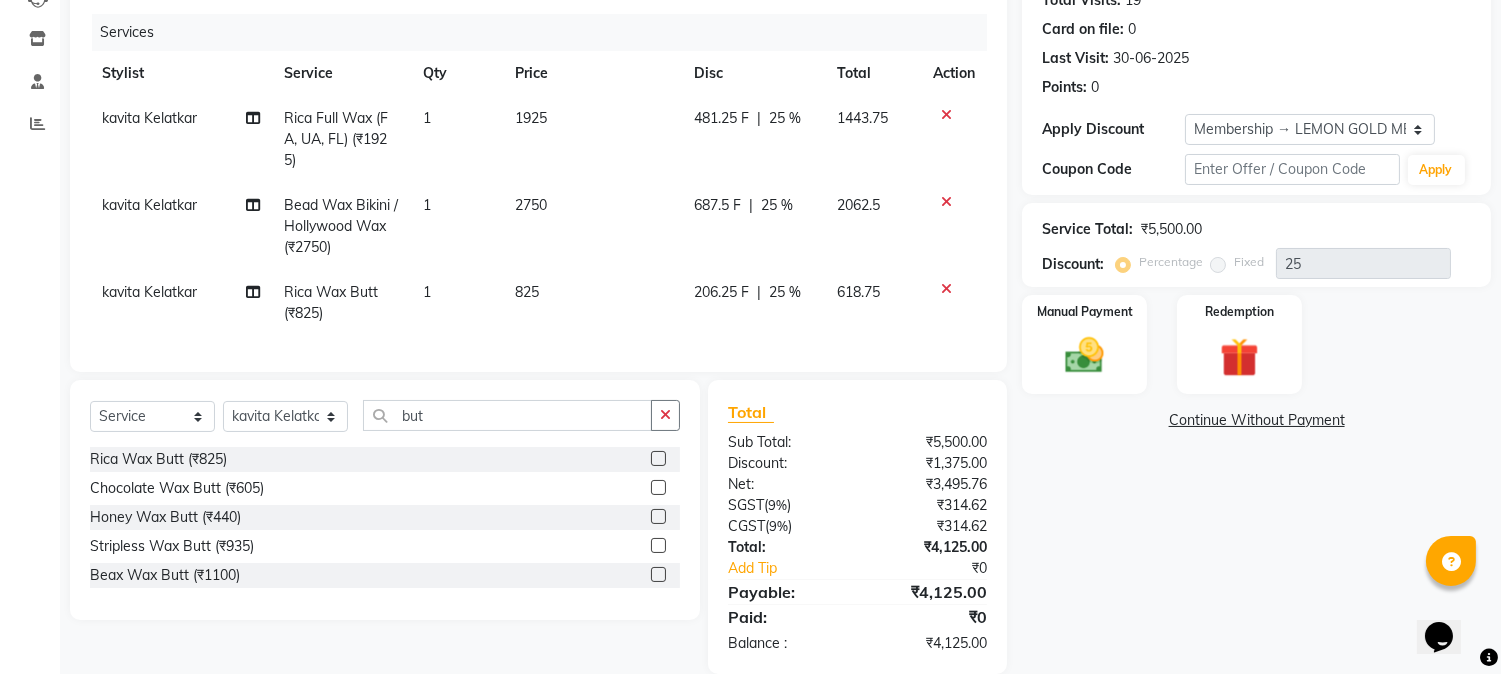 scroll, scrollTop: 280, scrollLeft: 0, axis: vertical 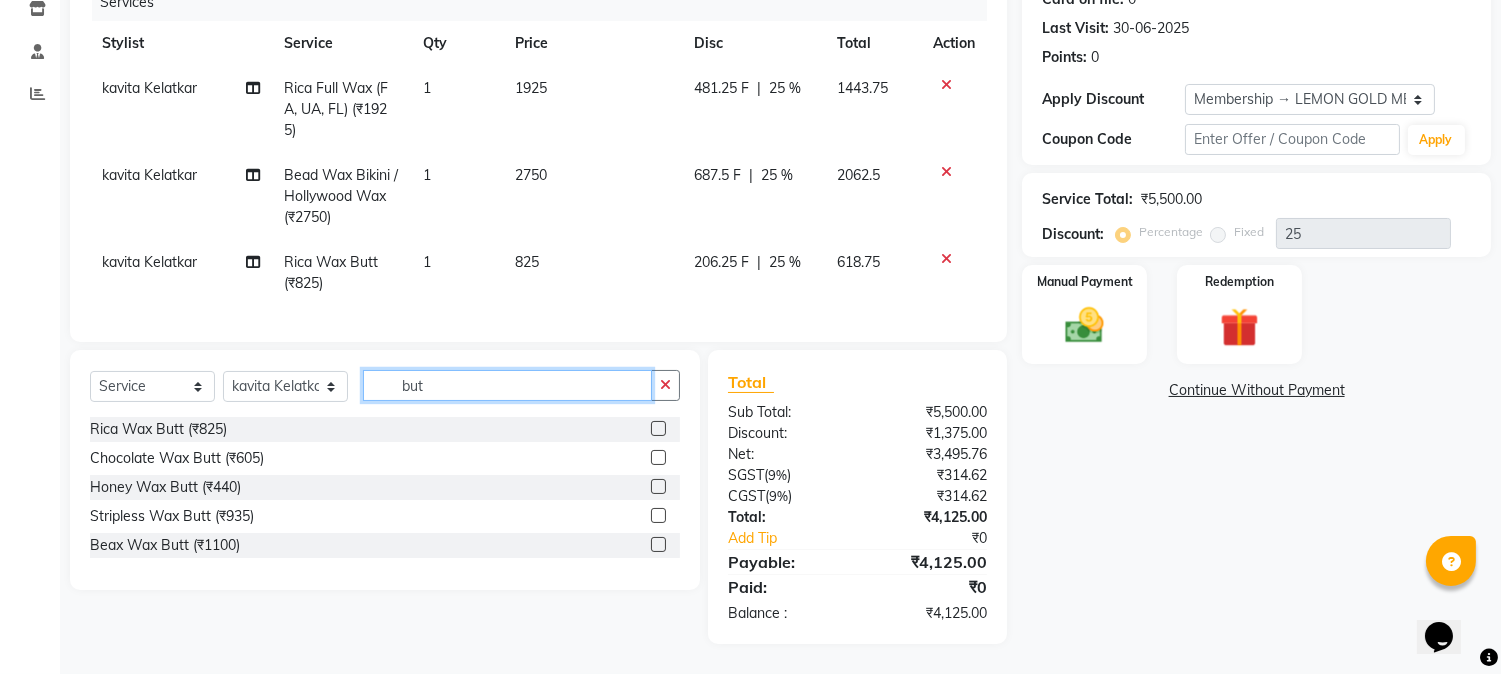 click on "but" 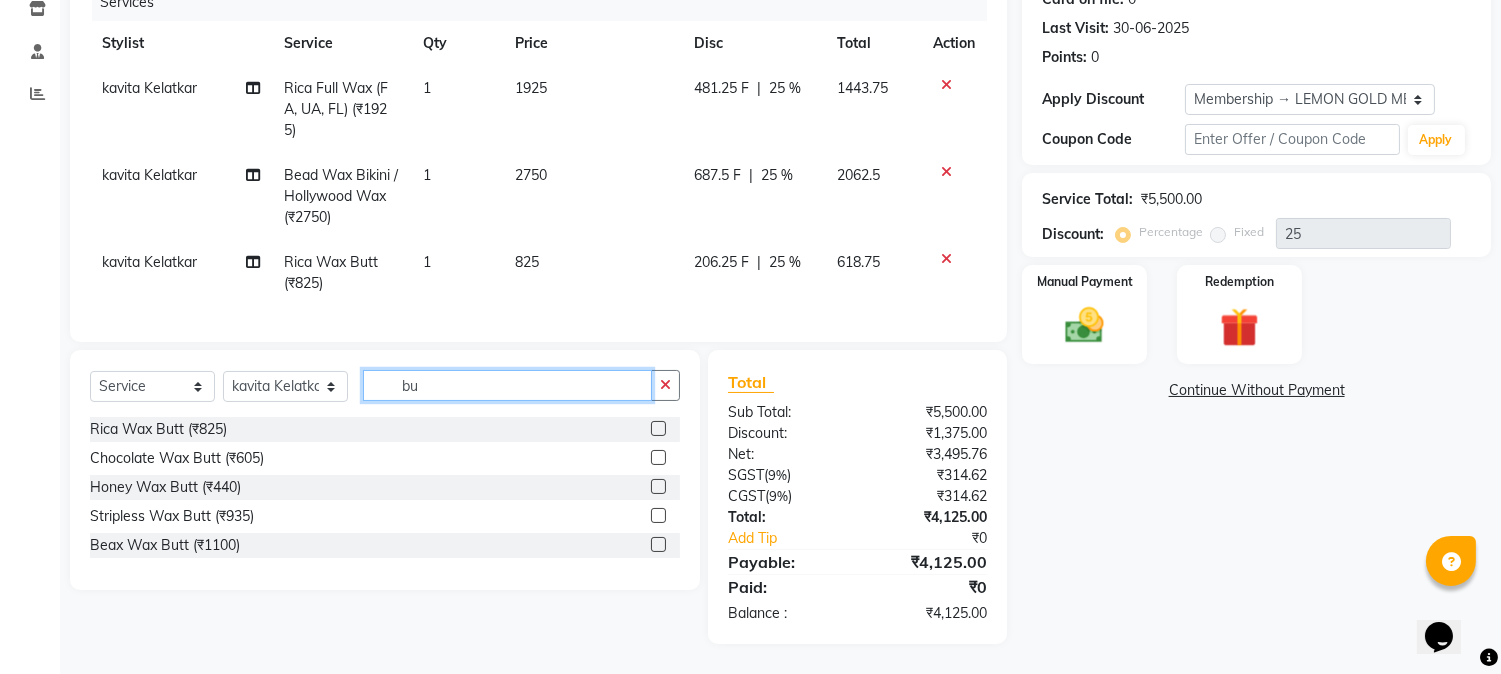 type on "b" 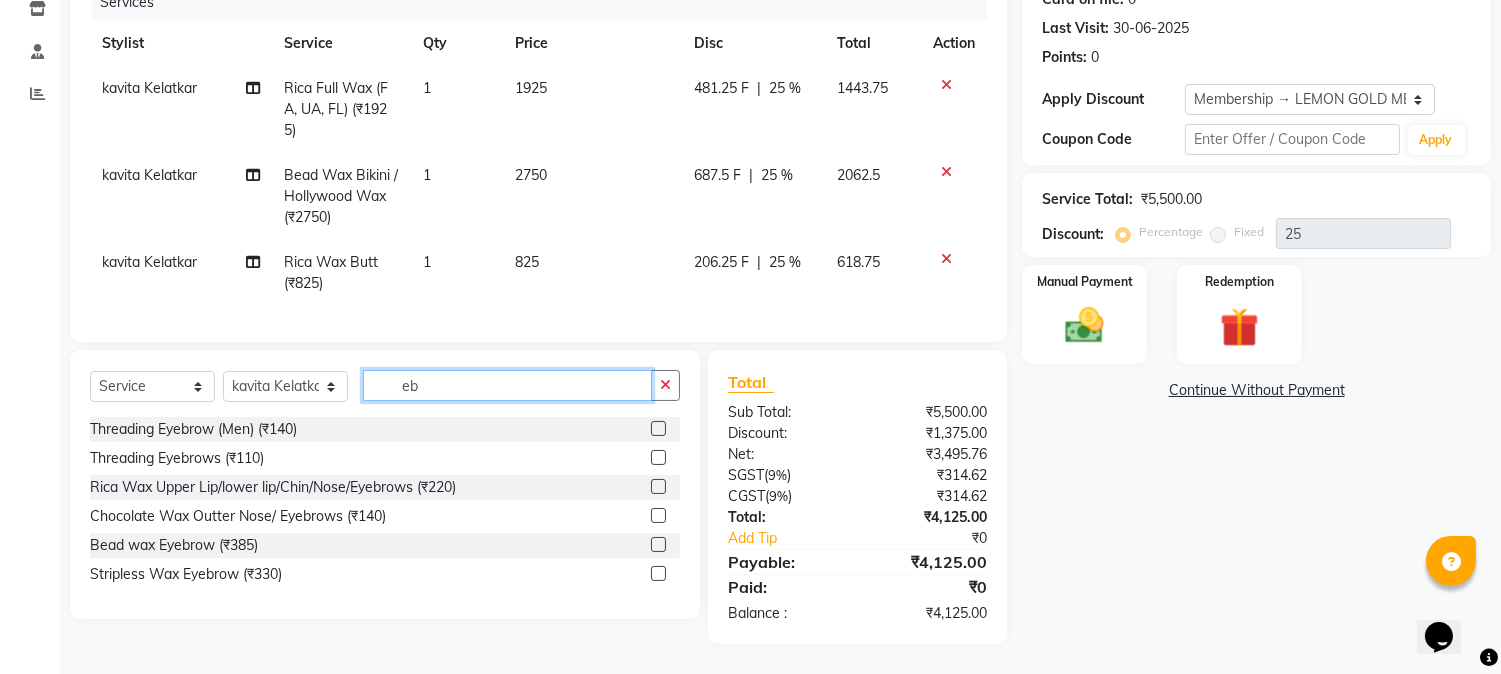 type on "eb" 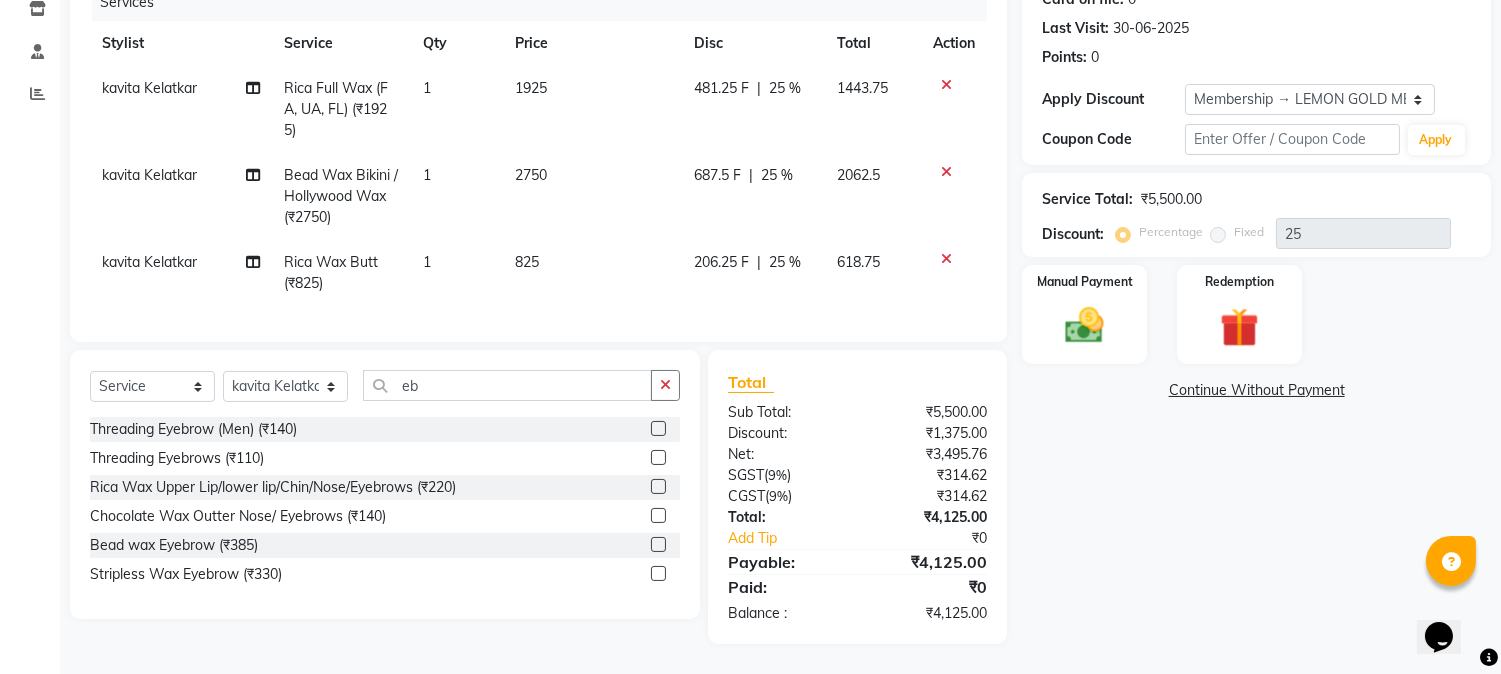 click 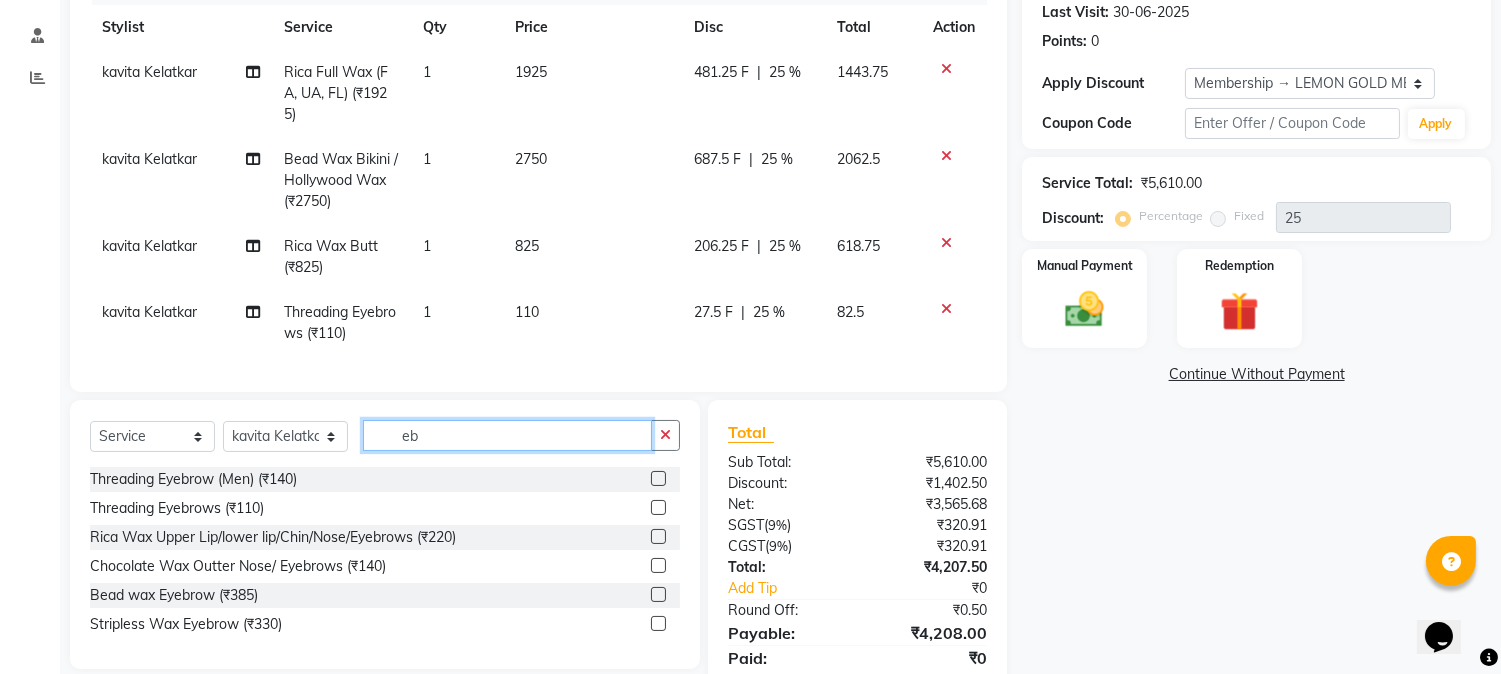 checkbox on "false" 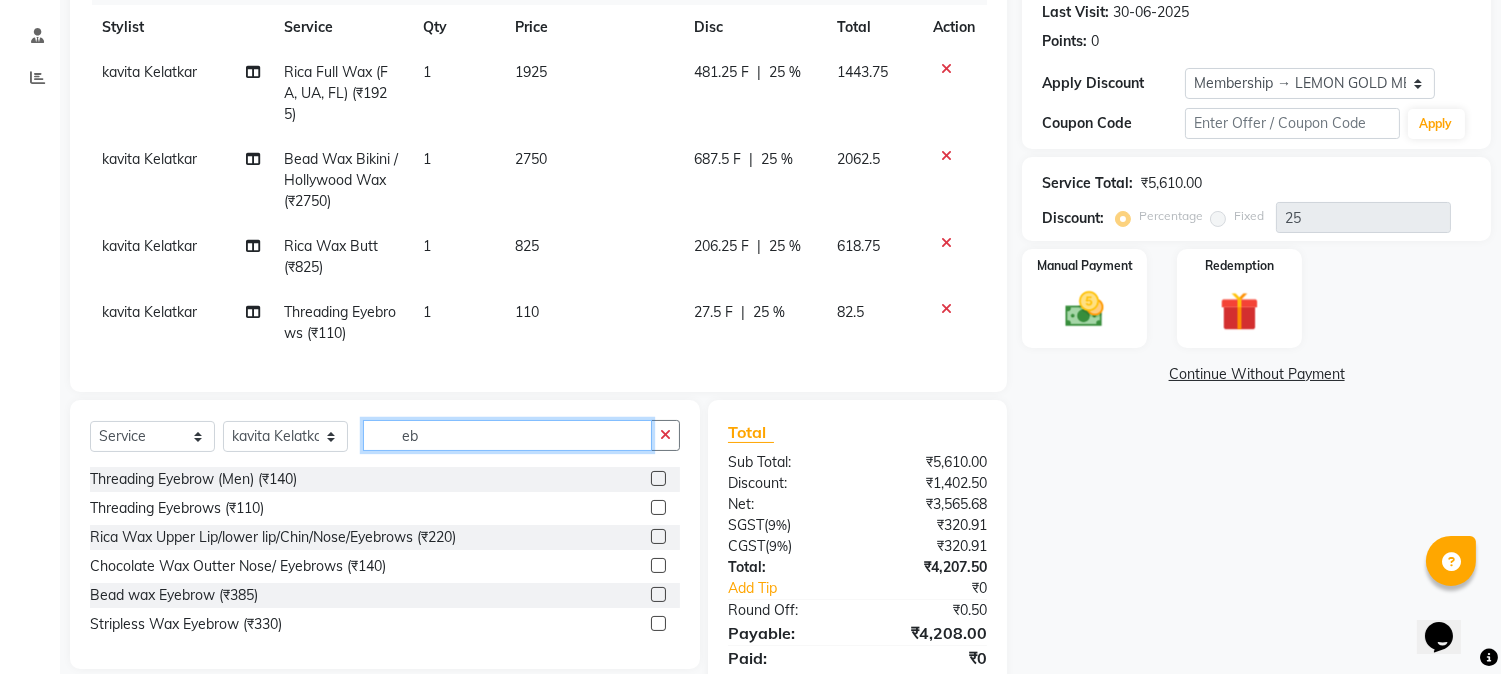 click on "eb" 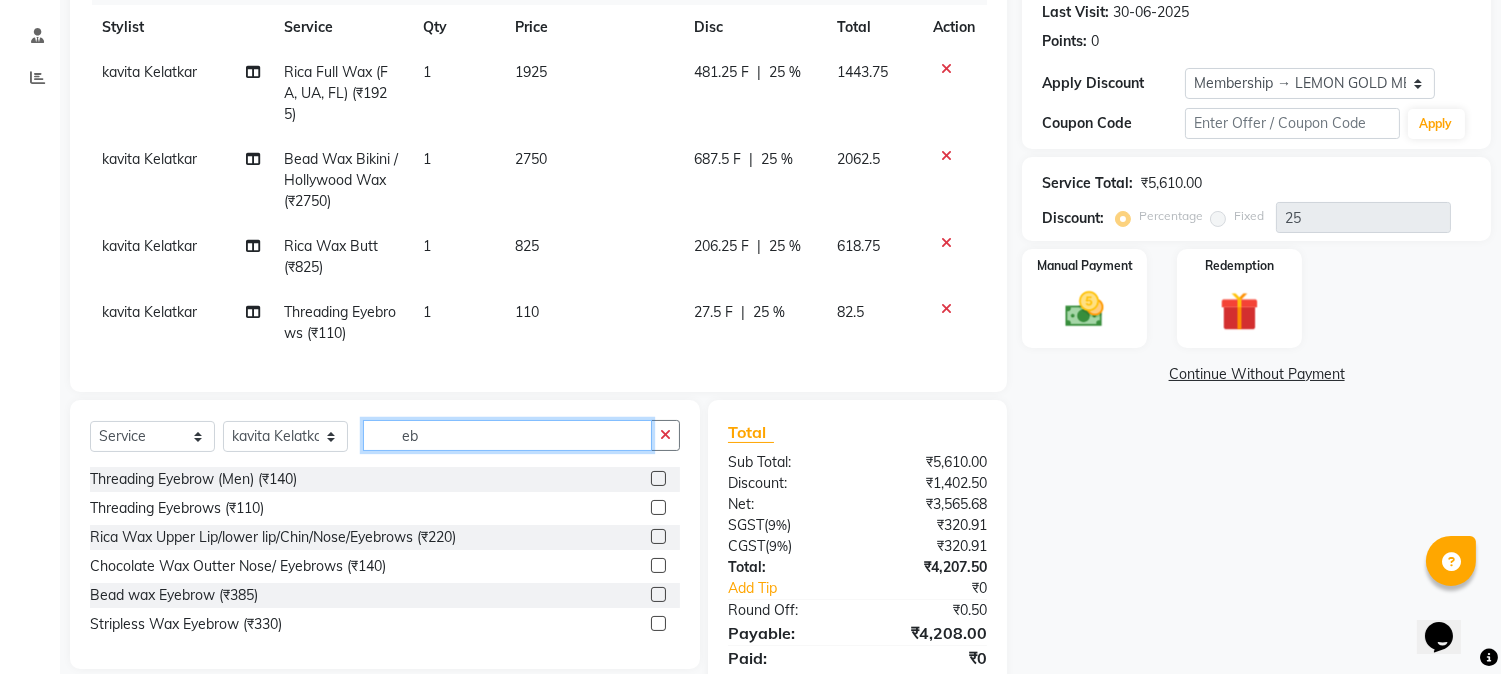 type on "e" 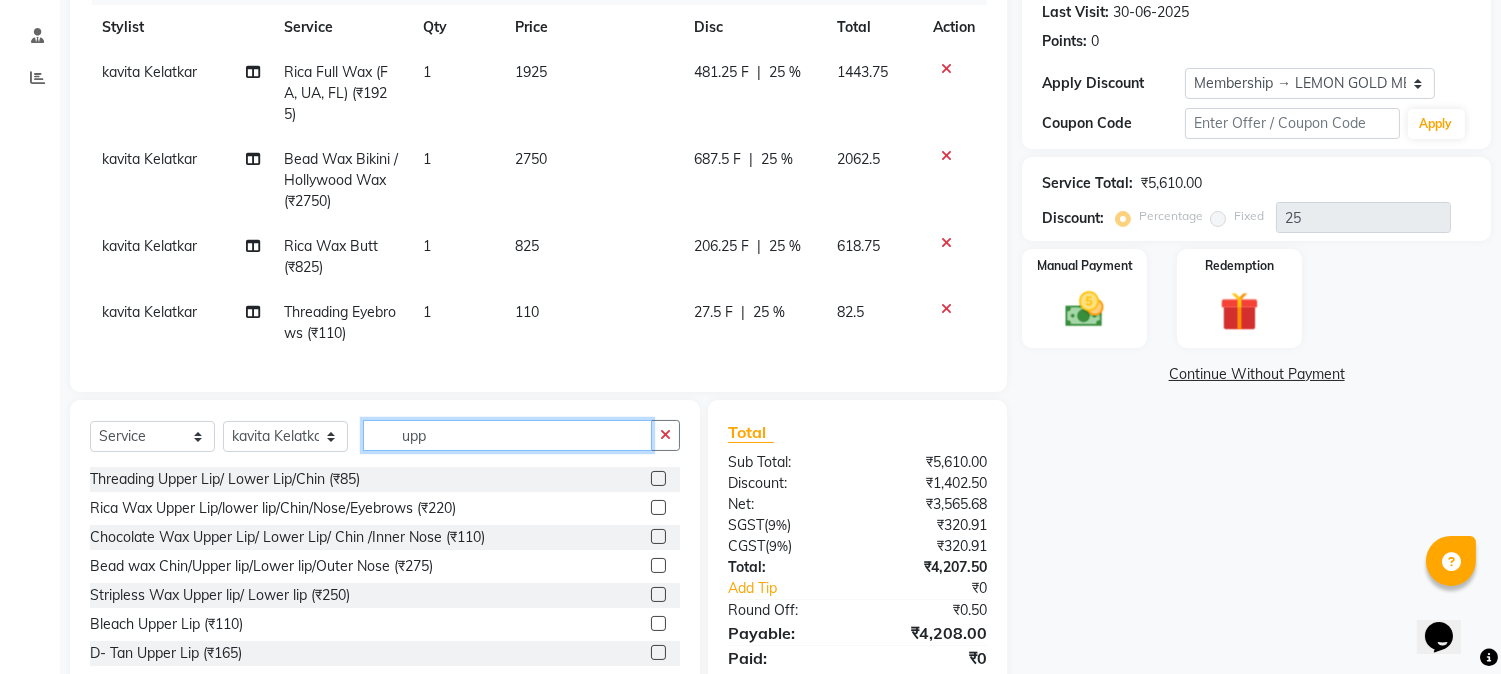 type on "upp" 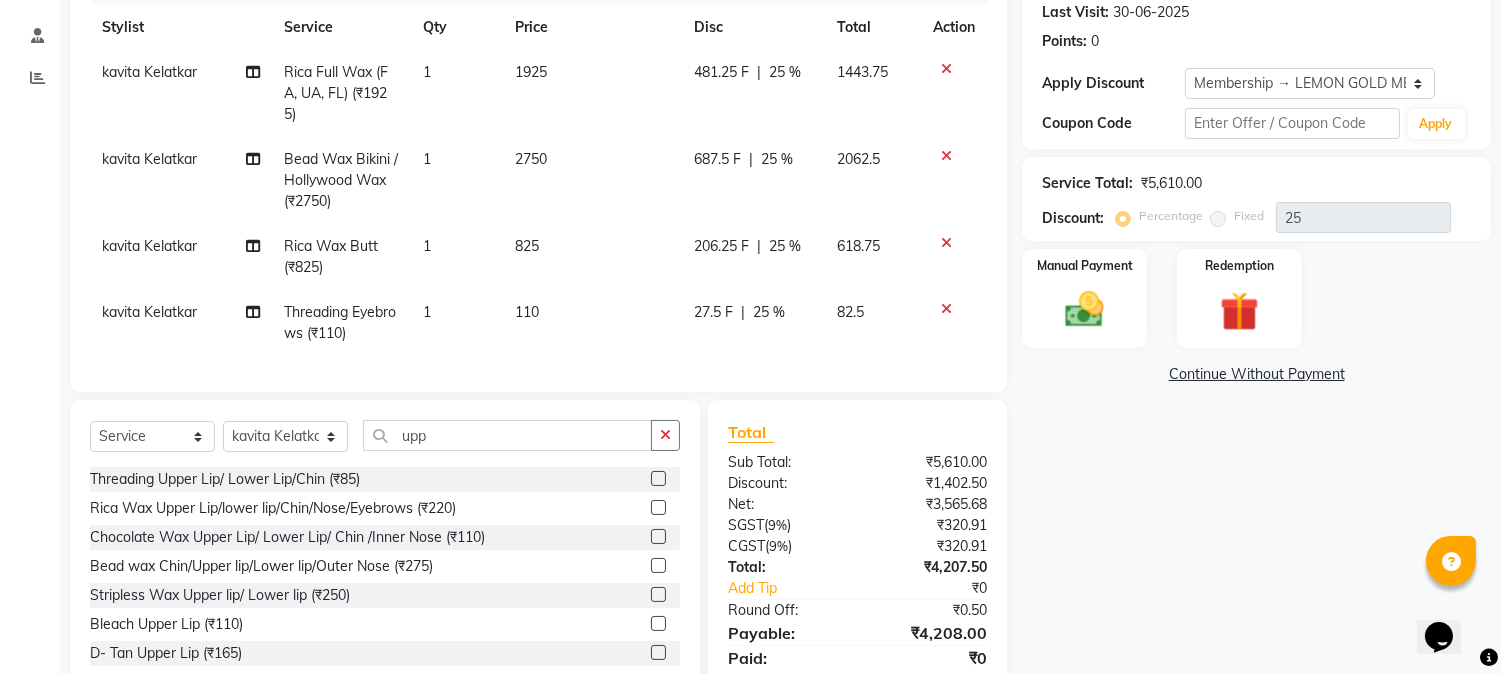 click 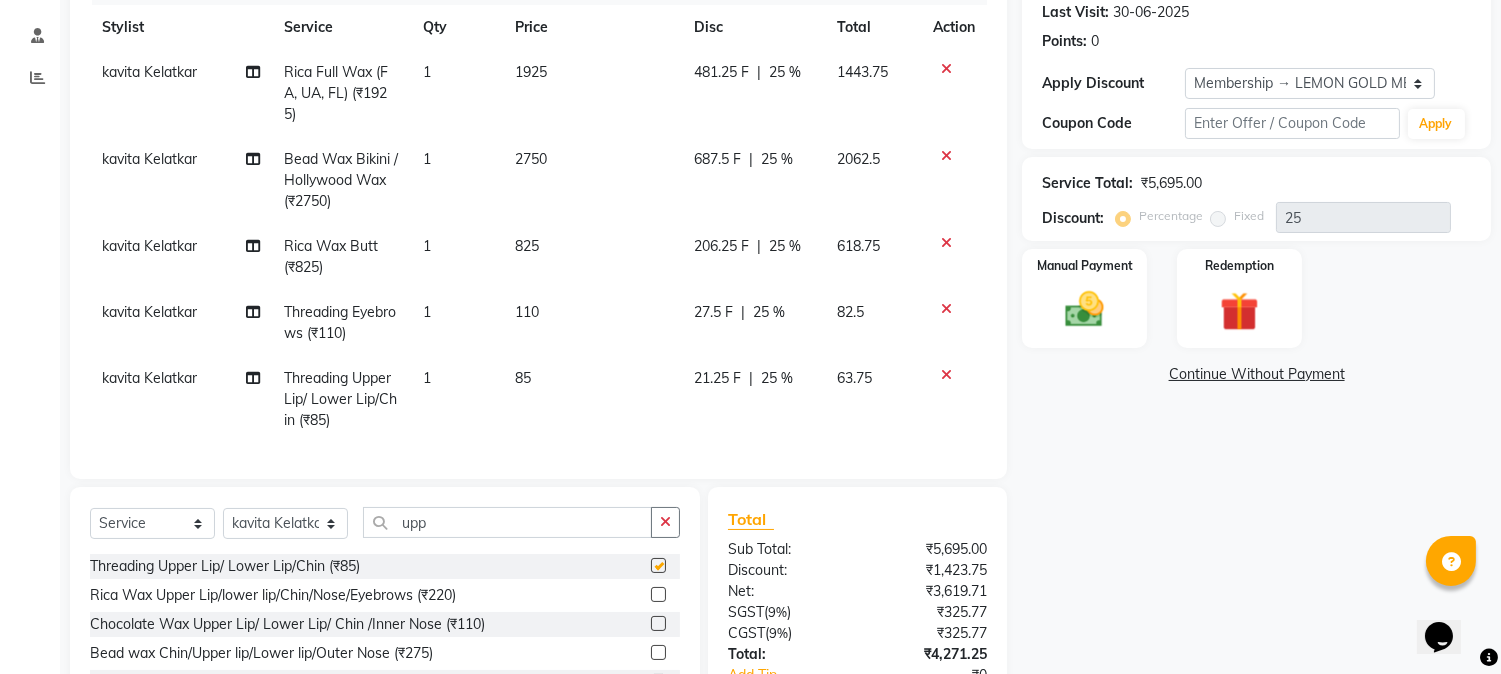 checkbox on "false" 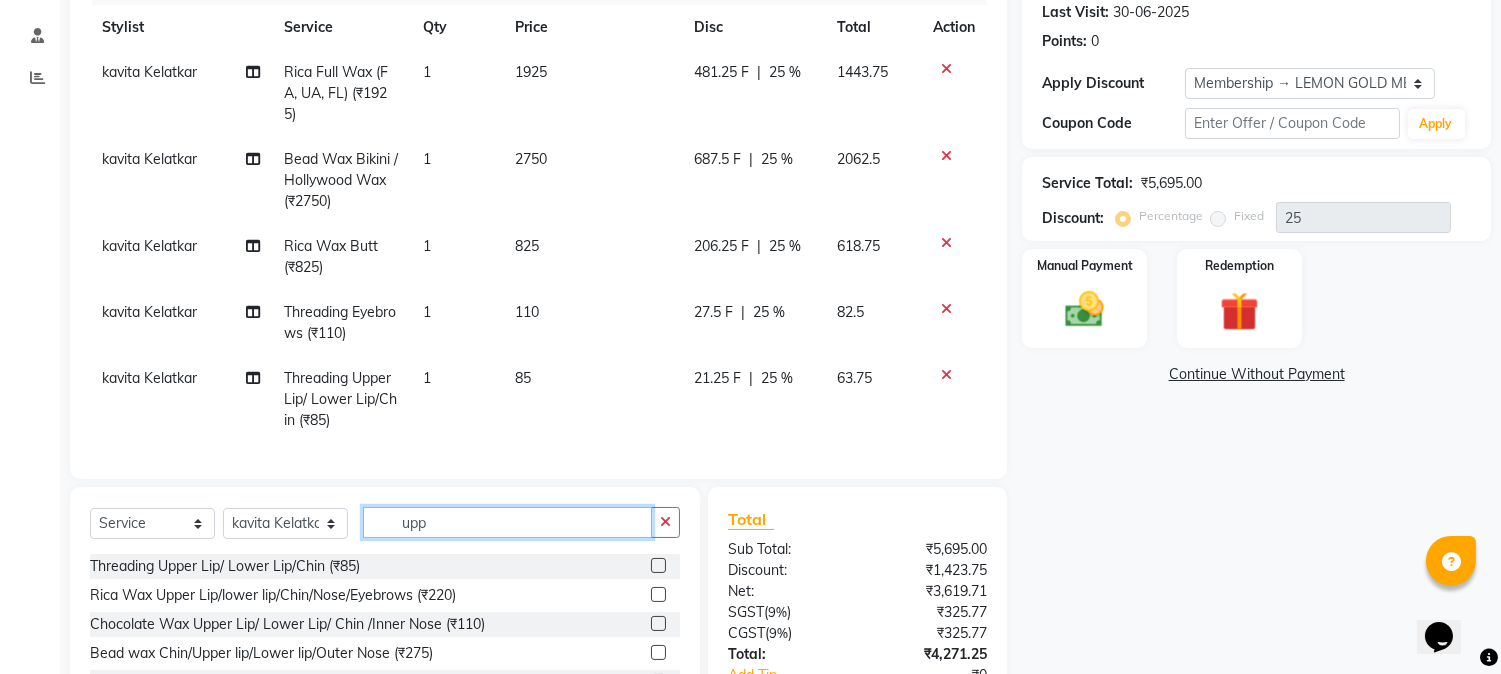 click on "upp" 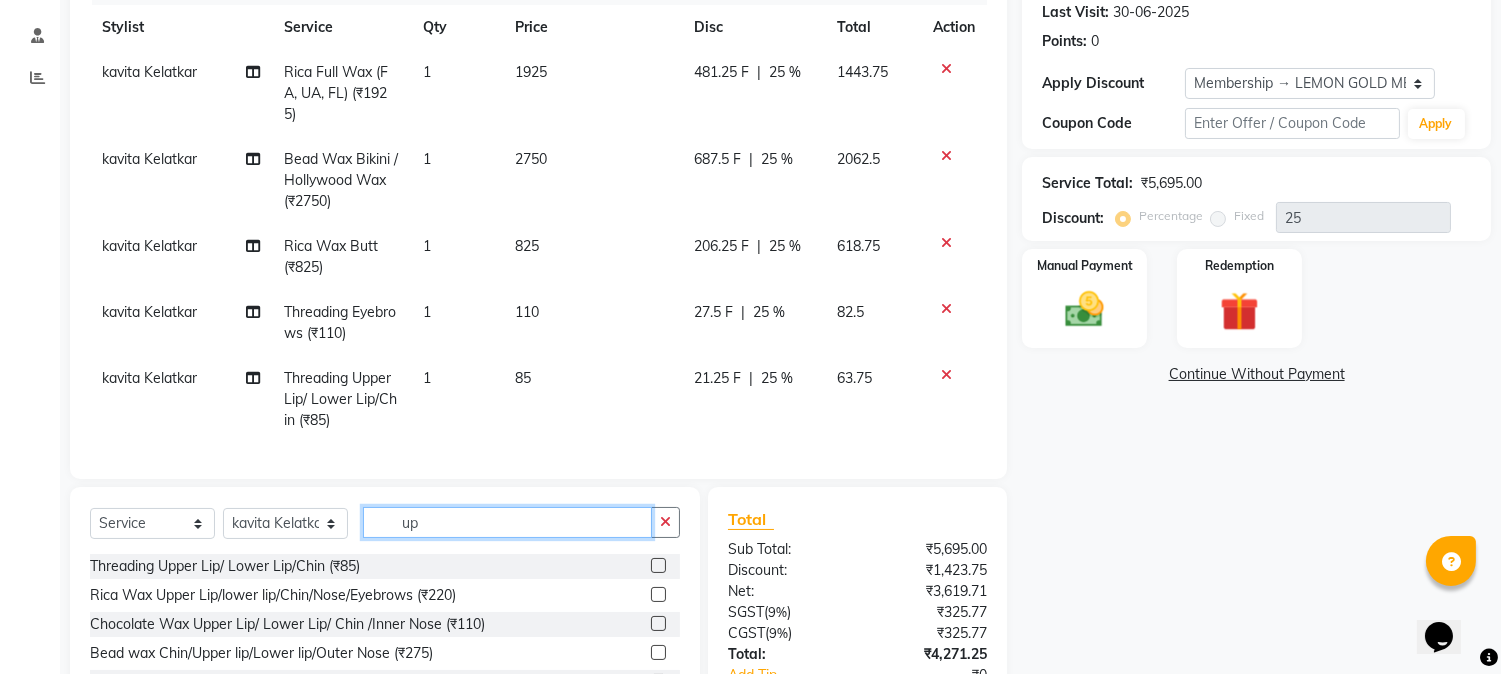 type on "u" 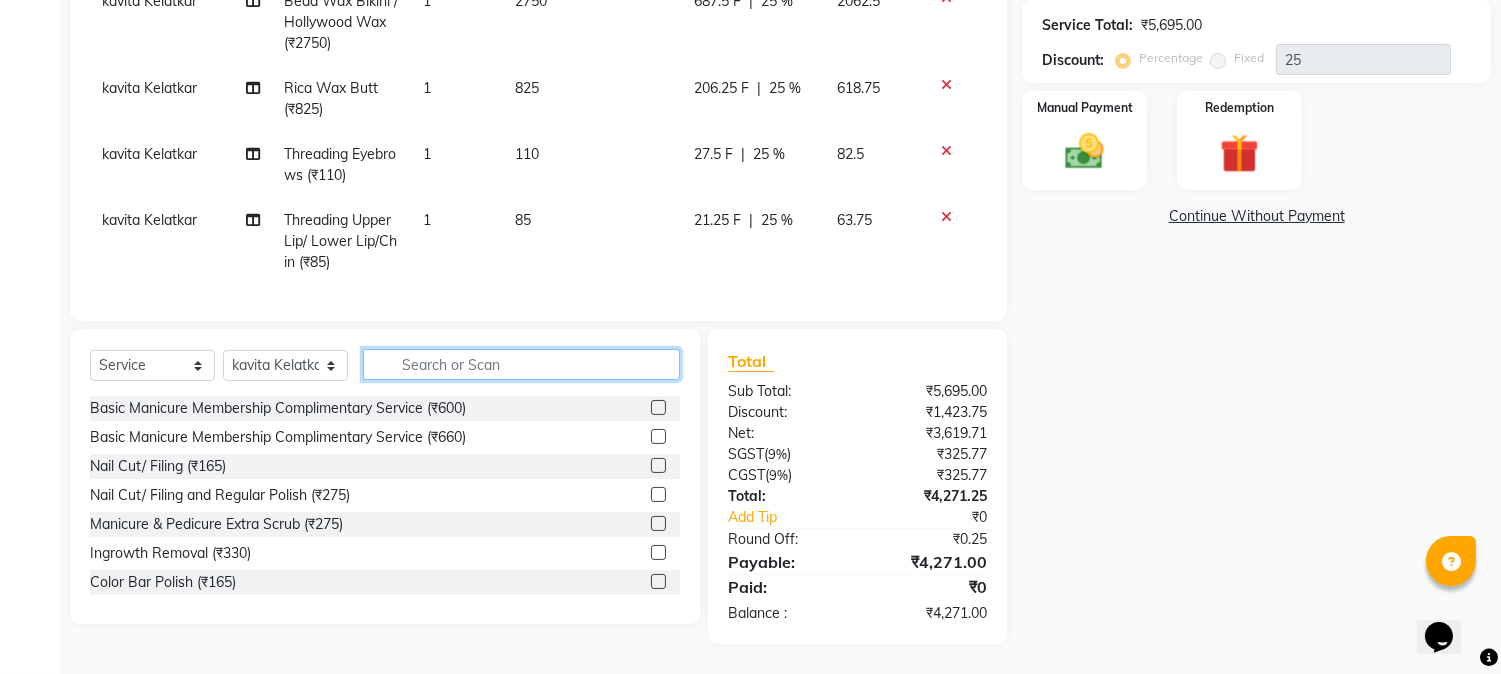 scroll, scrollTop: 150, scrollLeft: 0, axis: vertical 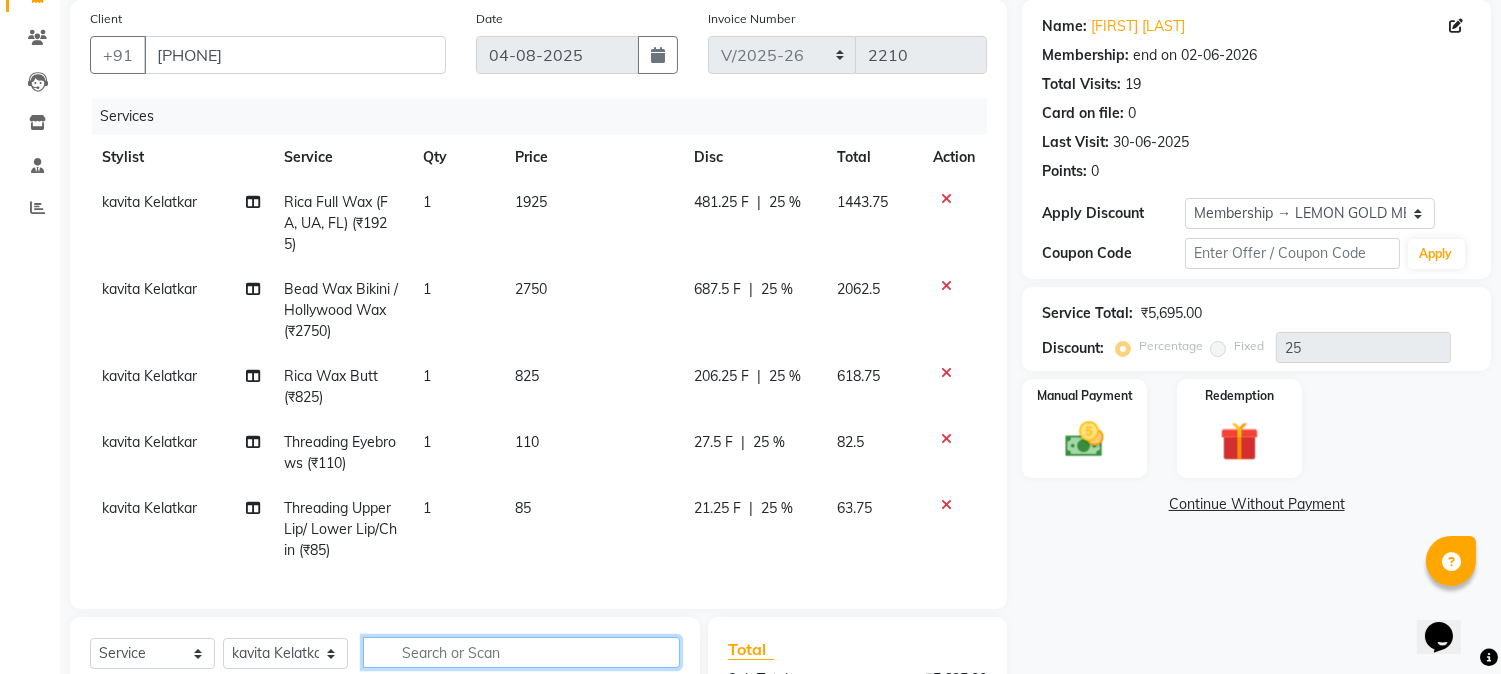 type 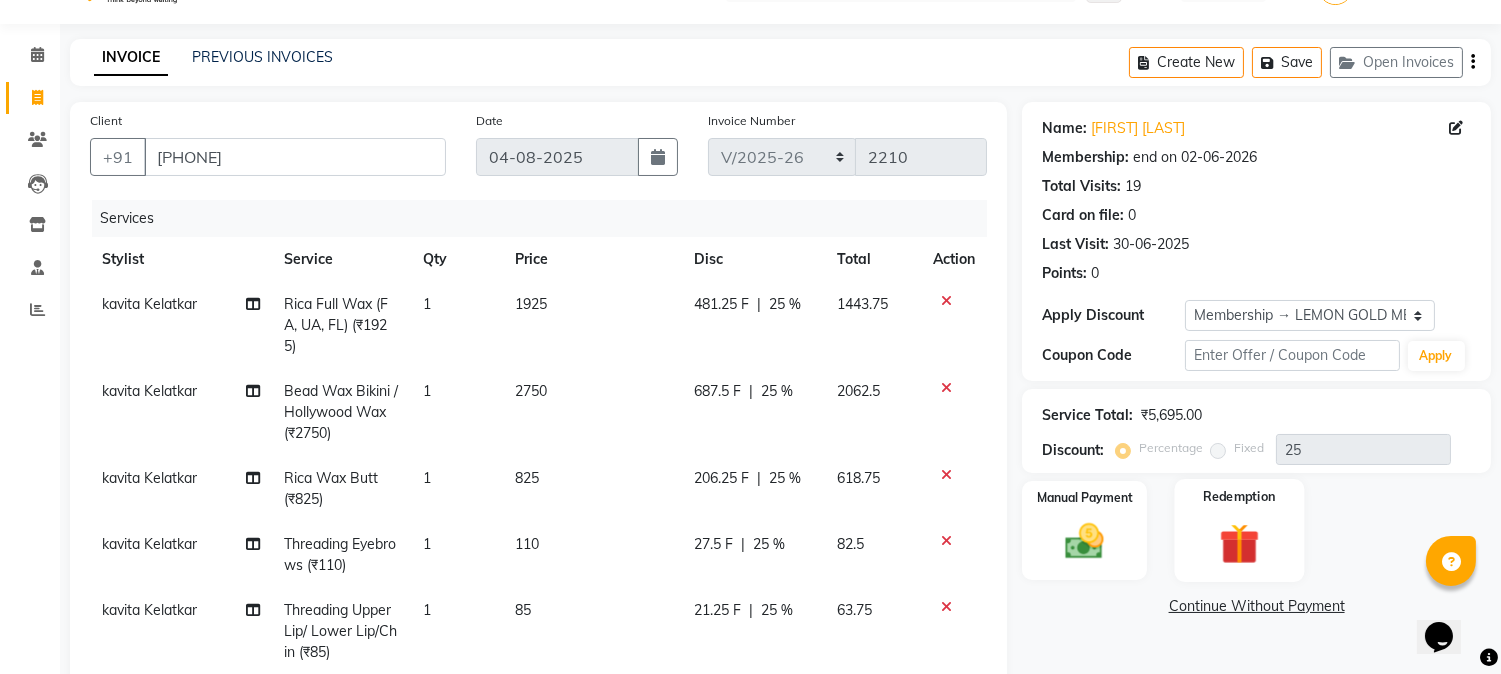 scroll, scrollTop: 0, scrollLeft: 0, axis: both 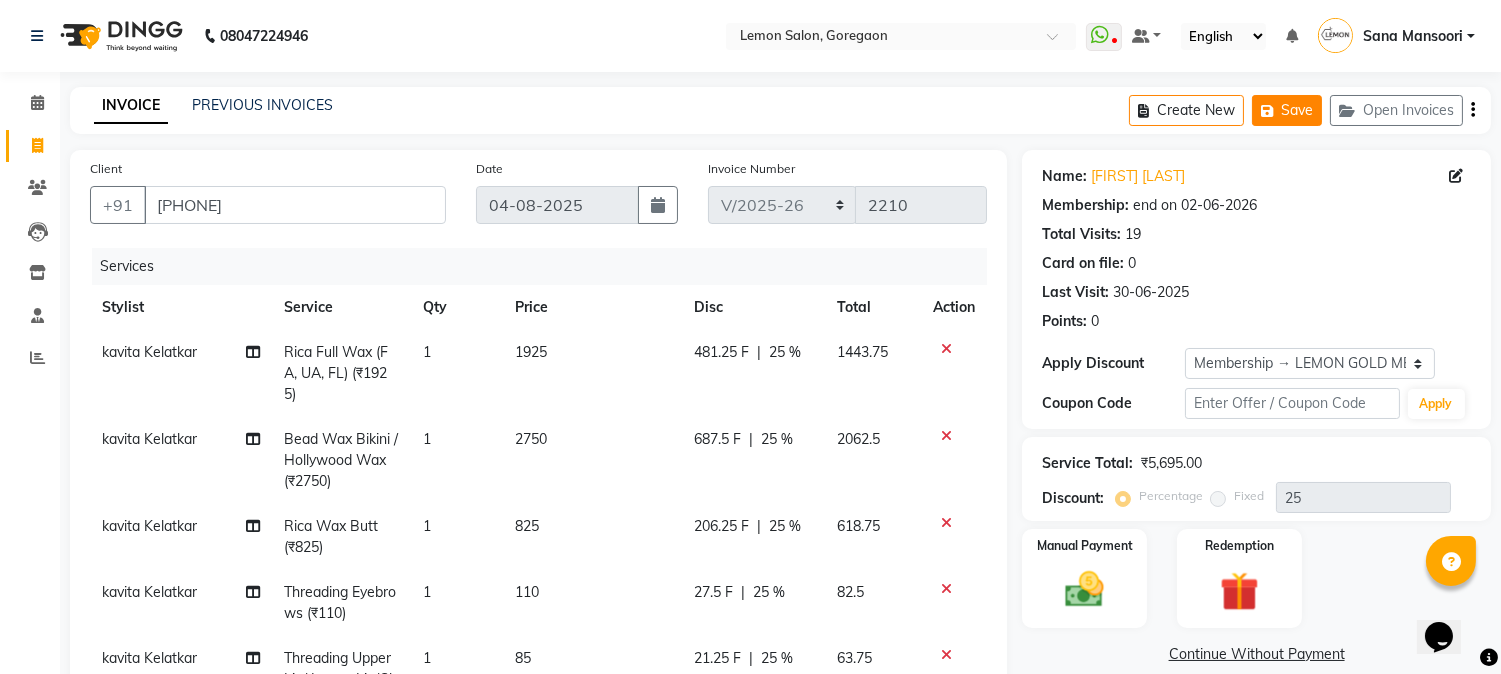 click on "Save" 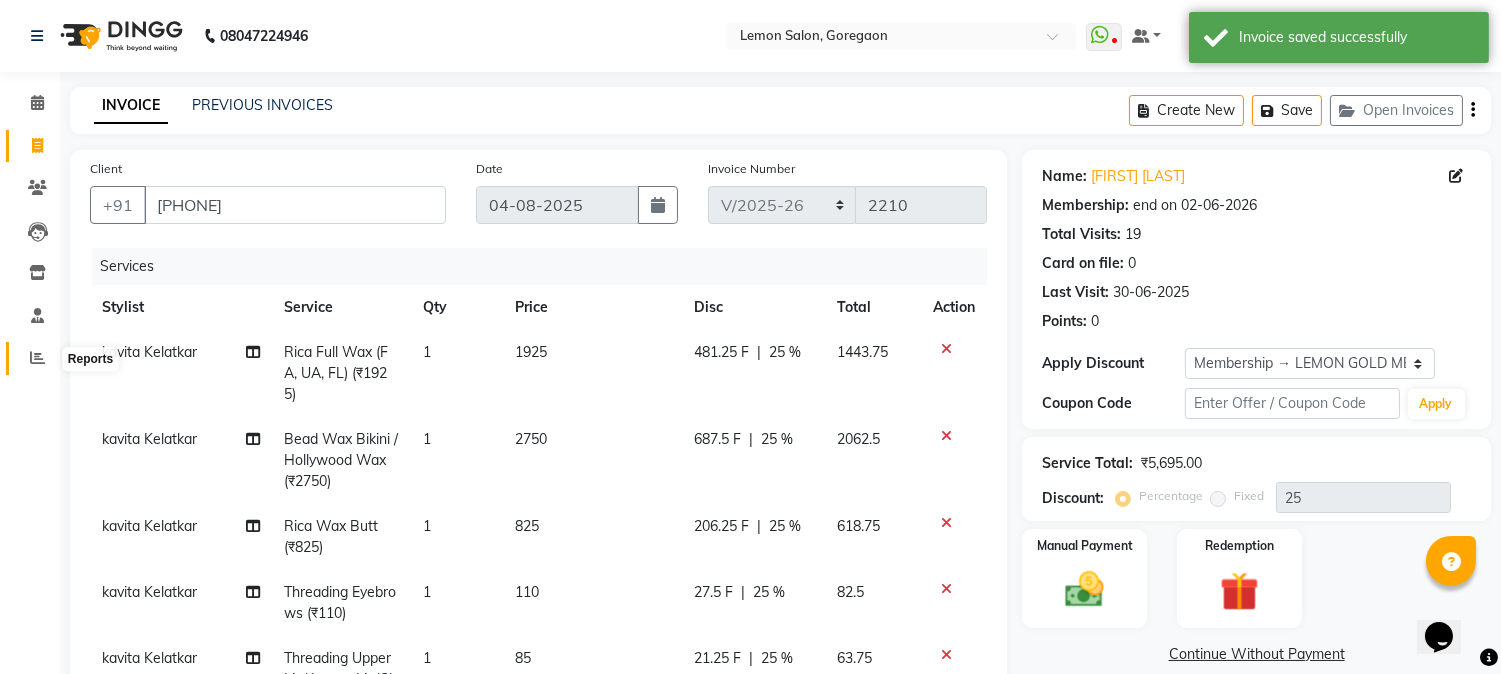 click 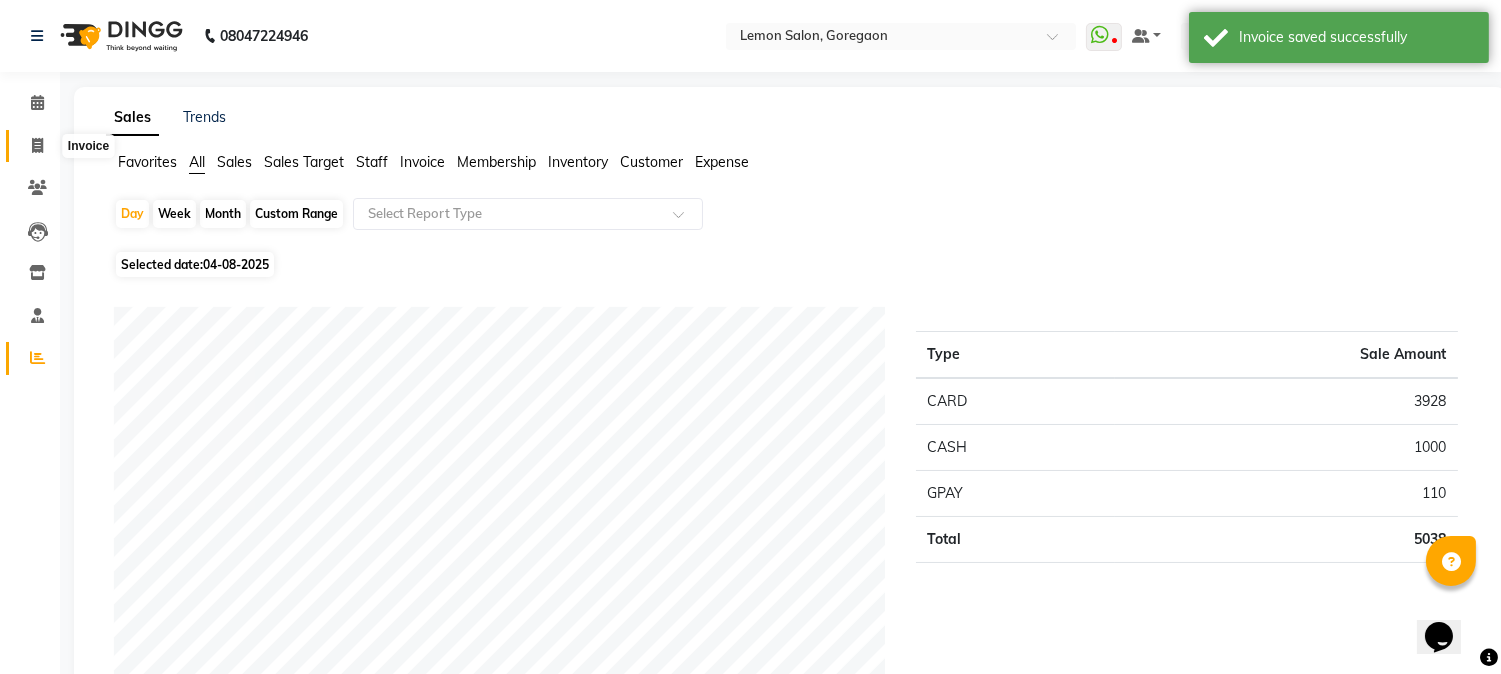 click 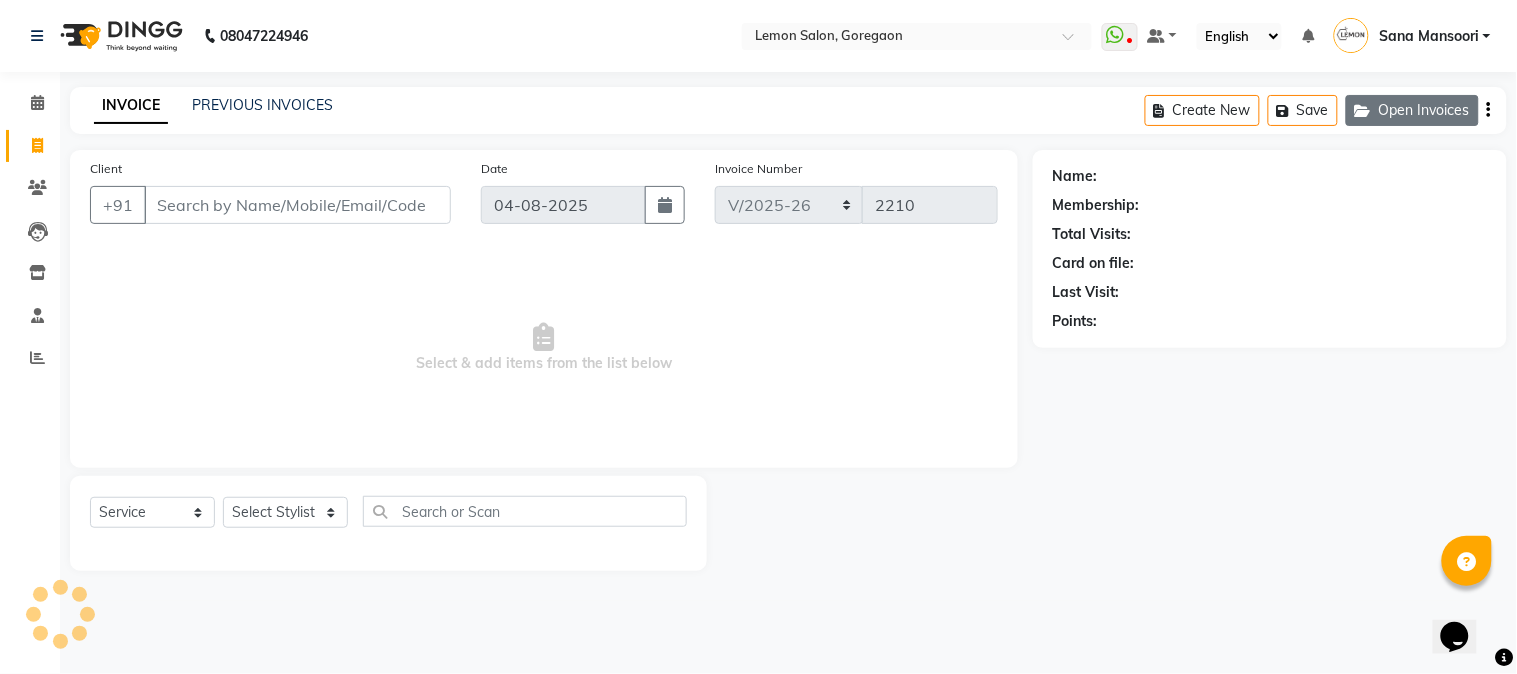 click on "Open Invoices" 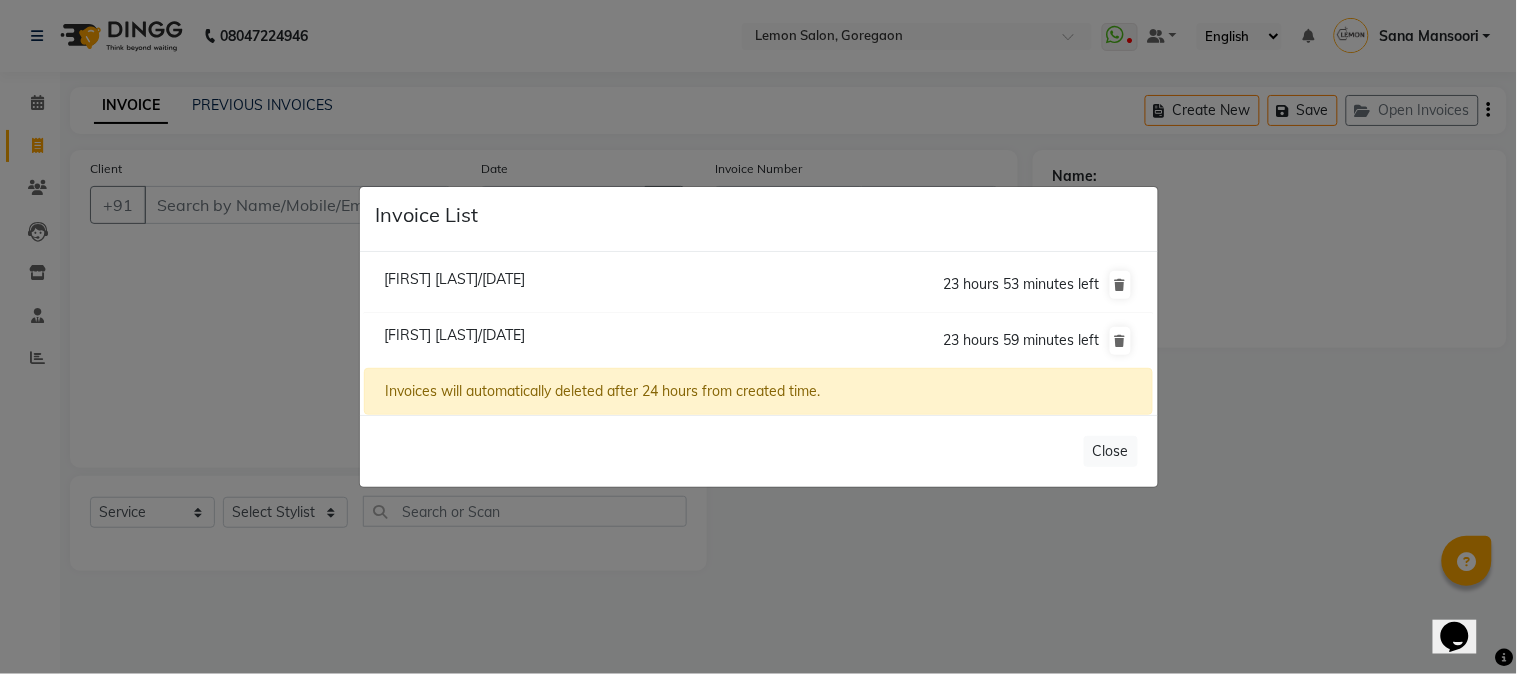 click on "Invoice List  Sangeeta Bansal/04 August 2025  23 hours 53 minutes left  Anchal Kavita/04 August 2025  23 hours 59 minutes left  Invoices will automatically deleted after 24 hours from created time.   Close" 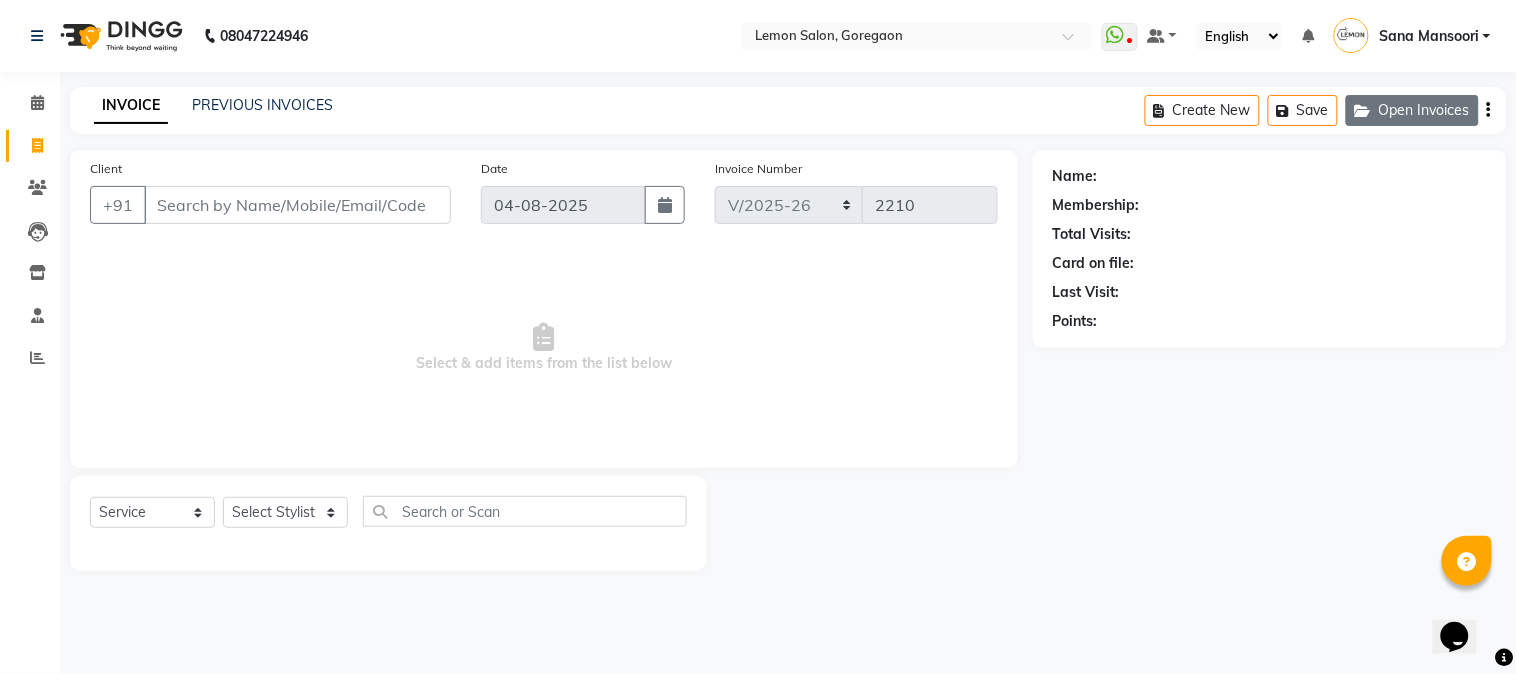 click 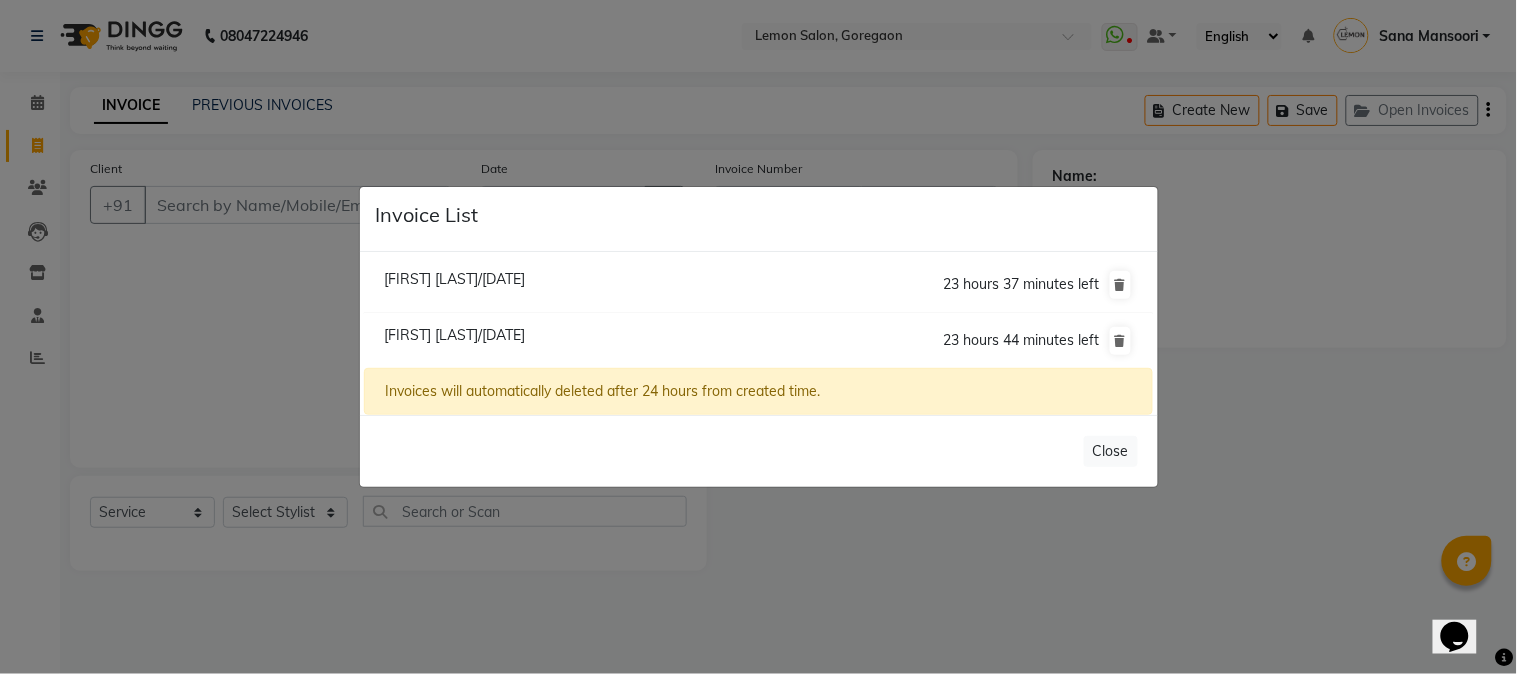 click on "Anchal Kavita/04 August 2025" 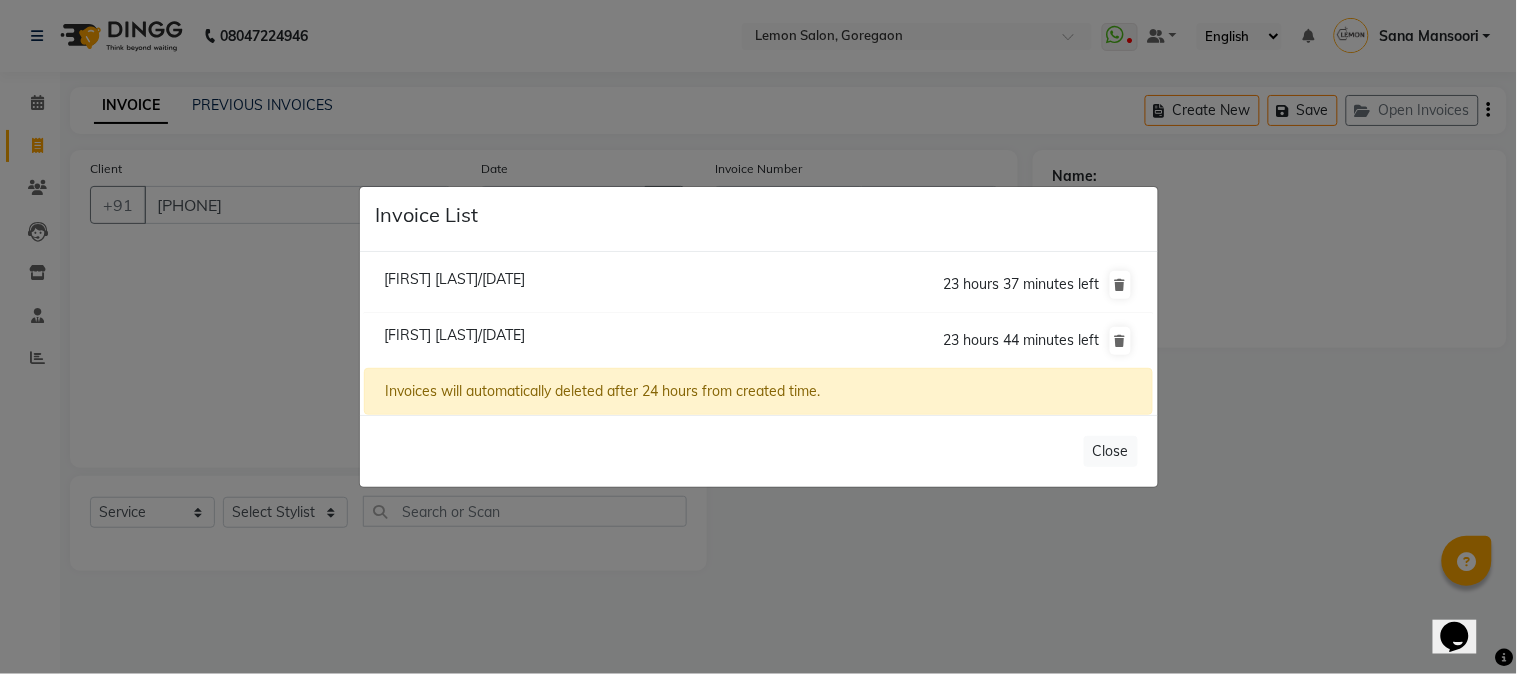 select on "1: Object" 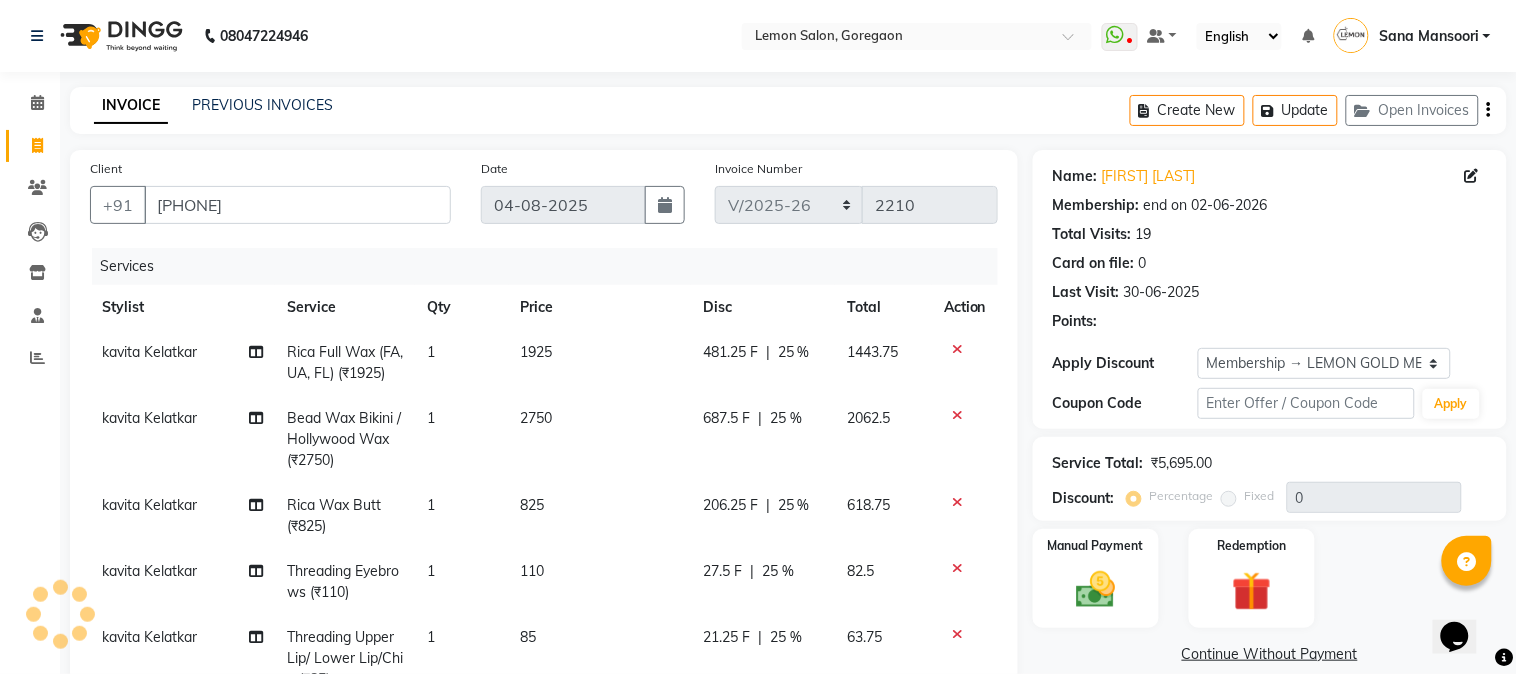 type on "25" 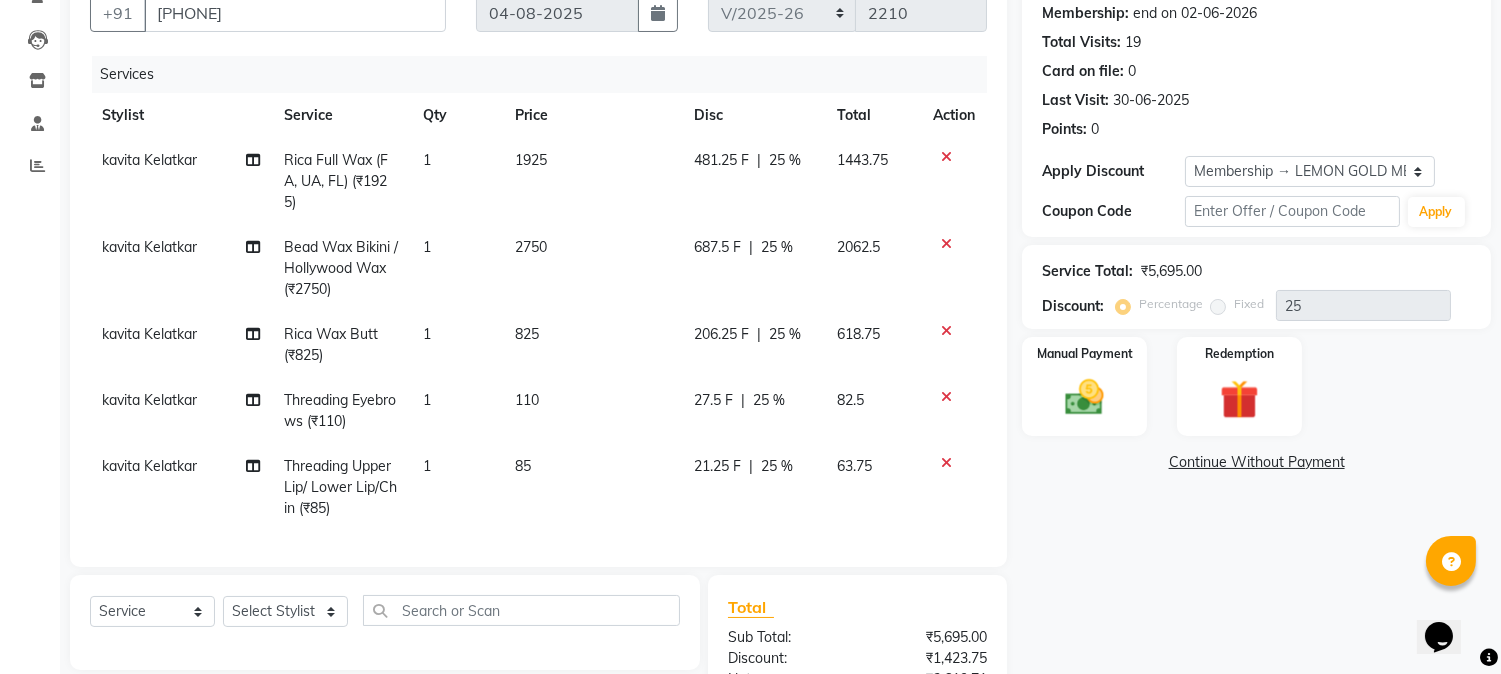scroll, scrollTop: 150, scrollLeft: 0, axis: vertical 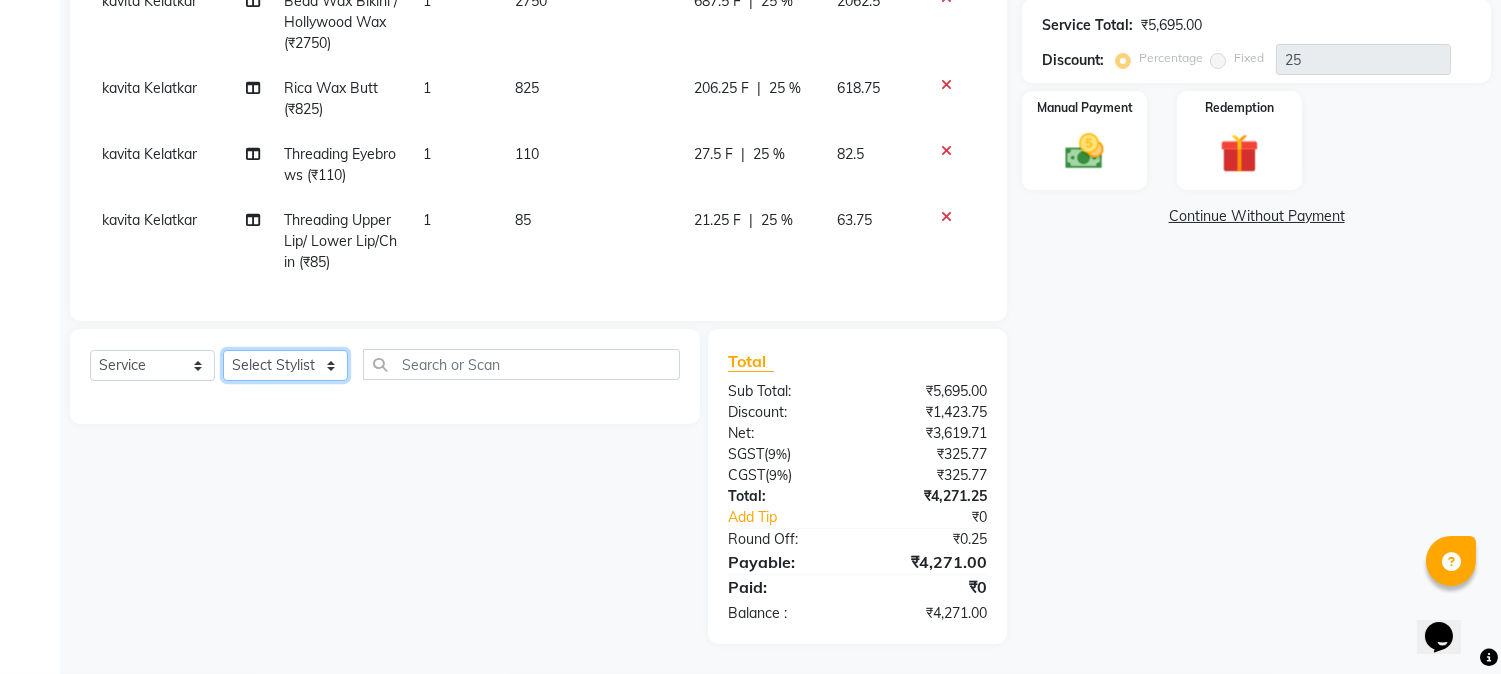click on "Select Stylist Akansha Sadafule Asma Dshpande Datta Kawar DC Furkan Mansoori kavita Kelatkar  Manisha Mohammed Mohsin  Mohammed Nawab  Mukaddar Shaikh Sana Mansoori Sandhya Tabrez Shah  Urmila Pol" 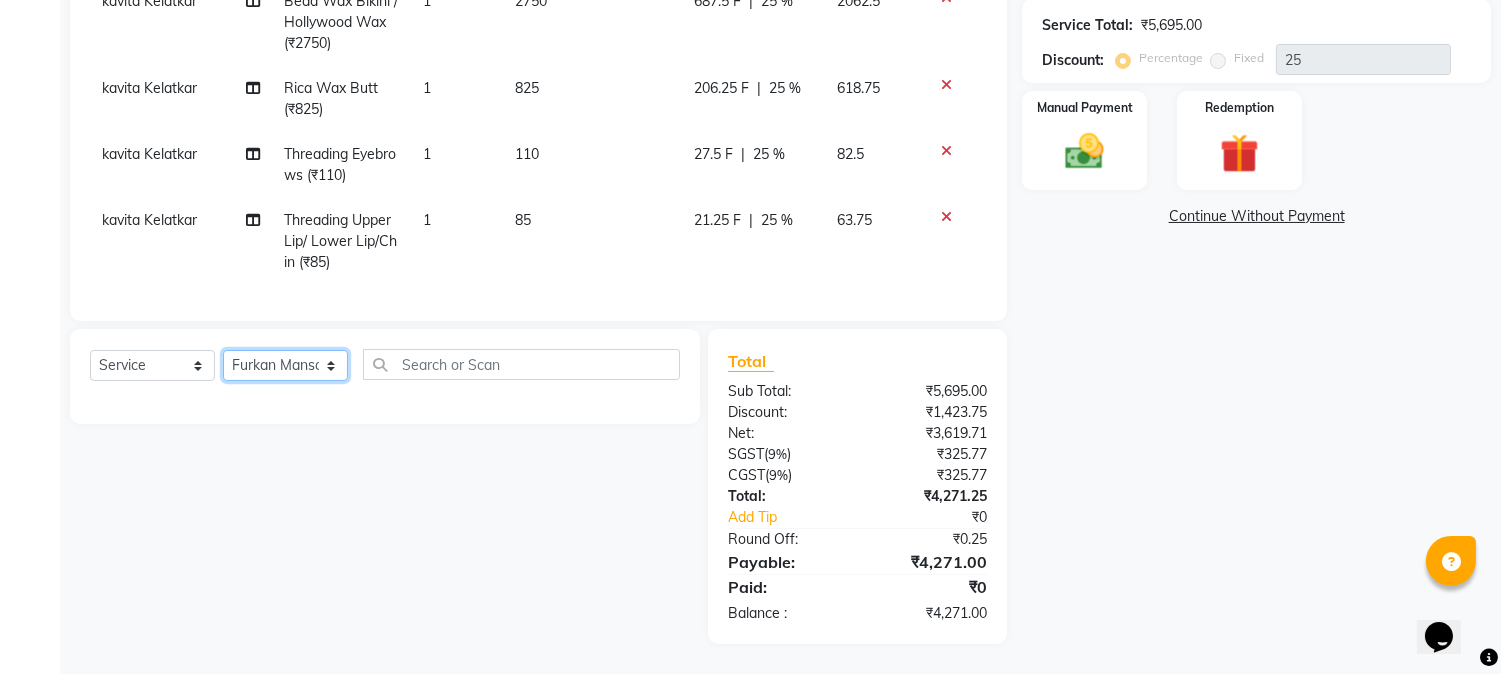 click on "Select Stylist Akansha Sadafule Asma Dshpande Datta Kawar DC Furkan Mansoori kavita Kelatkar  Manisha Mohammed Mohsin  Mohammed Nawab  Mukaddar Shaikh Sana Mansoori Sandhya Tabrez Shah  Urmila Pol" 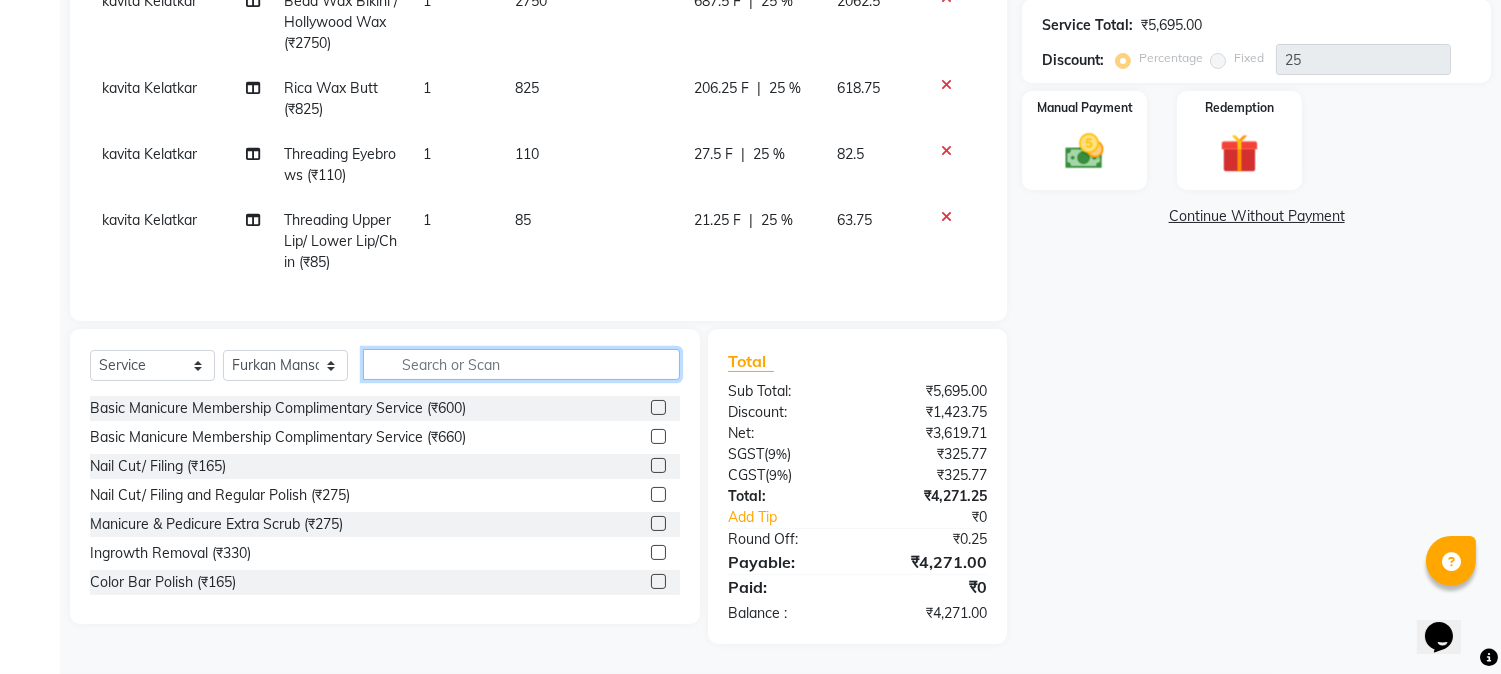 click 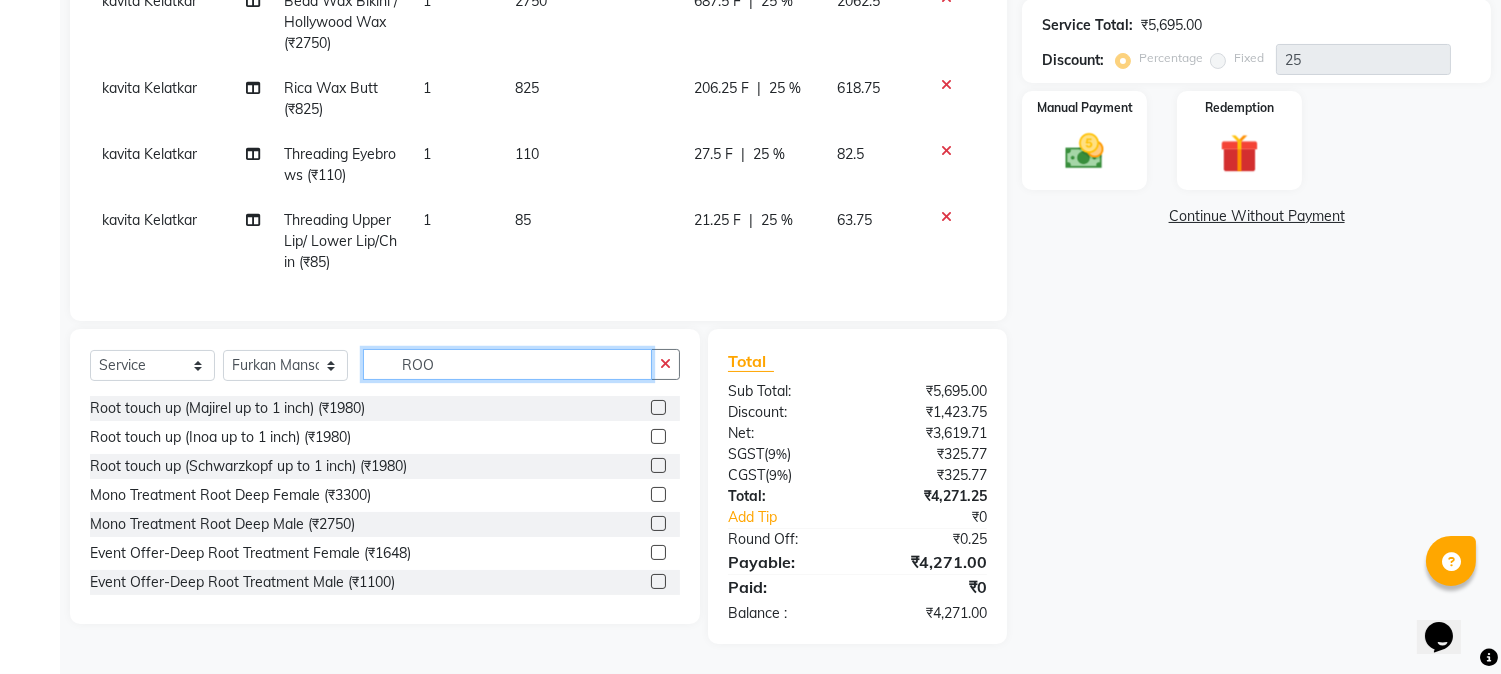 type on "ROO" 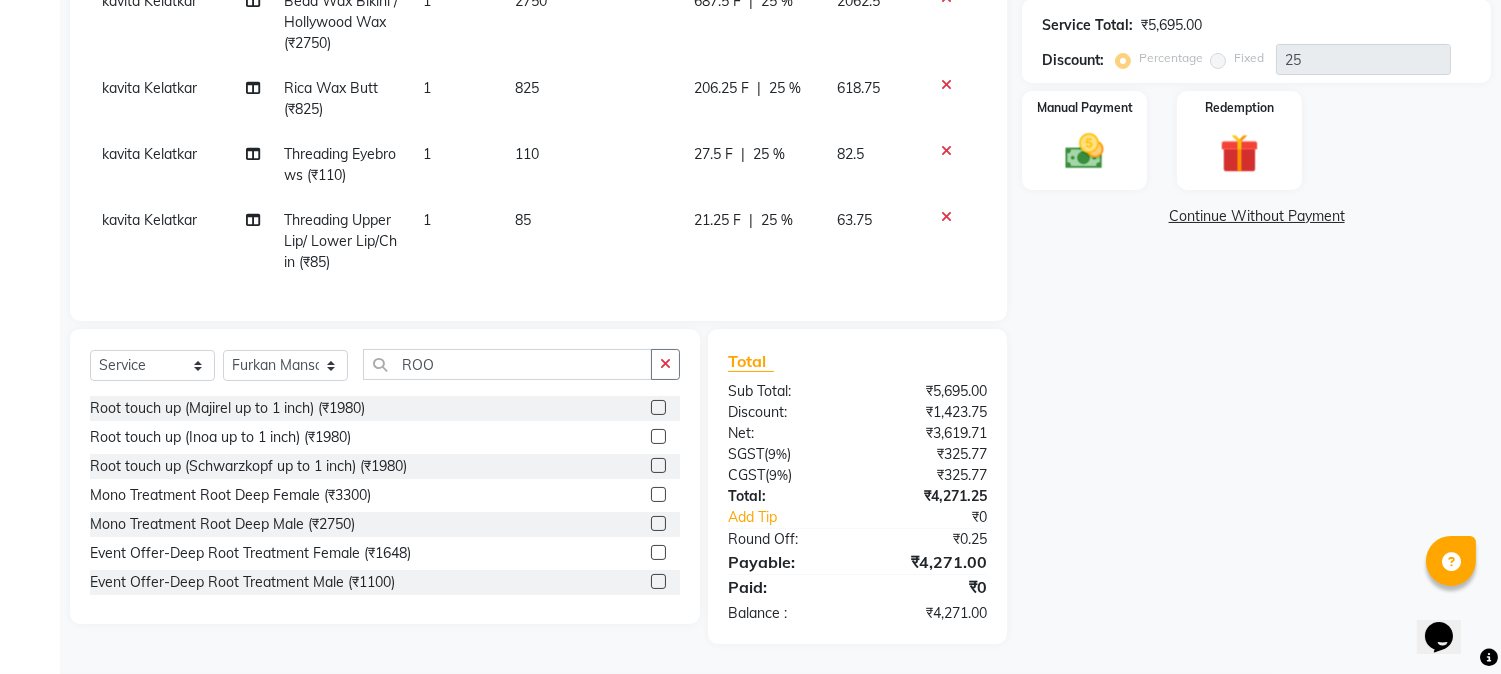click 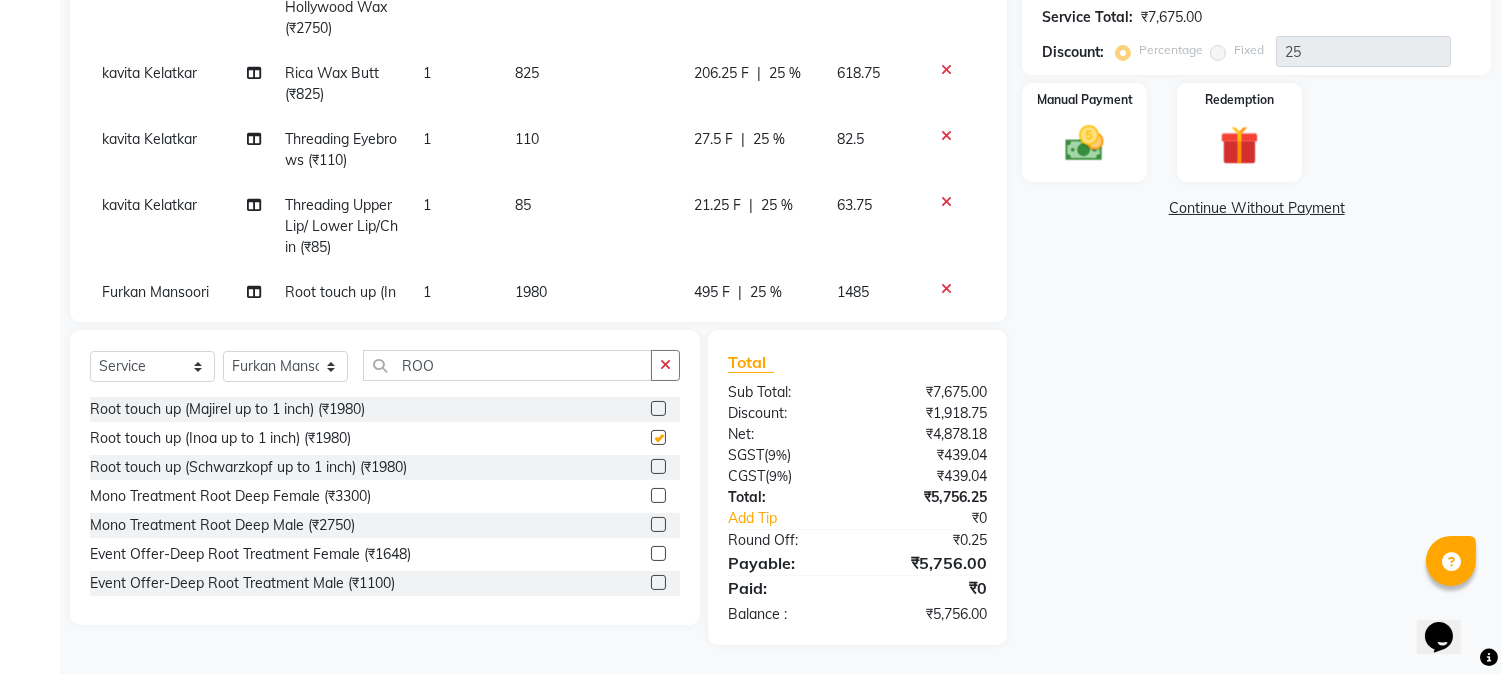 checkbox on "false" 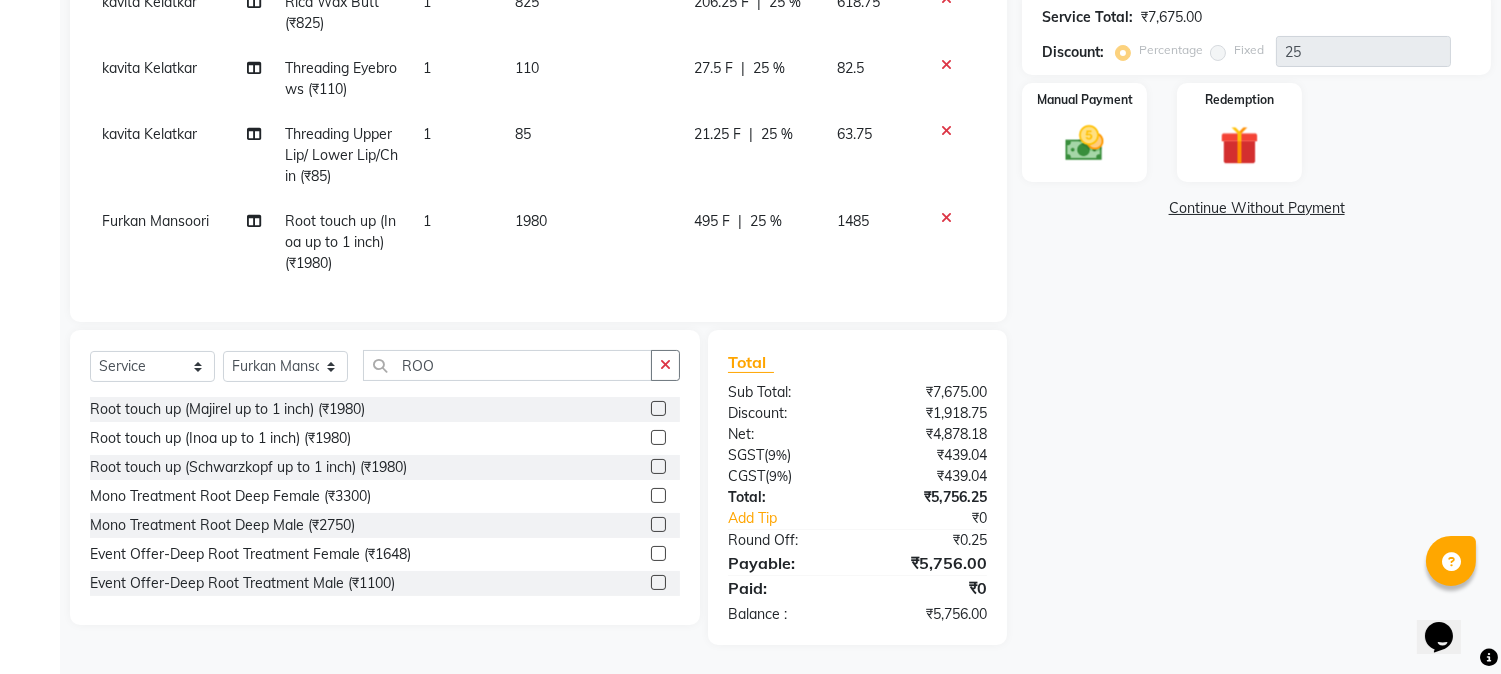 scroll, scrollTop: 94, scrollLeft: 0, axis: vertical 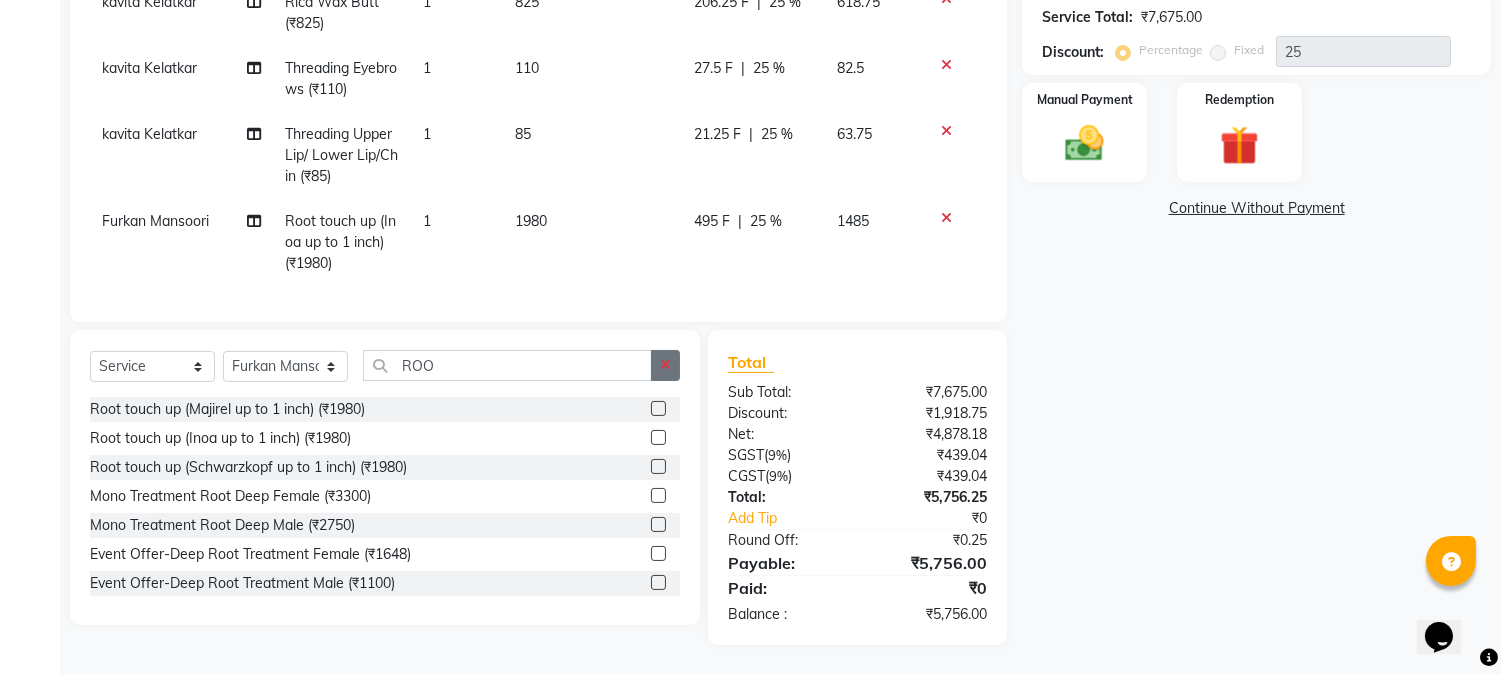 click 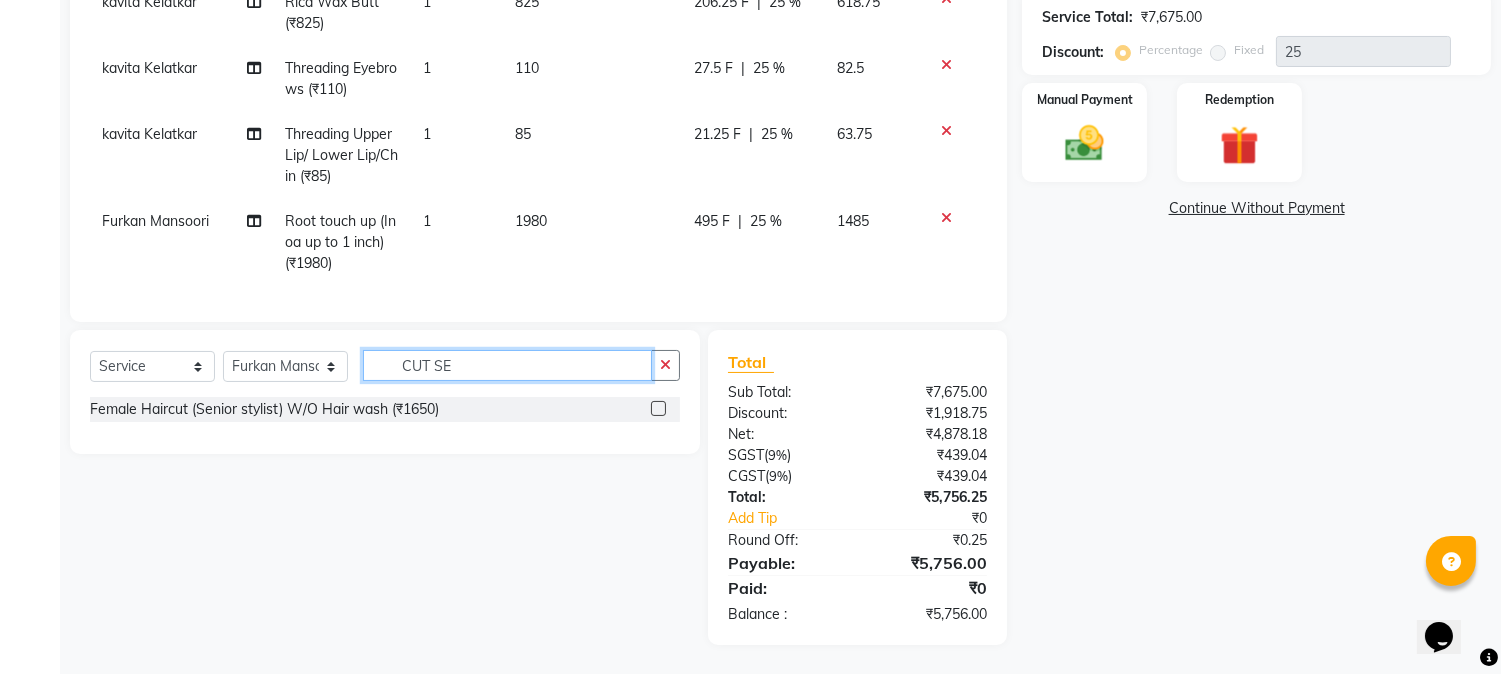 type on "CUT SE" 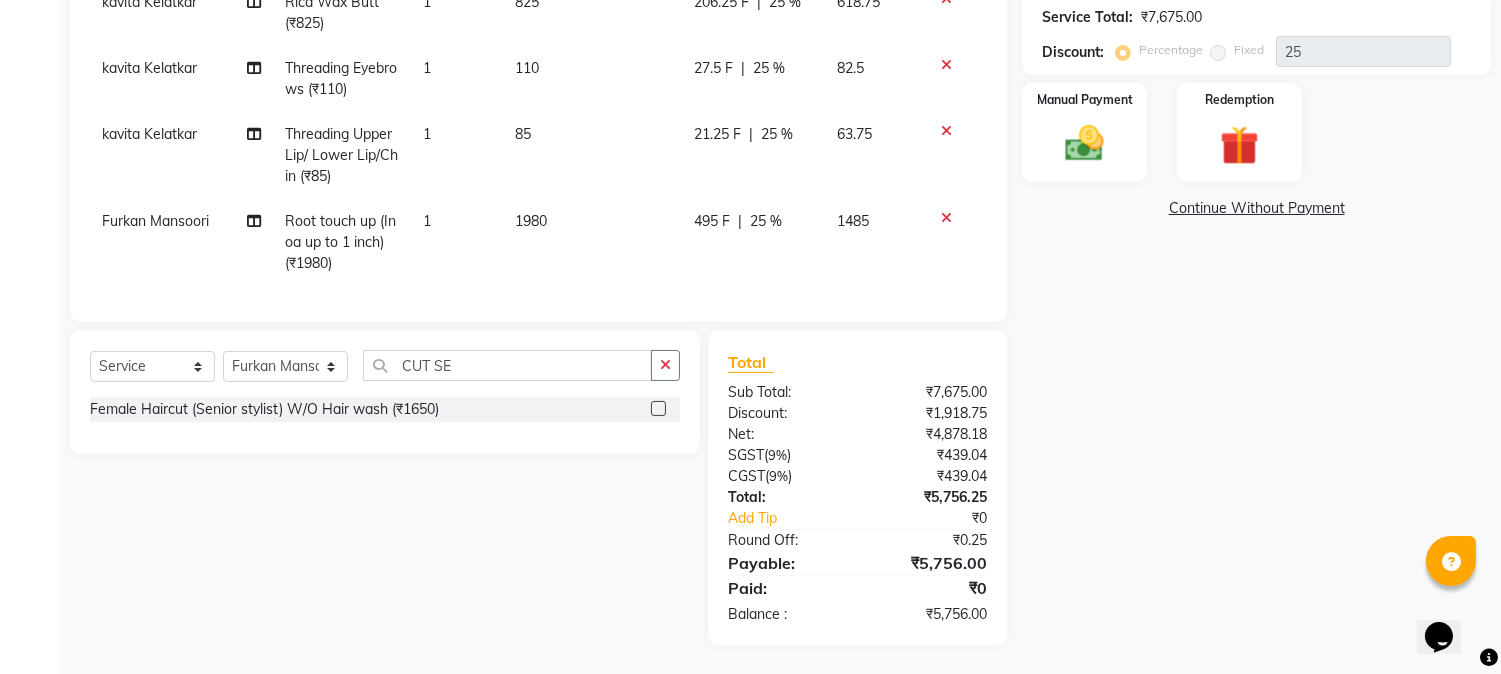 click 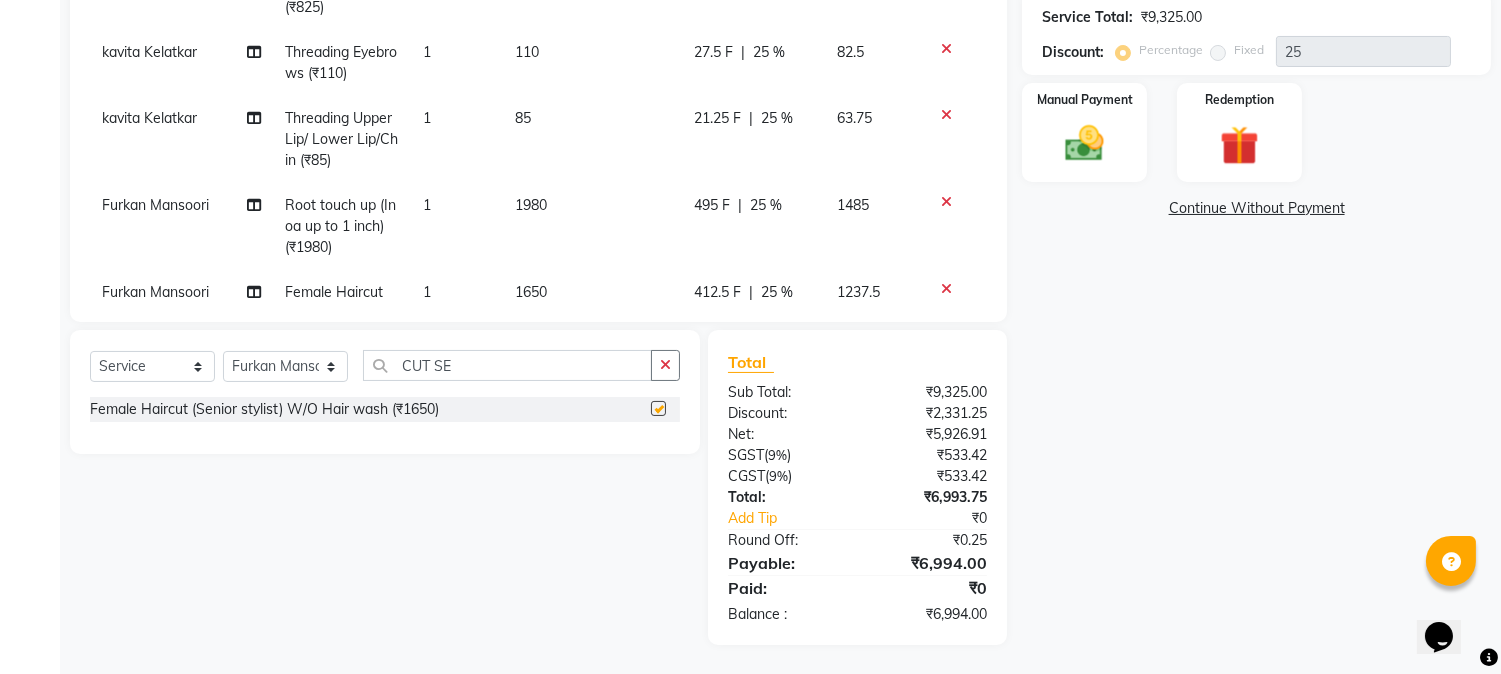 checkbox on "false" 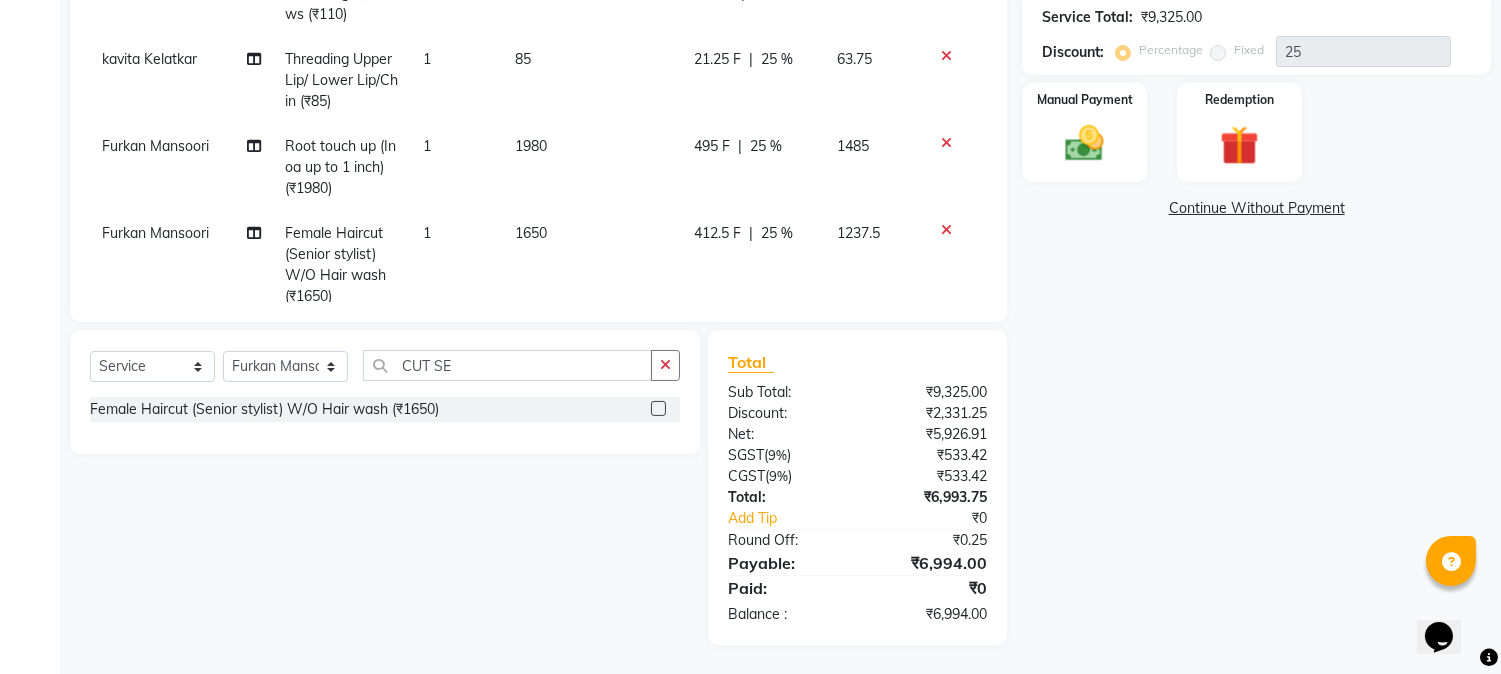 scroll, scrollTop: 202, scrollLeft: 0, axis: vertical 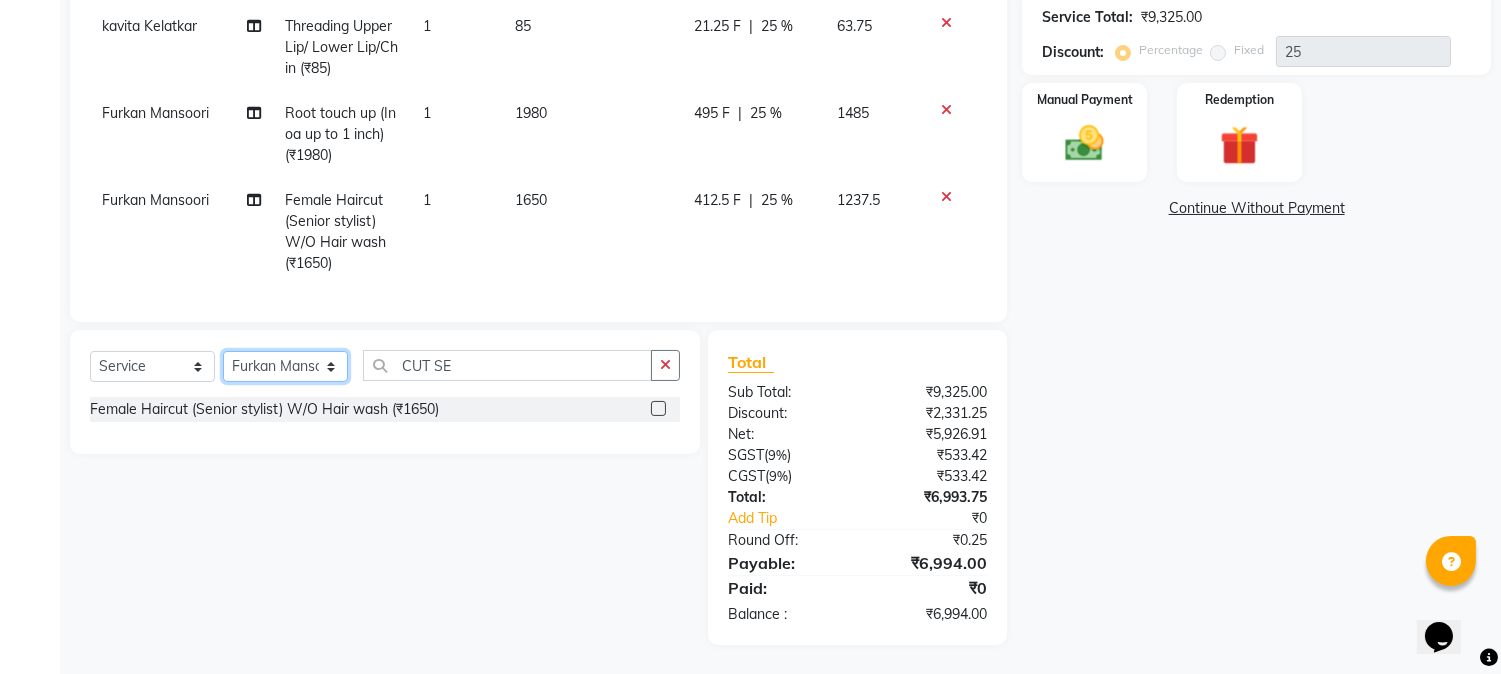 click on "Select Stylist Akansha Sadafule Asma Dshpande Datta Kawar DC Furkan Mansoori kavita Kelatkar  Manisha Mohammed Mohsin  Mohammed Nawab  Mukaddar Shaikh Sana Mansoori Sandhya Tabrez Shah  Urmila Pol" 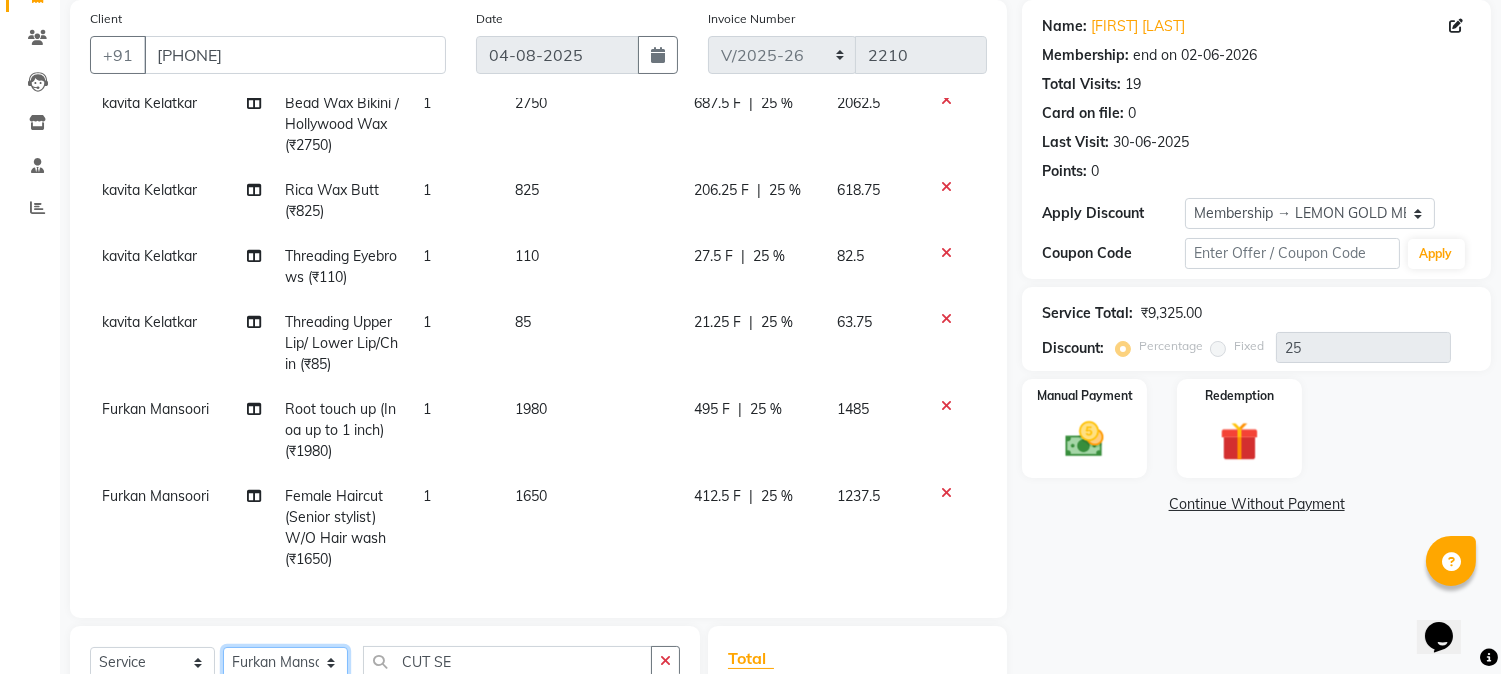 scroll, scrollTop: 0, scrollLeft: 0, axis: both 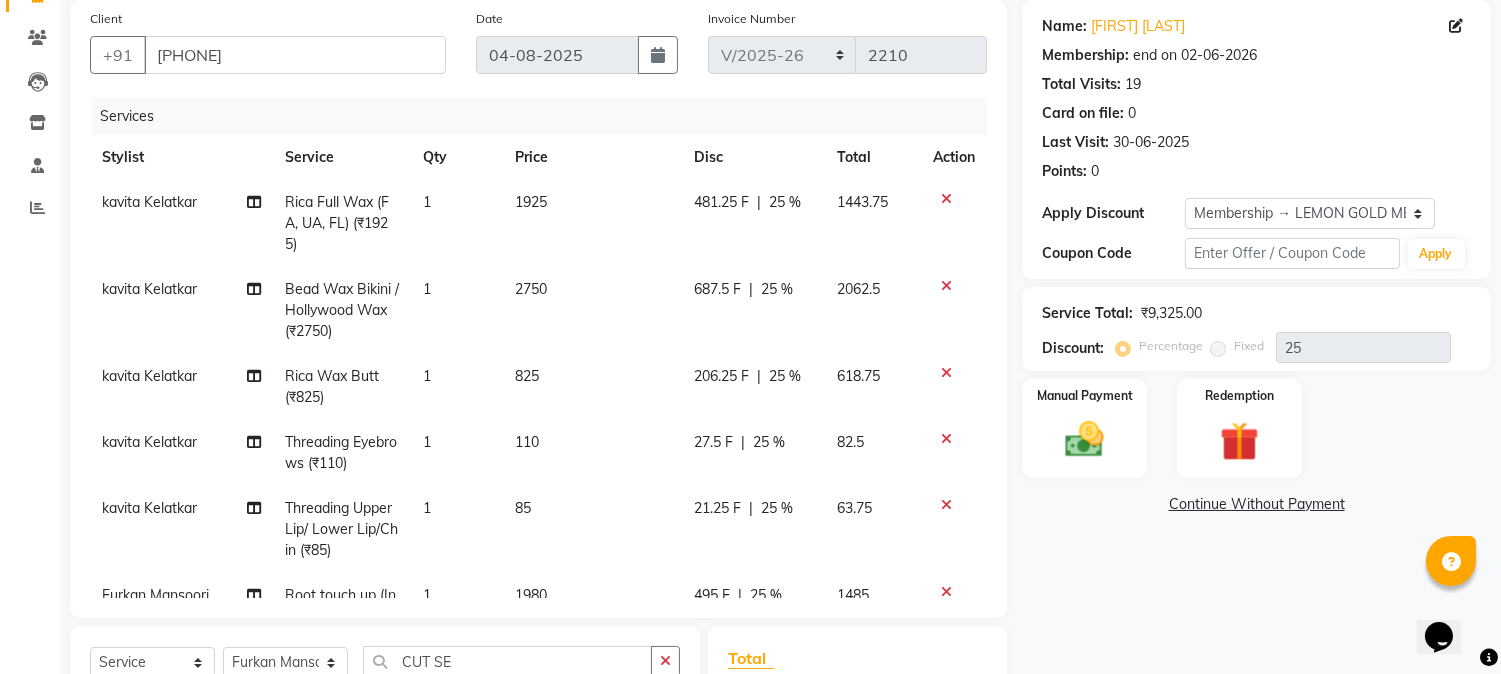 click on "1" 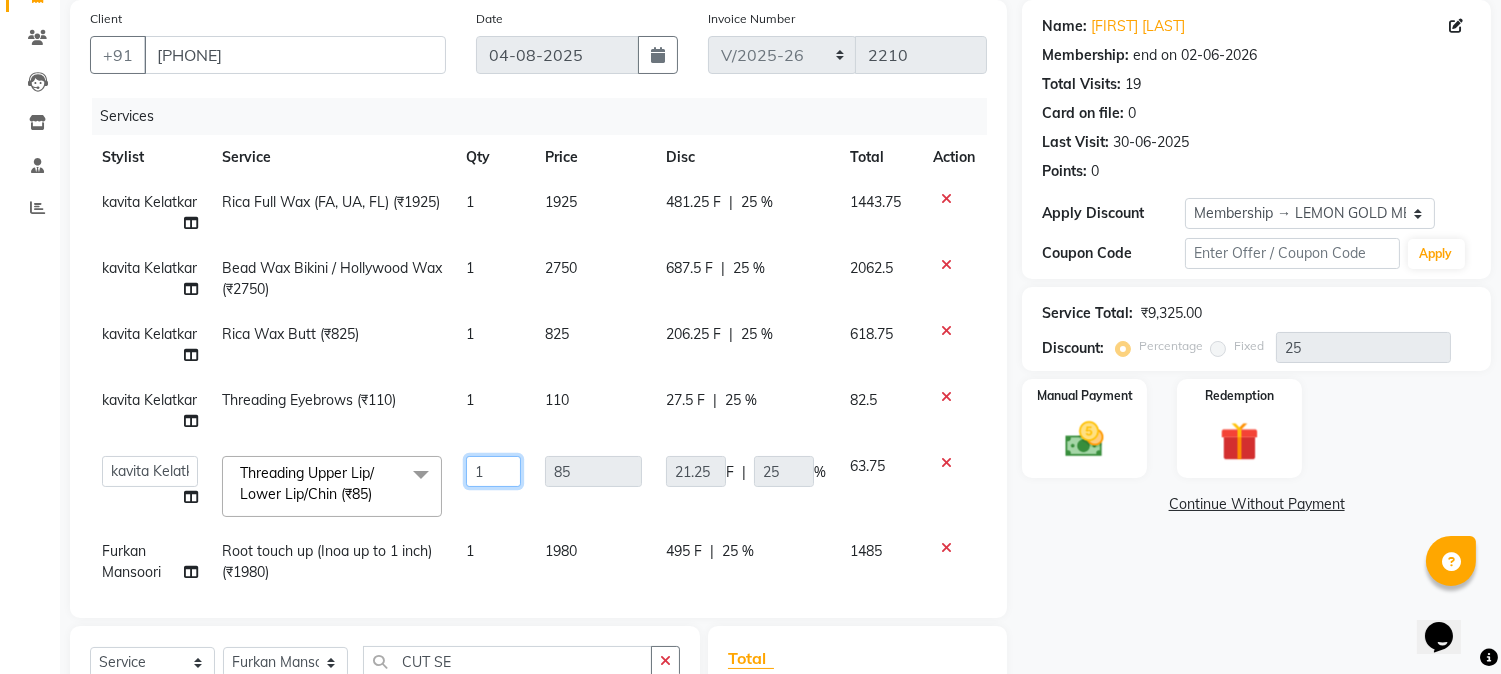 click on "1" 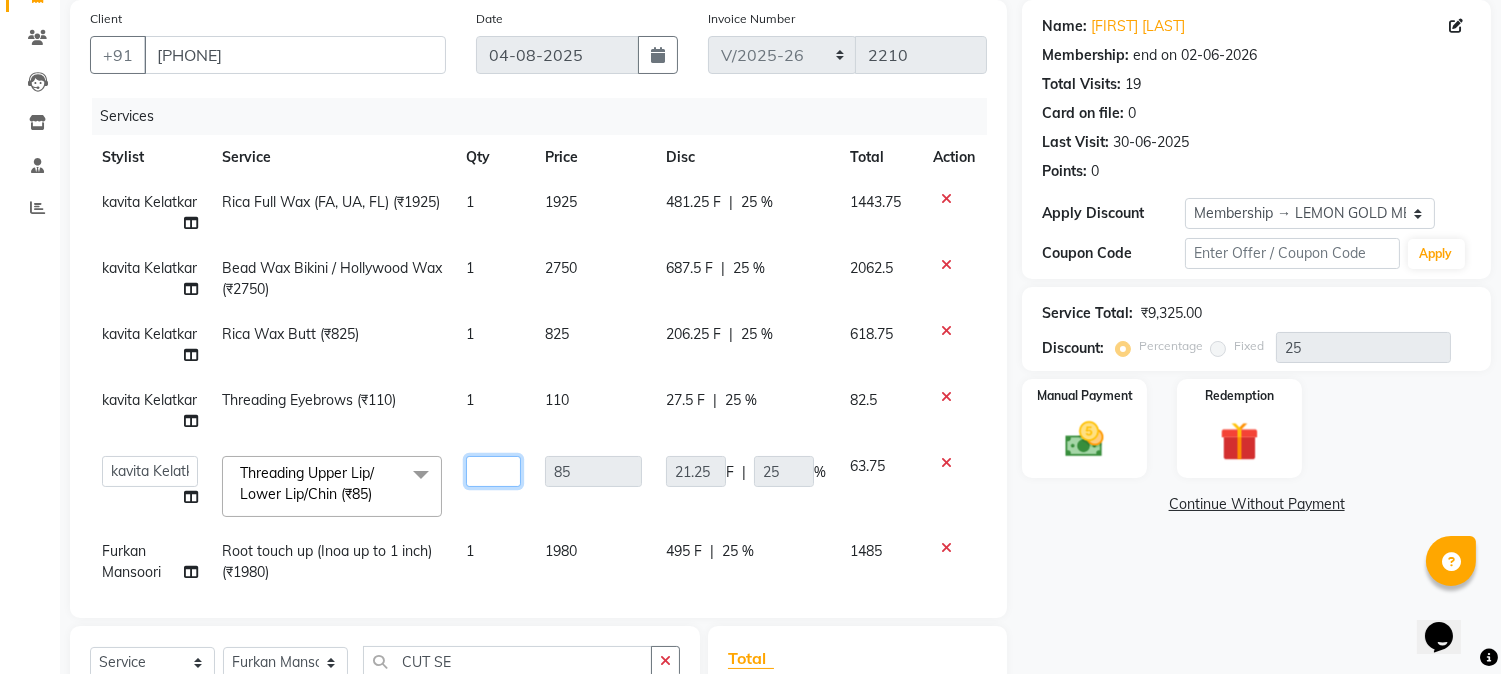 type on "2" 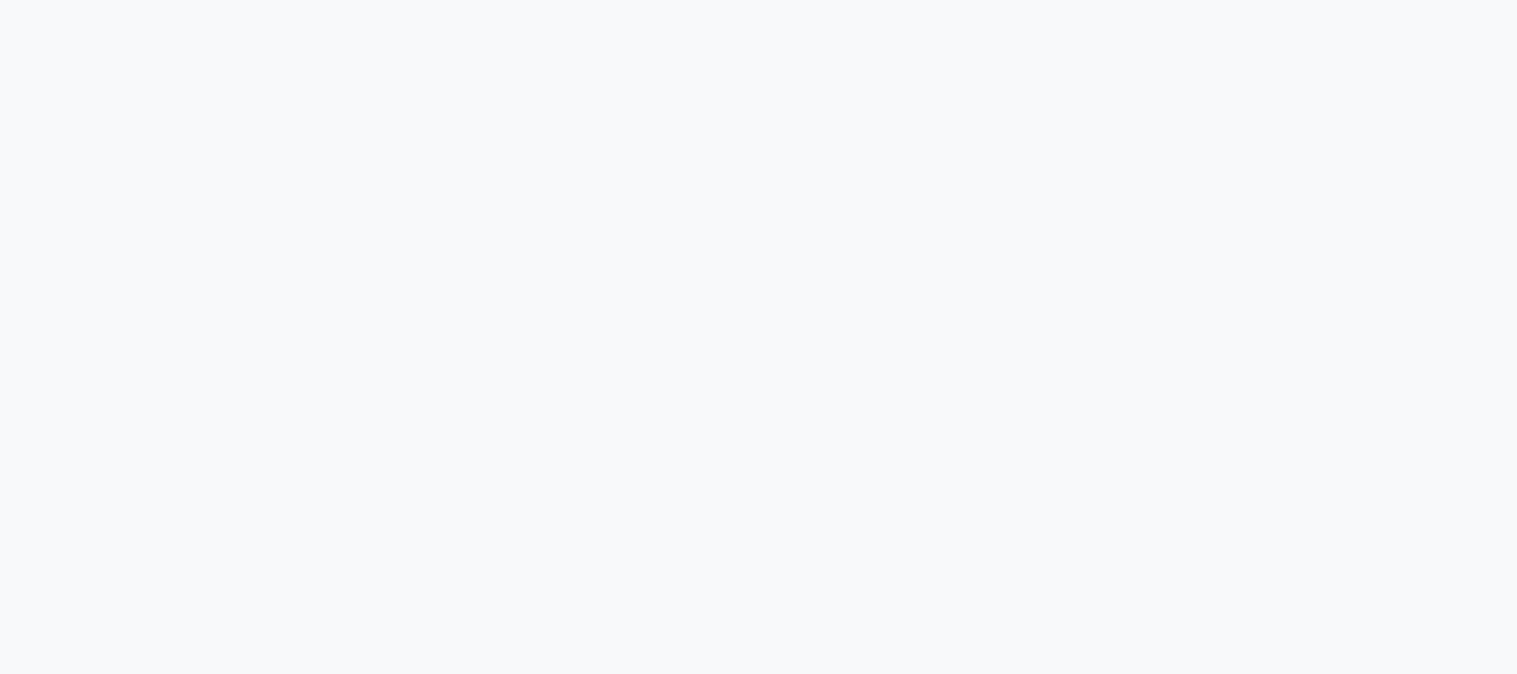 scroll, scrollTop: 0, scrollLeft: 0, axis: both 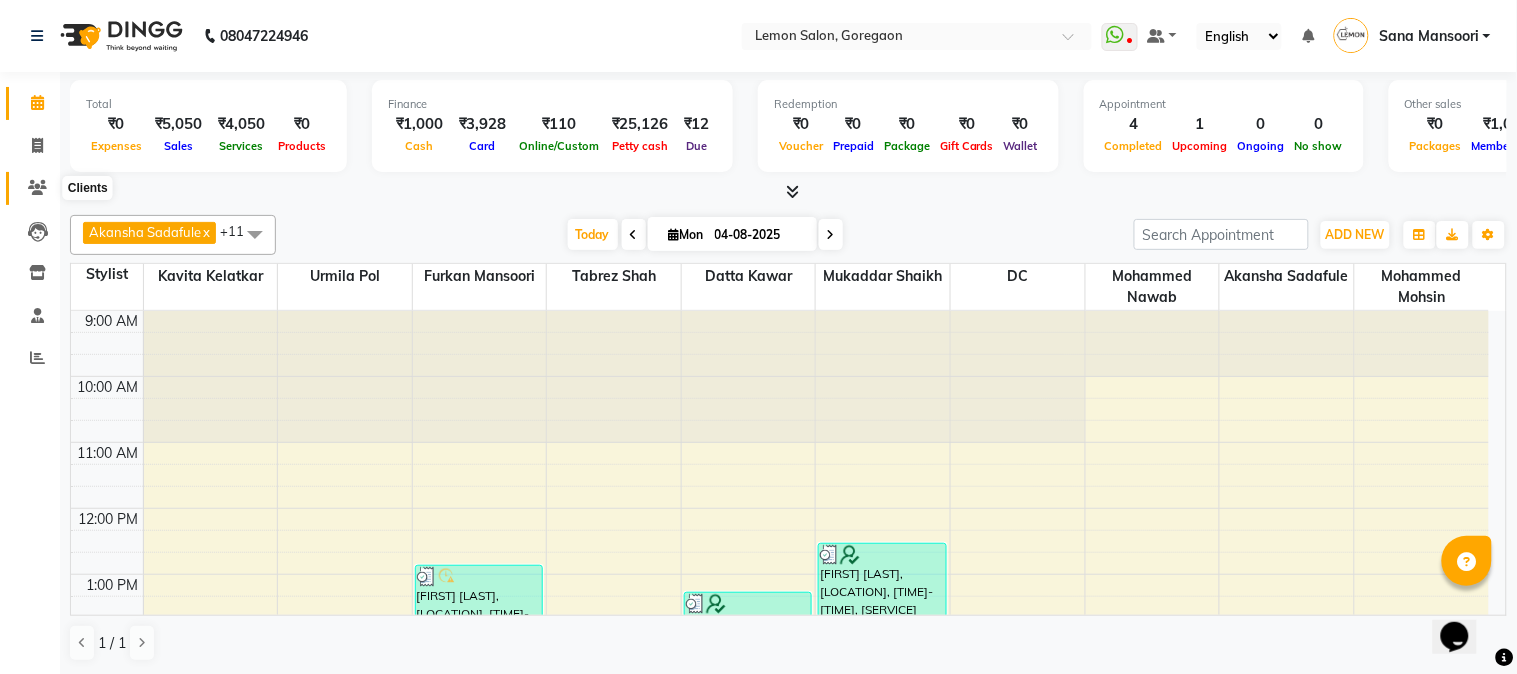 click 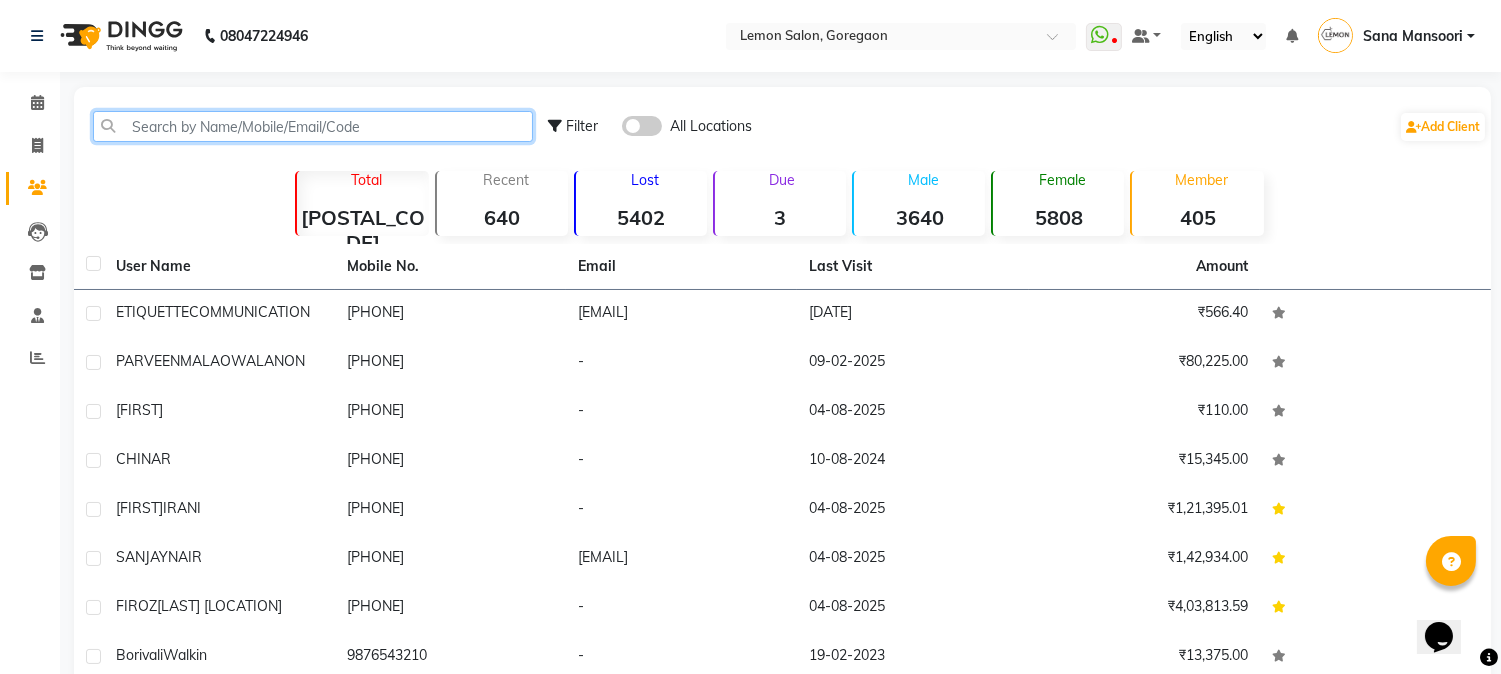 drag, startPoint x: 203, startPoint y: 130, endPoint x: 397, endPoint y: 132, distance: 194.01031 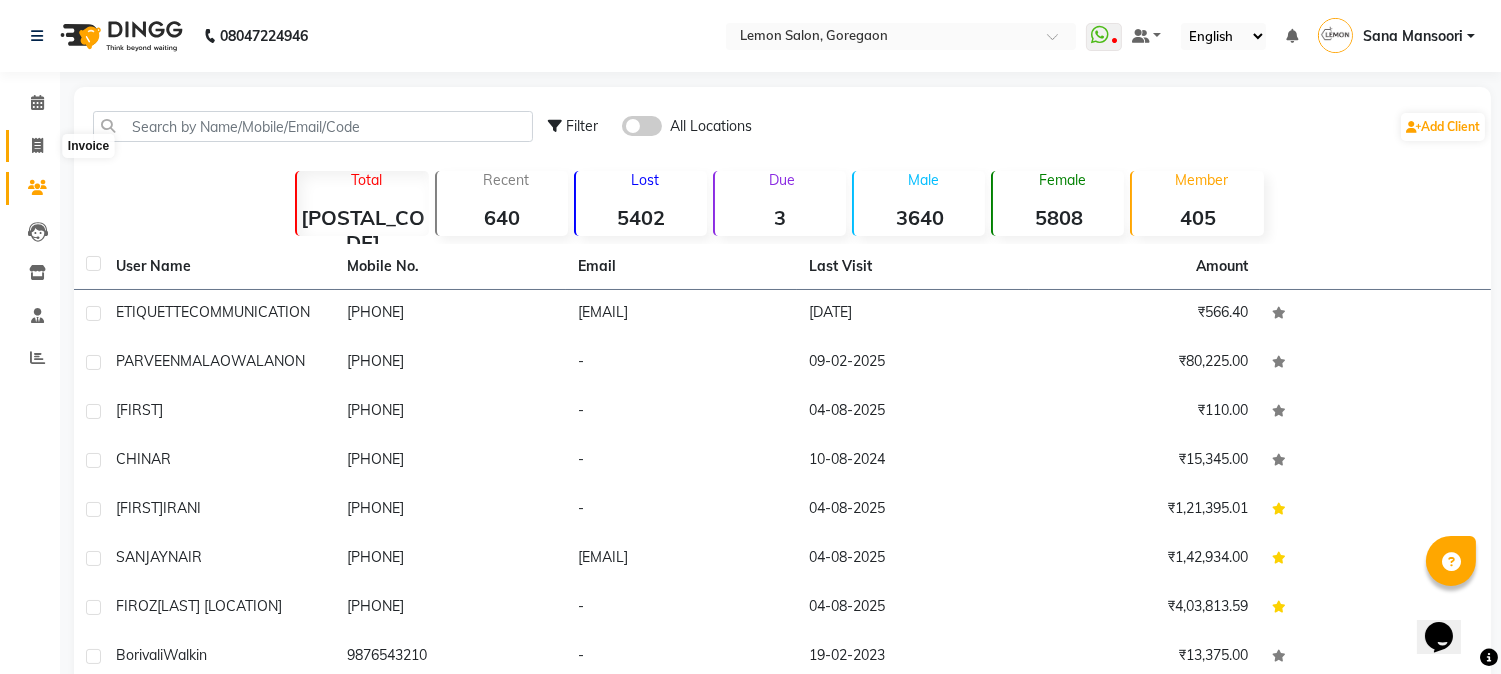 click 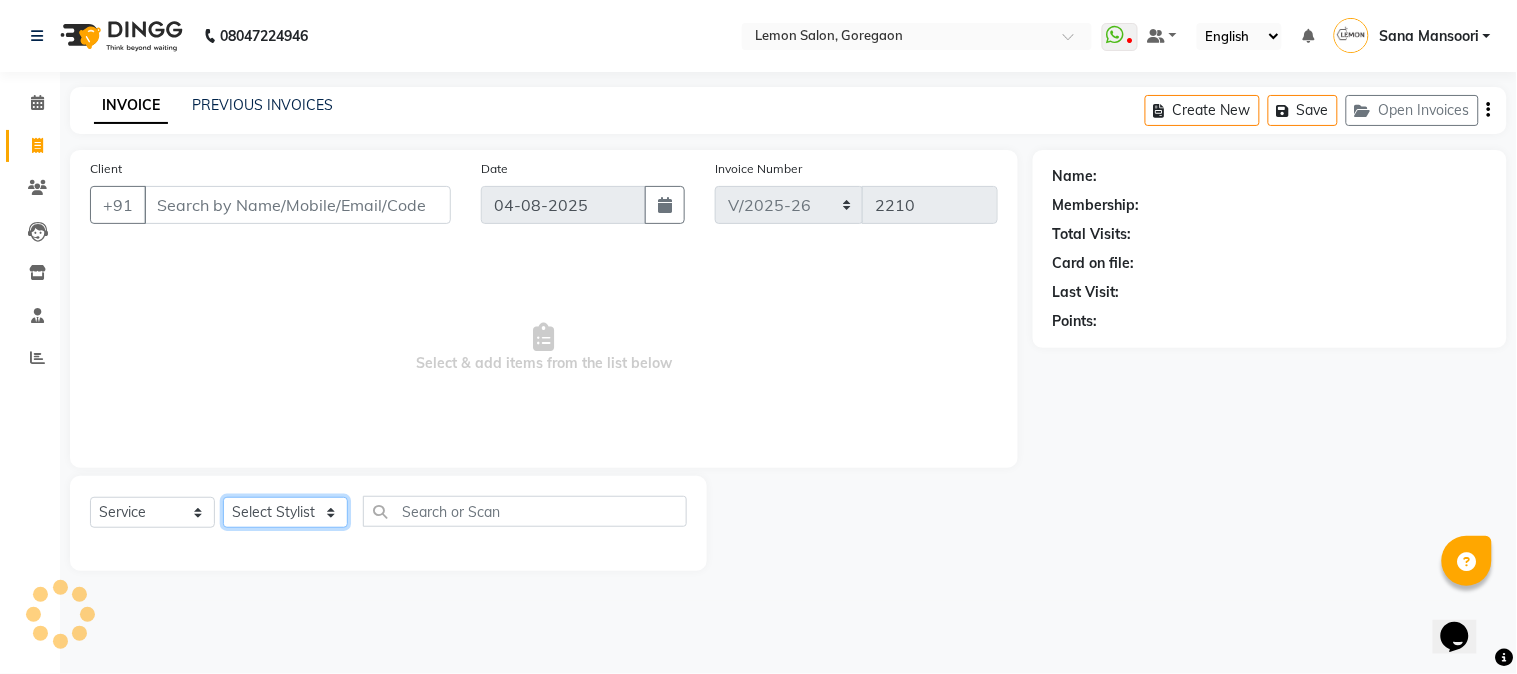 click on "Select Stylist" 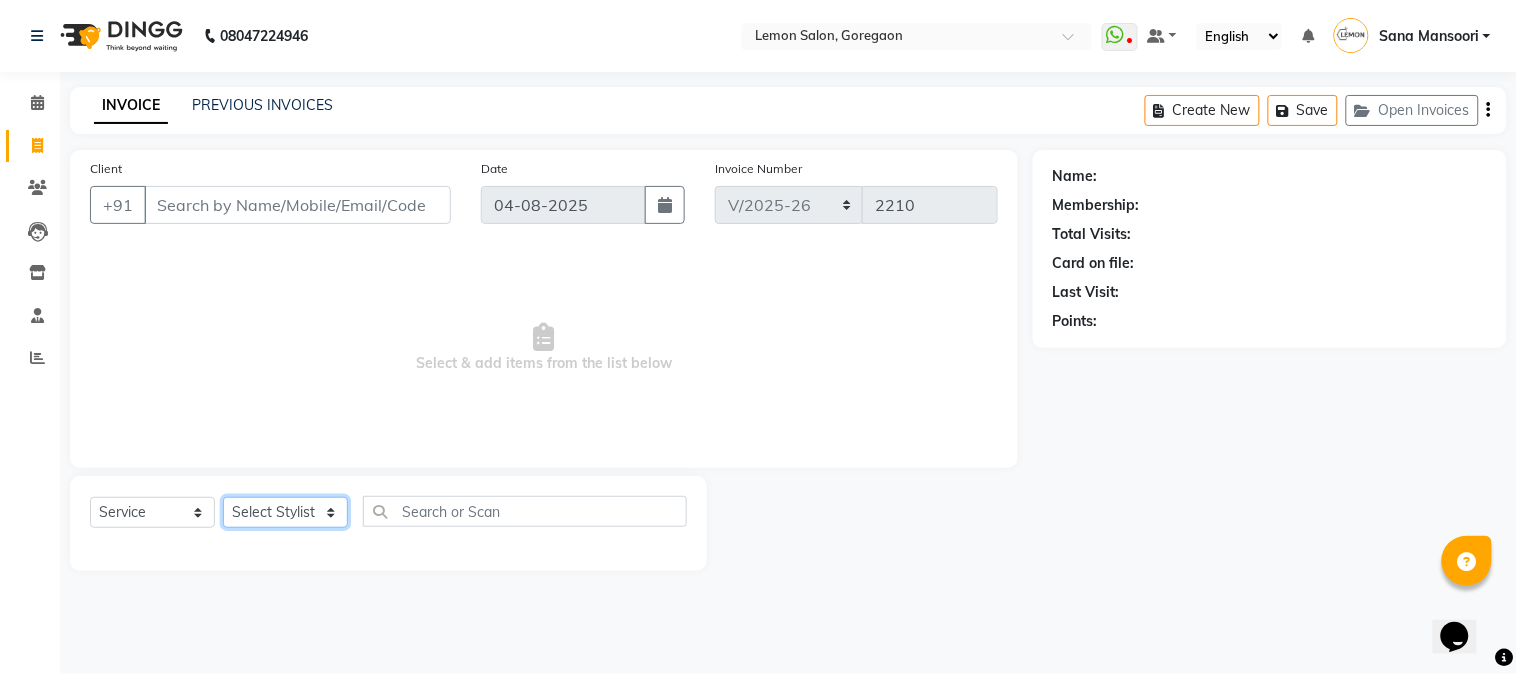 select on "7629" 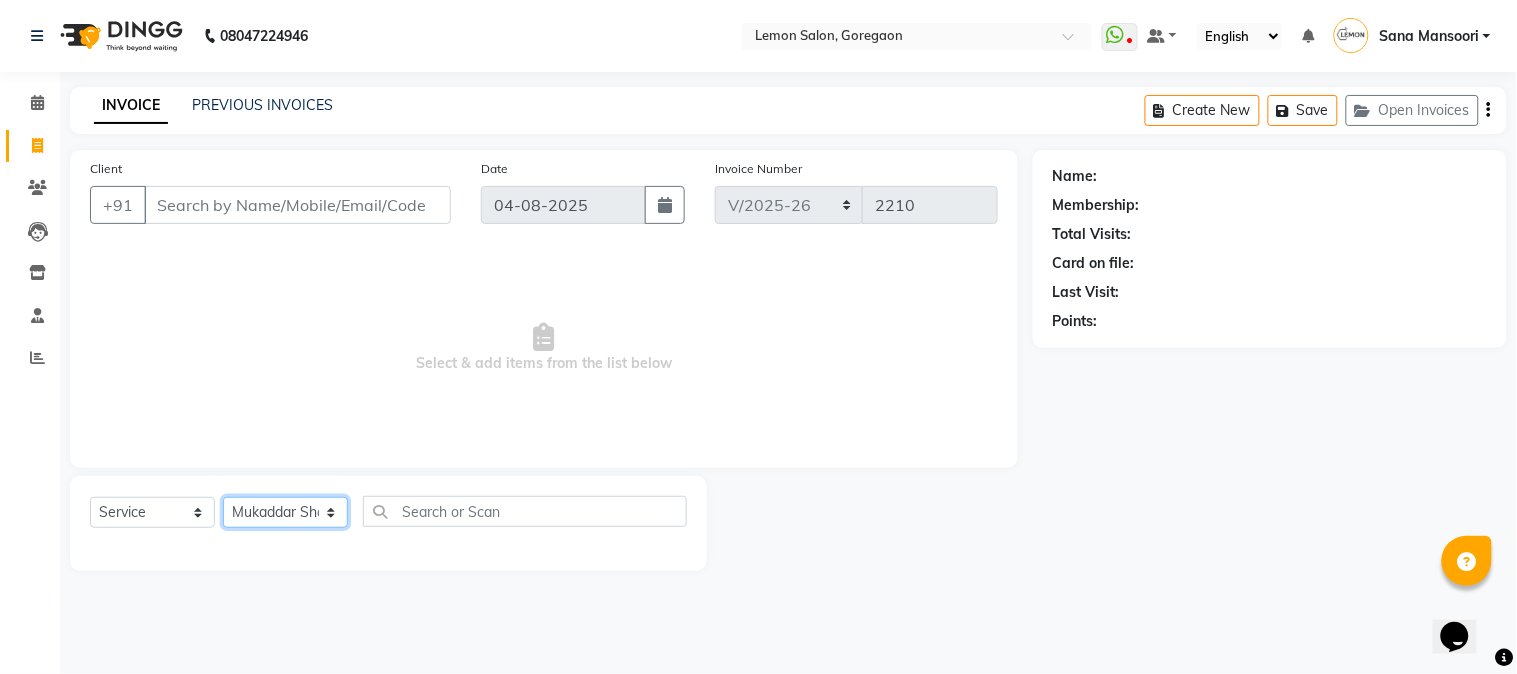 click on "Select Stylist Akansha Sadafule Asma Dshpande Datta Kawar DC Furkan Mansoori kavita Kelatkar  Manisha Mohammed Mohsin  Mohammed Nawab  Mukaddar Shaikh Sana Mansoori Sandhya Tabrez Shah  Urmila Pol" 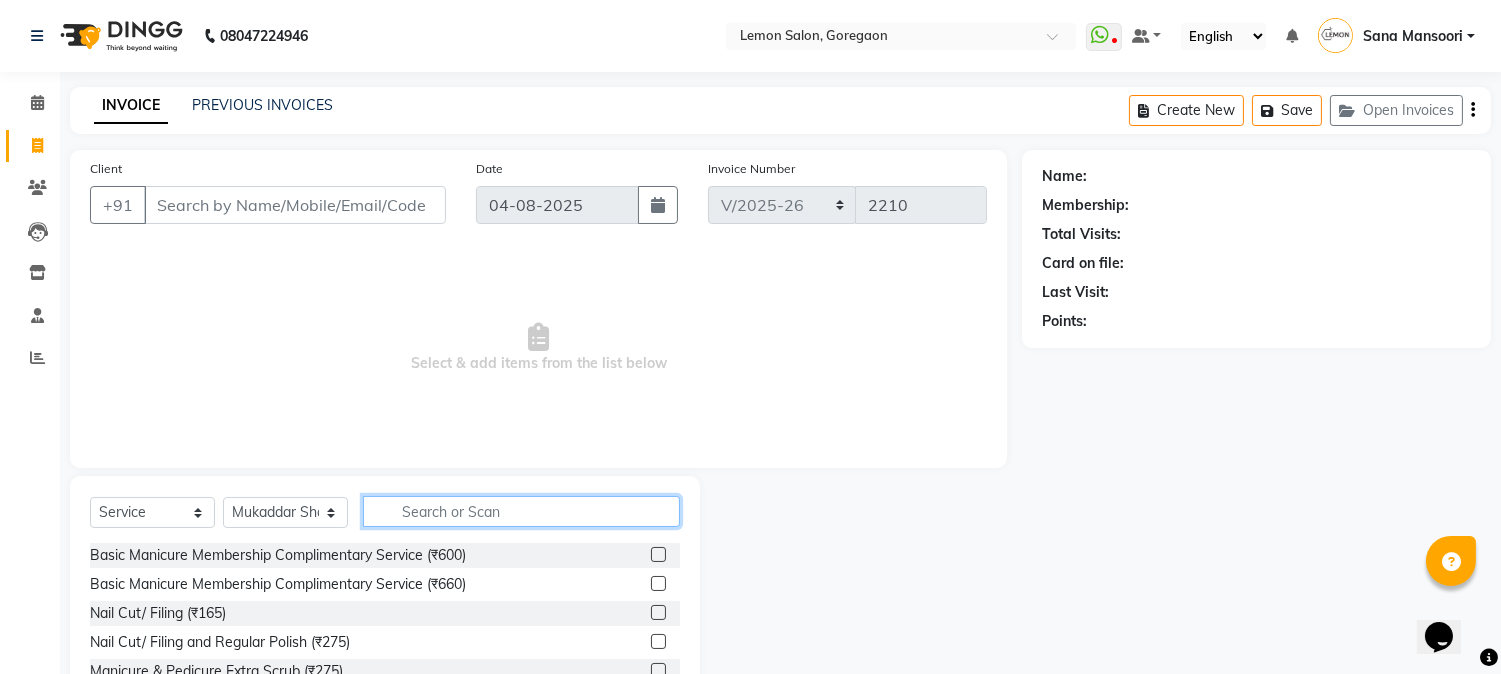 click 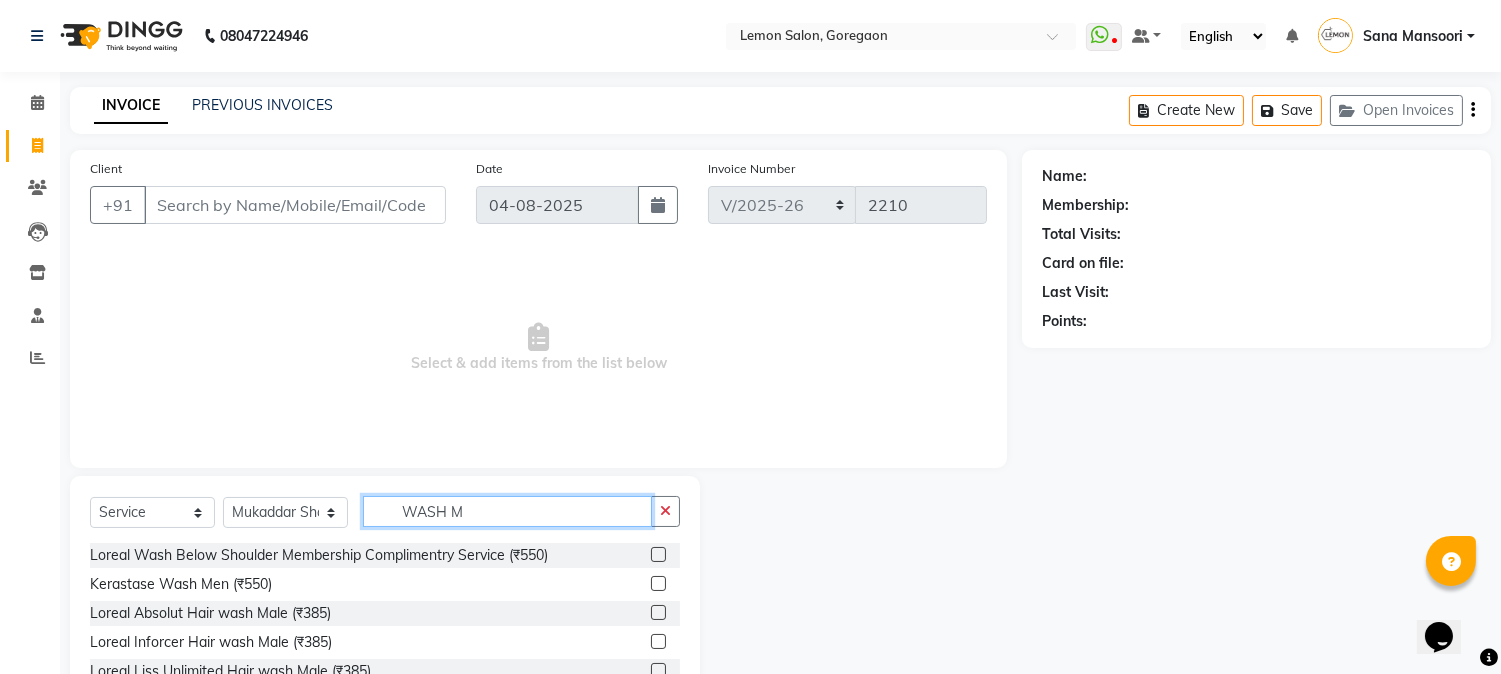 type on "WASH M" 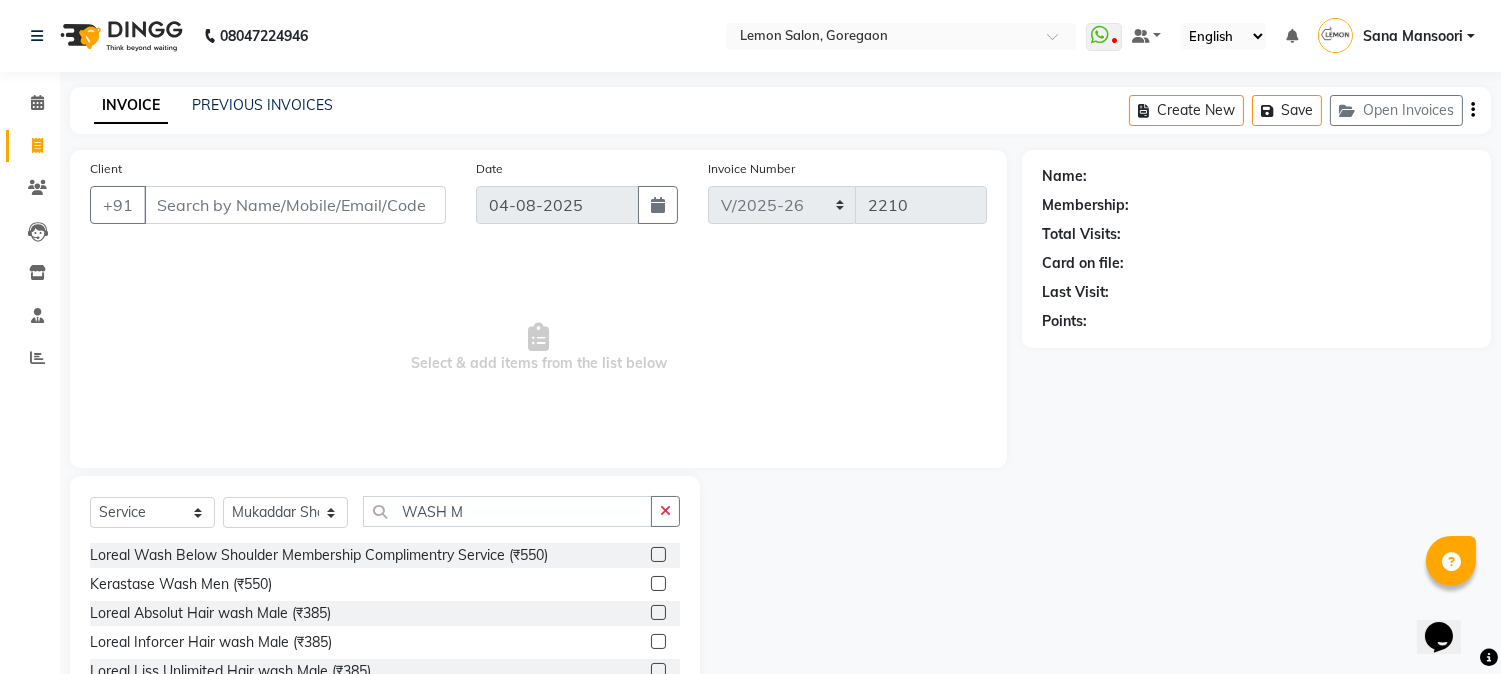 click 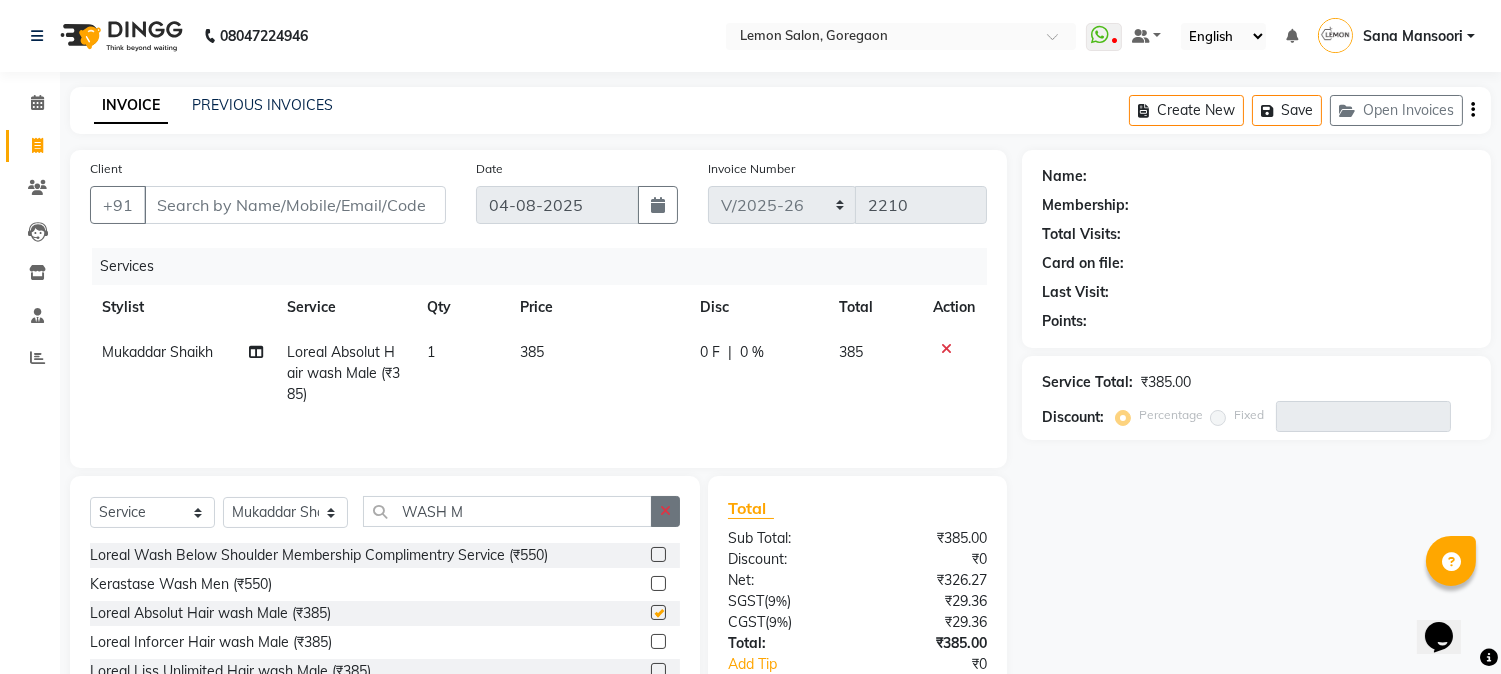 checkbox on "false" 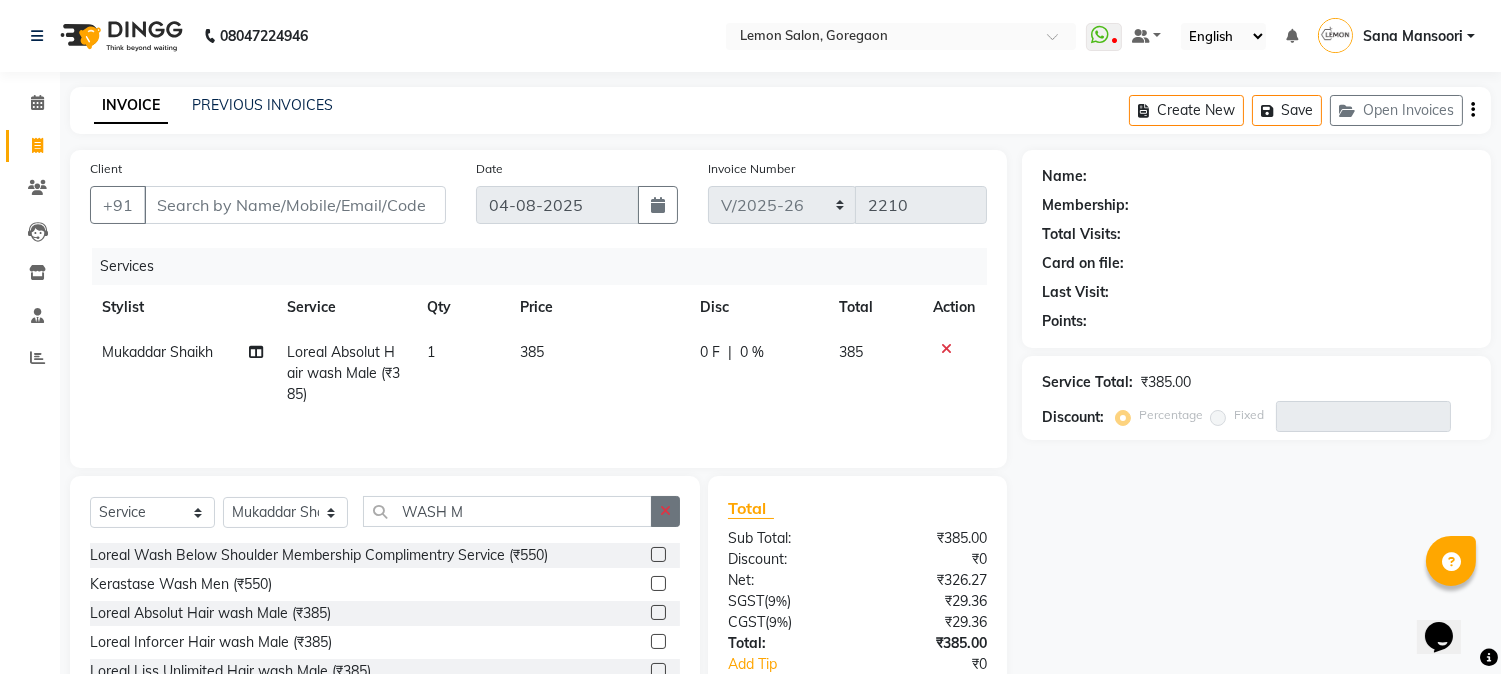 click 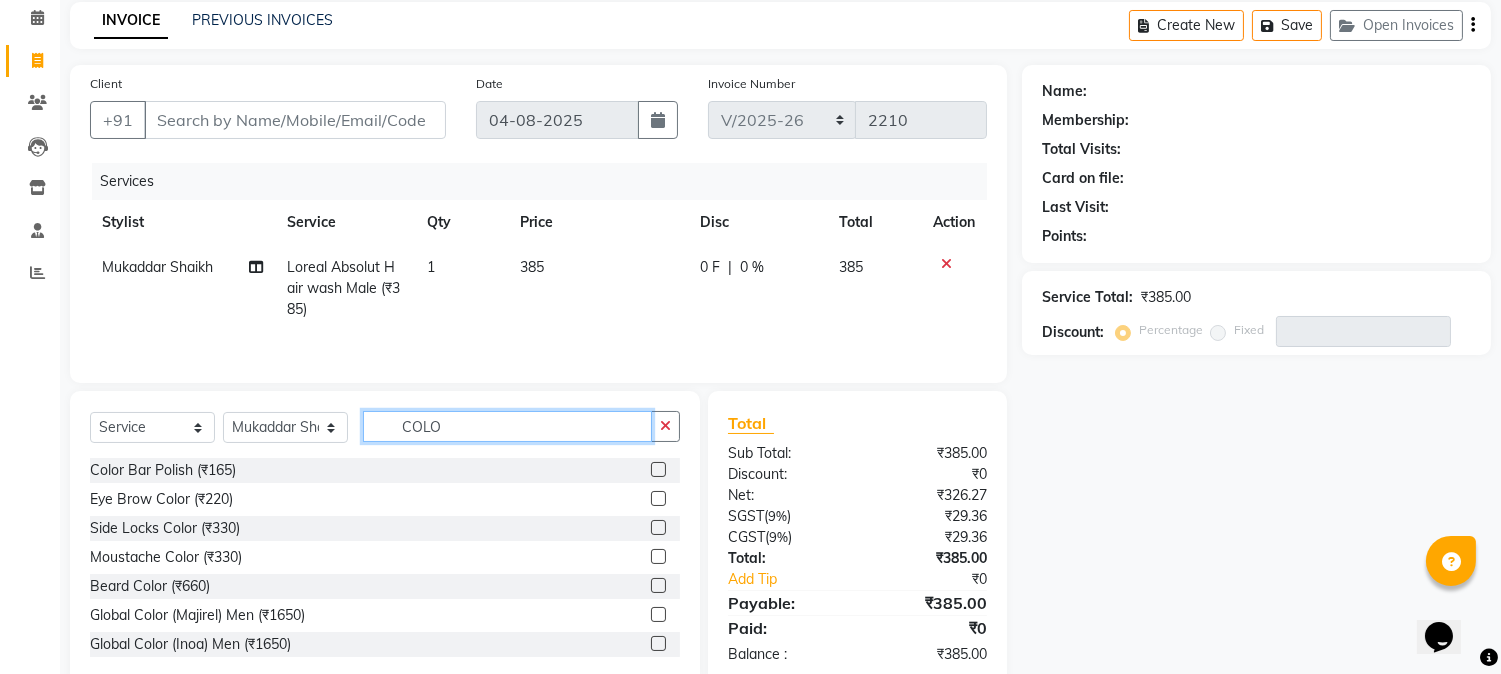 scroll, scrollTop: 128, scrollLeft: 0, axis: vertical 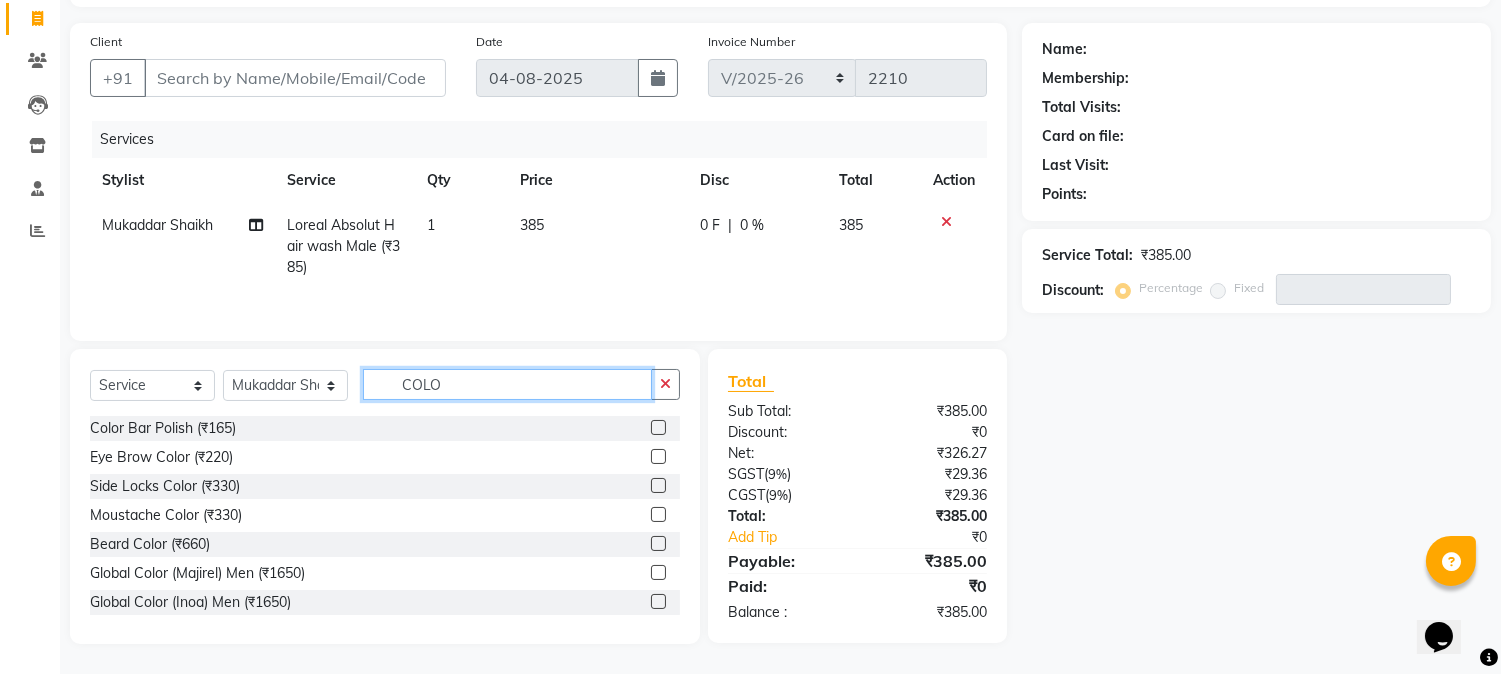 type on "COLO" 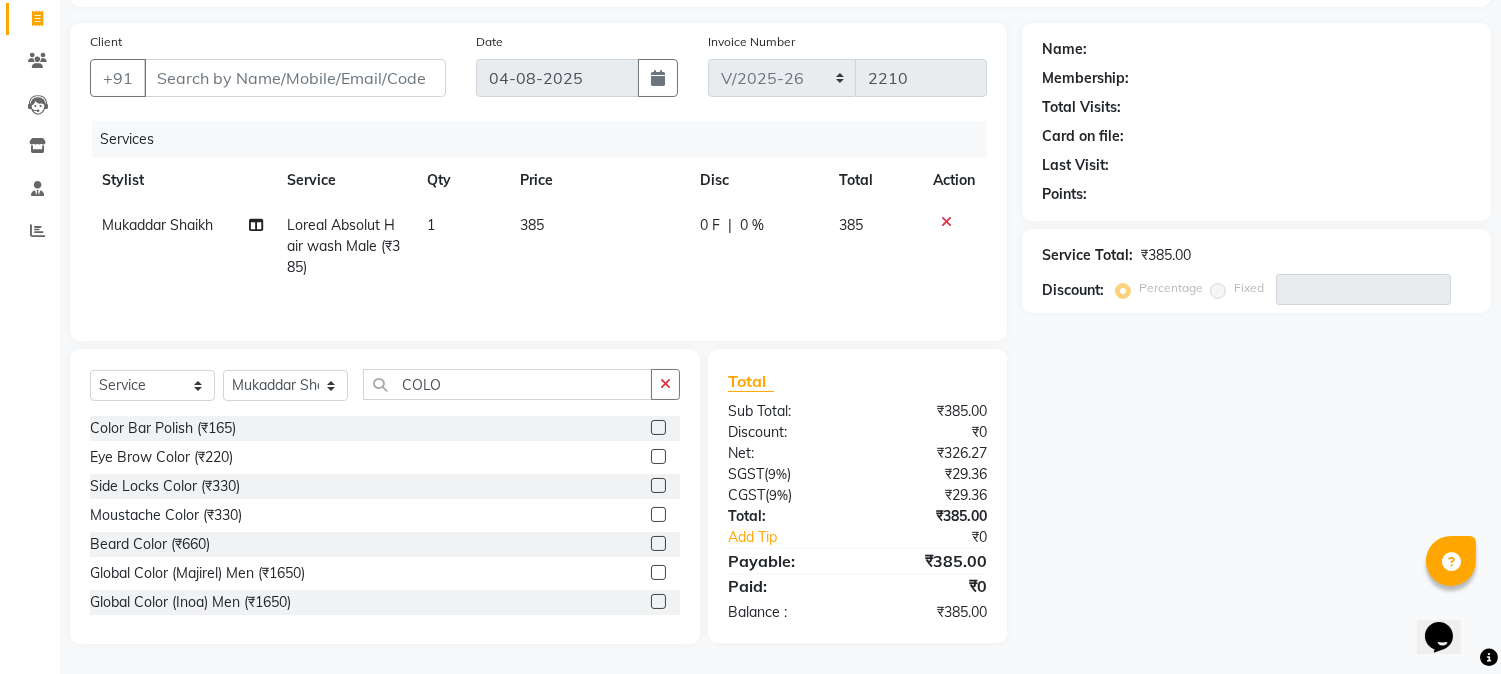 click 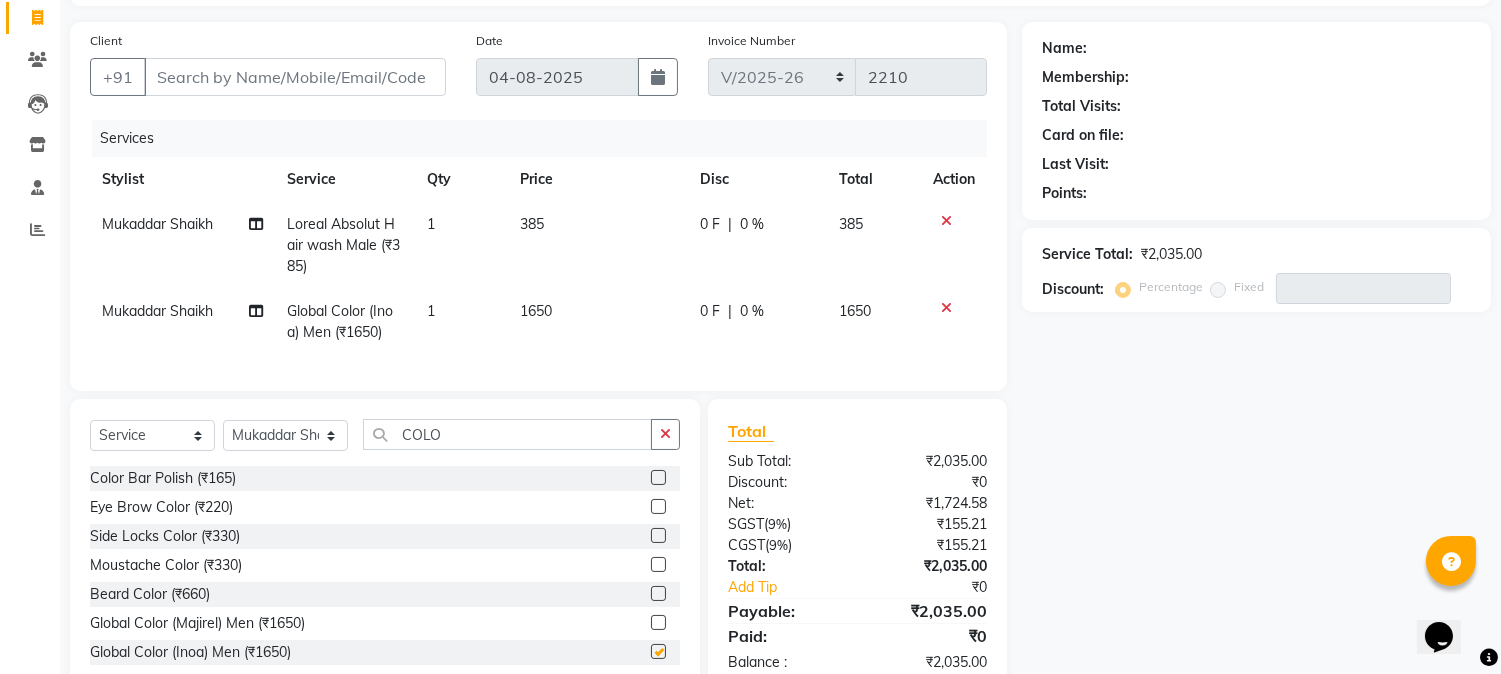 checkbox on "false" 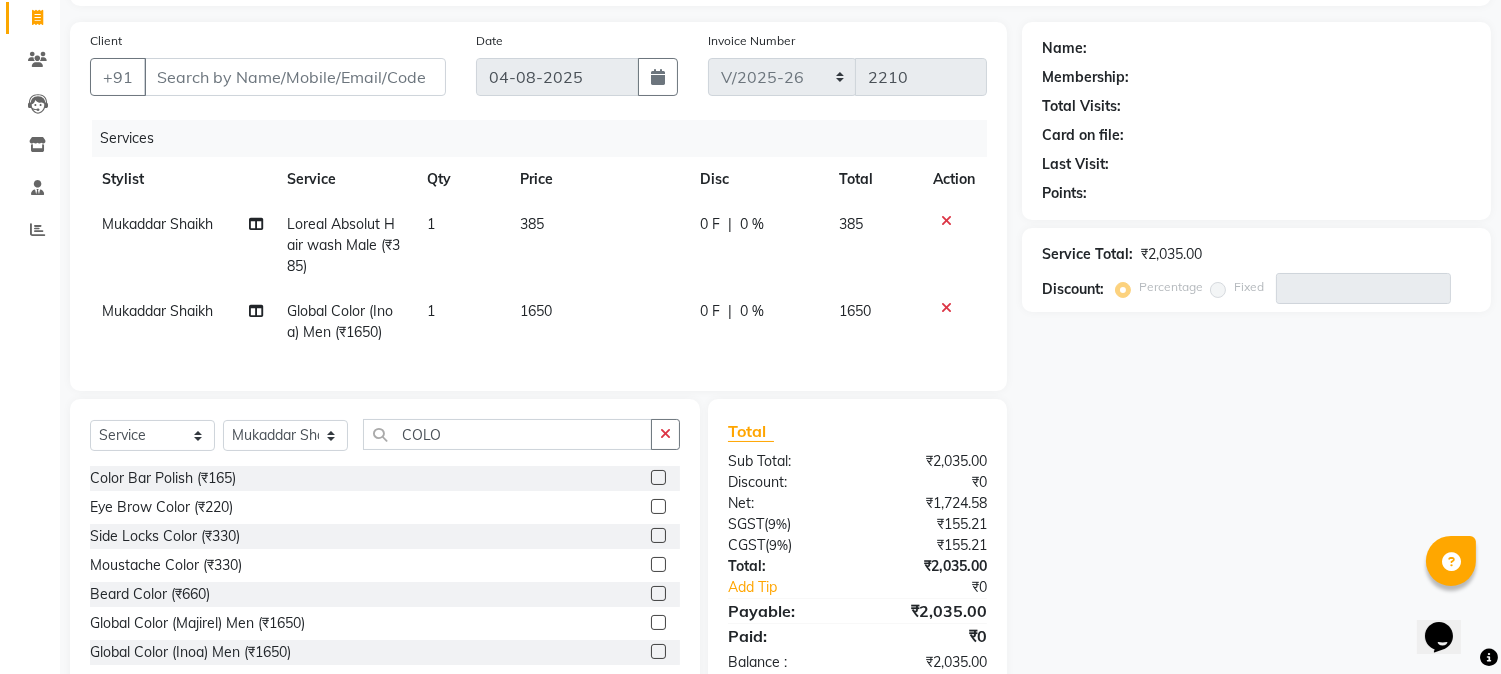 click 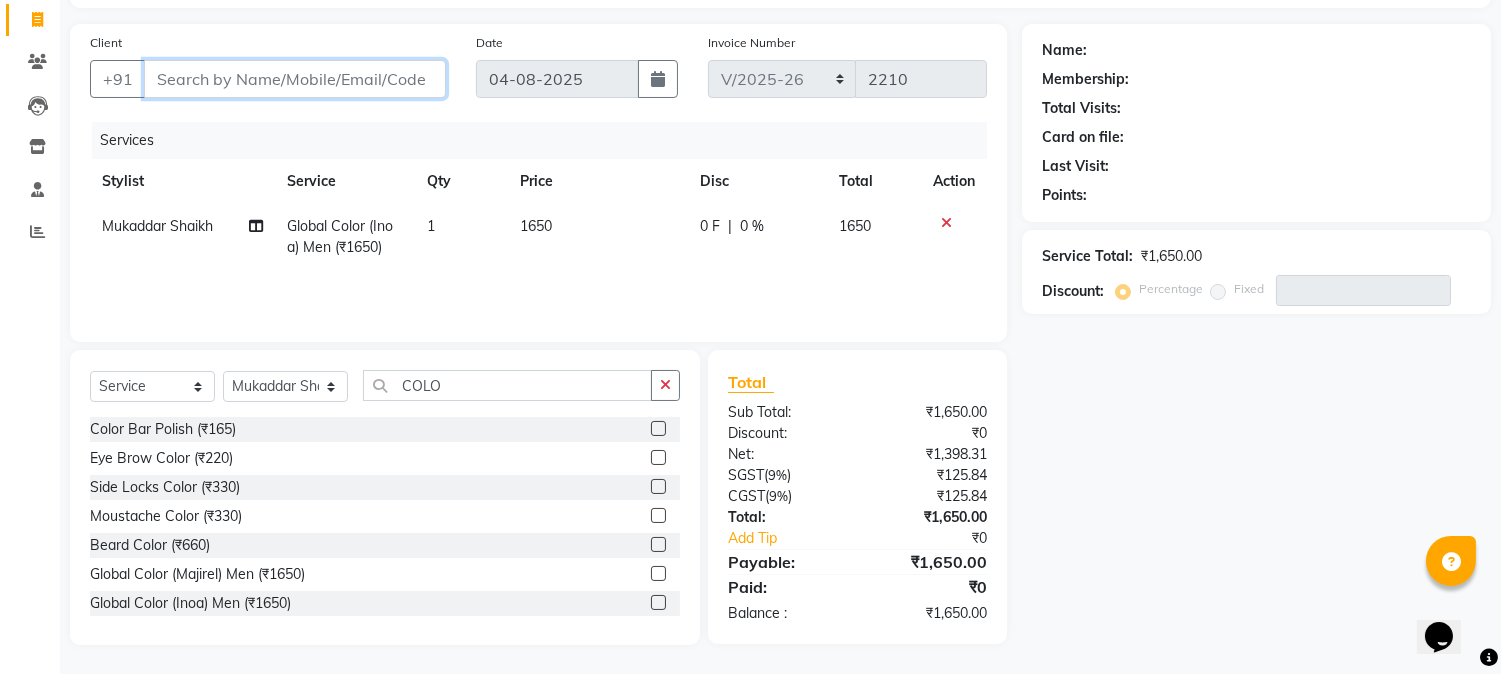 click on "Client" at bounding box center [295, 79] 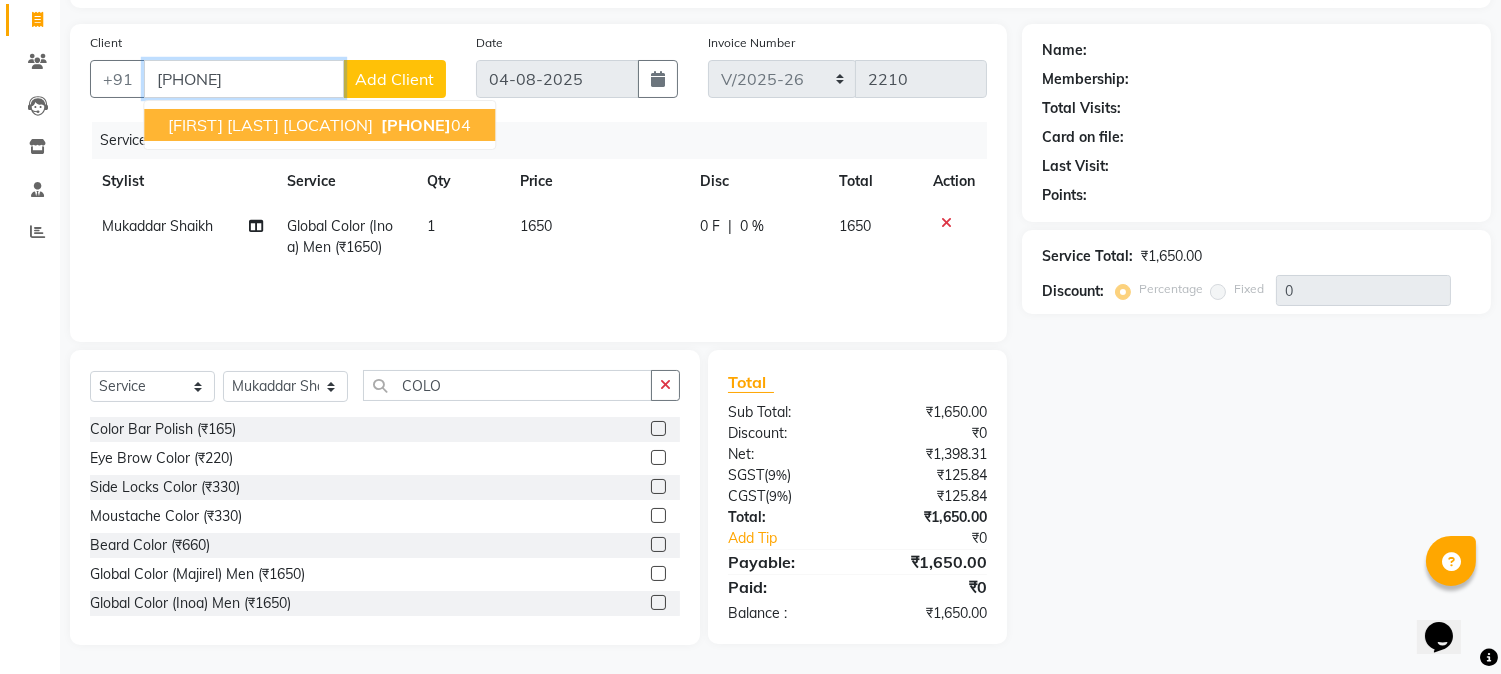 click on "93222311" at bounding box center (416, 125) 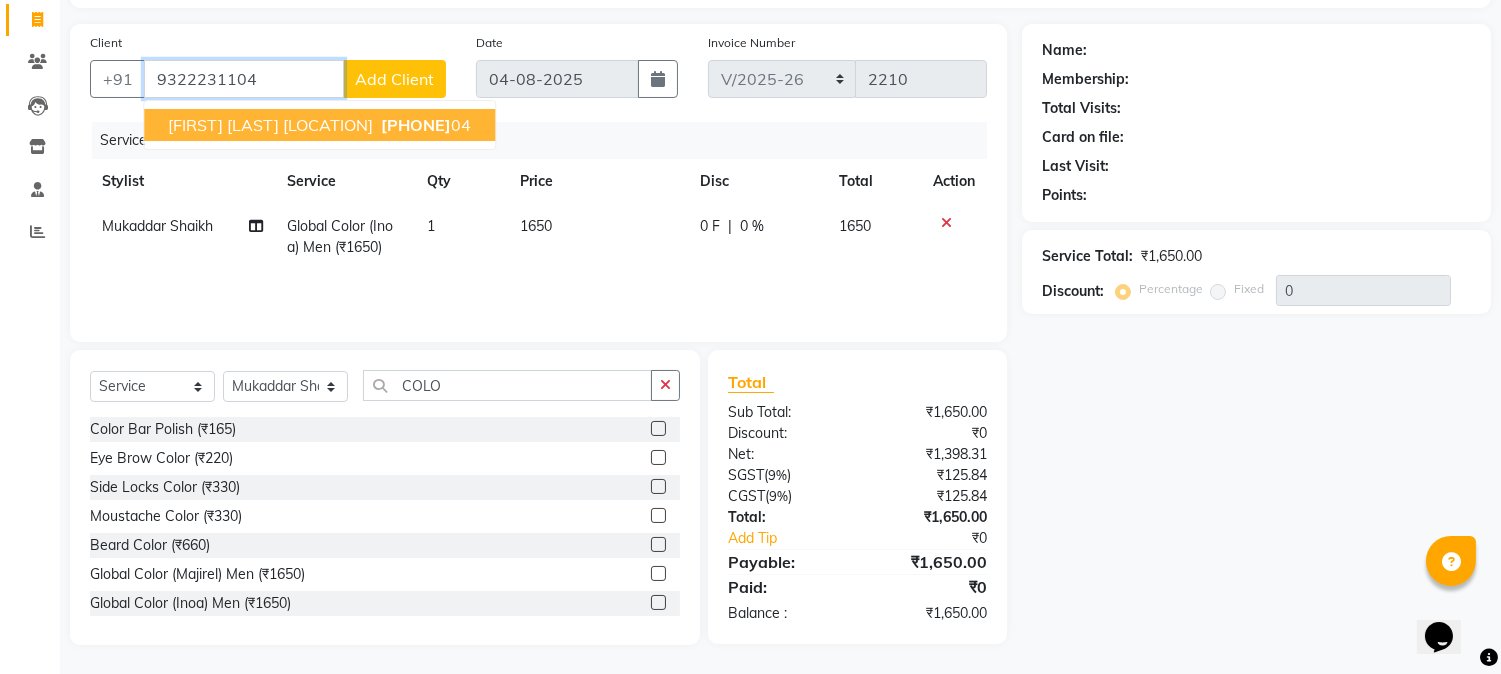 type on "9322231104" 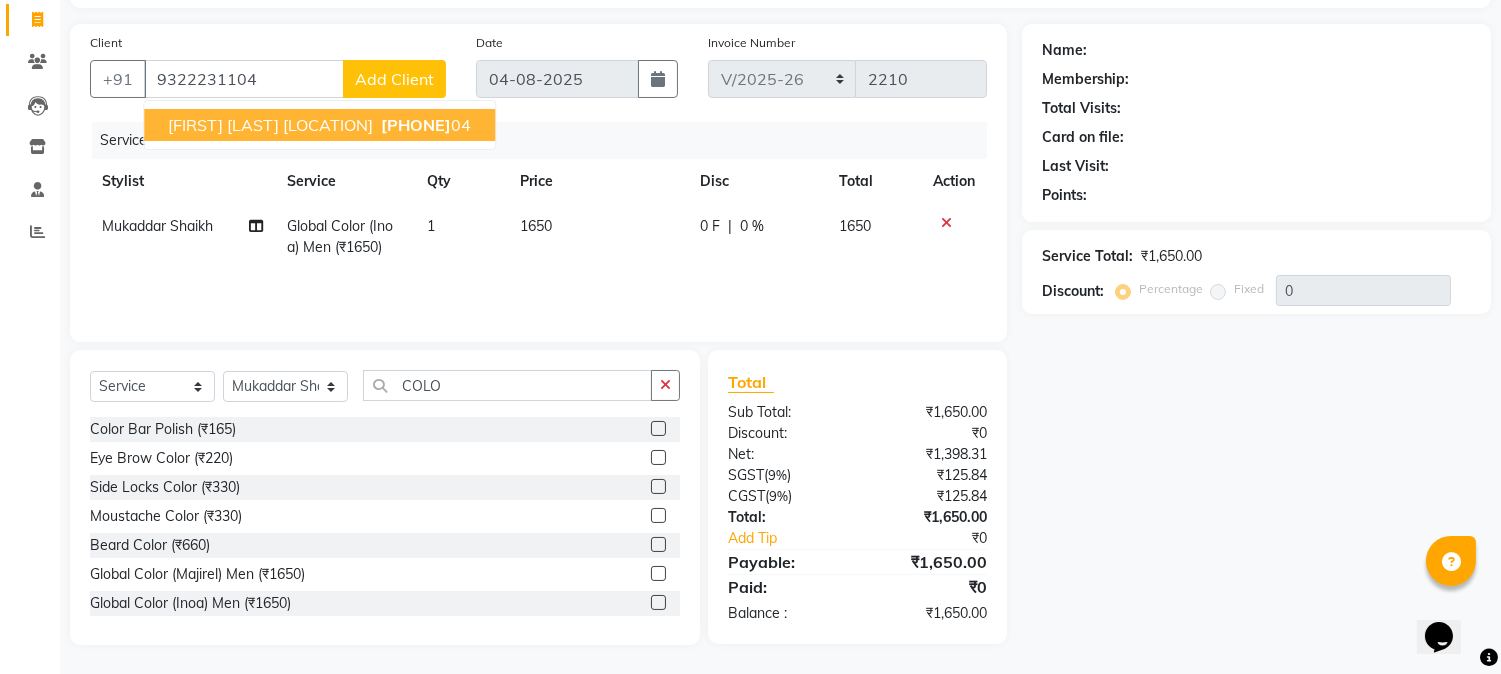 select on "1: Object" 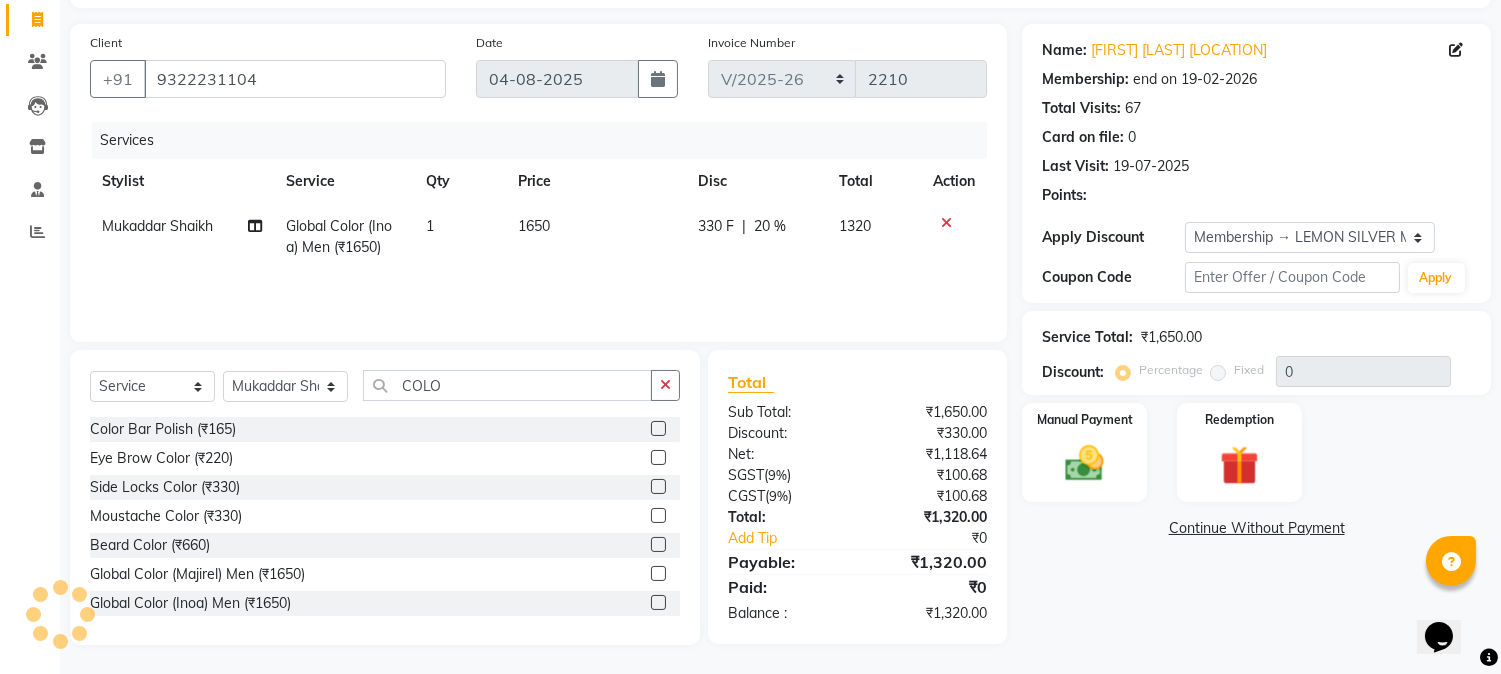 type on "20" 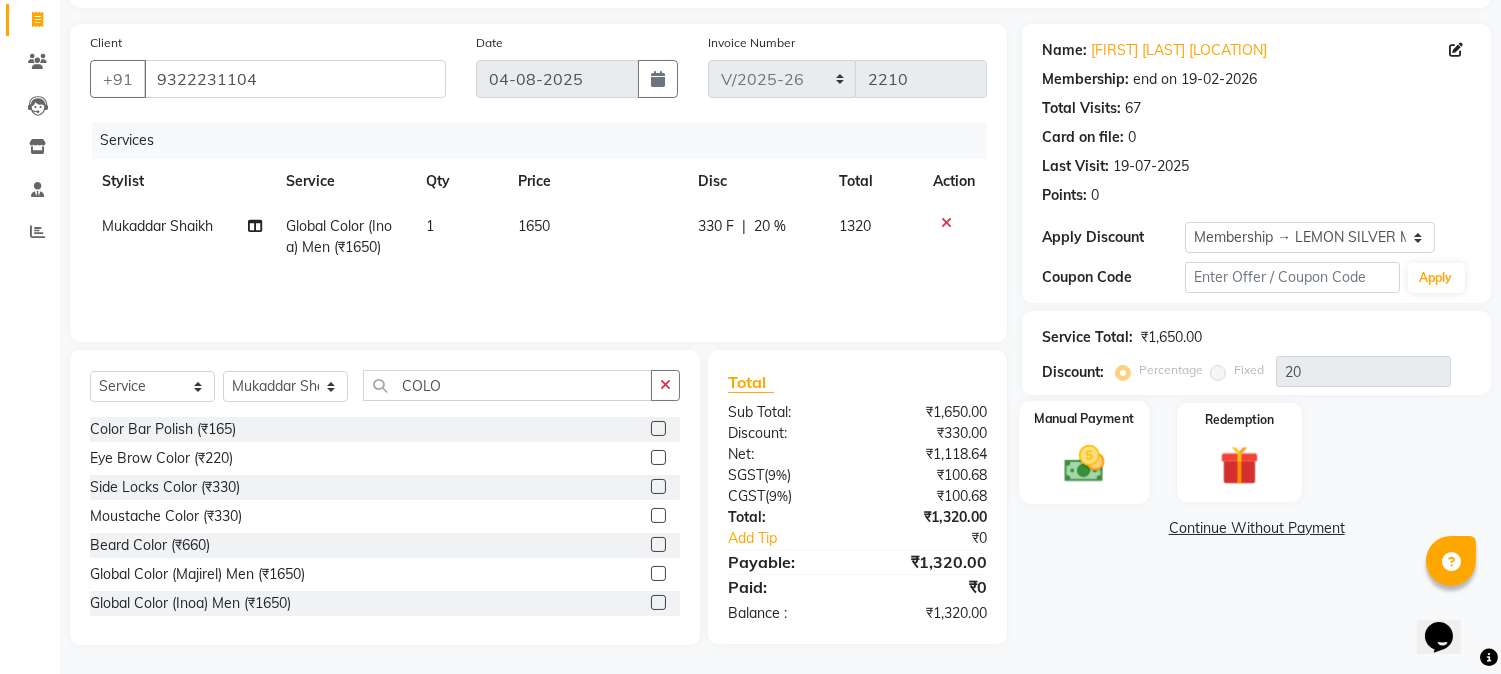 click 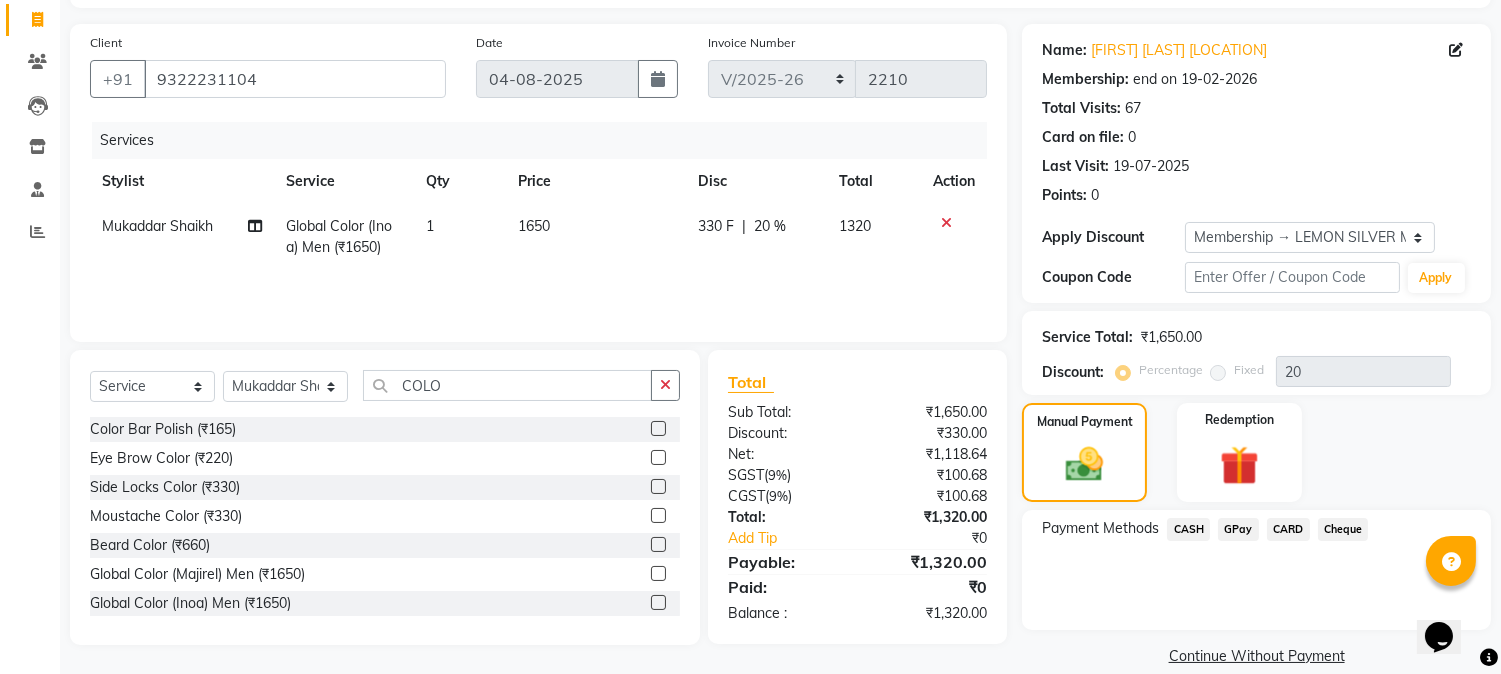 click on "CASH" 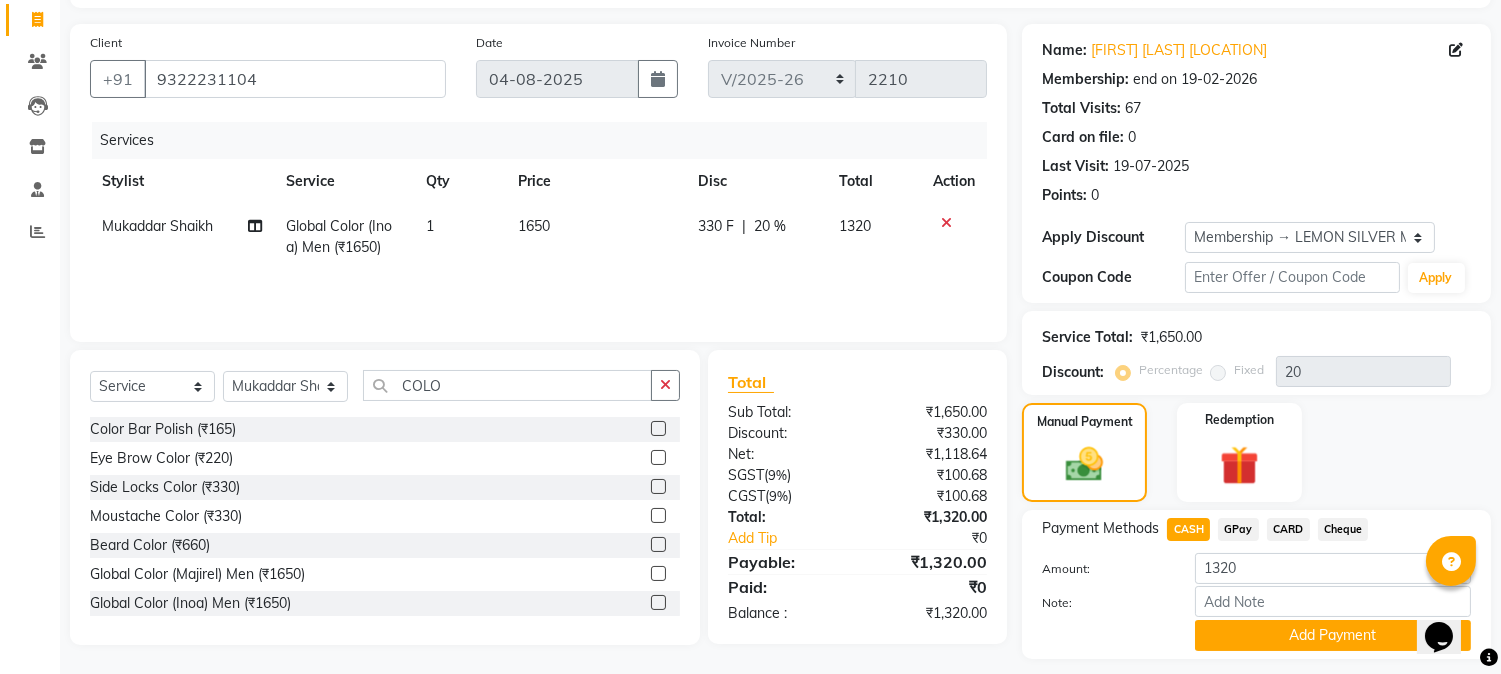 click on "Add Payment" 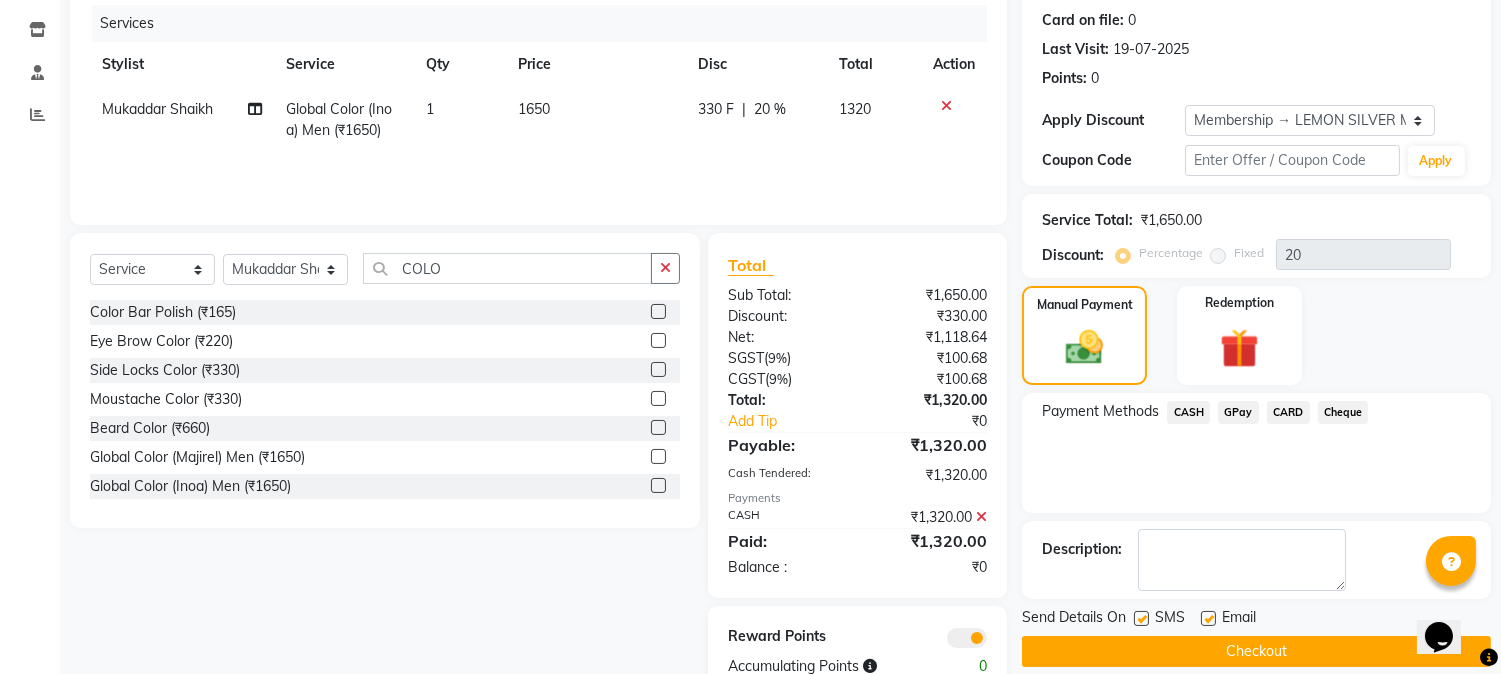 scroll, scrollTop: 295, scrollLeft: 0, axis: vertical 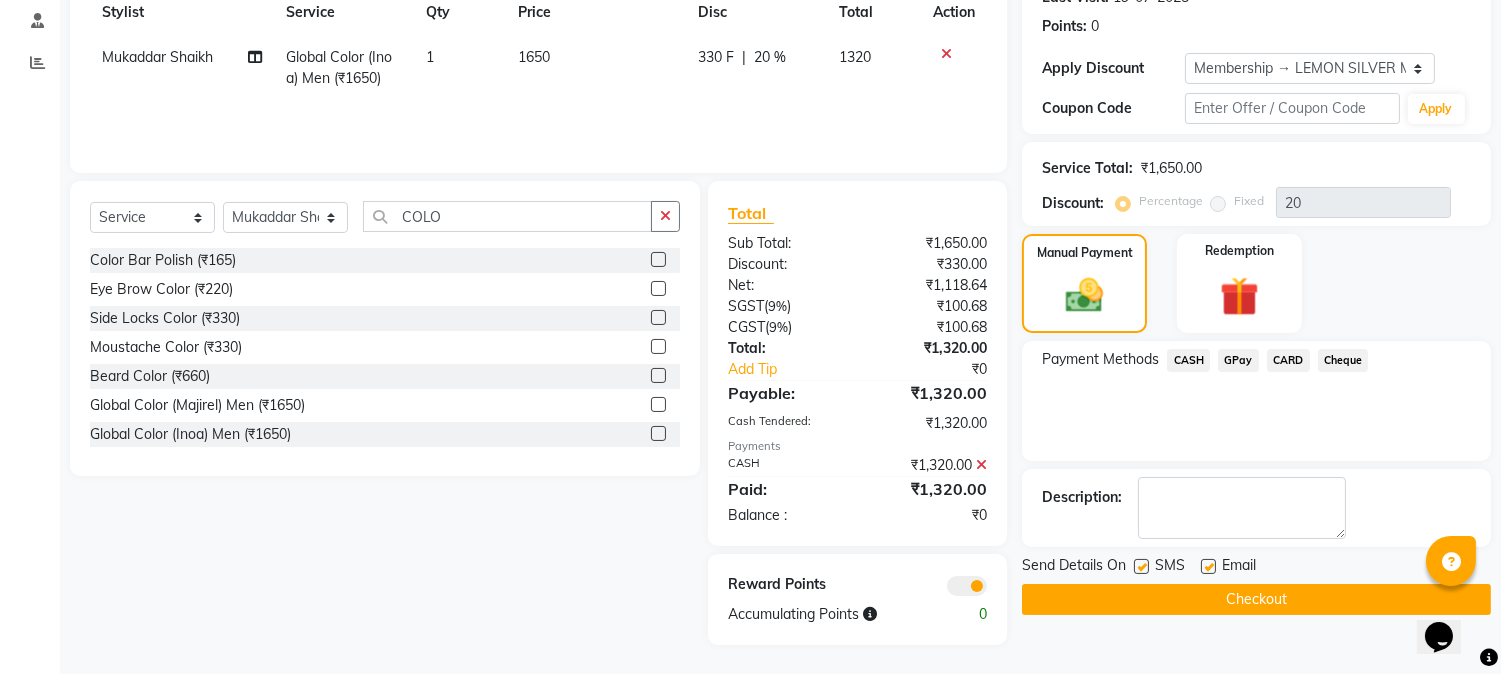 click 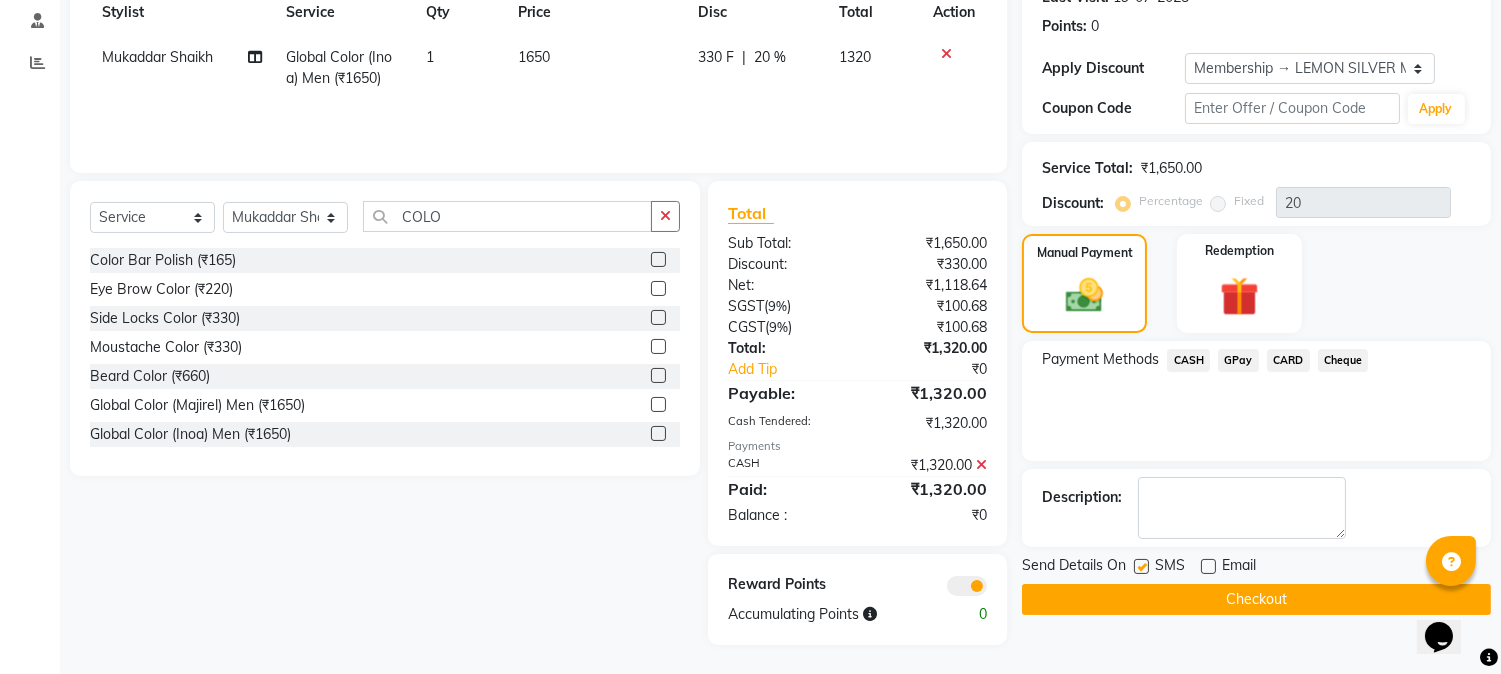 click 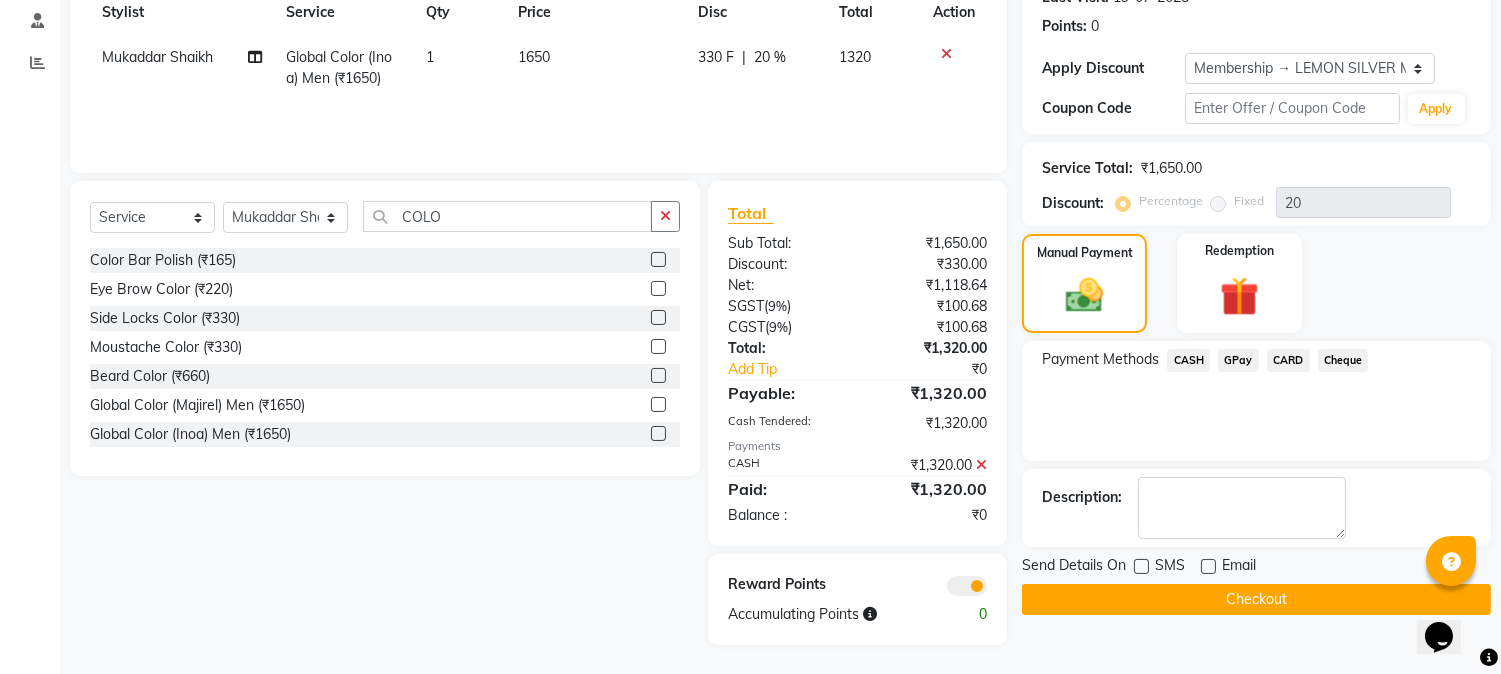 click on "Checkout" 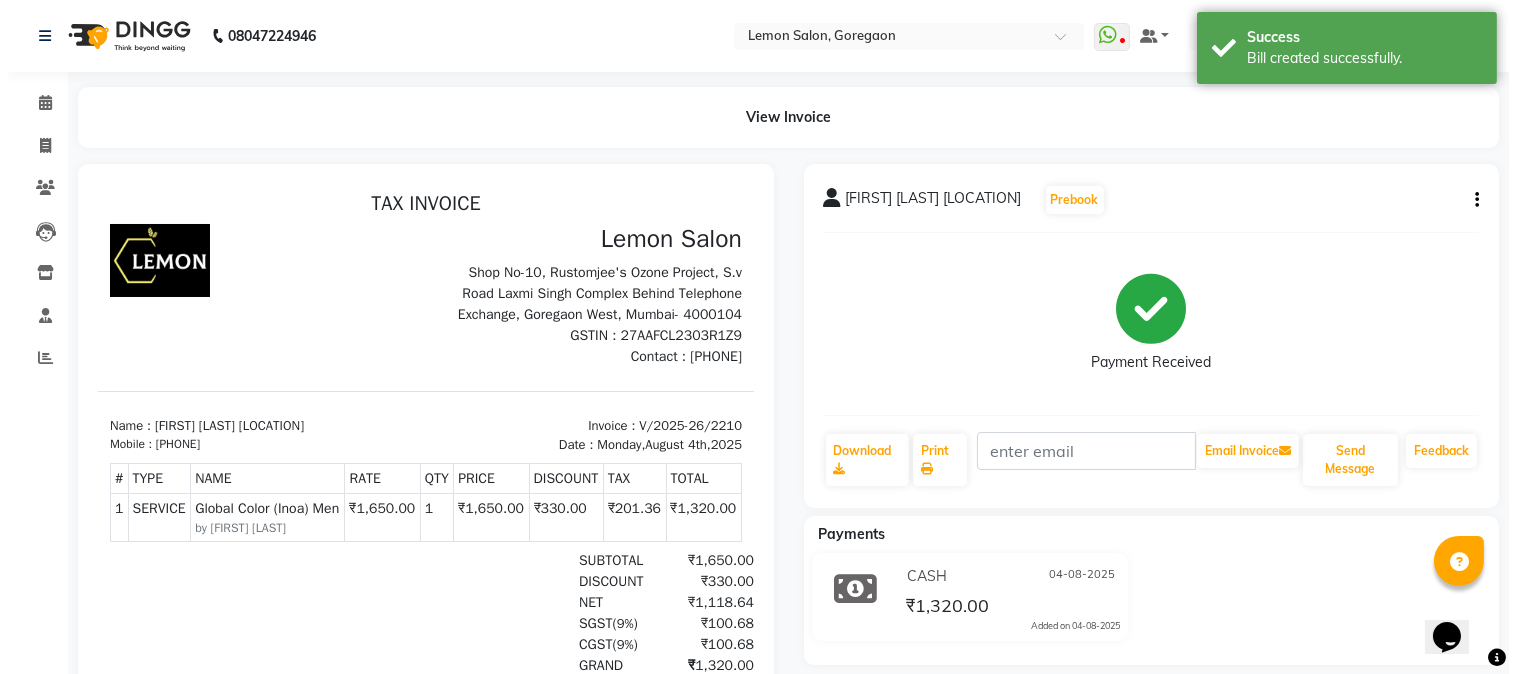 scroll, scrollTop: 0, scrollLeft: 0, axis: both 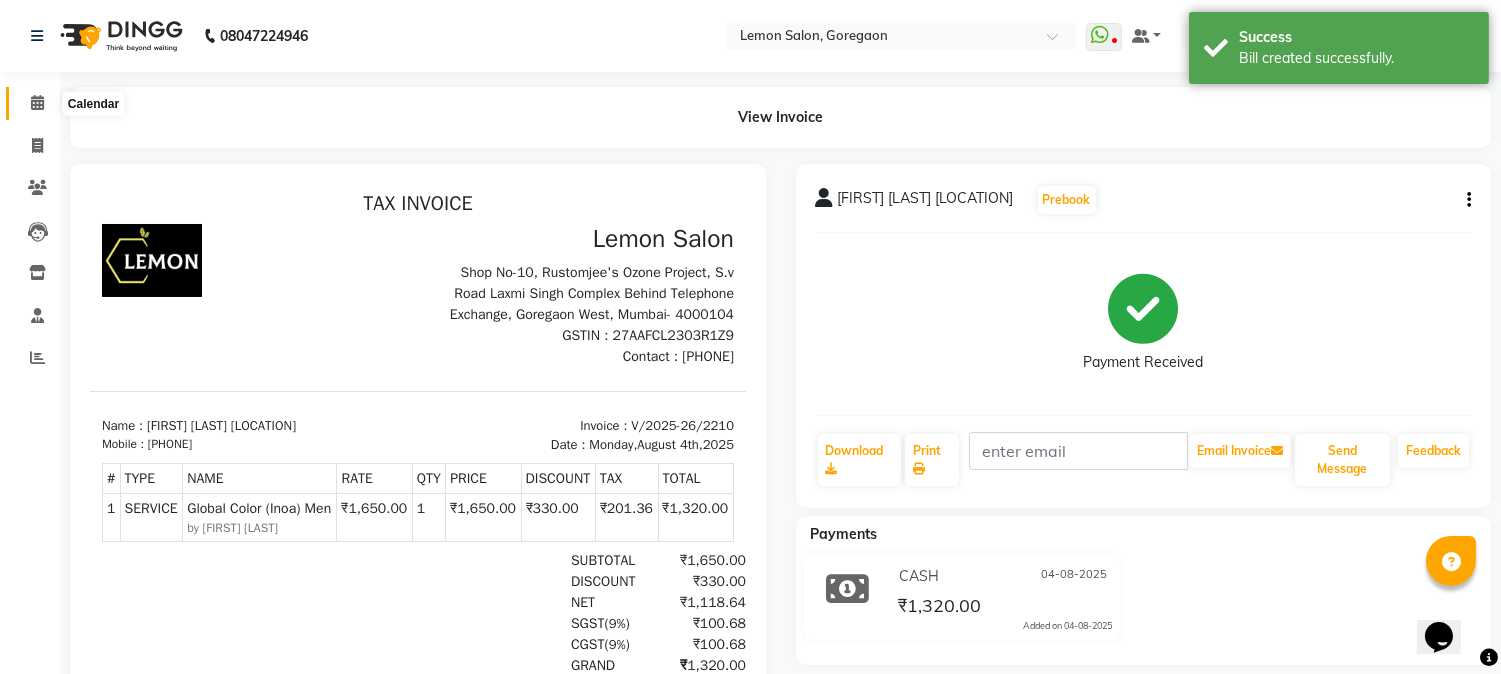 click 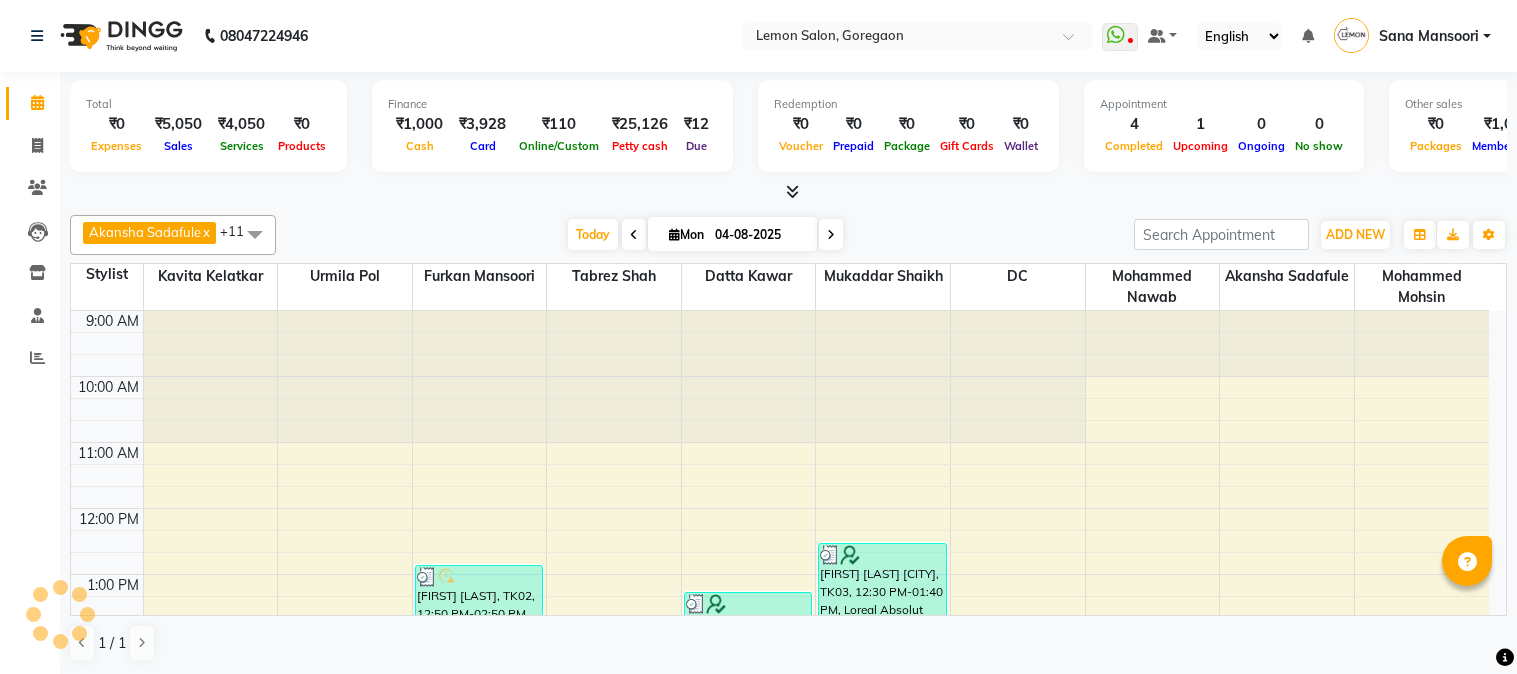 scroll, scrollTop: 0, scrollLeft: 0, axis: both 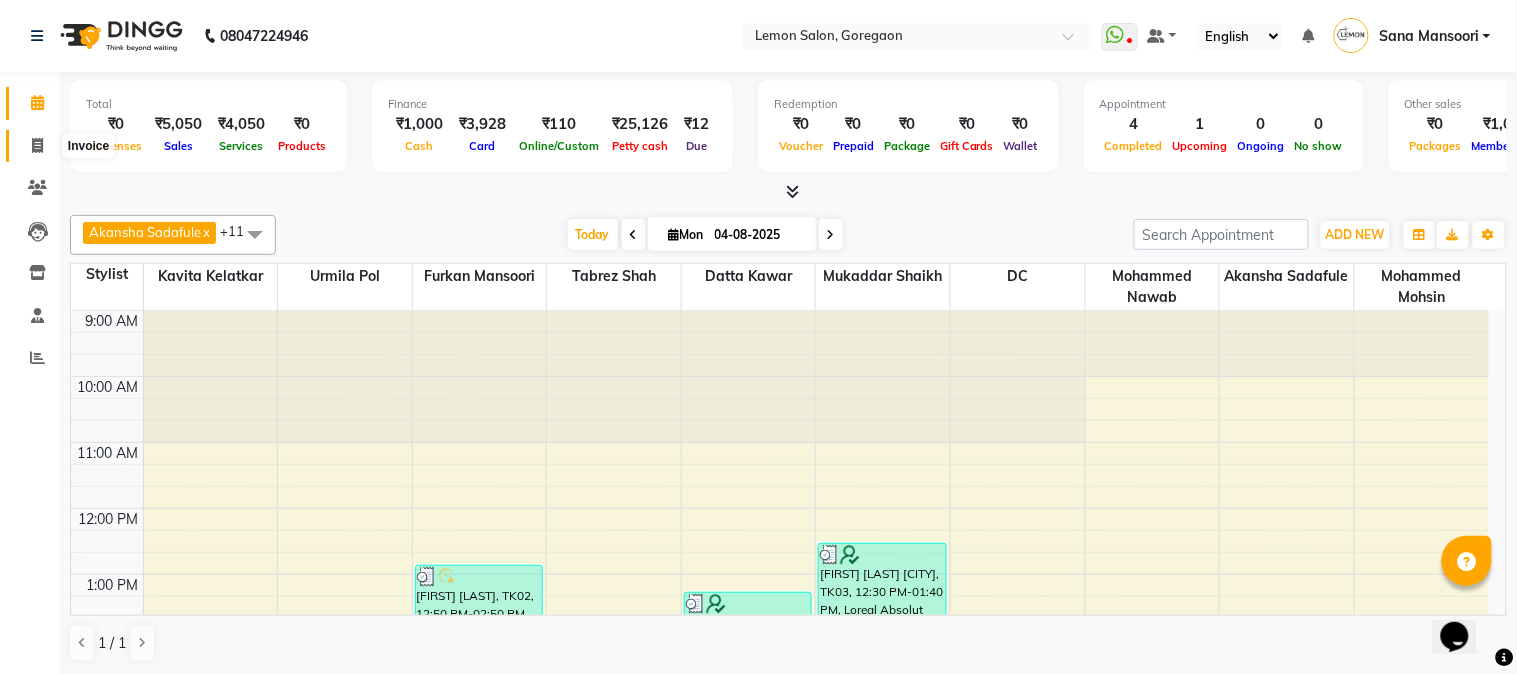 click 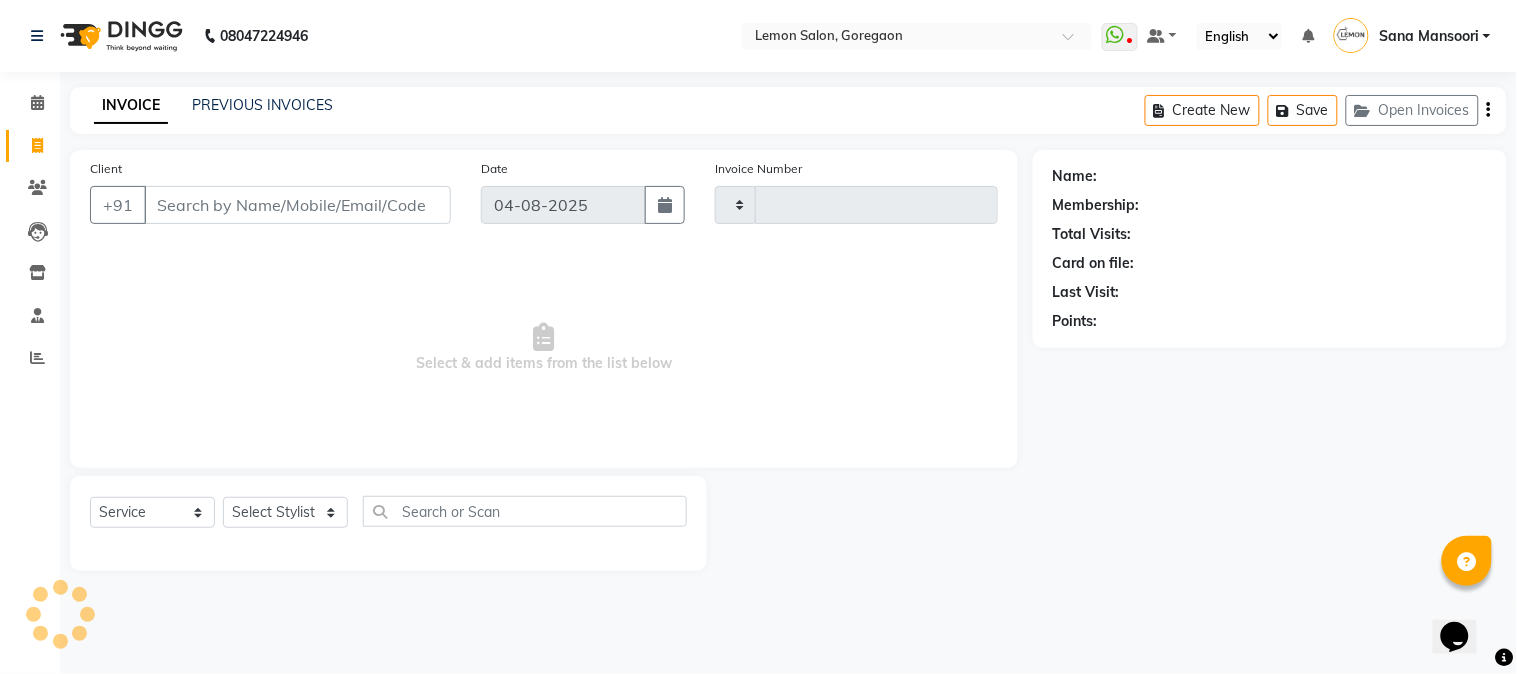type on "2210" 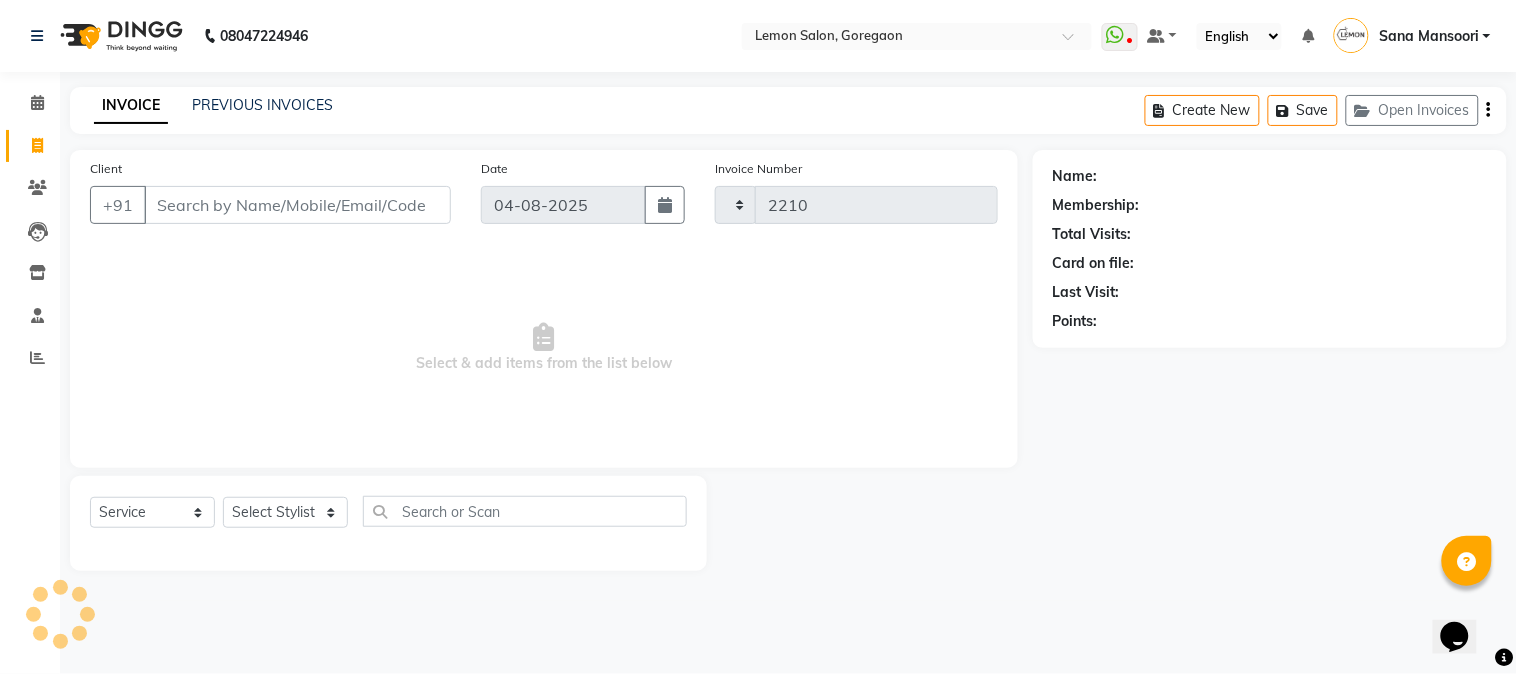 select on "565" 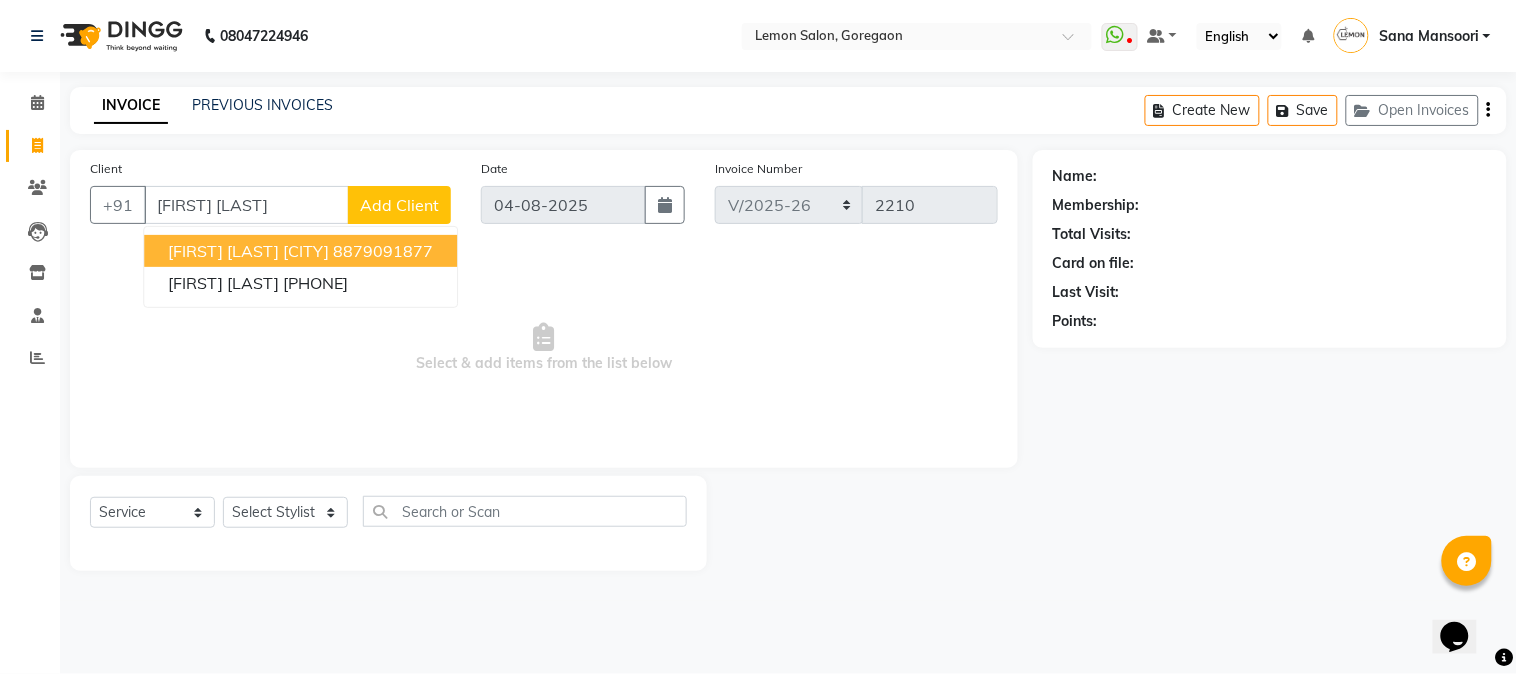 click on "[FIRST] [LAST] [CITY]" at bounding box center (248, 251) 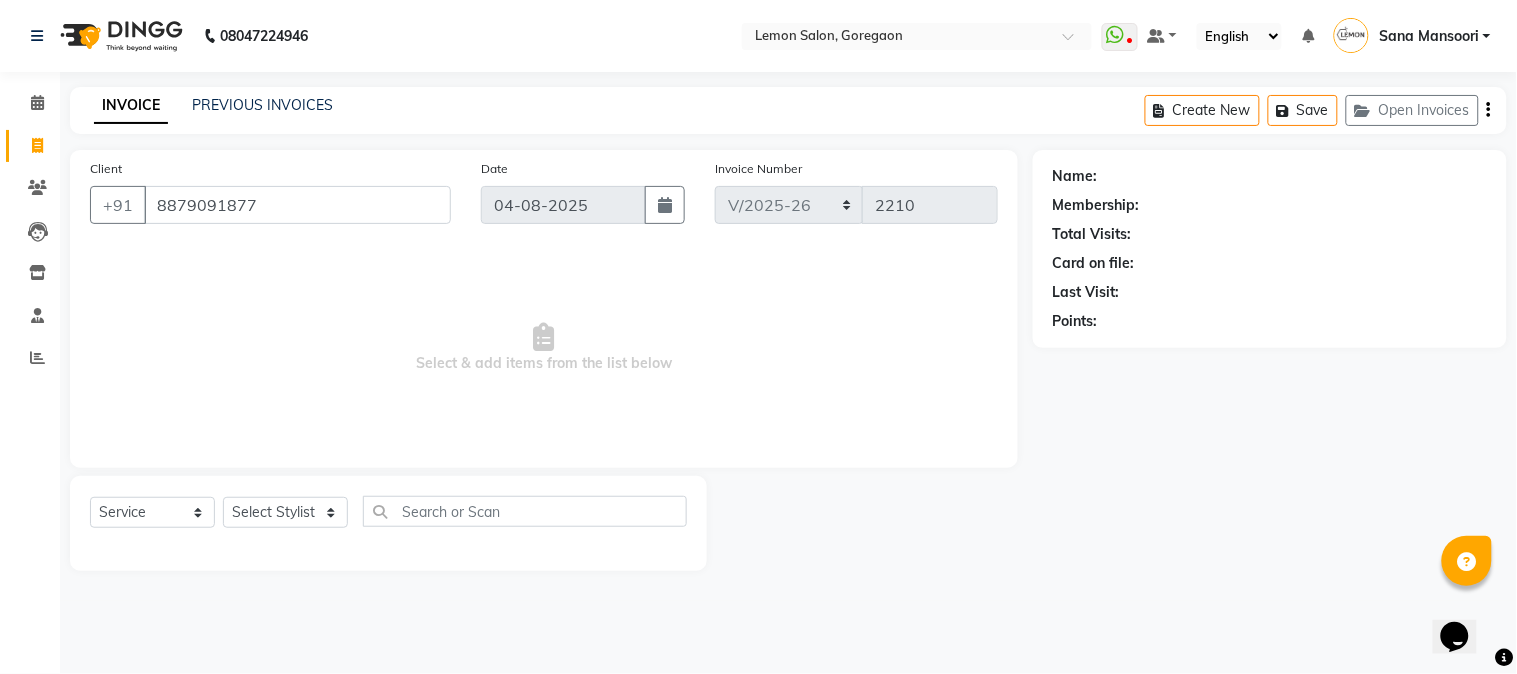 type on "8879091877" 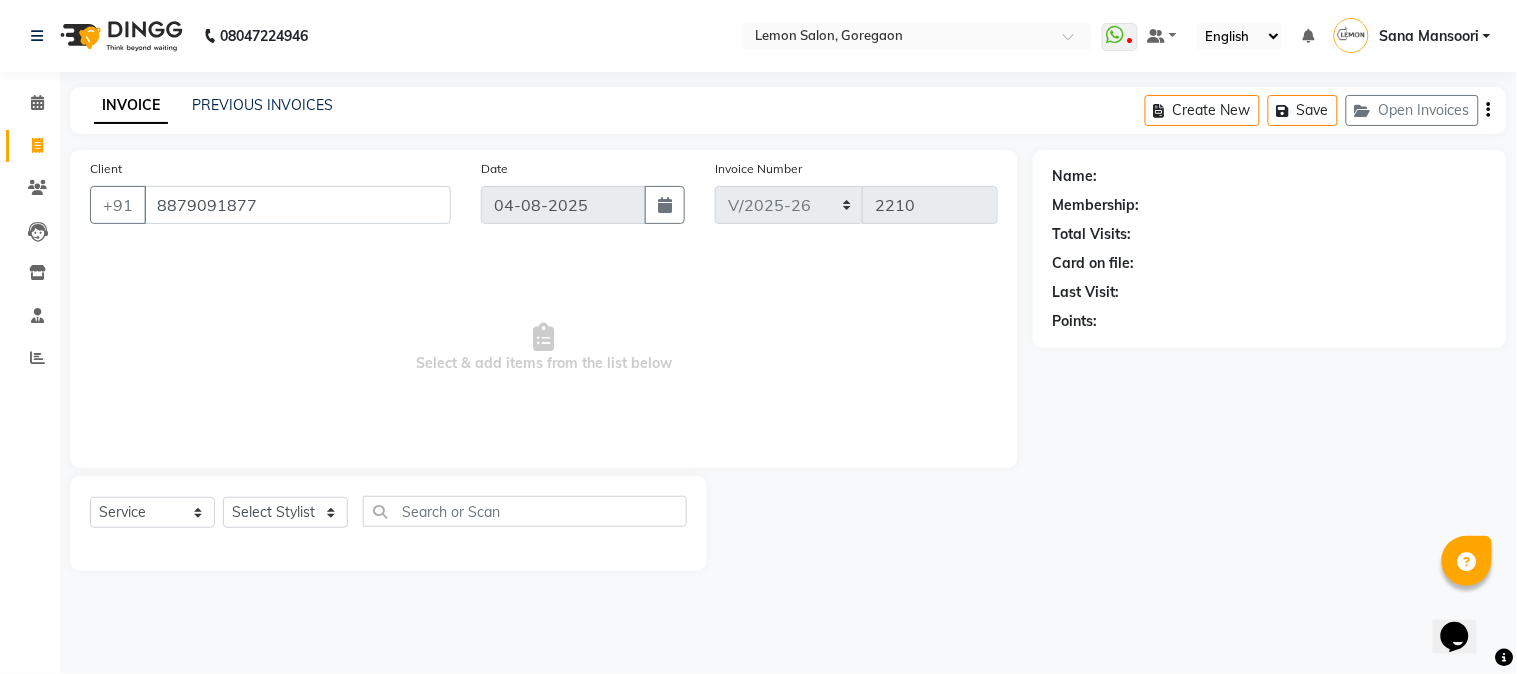 select on "1: Object" 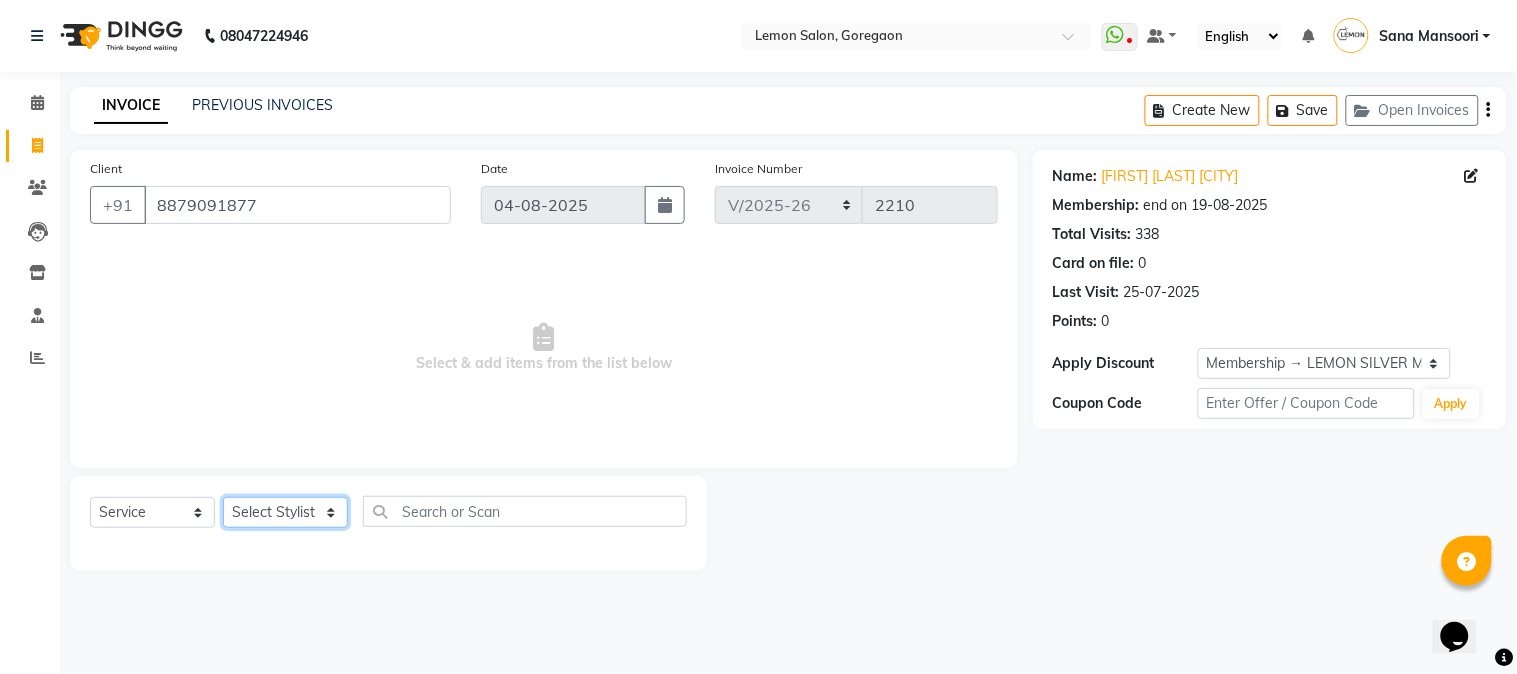 click on "Select Stylist Akansha Sadafule Asma Dshpande Datta Kawar DC Furkan Mansoori kavita Kelatkar  Manisha Mohammed Mohsin  Mohammed Nawab  Mukaddar Shaikh Sana Mansoori Sandhya Tabrez Shah  Urmila Pol" 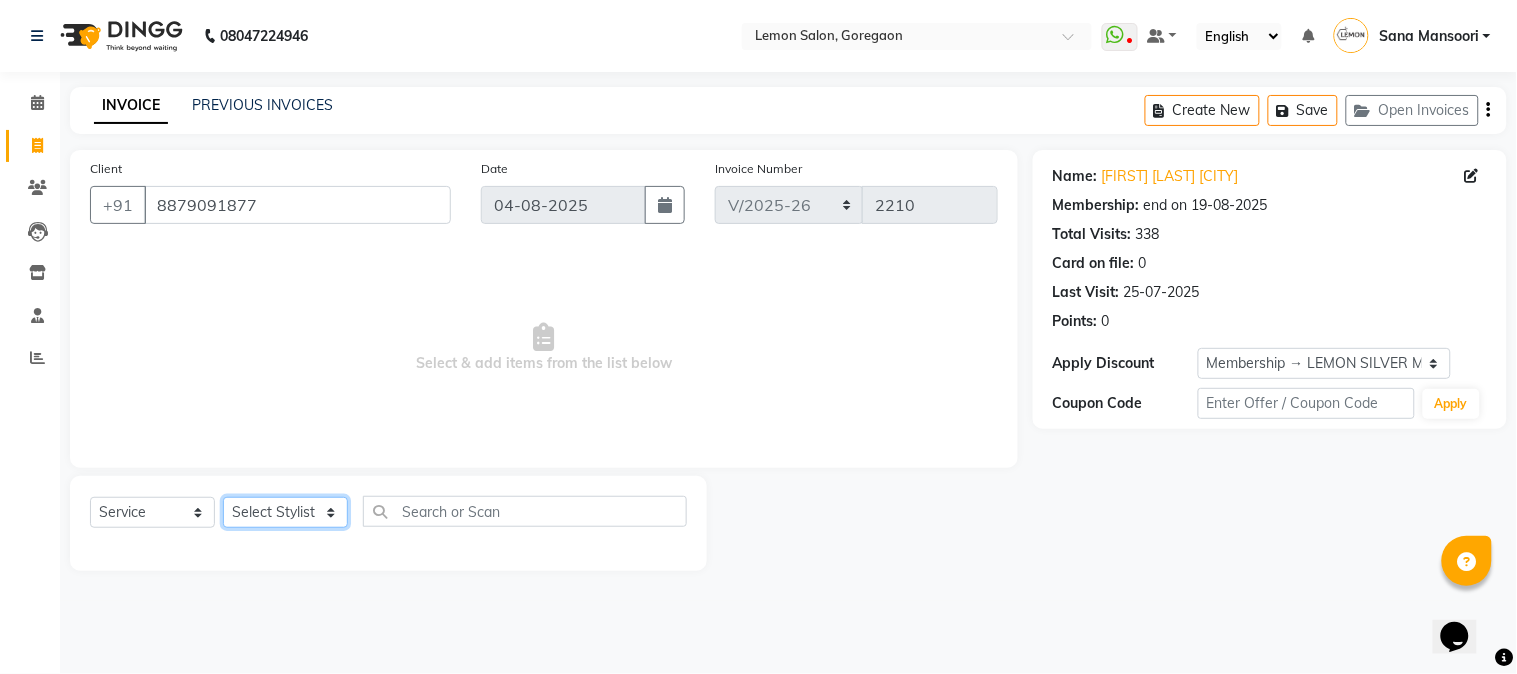 select on "7629" 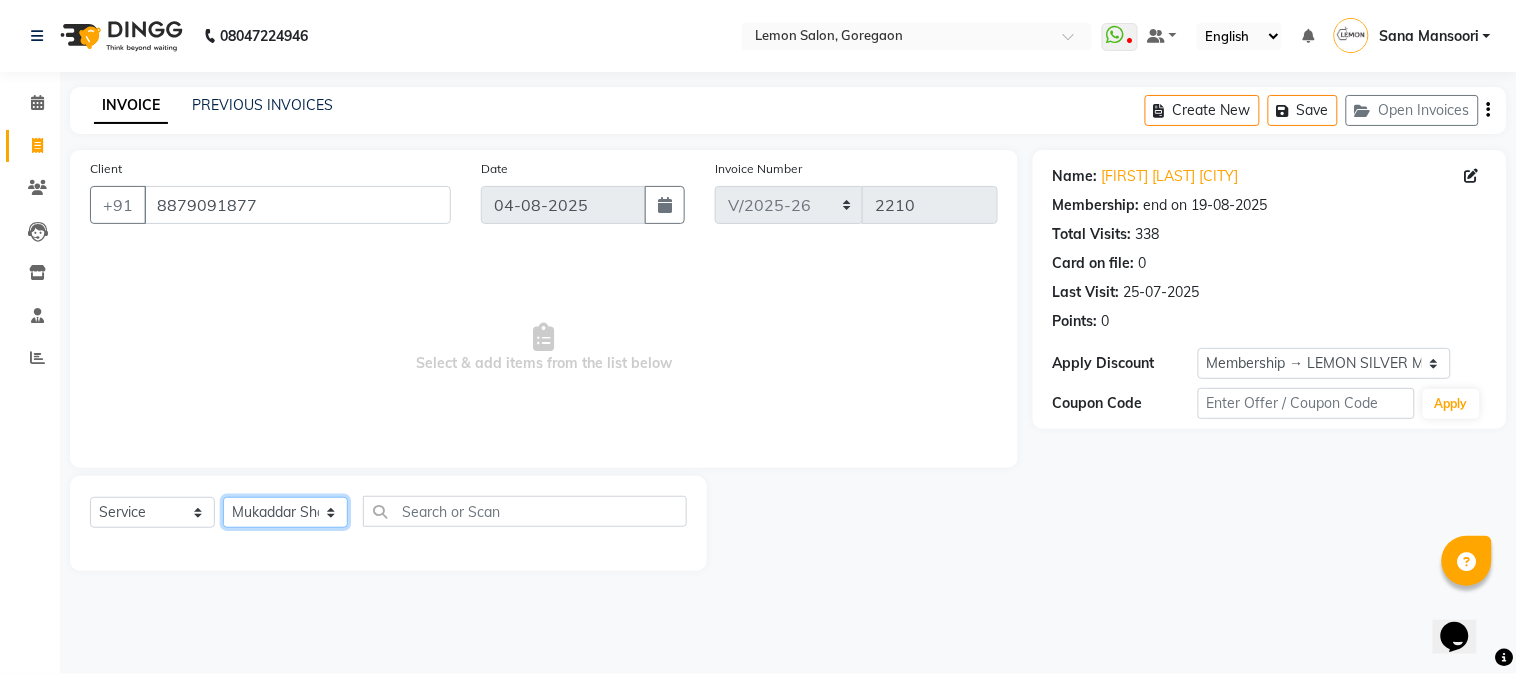 click on "Select Stylist Akansha Sadafule Asma Dshpande Datta Kawar DC Furkan Mansoori kavita Kelatkar  Manisha Mohammed Mohsin  Mohammed Nawab  Mukaddar Shaikh Sana Mansoori Sandhya Tabrez Shah  Urmila Pol" 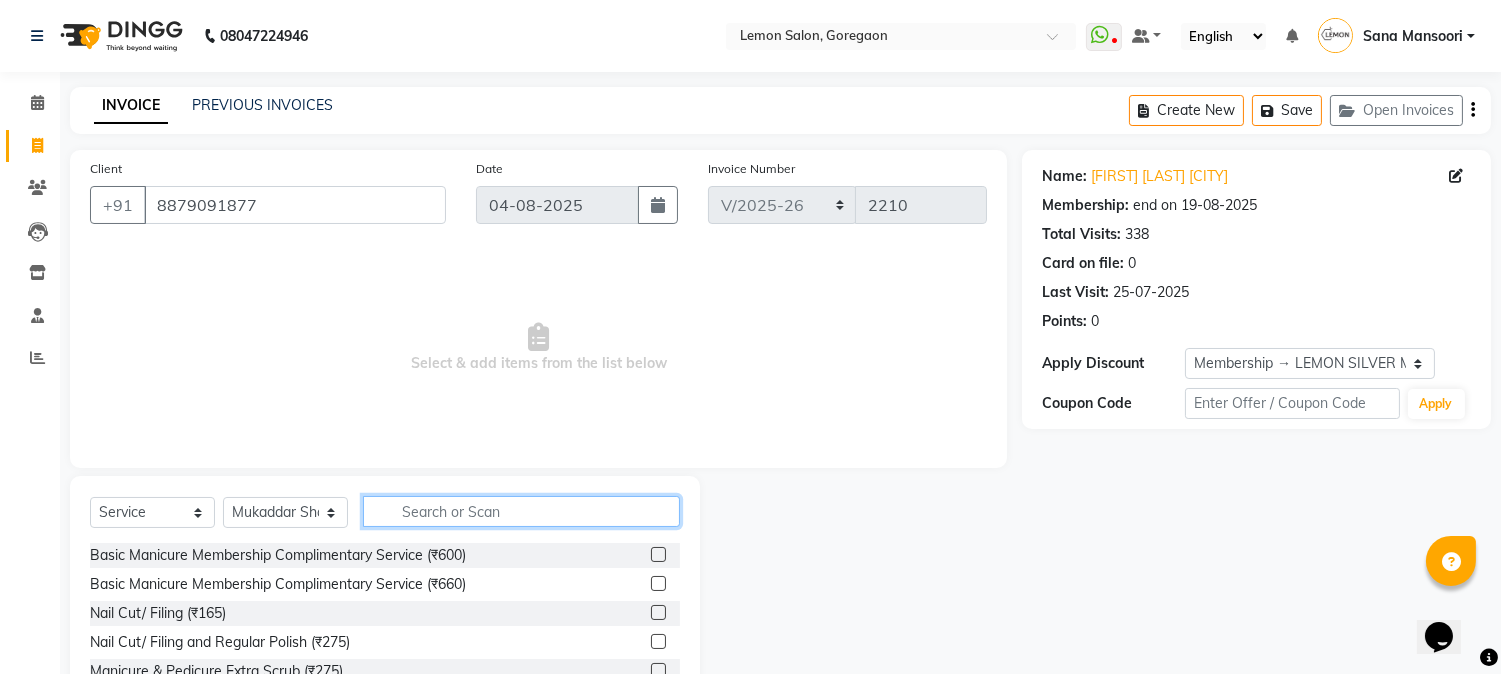 click 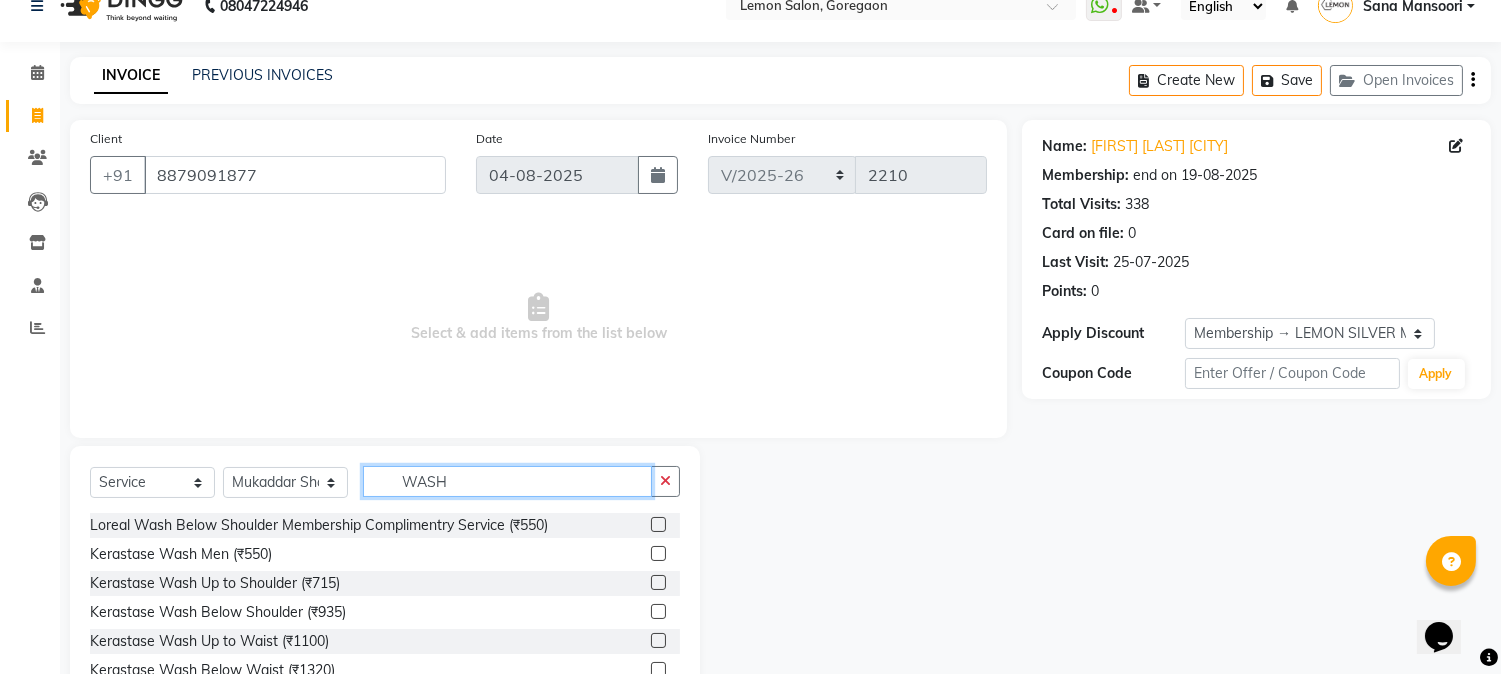 scroll, scrollTop: 126, scrollLeft: 0, axis: vertical 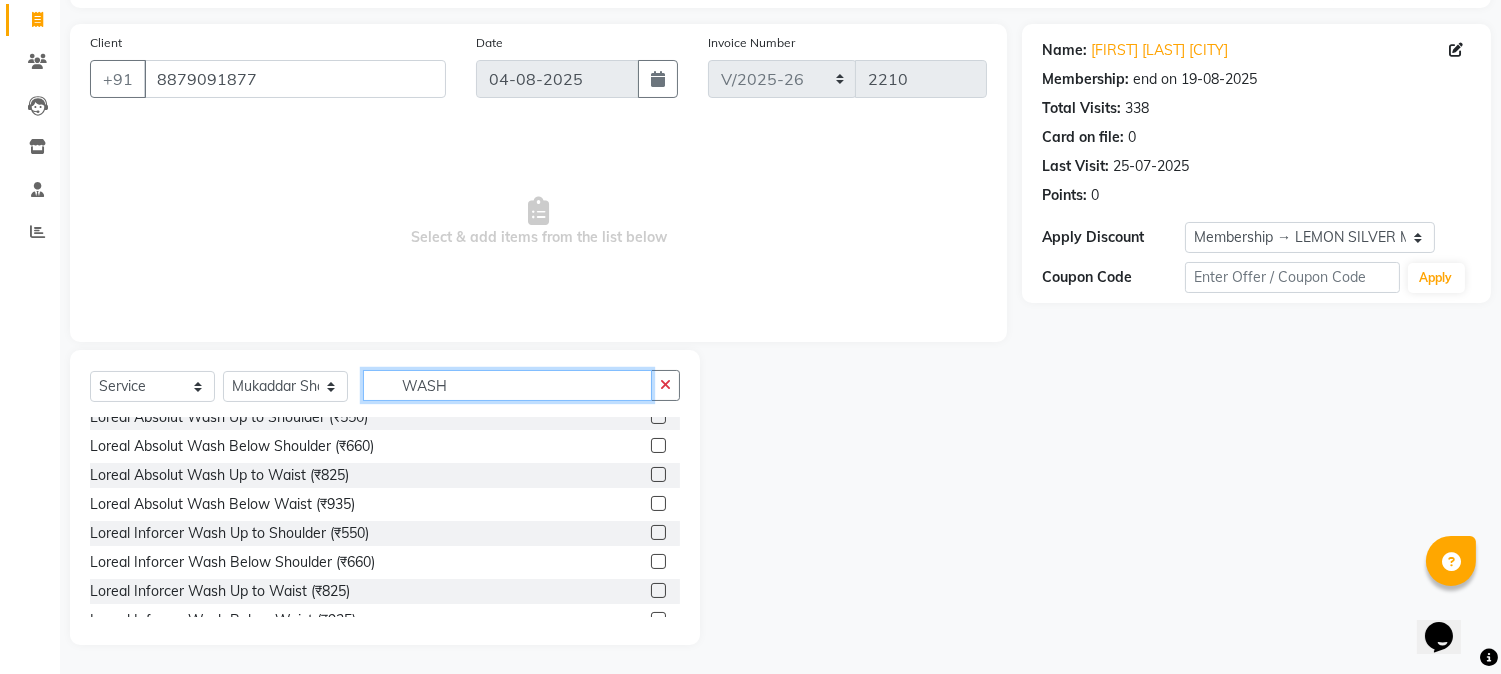 type on "WASH" 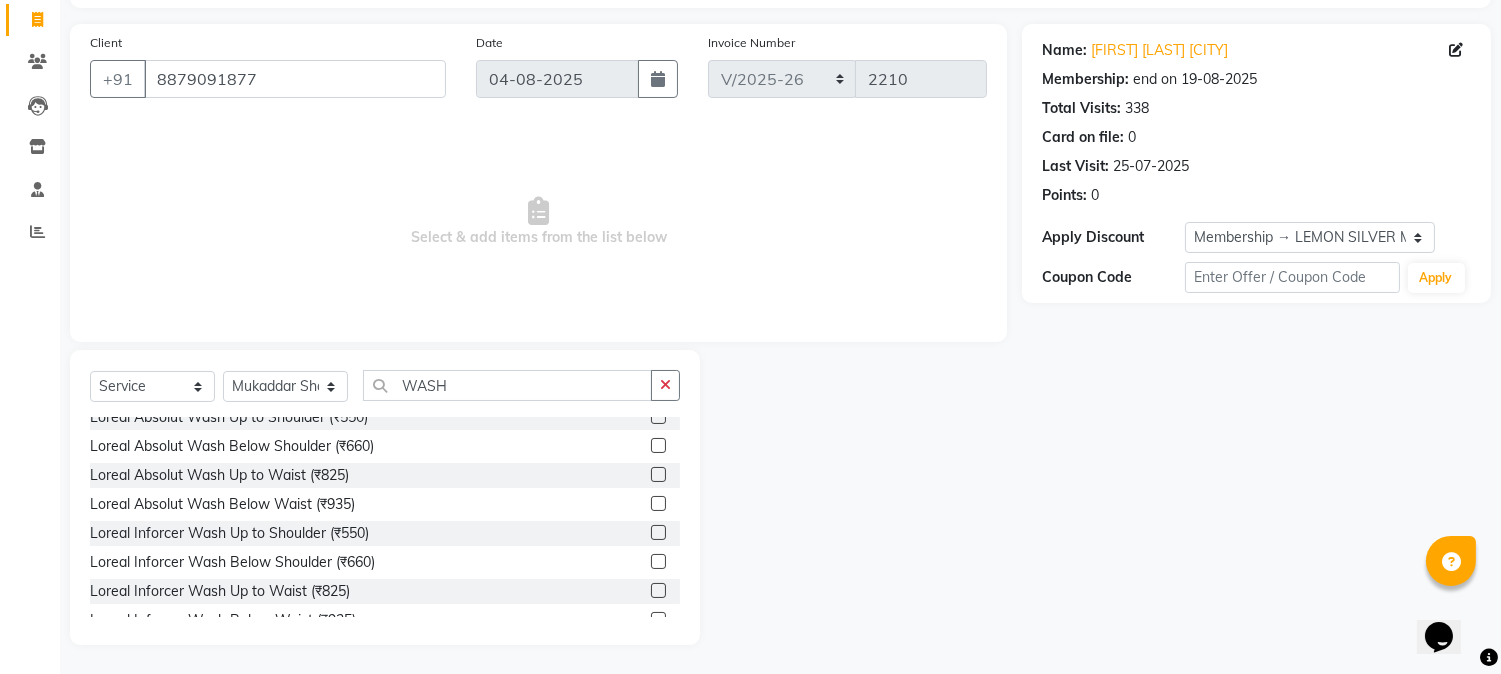 click 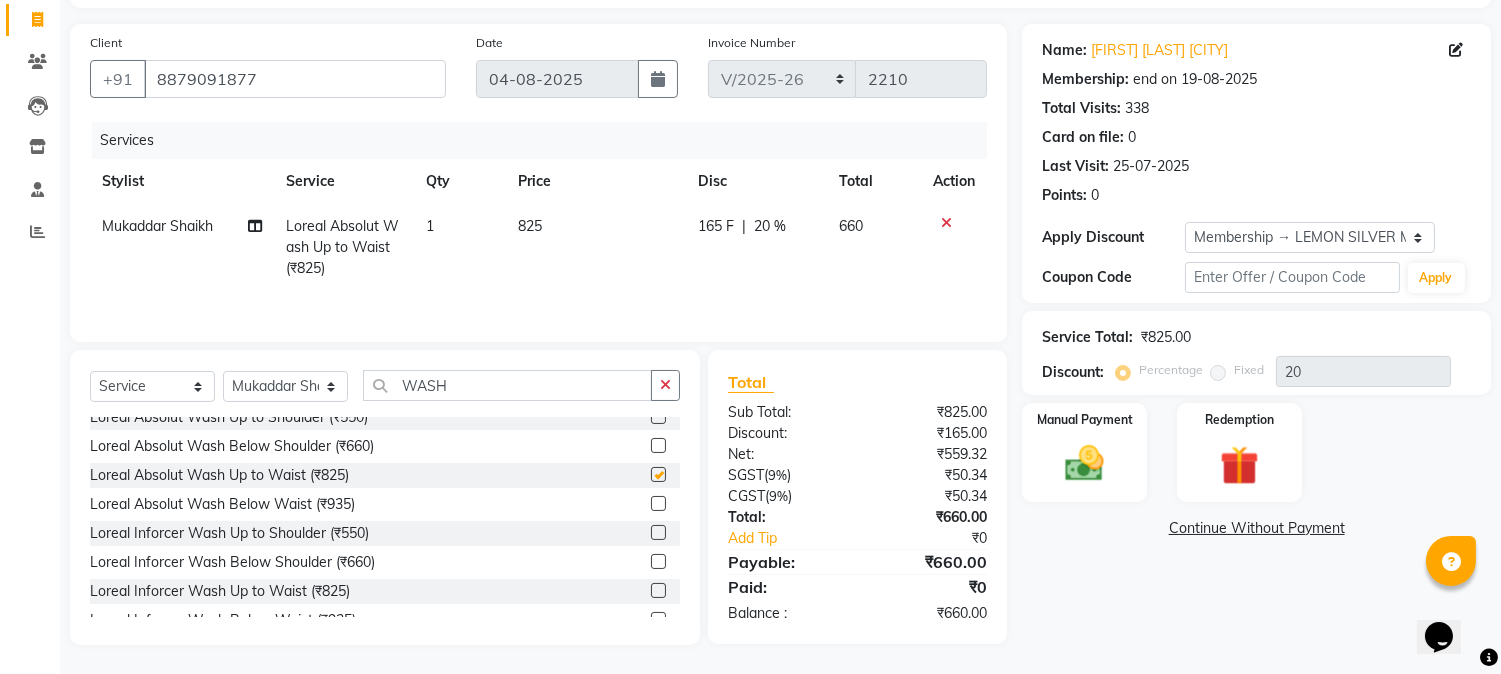 checkbox on "false" 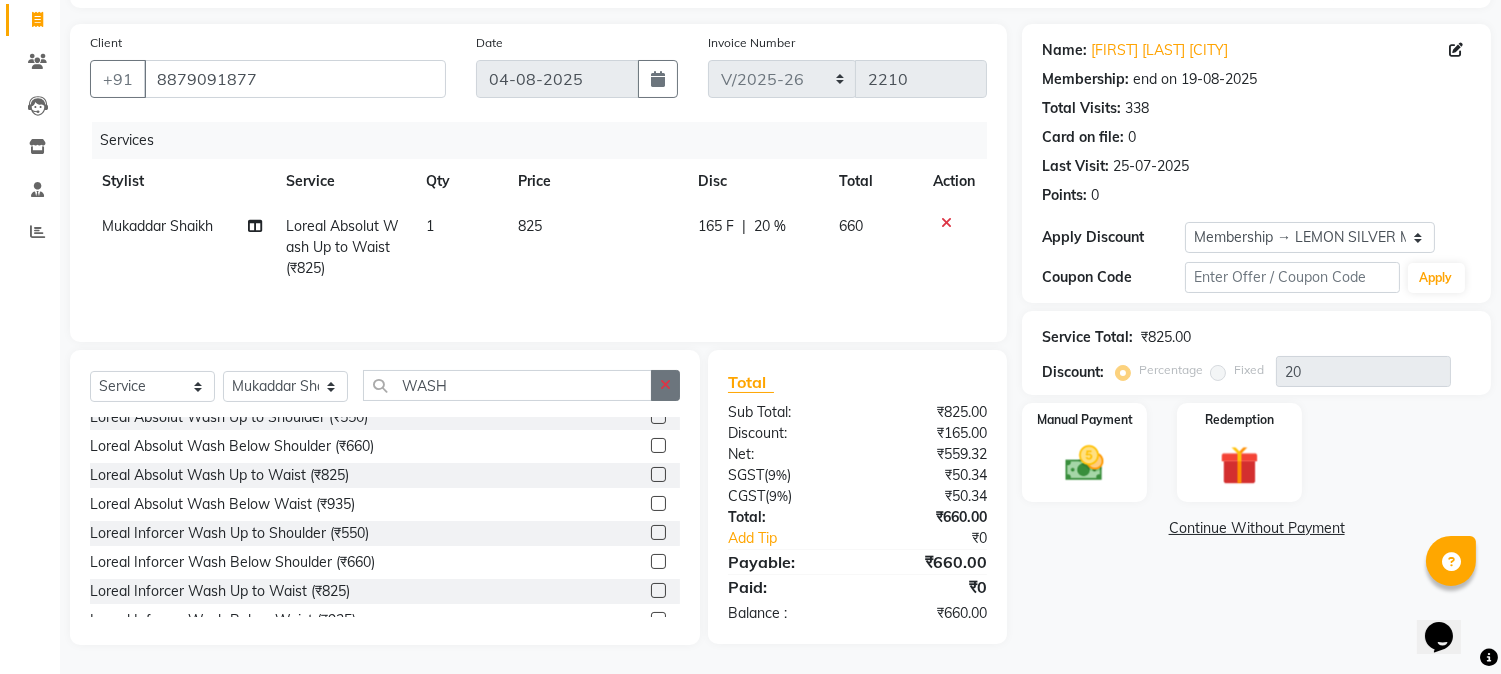 click 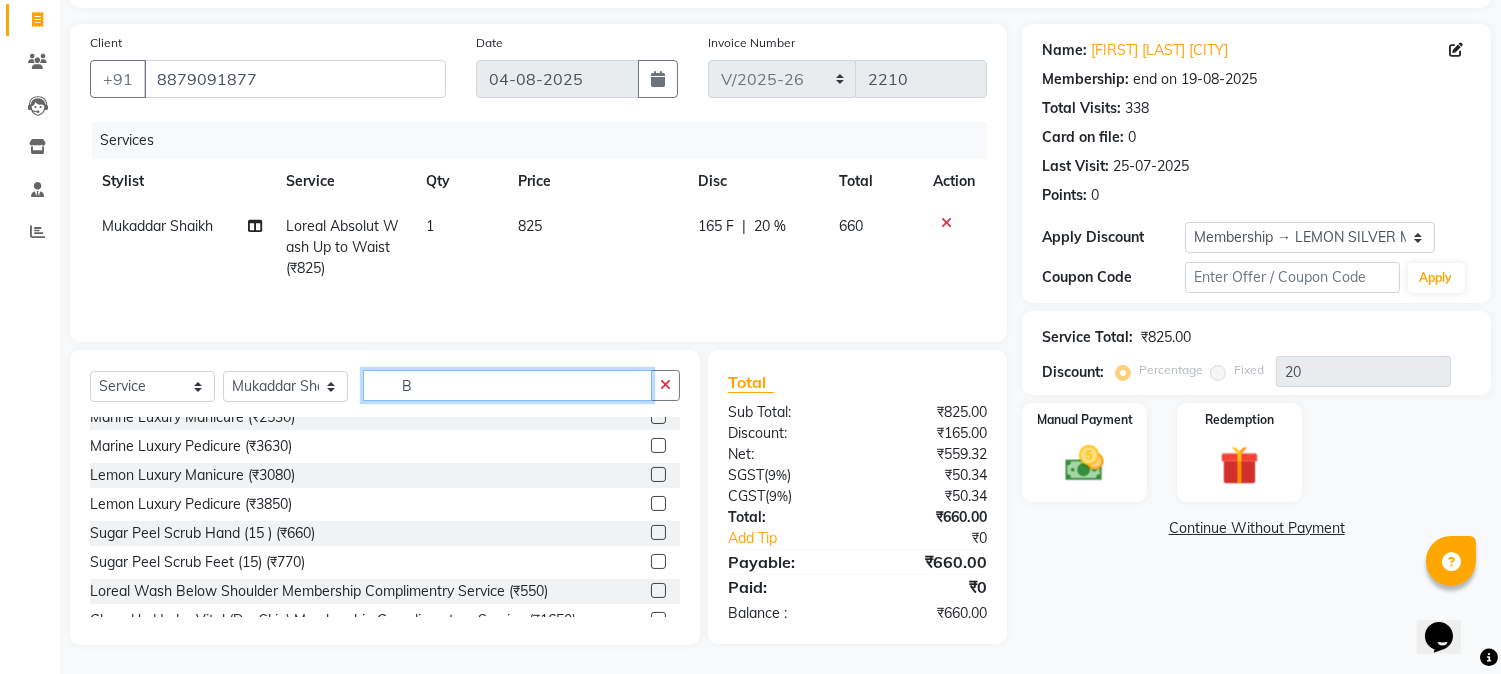 scroll, scrollTop: 12, scrollLeft: 0, axis: vertical 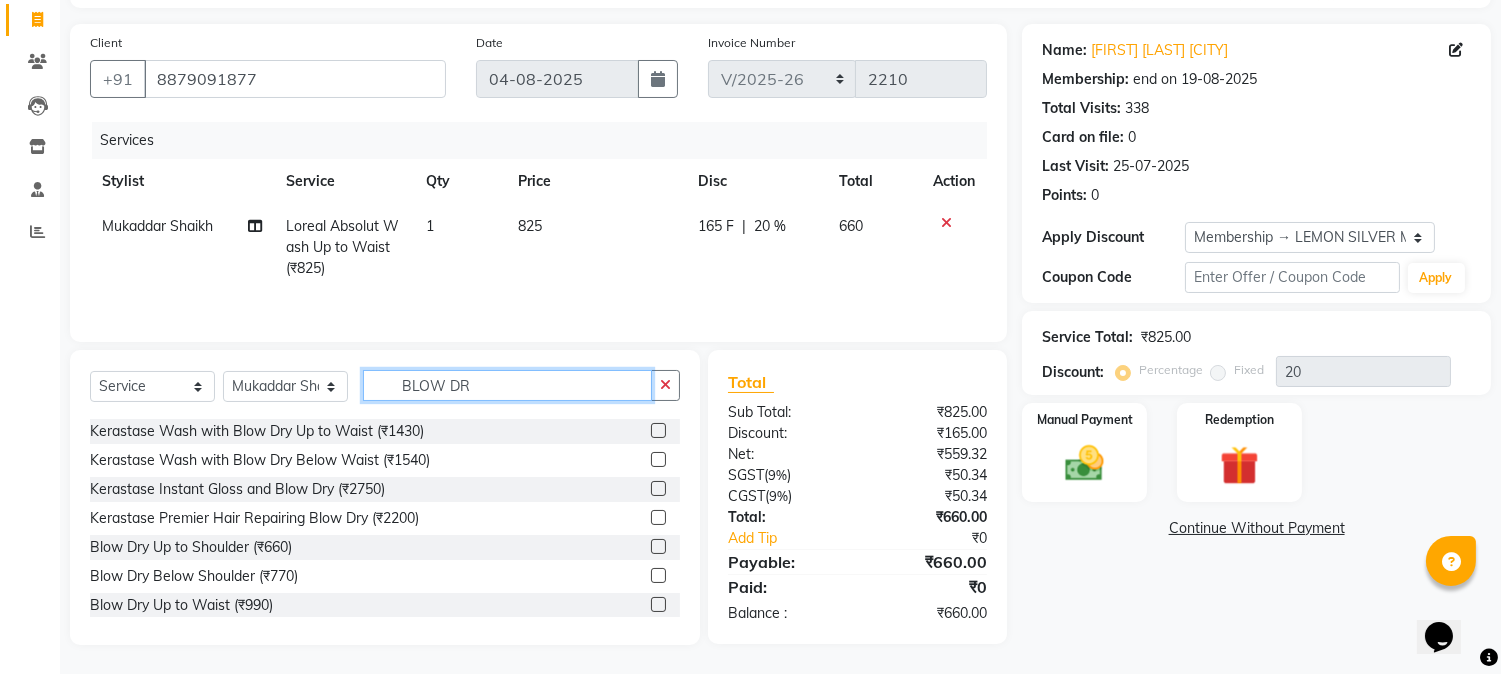 type on "BLOW DR" 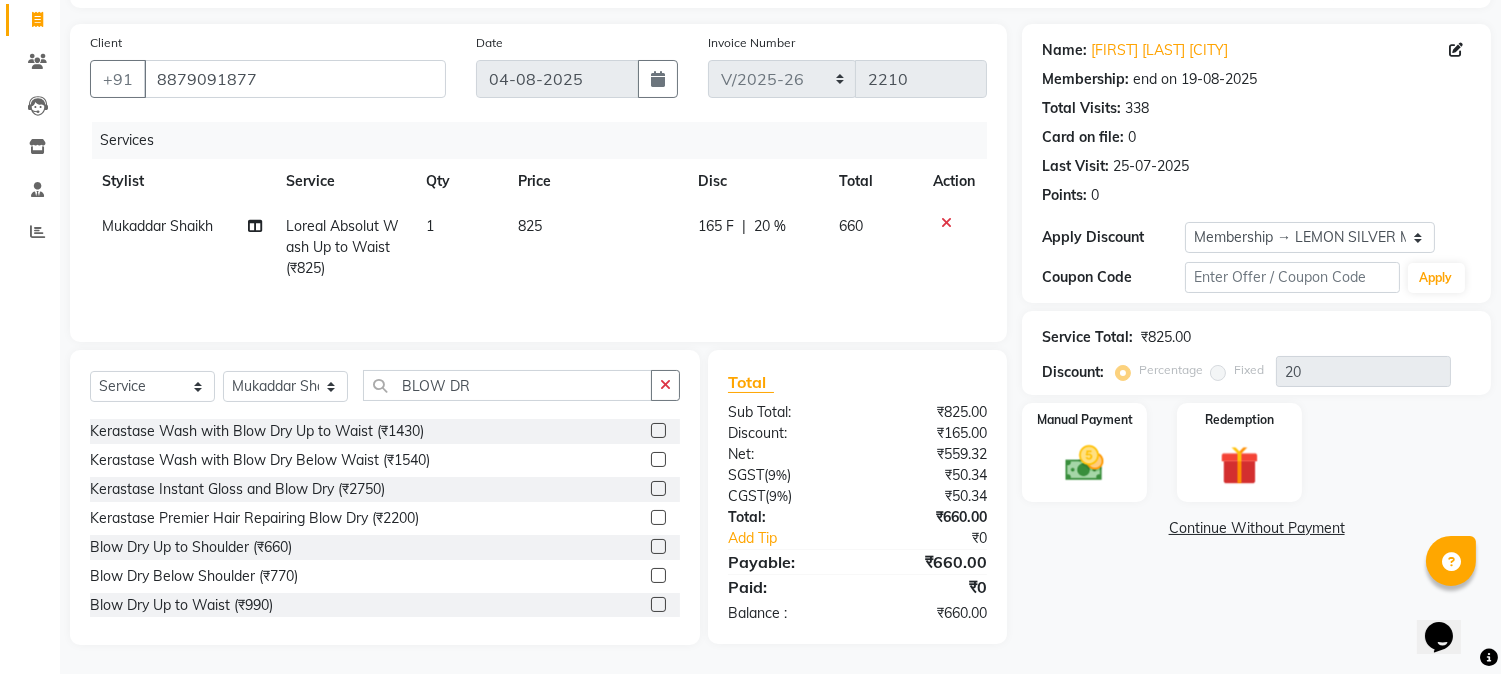 click 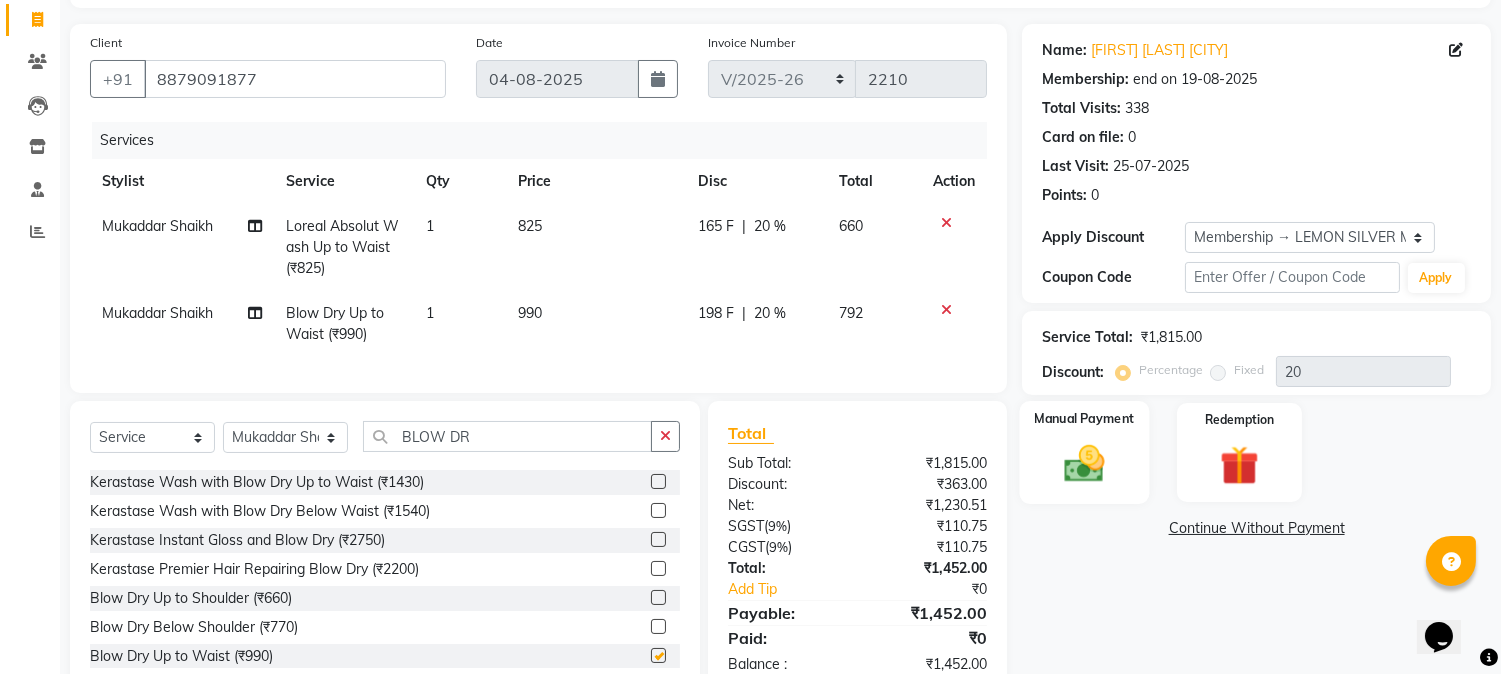 checkbox on "false" 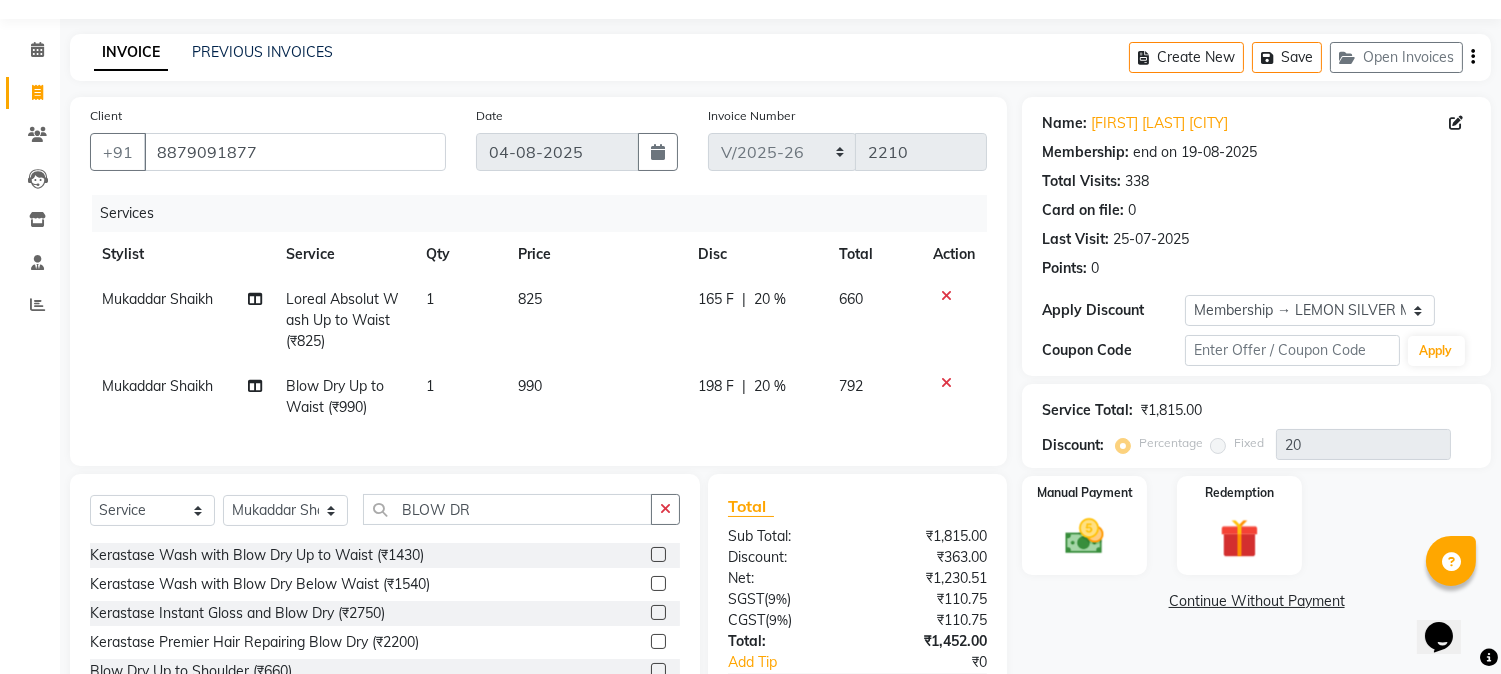 scroll, scrollTop: 0, scrollLeft: 0, axis: both 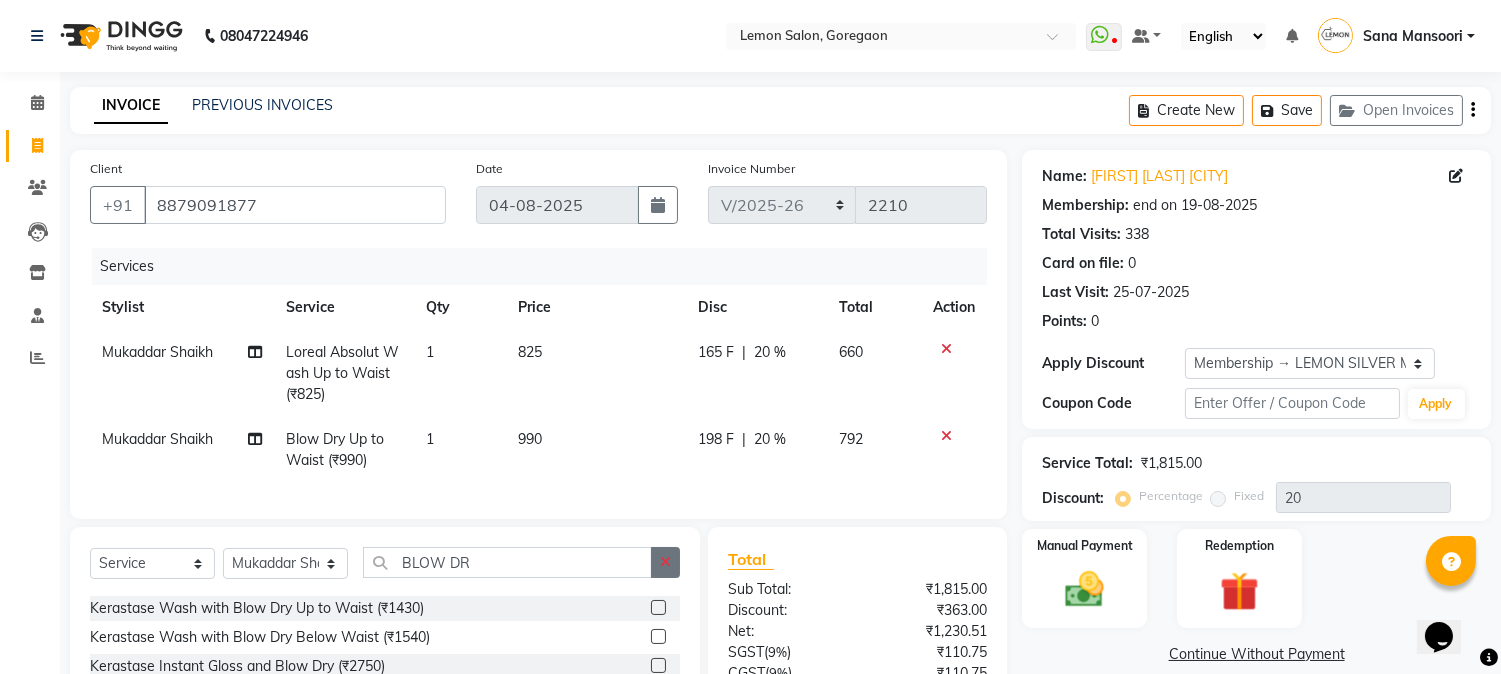 click 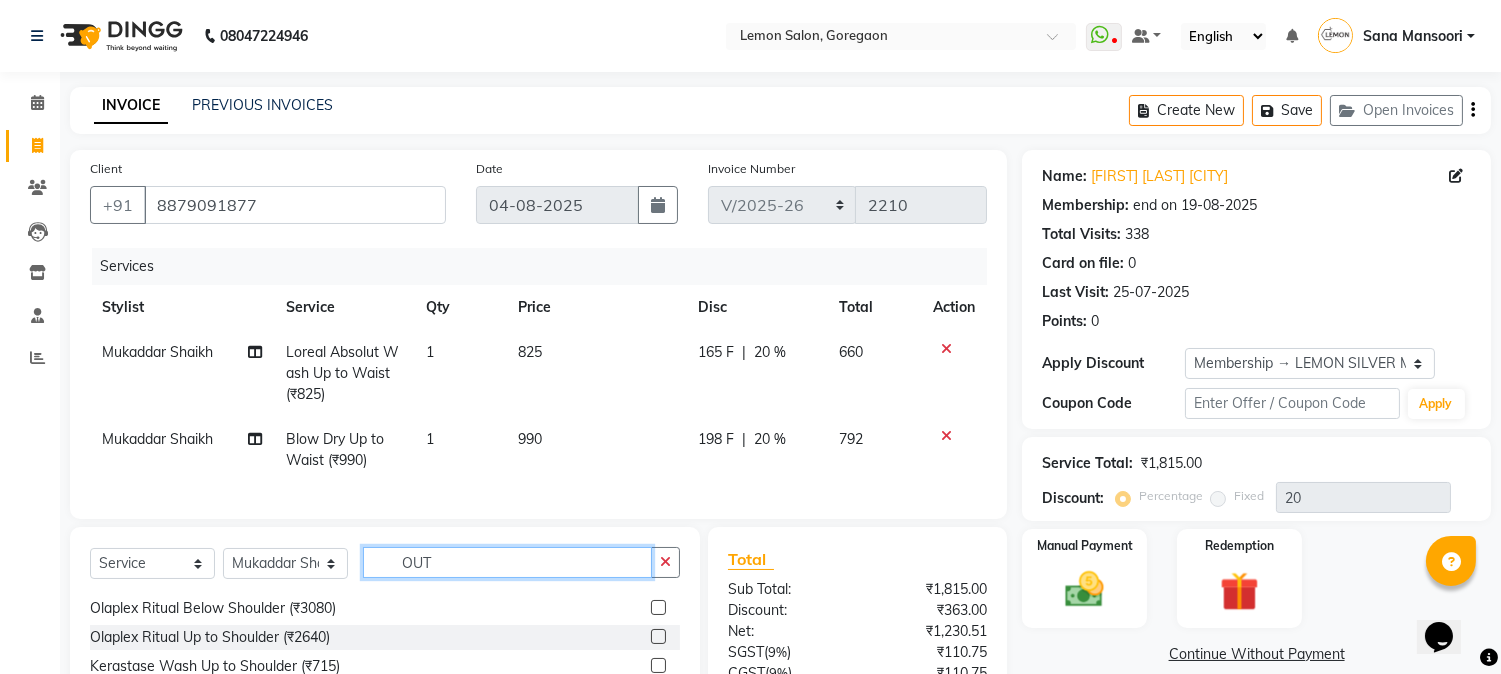 scroll, scrollTop: 0, scrollLeft: 0, axis: both 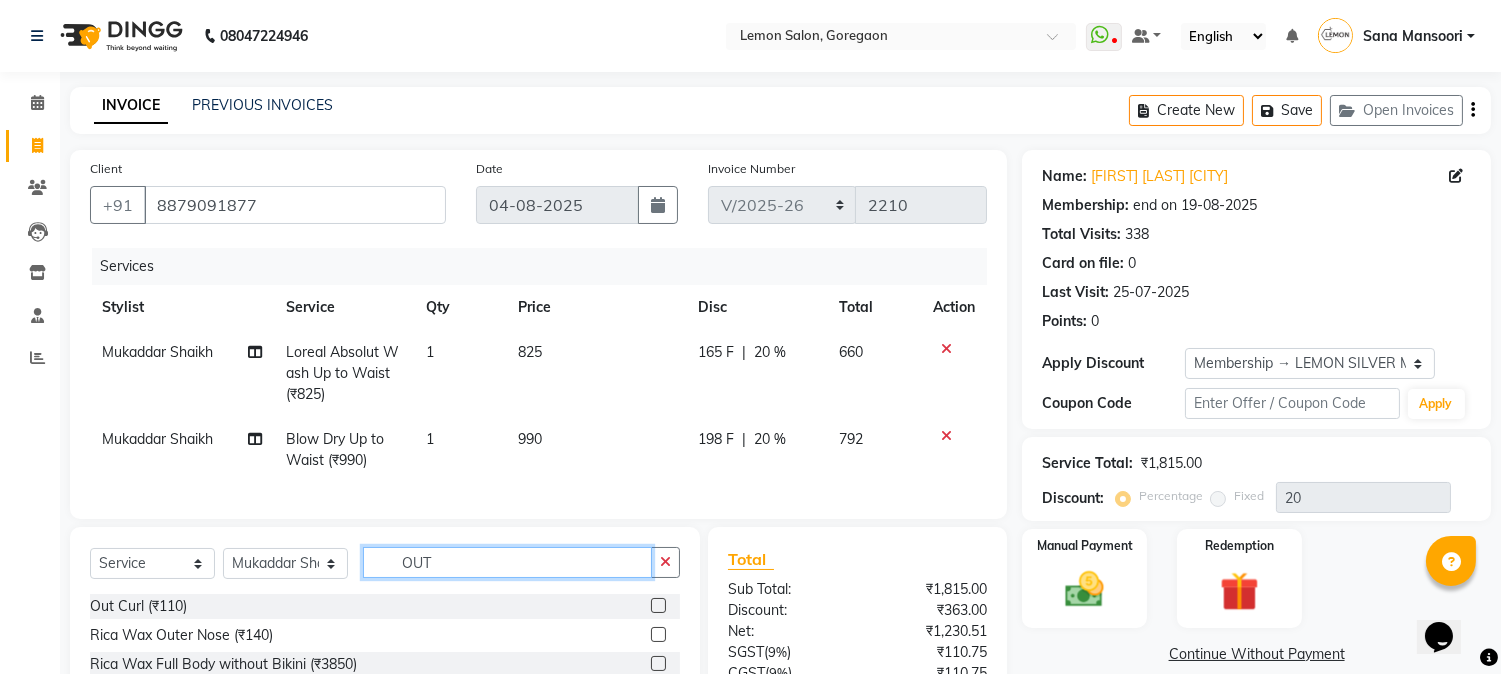 type on "OUT" 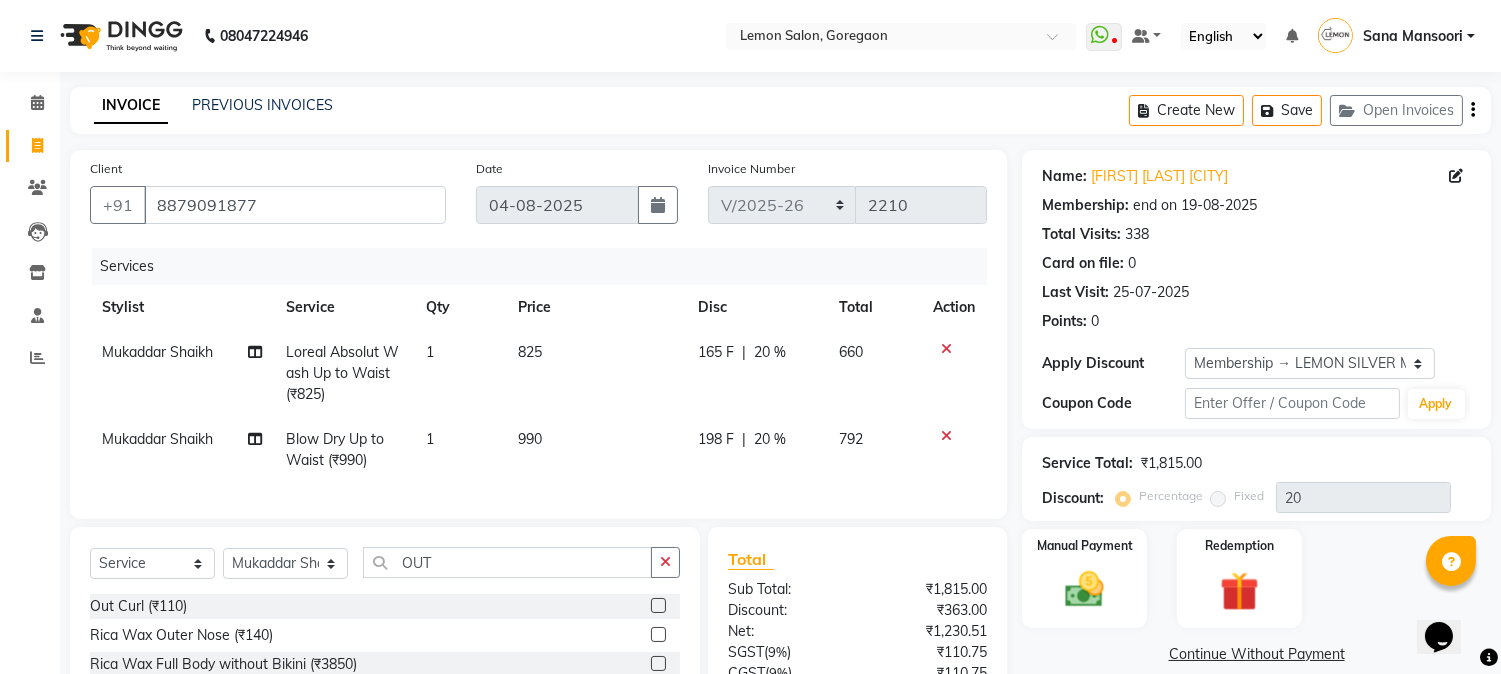 click 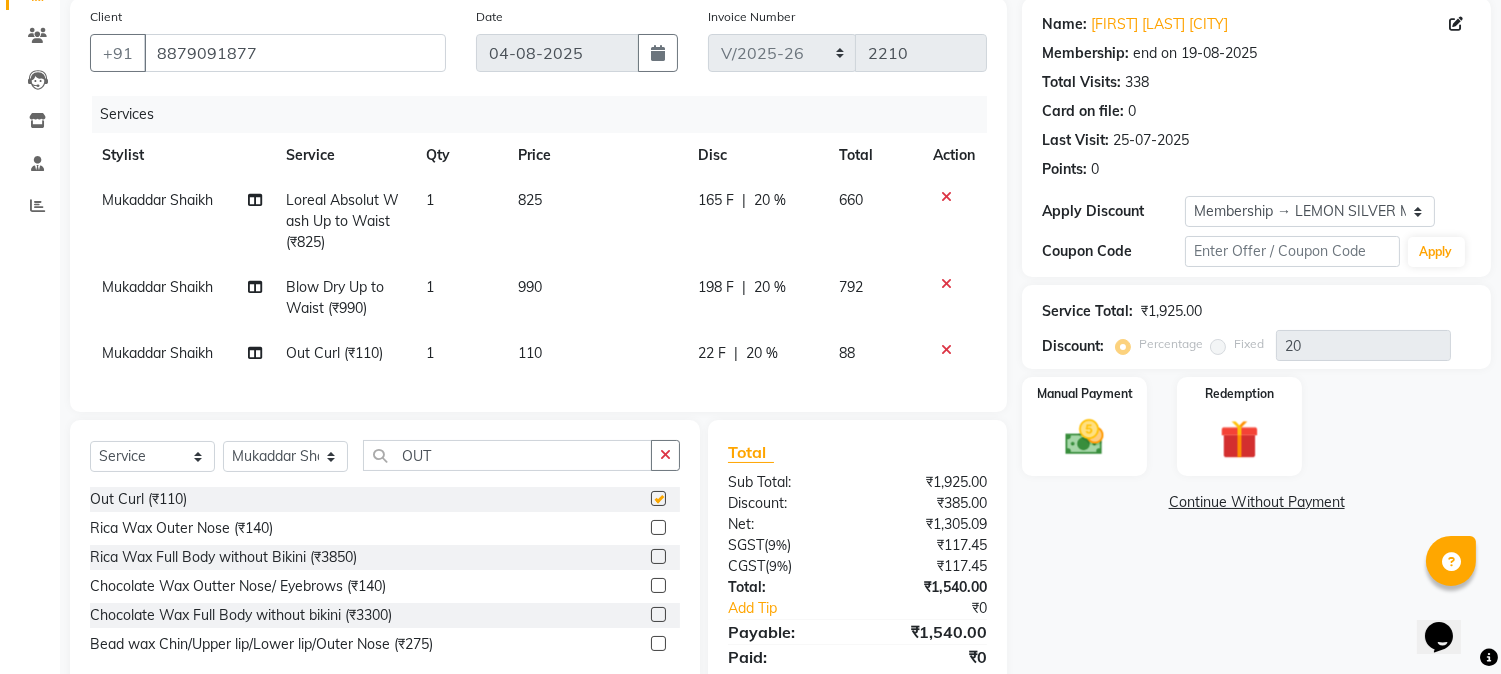 scroll, scrollTop: 238, scrollLeft: 0, axis: vertical 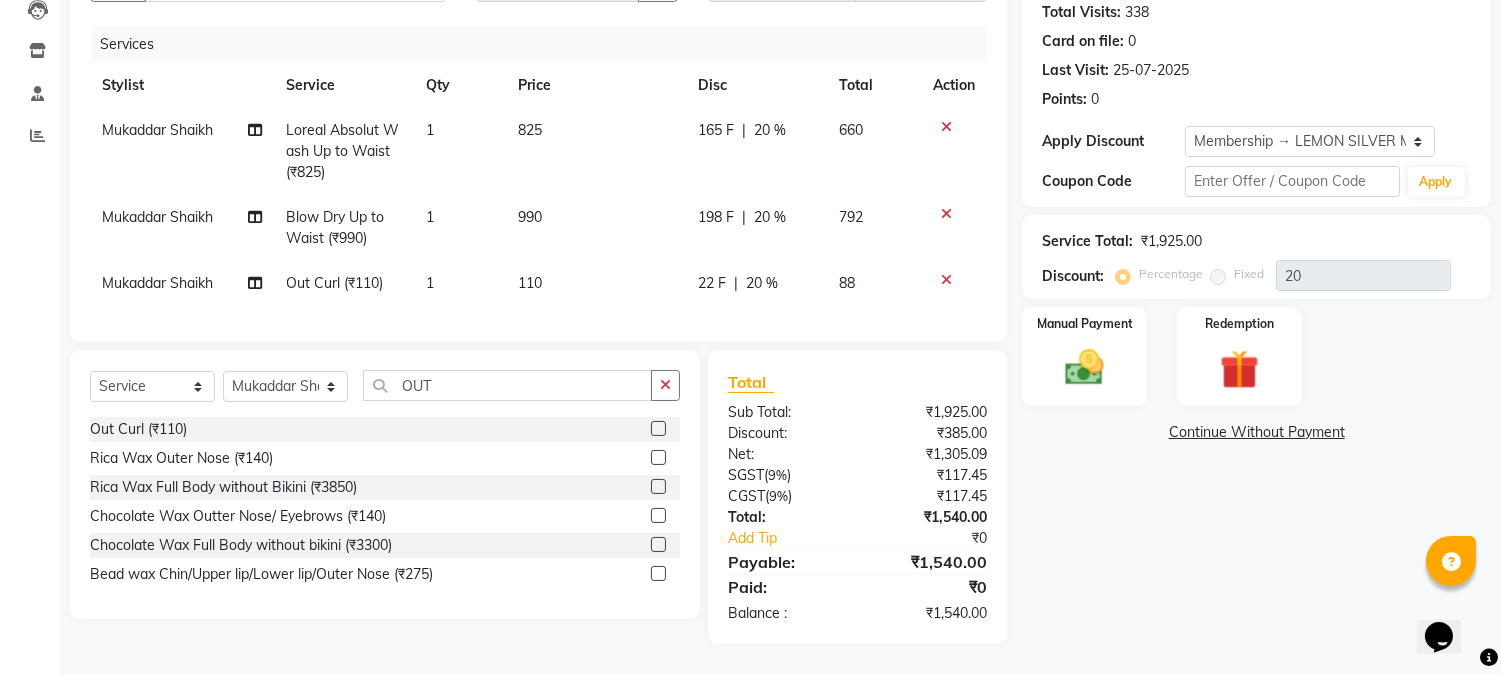 checkbox on "false" 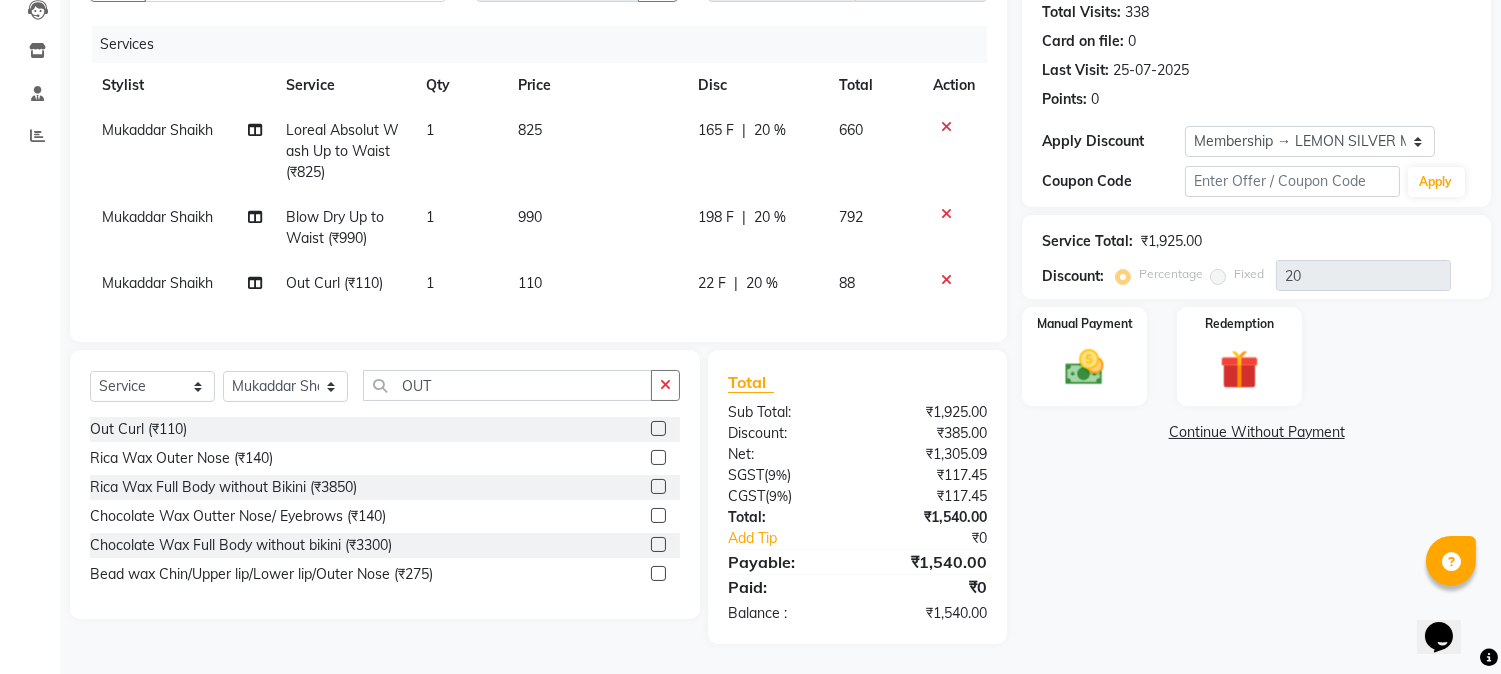 scroll, scrollTop: 0, scrollLeft: 0, axis: both 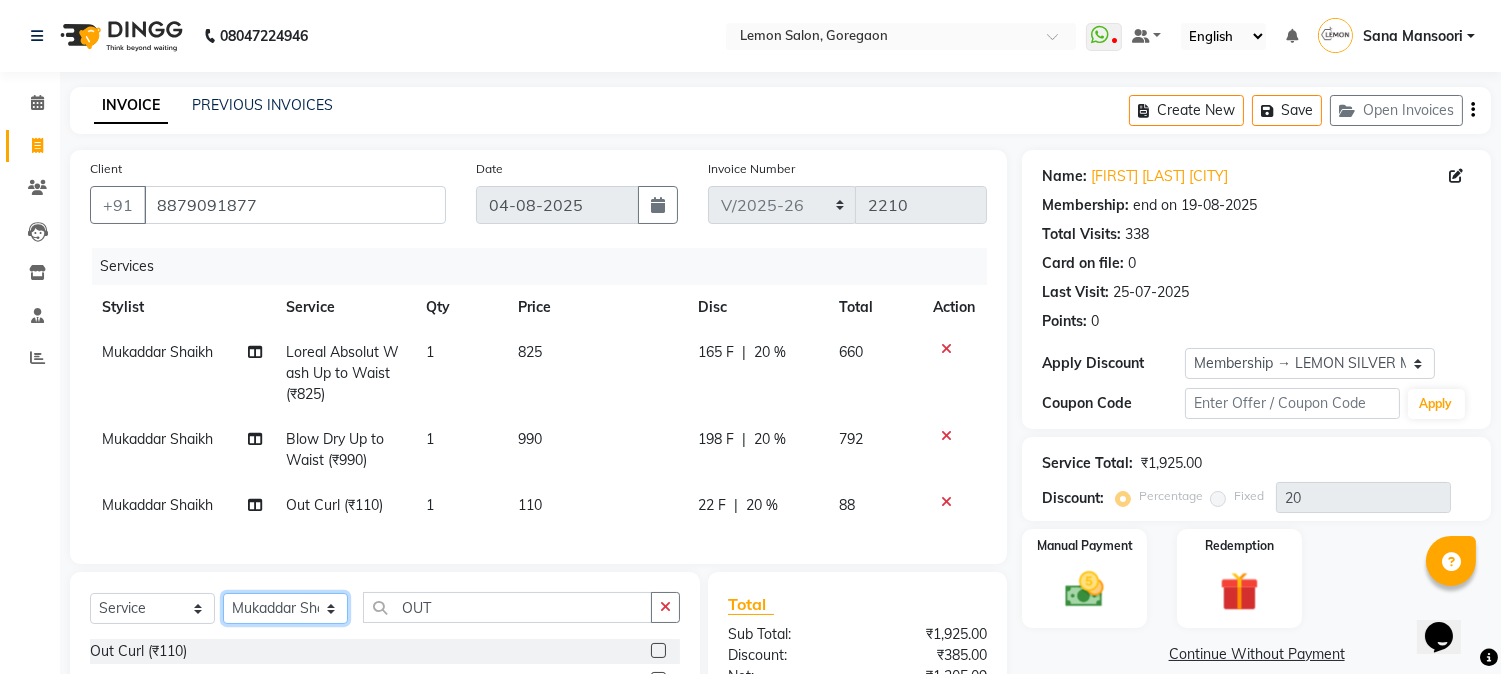 click on "Select Stylist Akansha Sadafule Asma Dshpande Datta Kawar DC Furkan Mansoori kavita Kelatkar  Manisha Mohammed Mohsin  Mohammed Nawab  Mukaddar Shaikh Sana Mansoori Sandhya Tabrez Shah  Urmila Pol" 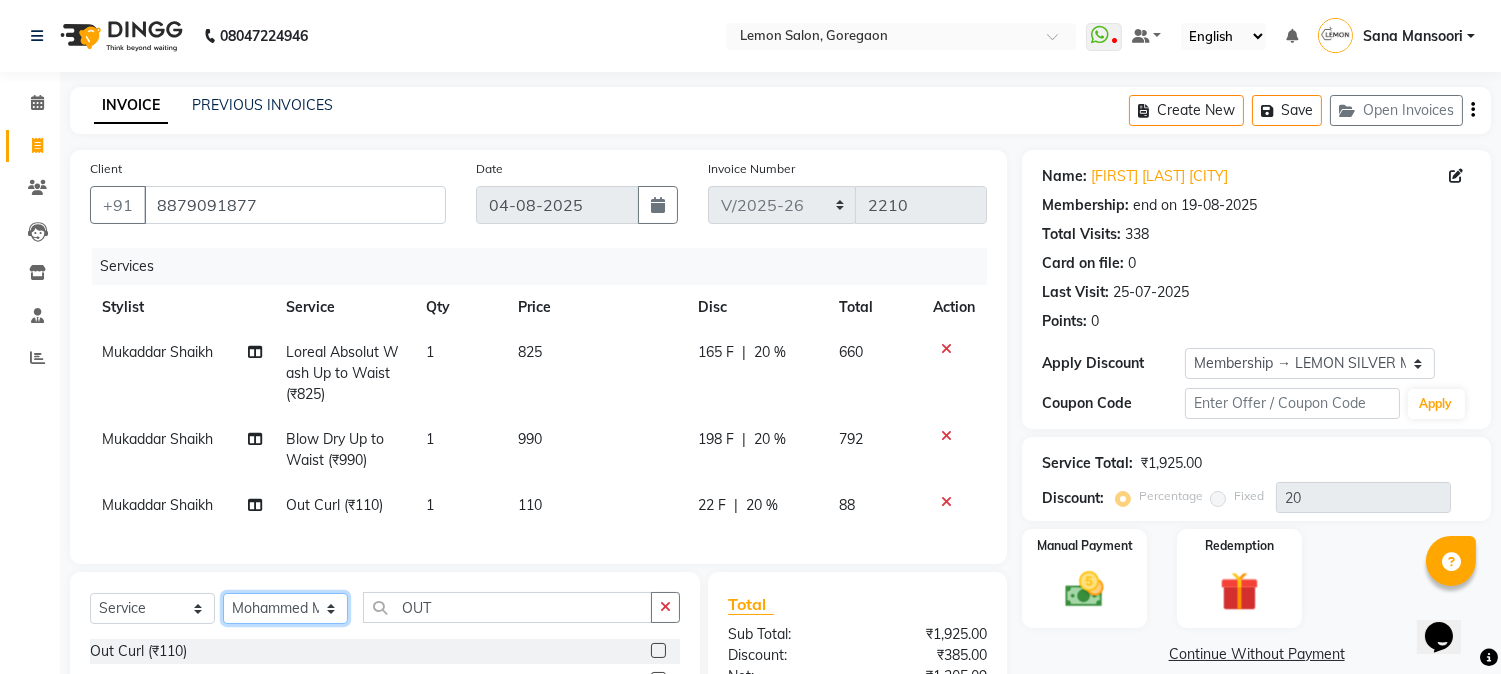 click on "Select Stylist Akansha Sadafule Asma Dshpande Datta Kawar DC Furkan Mansoori kavita Kelatkar  Manisha Mohammed Mohsin  Mohammed Nawab  Mukaddar Shaikh Sana Mansoori Sandhya Tabrez Shah  Urmila Pol" 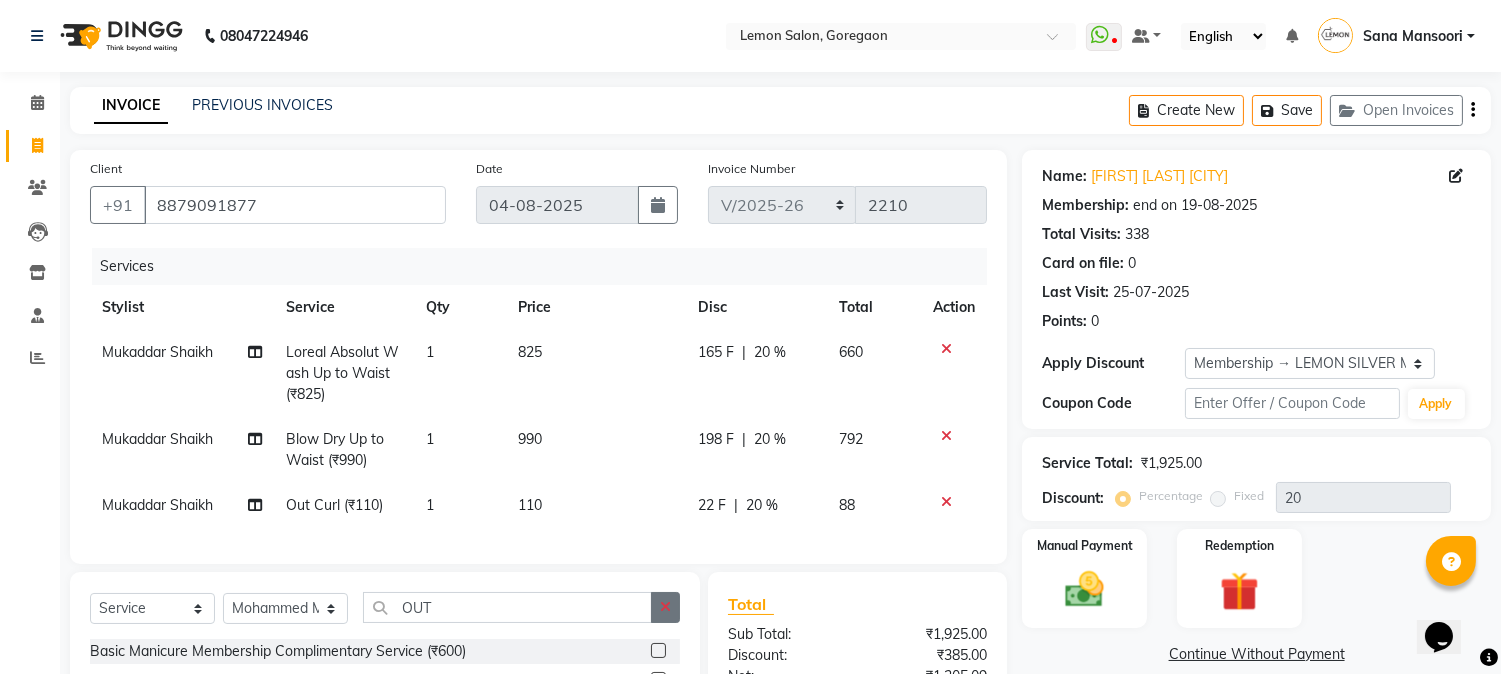 click 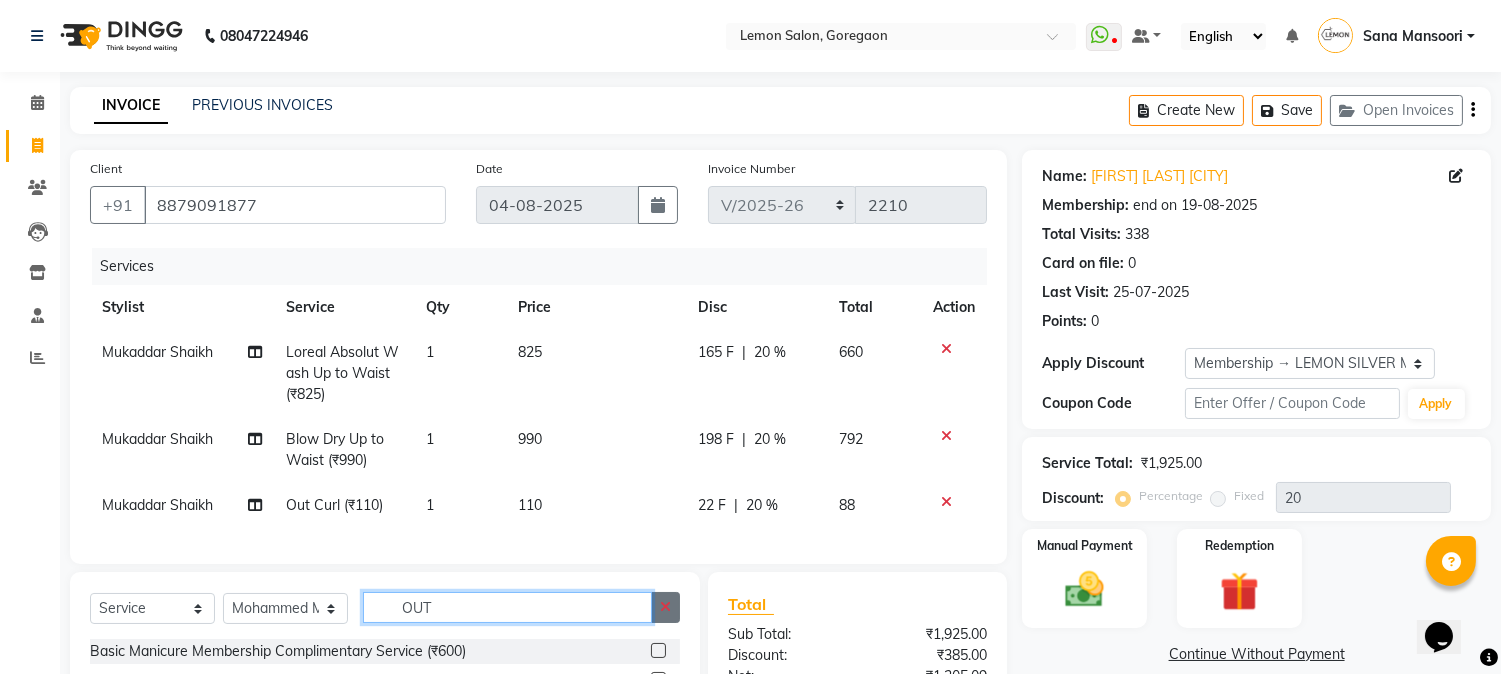 type 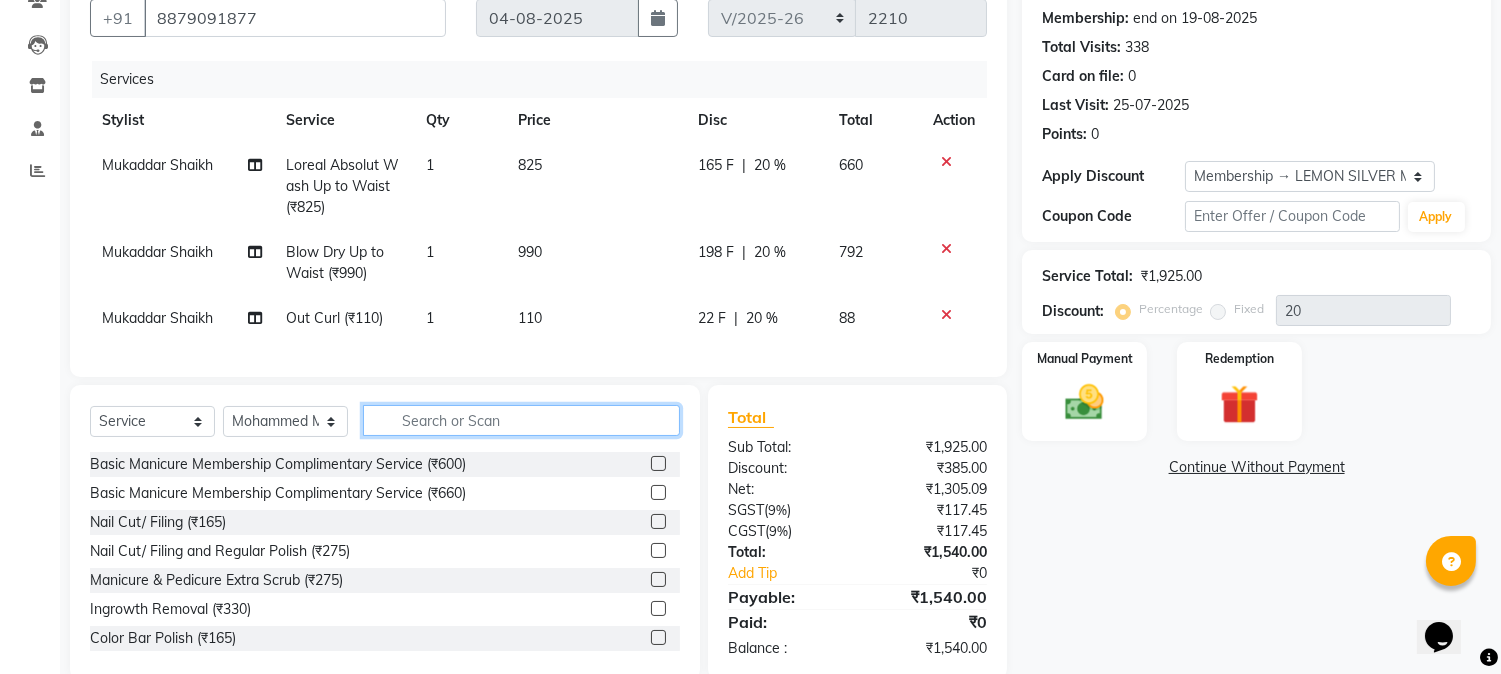 scroll, scrollTop: 238, scrollLeft: 0, axis: vertical 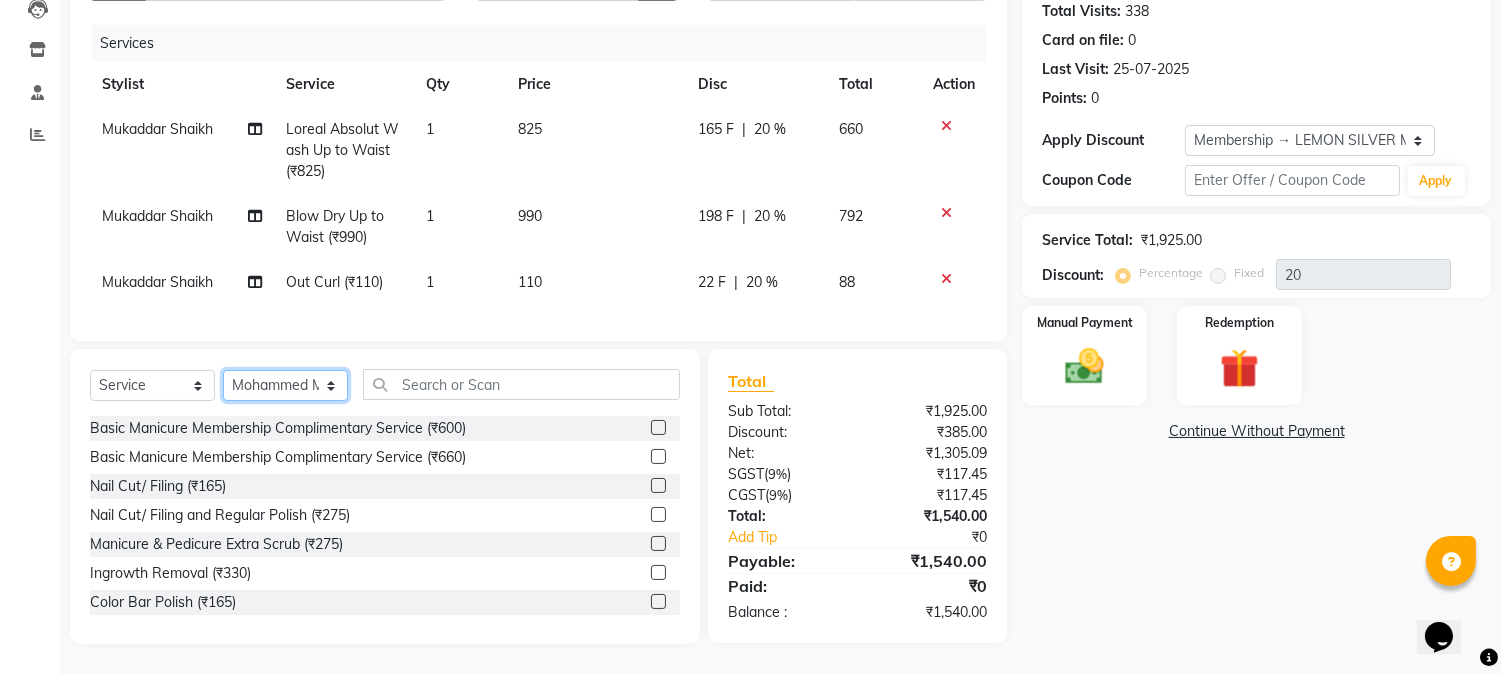 click on "Select Stylist Akansha Sadafule Asma Dshpande Datta Kawar DC Furkan Mansoori kavita Kelatkar  Manisha Mohammed Mohsin  Mohammed Nawab  Mukaddar Shaikh Sana Mansoori Sandhya Tabrez Shah  Urmila Pol" 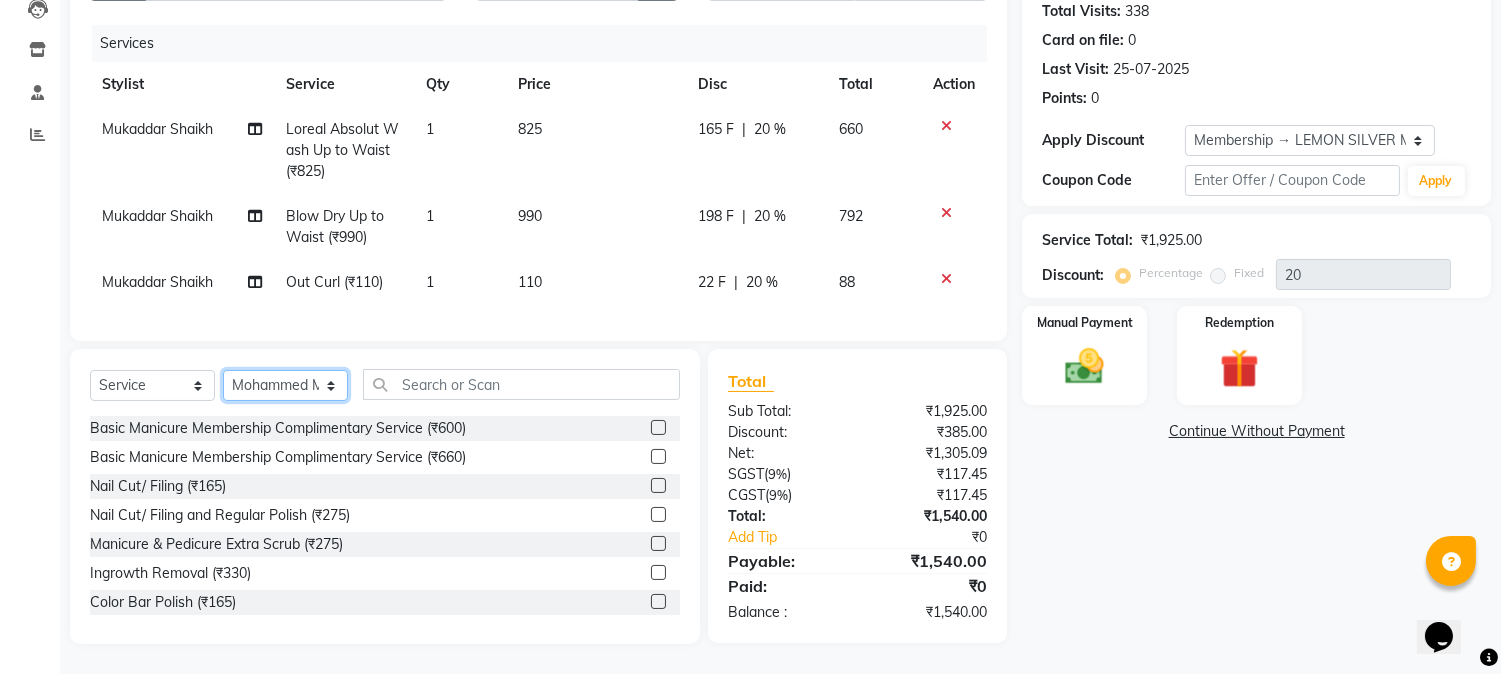 select on "7418" 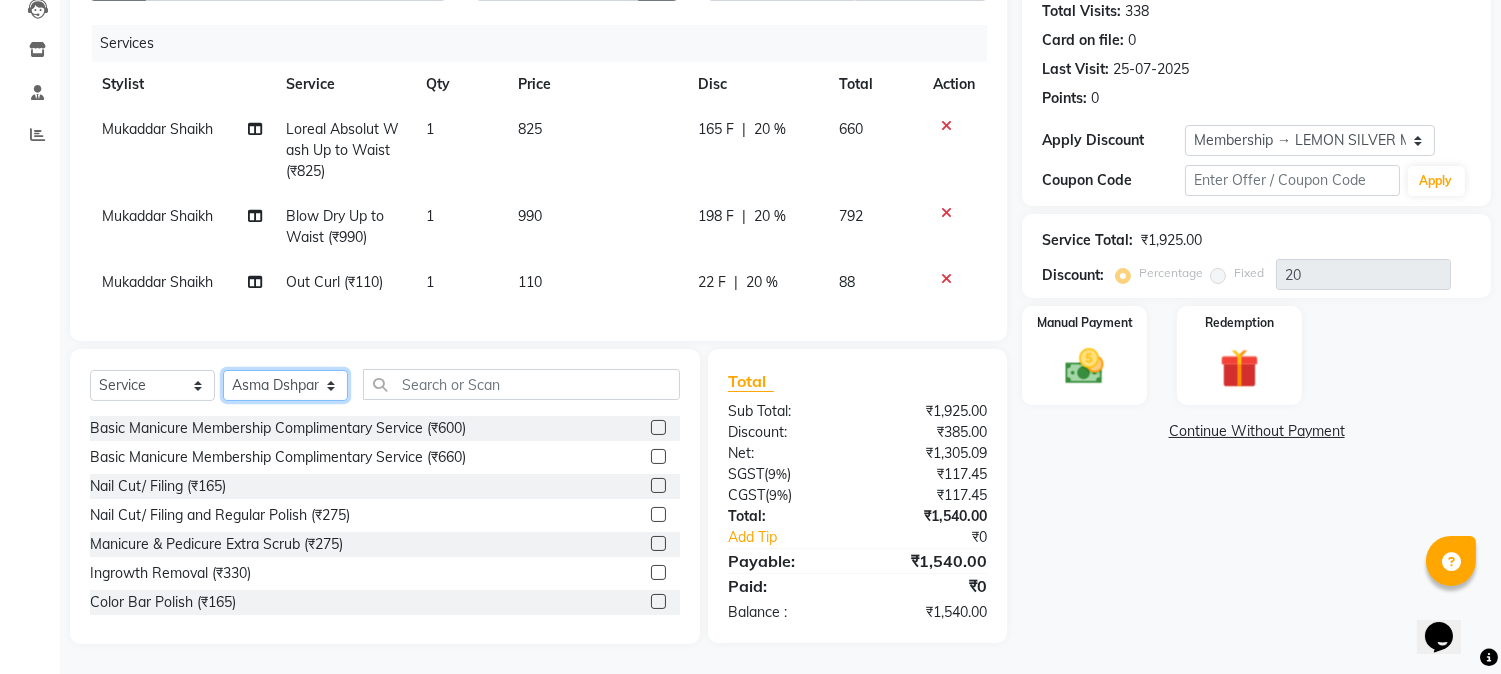 click on "Select Stylist Akansha Sadafule Asma Dshpande Datta Kawar DC Furkan Mansoori kavita Kelatkar  Manisha Mohammed Mohsin  Mohammed Nawab  Mukaddar Shaikh Sana Mansoori Sandhya Tabrez Shah  Urmila Pol" 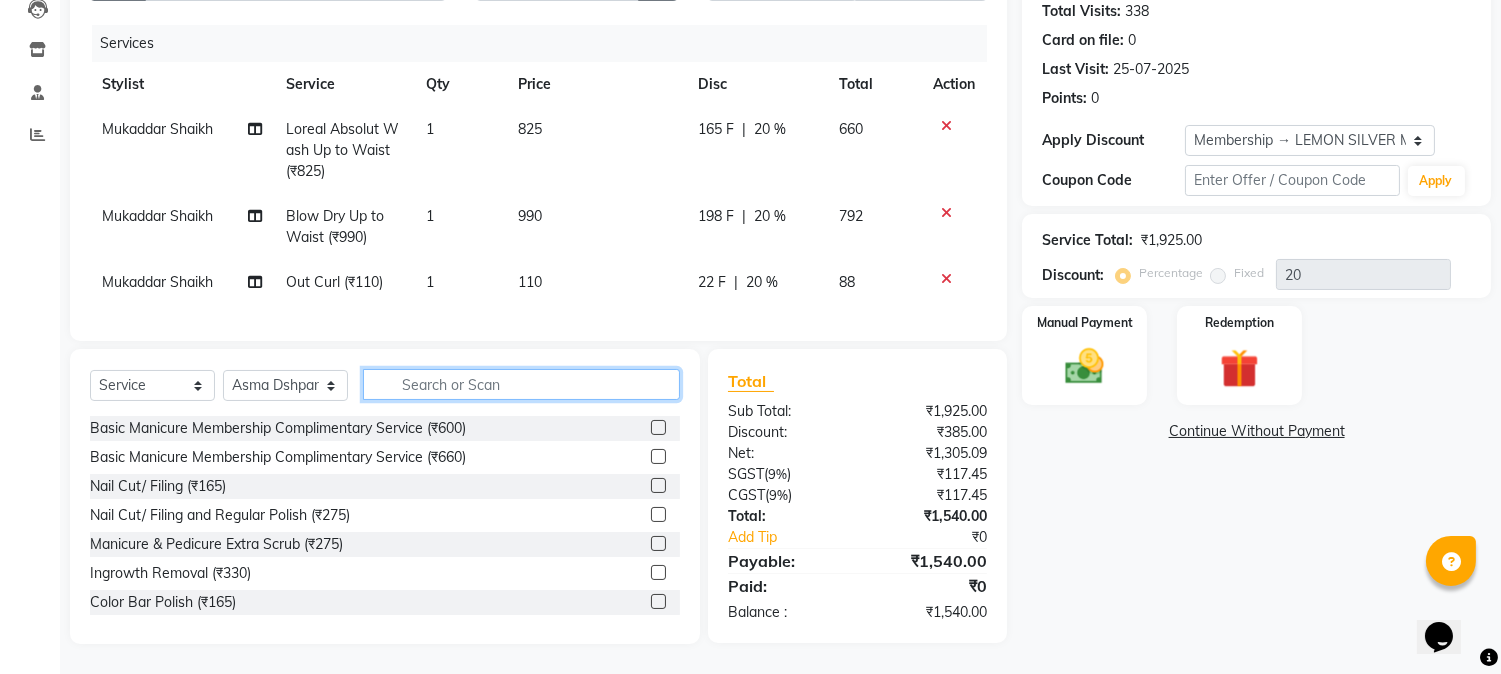 click 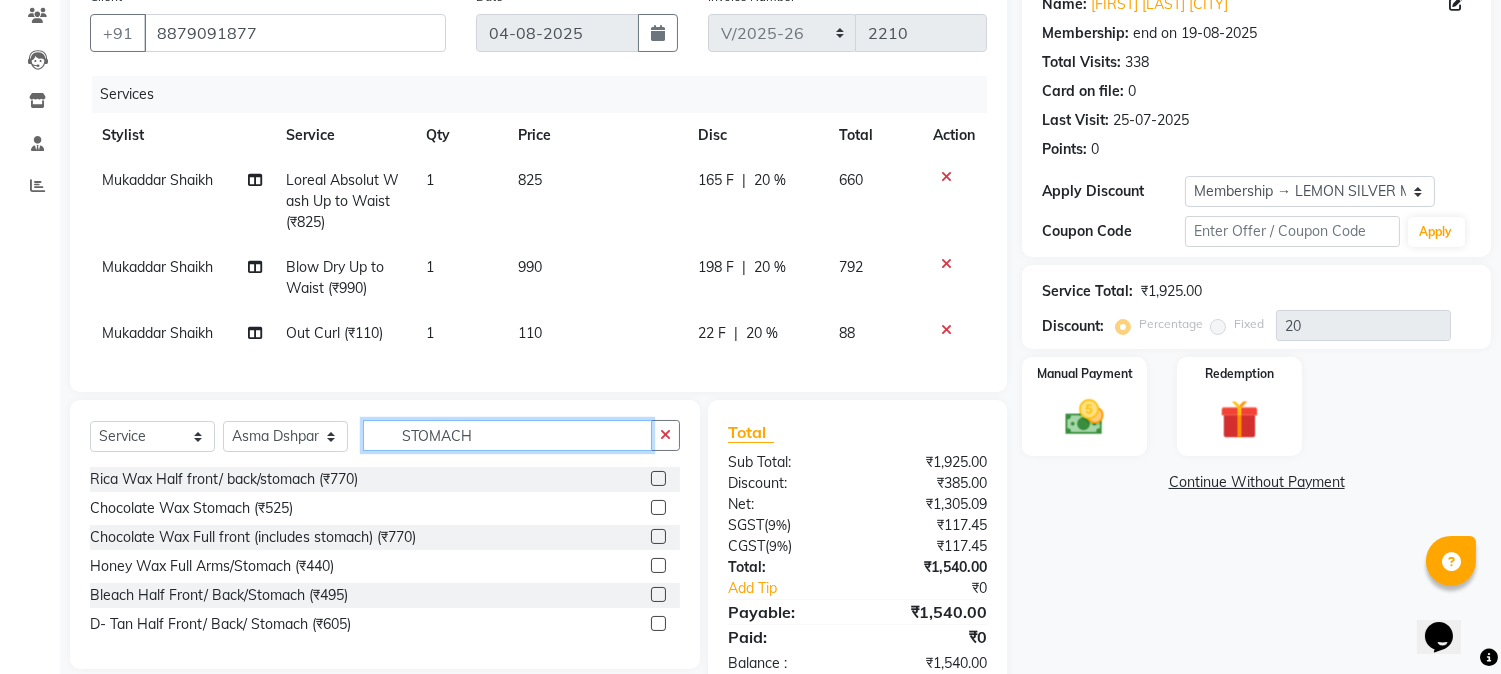 scroll, scrollTop: 238, scrollLeft: 0, axis: vertical 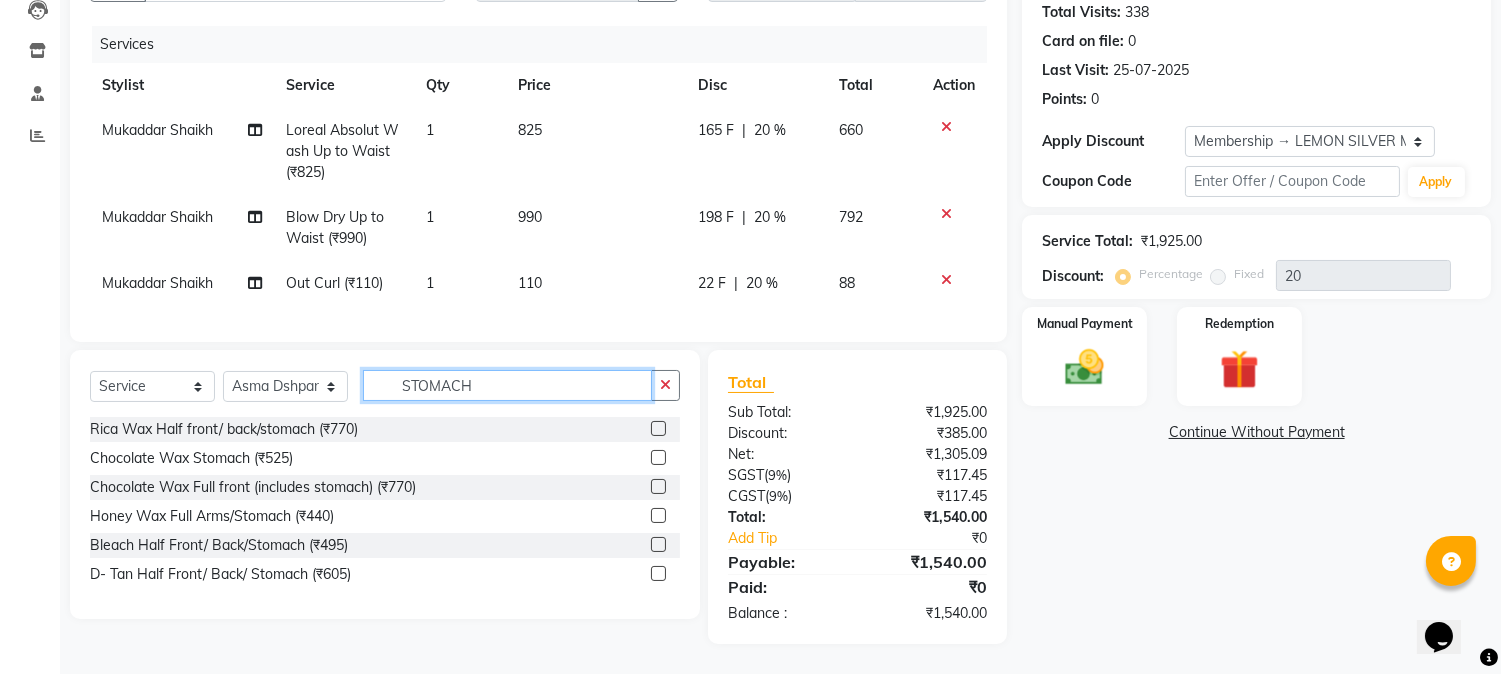type on "STOMACH" 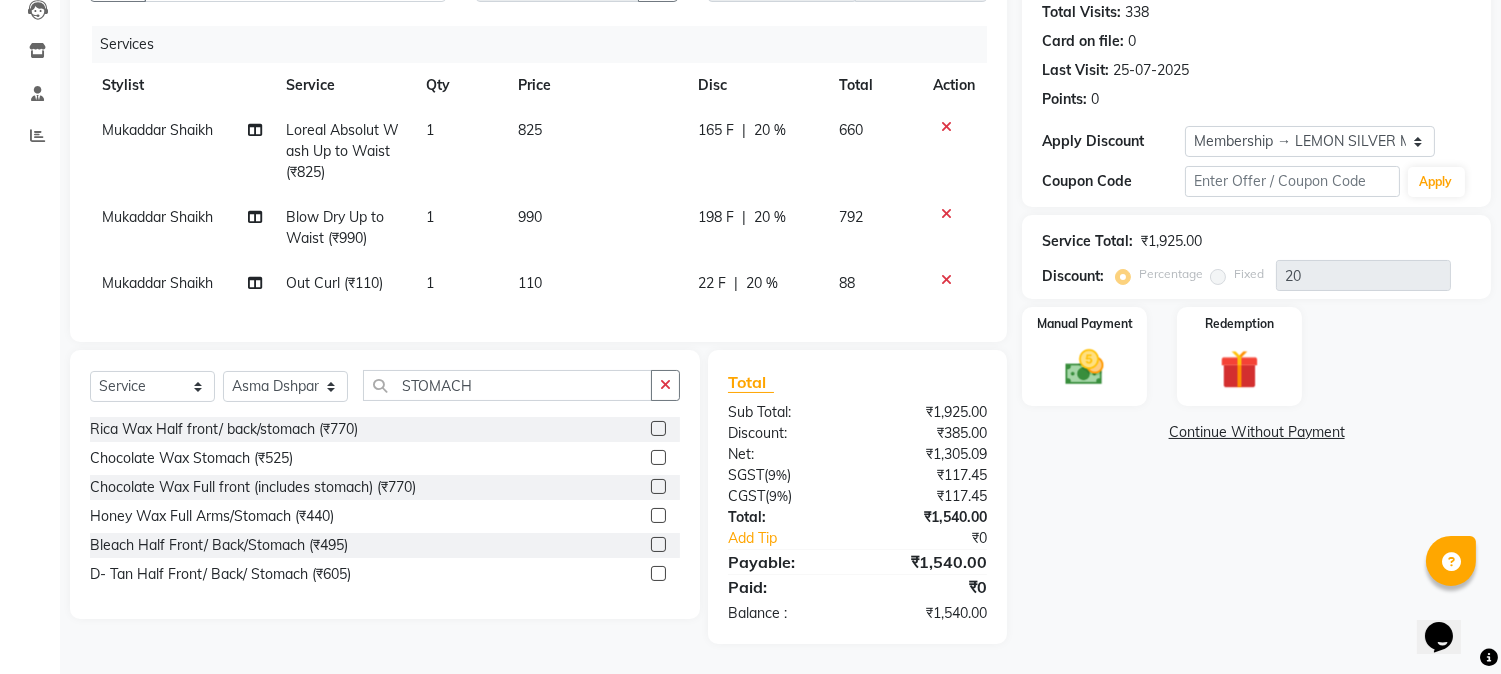 click on "Rica Wax Half front/ back/stomach (₹770)" 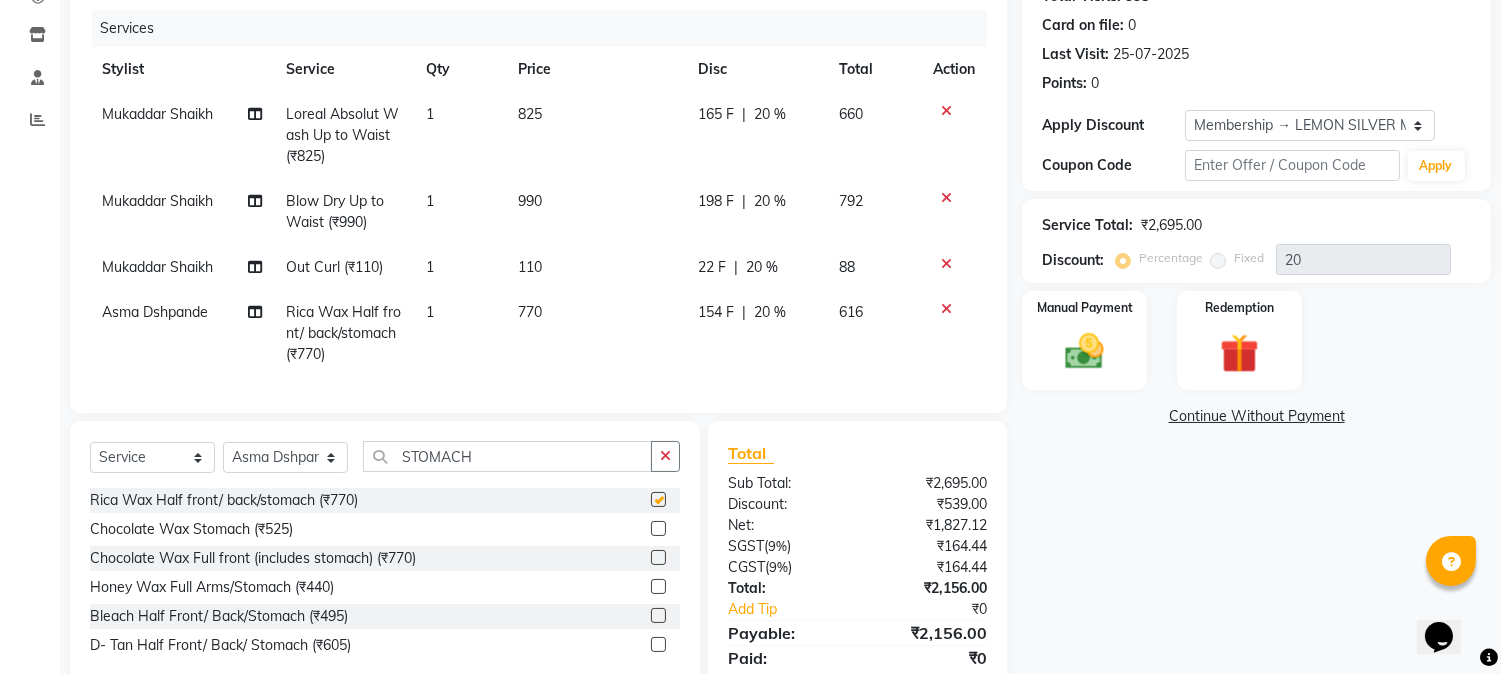checkbox on "false" 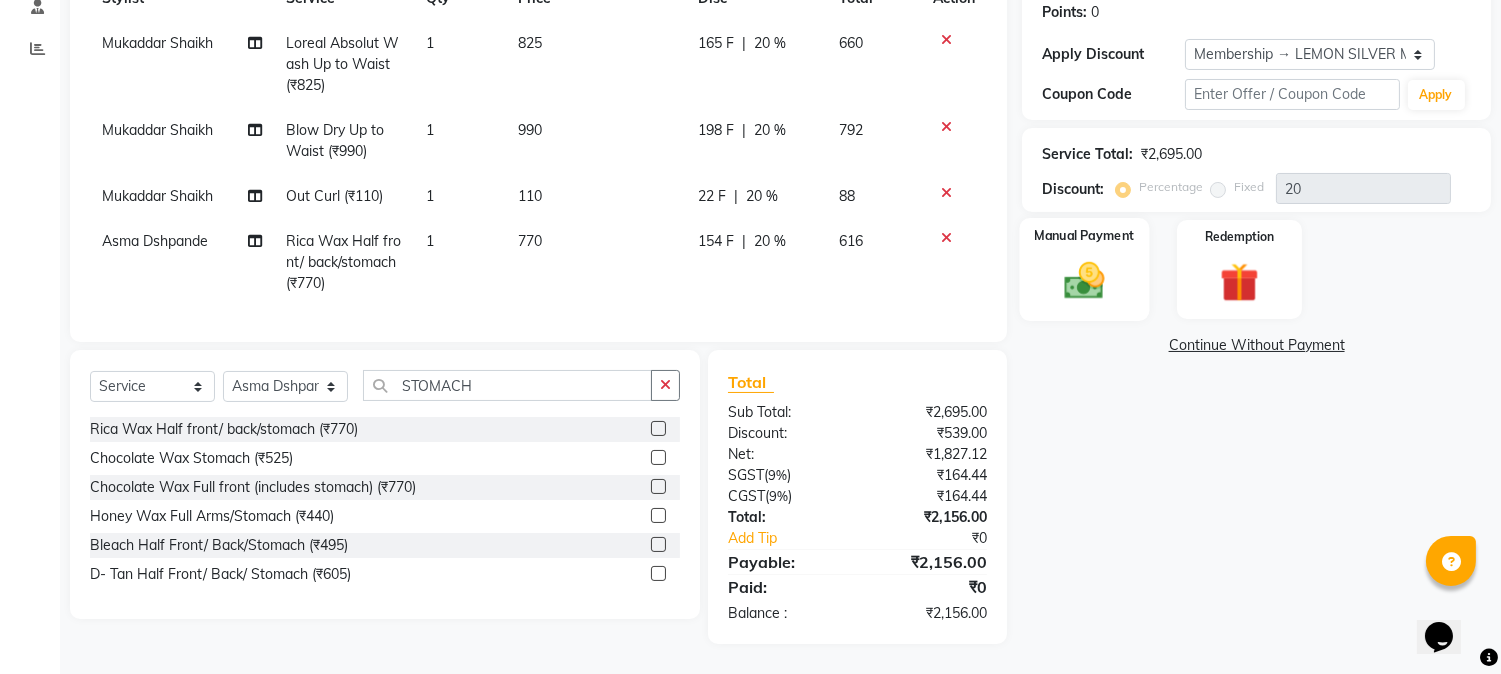 scroll, scrollTop: 325, scrollLeft: 0, axis: vertical 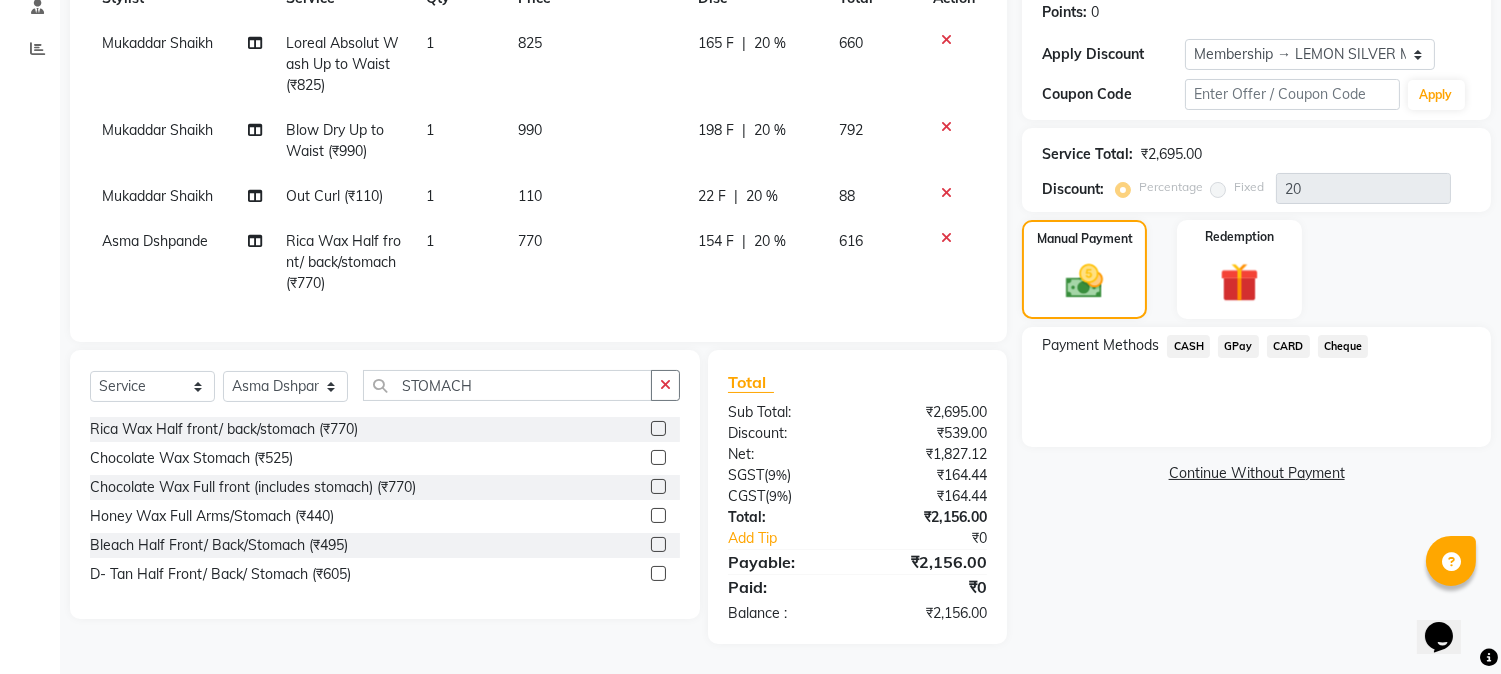 click on "GPay" 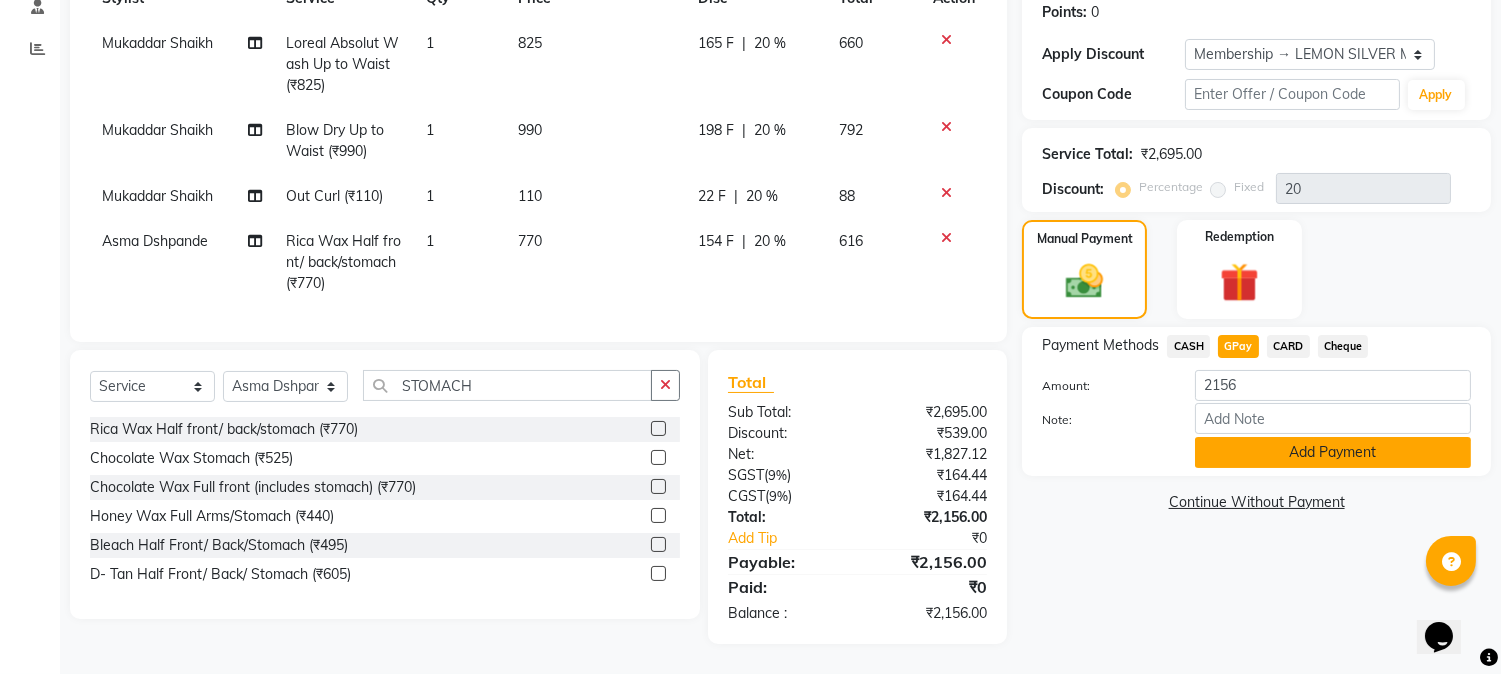 click on "Add Payment" 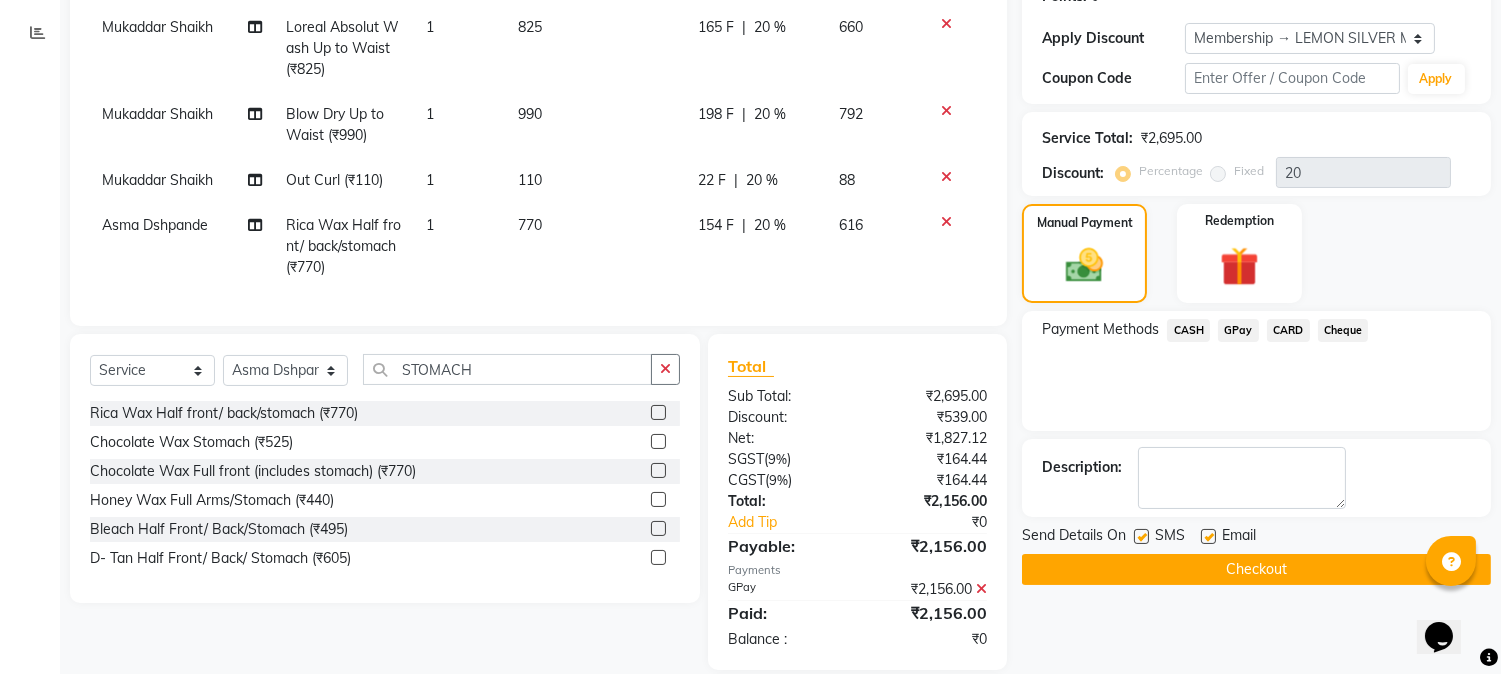 scroll, scrollTop: 466, scrollLeft: 0, axis: vertical 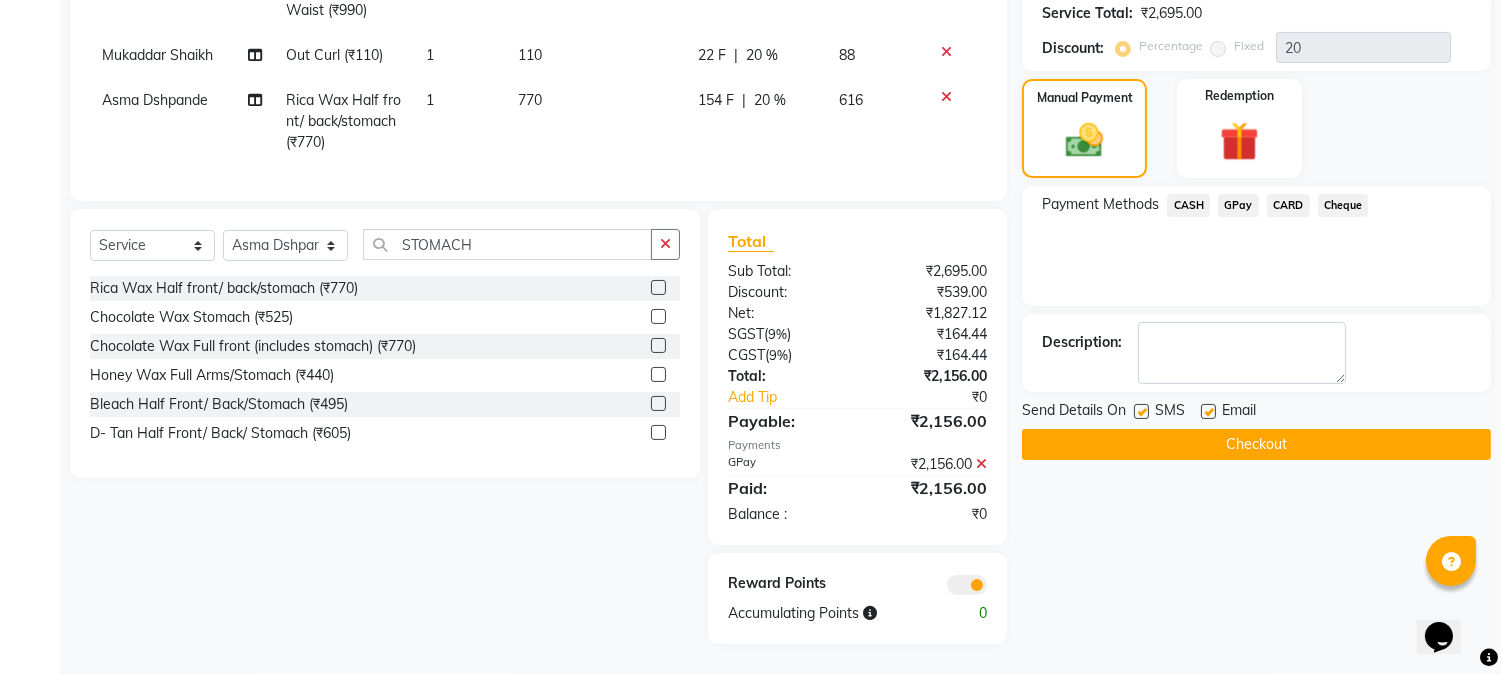 click 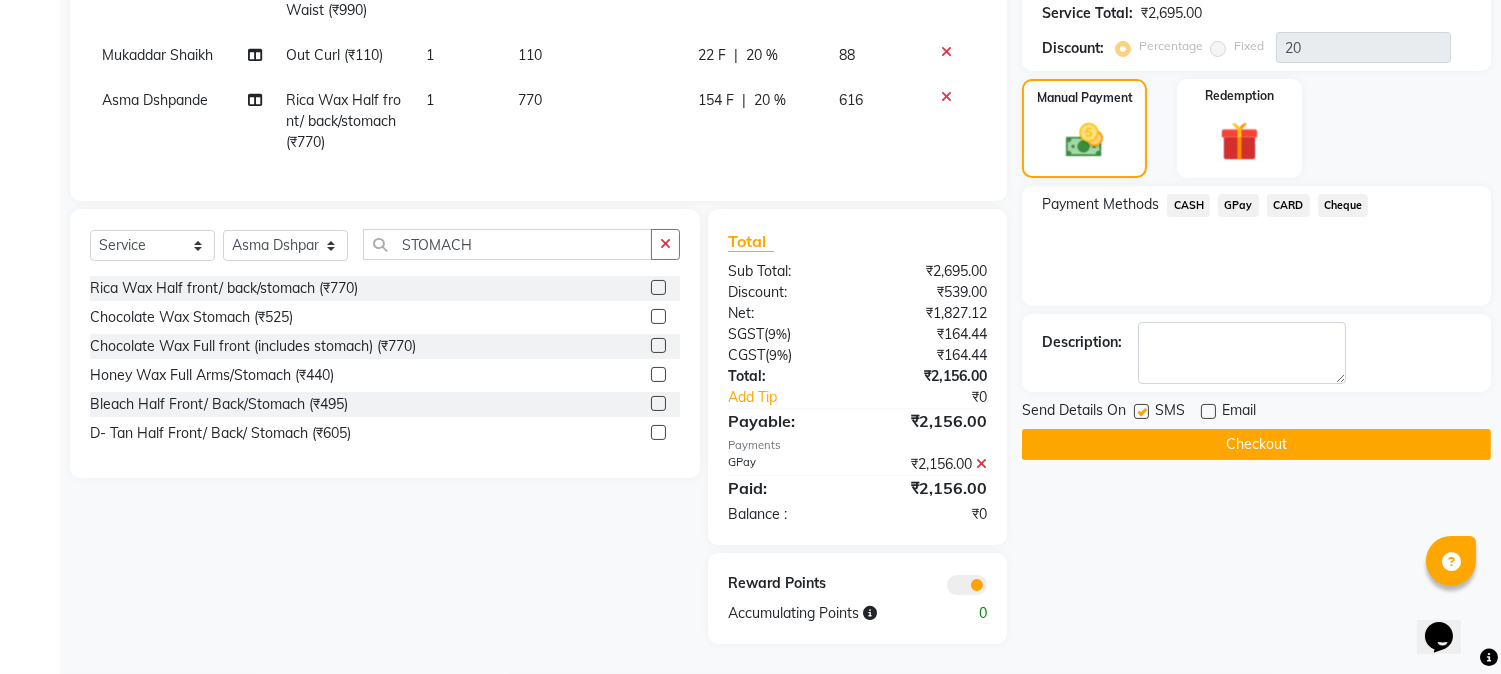click 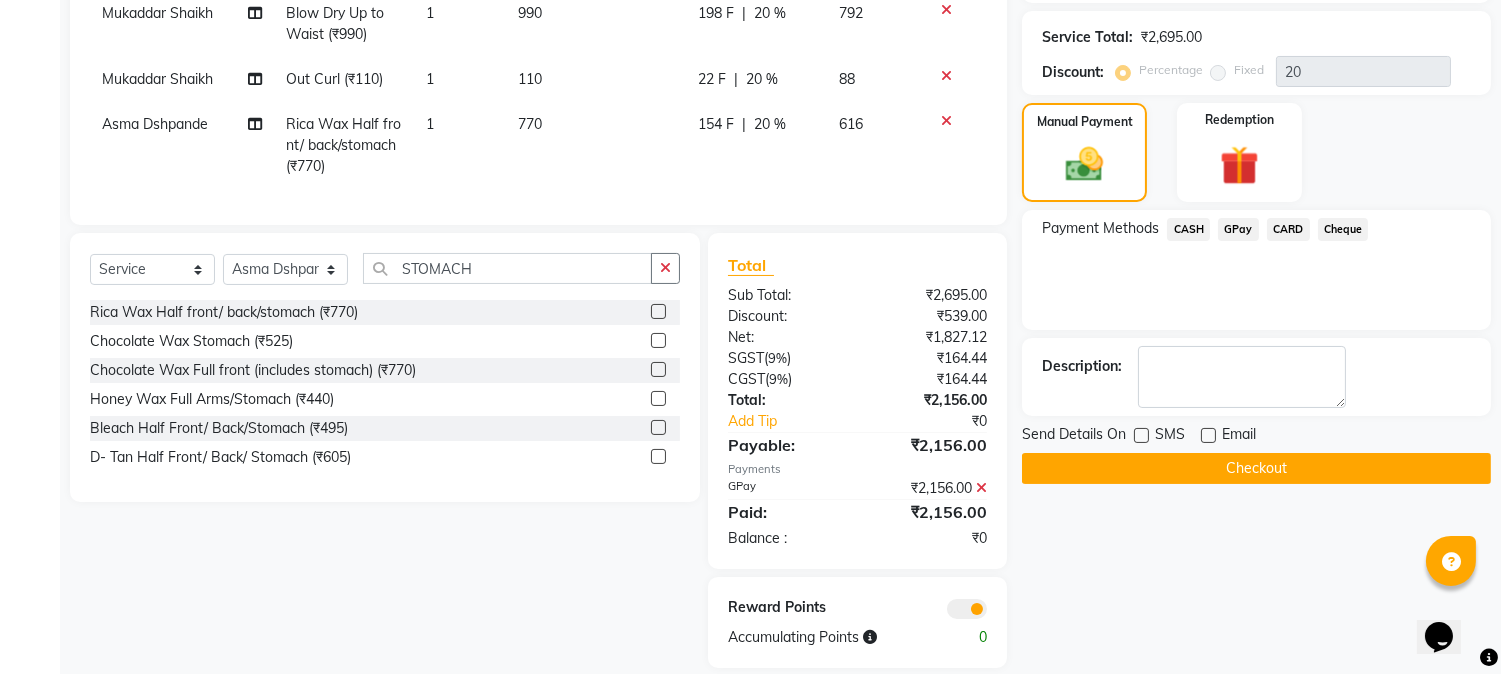 scroll, scrollTop: 466, scrollLeft: 0, axis: vertical 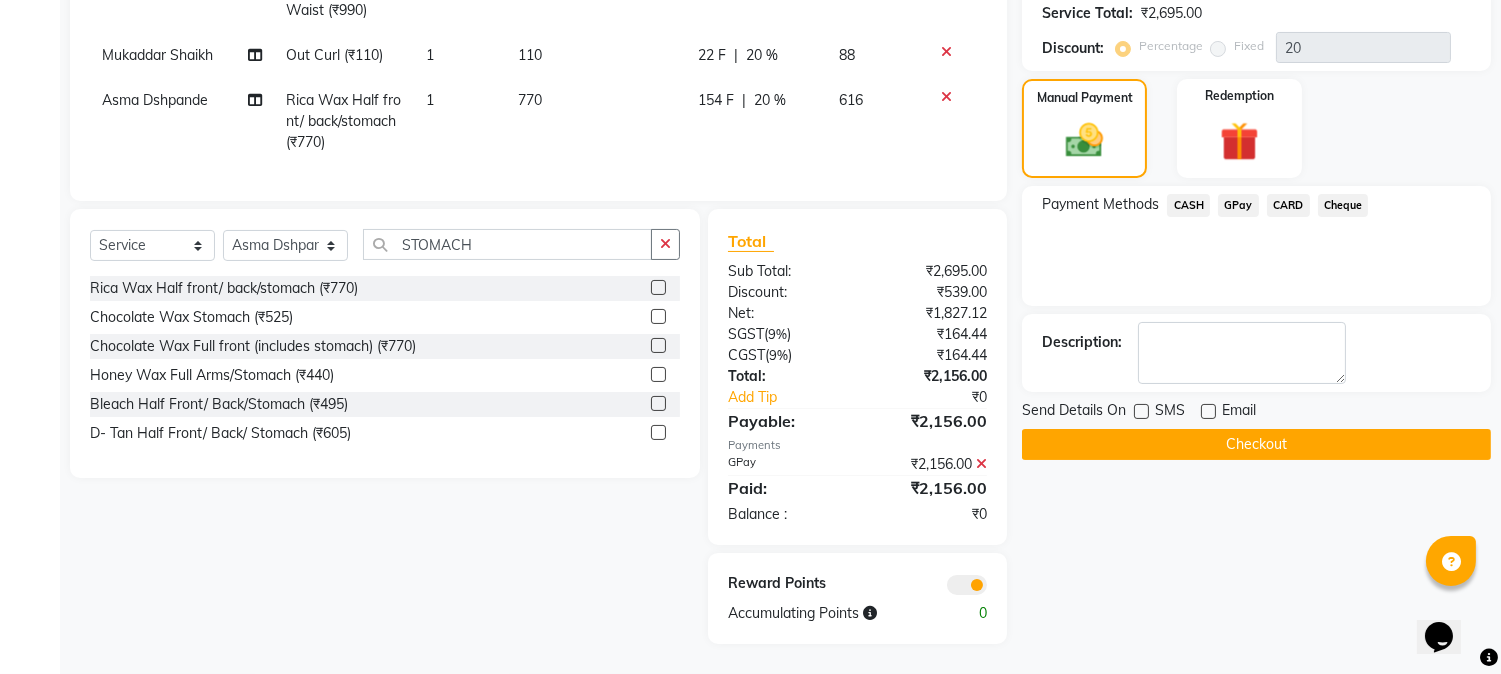 click on "Checkout" 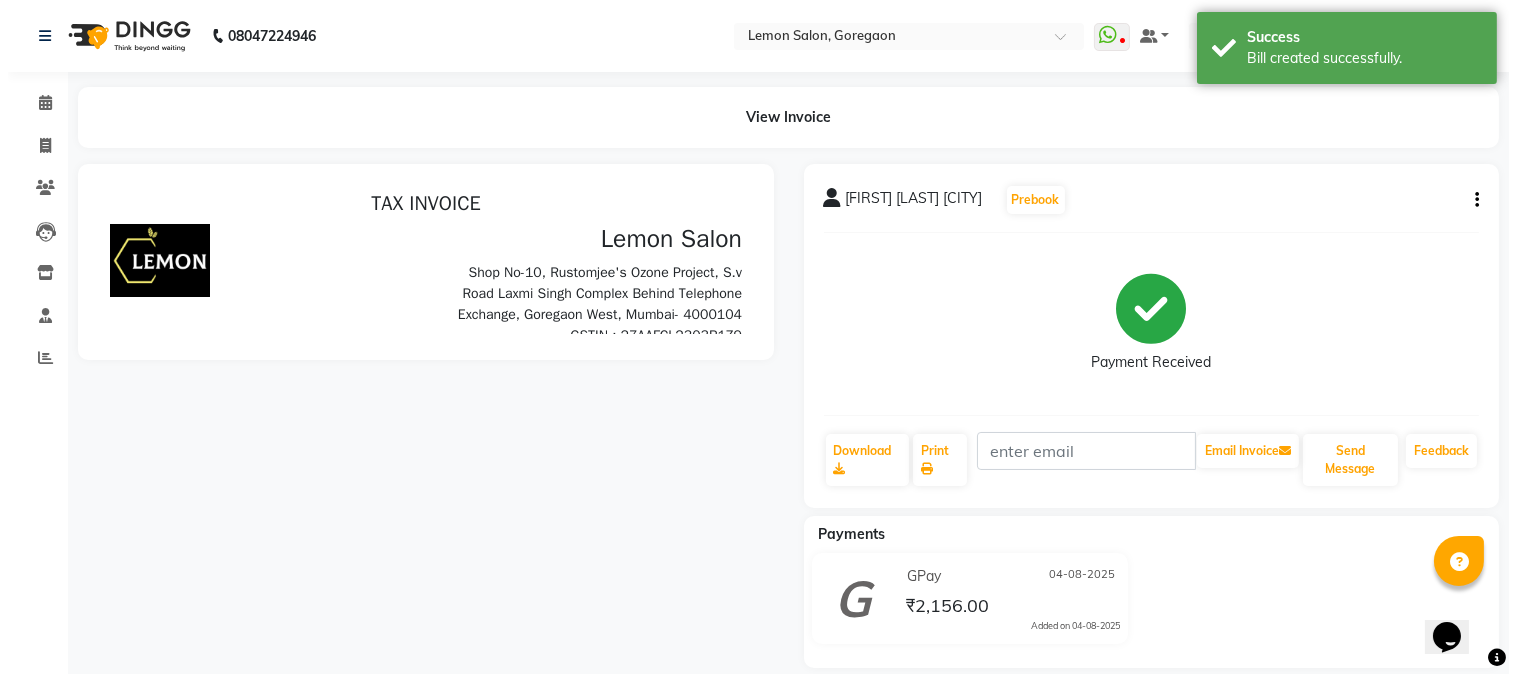 scroll, scrollTop: 0, scrollLeft: 0, axis: both 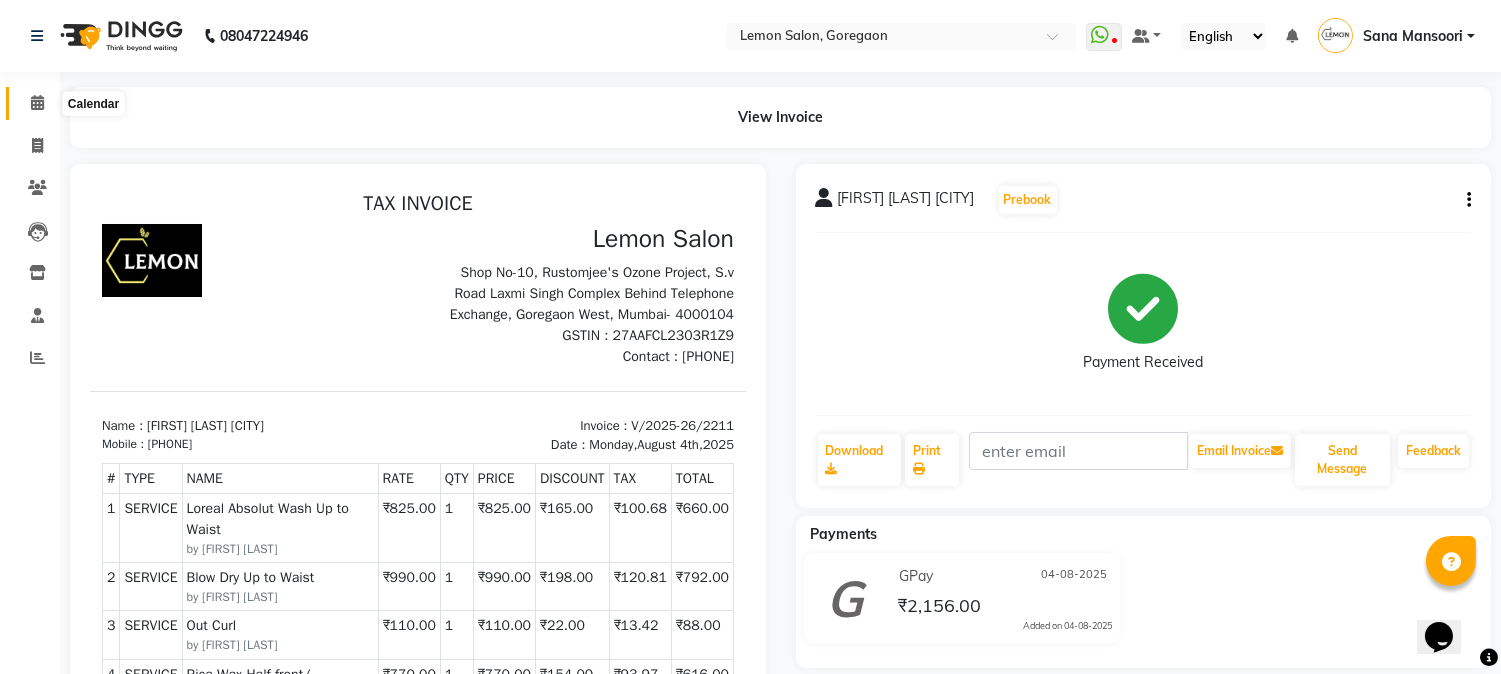 click 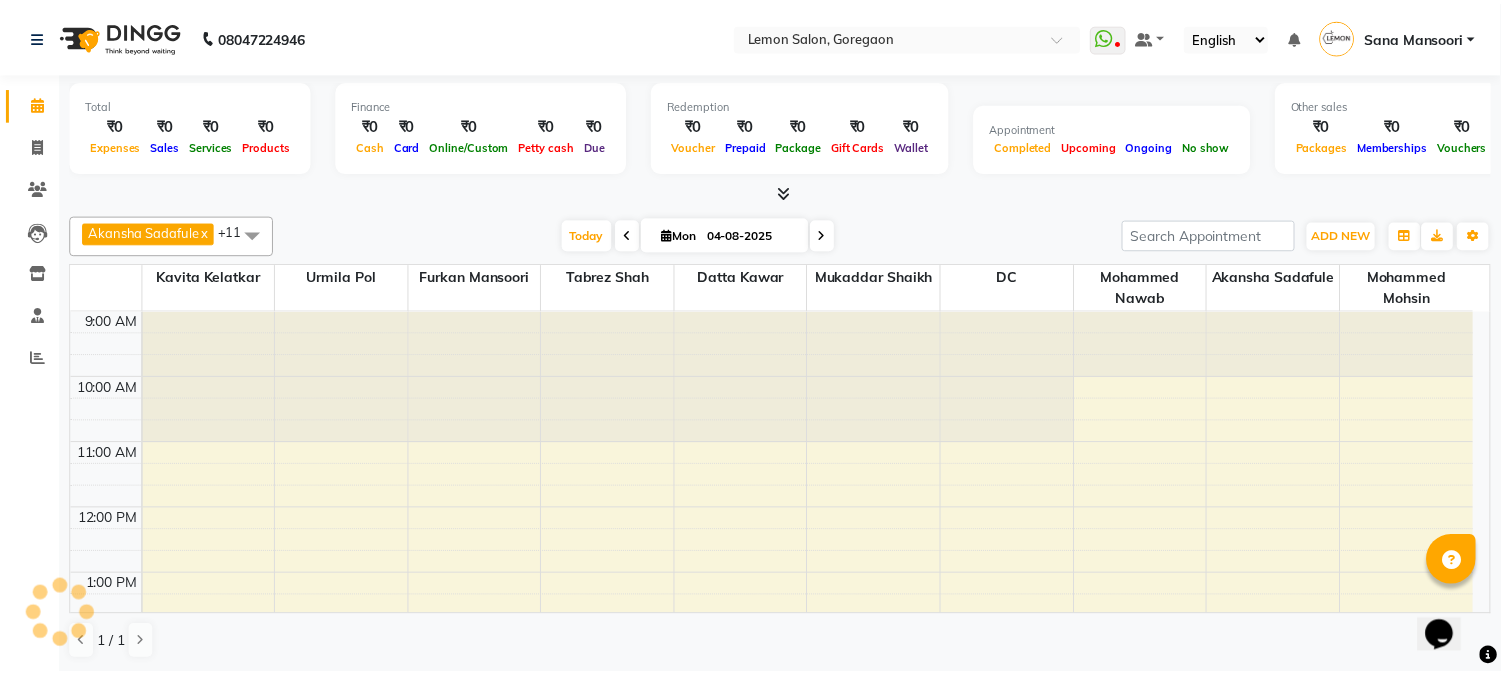 scroll, scrollTop: 0, scrollLeft: 0, axis: both 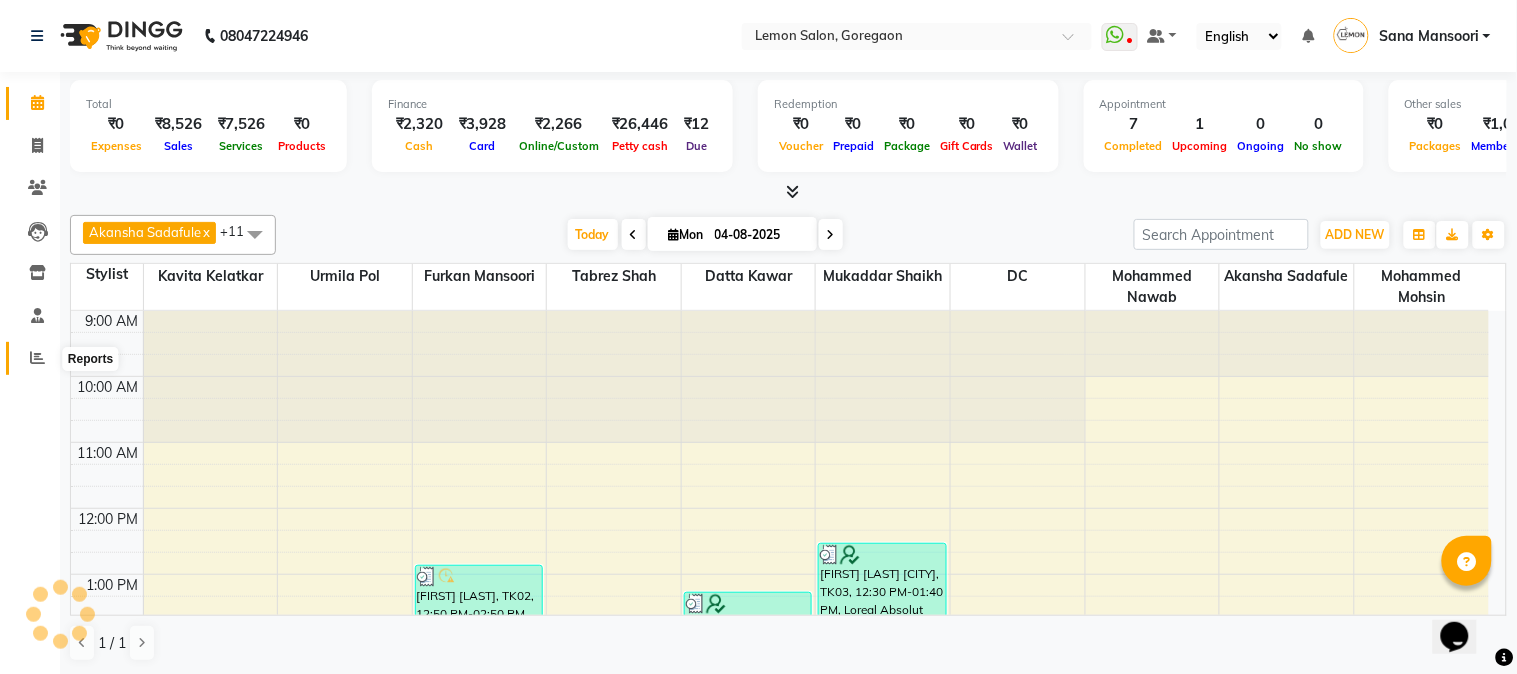 click 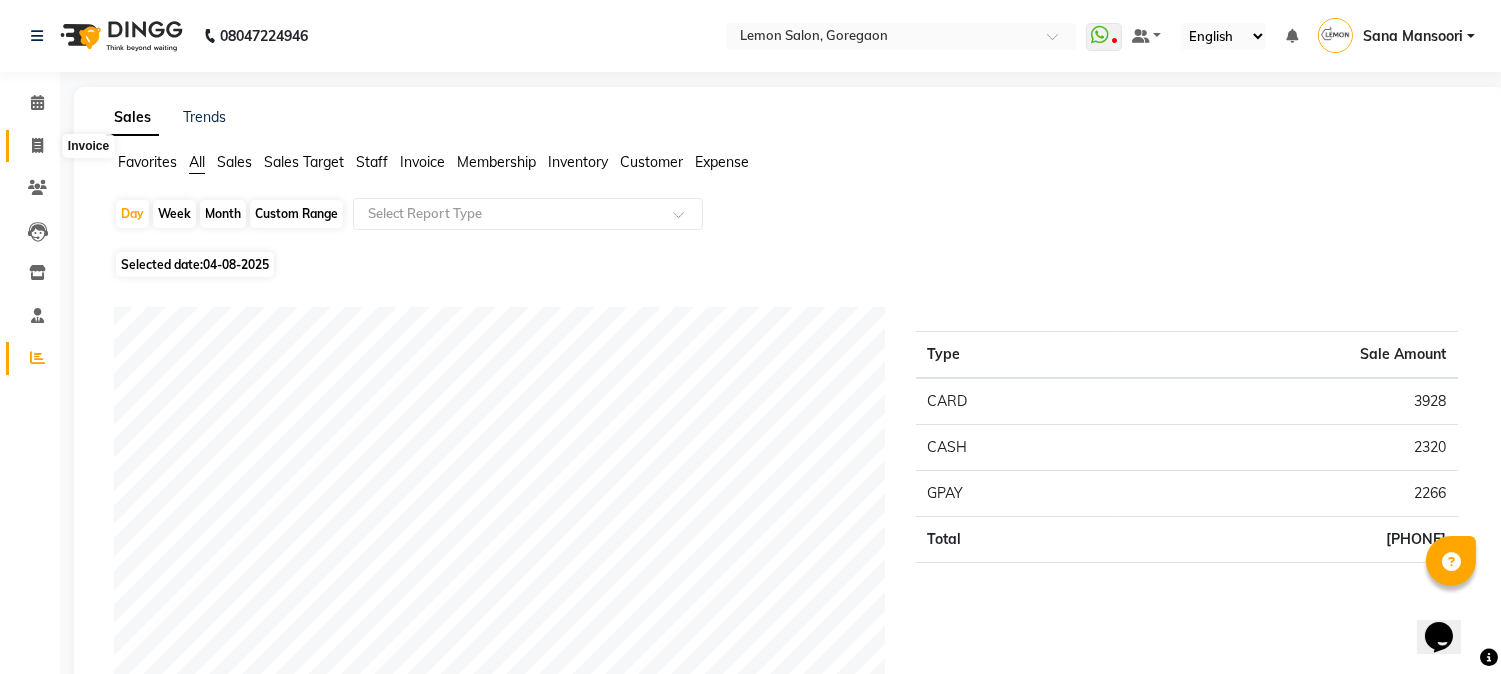 click 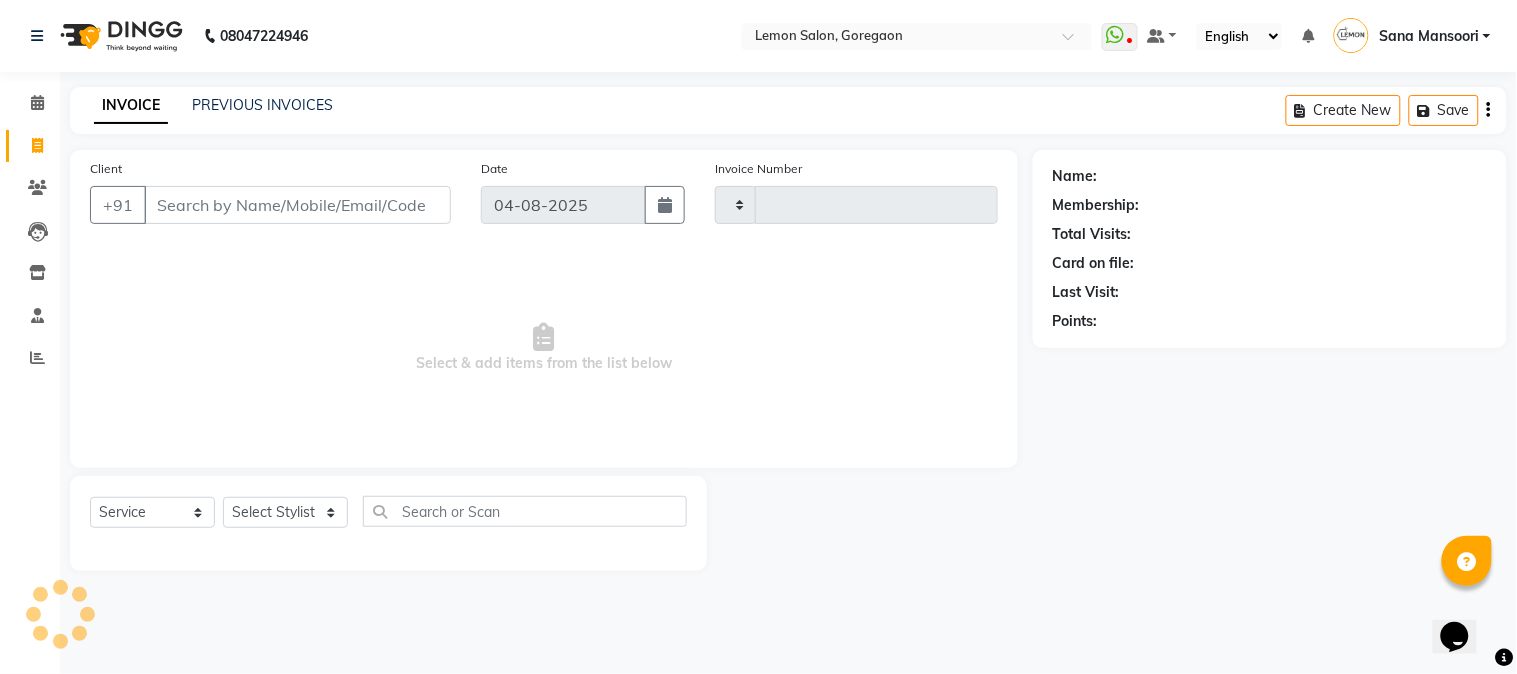 type on "2212" 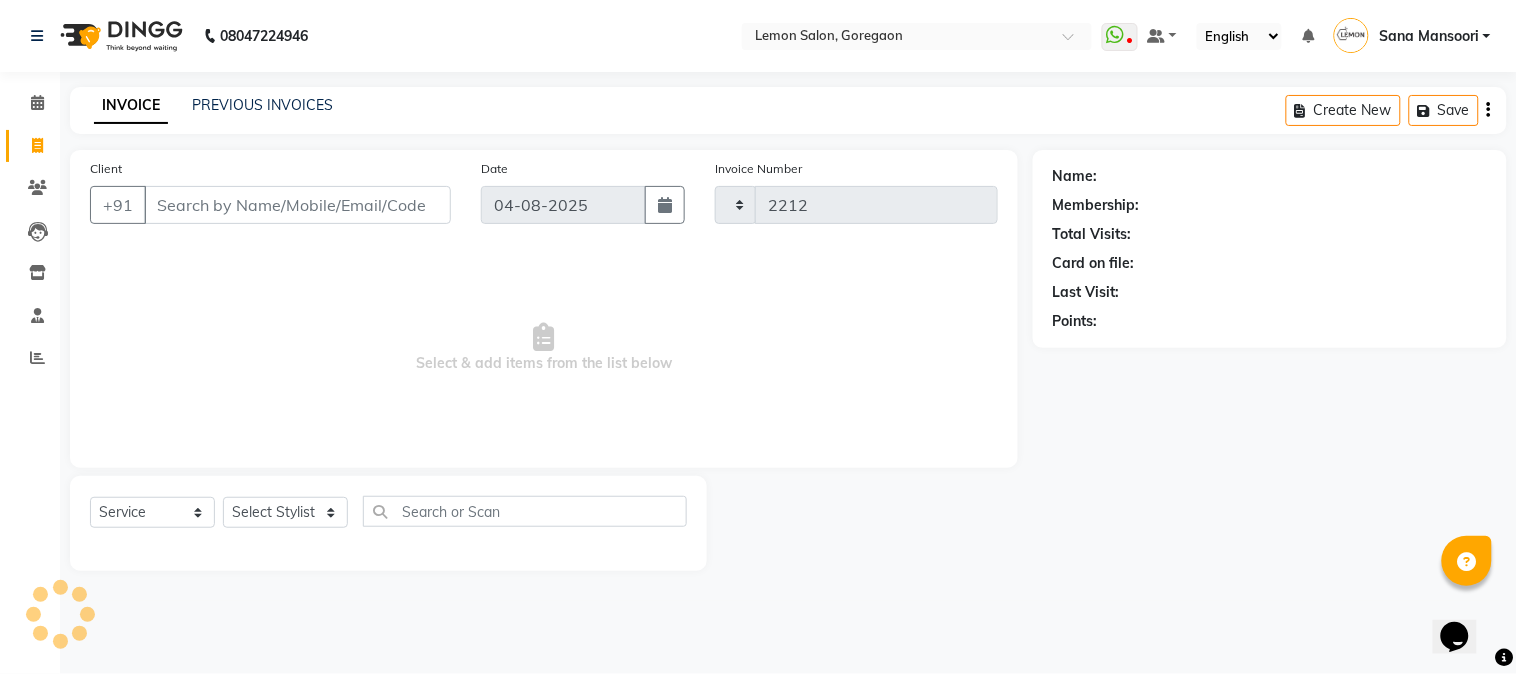 select on "565" 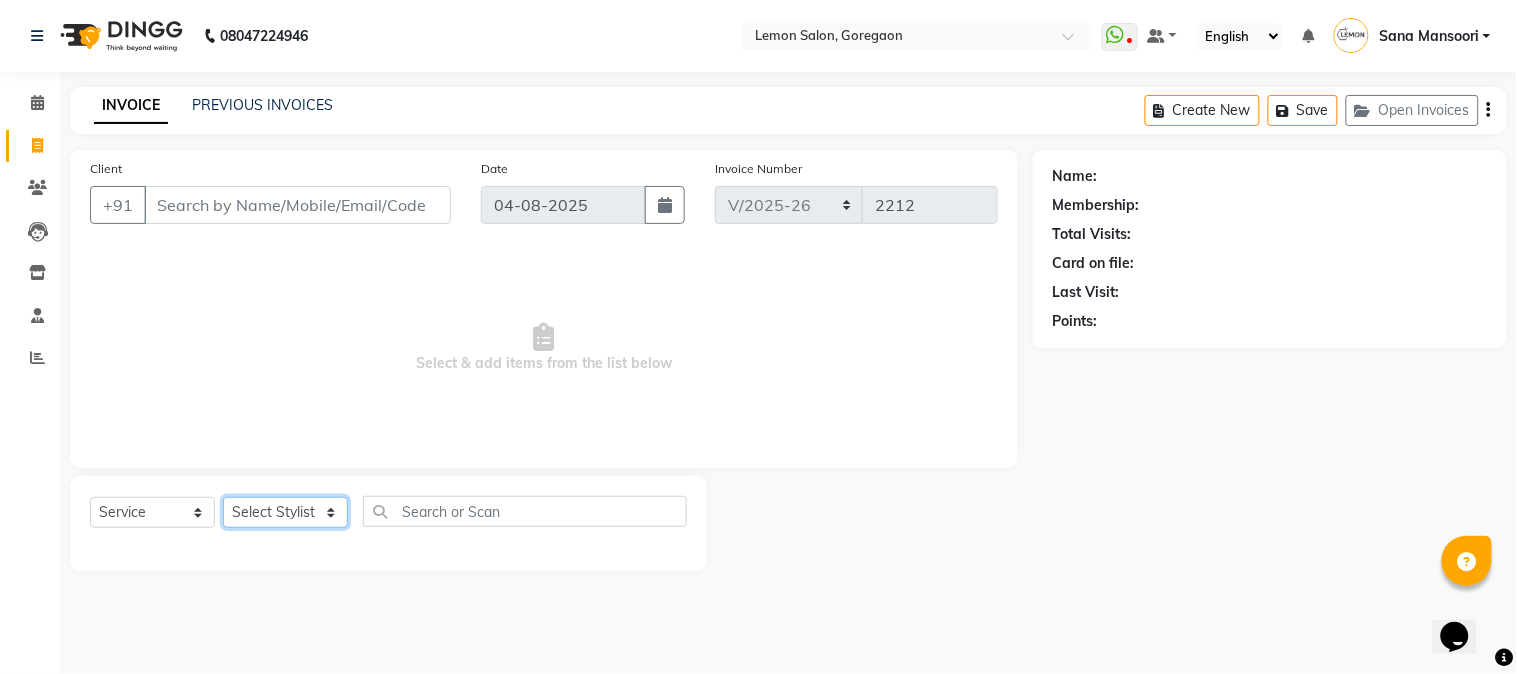 click on "Select Stylist Akansha Sadafule Asma Dshpande Datta Kawar DC Furkan Mansoori kavita Kelatkar  Manisha Mohammed Mohsin  Mohammed Nawab  Mukaddar Shaikh Sana Mansoori Sandhya Tabrez Shah  Urmila Pol" 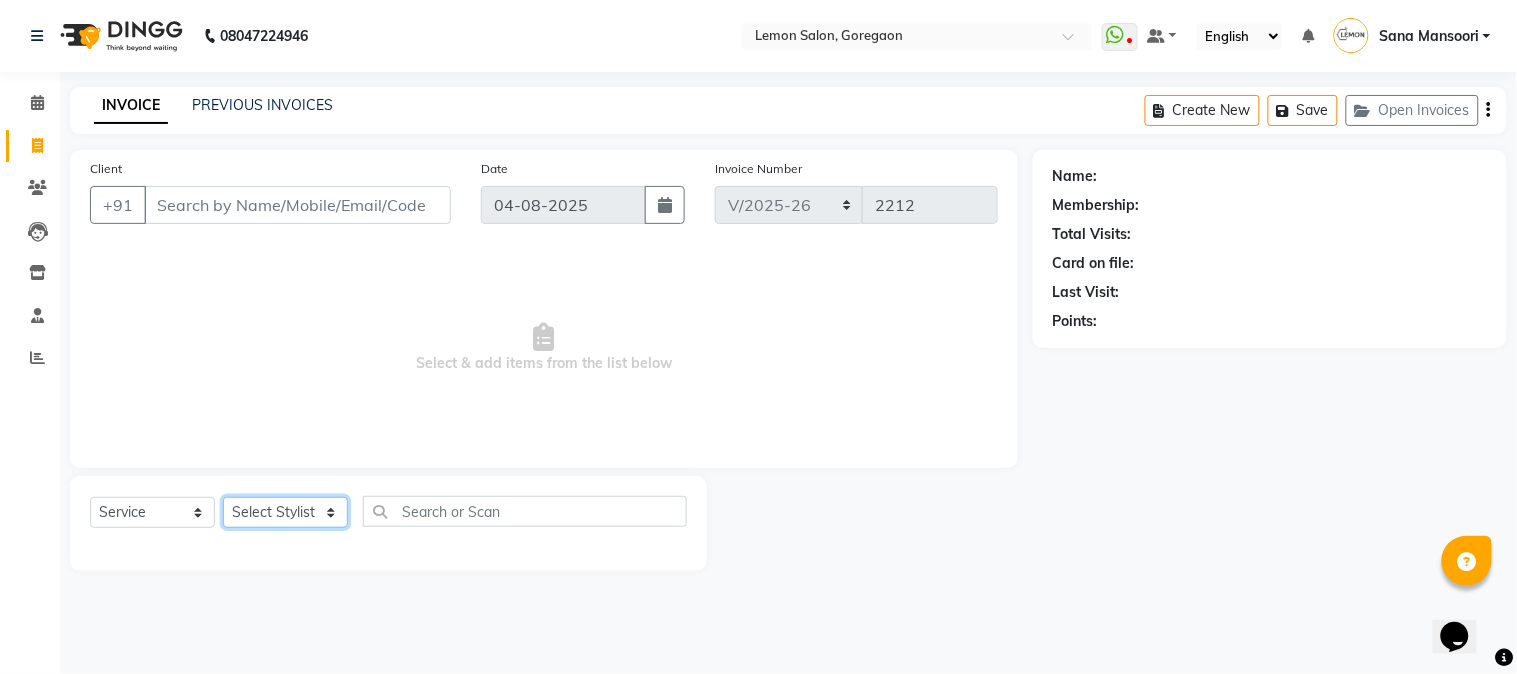 select on "7417" 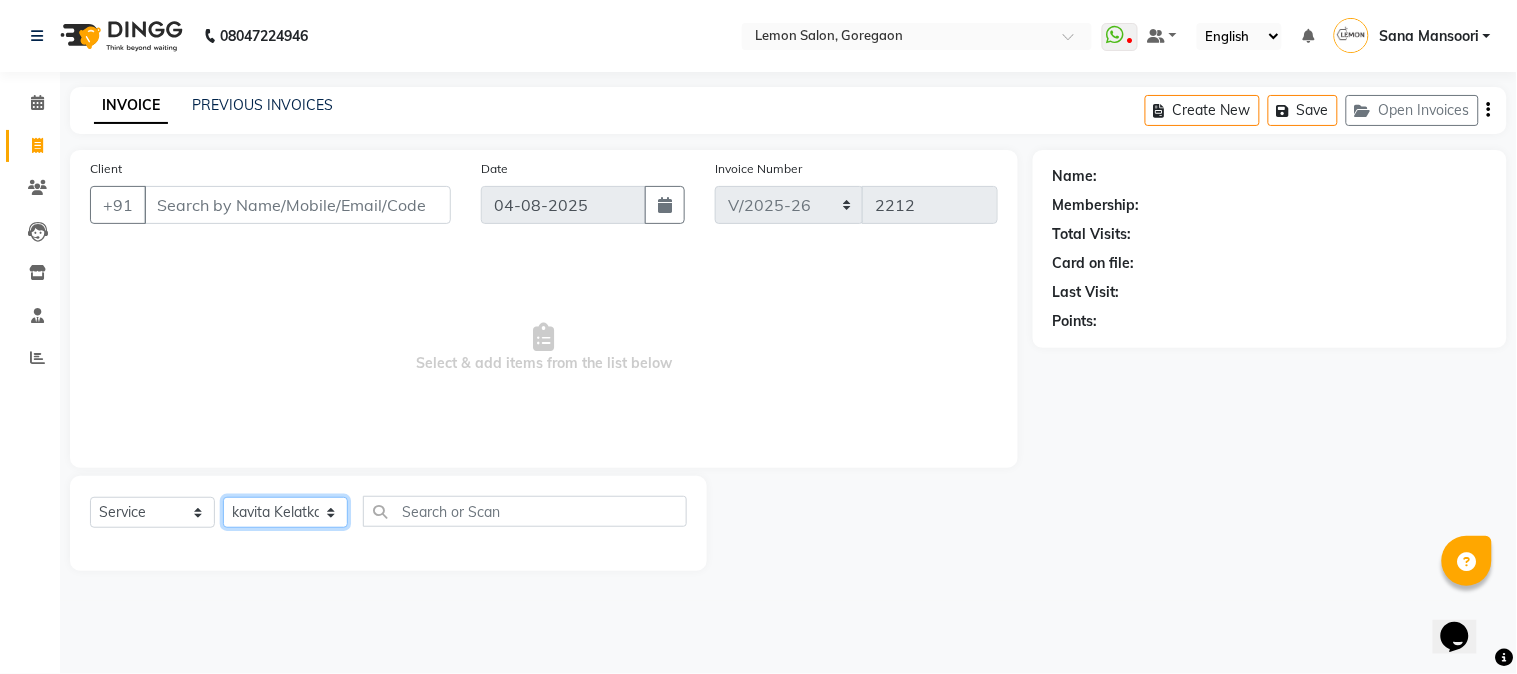 click on "Select Stylist Akansha Sadafule Asma Dshpande Datta Kawar DC Furkan Mansoori kavita Kelatkar  Manisha Mohammed Mohsin  Mohammed Nawab  Mukaddar Shaikh Sana Mansoori Sandhya Tabrez Shah  Urmila Pol" 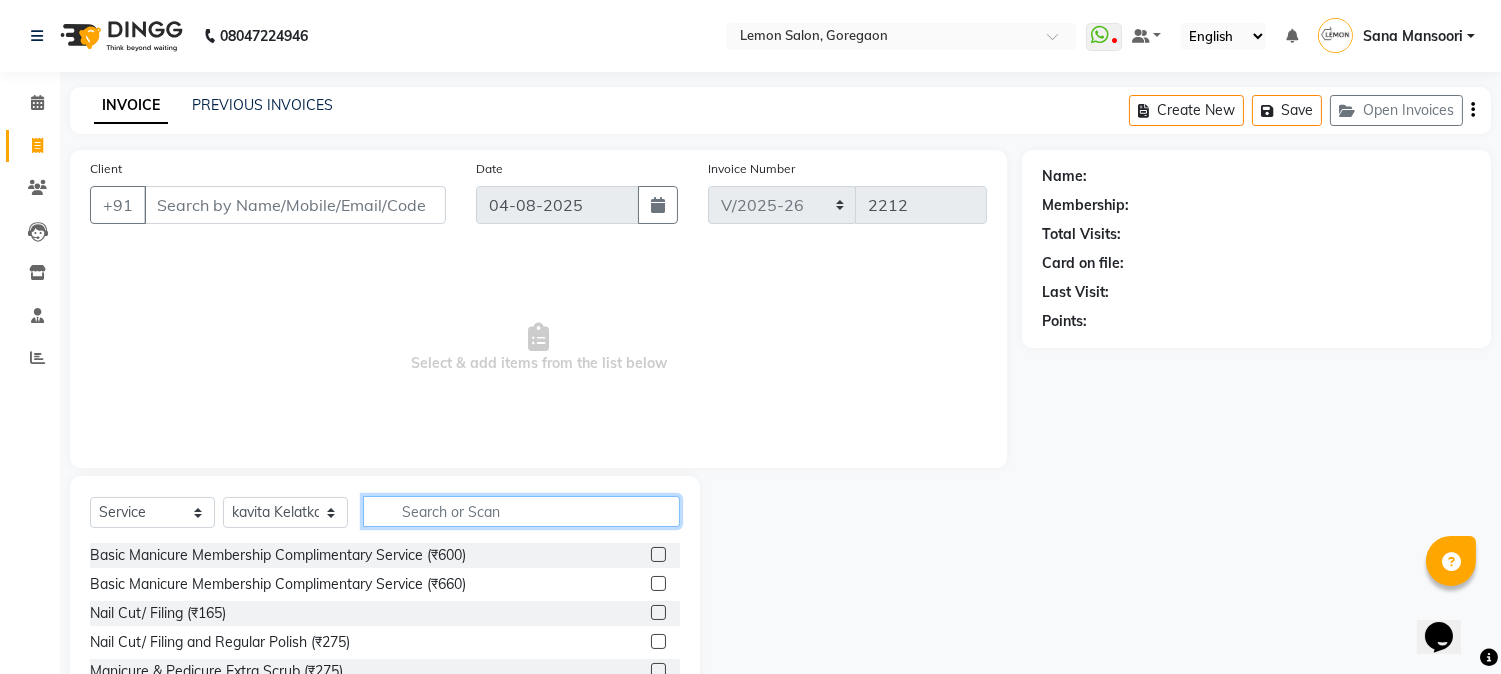 click 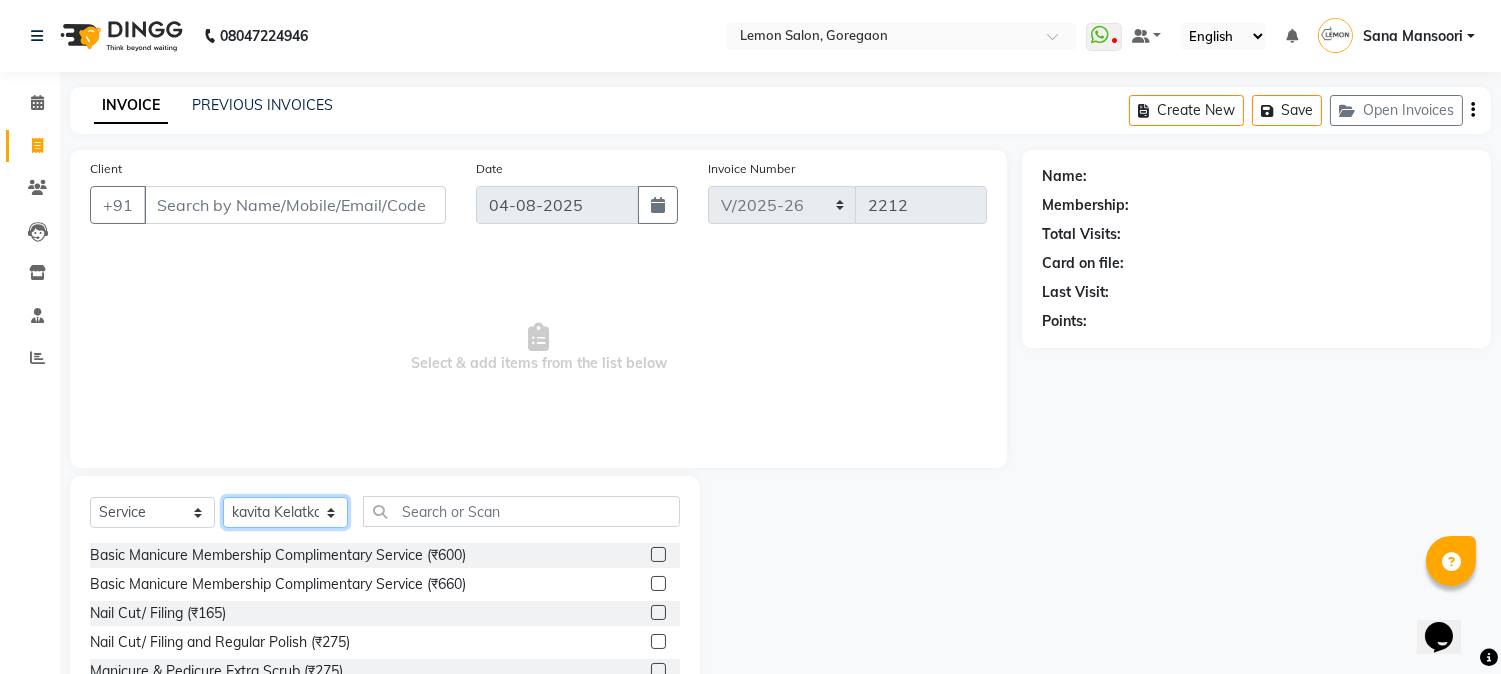 click on "Select Stylist Akansha Sadafule Asma Dshpande Datta Kawar DC Furkan Mansoori kavita Kelatkar  Manisha Mohammed Mohsin  Mohammed Nawab  Mukaddar Shaikh Sana Mansoori Sandhya Tabrez Shah  Urmila Pol" 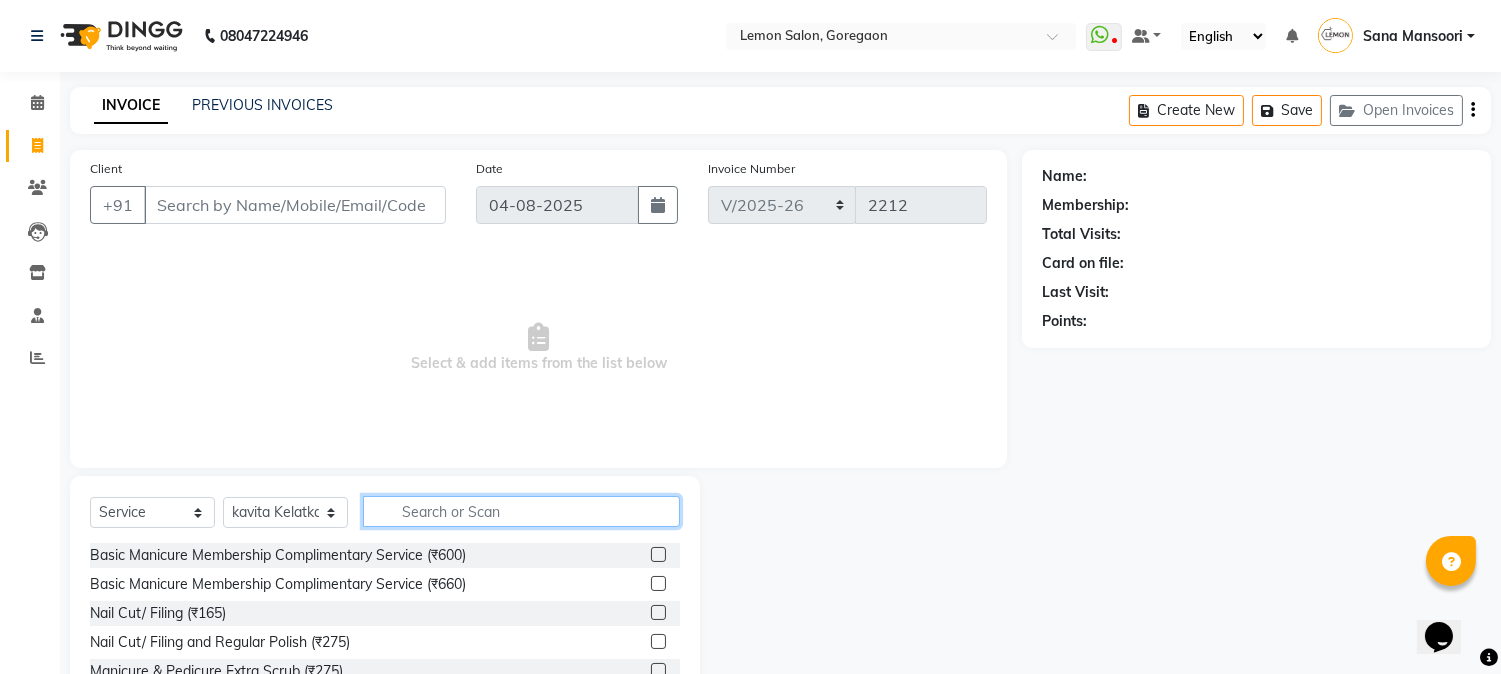 click 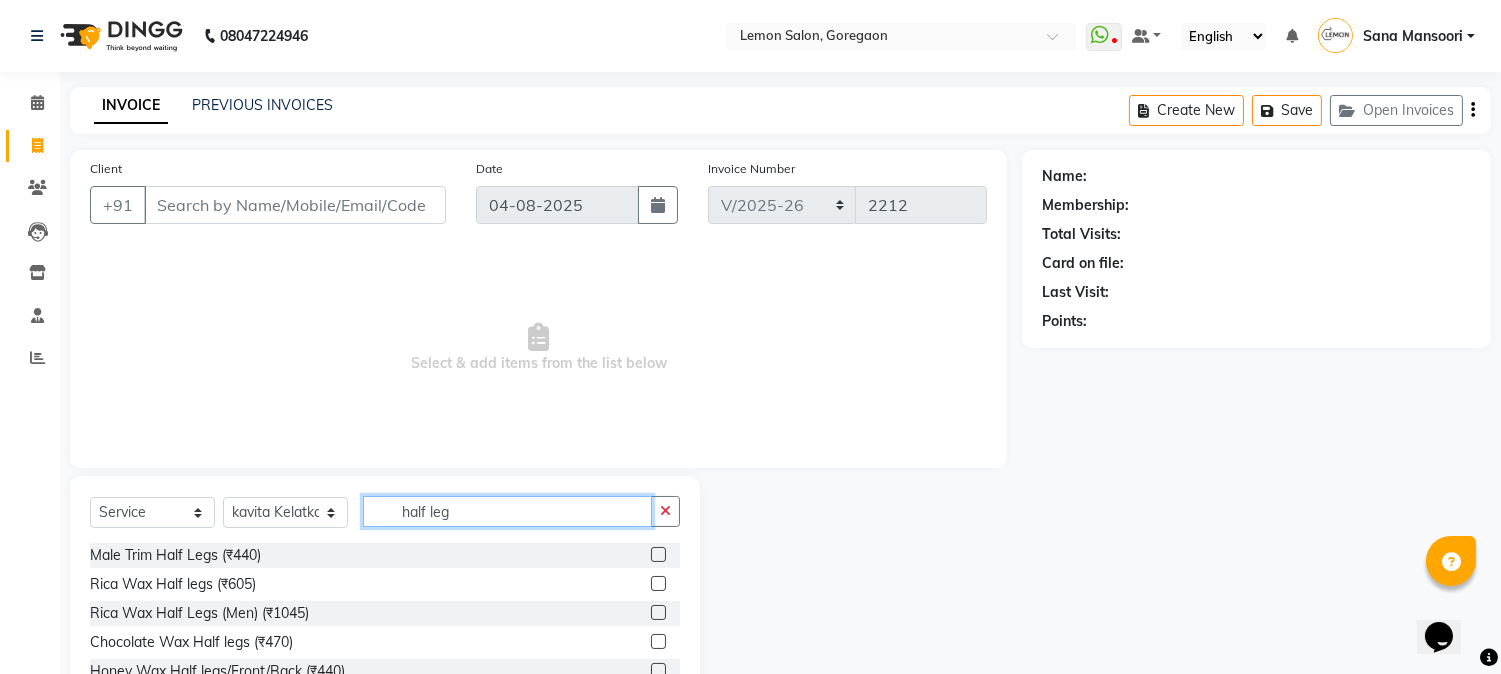 type on "half leg" 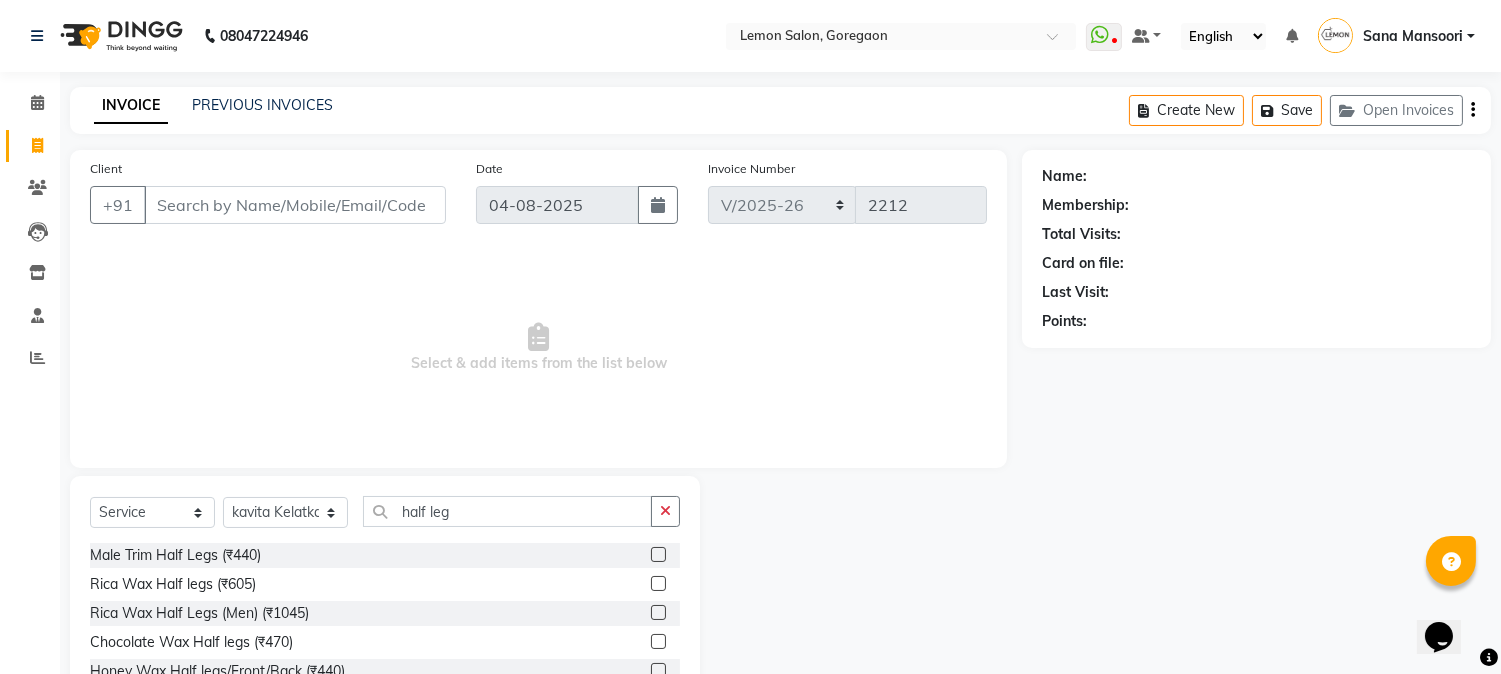 click 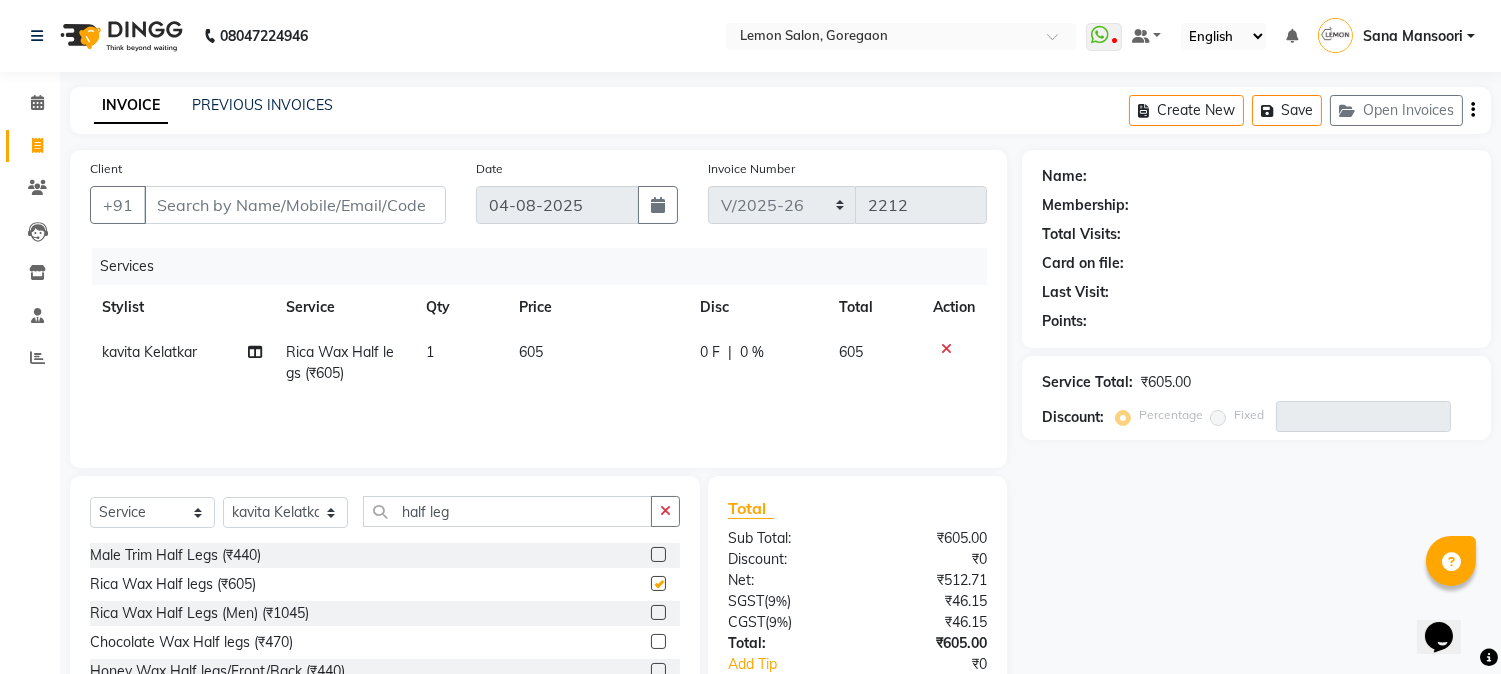 checkbox on "false" 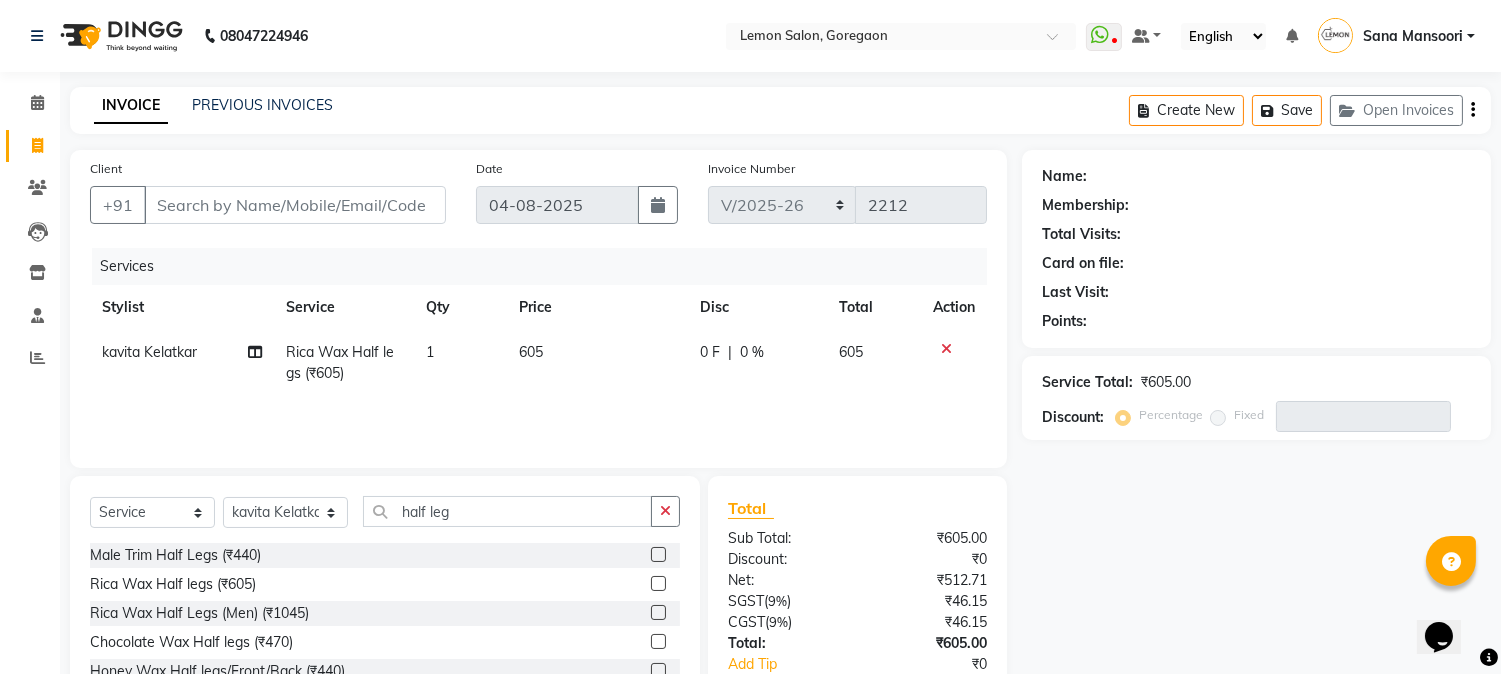 click 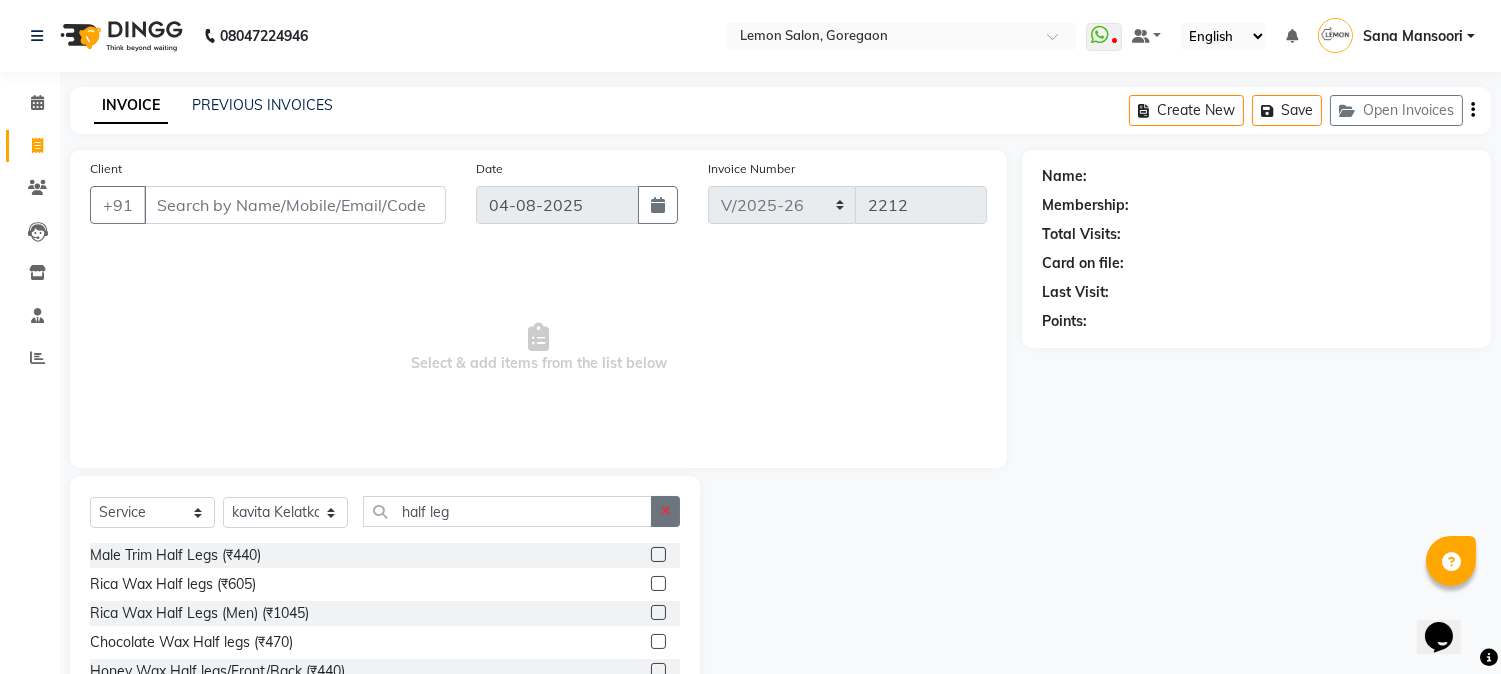 click 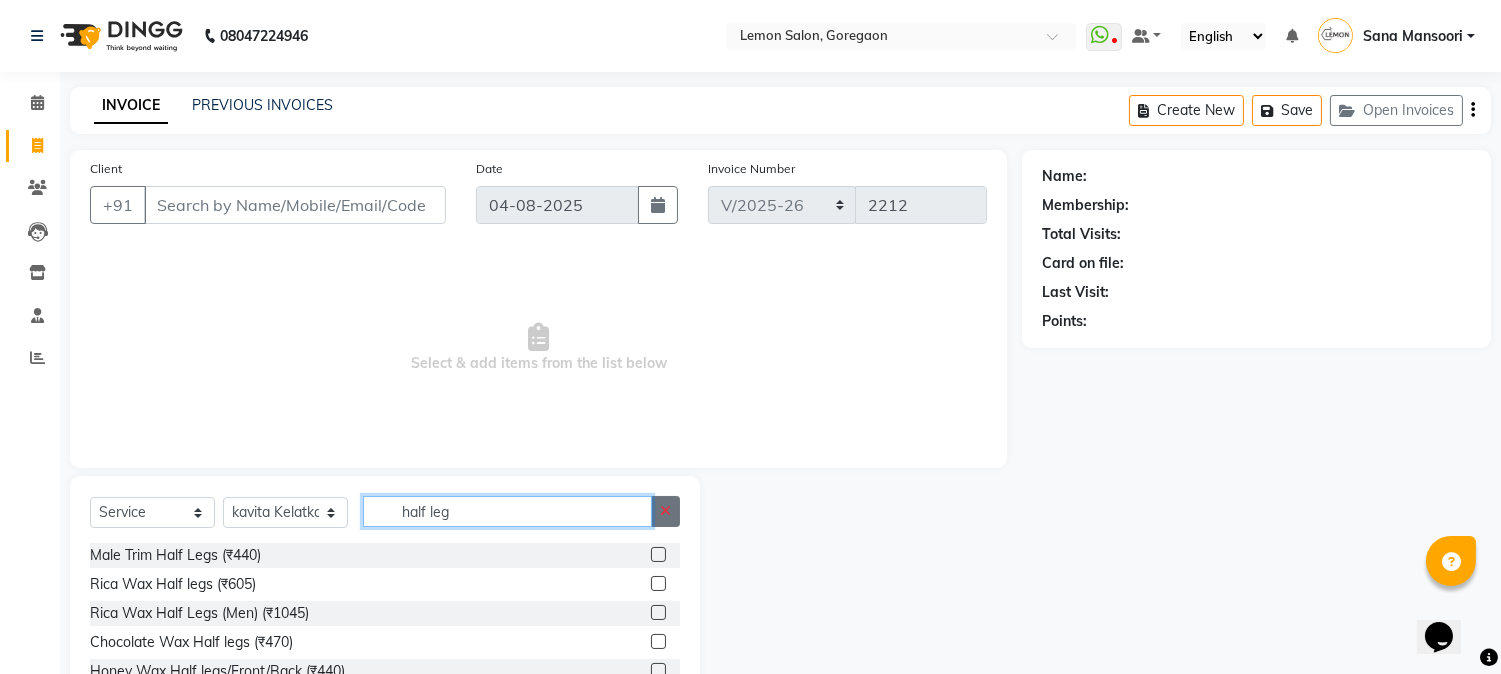 type 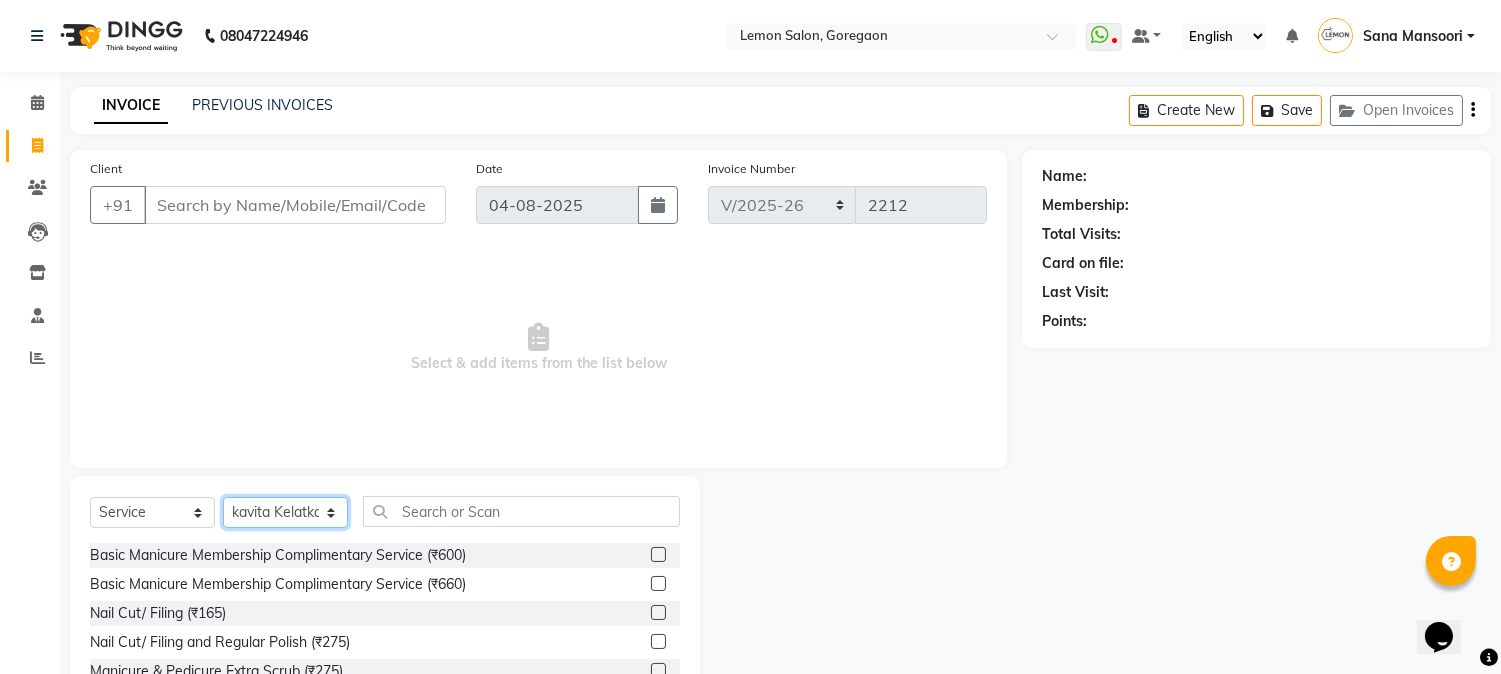 click on "Select Stylist Akansha Sadafule Asma Dshpande Datta Kawar DC Furkan Mansoori kavita Kelatkar  Manisha Mohammed Mohsin  Mohammed Nawab  Mukaddar Shaikh Sana Mansoori Sandhya Tabrez Shah  Urmila Pol" 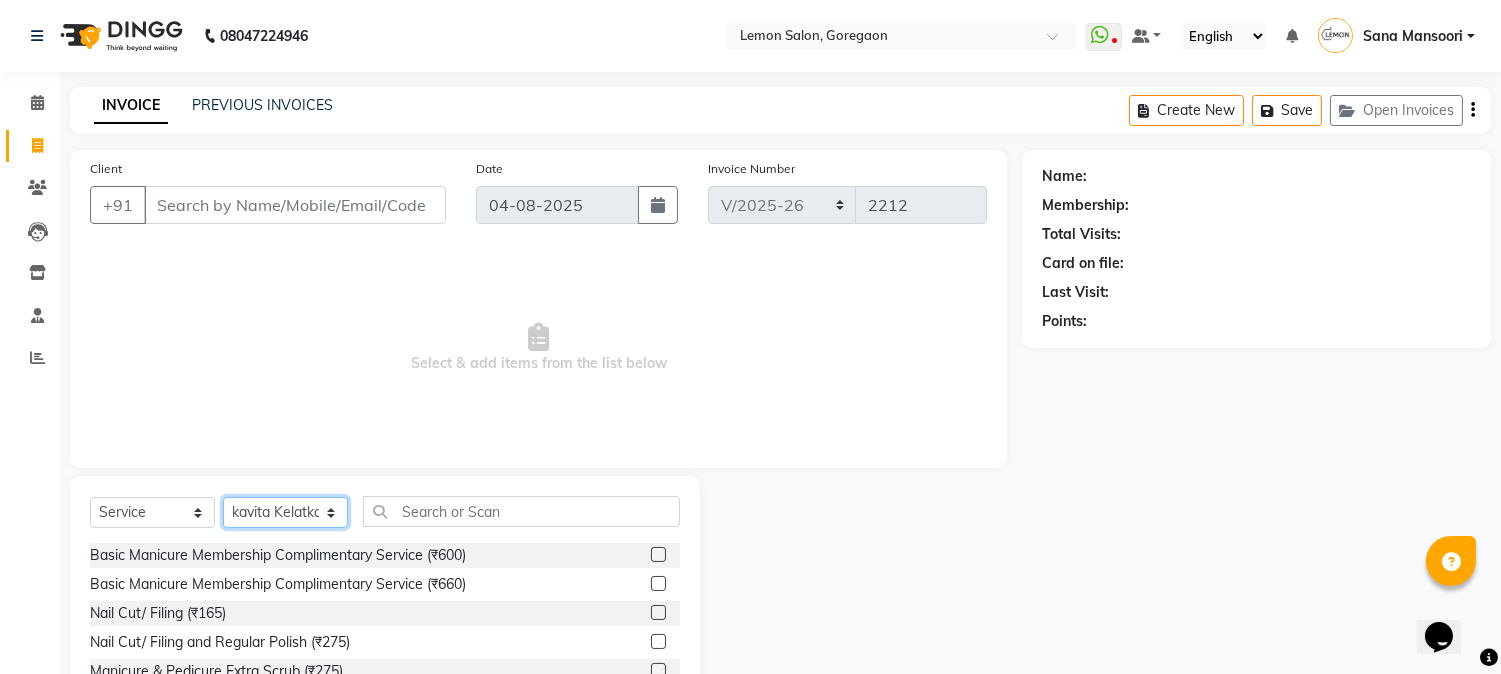 select on "61677" 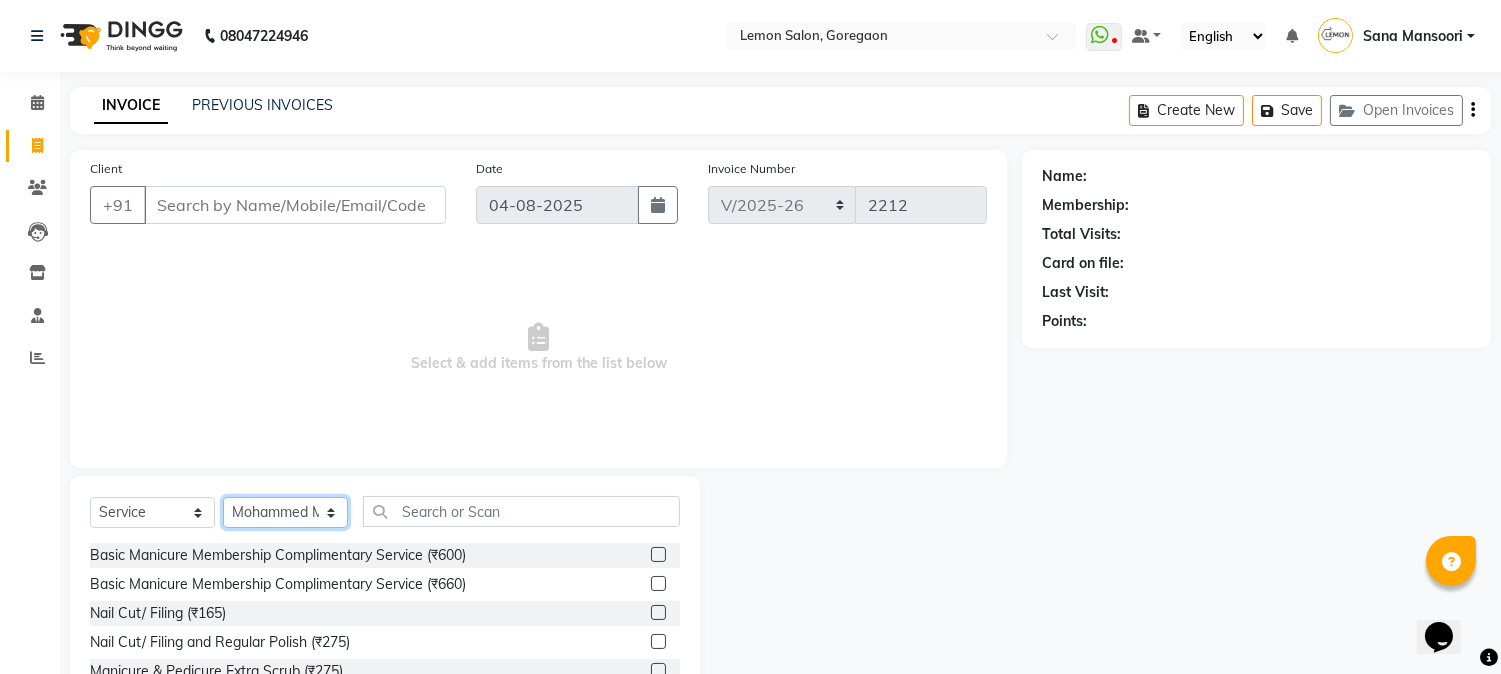 click on "Select Stylist Akansha Sadafule Asma Dshpande Datta Kawar DC Furkan Mansoori kavita Kelatkar  Manisha Mohammed Mohsin  Mohammed Nawab  Mukaddar Shaikh Sana Mansoori Sandhya Tabrez Shah  Urmila Pol" 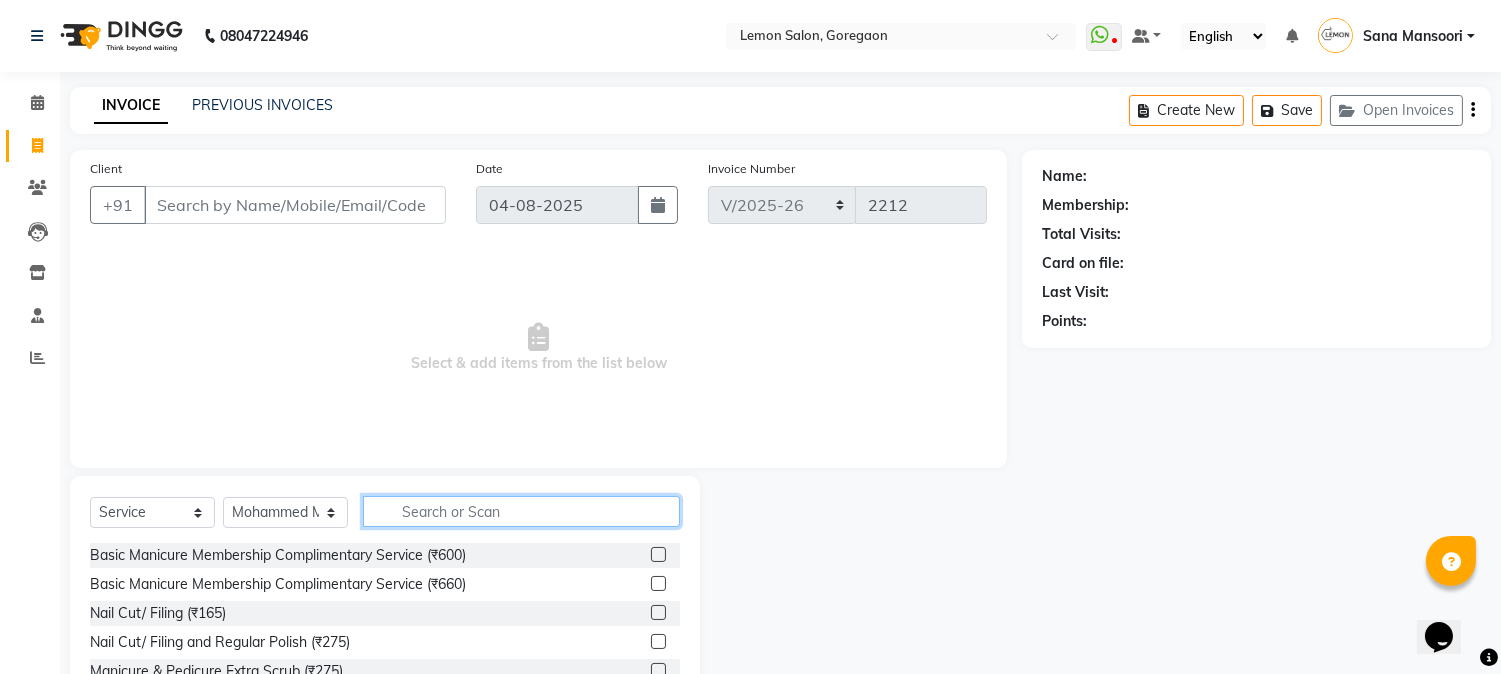 click 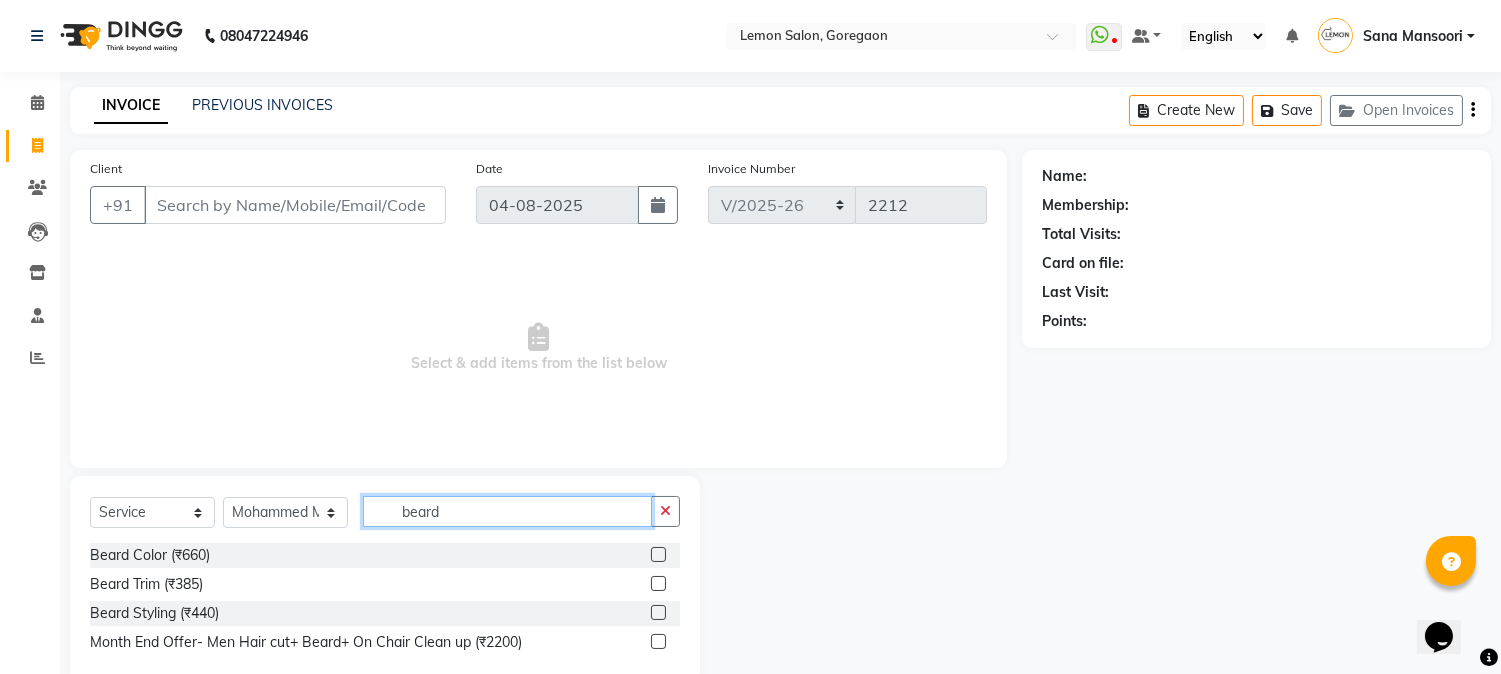 type on "beard" 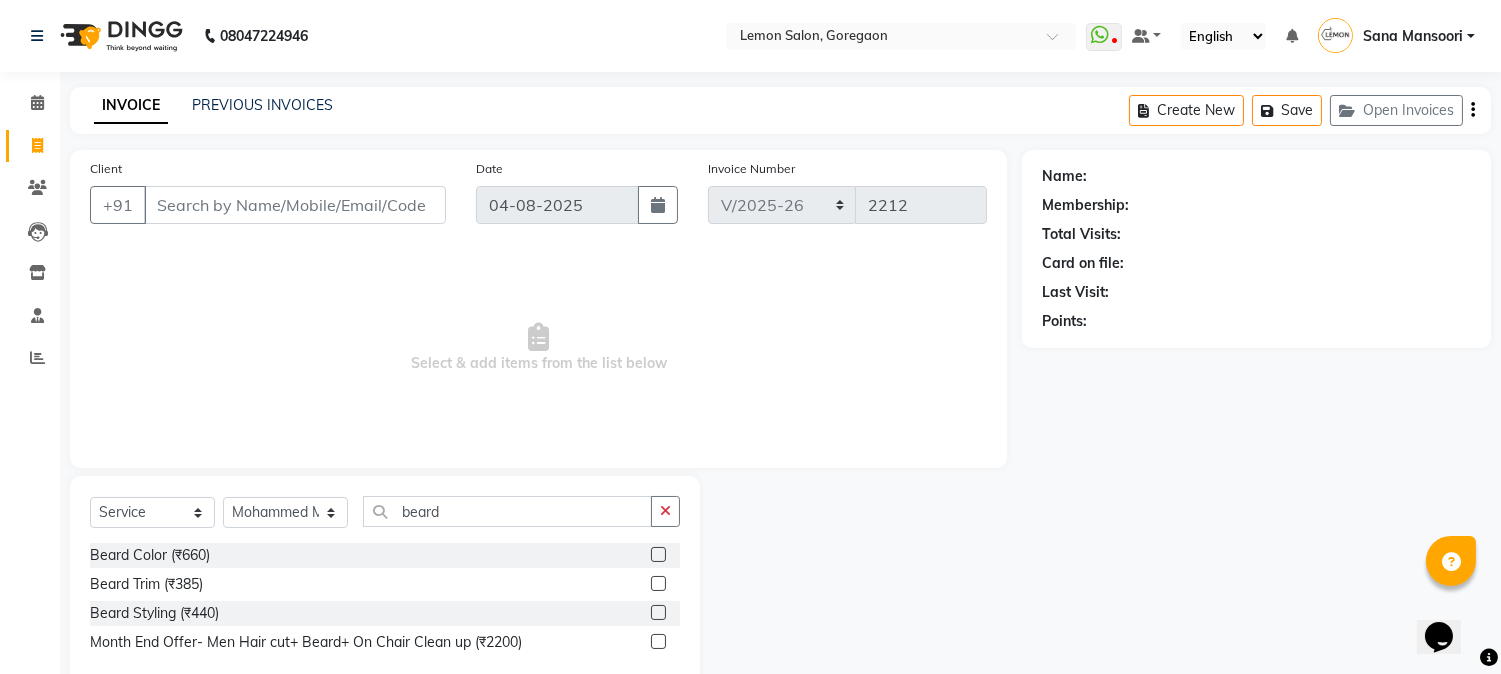click 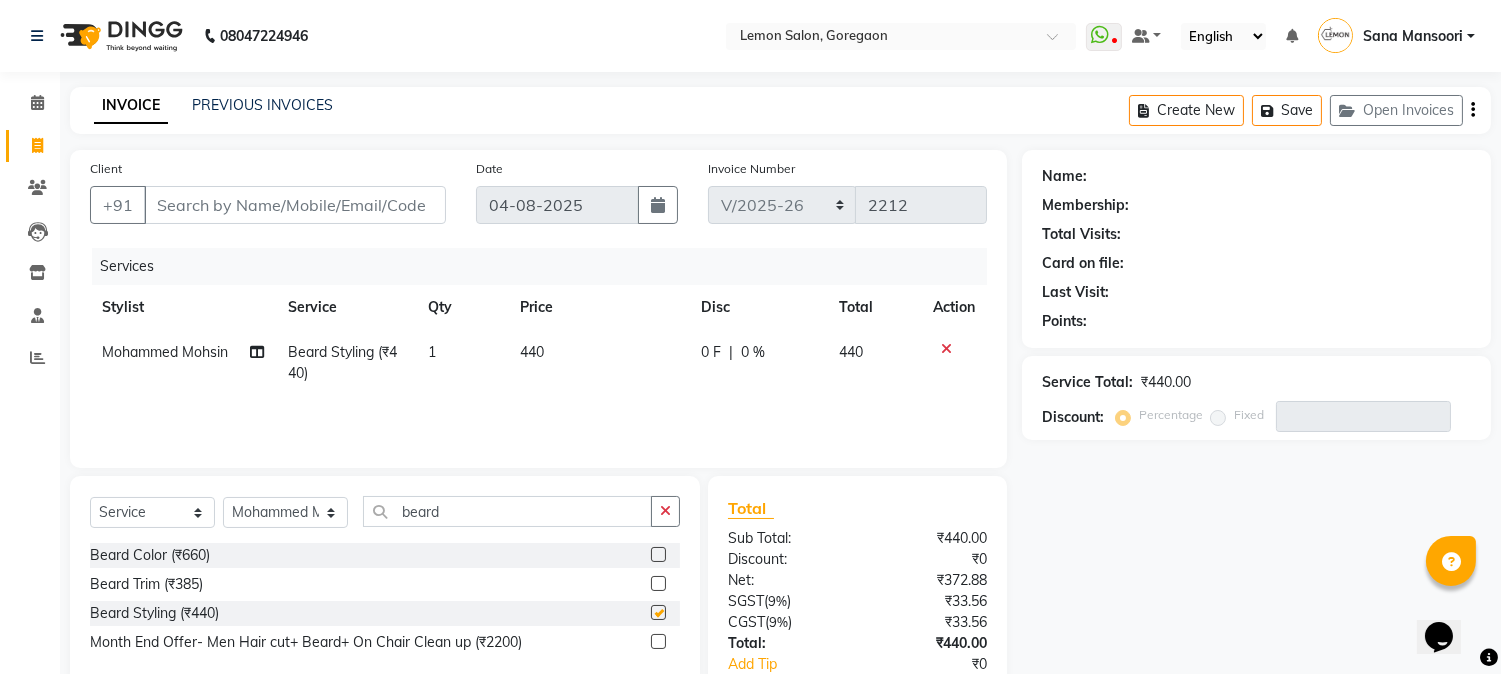 checkbox on "false" 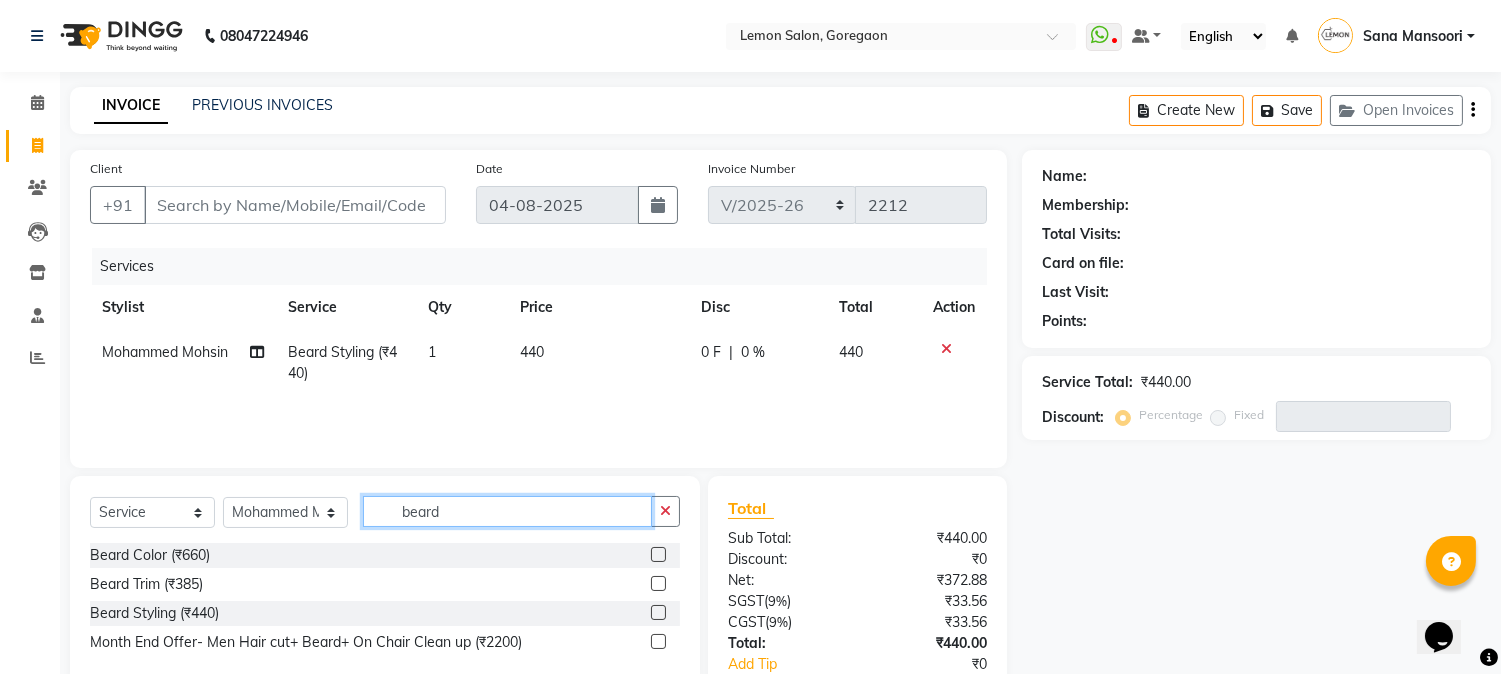 drag, startPoint x: 511, startPoint y: 512, endPoint x: 288, endPoint y: 493, distance: 223.80795 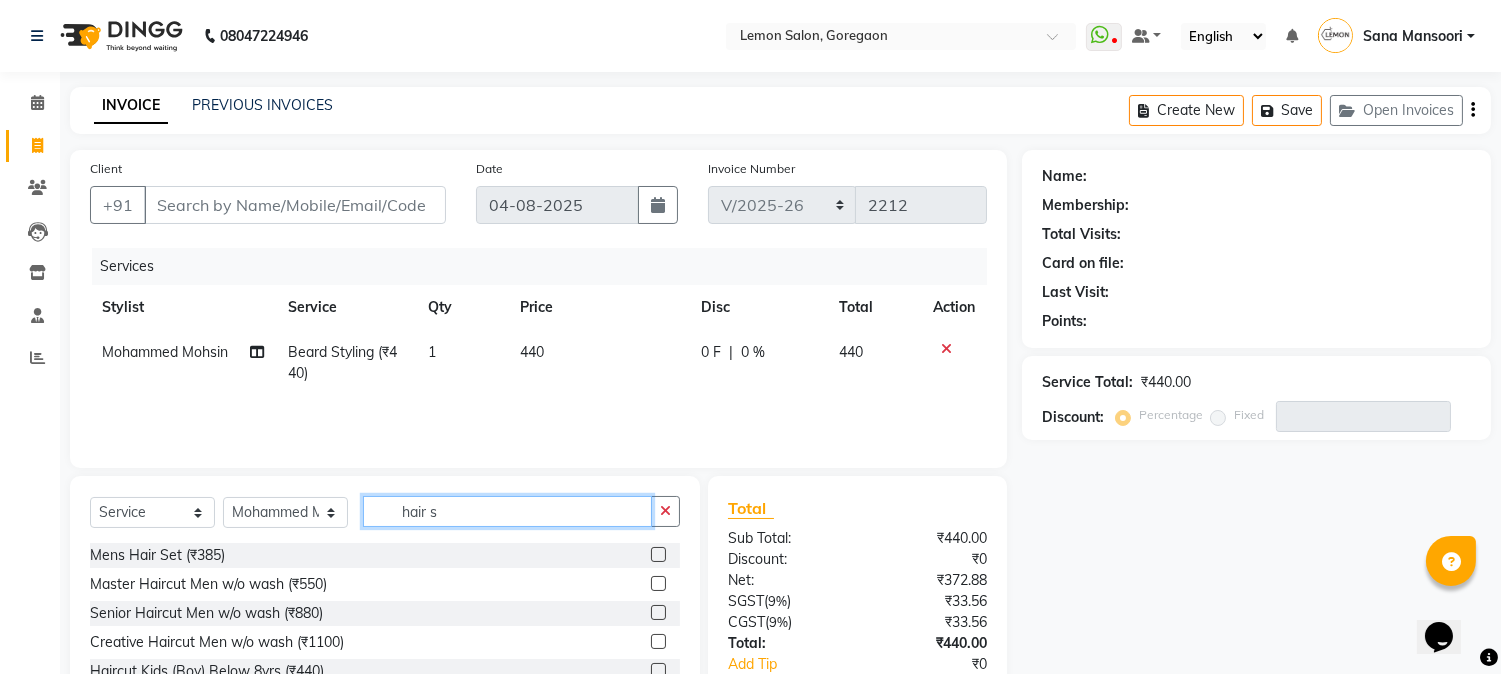 type on "hair s" 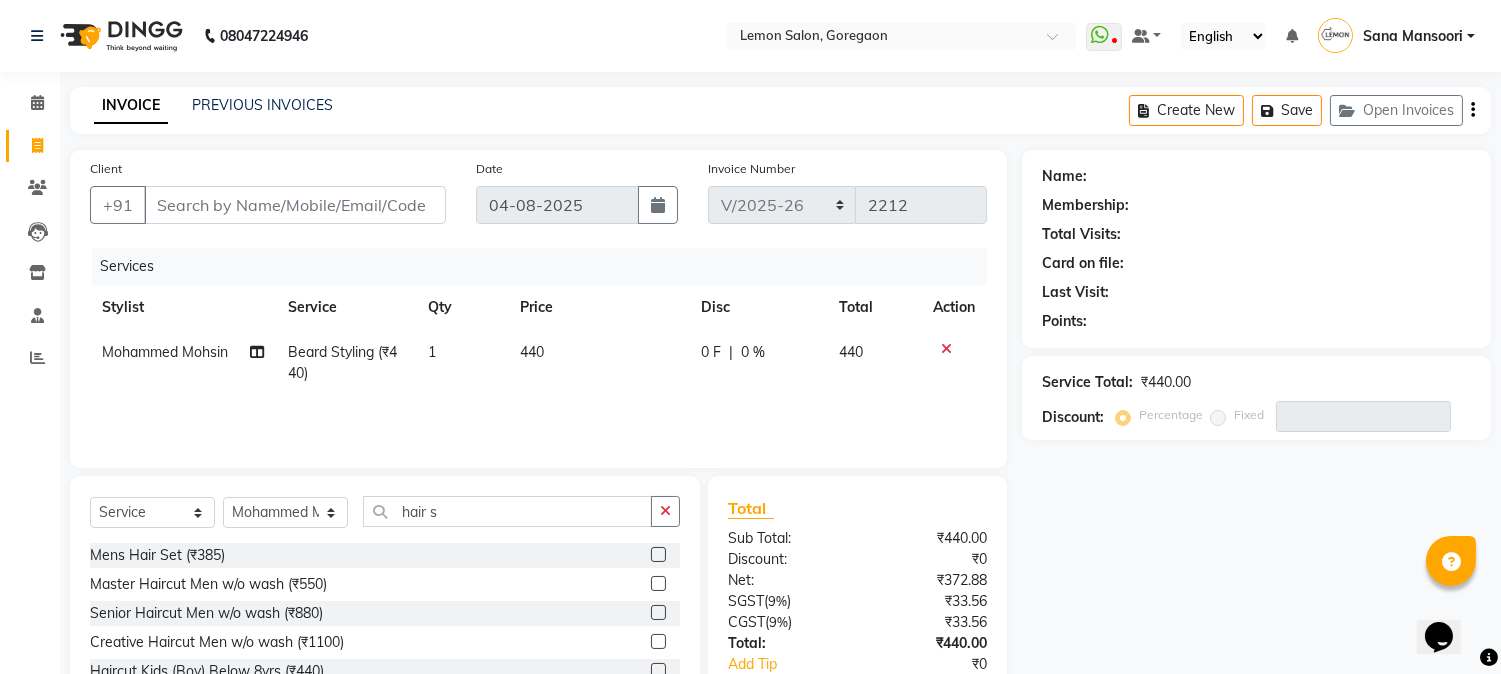click 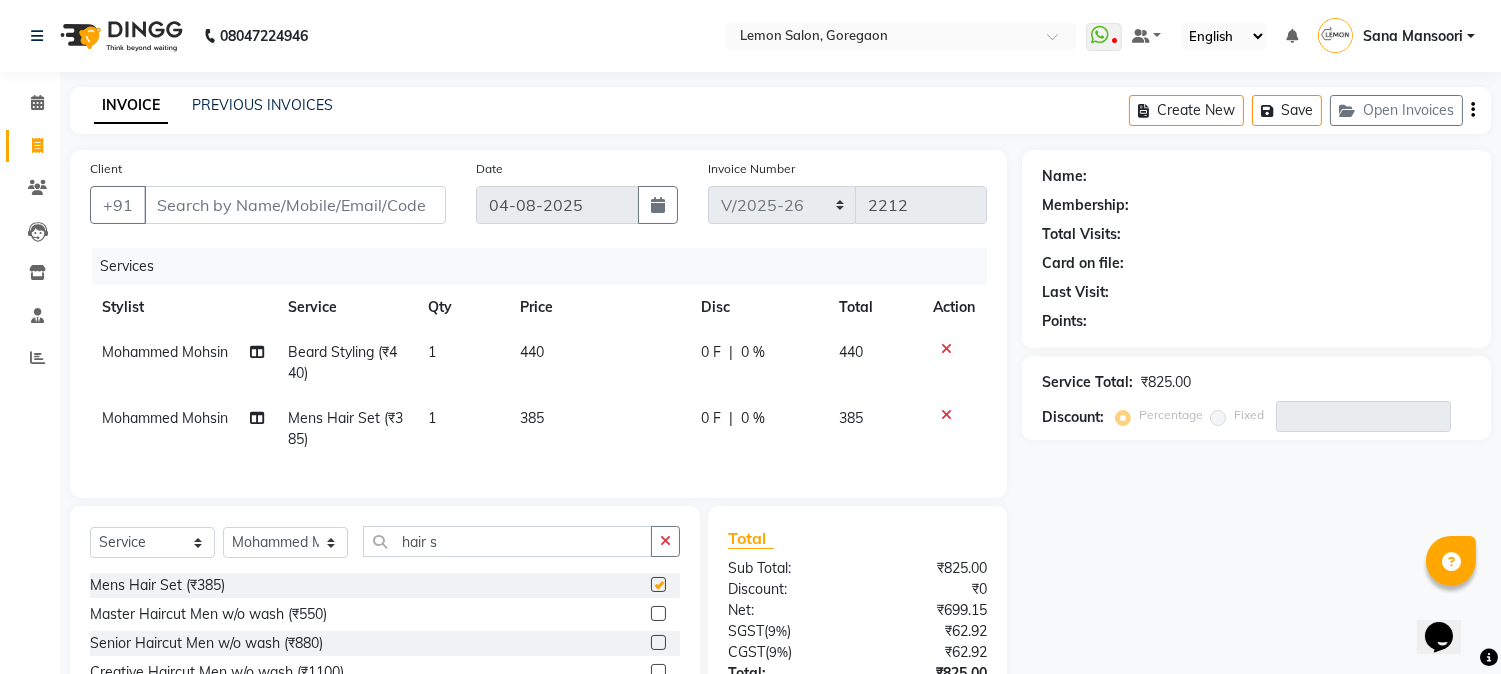 scroll, scrollTop: 173, scrollLeft: 0, axis: vertical 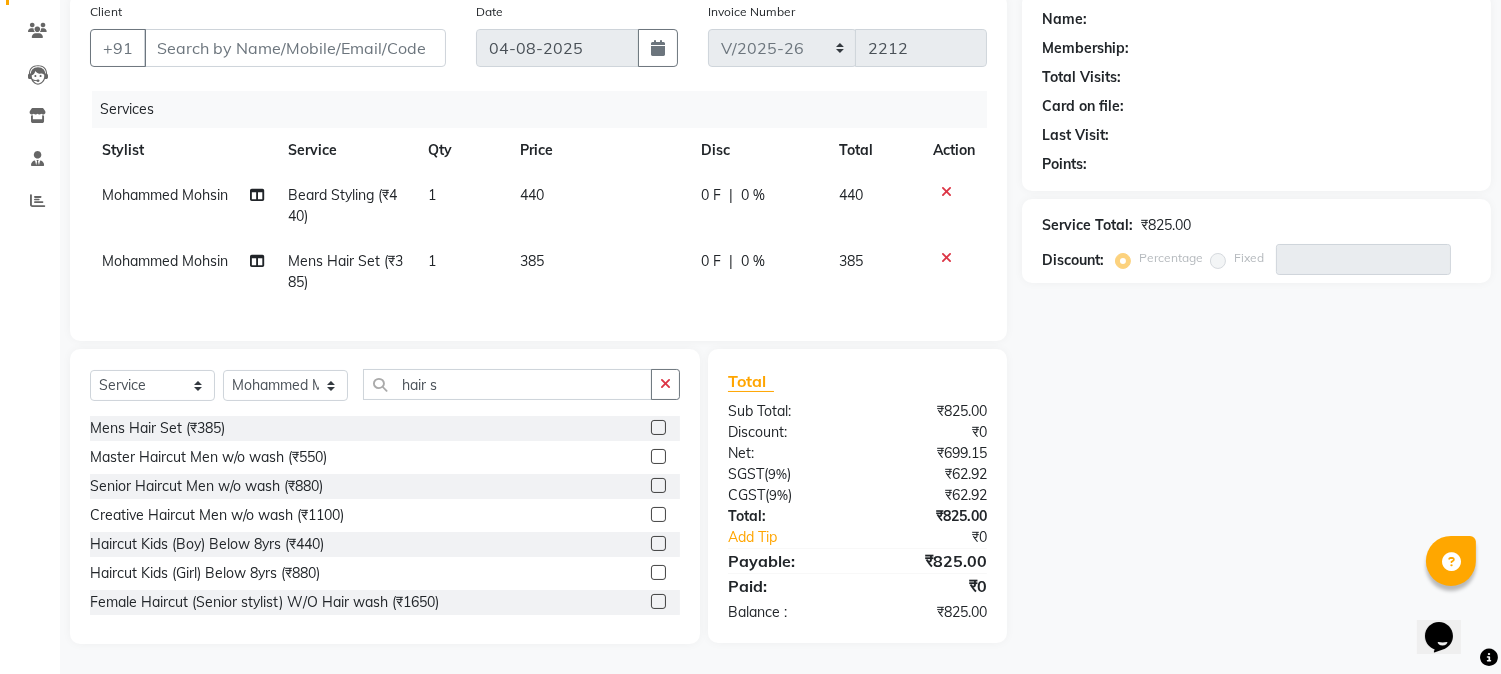 checkbox on "false" 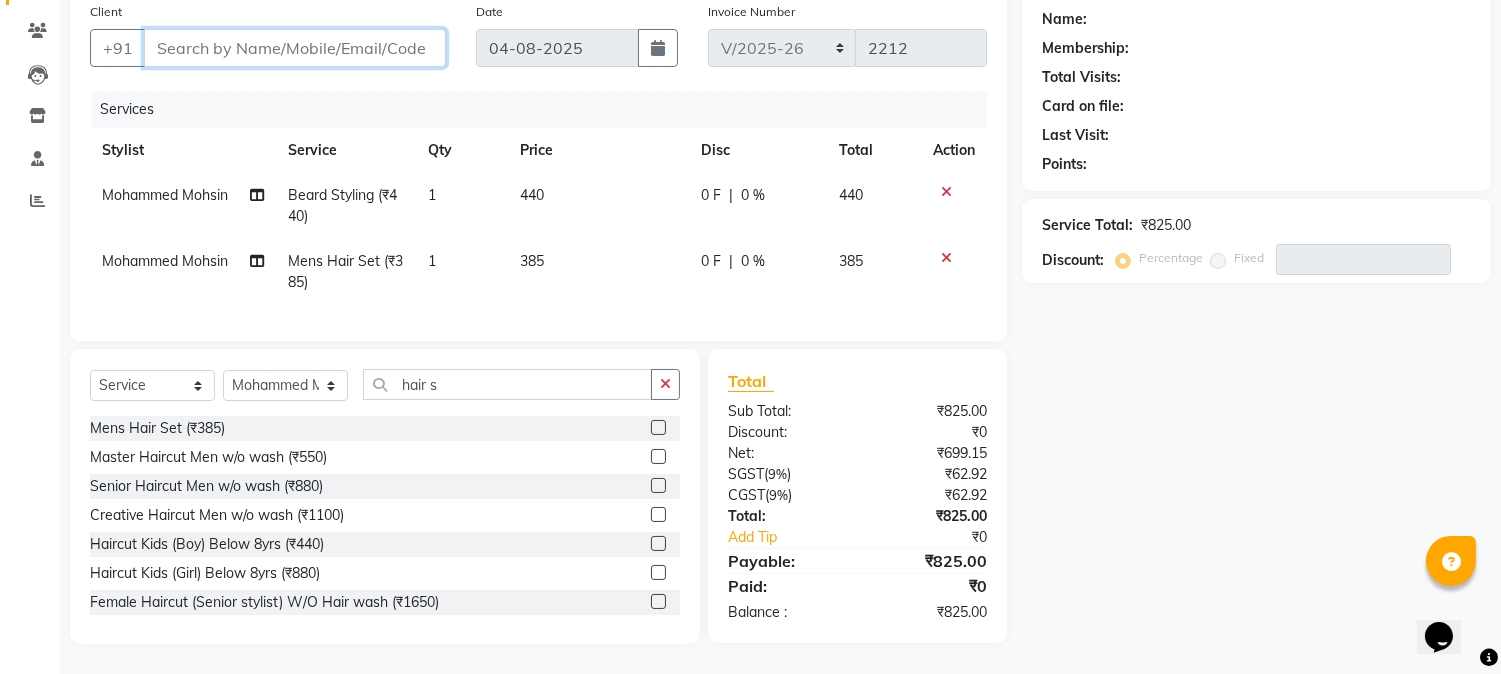 click on "Client" at bounding box center (295, 48) 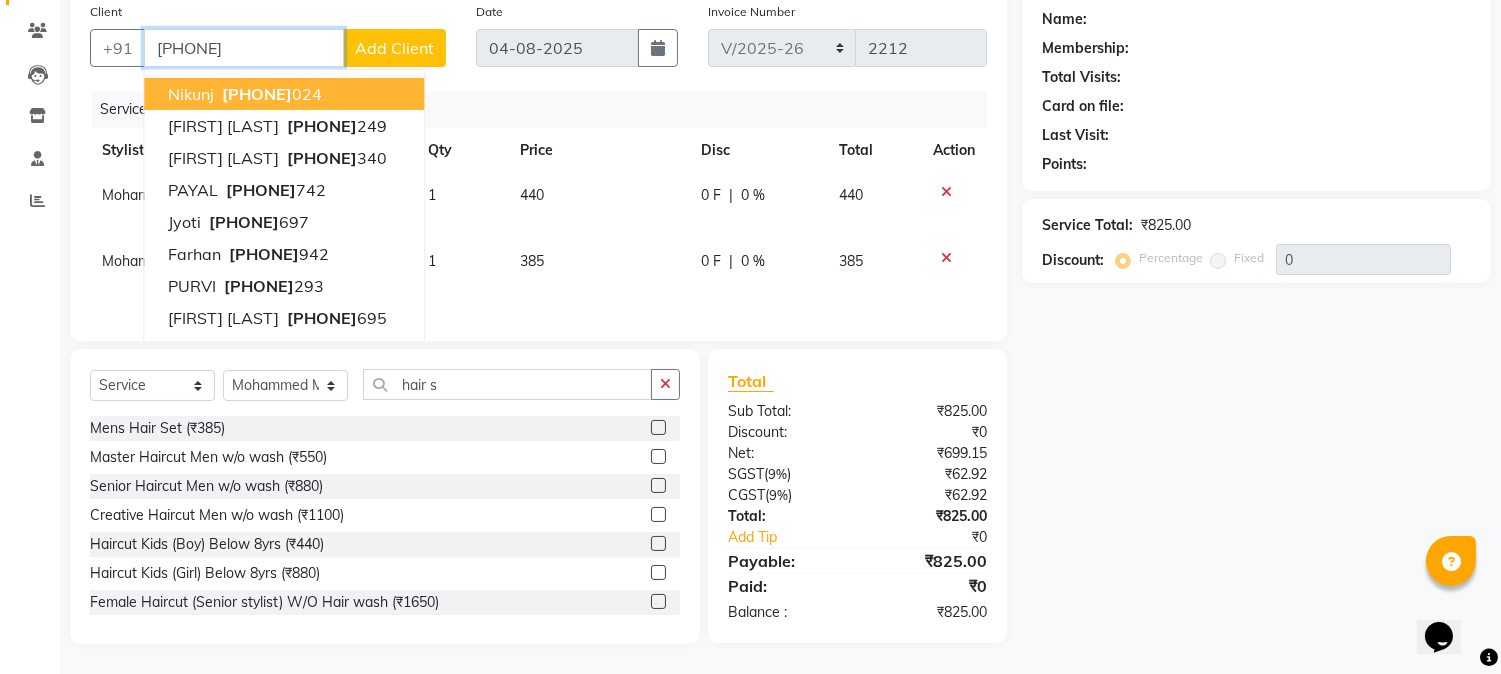 click on "nikunj   9820264 024" at bounding box center [284, 94] 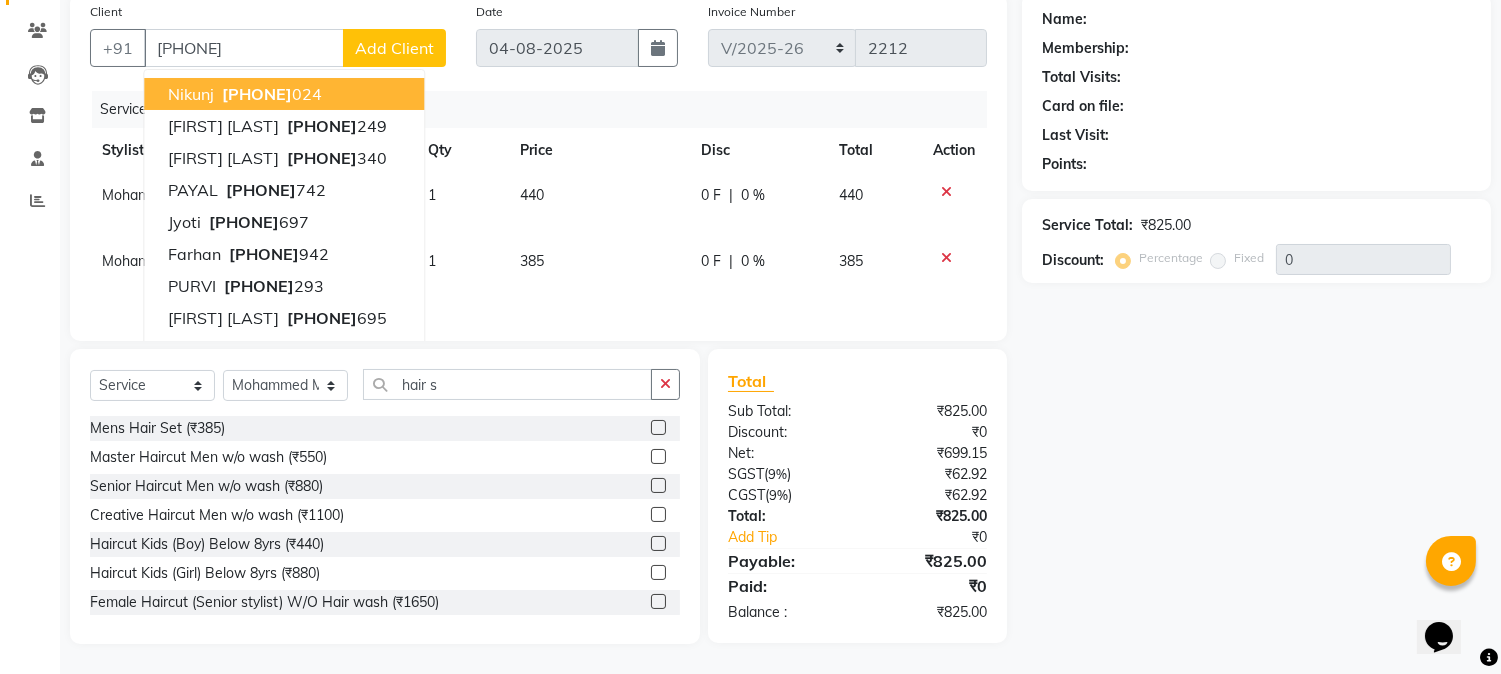 select on "1: Object" 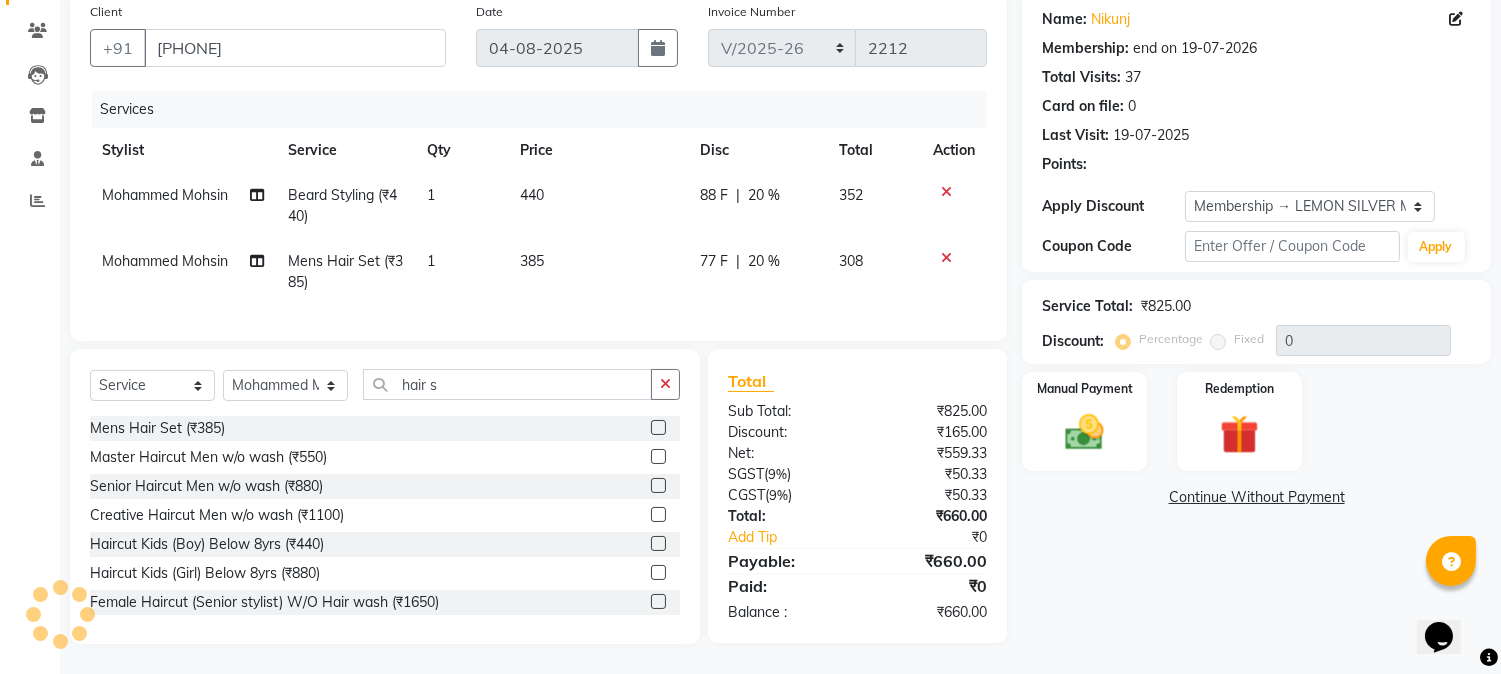 type on "20" 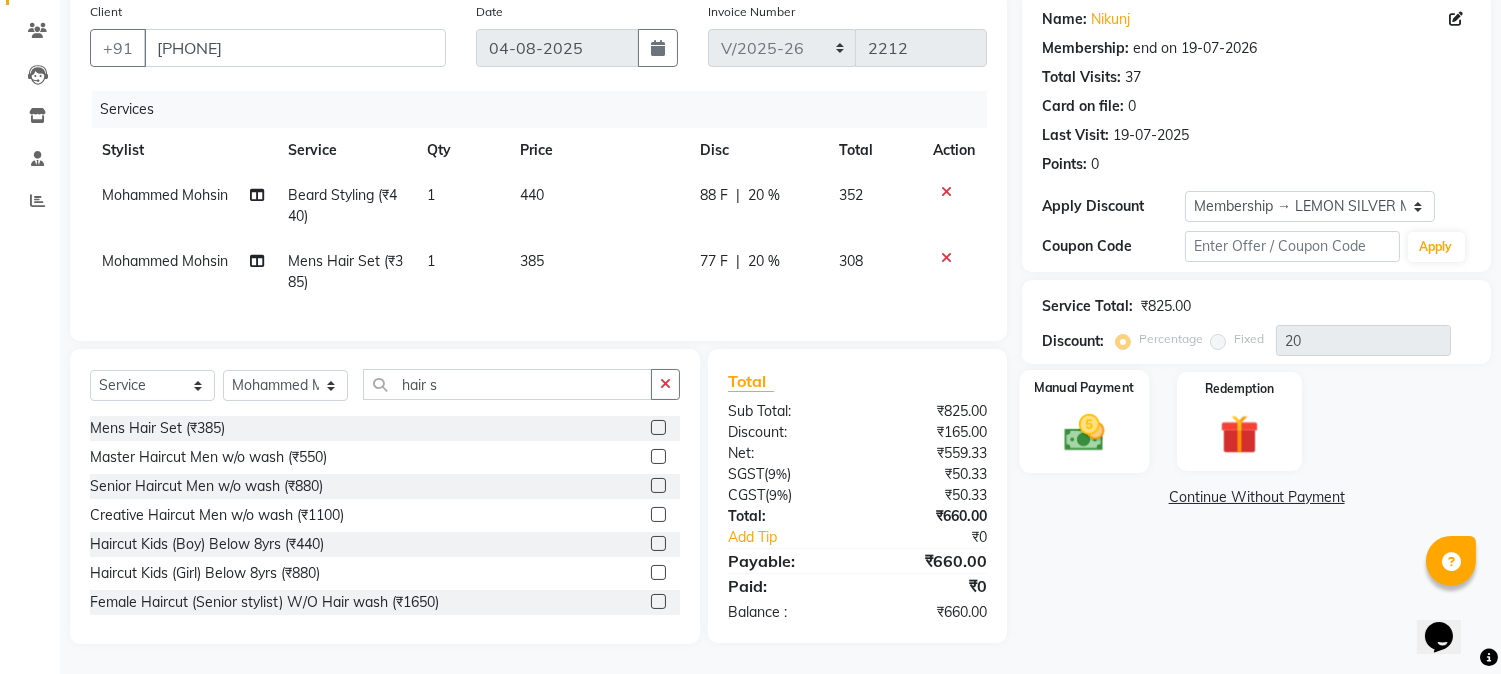 click 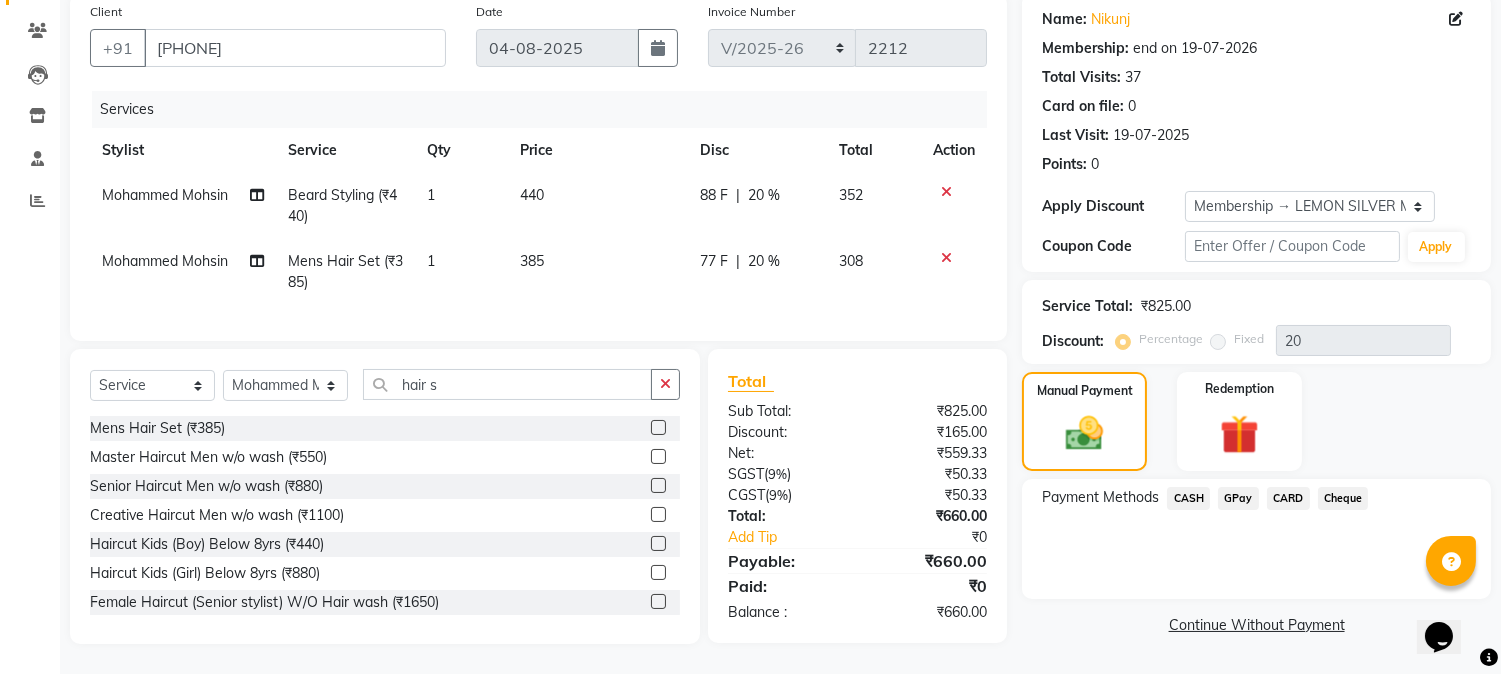 click on "CARD" 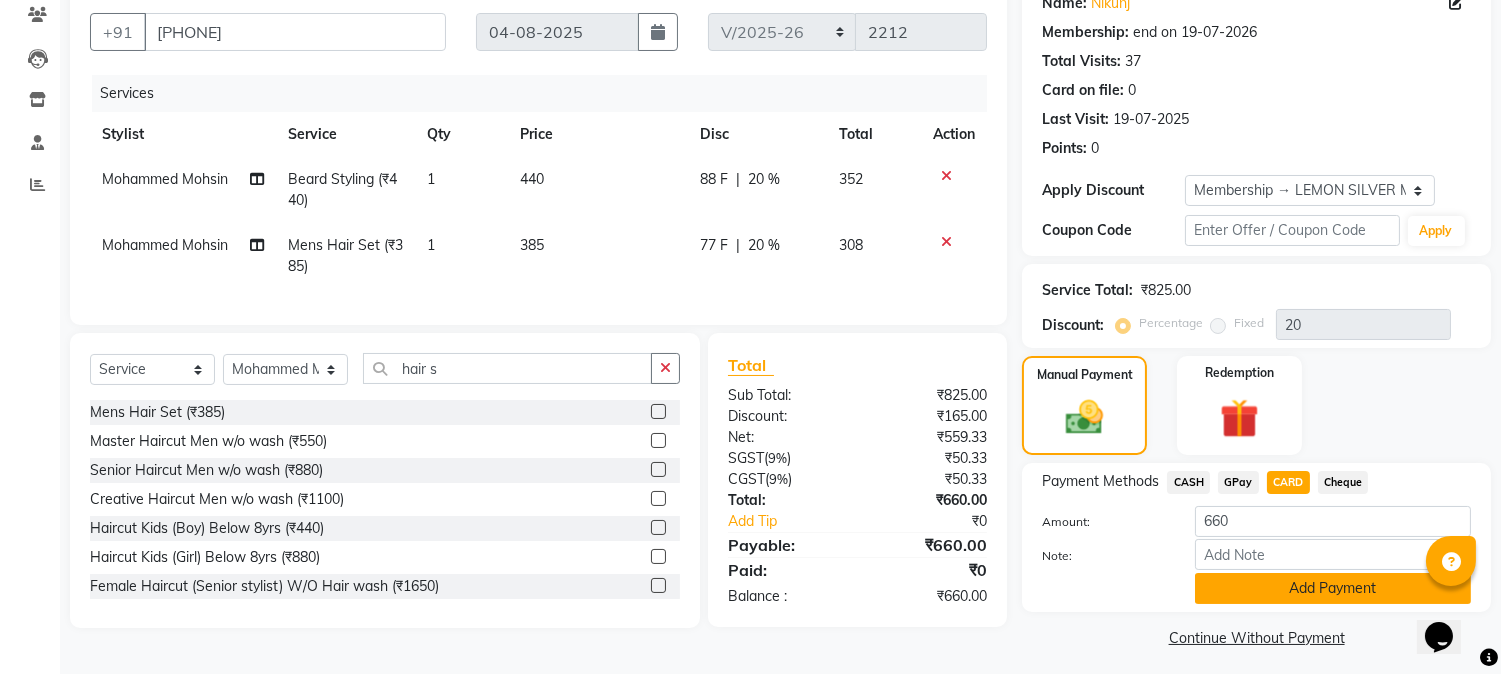 click on "Add Payment" 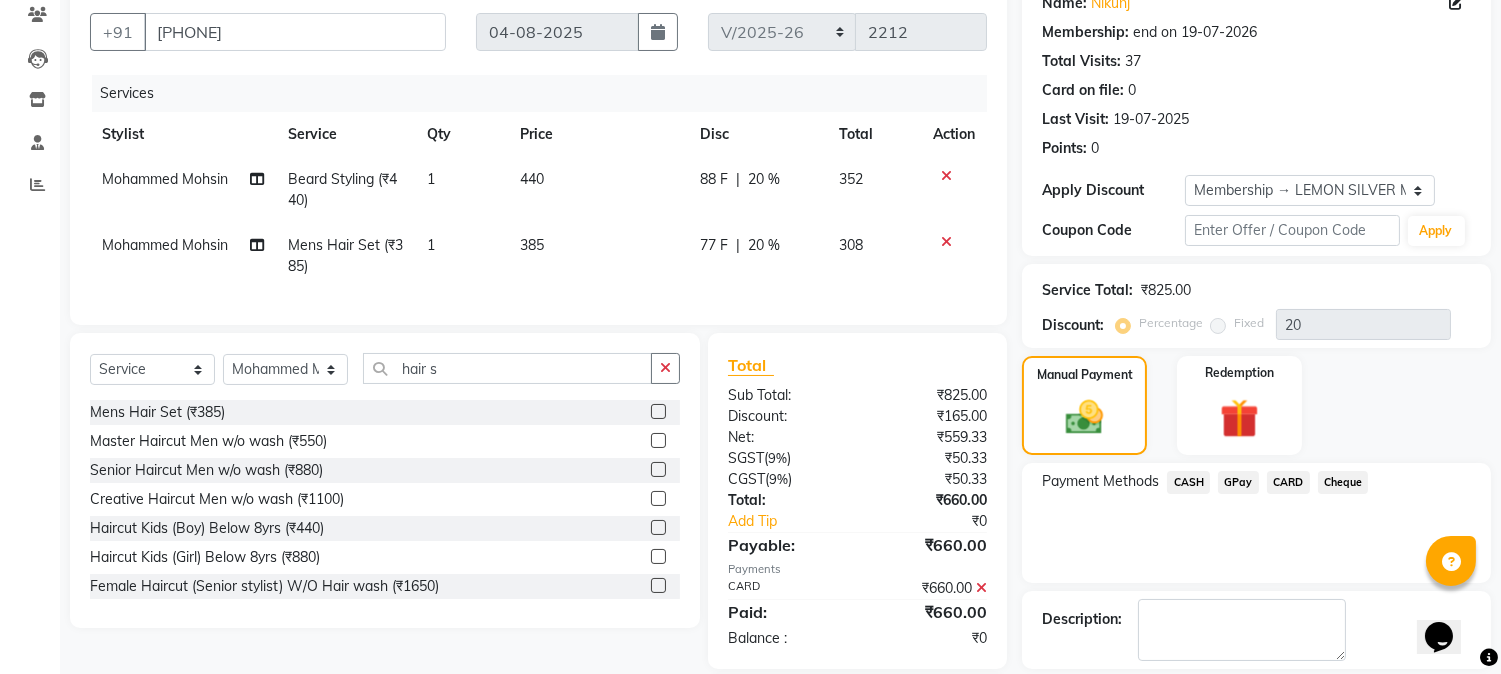 scroll, scrollTop: 313, scrollLeft: 0, axis: vertical 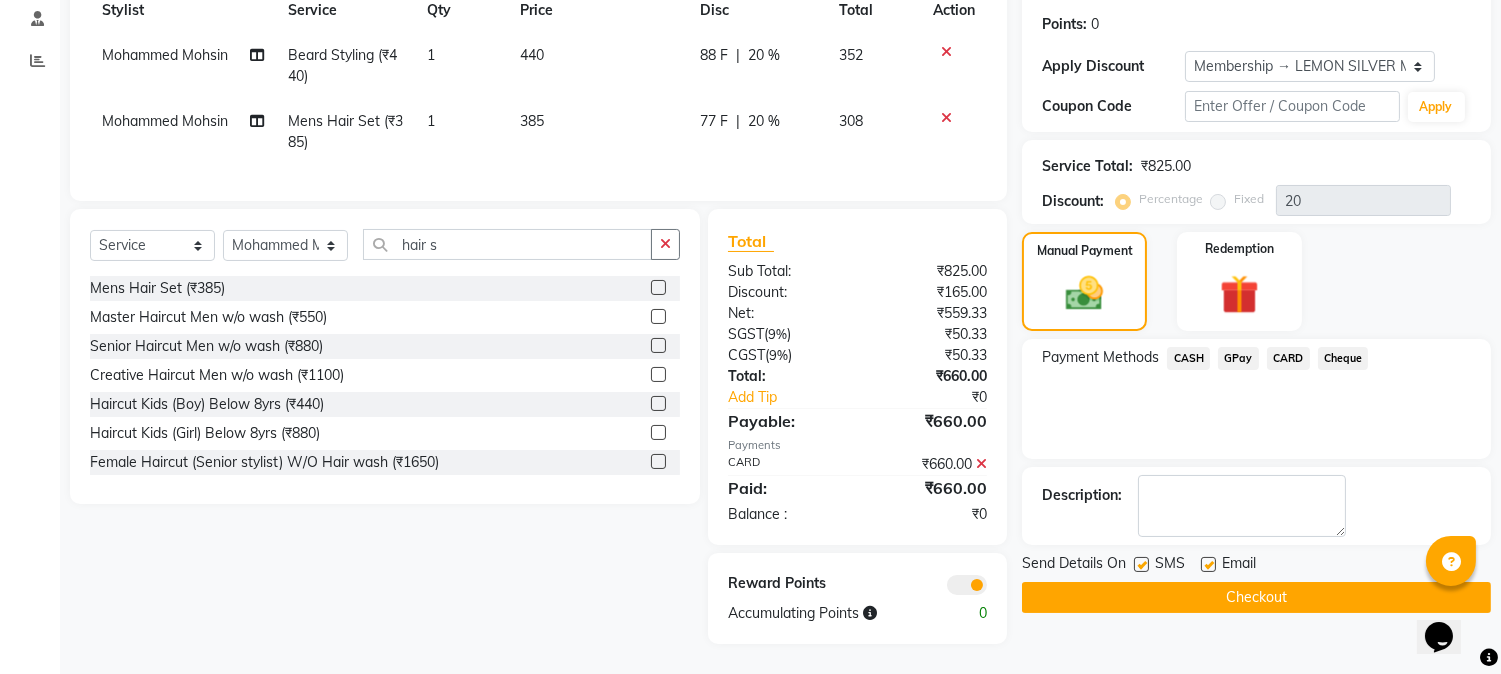 click 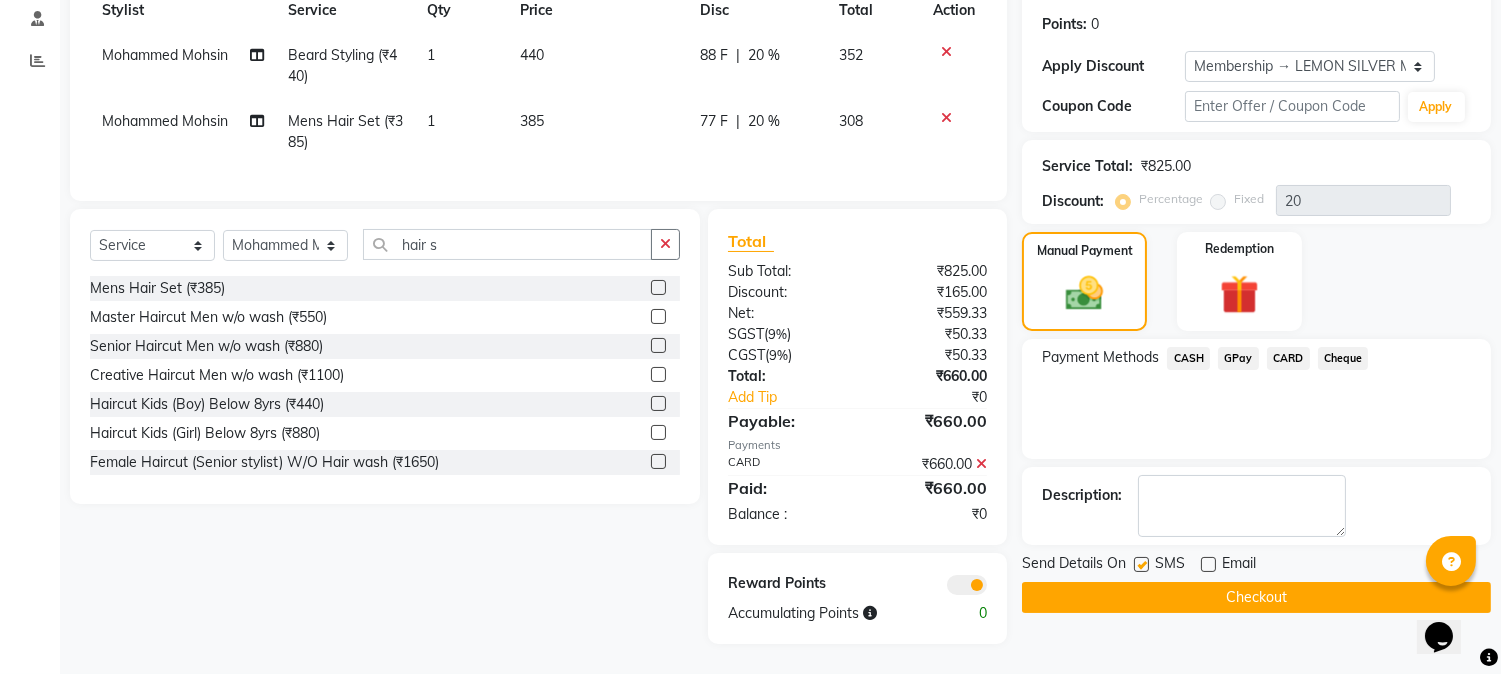 click 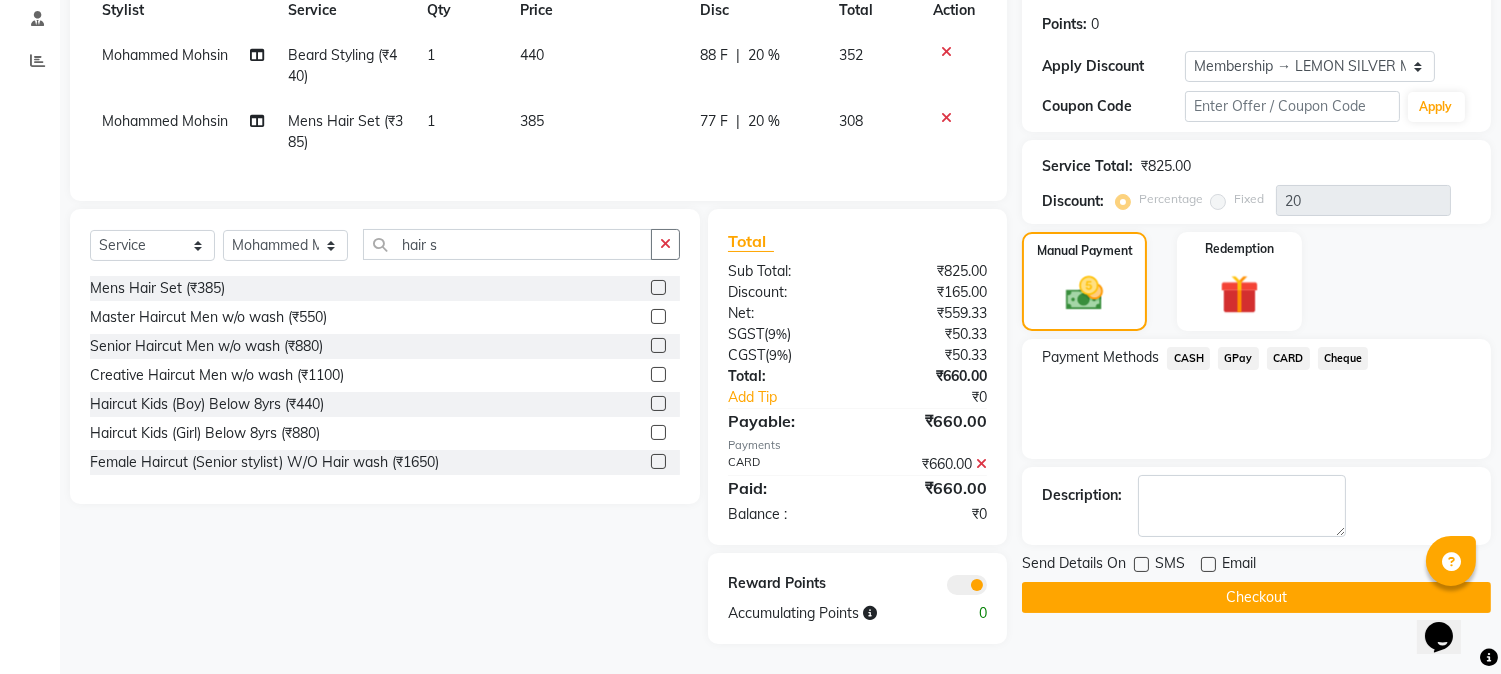 scroll, scrollTop: 313, scrollLeft: 0, axis: vertical 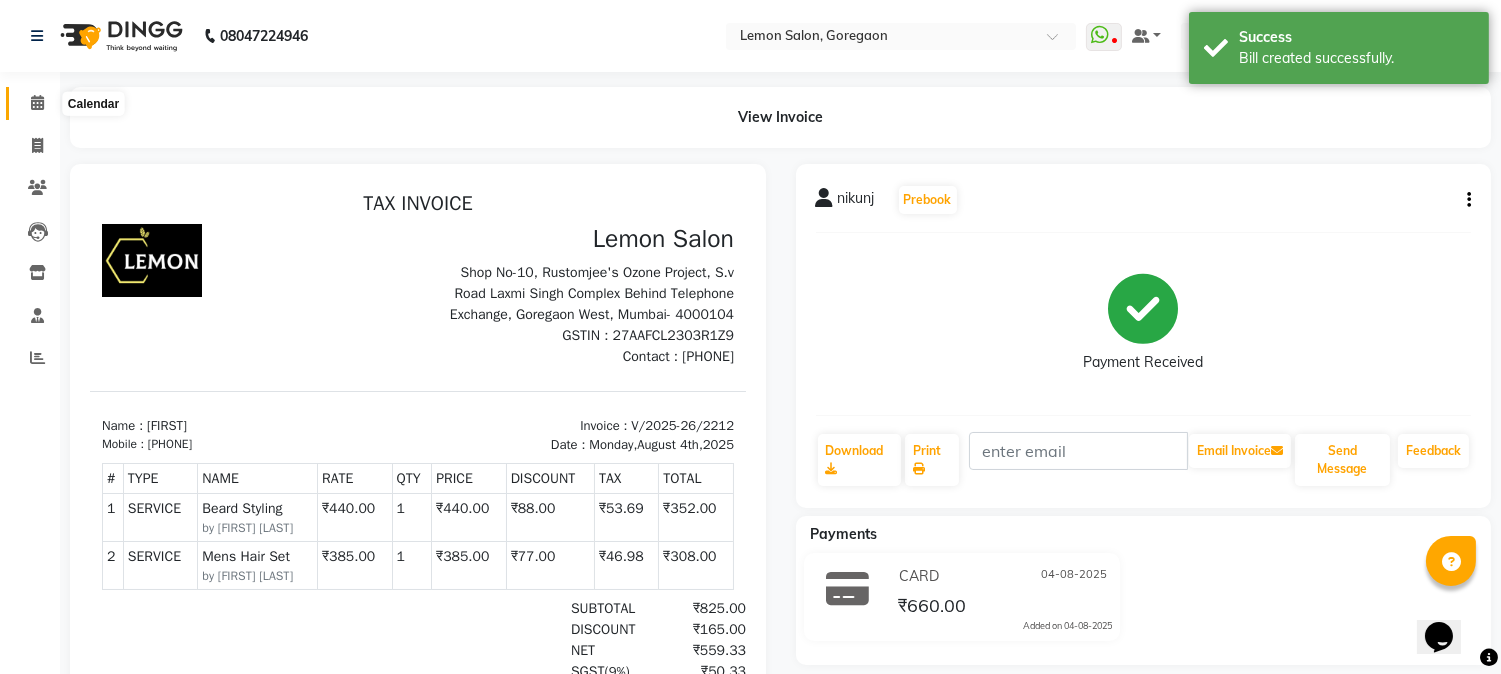 click 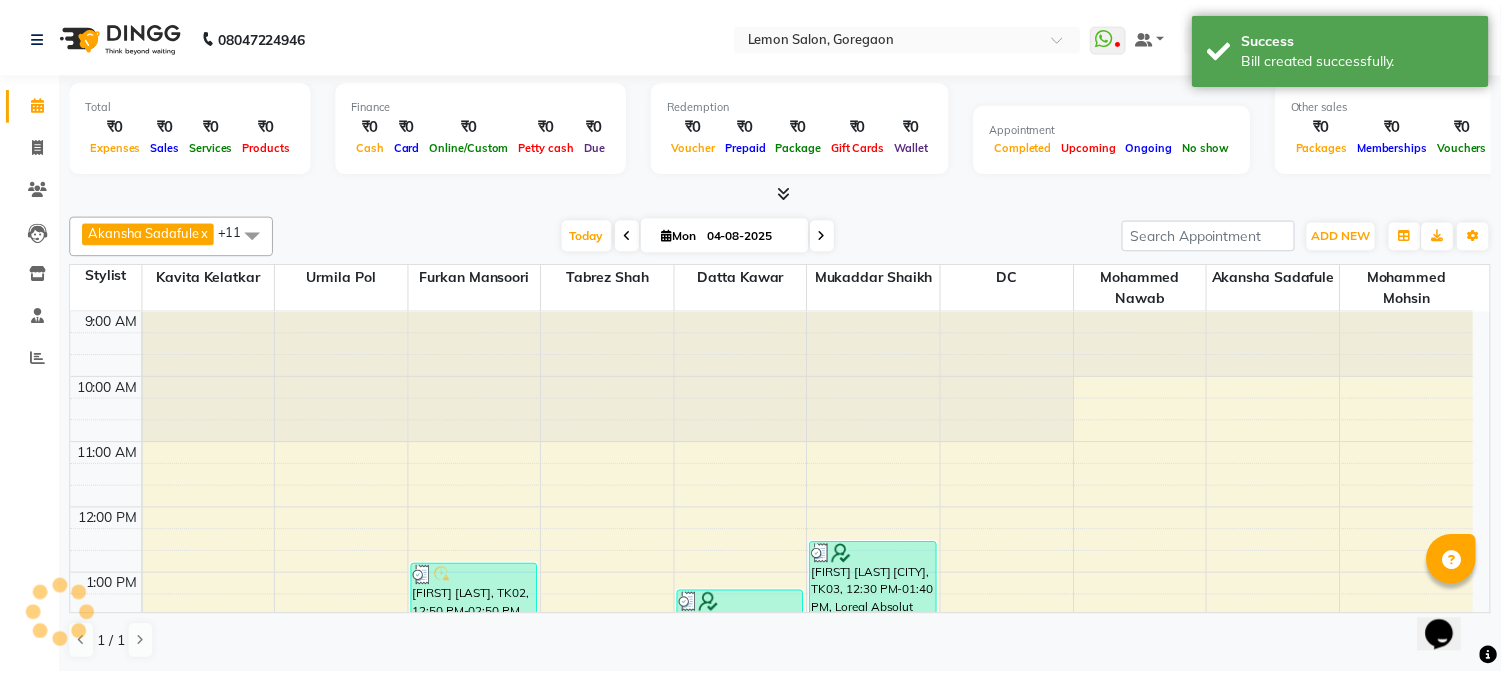 scroll, scrollTop: 0, scrollLeft: 0, axis: both 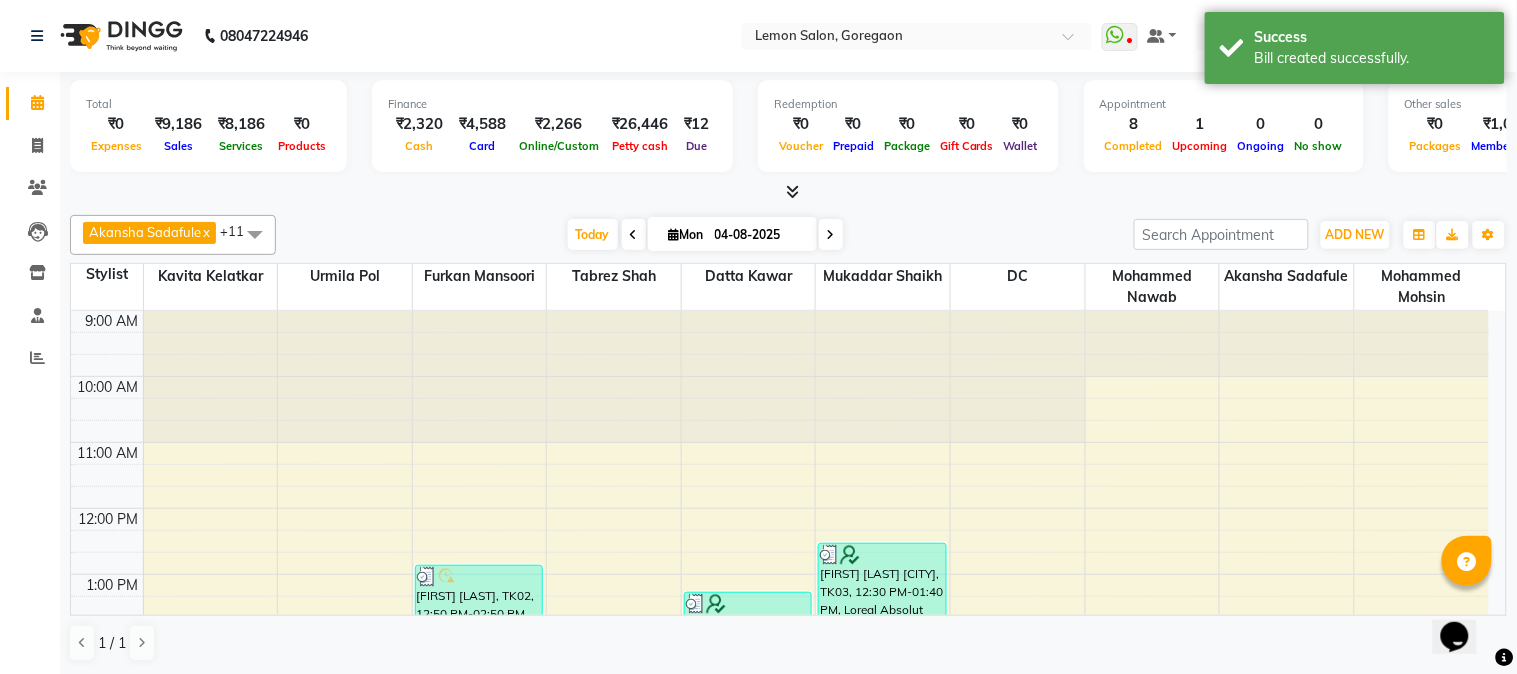 click on "Reports" 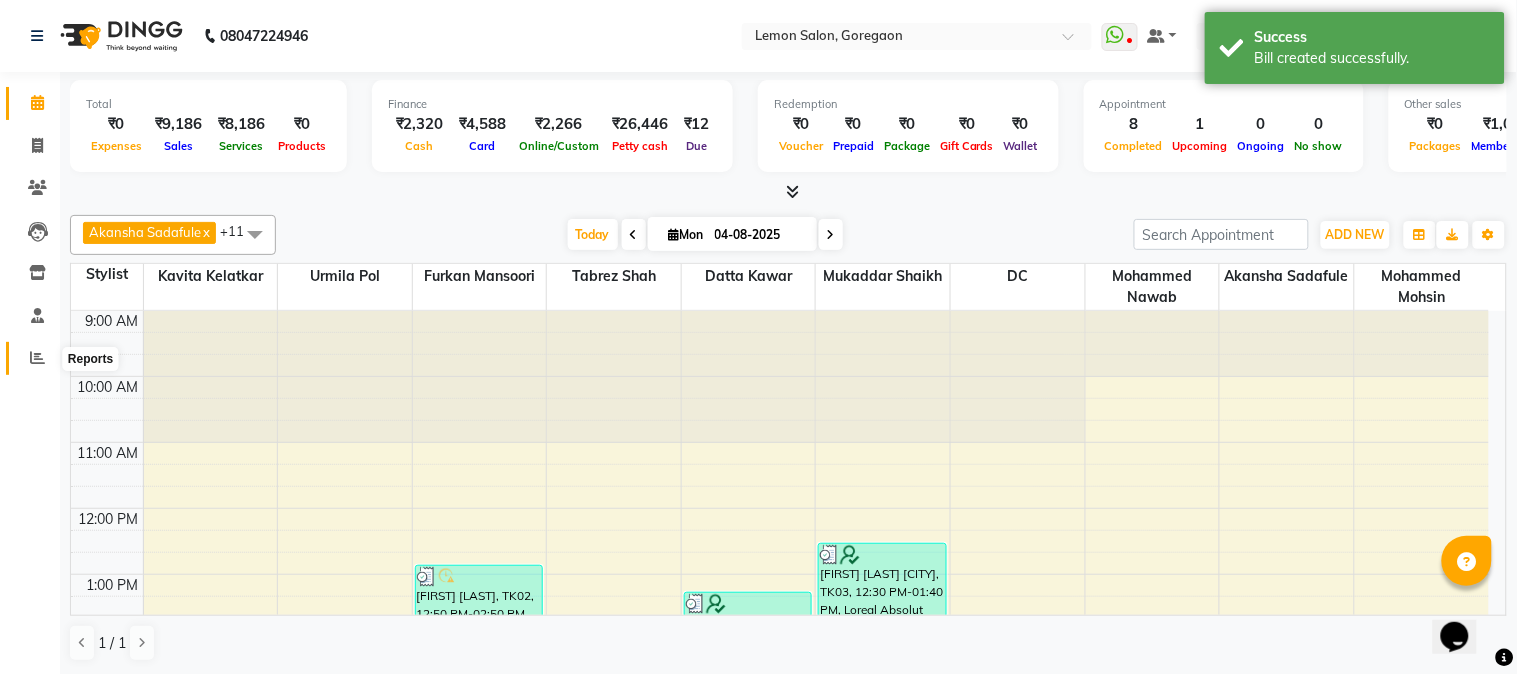 click 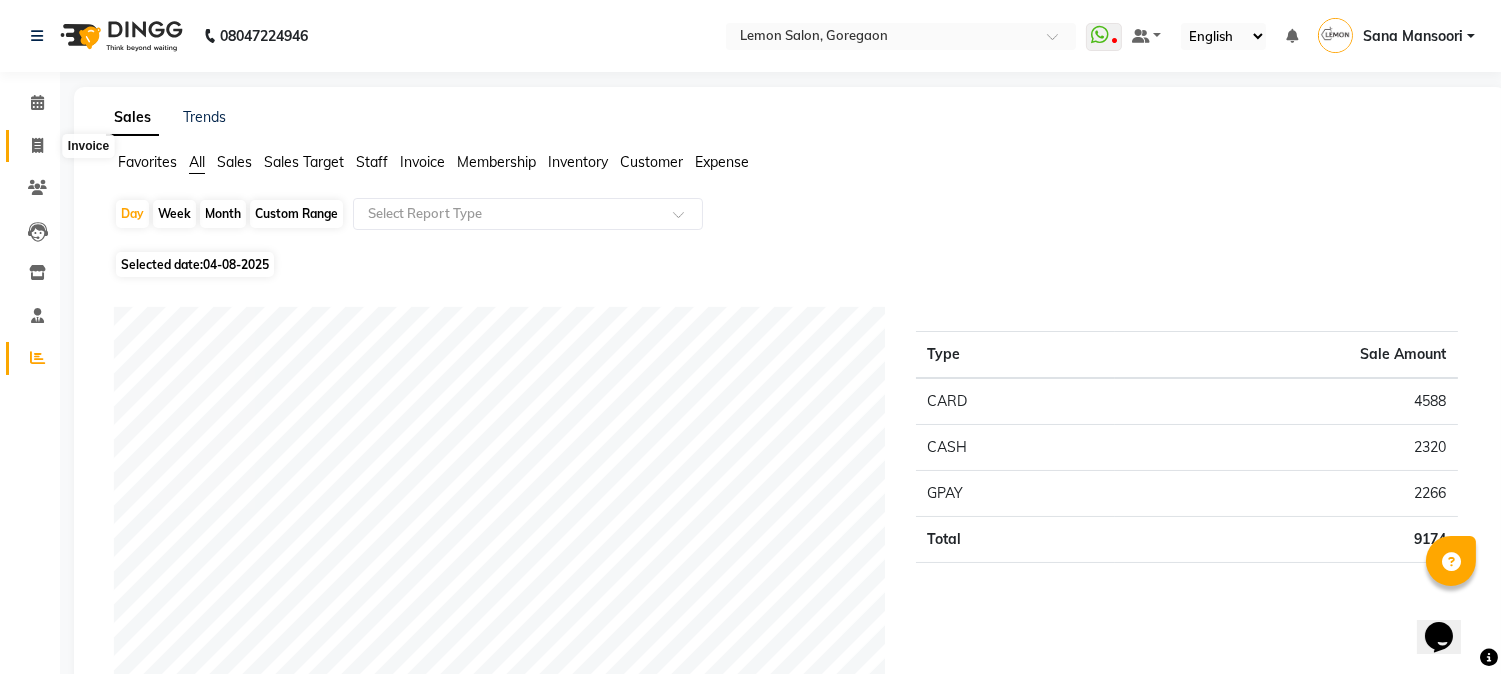 click 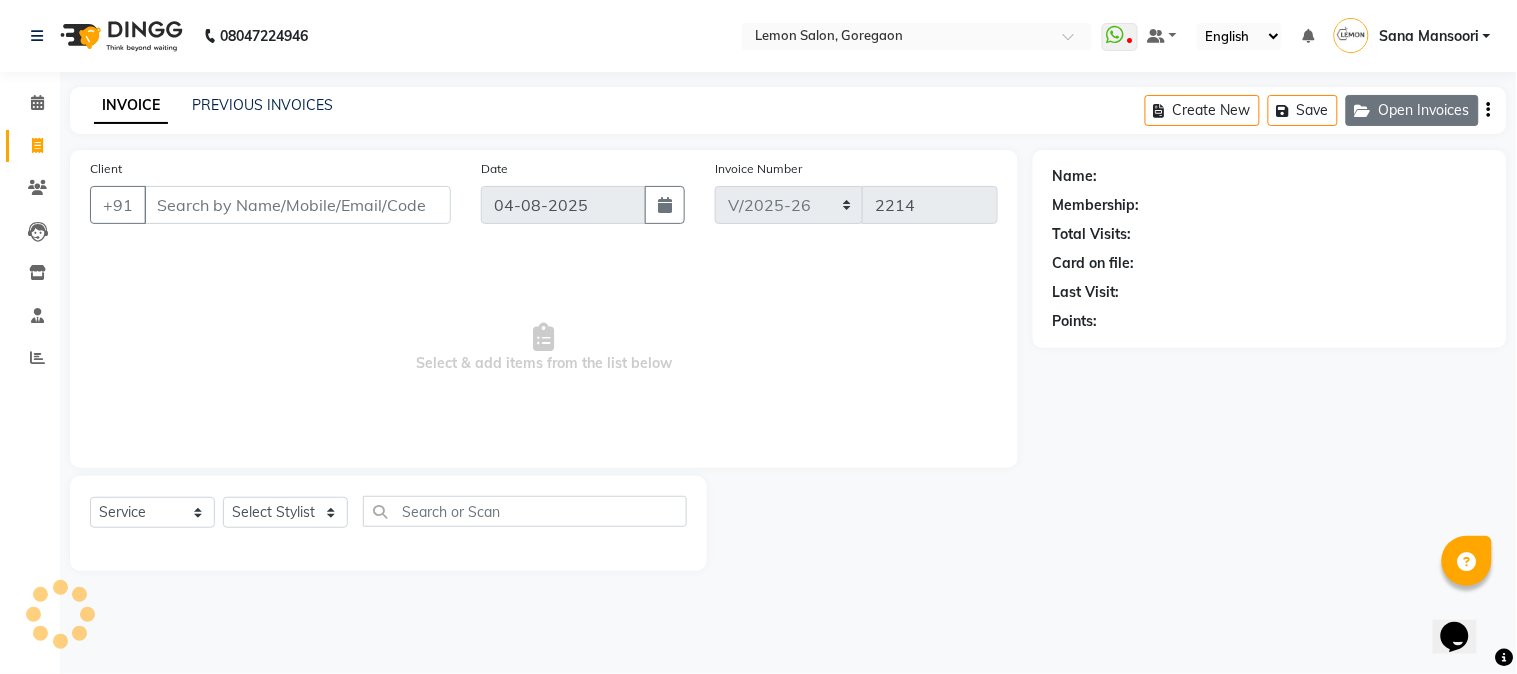click on "Open Invoices" 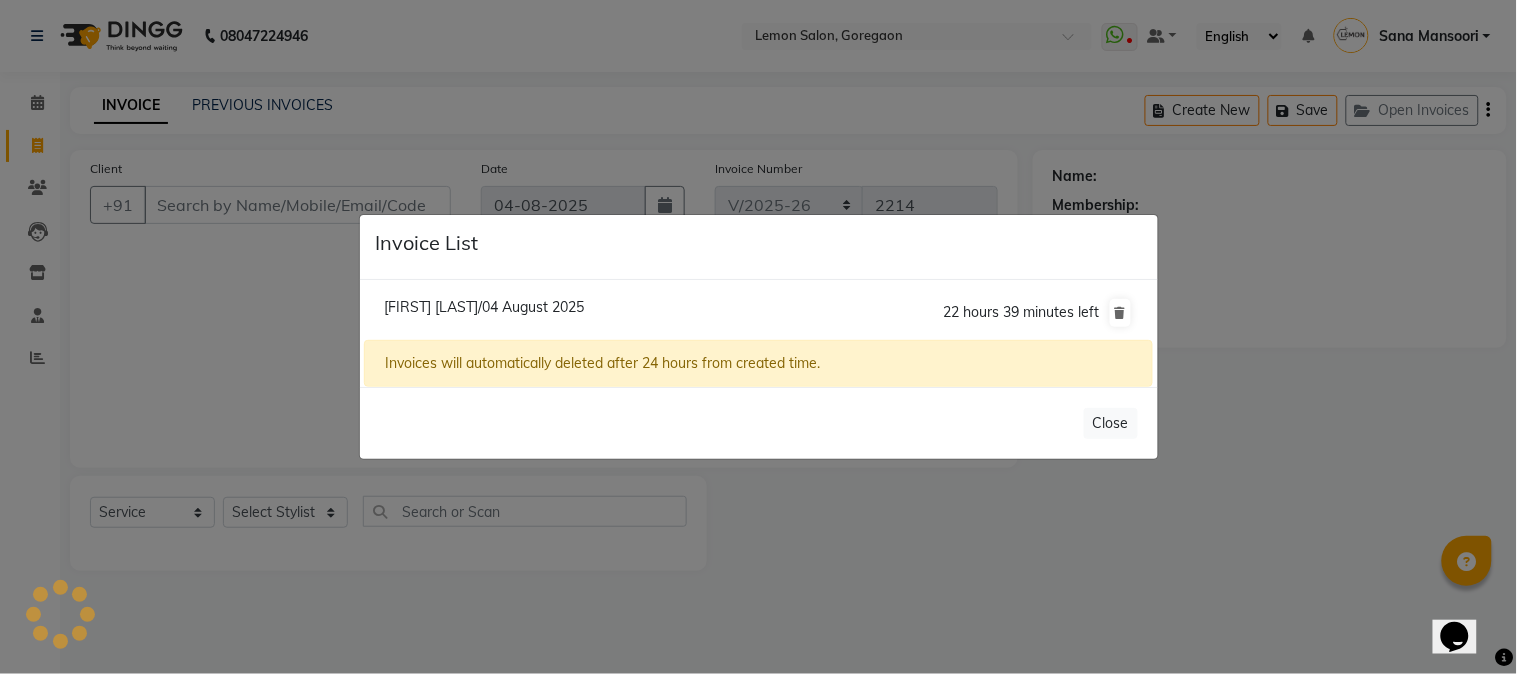 click on "Sangeeta Bansal/04 August 2025" 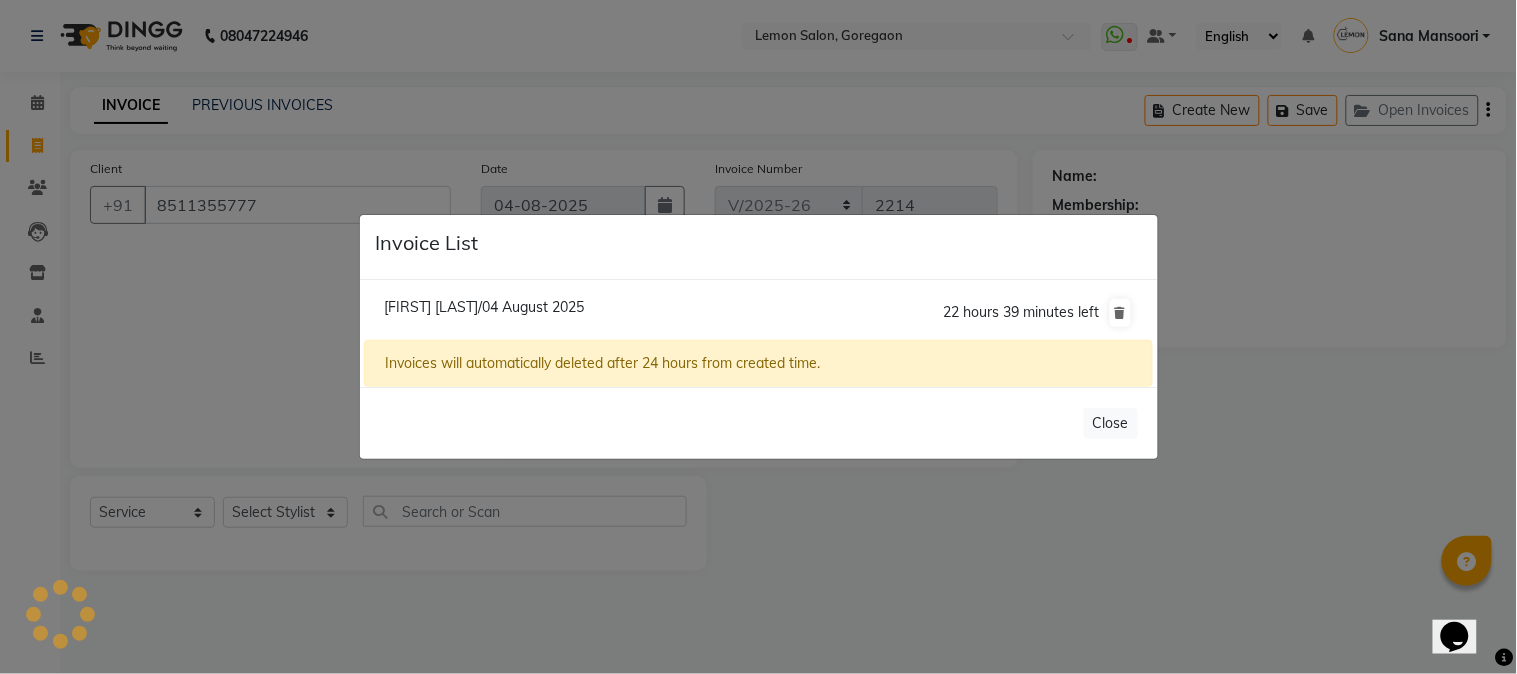 select on "1: Object" 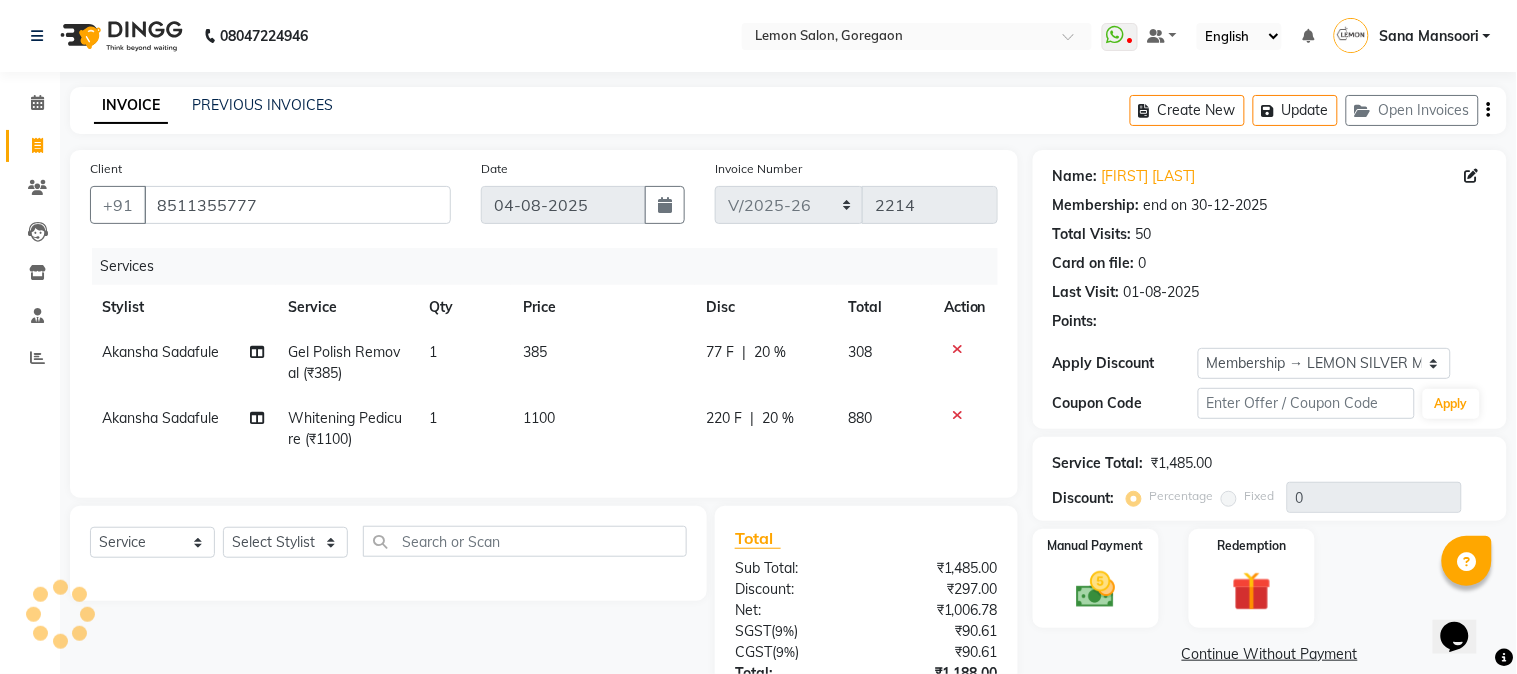 type on "20" 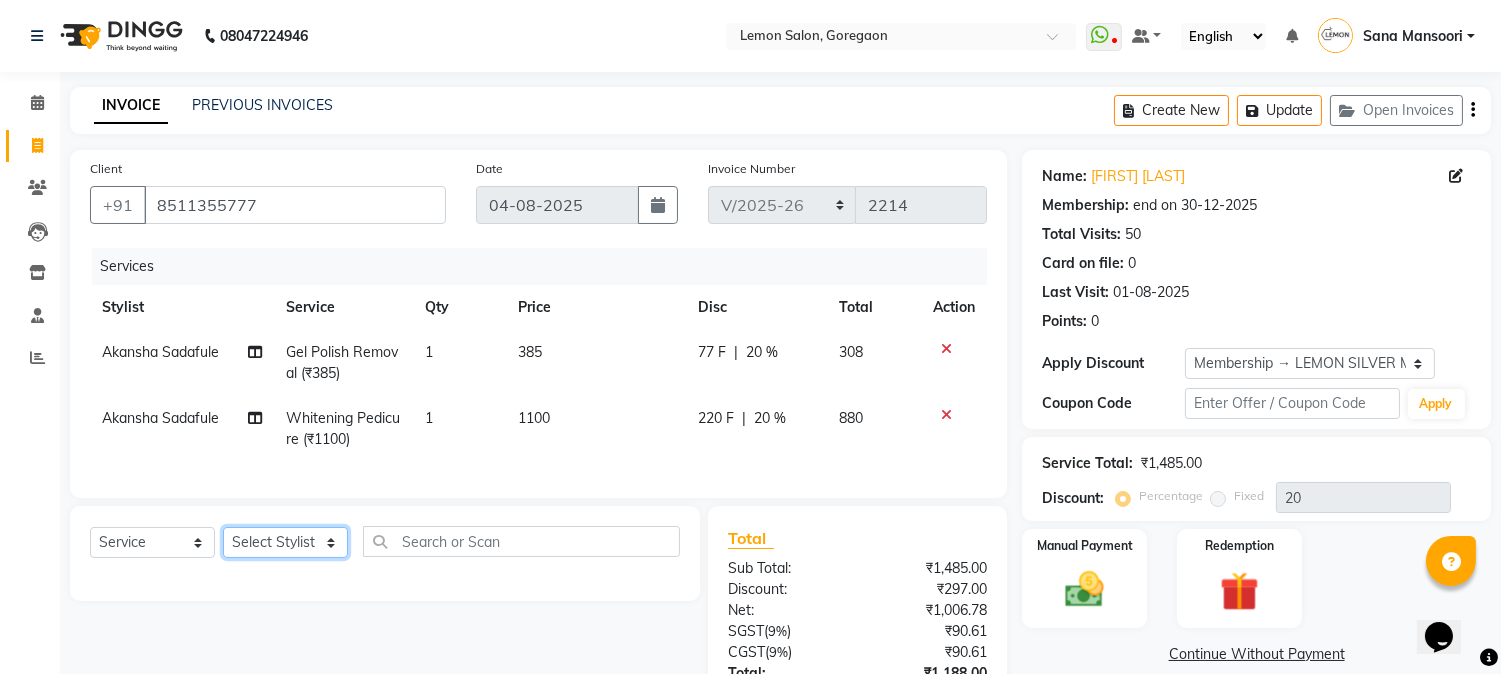 click on "Select Stylist Akansha Sadafule Asma Dshpande Datta Kawar DC Furkan Mansoori kavita Kelatkar  Manisha Mohammed Mohsin  Mohammed Nawab  Mukaddar Shaikh Sana Mansoori Sandhya Tabrez Shah  Urmila Pol" 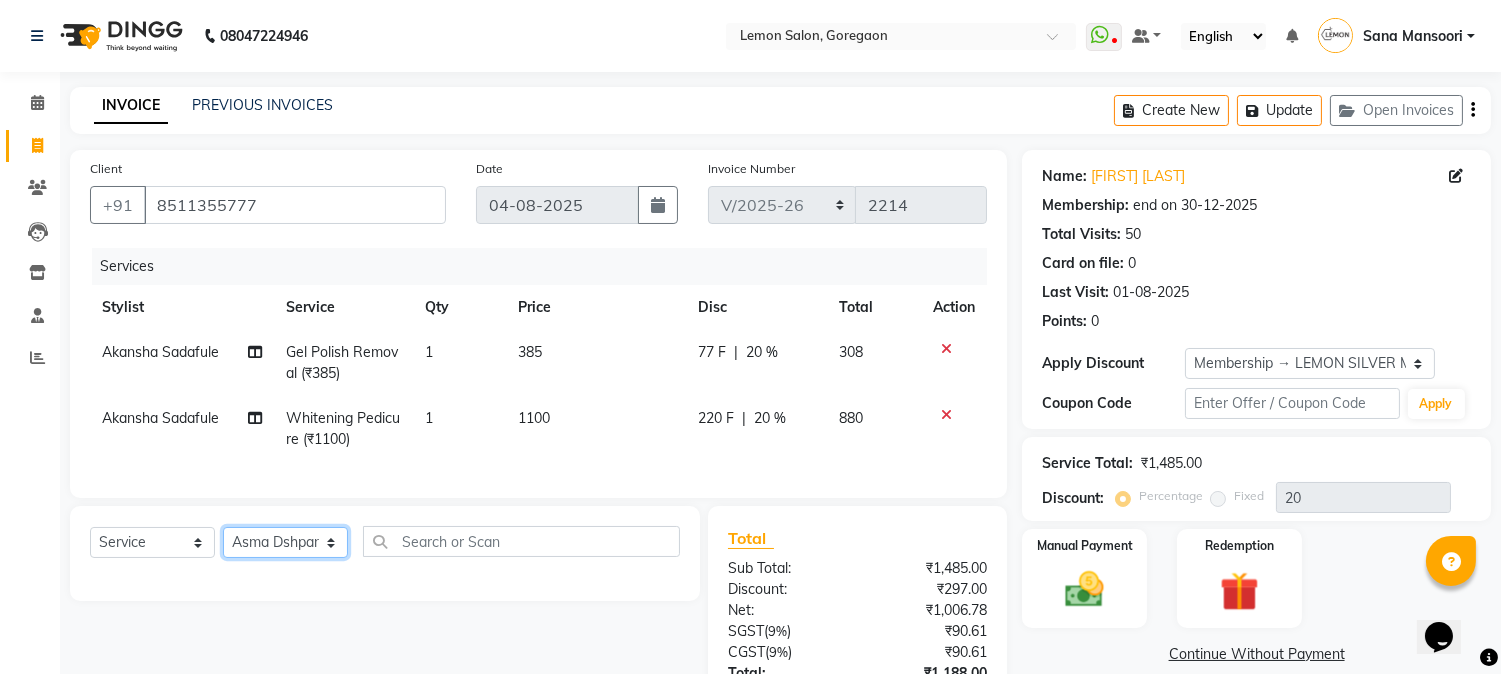 click on "Select Stylist Akansha Sadafule Asma Dshpande Datta Kawar DC Furkan Mansoori kavita Kelatkar  Manisha Mohammed Mohsin  Mohammed Nawab  Mukaddar Shaikh Sana Mansoori Sandhya Tabrez Shah  Urmila Pol" 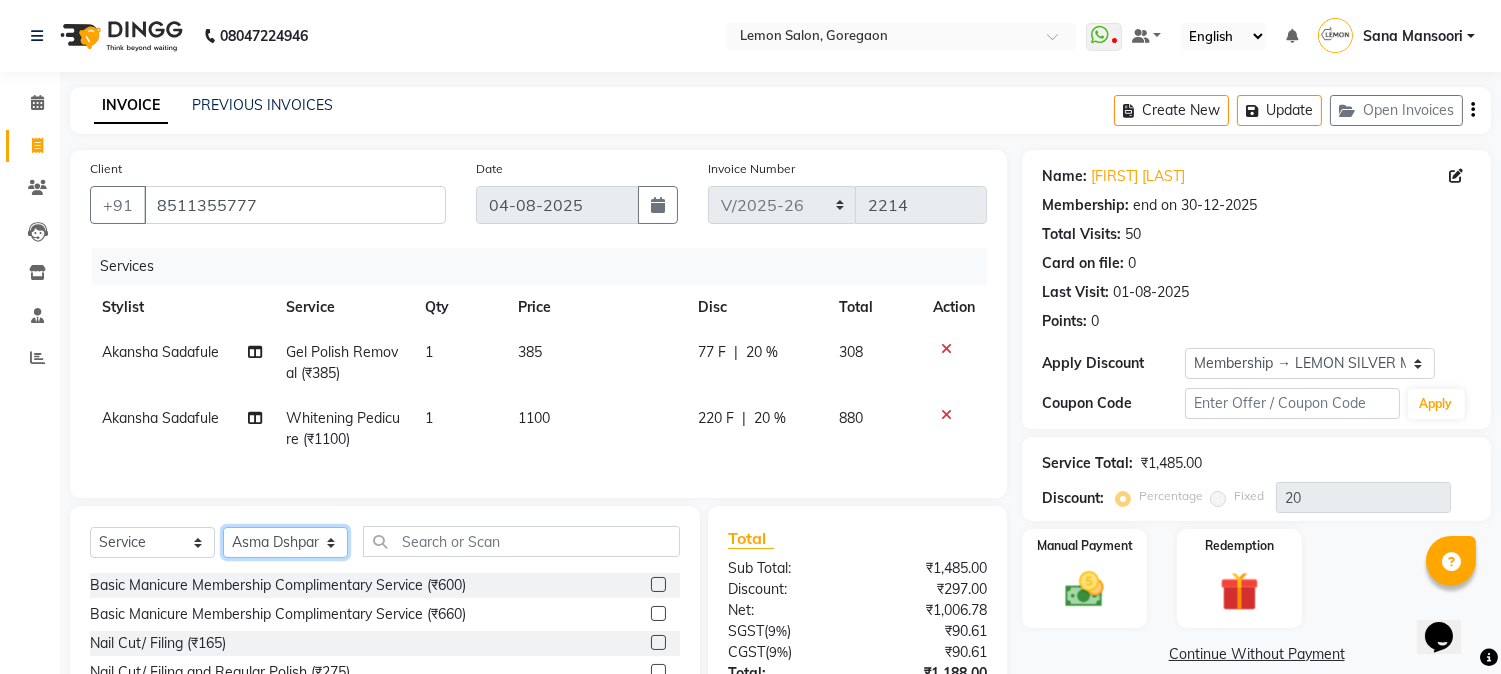 click on "Select Stylist Akansha Sadafule Asma Dshpande Datta Kawar DC Furkan Mansoori kavita Kelatkar  Manisha Mohammed Mohsin  Mohammed Nawab  Mukaddar Shaikh Sana Mansoori Sandhya Tabrez Shah  Urmila Pol" 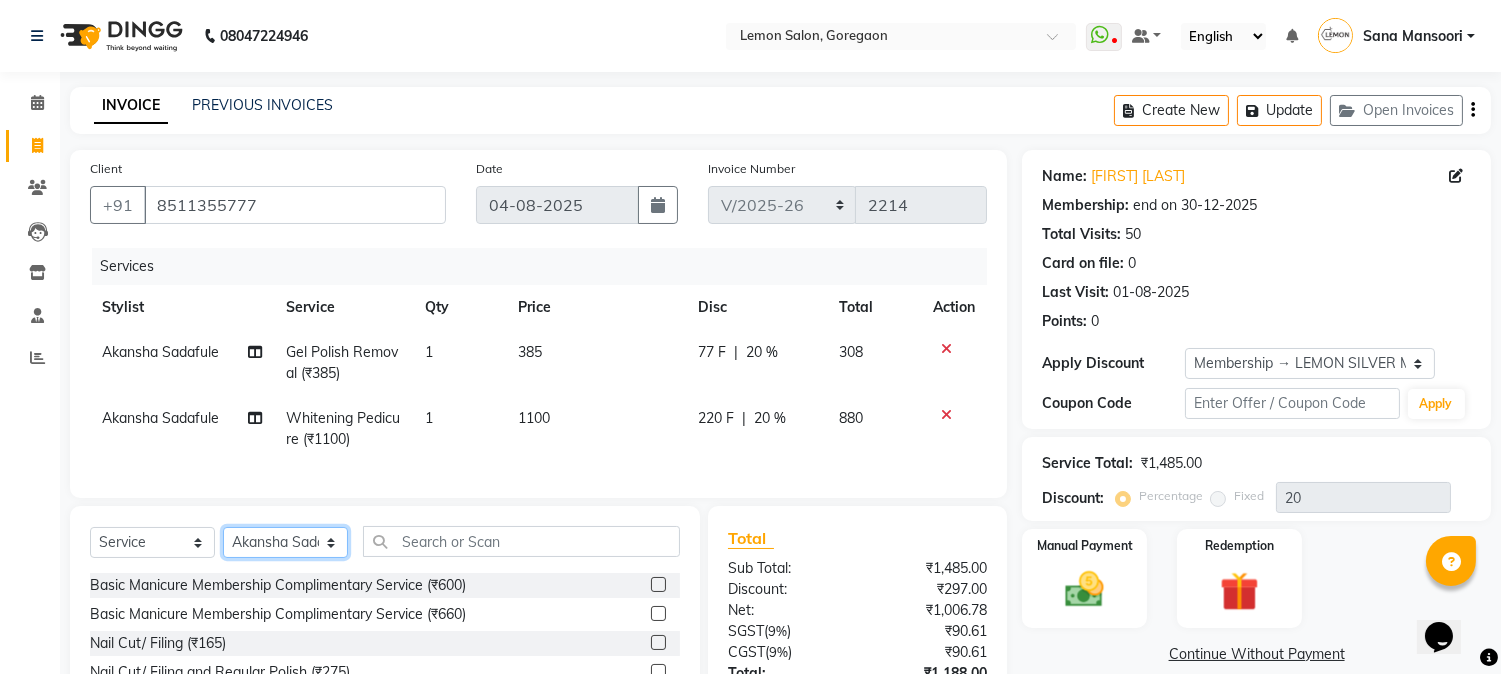 click on "Select Stylist Akansha Sadafule Asma Dshpande Datta Kawar DC Furkan Mansoori kavita Kelatkar  Manisha Mohammed Mohsin  Mohammed Nawab  Mukaddar Shaikh Sana Mansoori Sandhya Tabrez Shah  Urmila Pol" 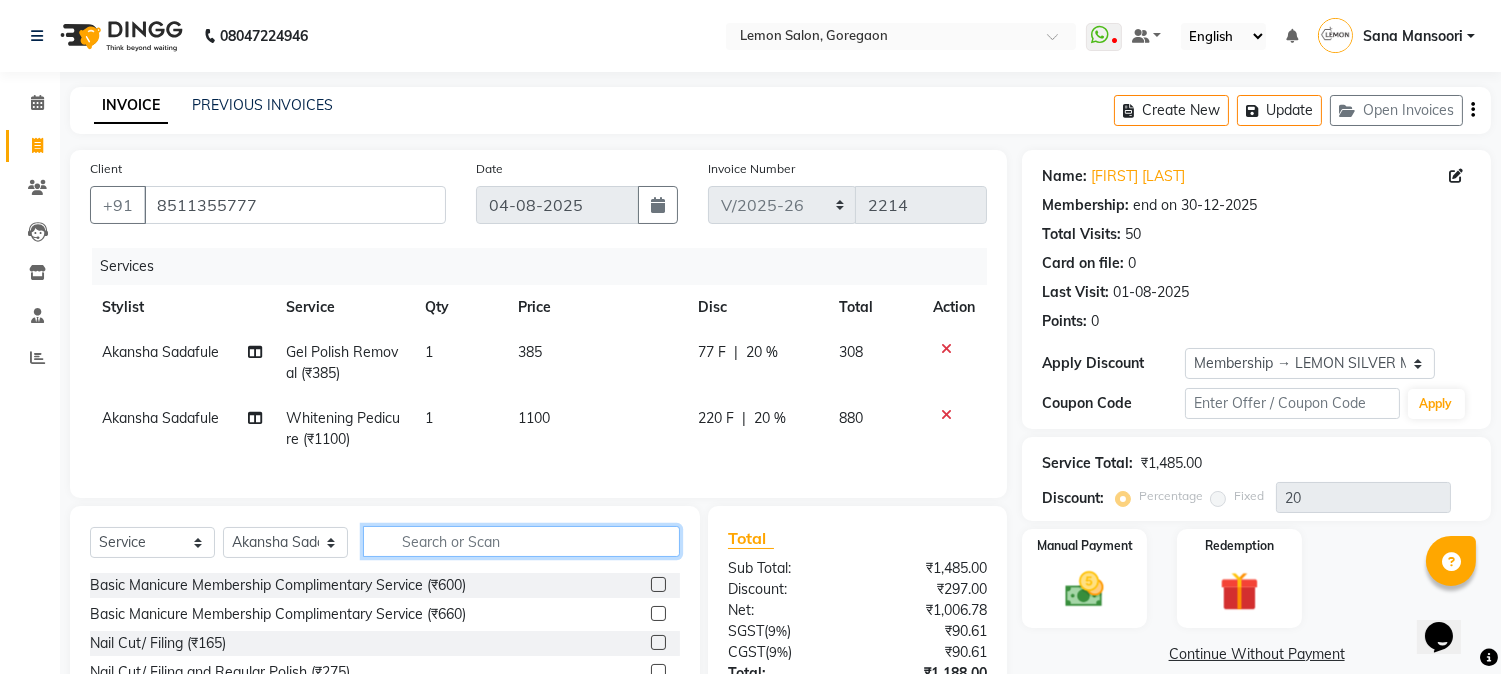 click 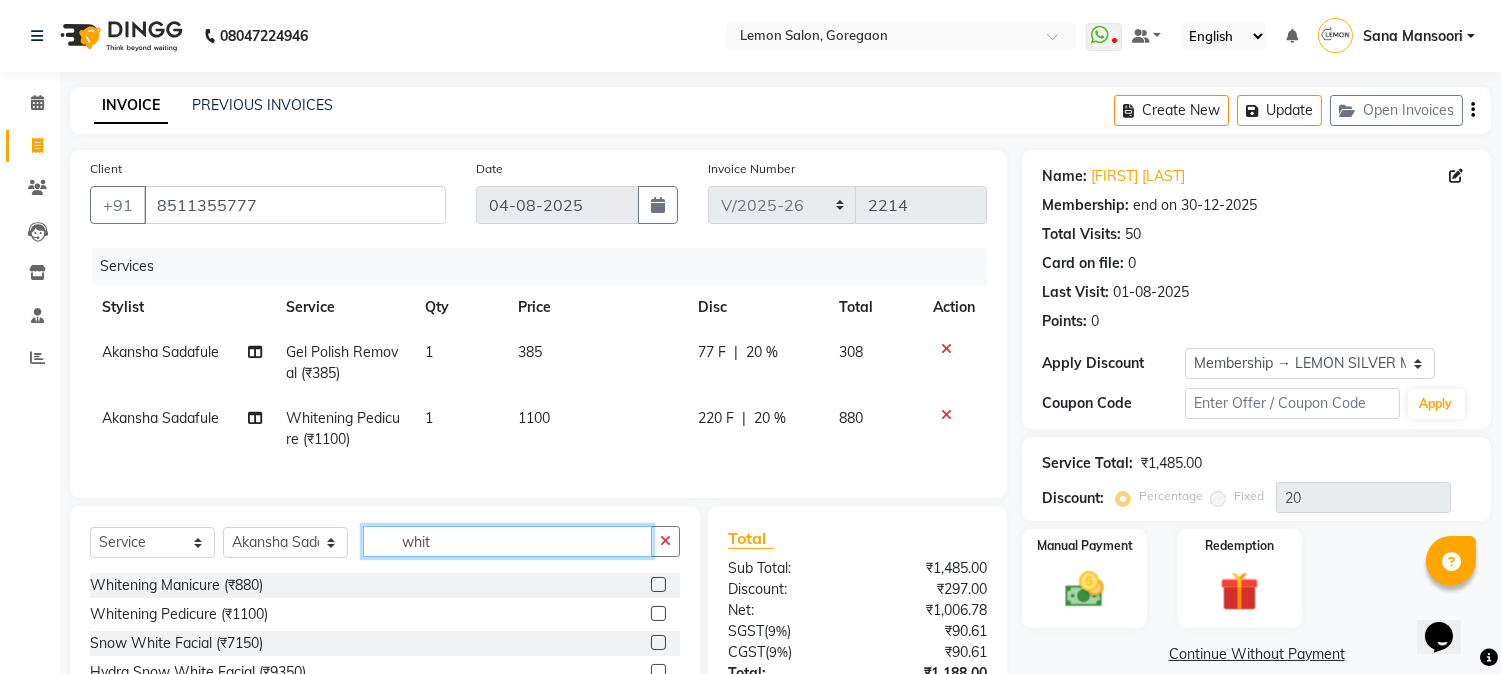 scroll, scrollTop: 172, scrollLeft: 0, axis: vertical 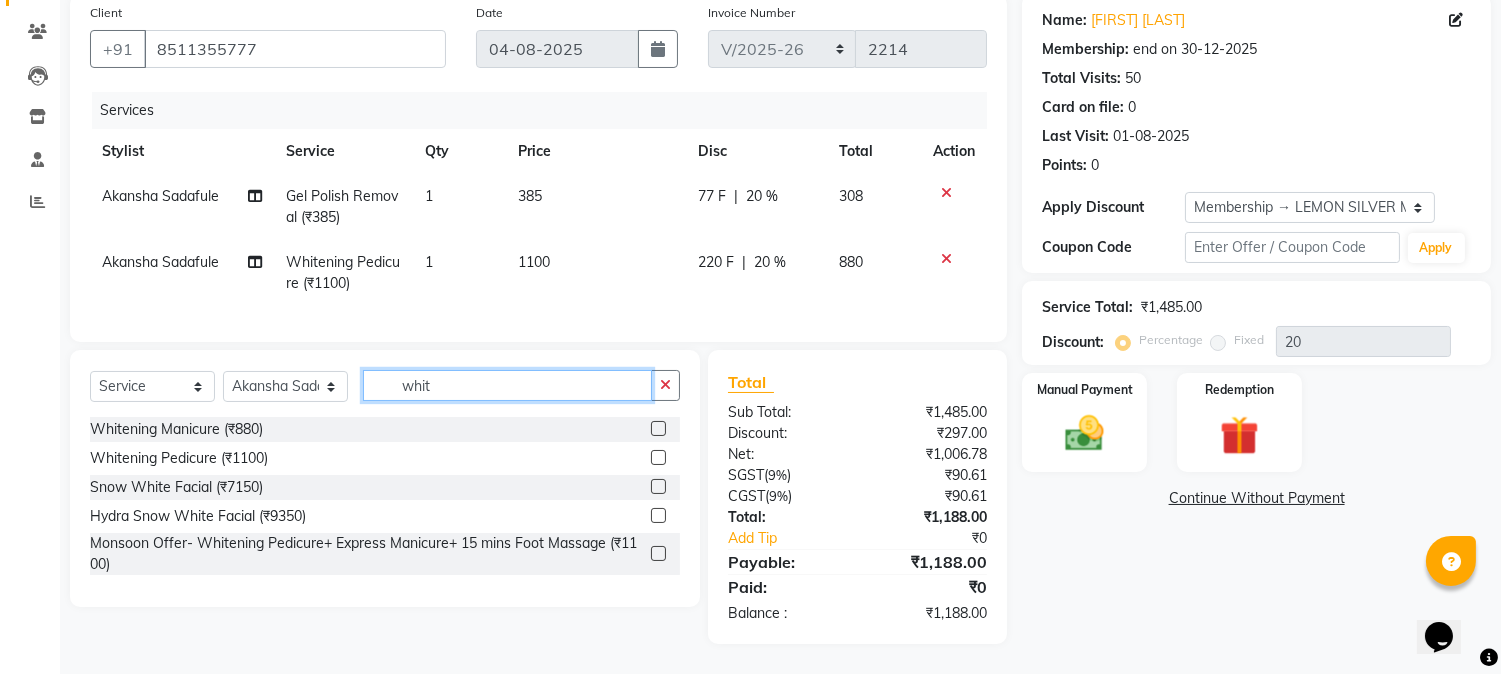 type on "whit" 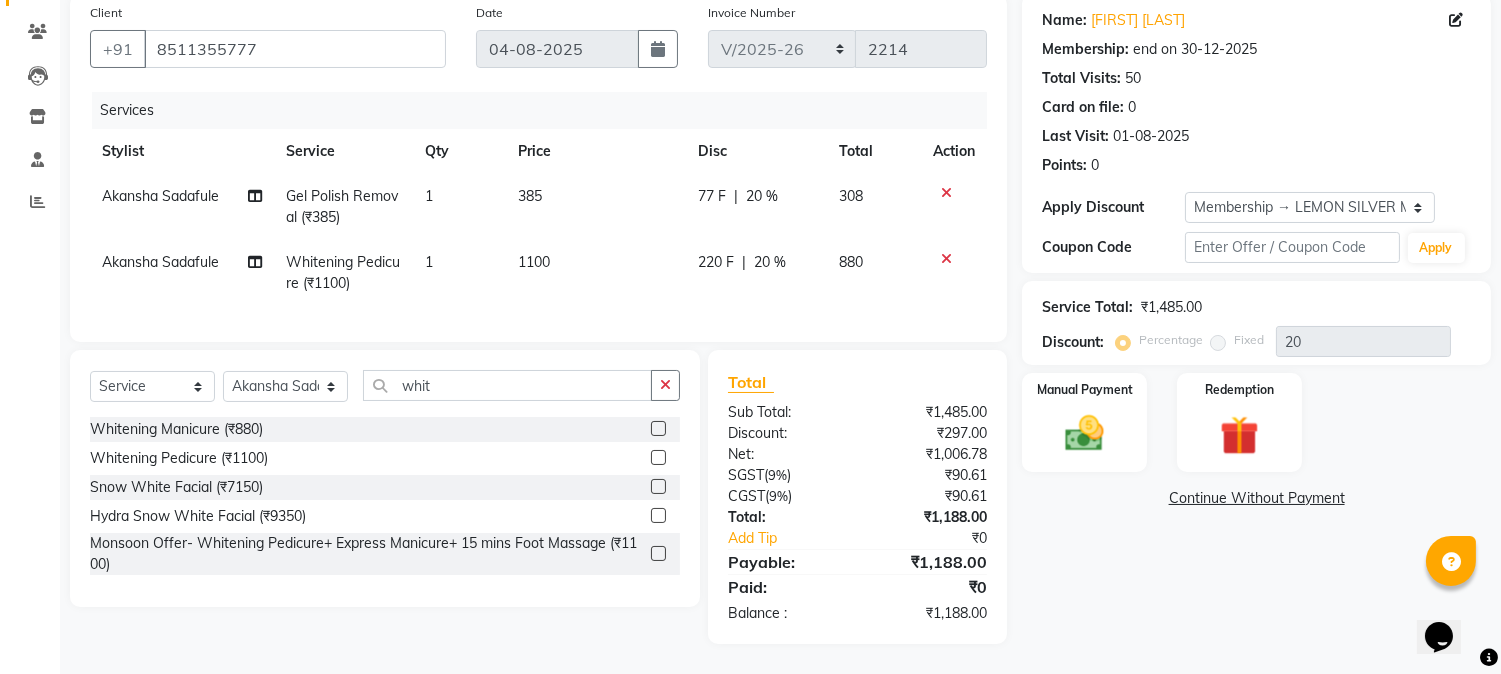click 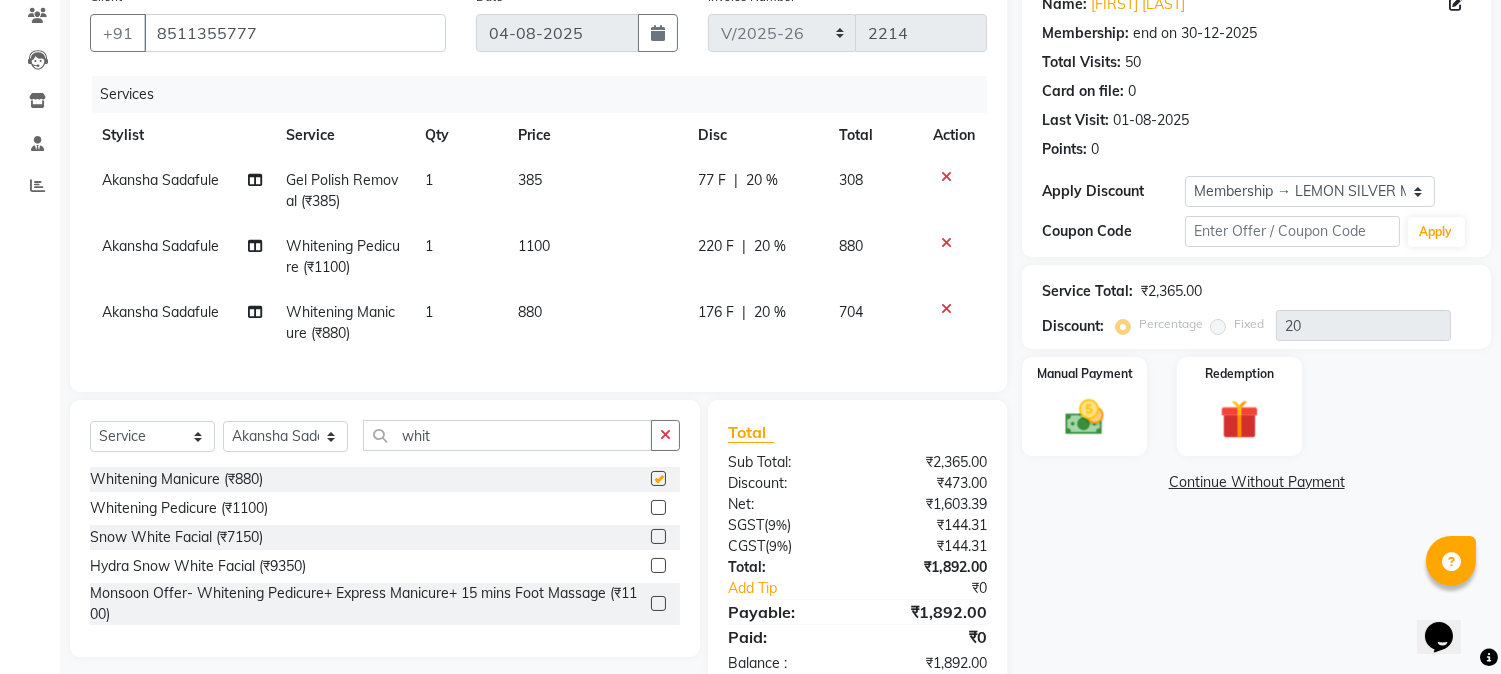 checkbox on "false" 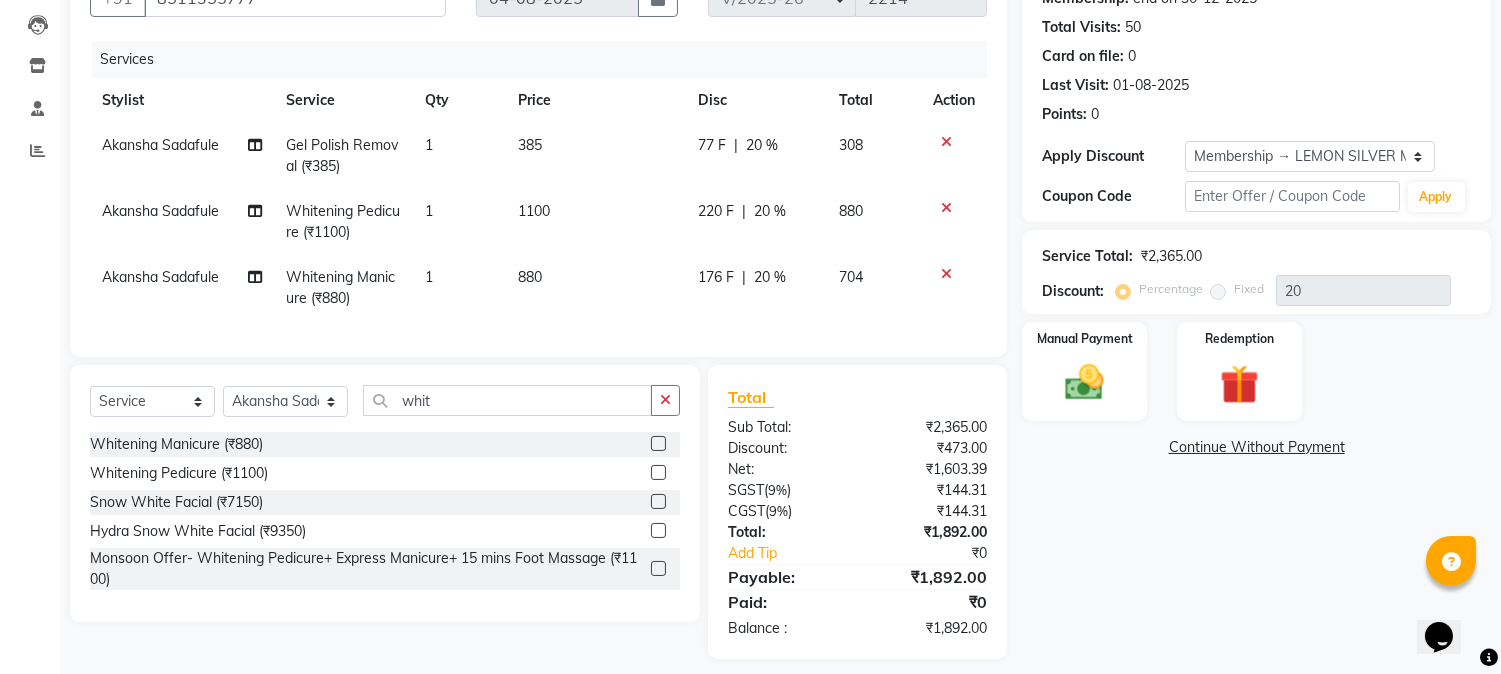 scroll, scrollTop: 238, scrollLeft: 0, axis: vertical 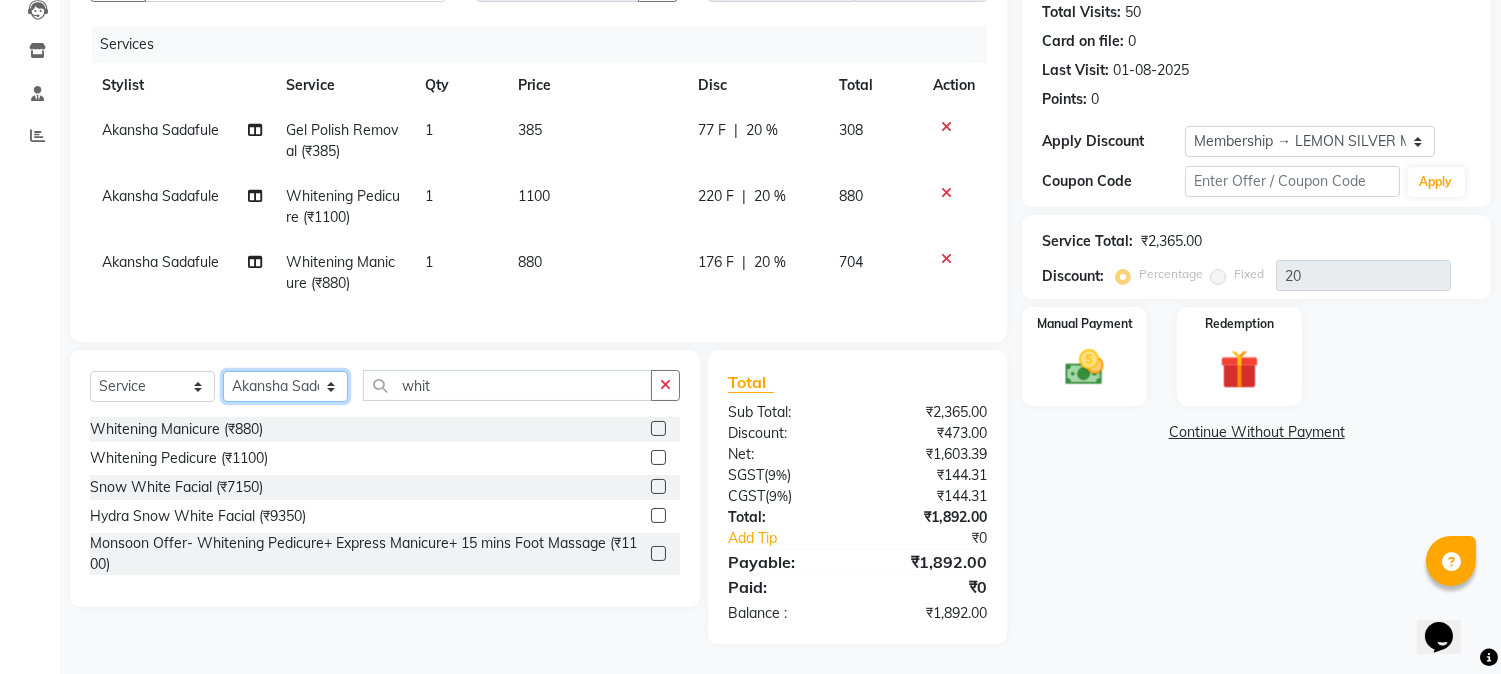 click on "Select Stylist Akansha Sadafule Asma Dshpande Datta Kawar DC Furkan Mansoori kavita Kelatkar  Manisha Mohammed Mohsin  Mohammed Nawab  Mukaddar Shaikh Sana Mansoori Sandhya Tabrez Shah  Urmila Pol" 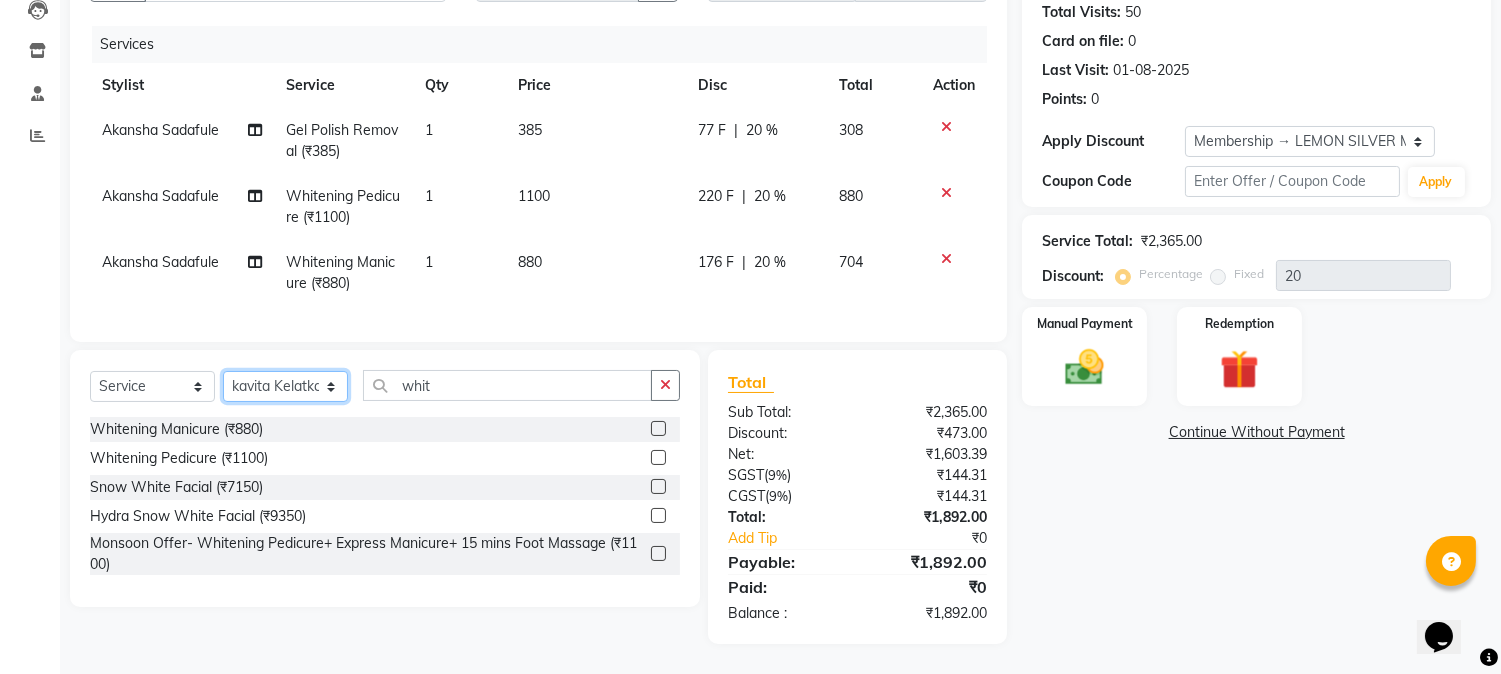 click on "Select Stylist Akansha Sadafule Asma Dshpande Datta Kawar DC Furkan Mansoori kavita Kelatkar  Manisha Mohammed Mohsin  Mohammed Nawab  Mukaddar Shaikh Sana Mansoori Sandhya Tabrez Shah  Urmila Pol" 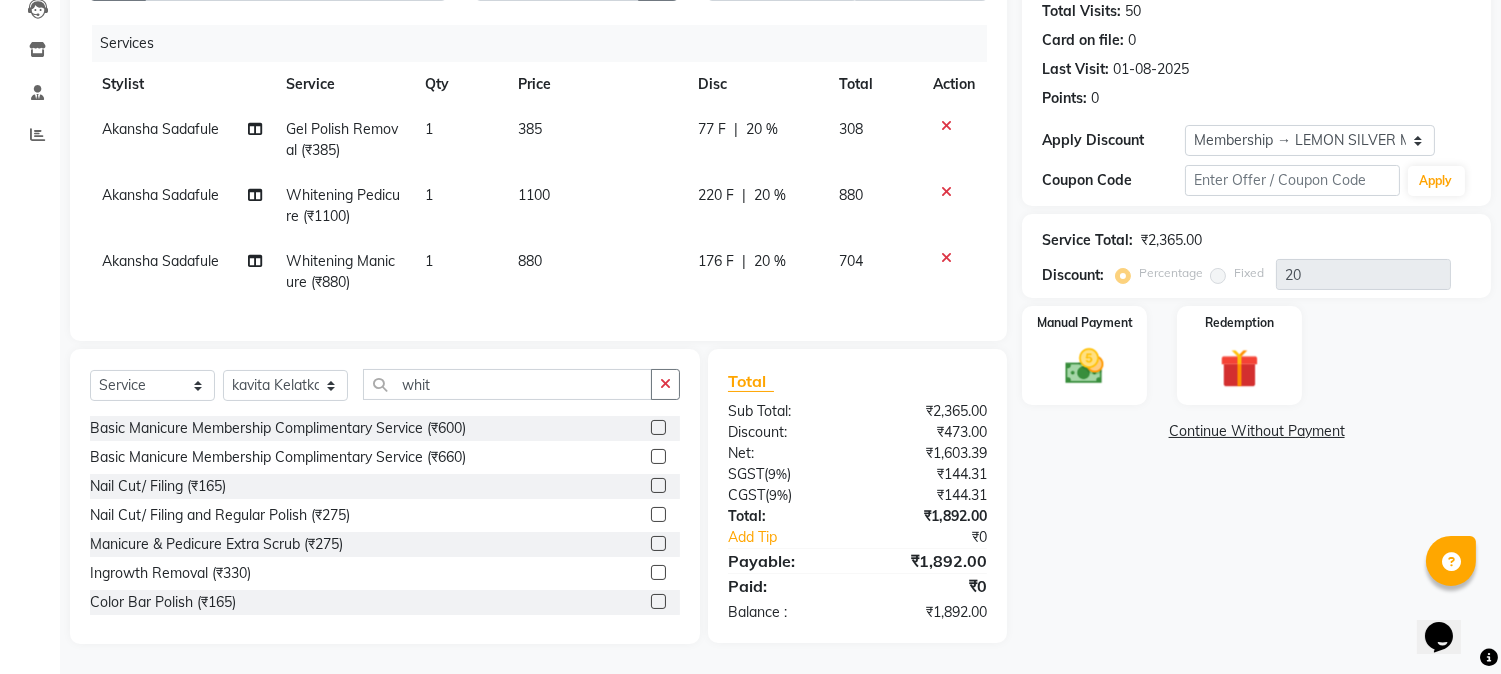 click on "Select  Service  Product  Membership  Package Voucher Prepaid Gift Card  Select Stylist Akansha Sadafule Asma Dshpande Datta Kawar DC Furkan Mansoori kavita Kelatkar  Manisha Mohammed Mohsin  Mohammed Nawab  Mukaddar Shaikh Sana Mansoori Sandhya Tabrez Shah  Urmila Pol whit Basic Manicure Membership Complimentary Service  (₹600)  Basic Manicure Membership Complimentary Service (₹660)  Nail Cut/ Filing (₹165)  Nail Cut/ Filing and Regular Polish (₹275)  Manicure & Pedicure Extra Scrub (₹275)  Ingrowth Removal (₹330)  Color Bar Polish (₹165)  OPI Polish (₹330)  French Polish (₹330)  OPI French Polish (₹550)  Whitening Manicure (₹880)  Whitening Pedicure (₹1100)  Spa Manicure (₹1320)  Spa Pedicure (₹1540)  Aroma Manicure (₹1430)  Aroma Pedicure (₹1760)  Ice Cream Manicure (₹2200)  Ice Cream Pedicure (₹2750)  Sugar Peel Manicure (₹1980)  Sugar Peel Pedicure (₹2475)  Marine Luxury Manicure (₹2530)  Marine Luxury Pedicure (₹3630)  Lemon Luxury Manicure (₹3080)" 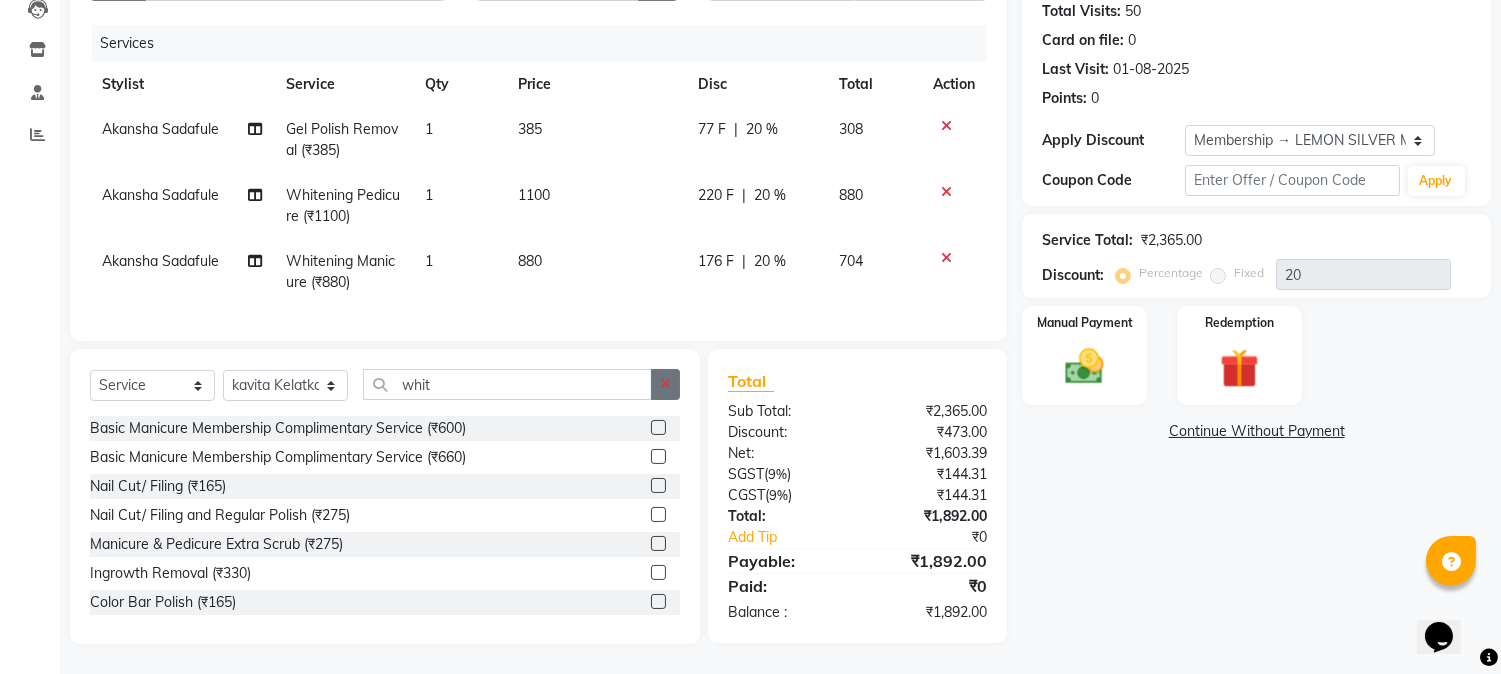 click 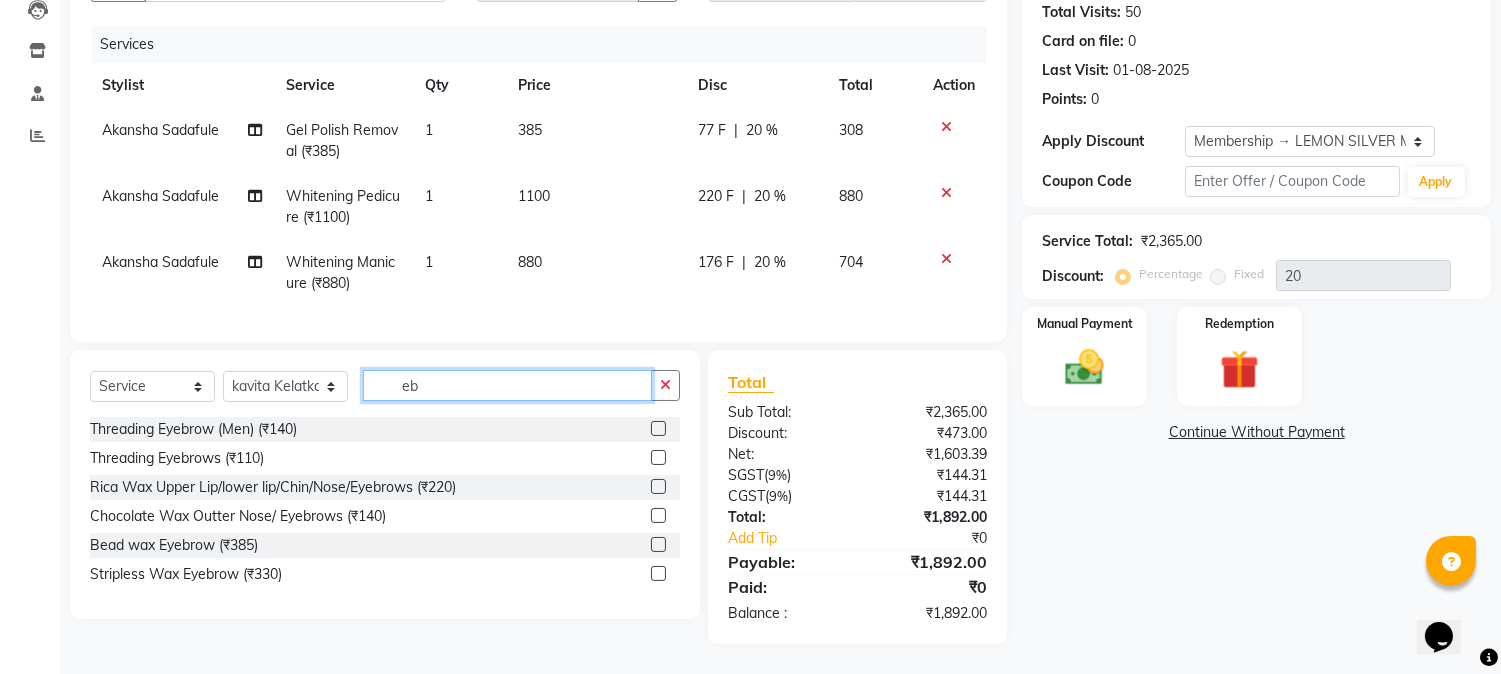 type on "eb" 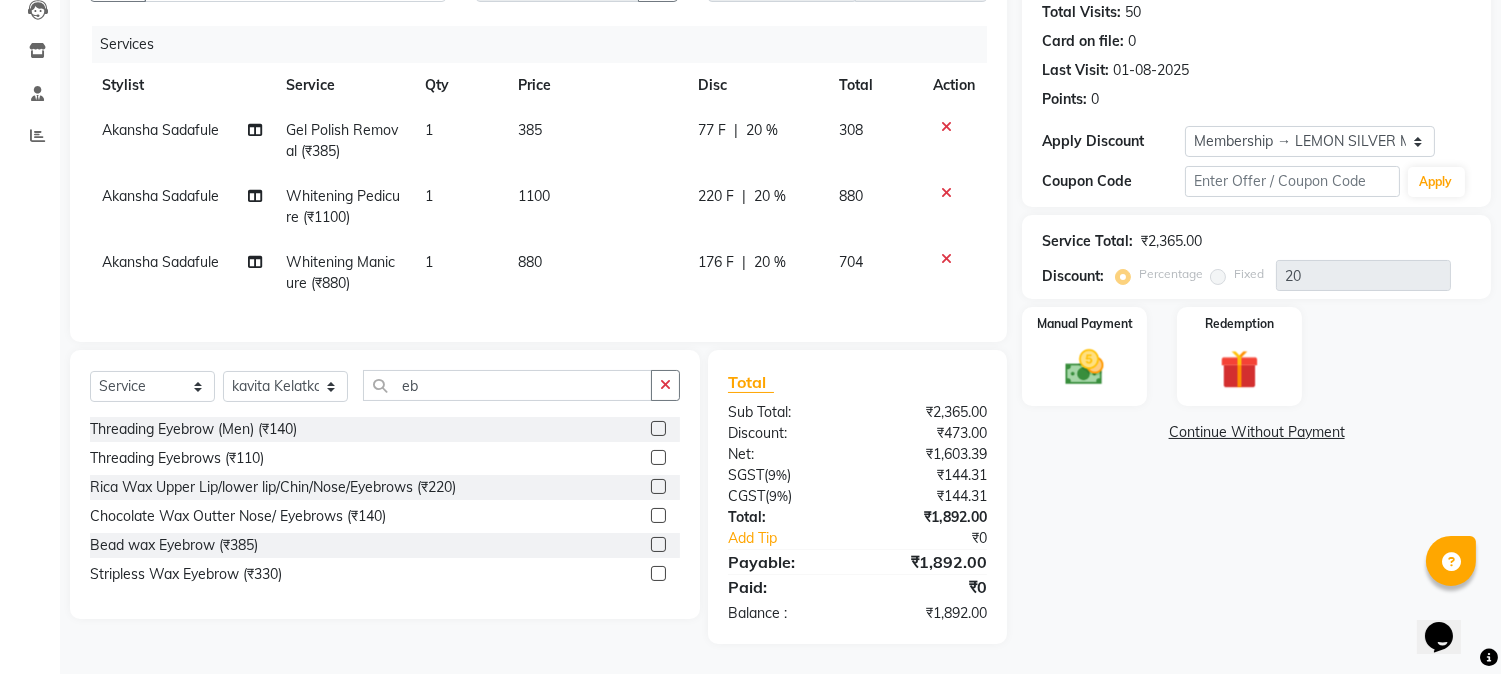 click 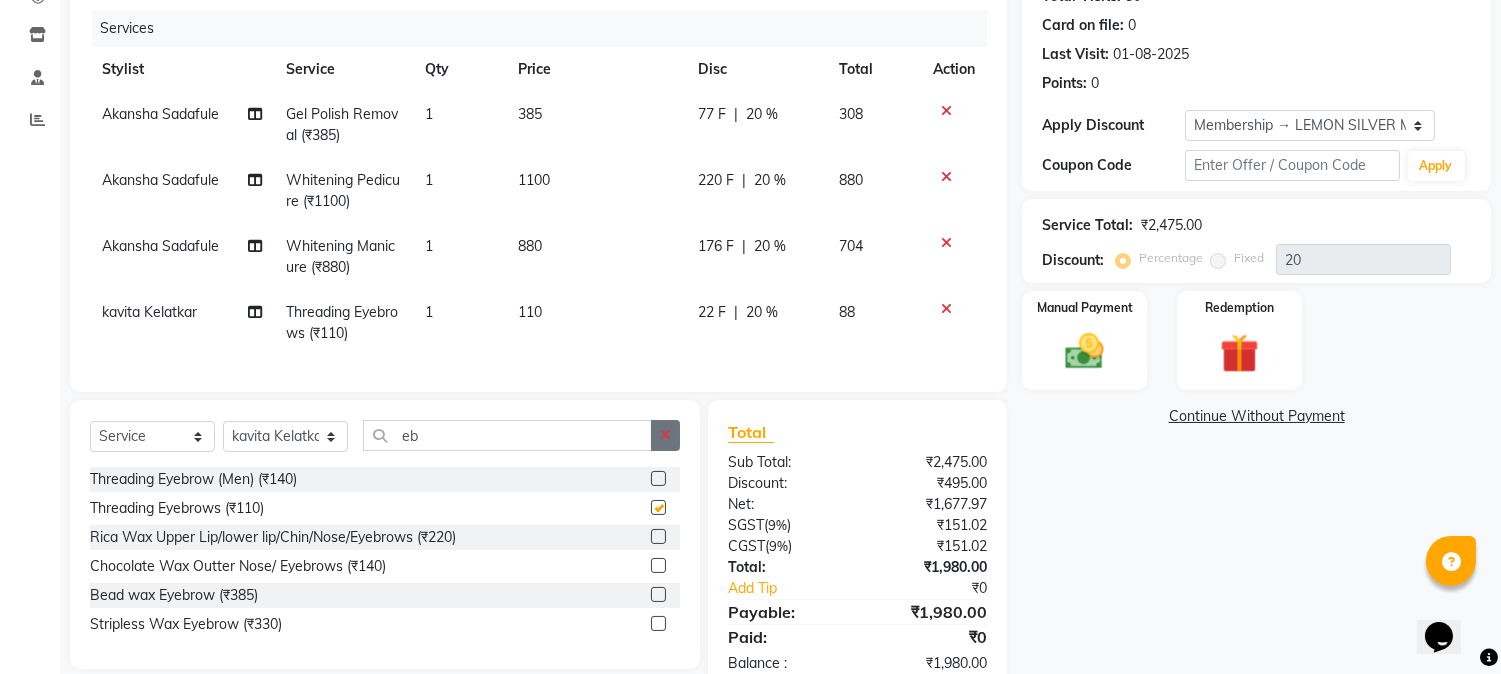 checkbox on "false" 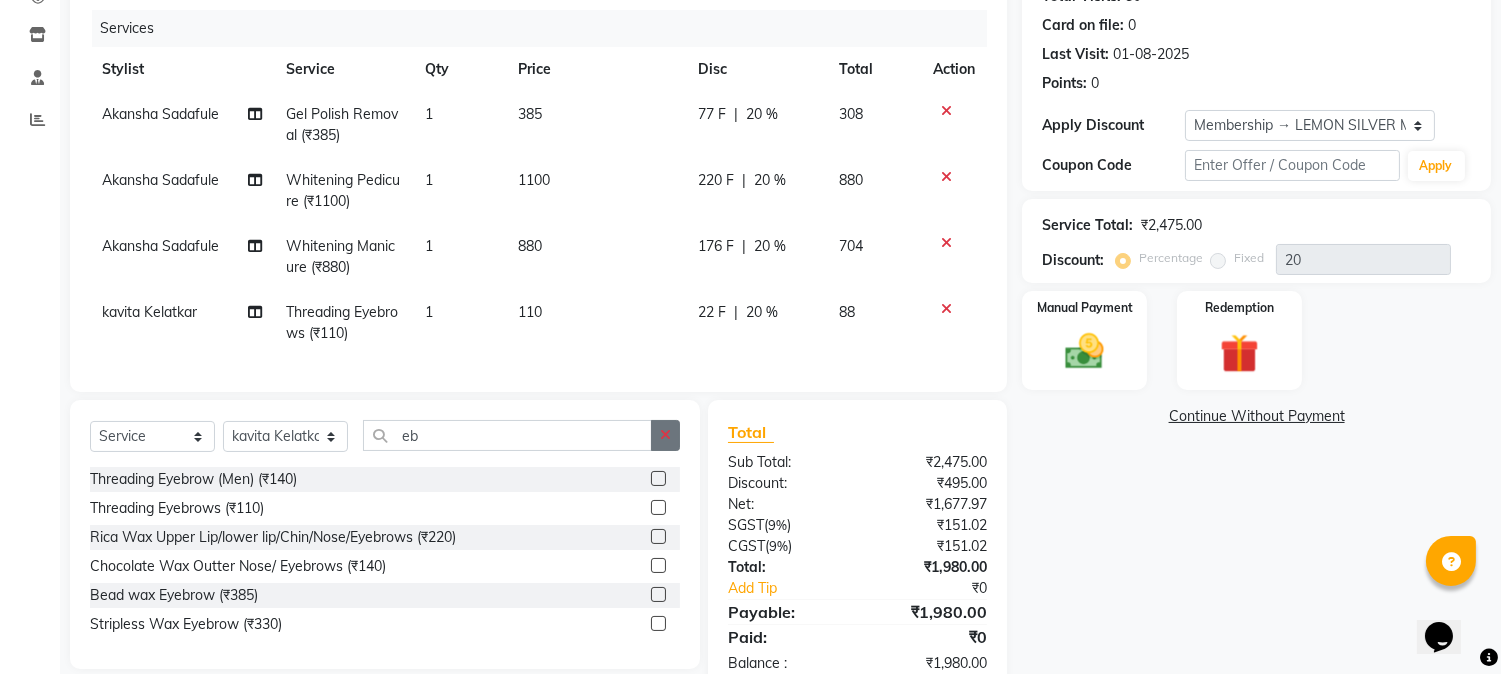 click 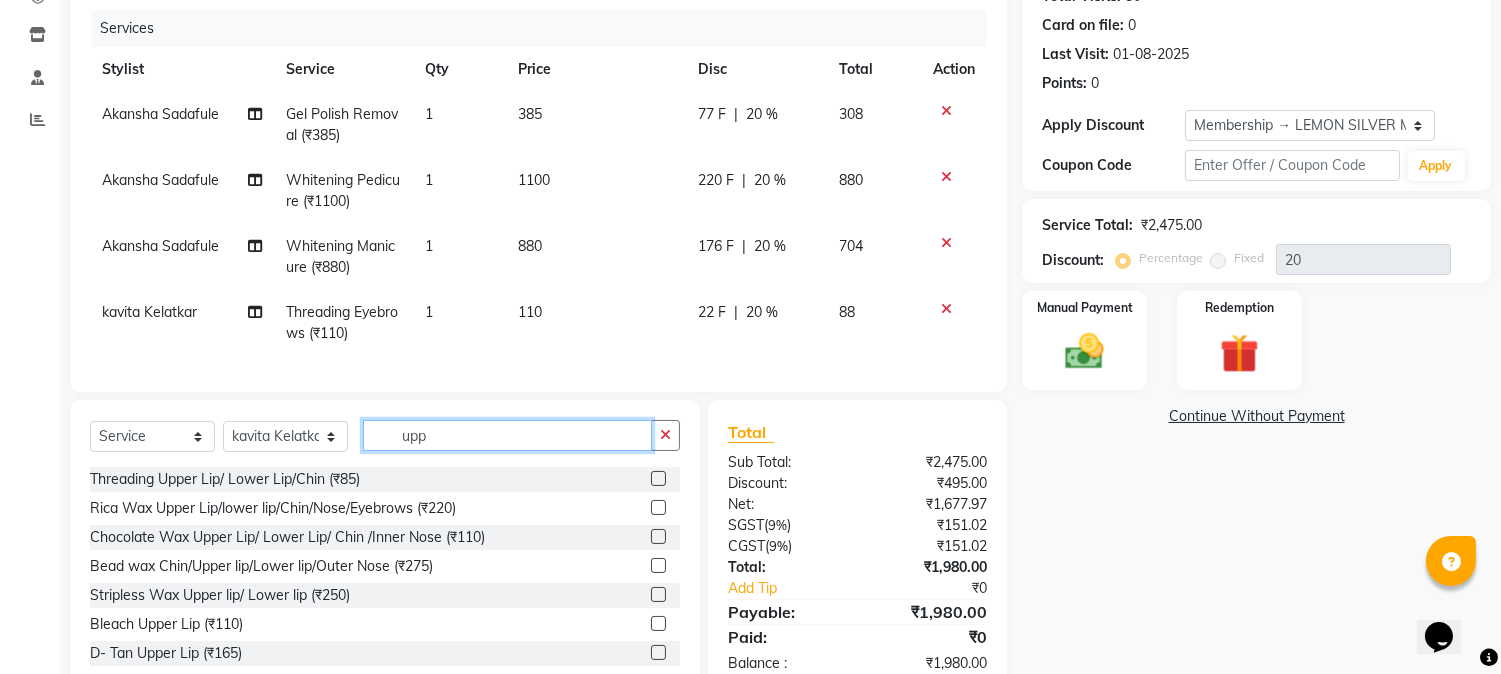 type on "upp" 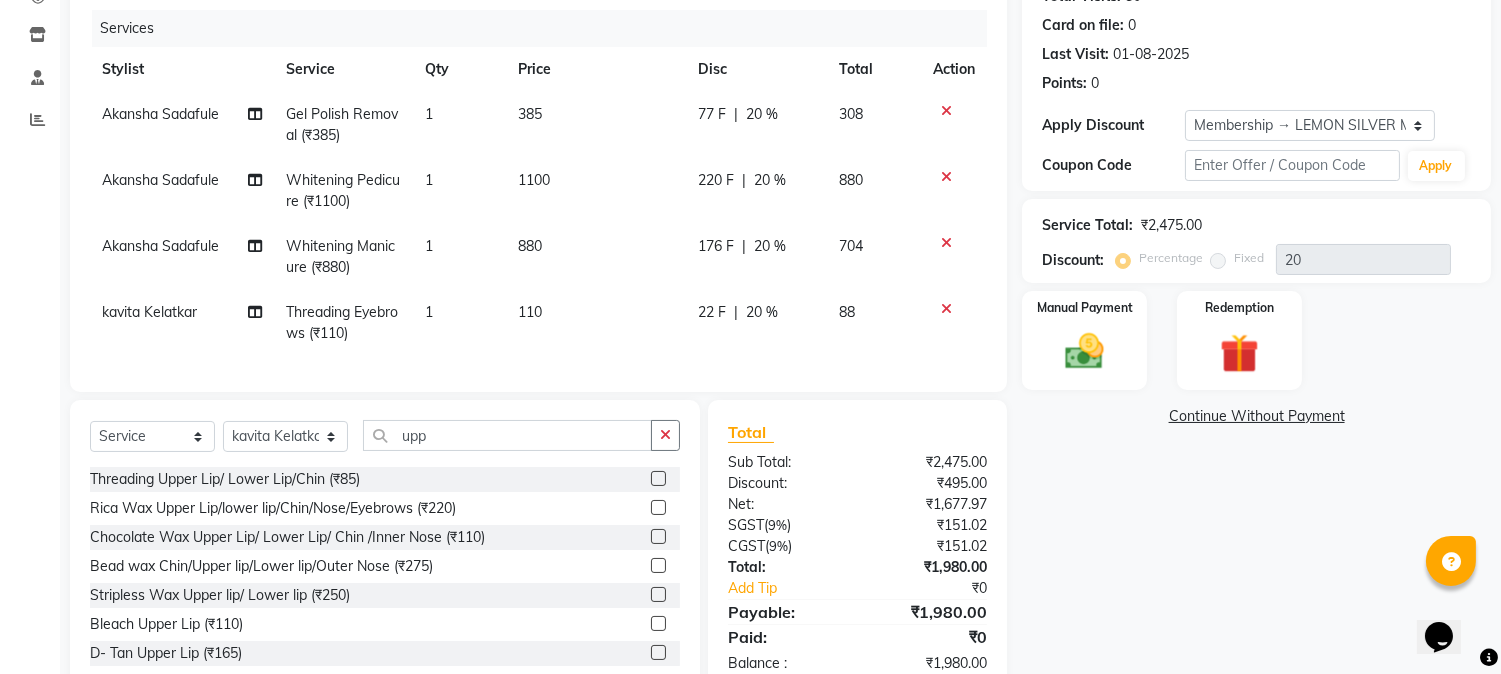 click 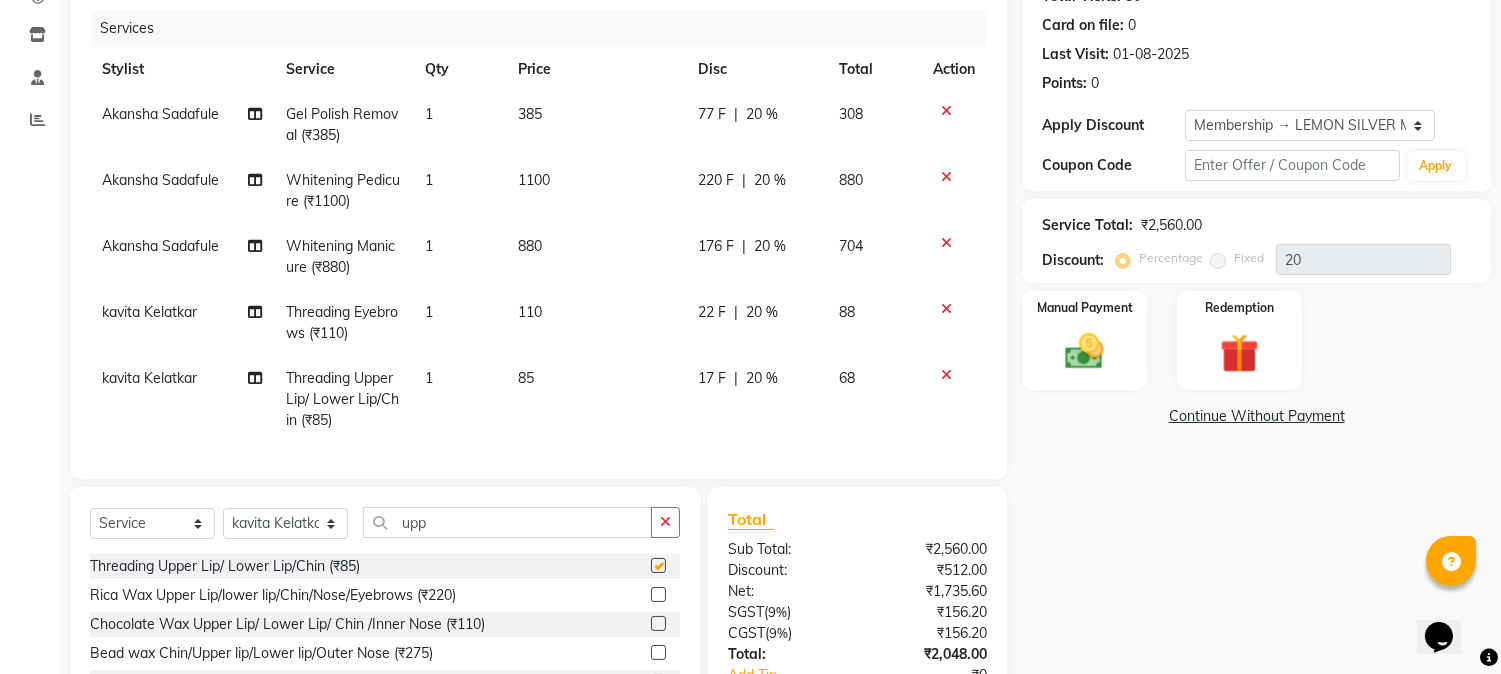 checkbox on "false" 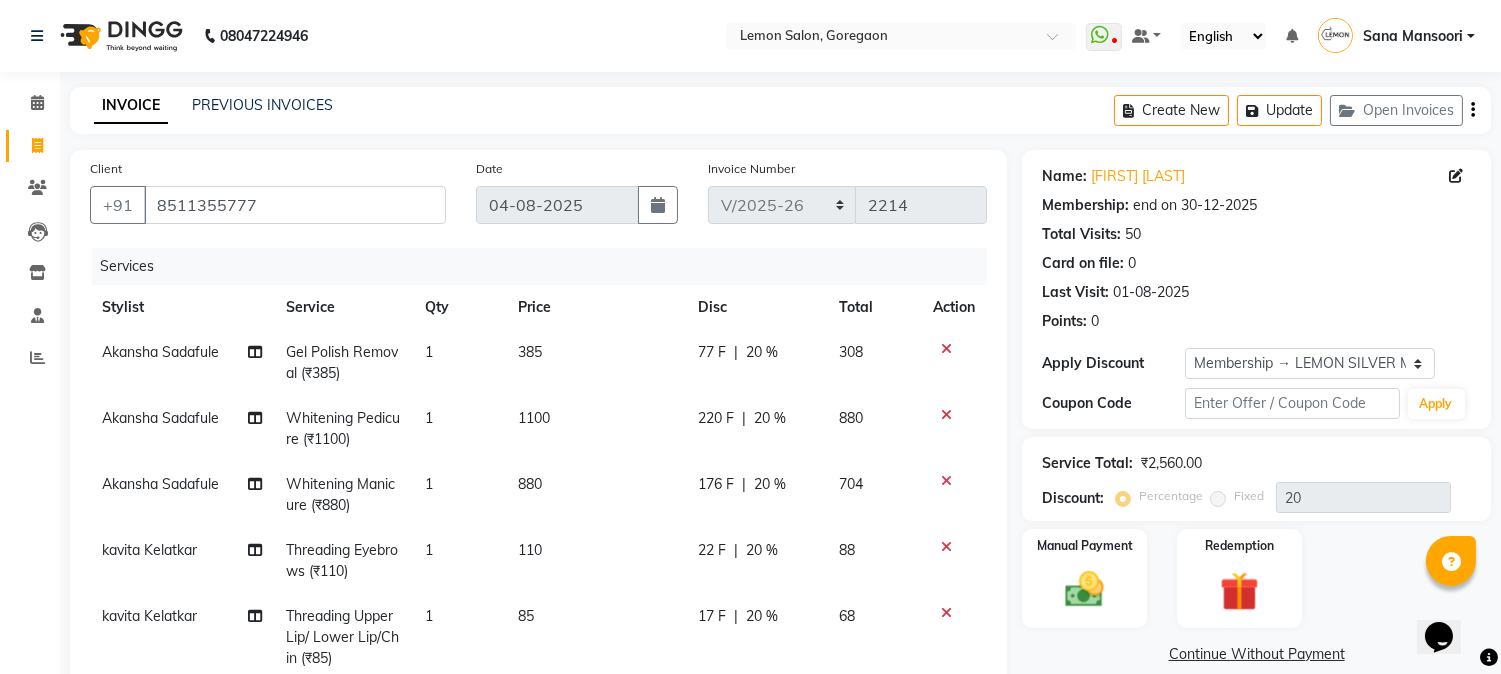scroll, scrollTop: 392, scrollLeft: 0, axis: vertical 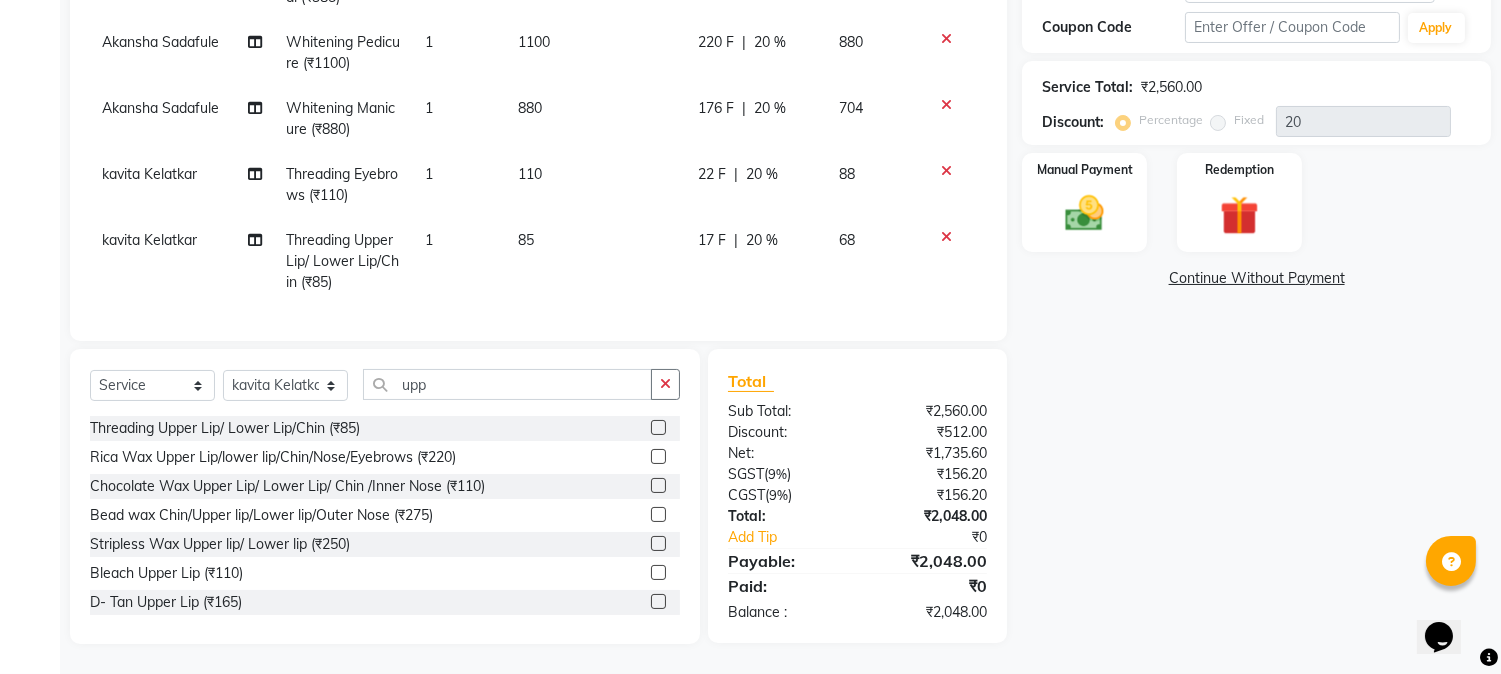 click 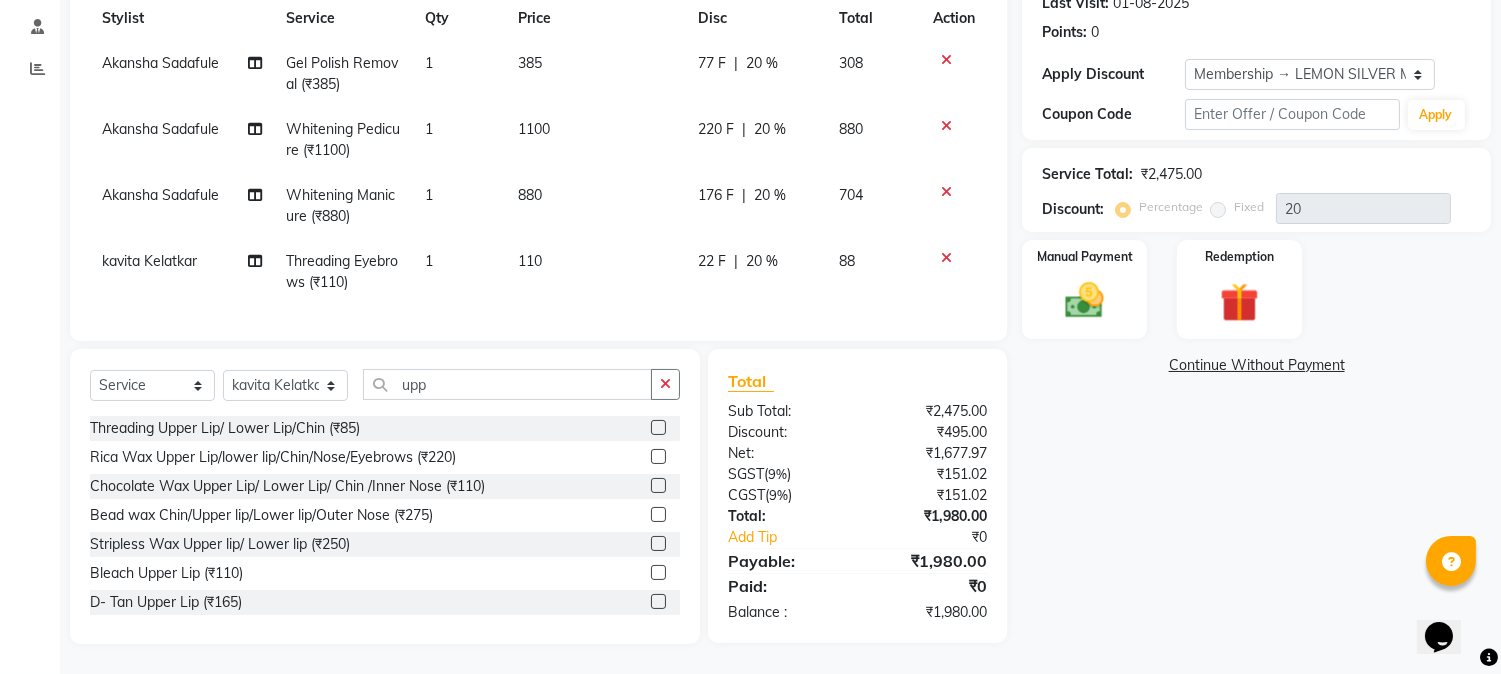 click 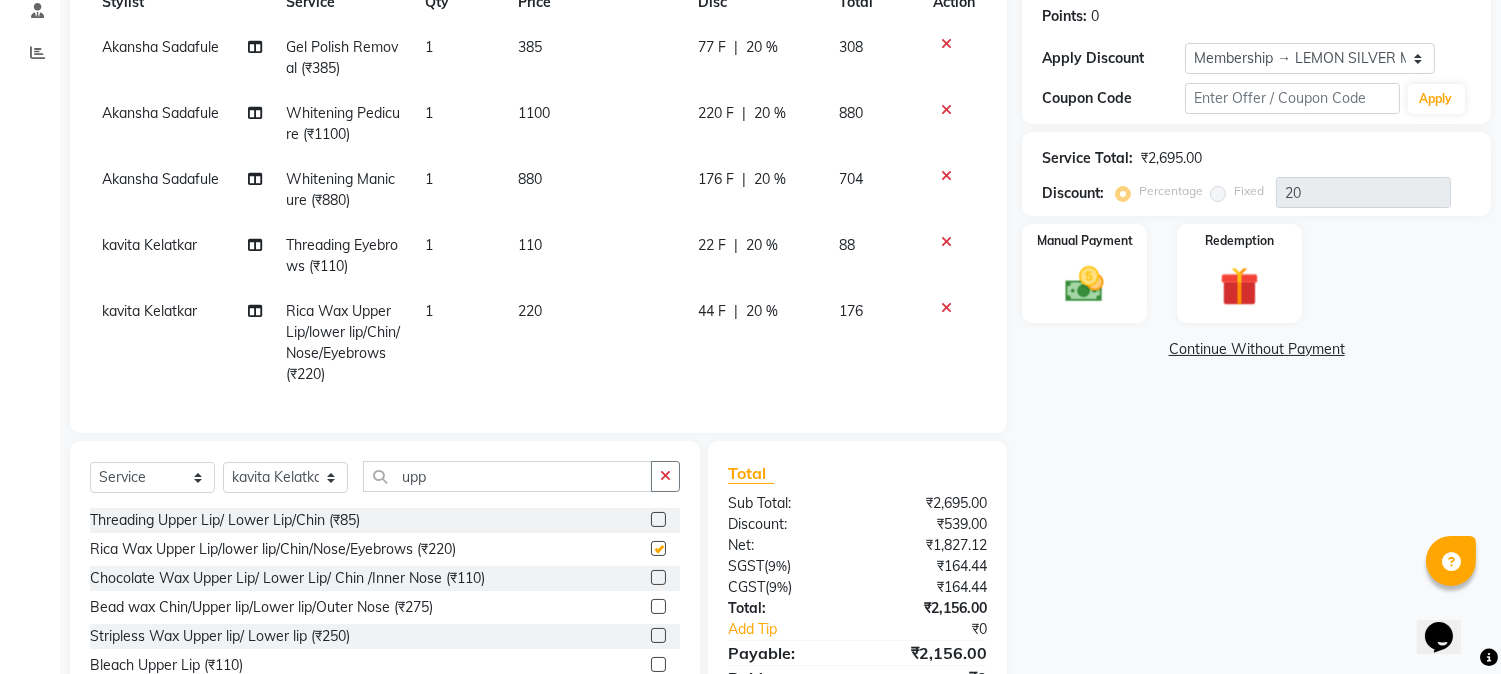 scroll, scrollTop: 392, scrollLeft: 0, axis: vertical 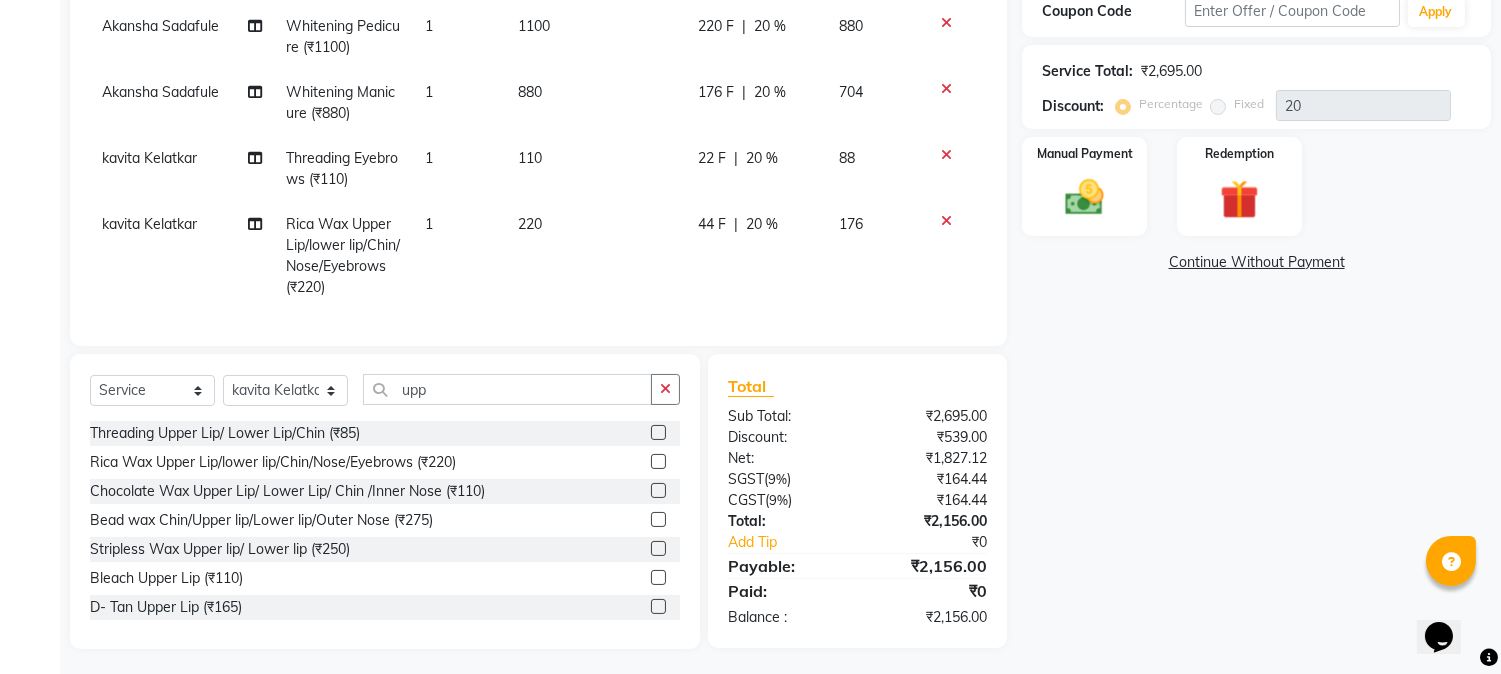 checkbox on "false" 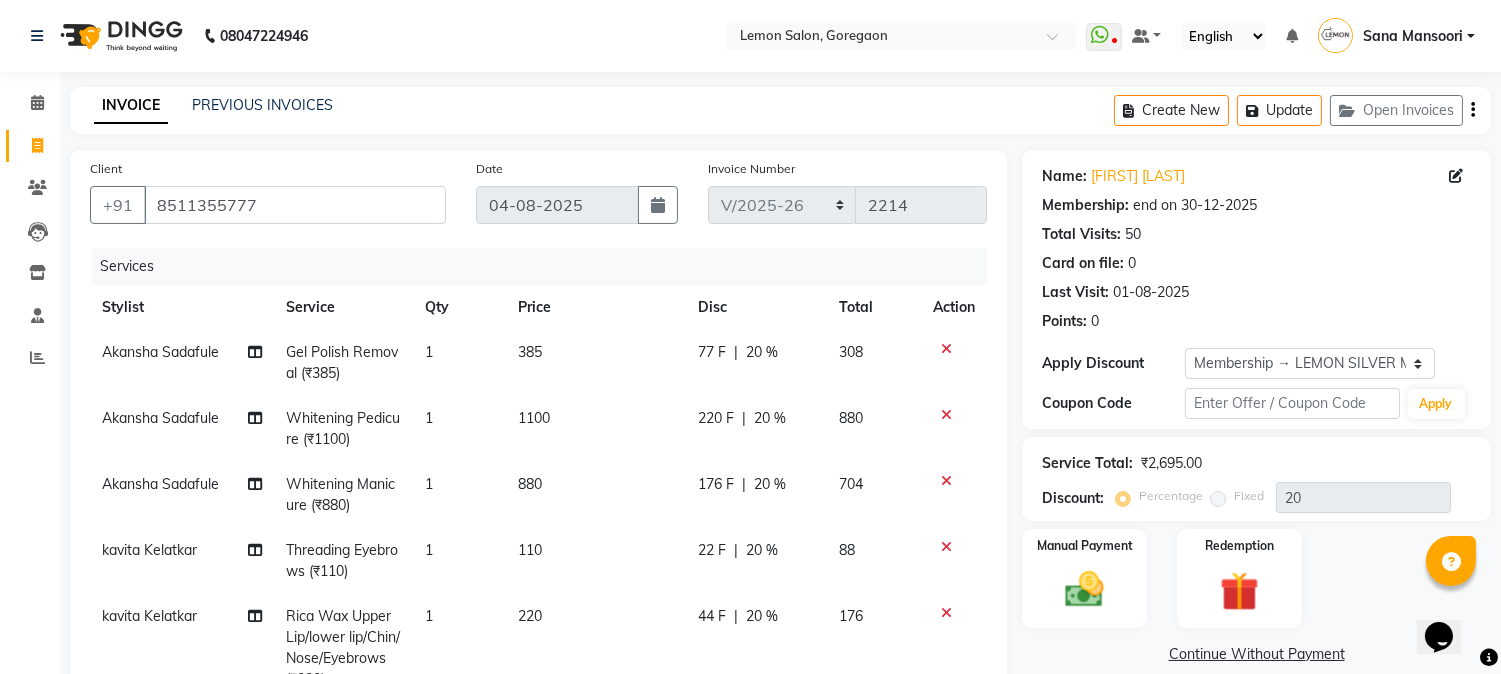 scroll, scrollTop: 413, scrollLeft: 0, axis: vertical 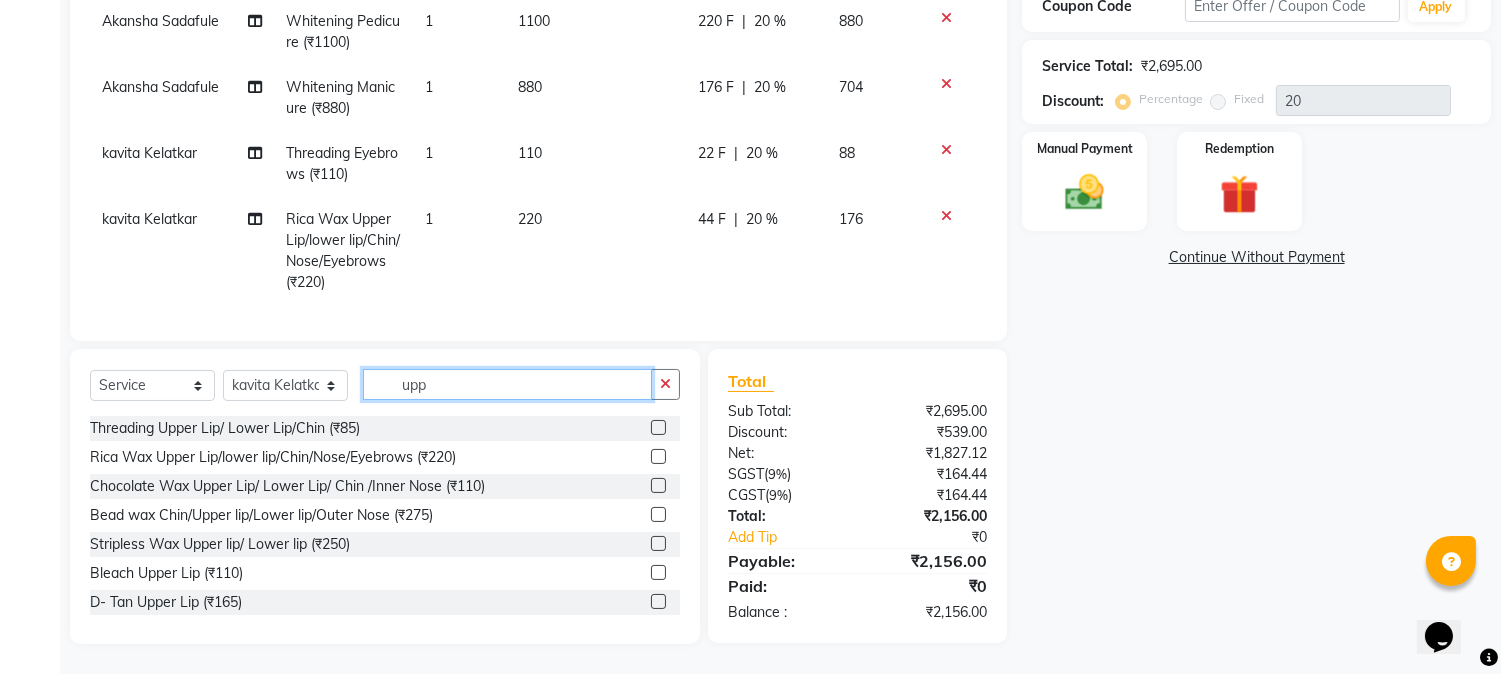 drag, startPoint x: 290, startPoint y: 392, endPoint x: 403, endPoint y: 384, distance: 113.28283 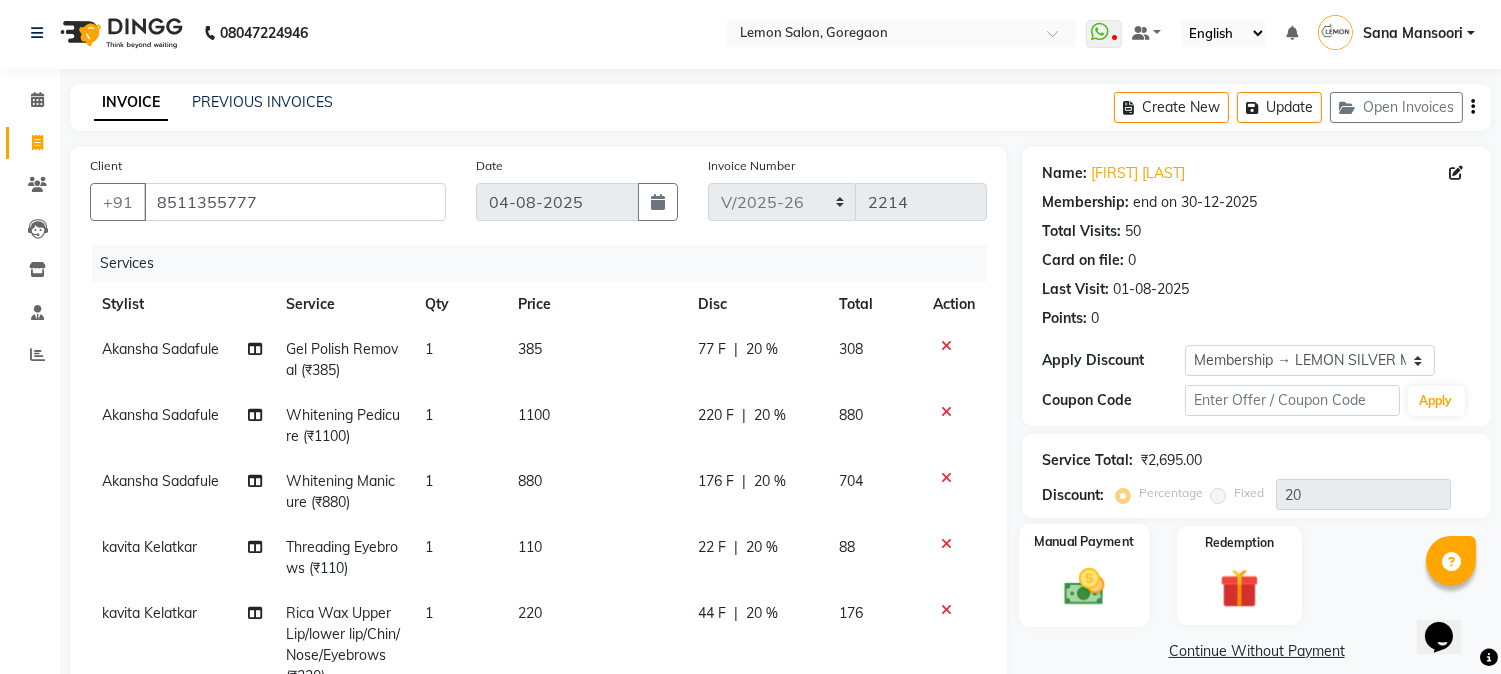 scroll, scrollTop: 0, scrollLeft: 0, axis: both 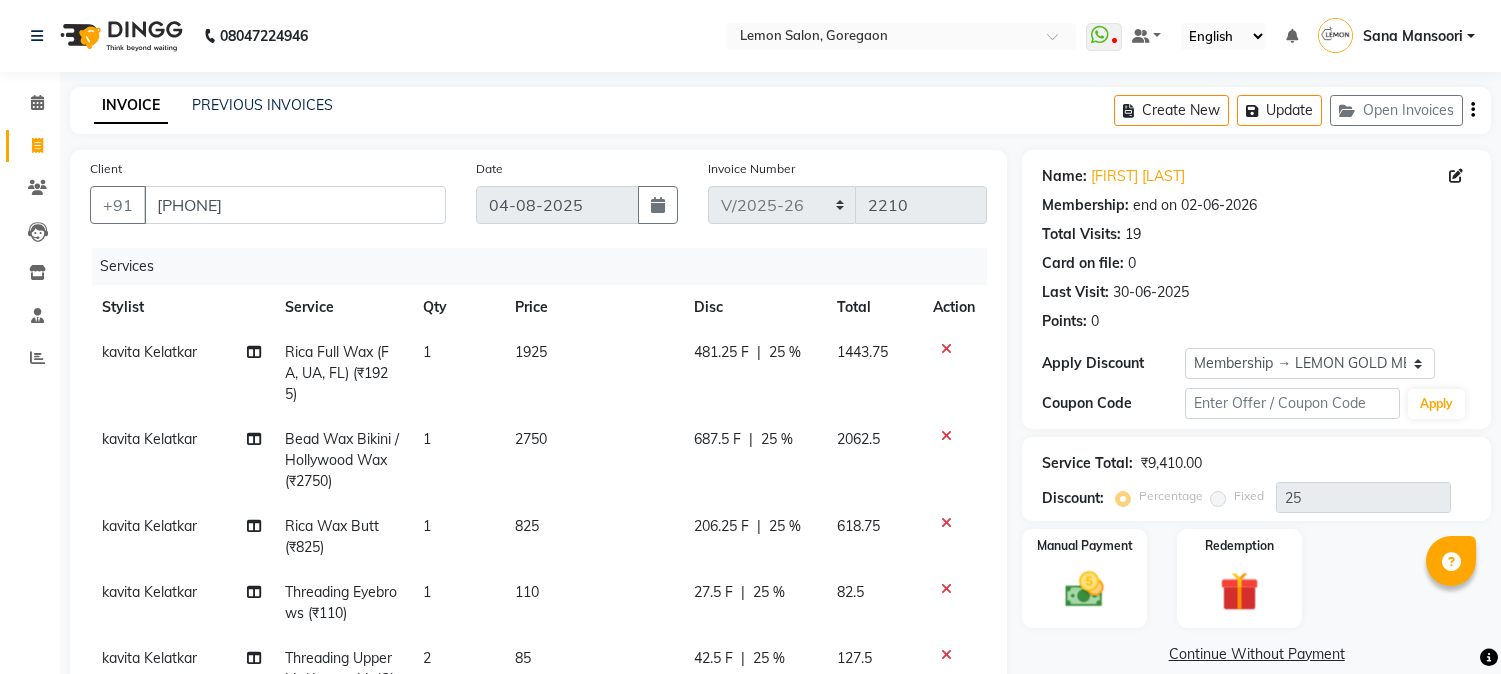 select on "565" 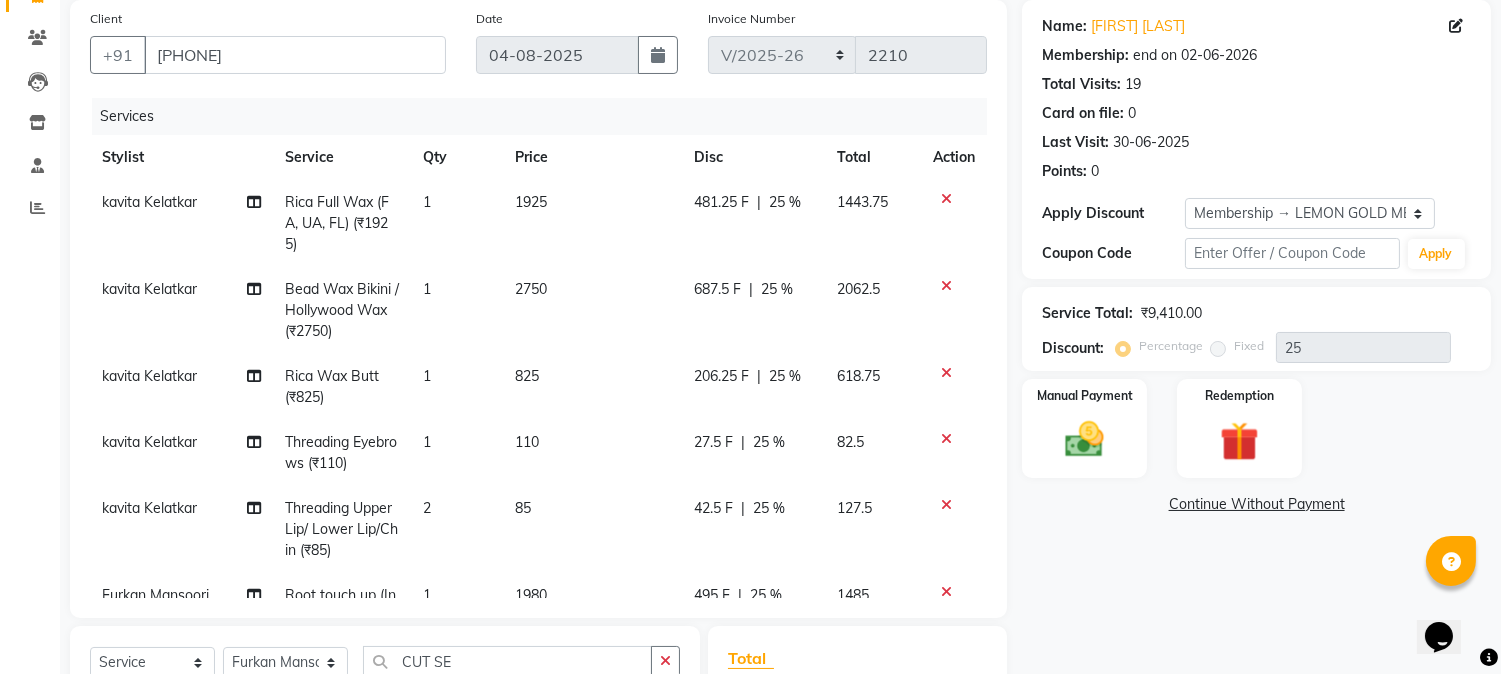 scroll, scrollTop: 0, scrollLeft: 0, axis: both 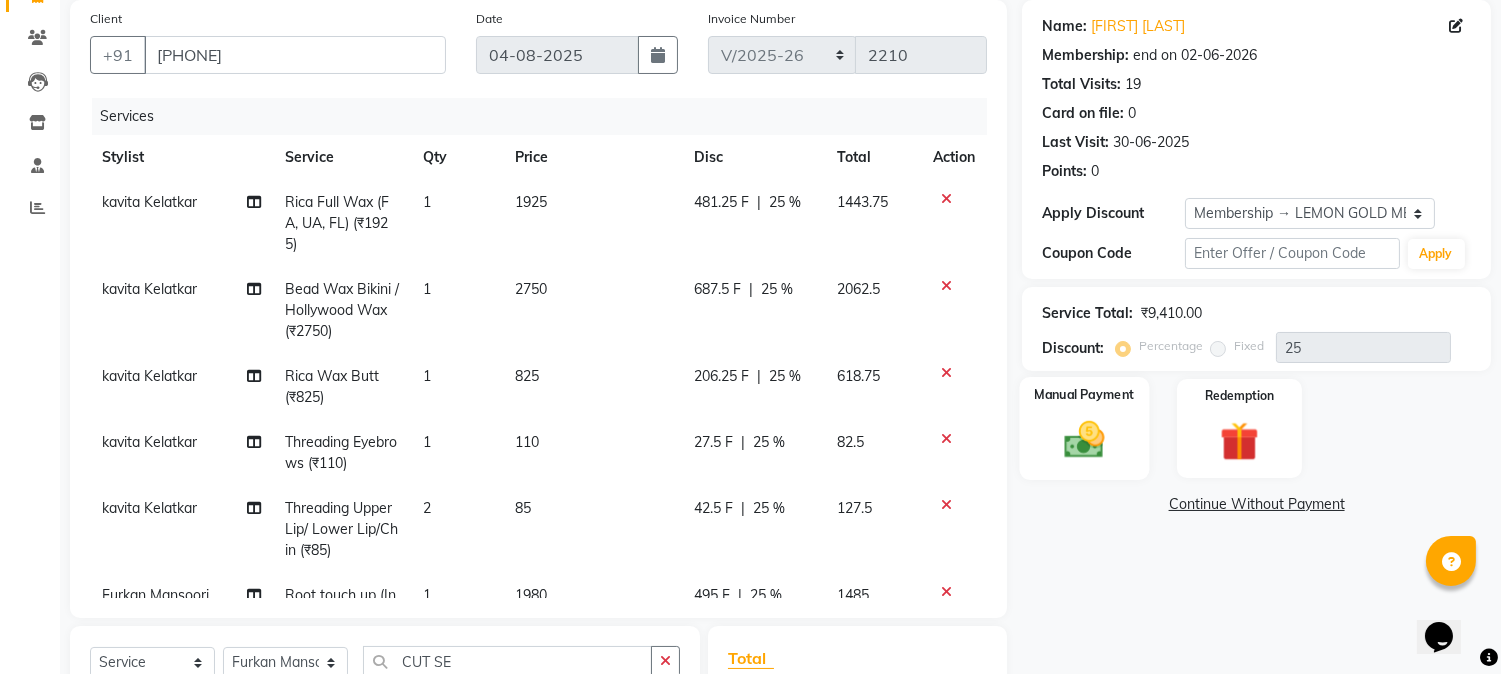 click 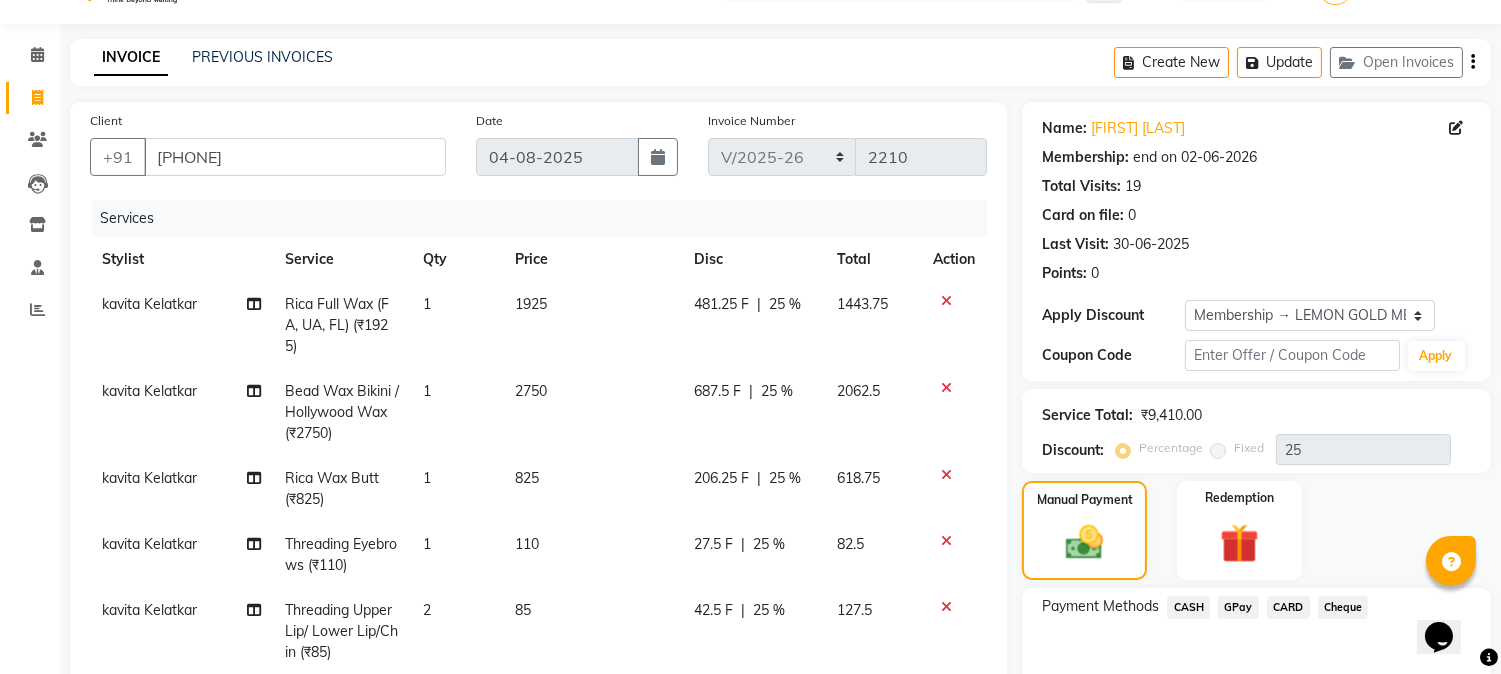 scroll, scrollTop: 0, scrollLeft: 0, axis: both 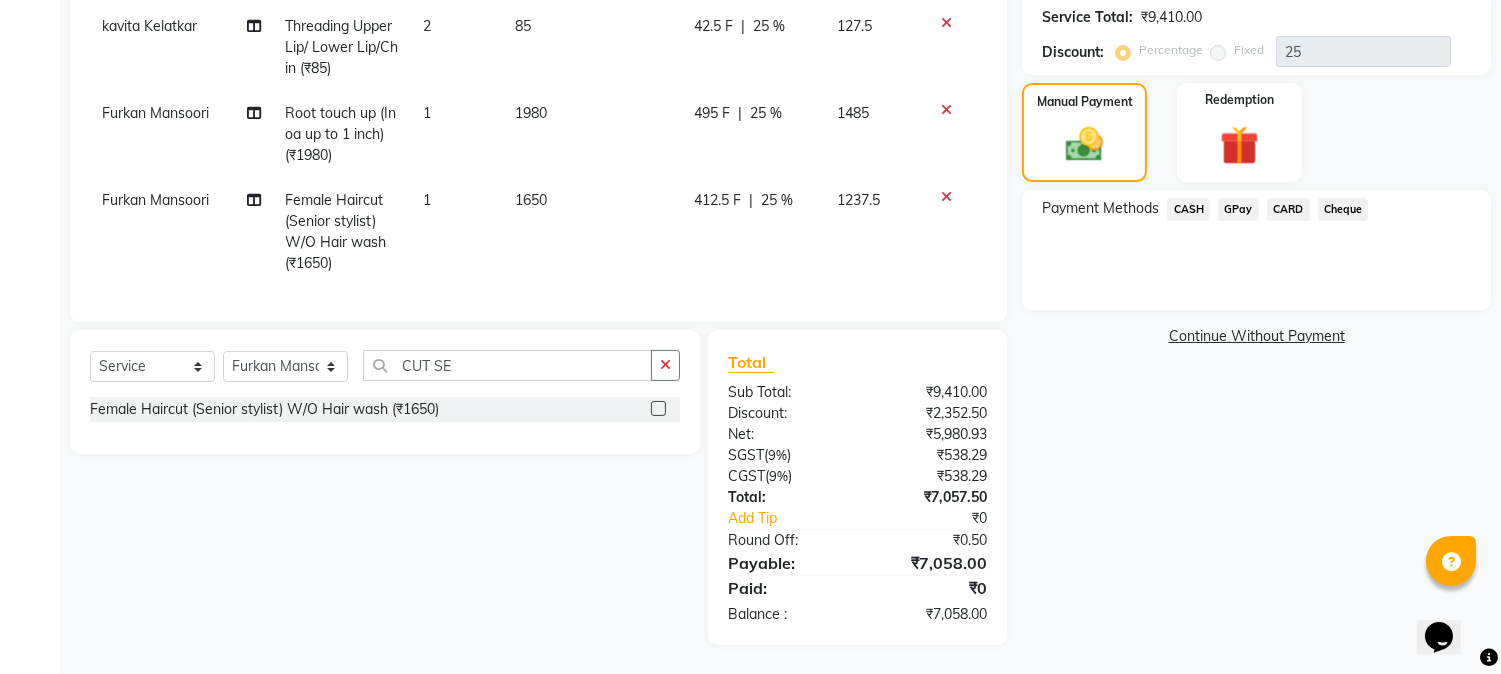 click on "CARD" 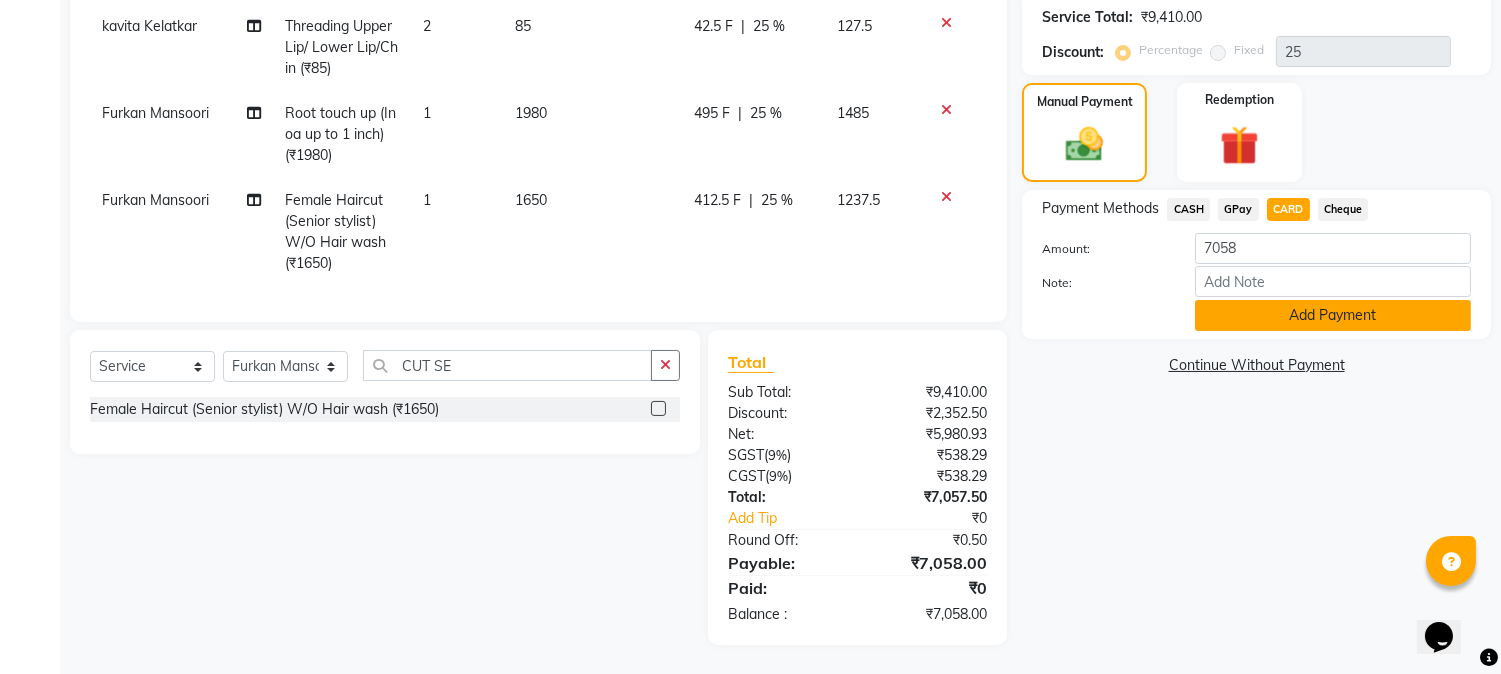 click on "Add Payment" 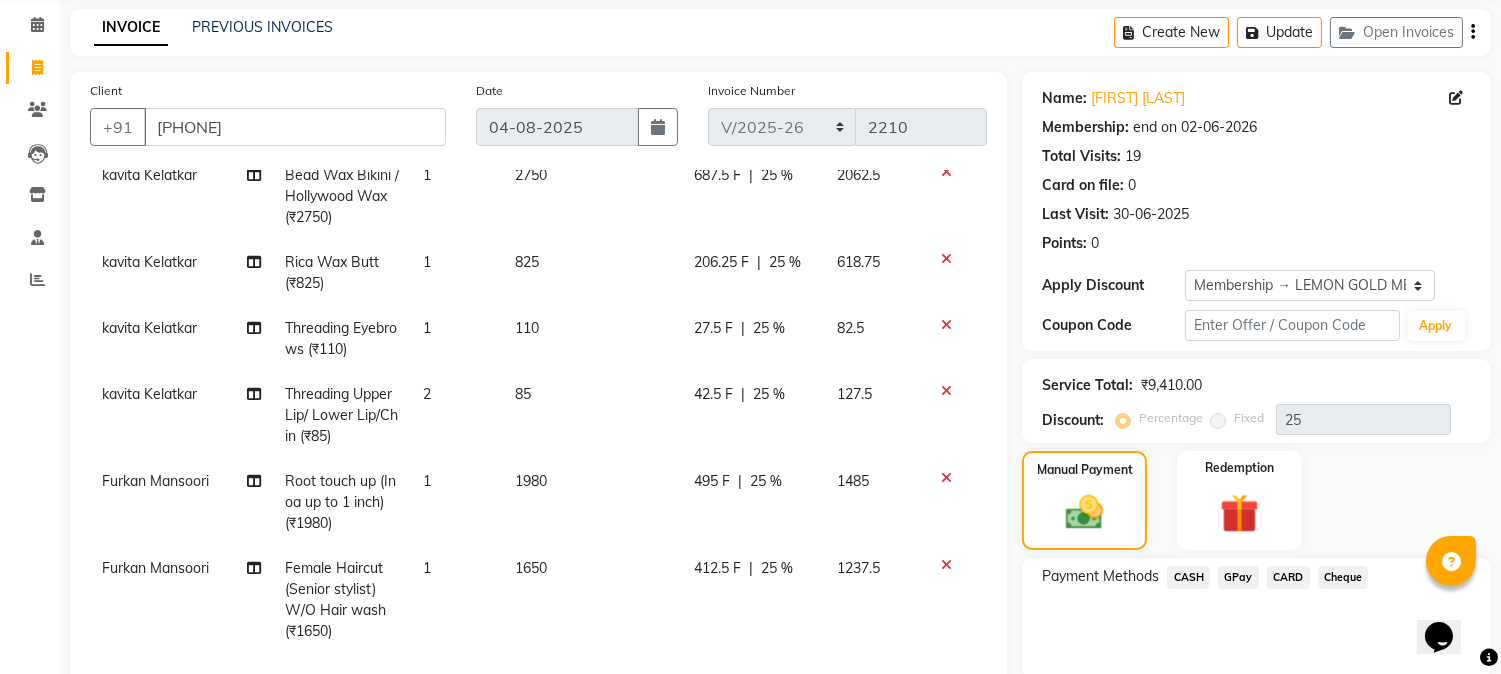 scroll, scrollTop: 0, scrollLeft: 0, axis: both 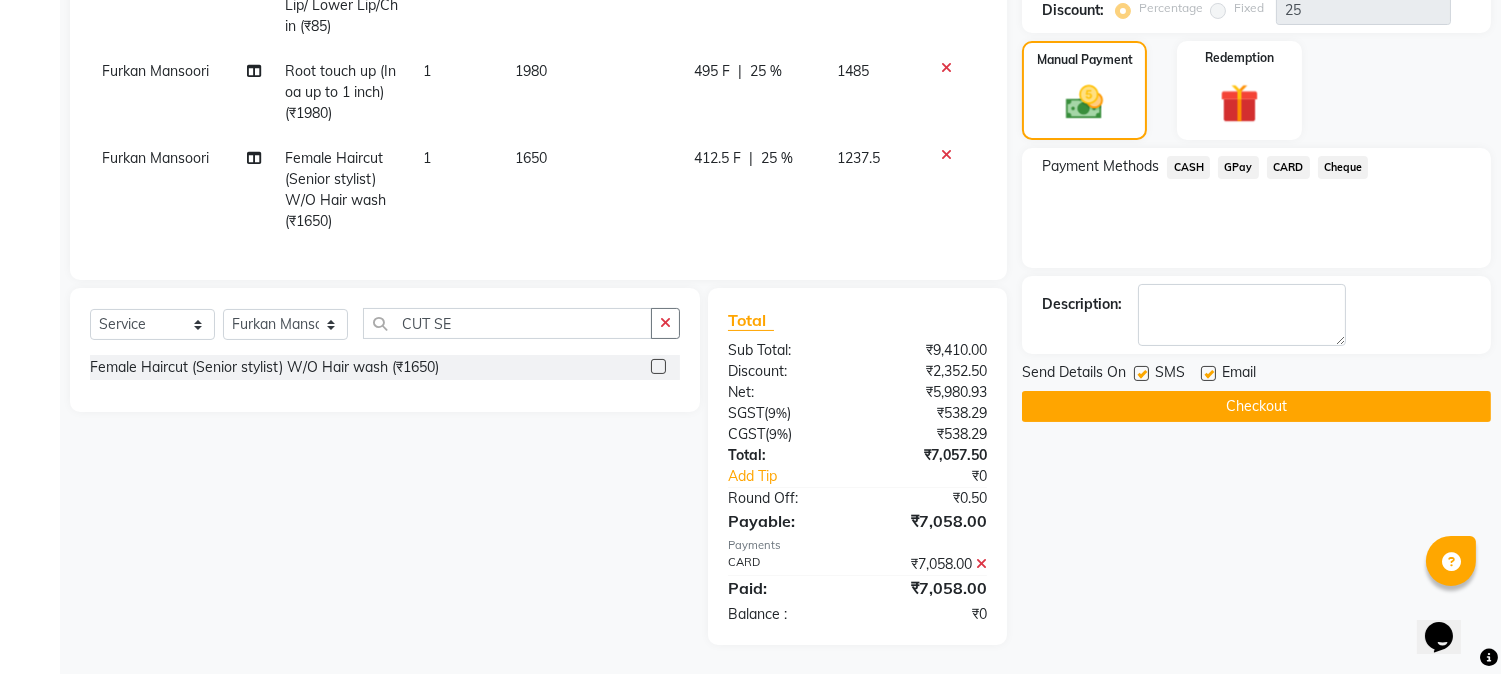 click on "Checkout" 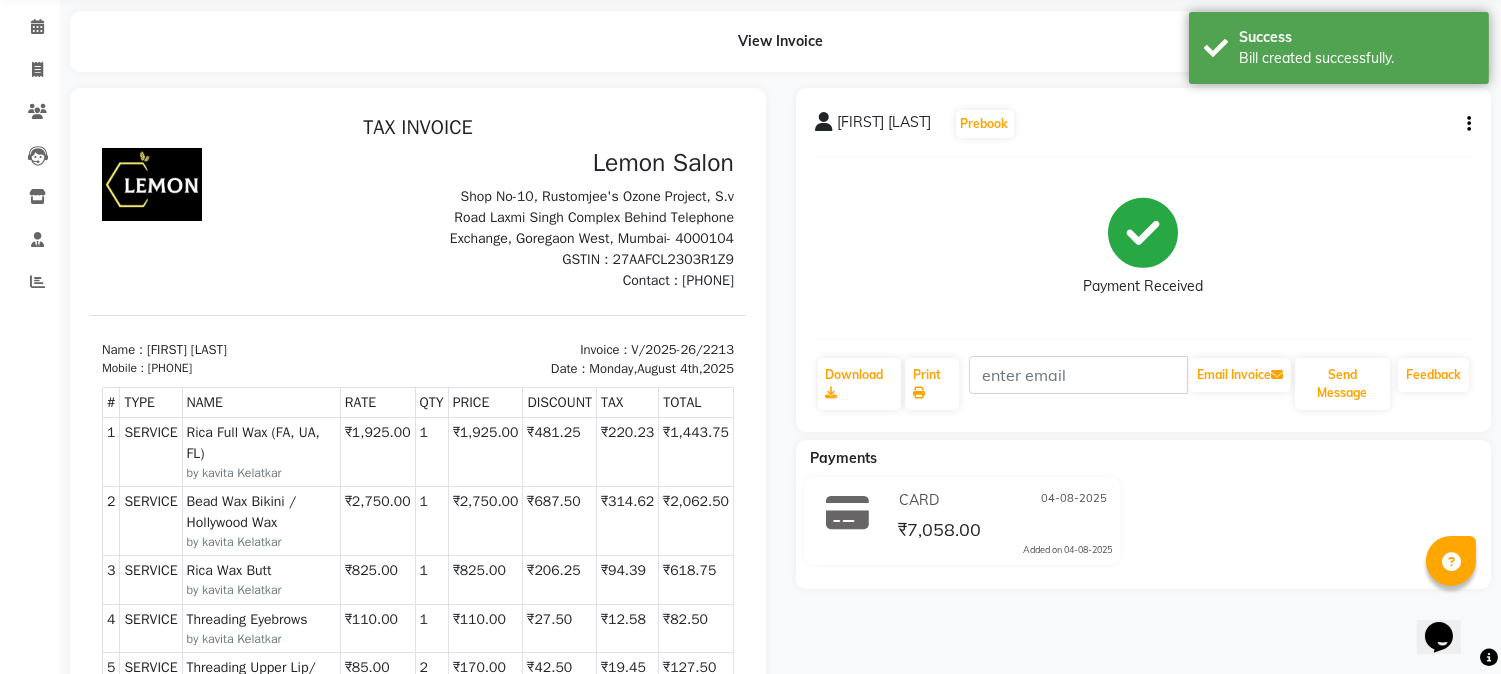 scroll, scrollTop: 0, scrollLeft: 0, axis: both 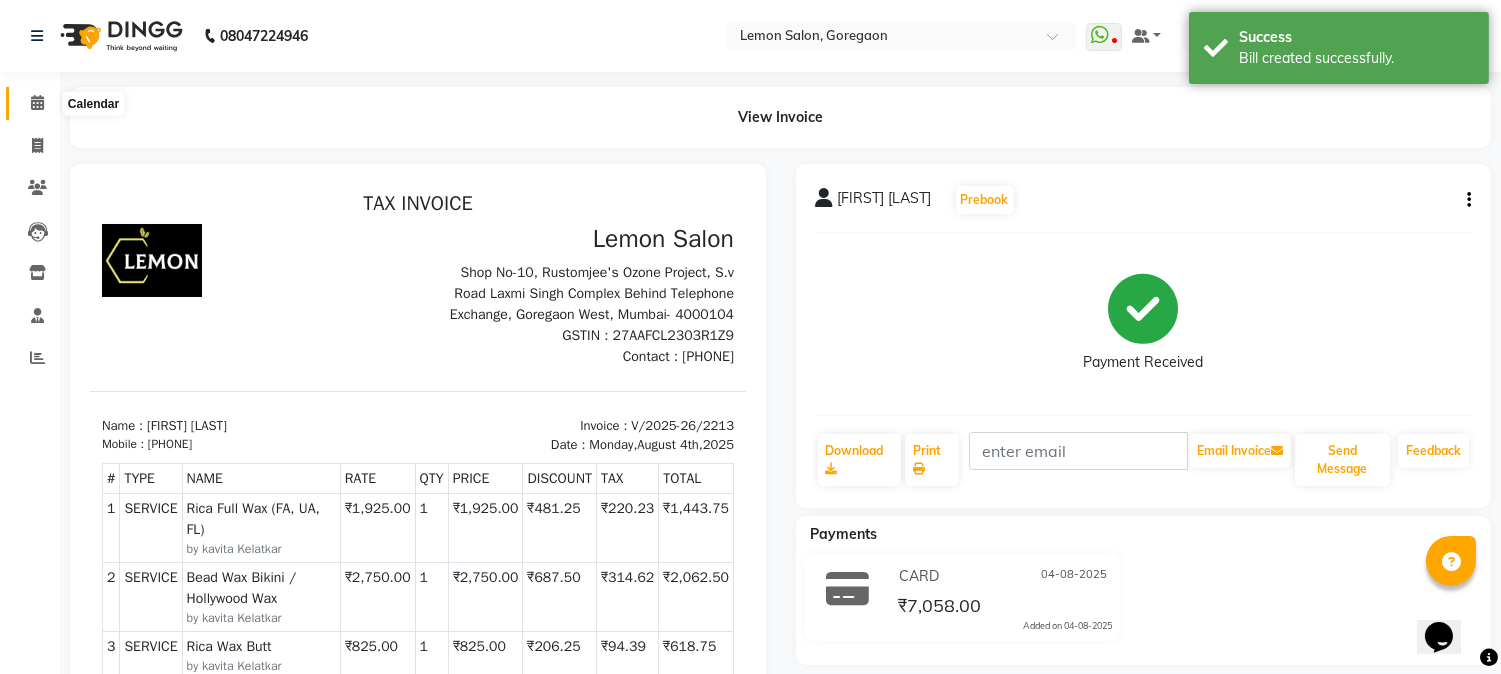 click 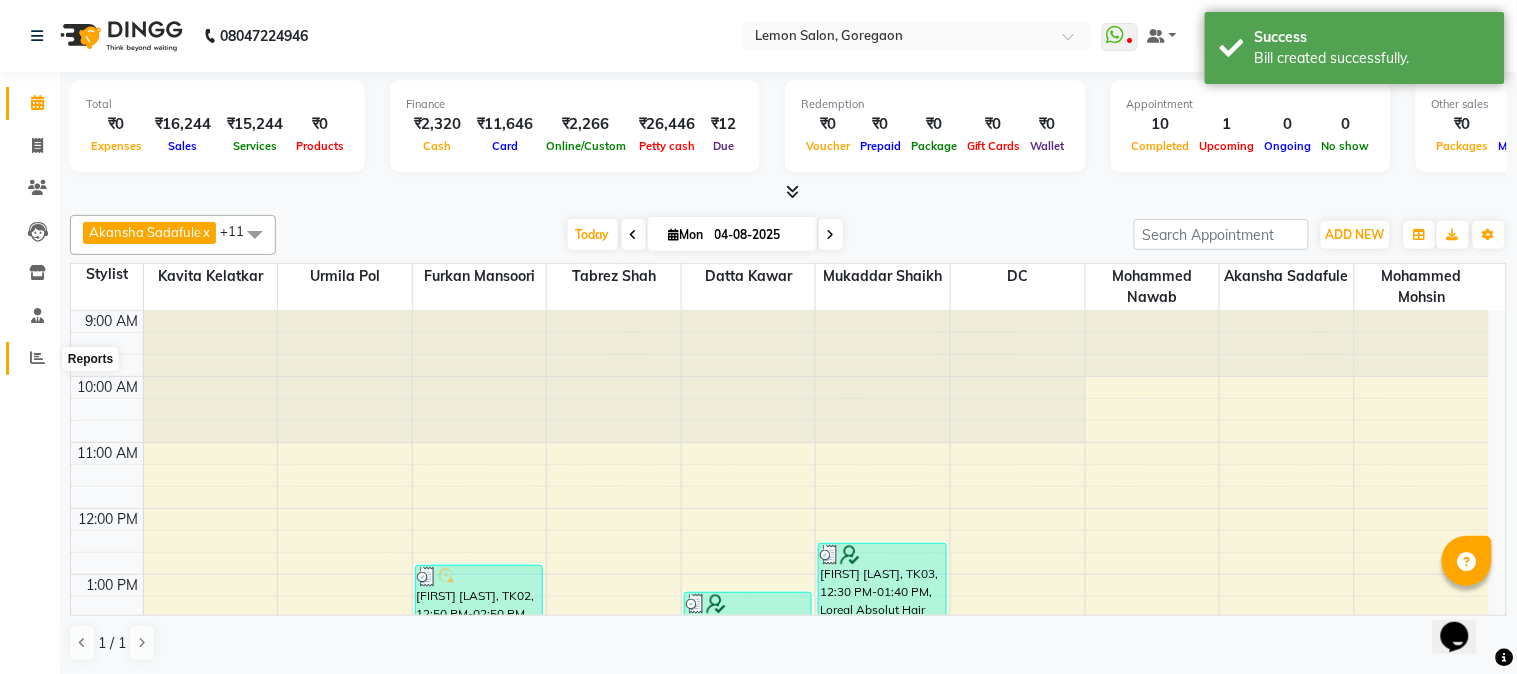 click 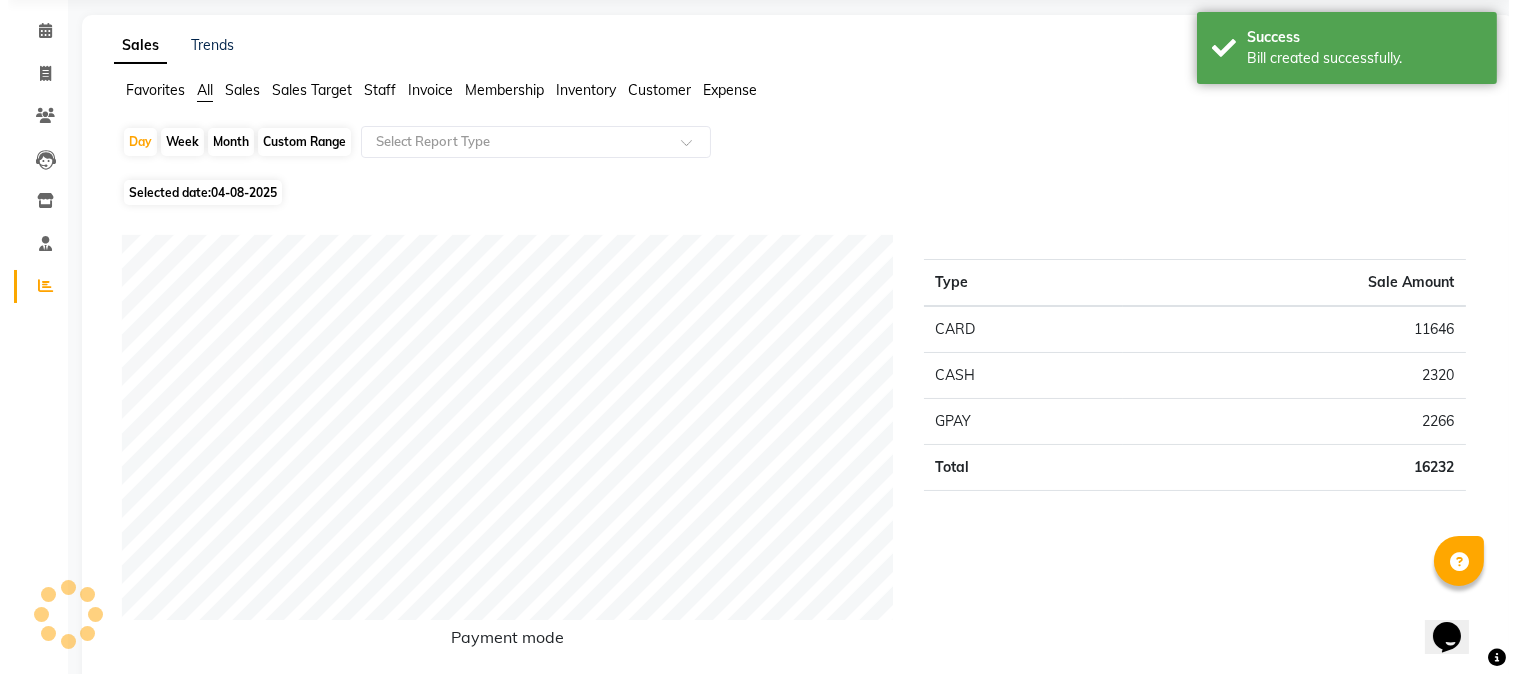 scroll, scrollTop: 0, scrollLeft: 0, axis: both 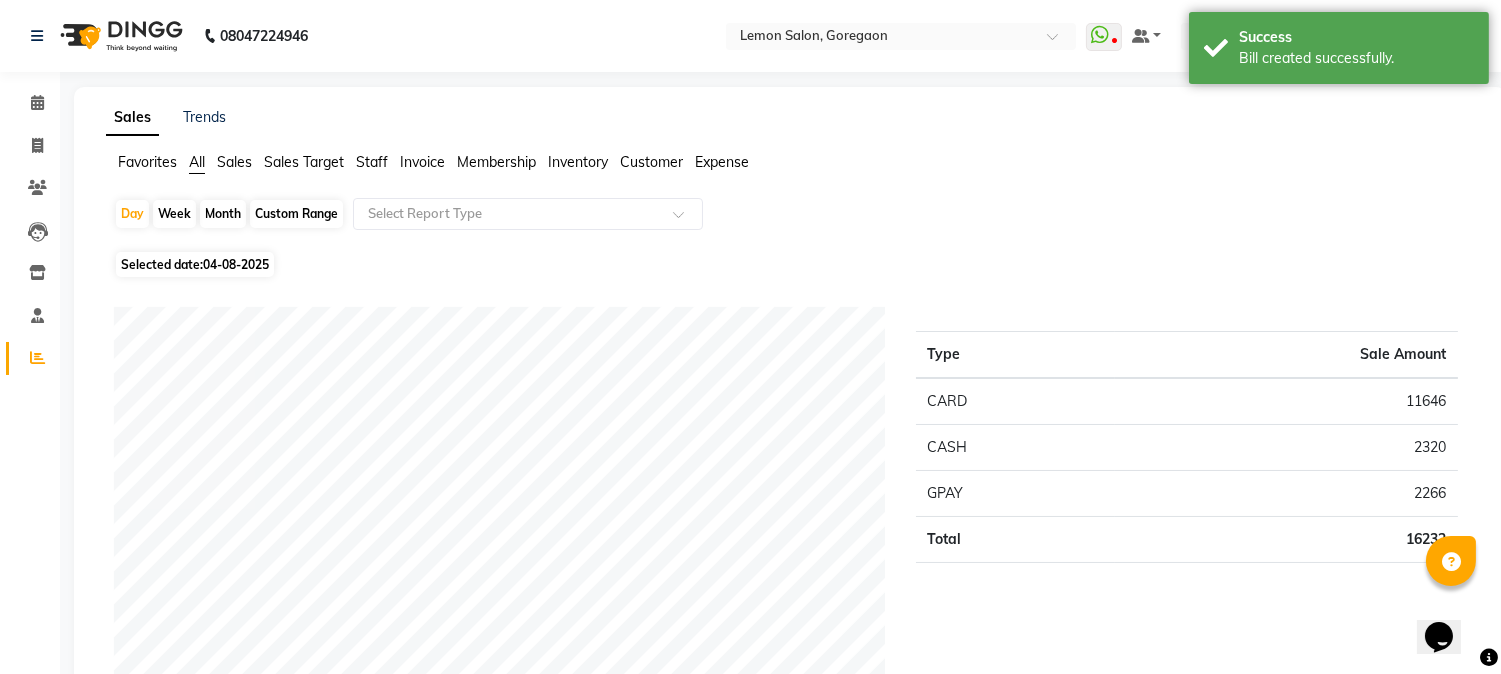 click on "Calendar" 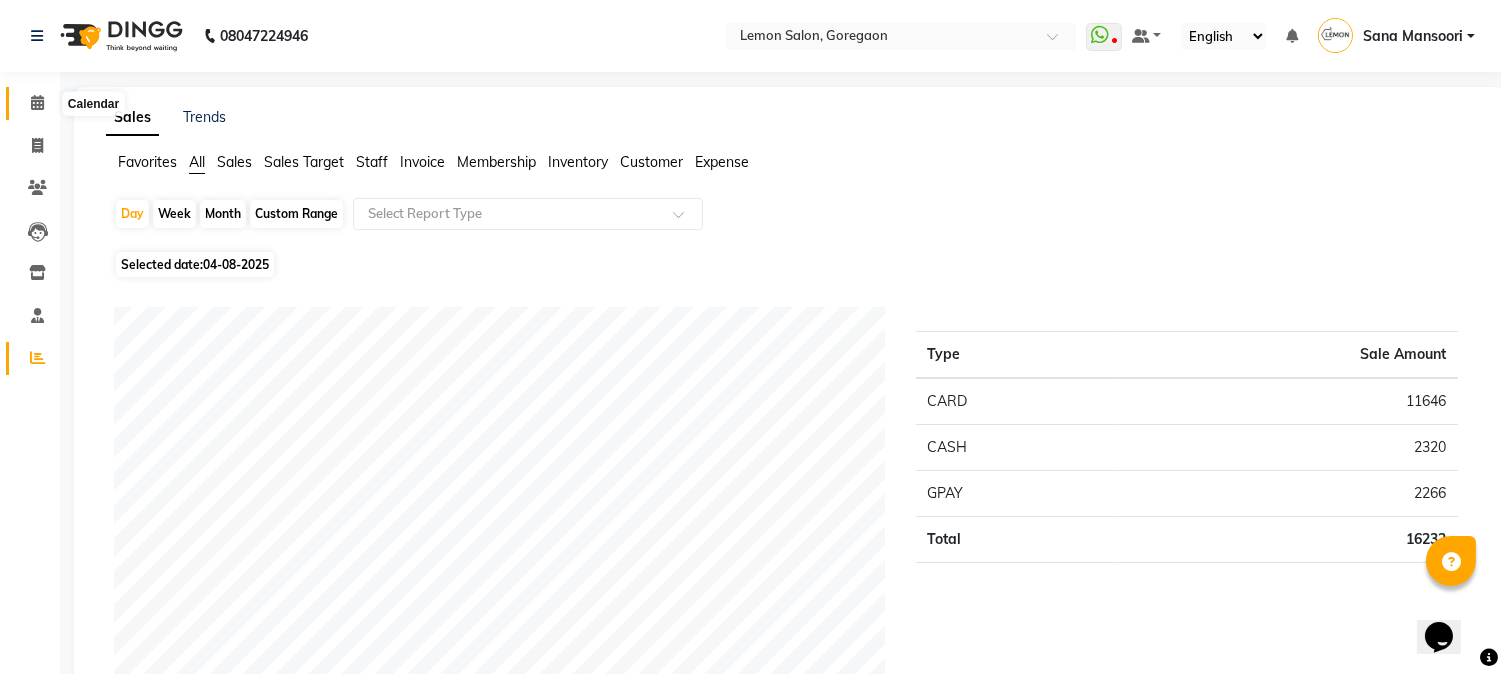click 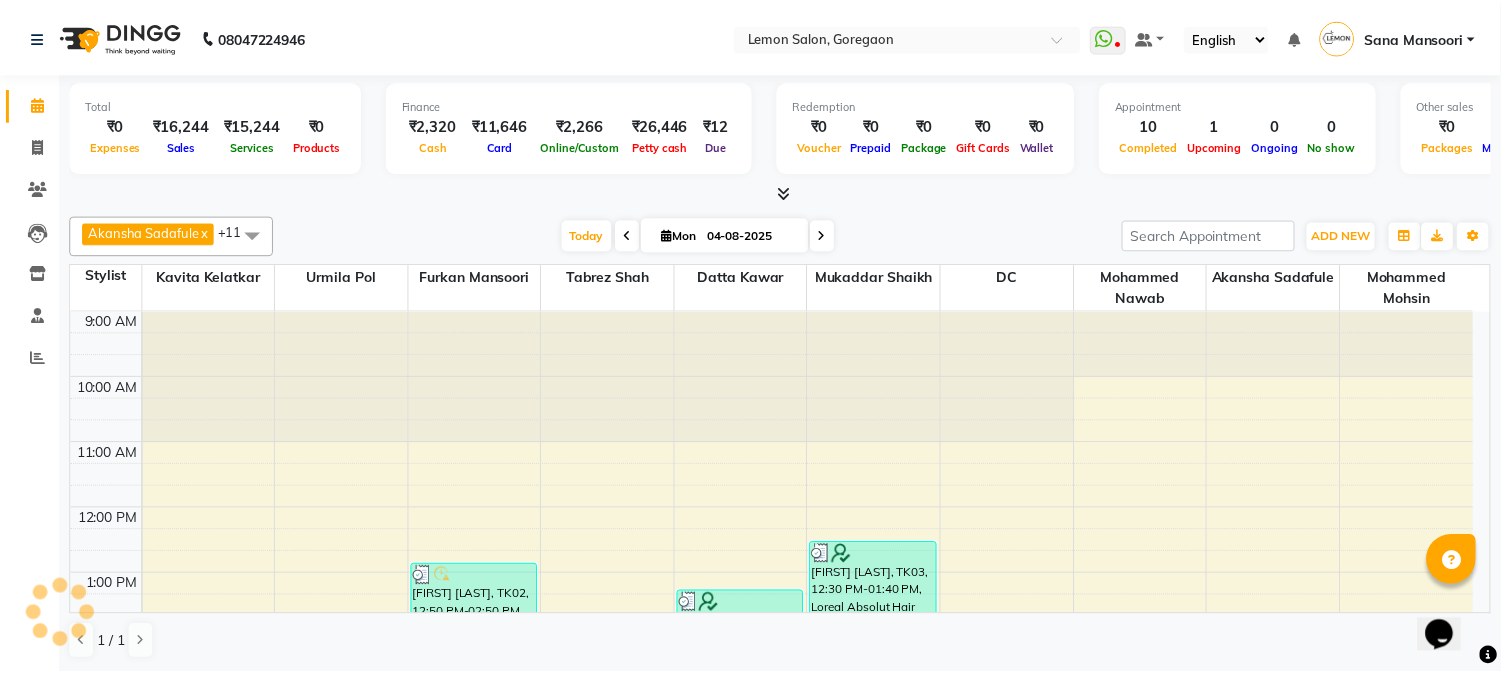 scroll, scrollTop: 0, scrollLeft: 0, axis: both 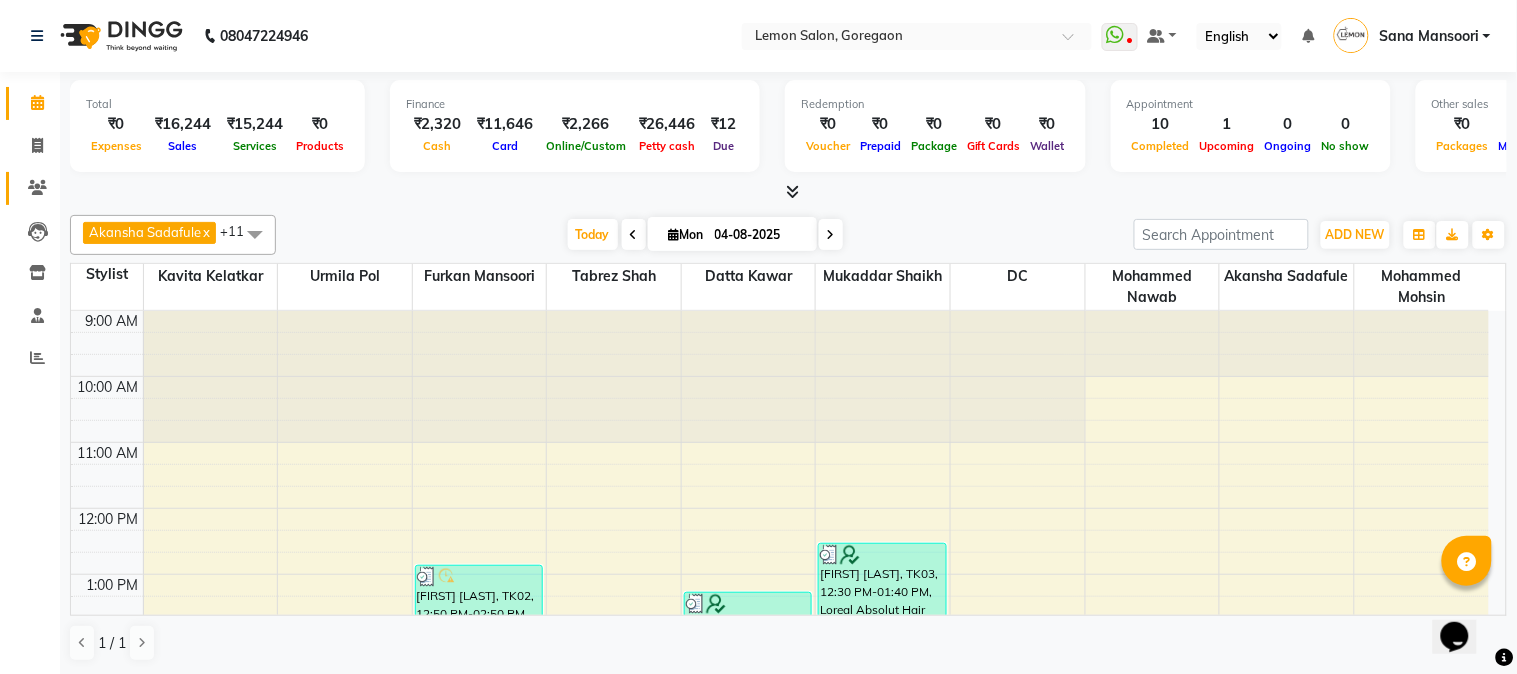click 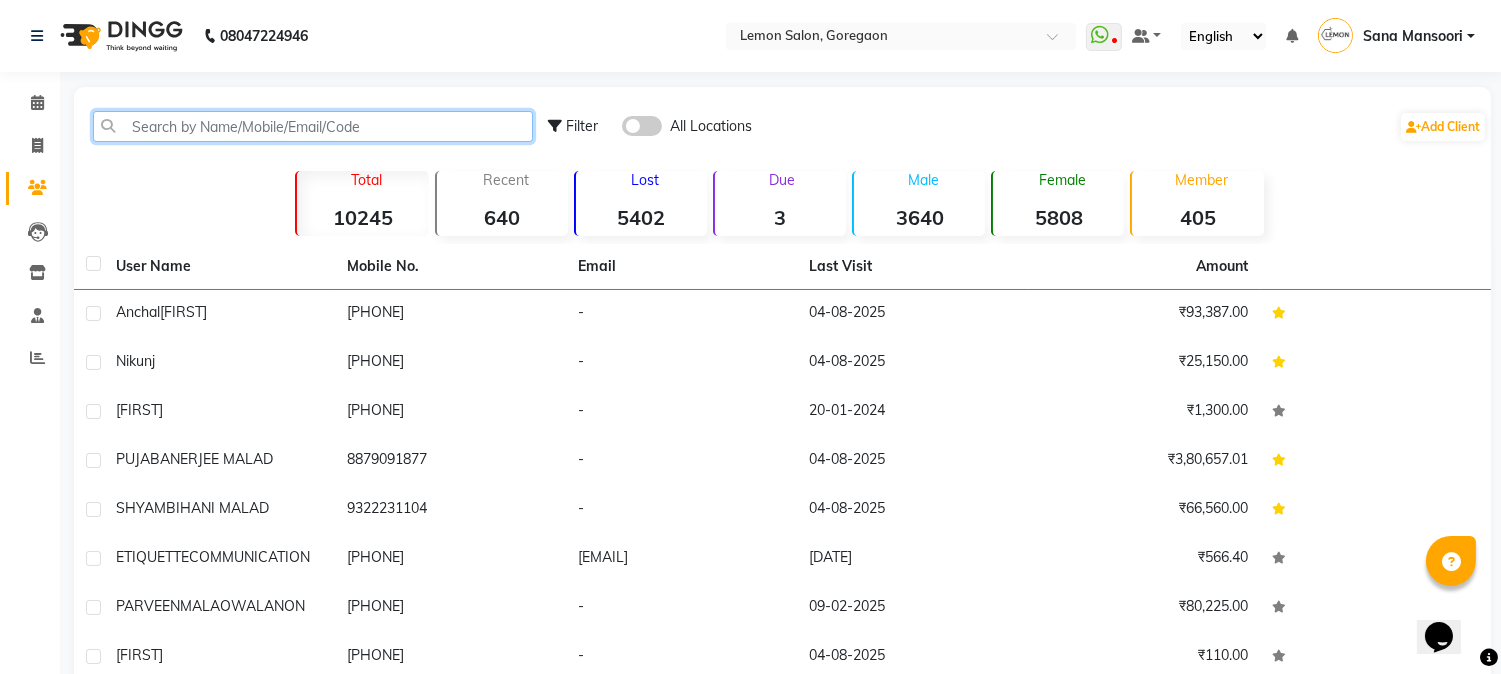click 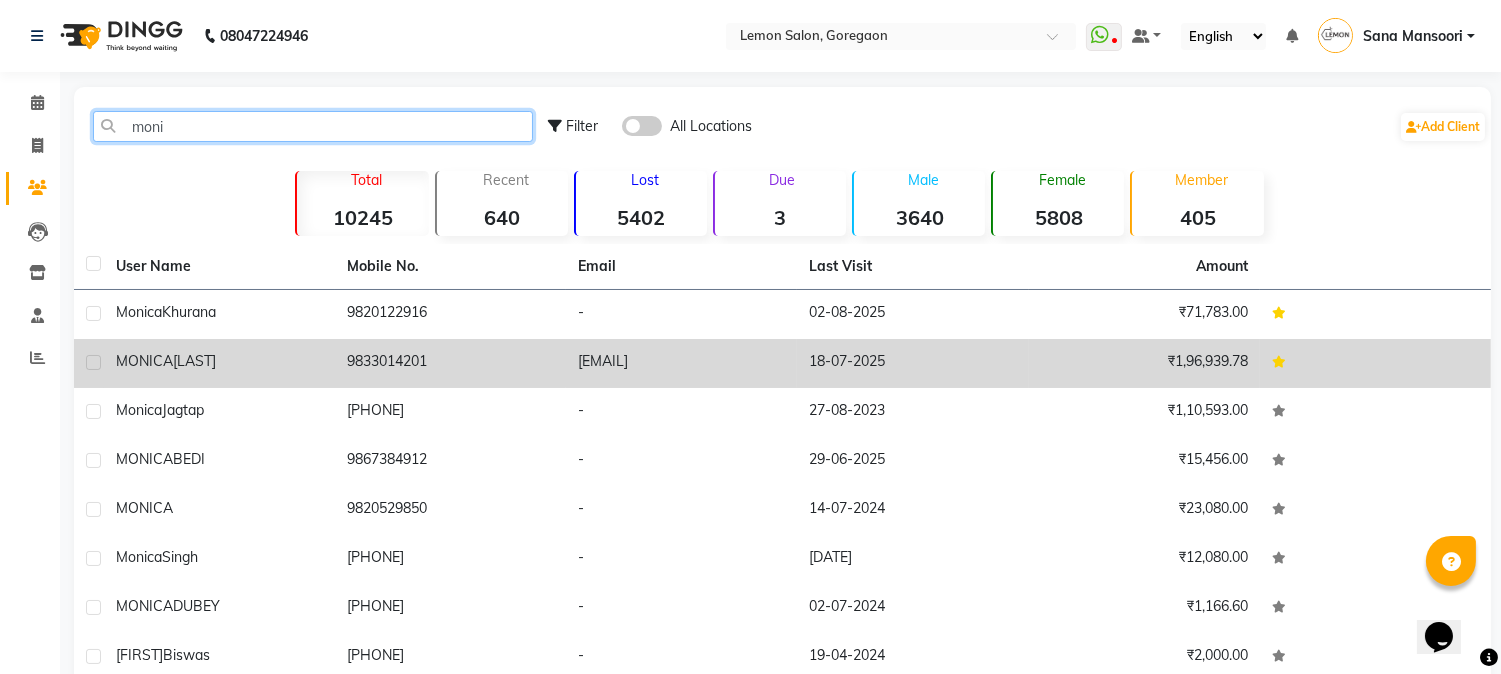 type on "moni" 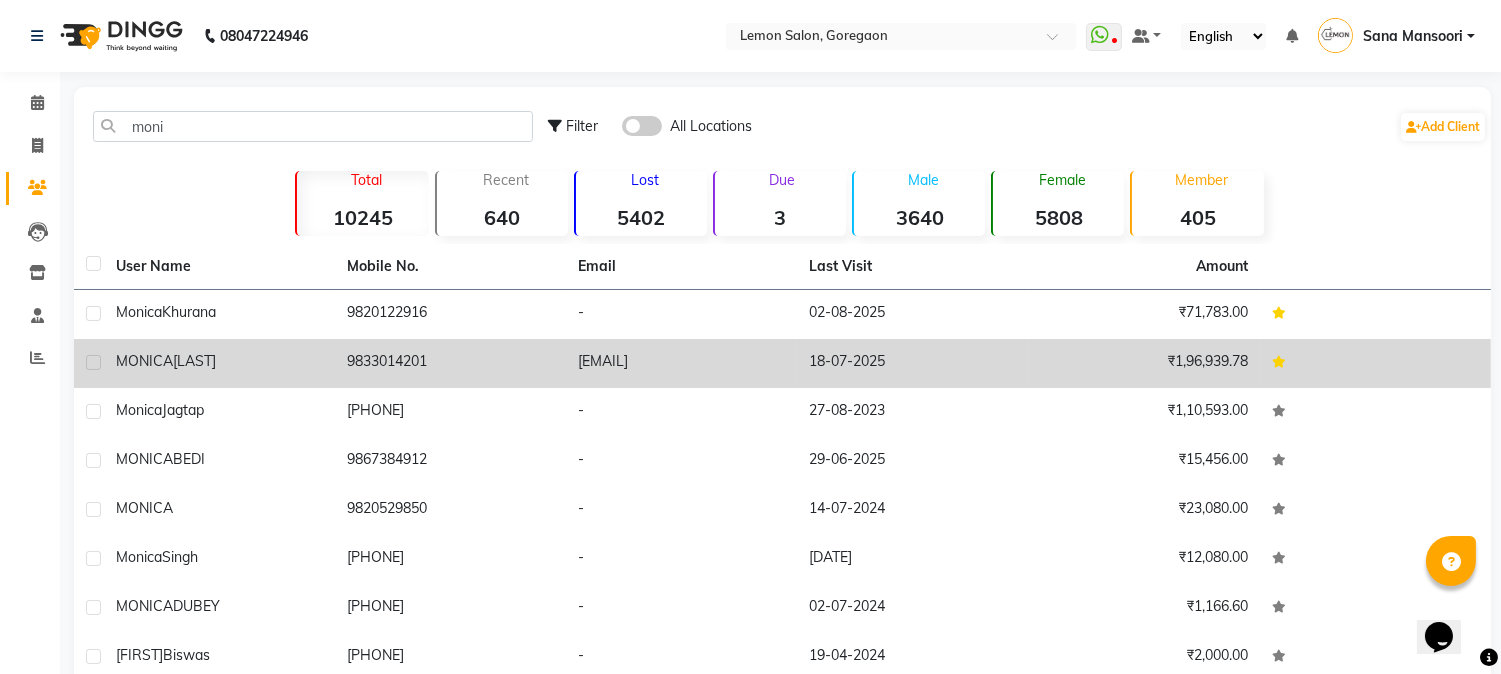 click on "9833014201" 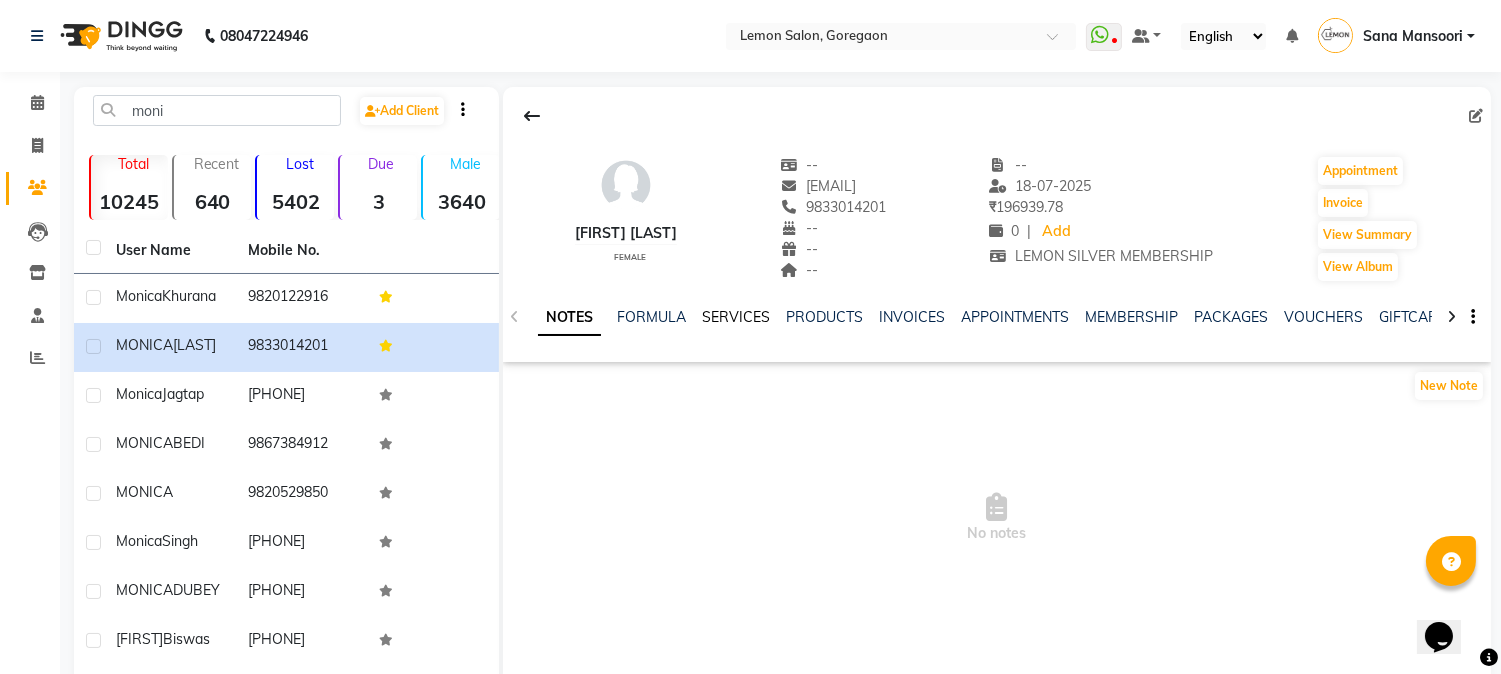 click on "SERVICES" 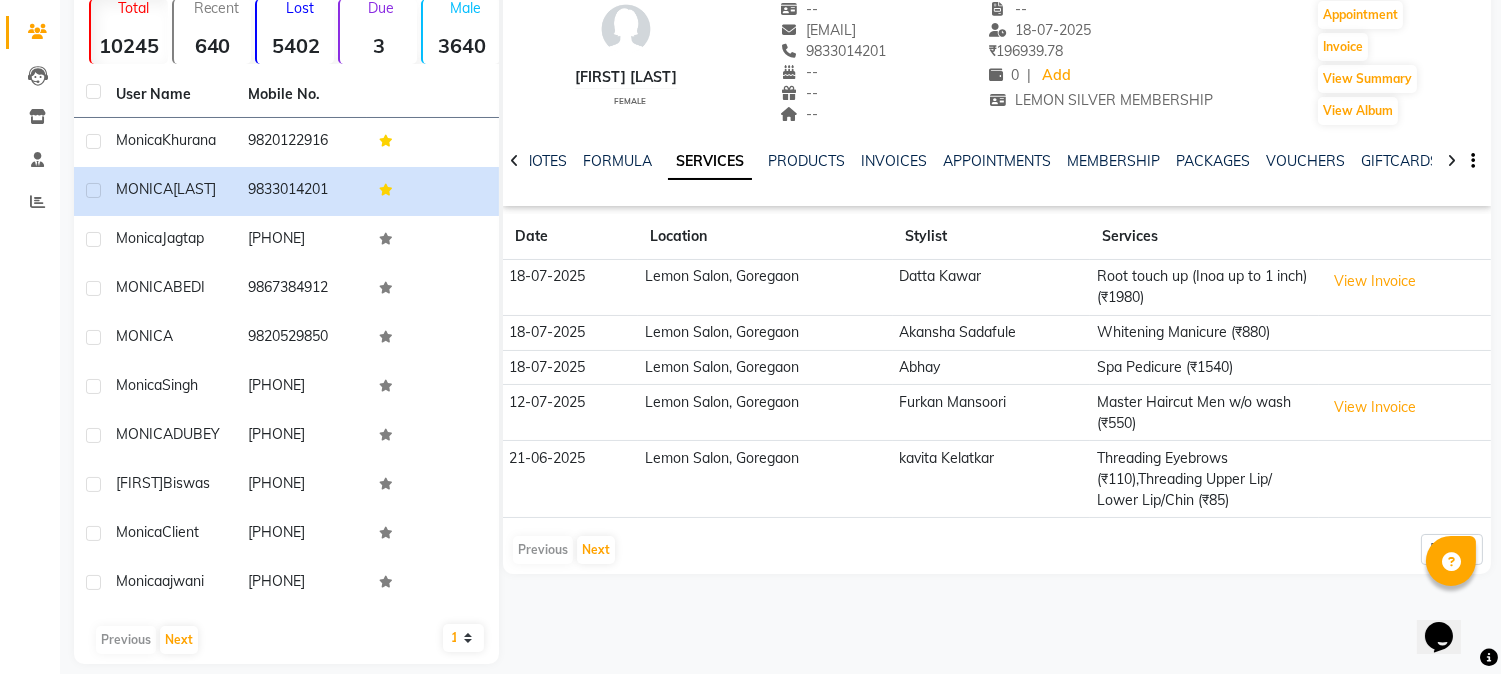 scroll, scrollTop: 208, scrollLeft: 0, axis: vertical 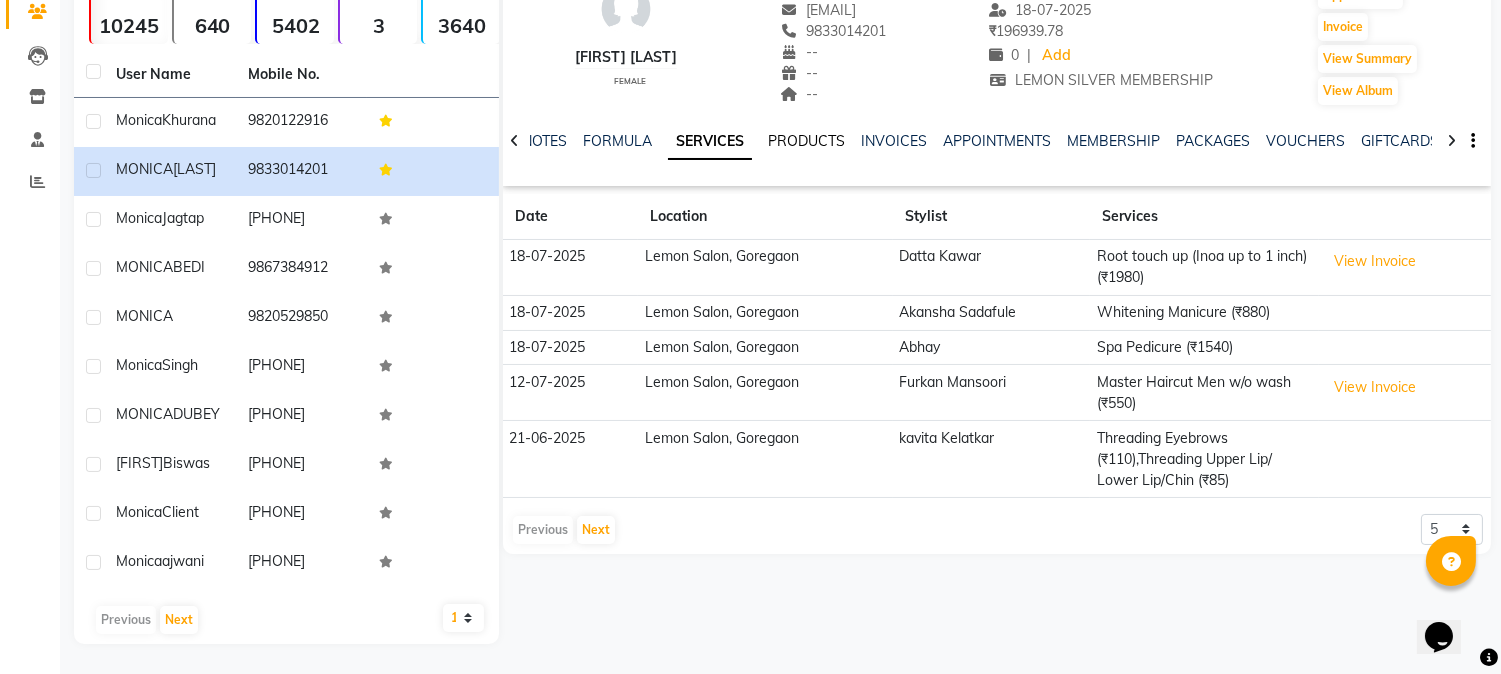 click on "PRODUCTS" 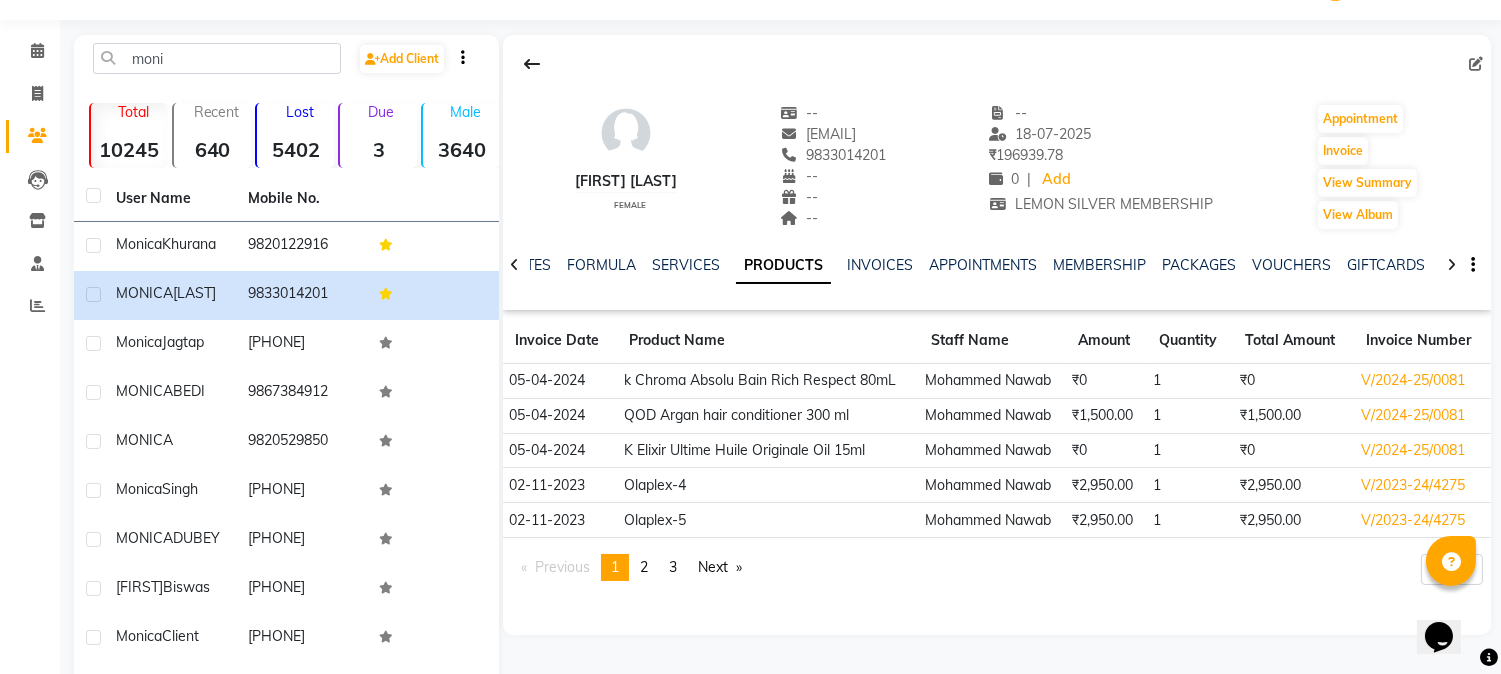scroll, scrollTop: 0, scrollLeft: 0, axis: both 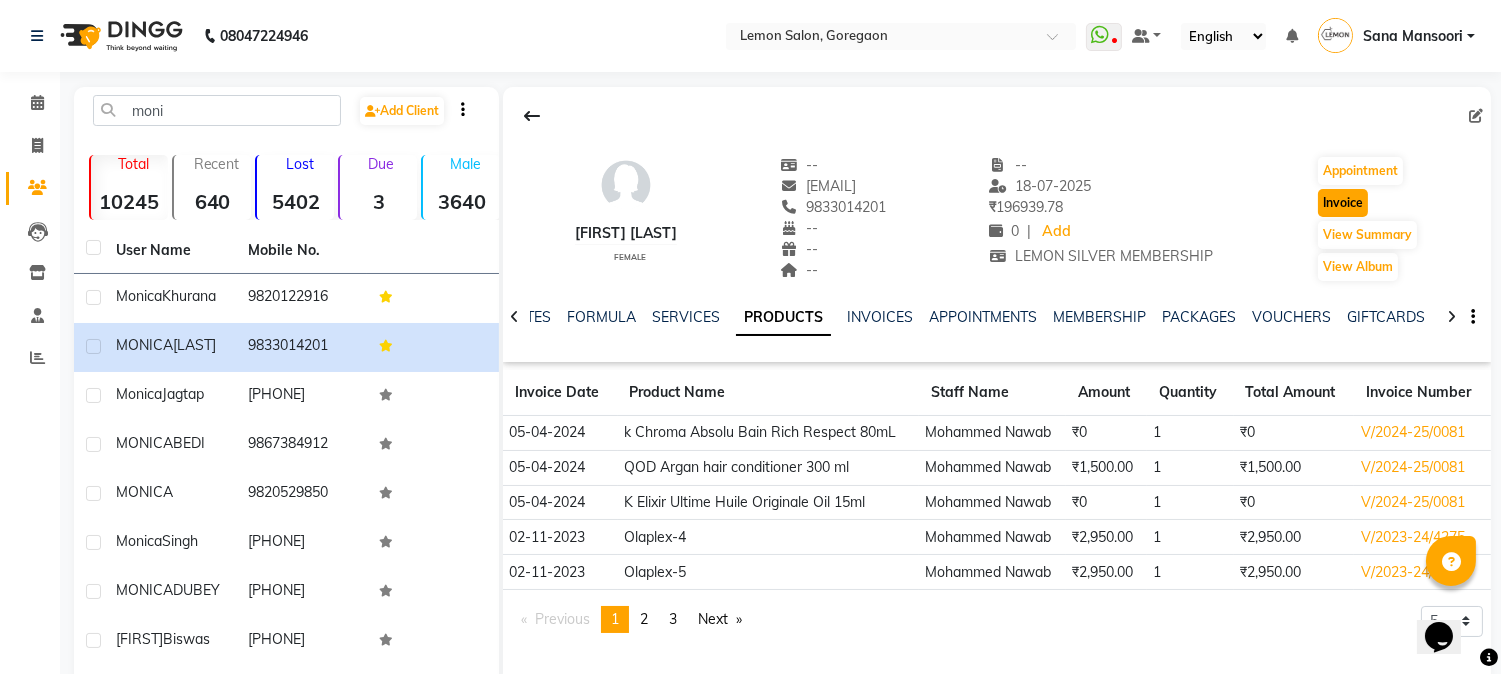 click on "Invoice" 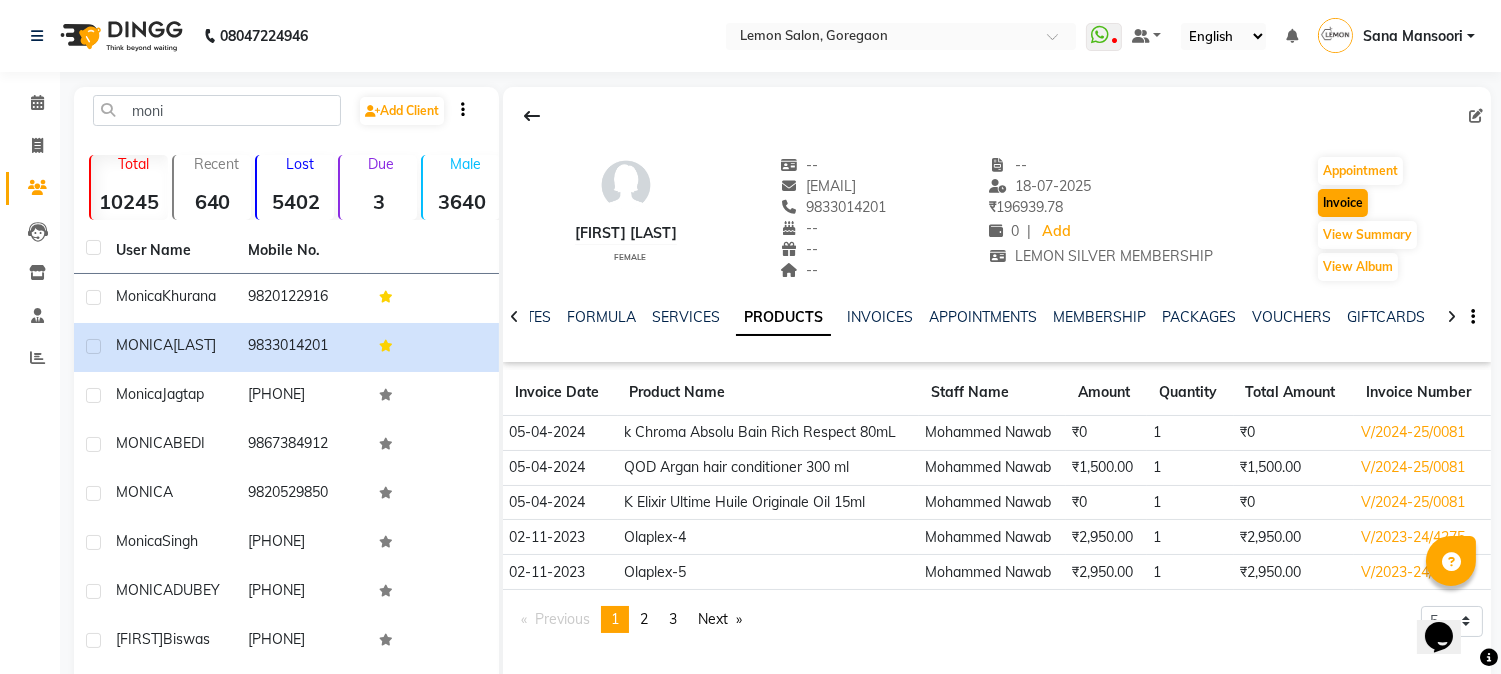 select on "service" 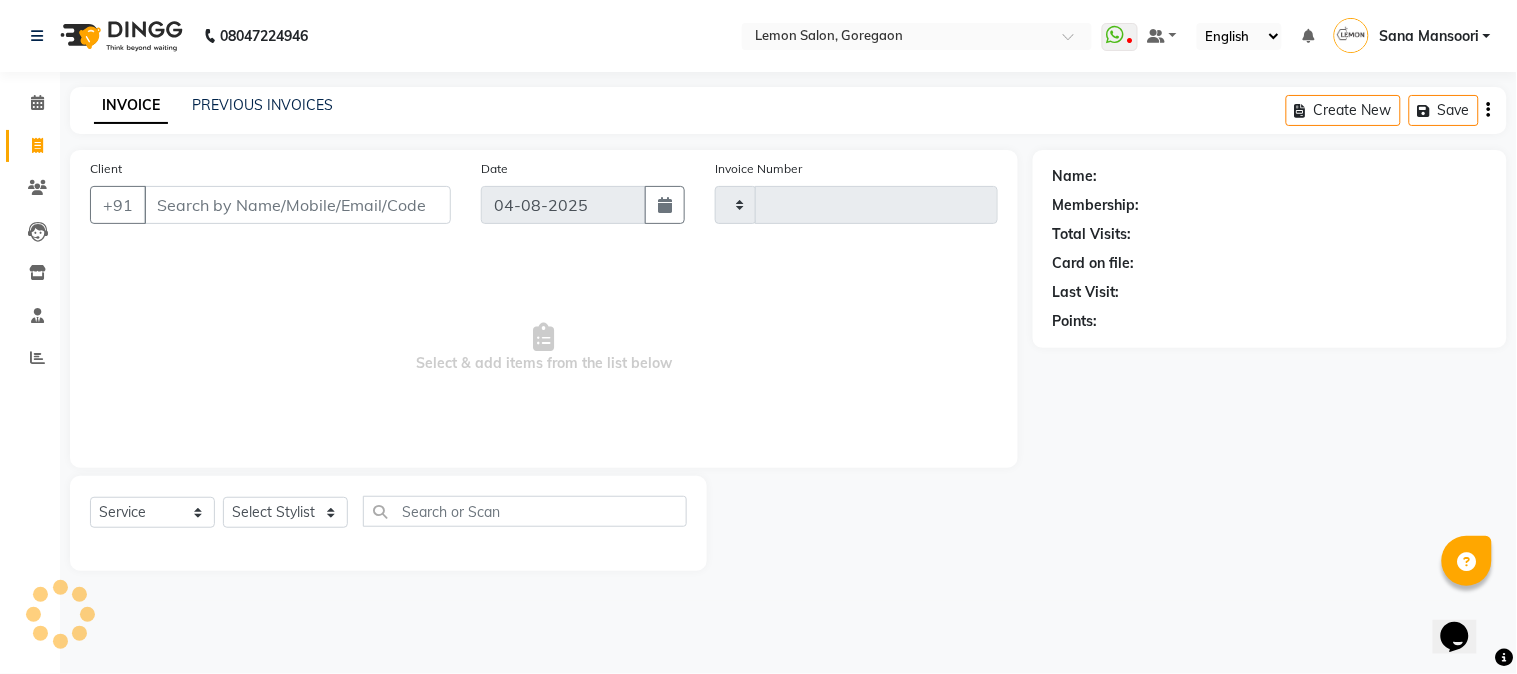 type on "2214" 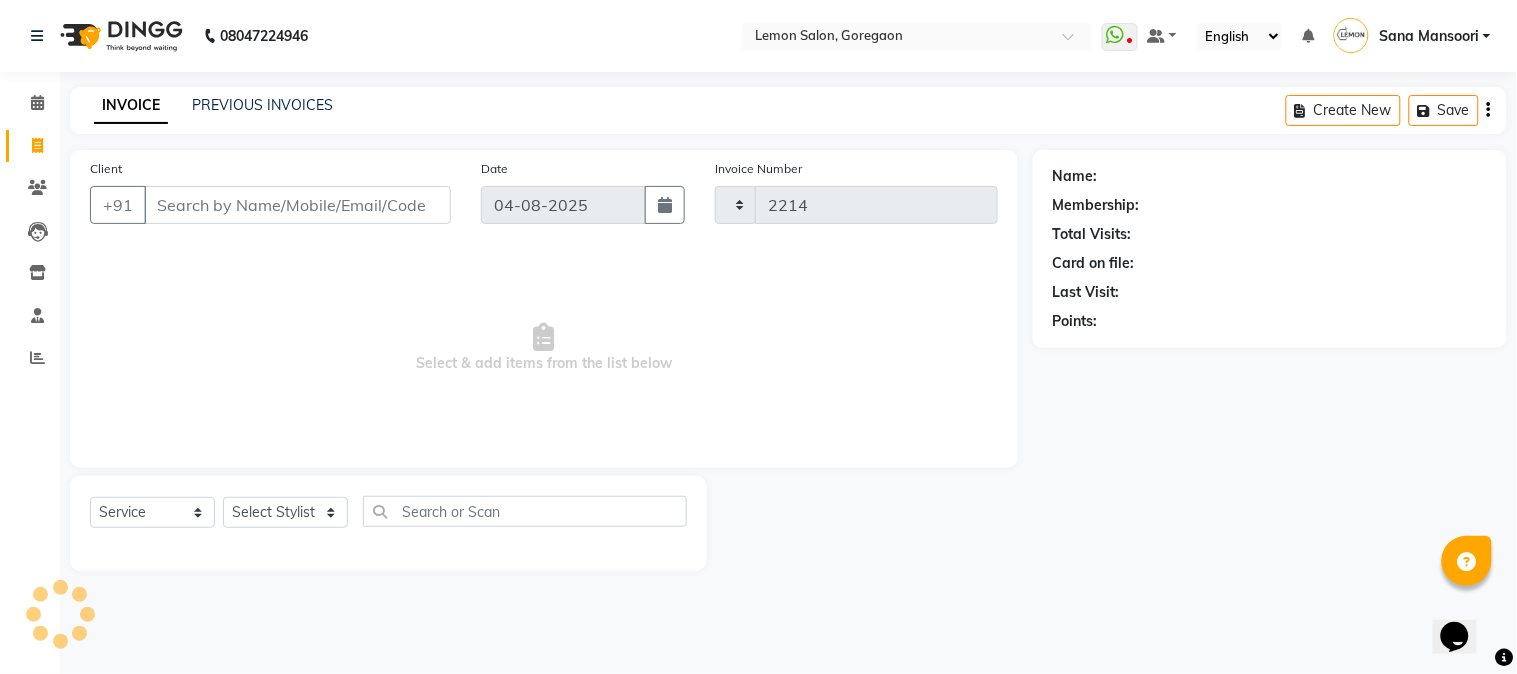 select on "565" 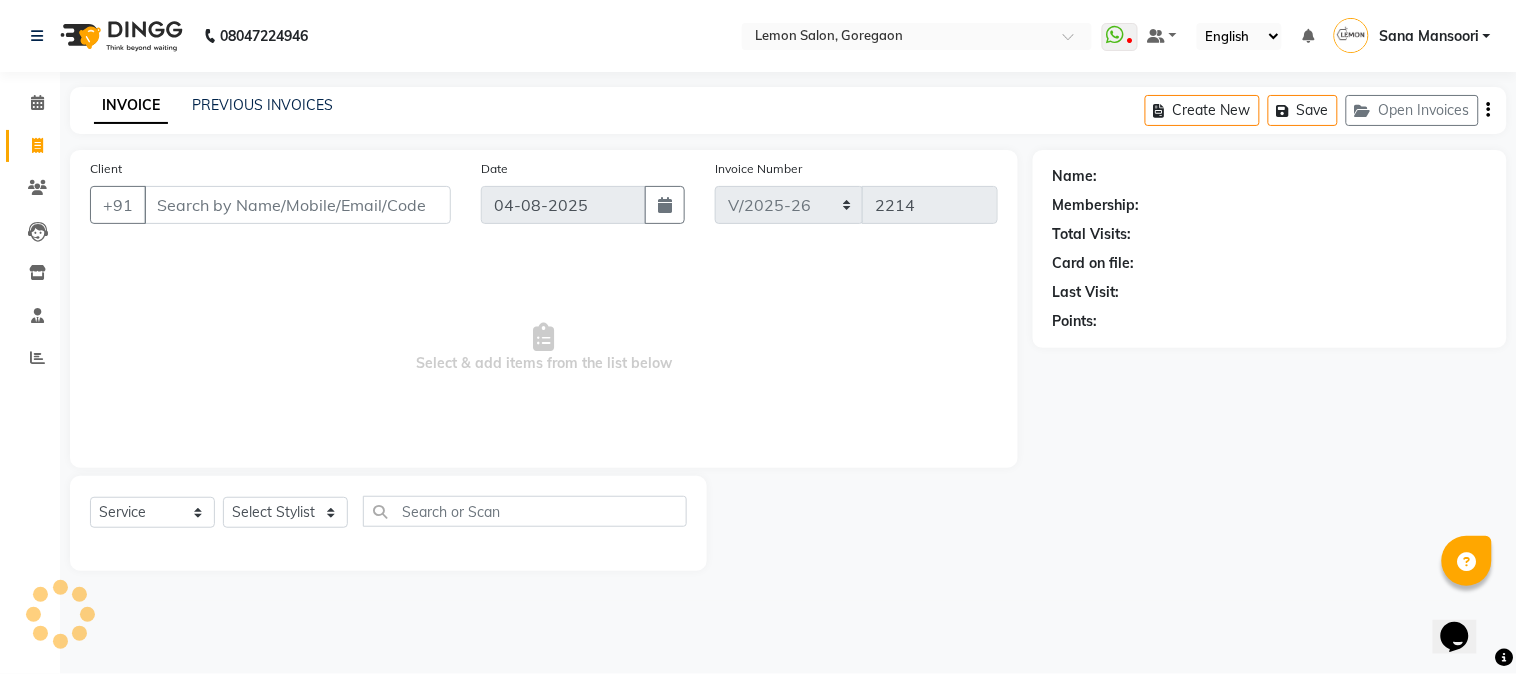 type on "9833014201" 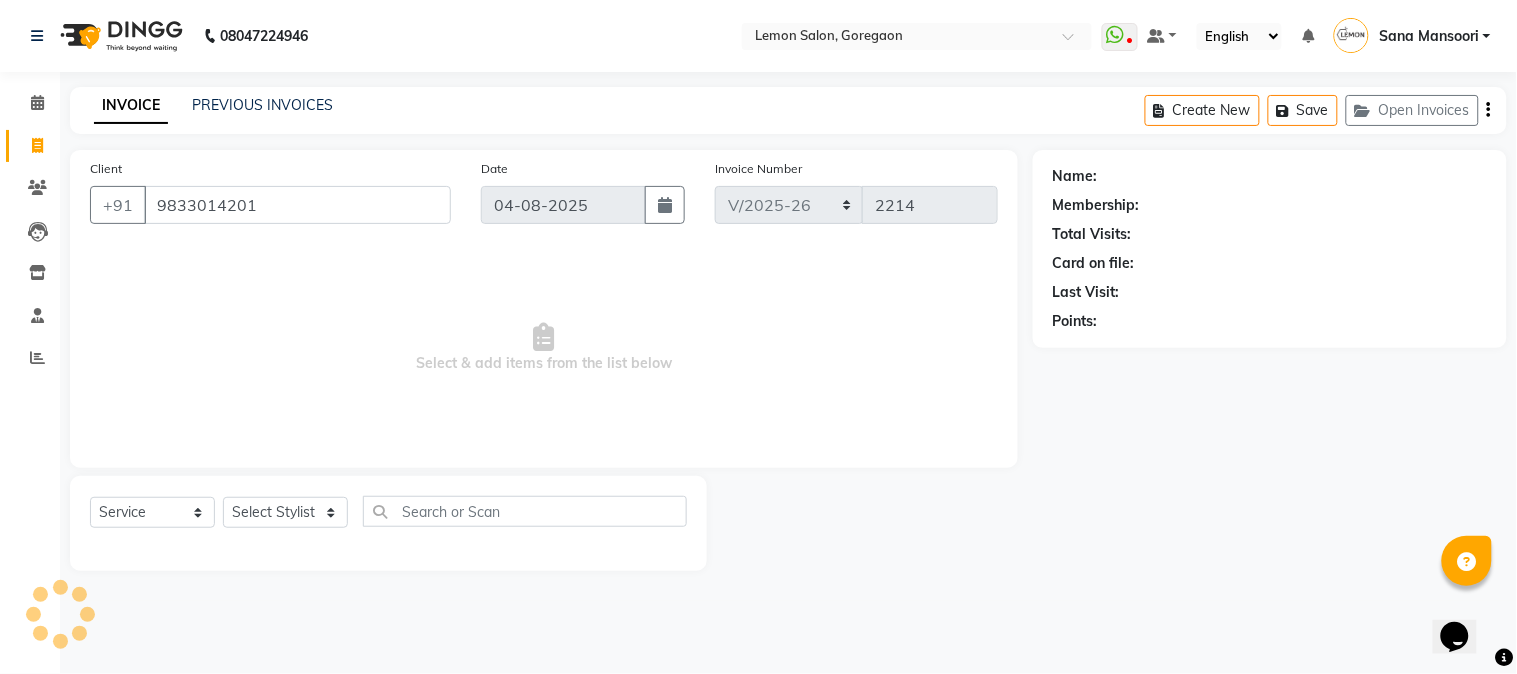 select on "1: Object" 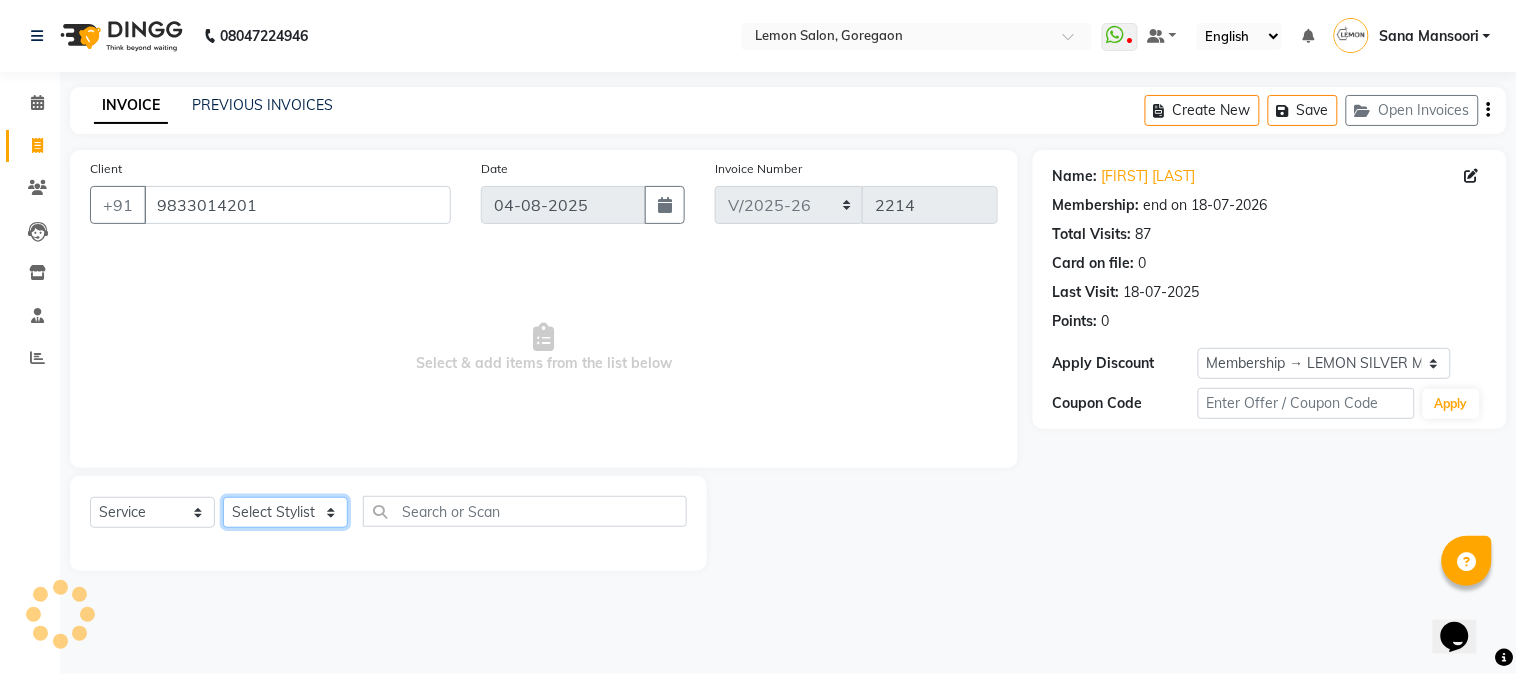 click on "Select Stylist Akansha Sadafule Asma Dshpande Datta Kawar DC Furkan Mansoori kavita Kelatkar  Manisha Mohammed Mohsin  Mohammed Nawab  Mukaddar Shaikh Sana Mansoori Sandhya Tabrez Shah  Urmila Pol" 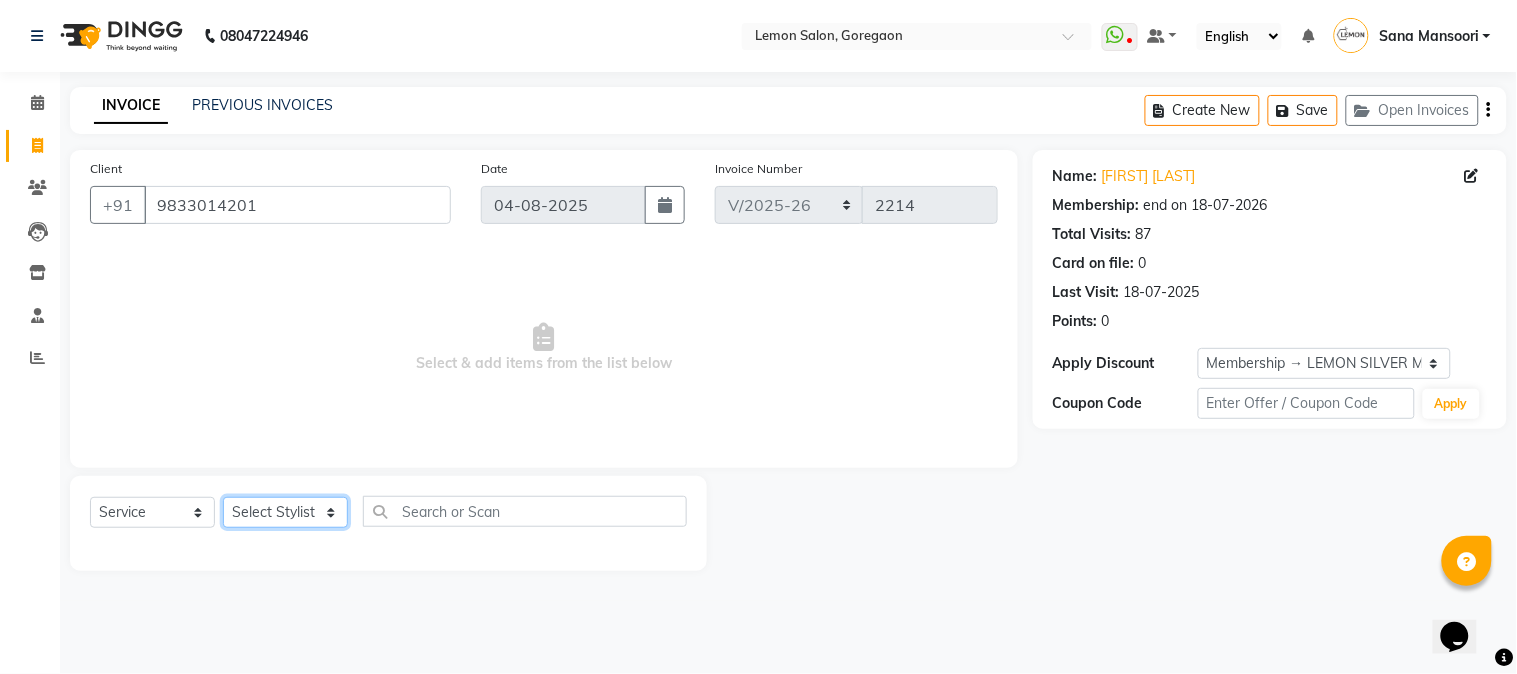 select on "7418" 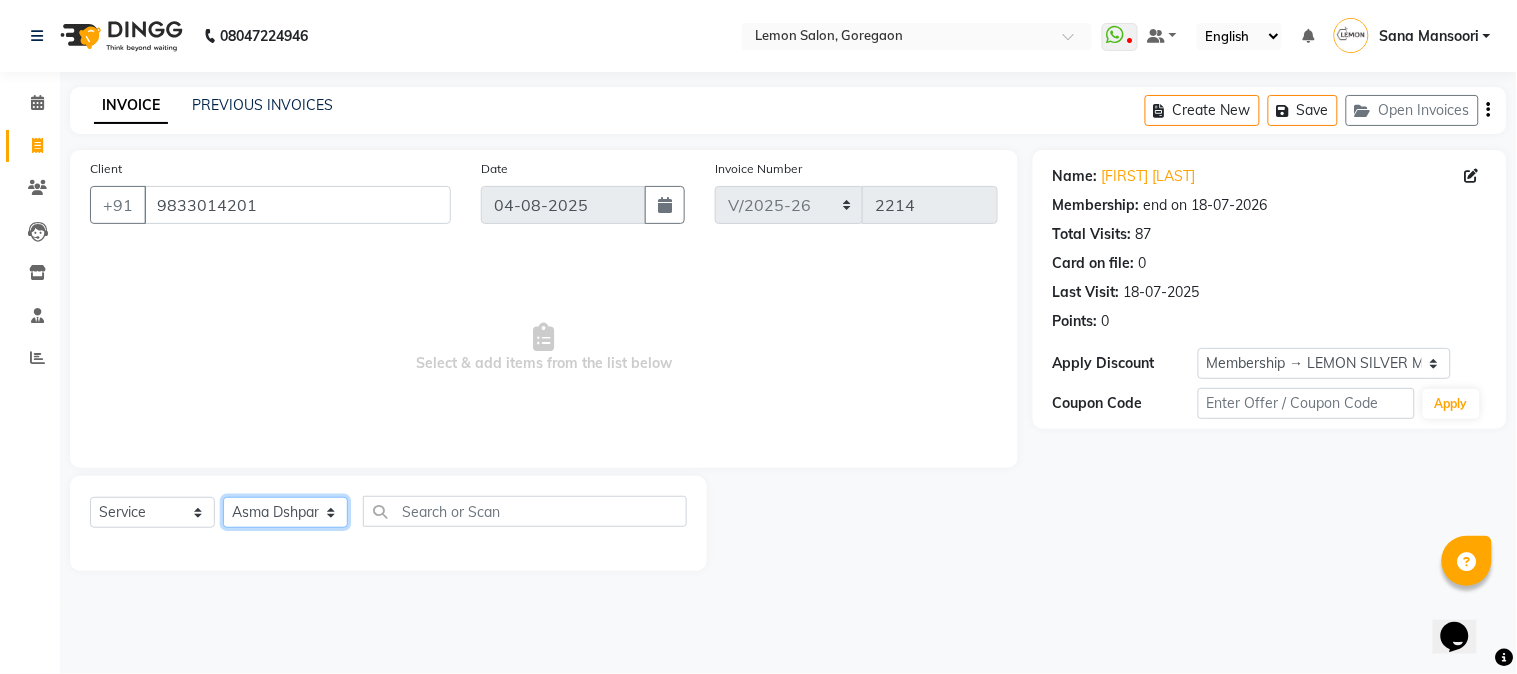 click on "Select Stylist Akansha Sadafule Asma Dshpande Datta Kawar DC Furkan Mansoori kavita Kelatkar  Manisha Mohammed Mohsin  Mohammed Nawab  Mukaddar Shaikh Sana Mansoori Sandhya Tabrez Shah  Urmila Pol" 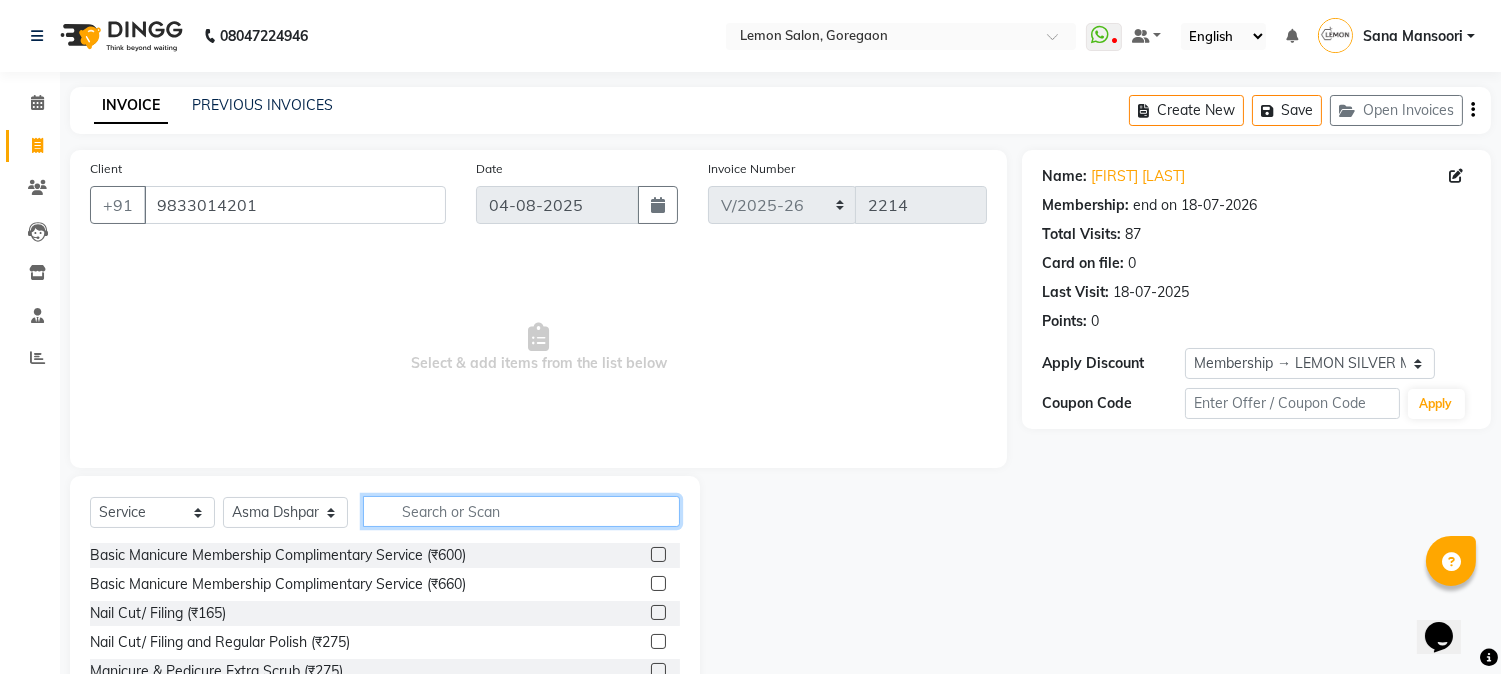 click 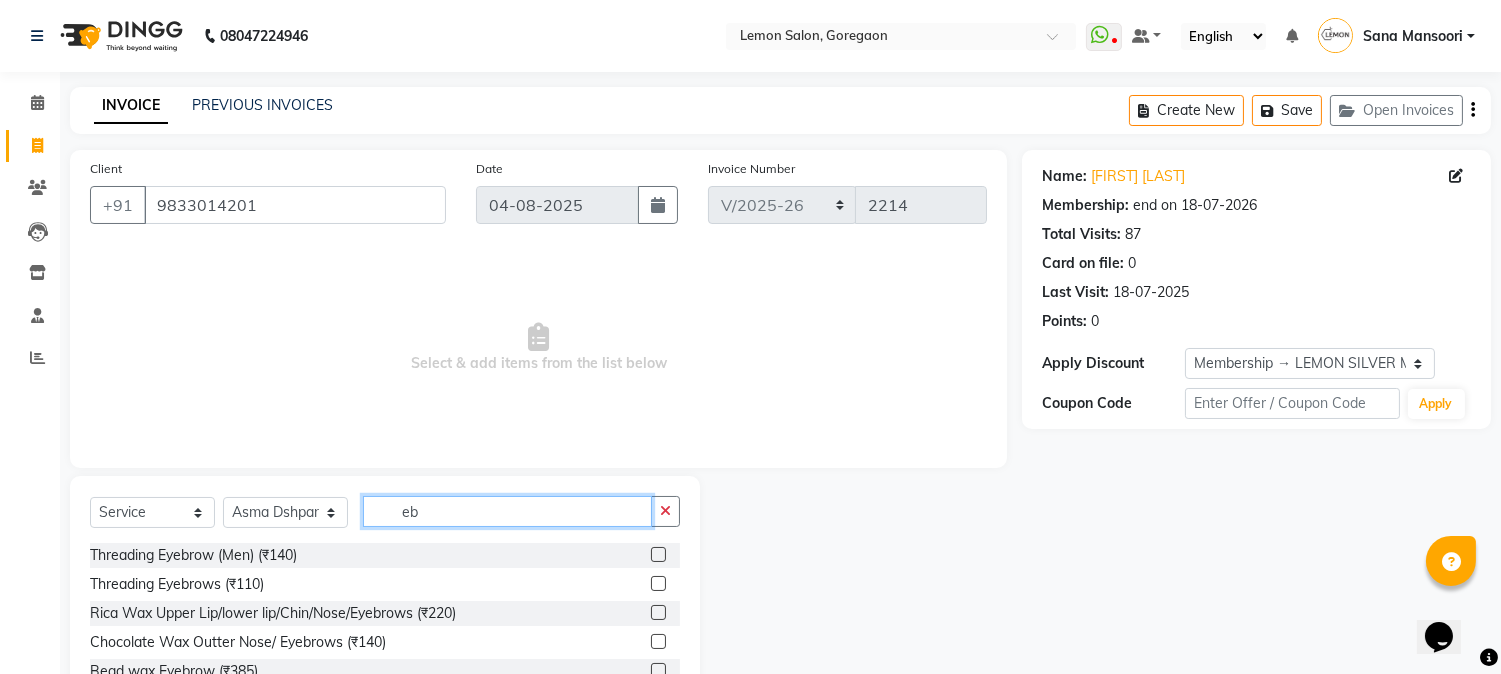 type on "eb" 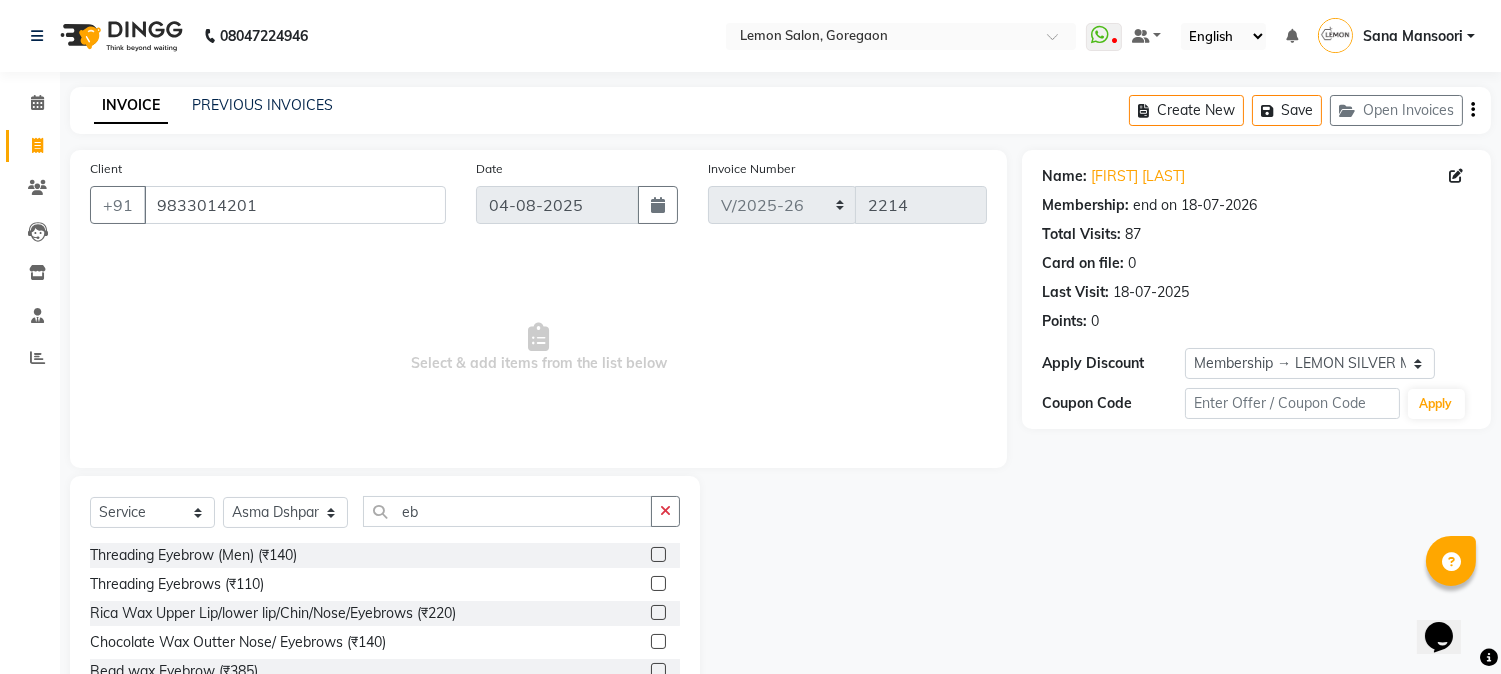 click 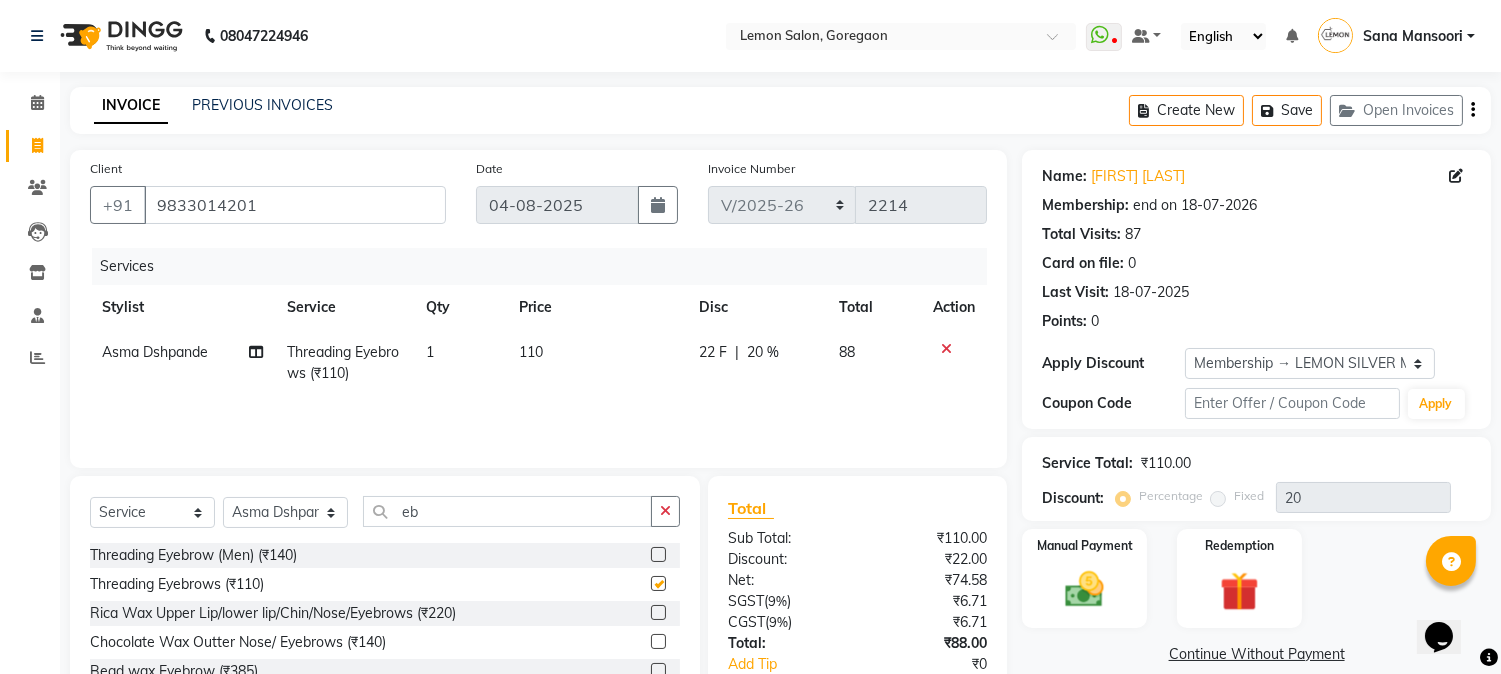checkbox on "false" 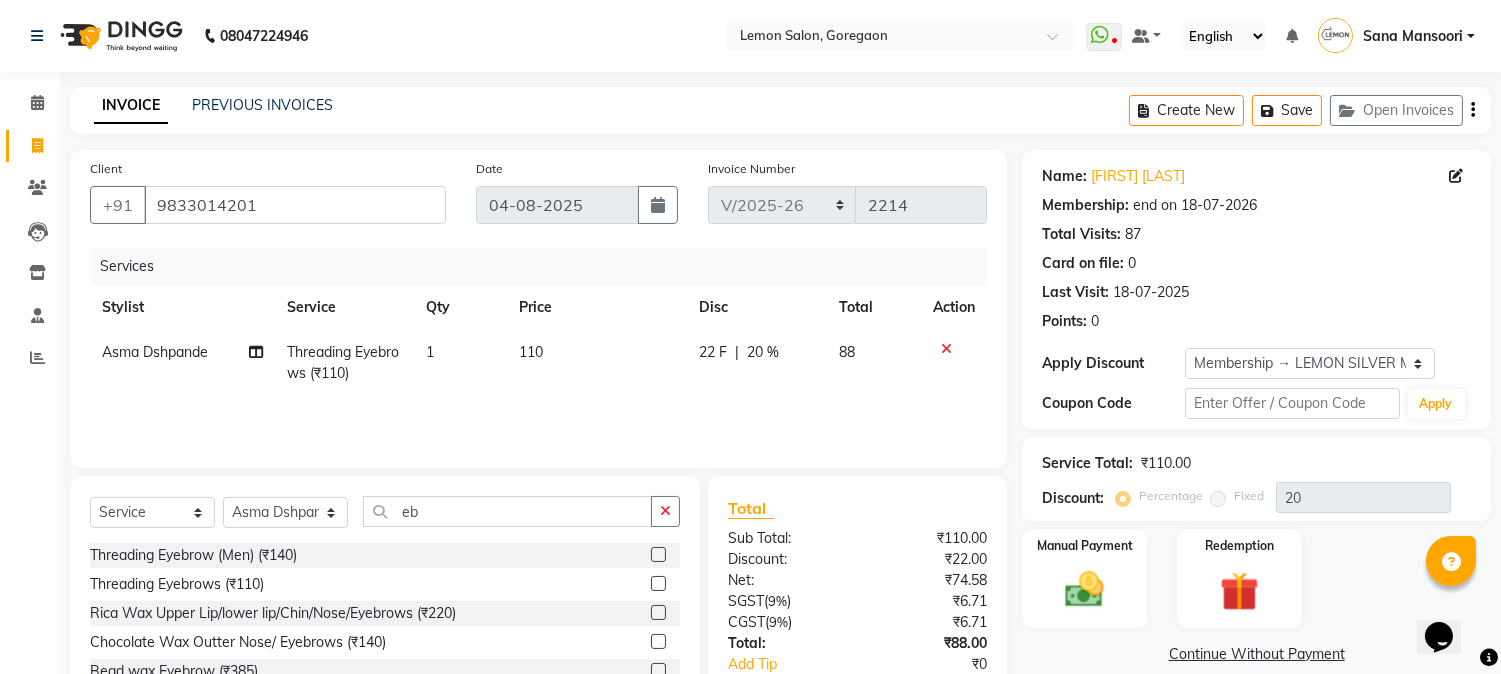scroll, scrollTop: 125, scrollLeft: 0, axis: vertical 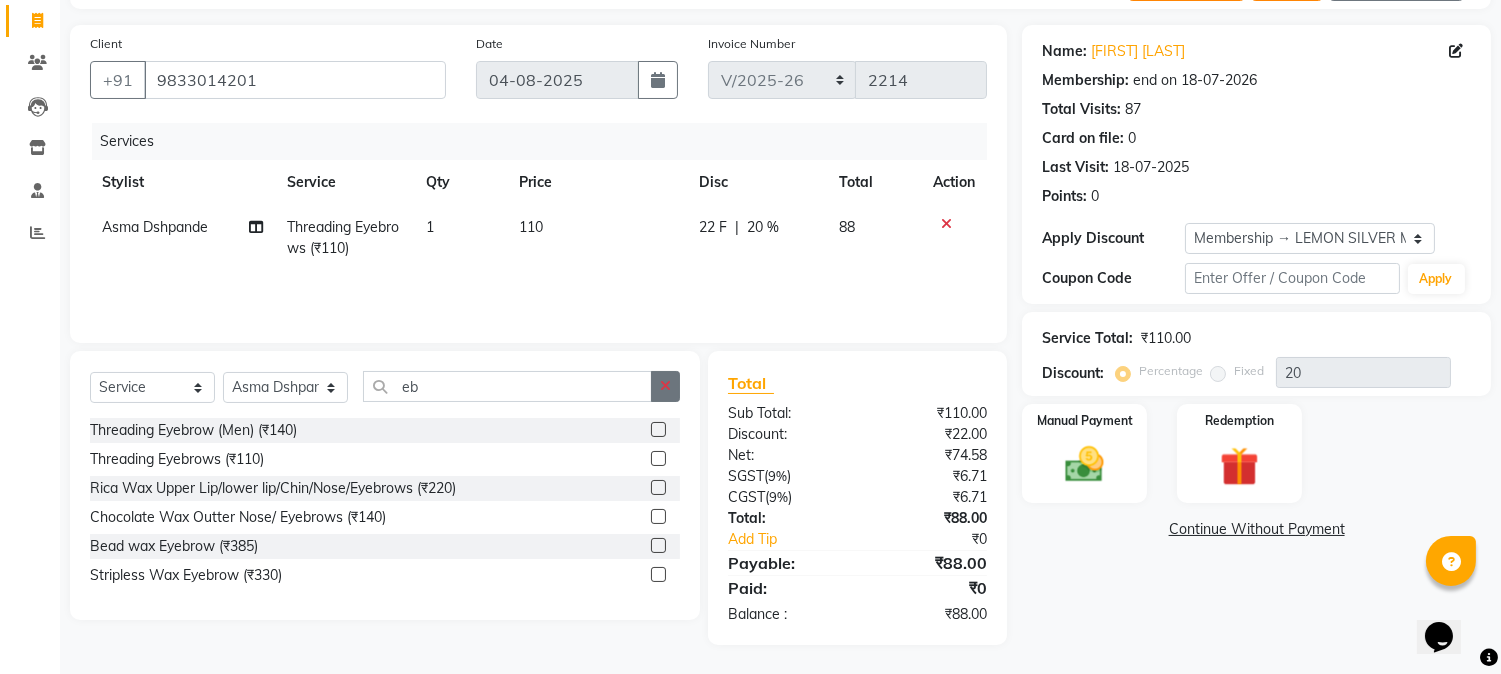 click 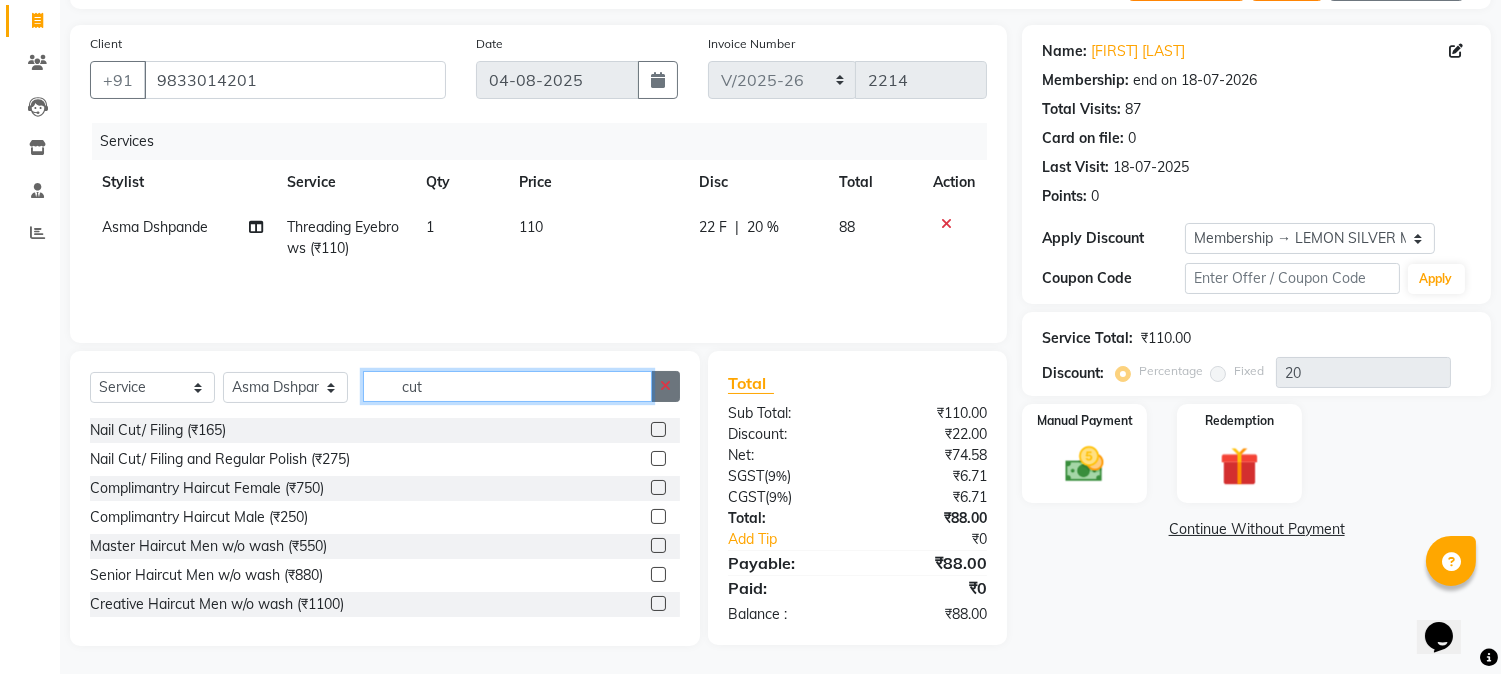 type on "cut" 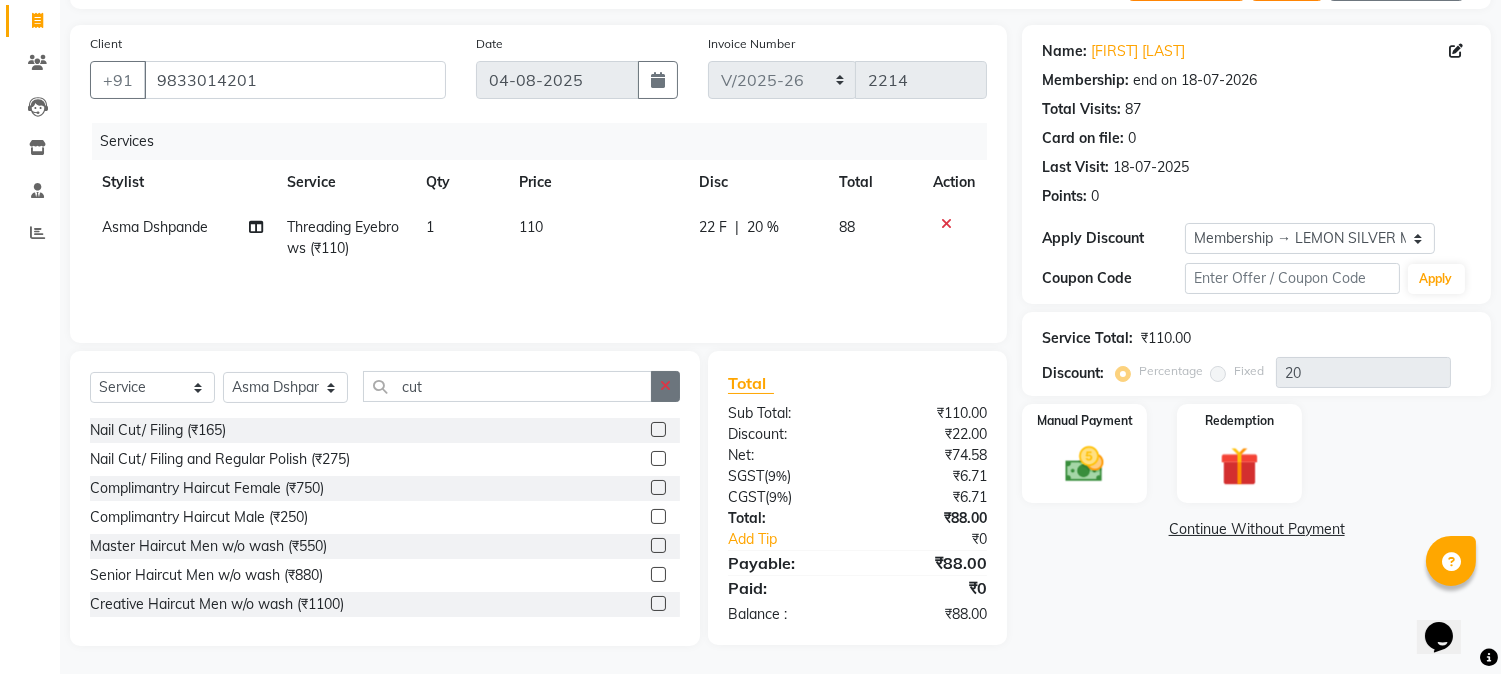 click 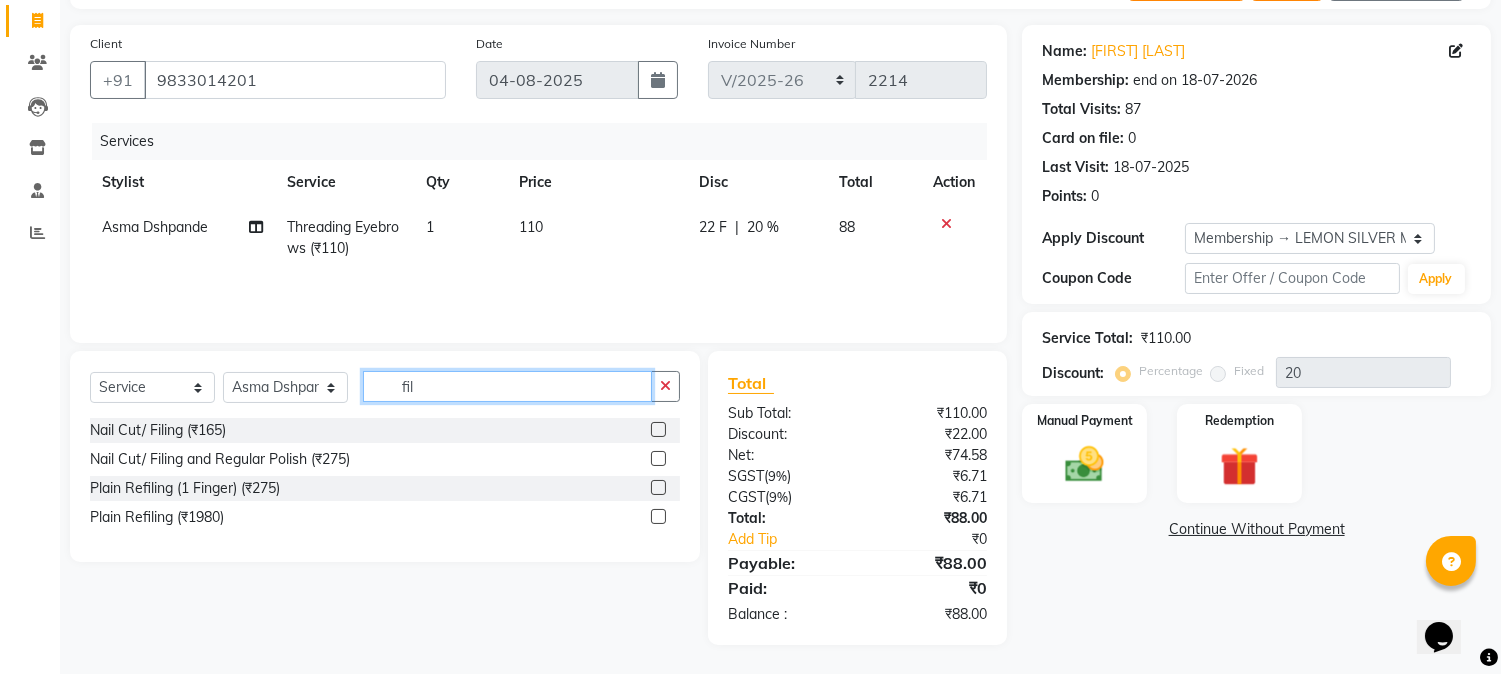 type on "fil" 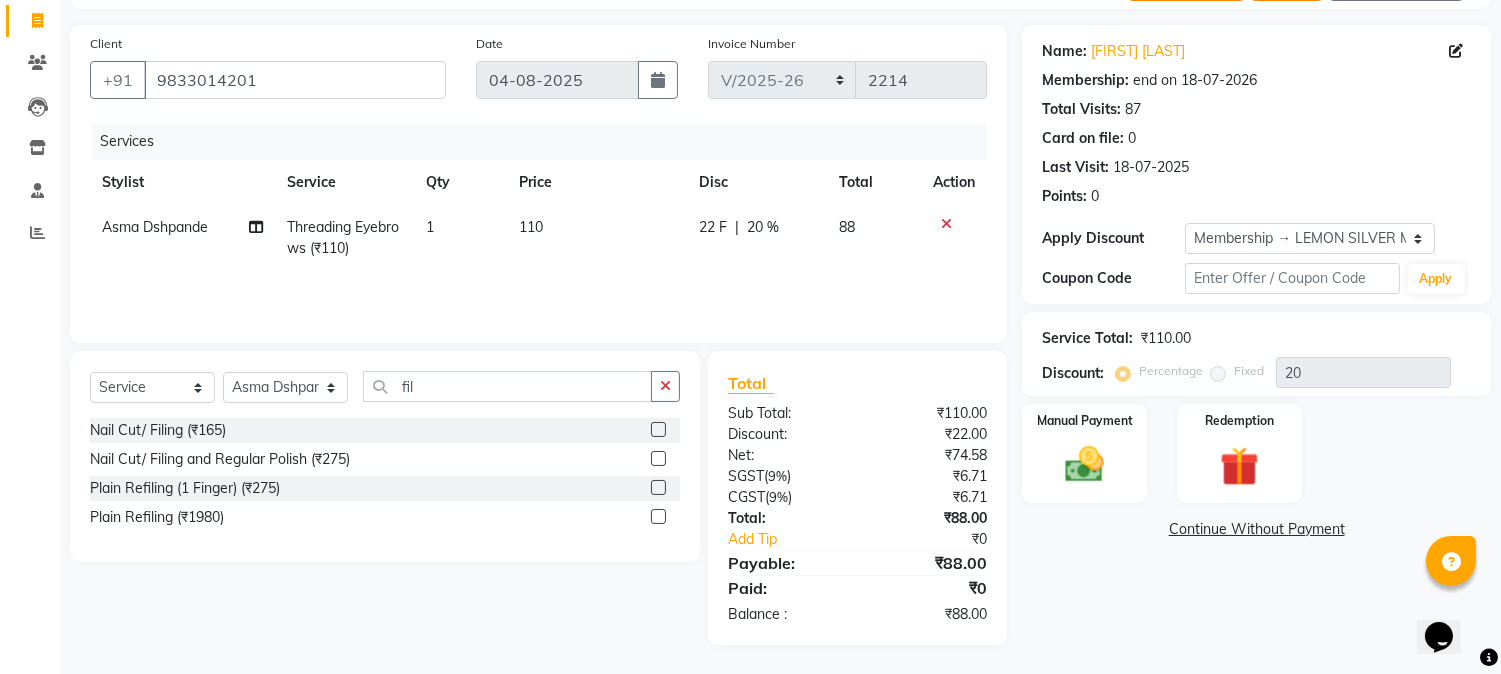 click 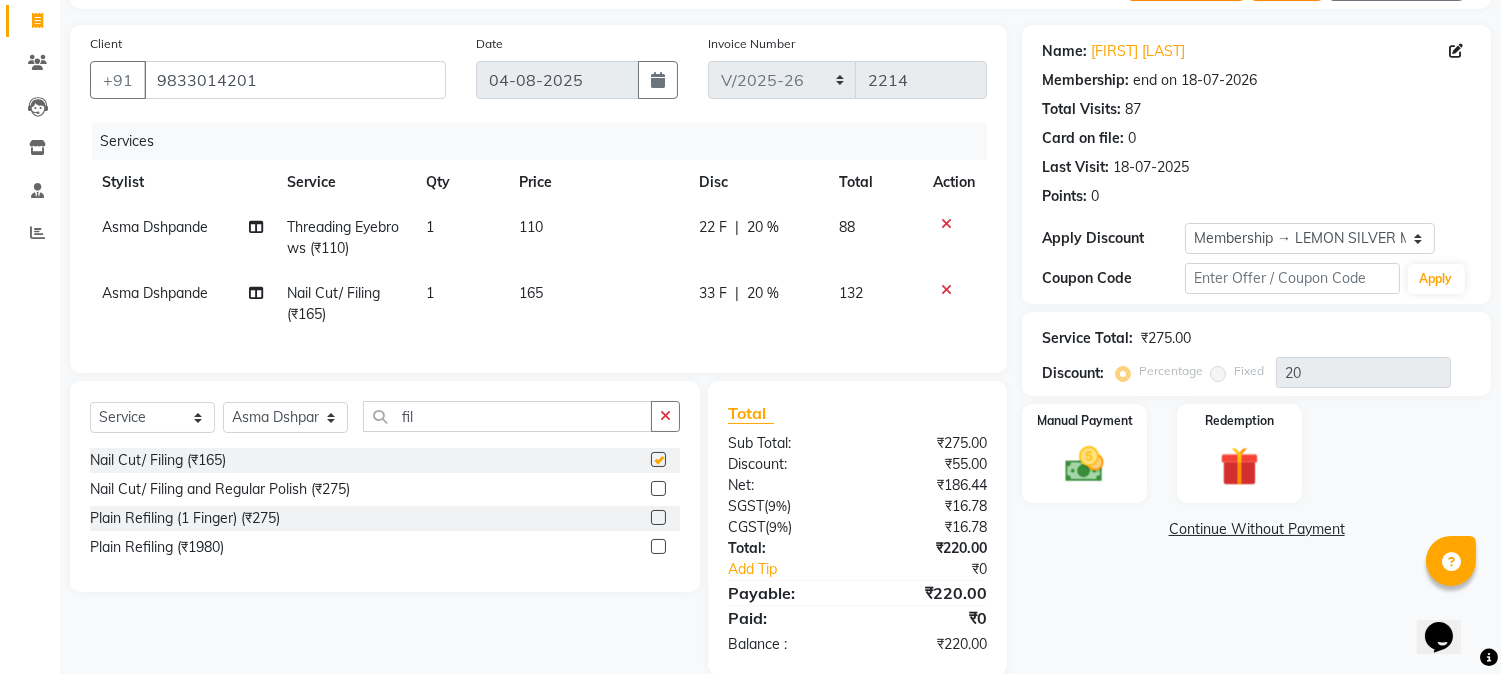 checkbox on "false" 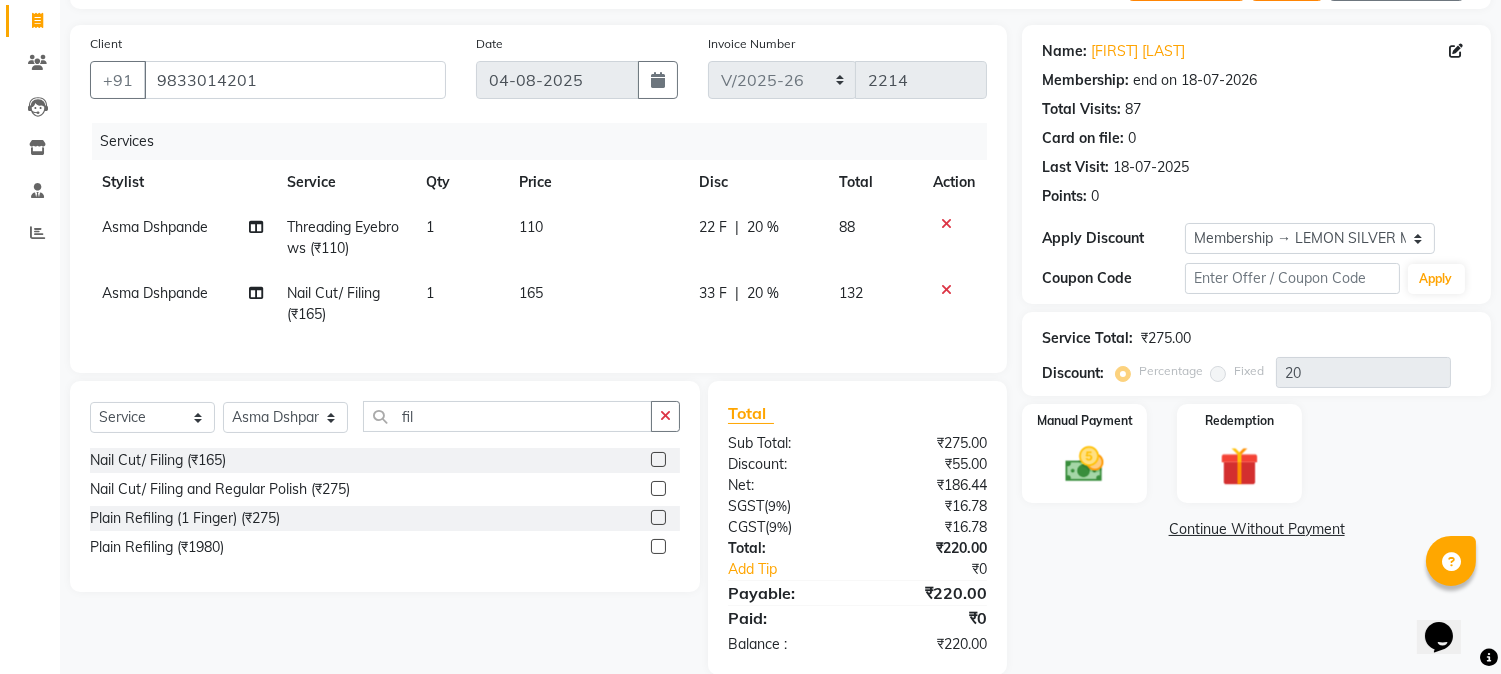 click 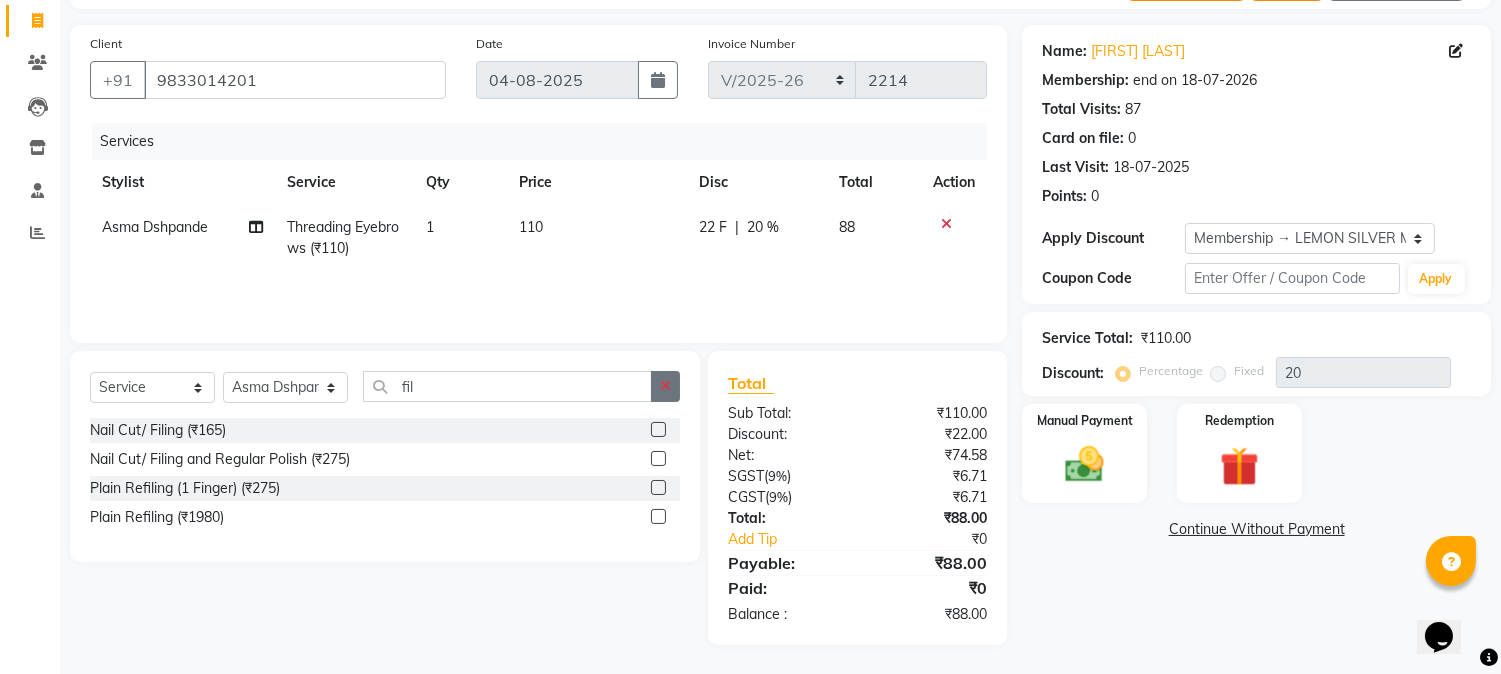 click 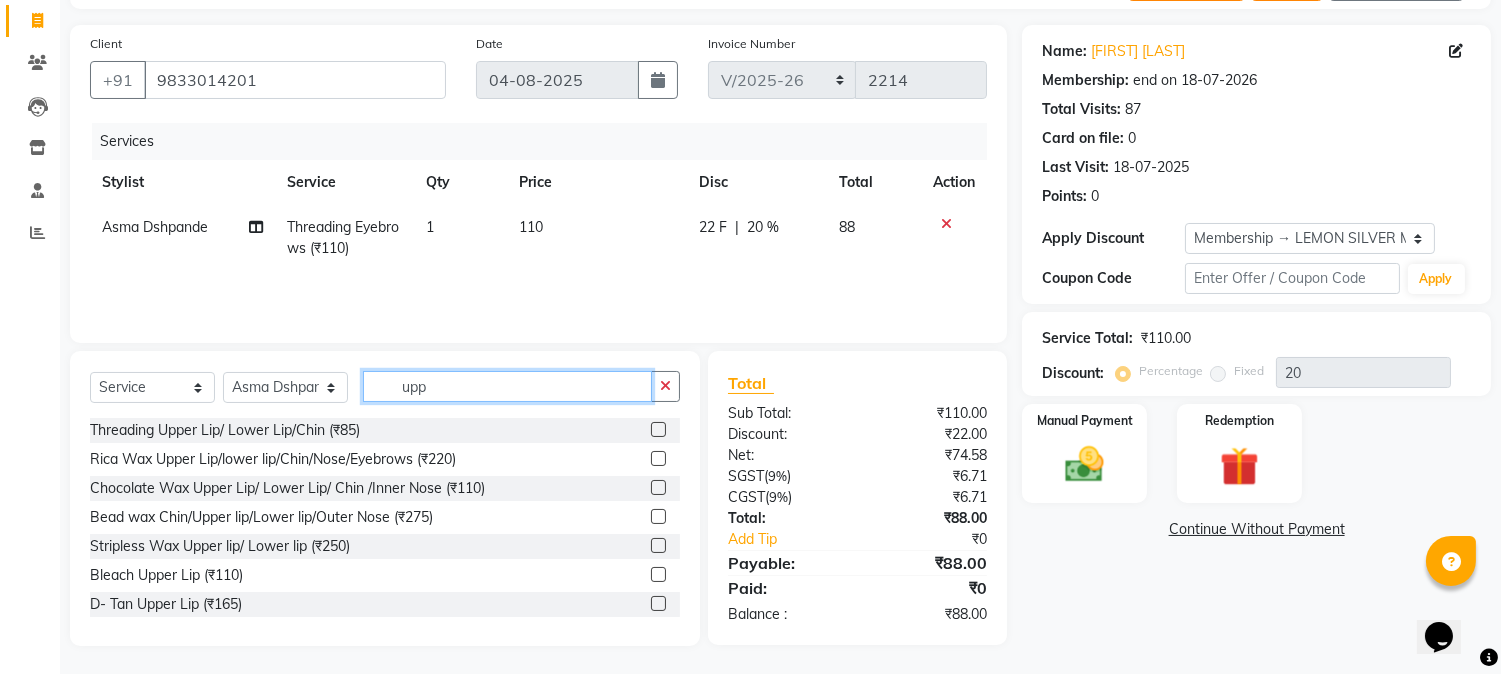 type on "upp" 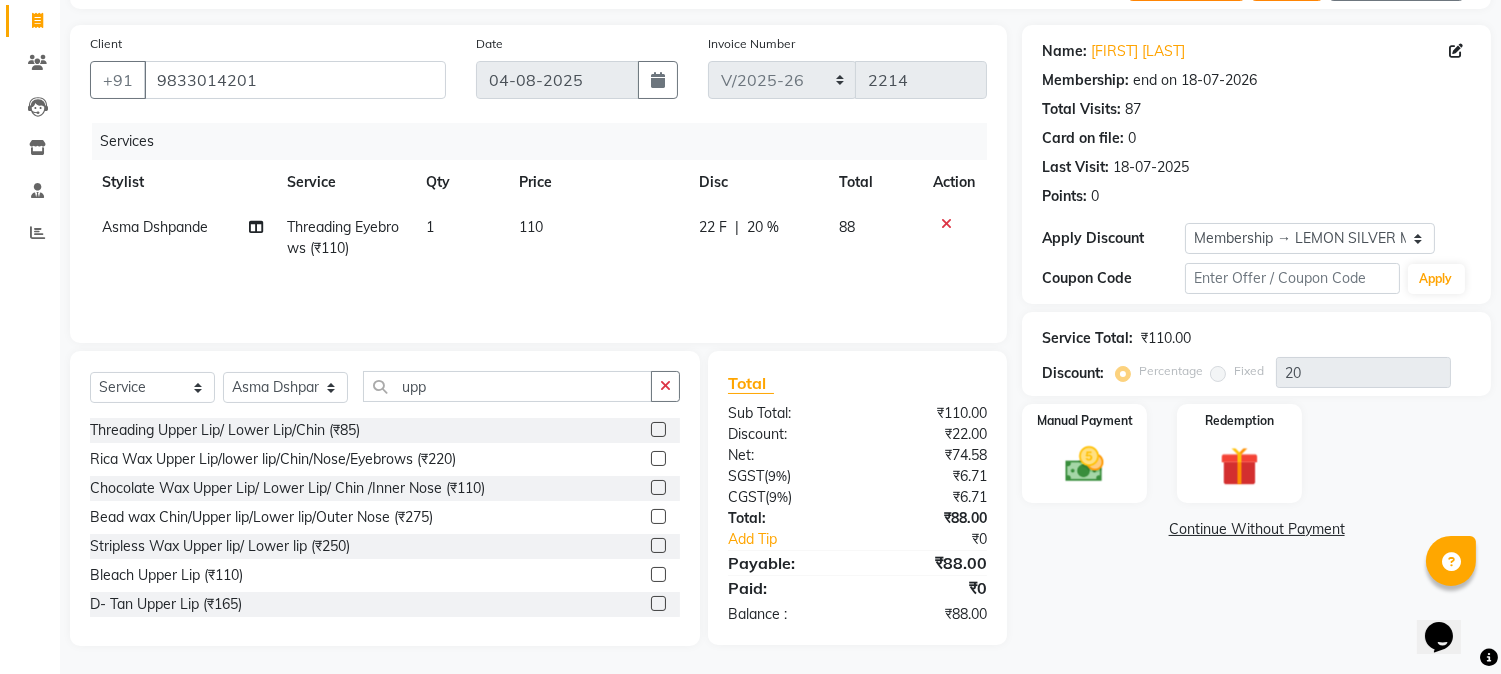 click 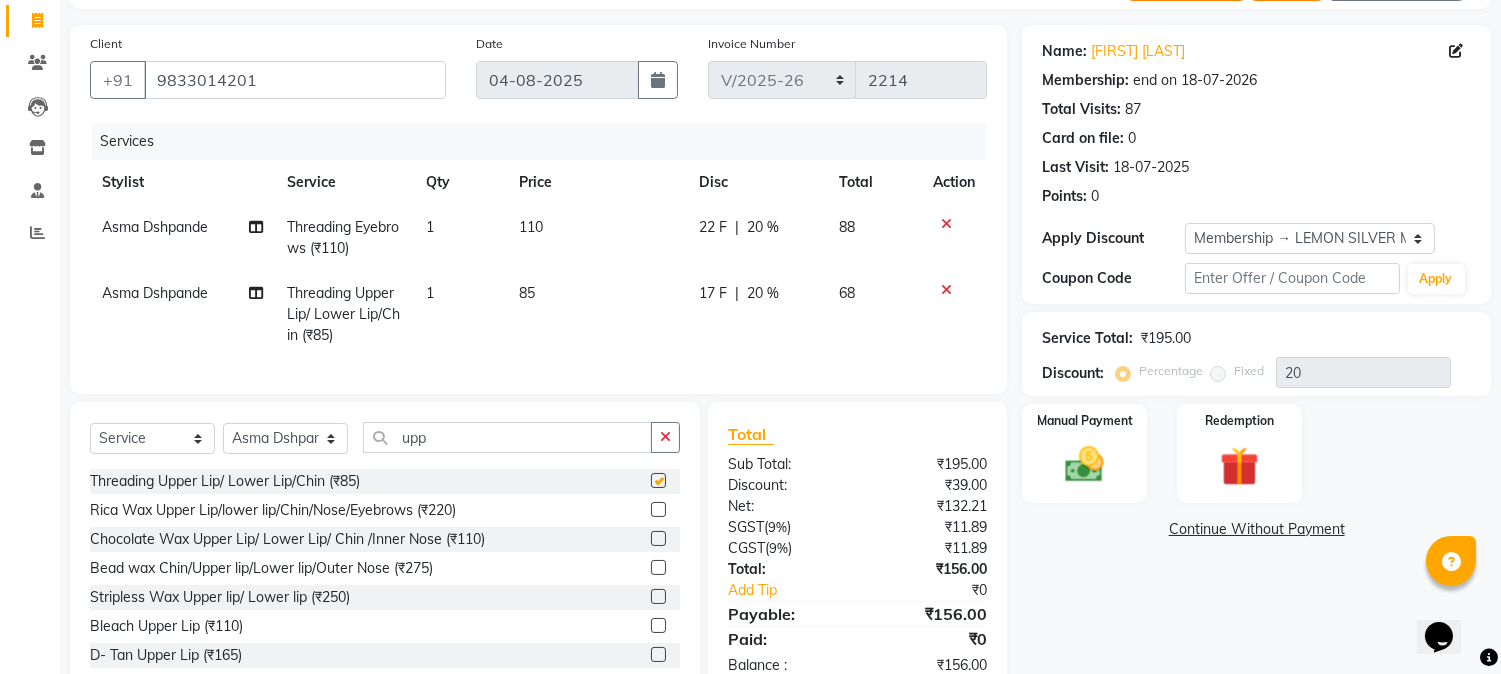 checkbox on "false" 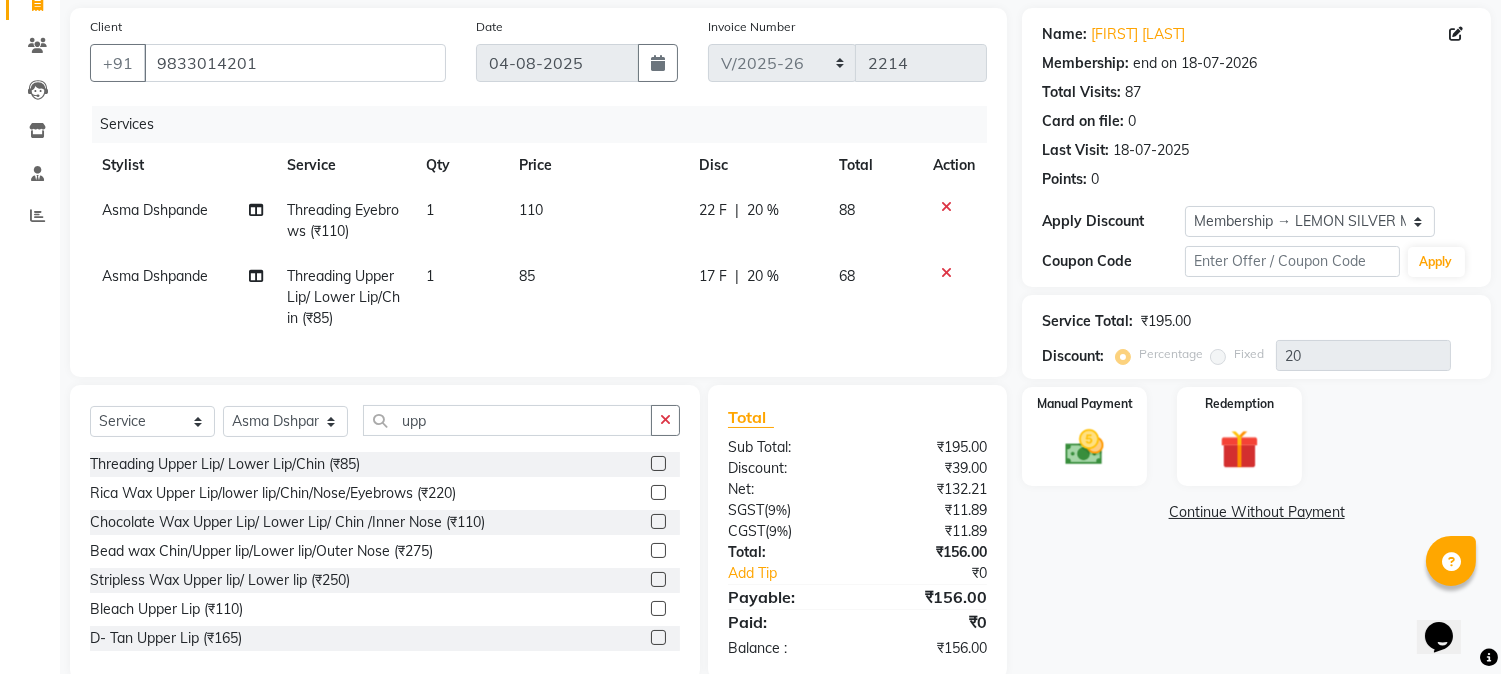 scroll, scrollTop: 194, scrollLeft: 0, axis: vertical 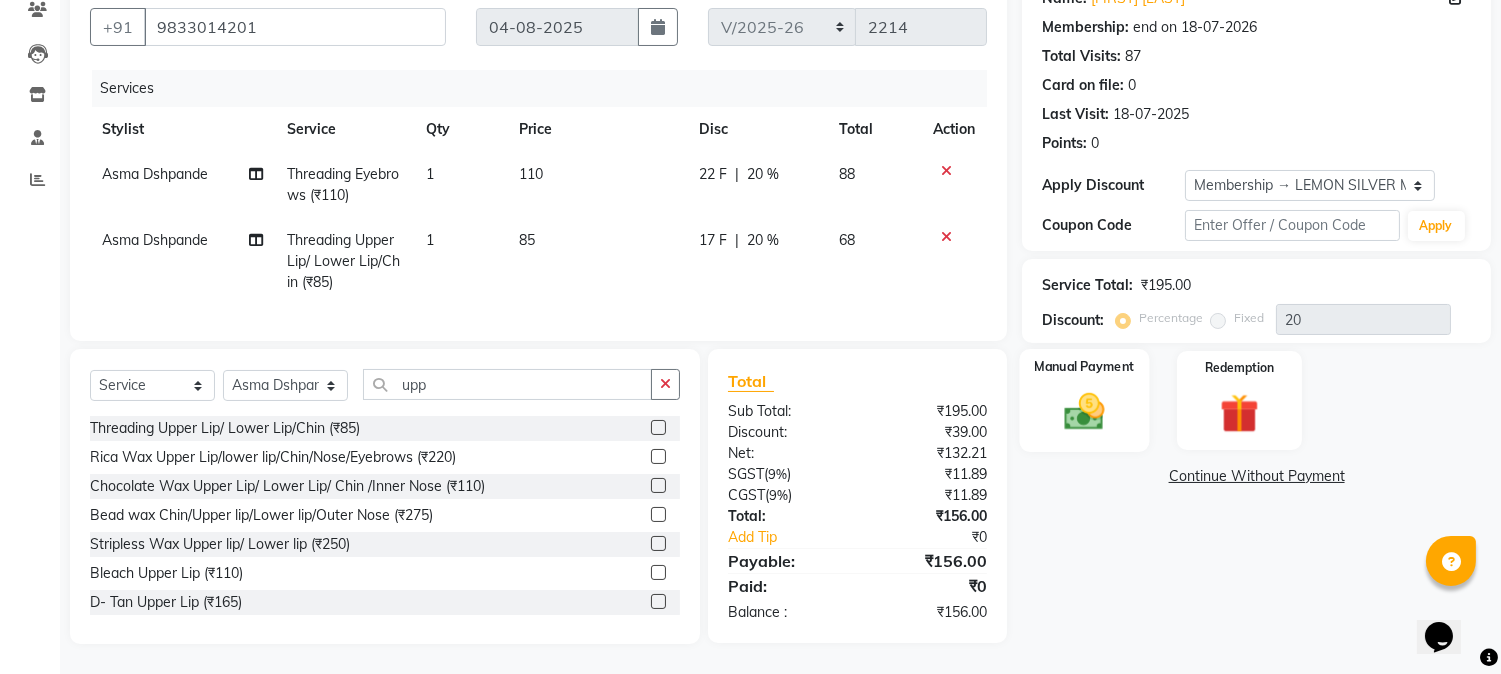 click 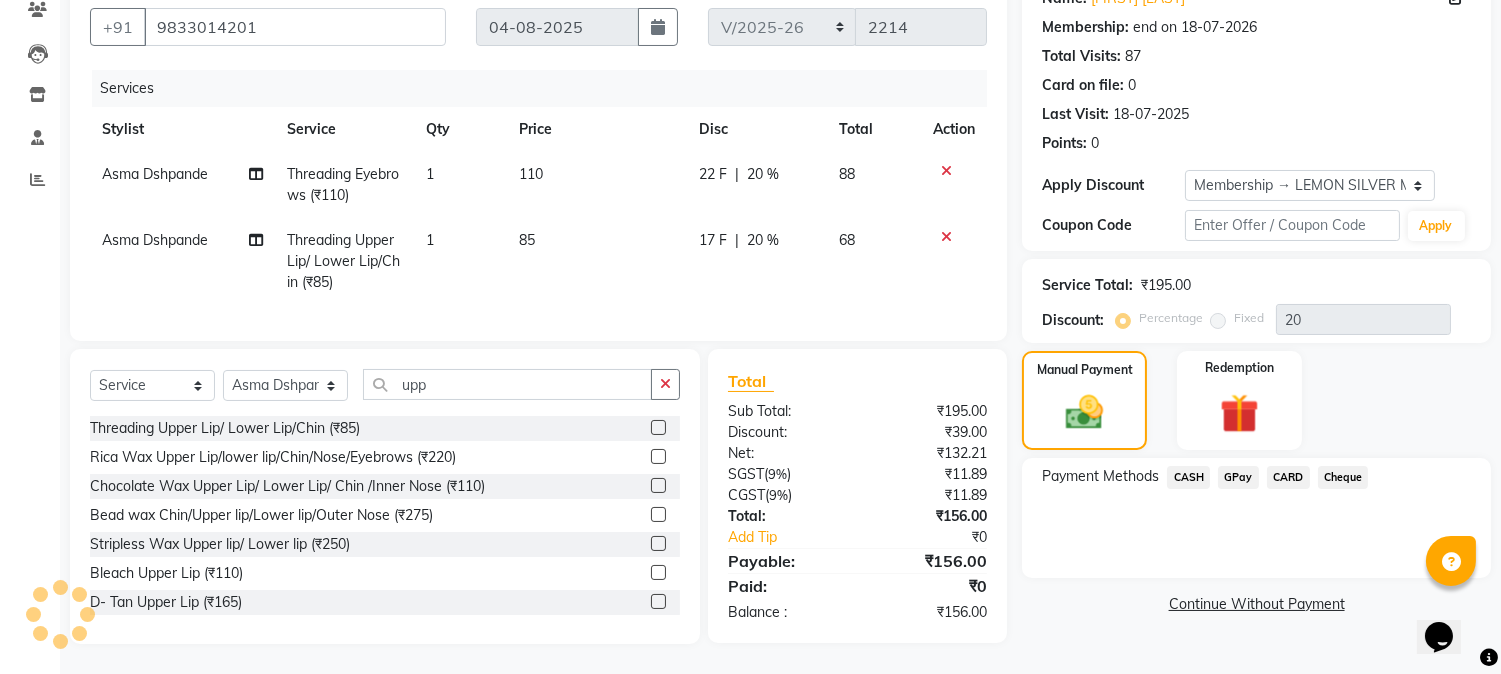 scroll, scrollTop: 0, scrollLeft: 0, axis: both 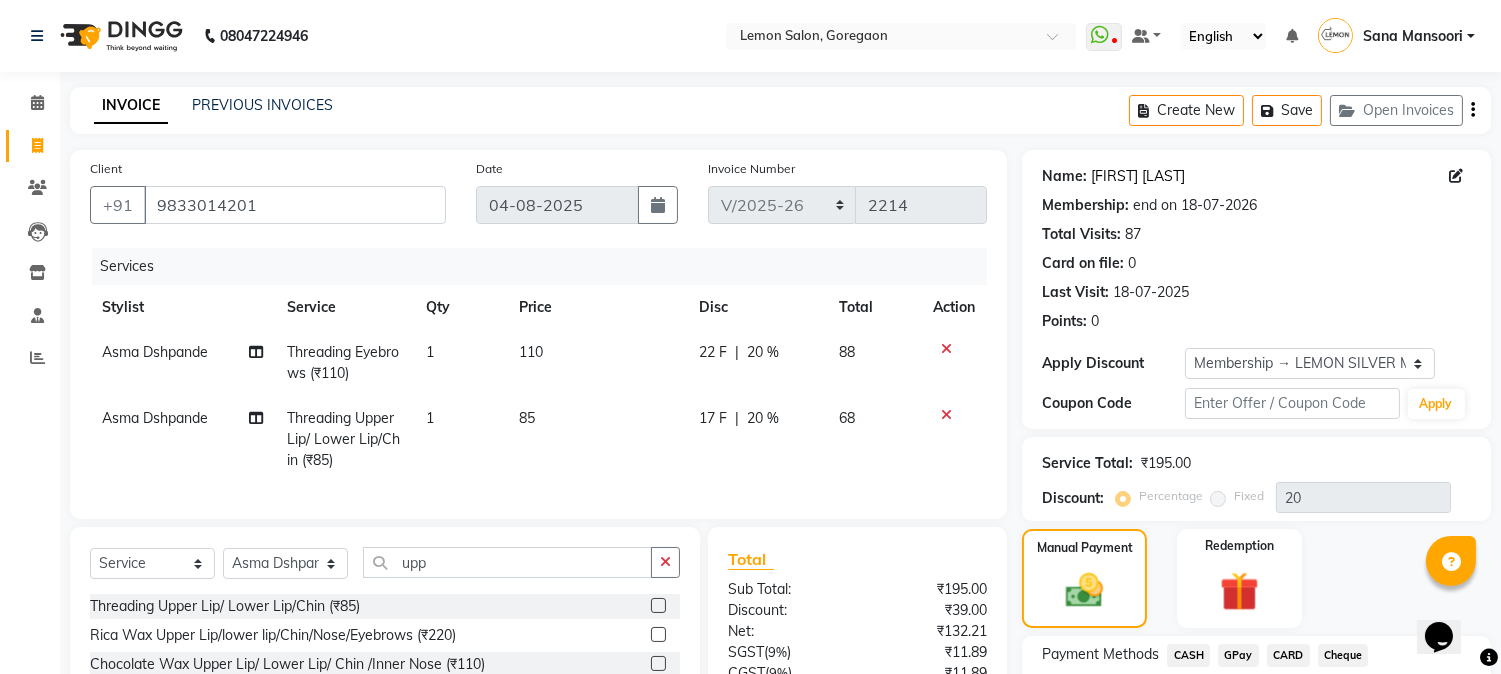 click on "Monica Khilwani" 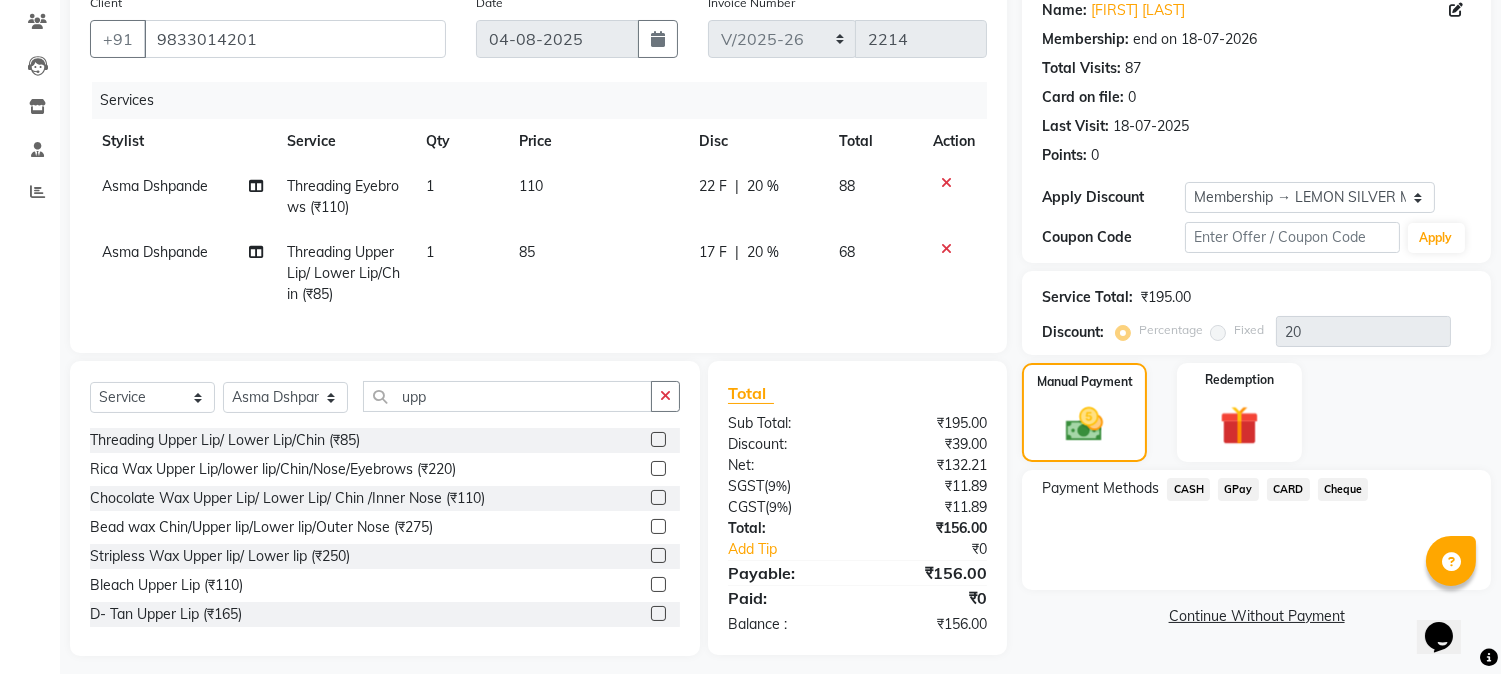 scroll, scrollTop: 194, scrollLeft: 0, axis: vertical 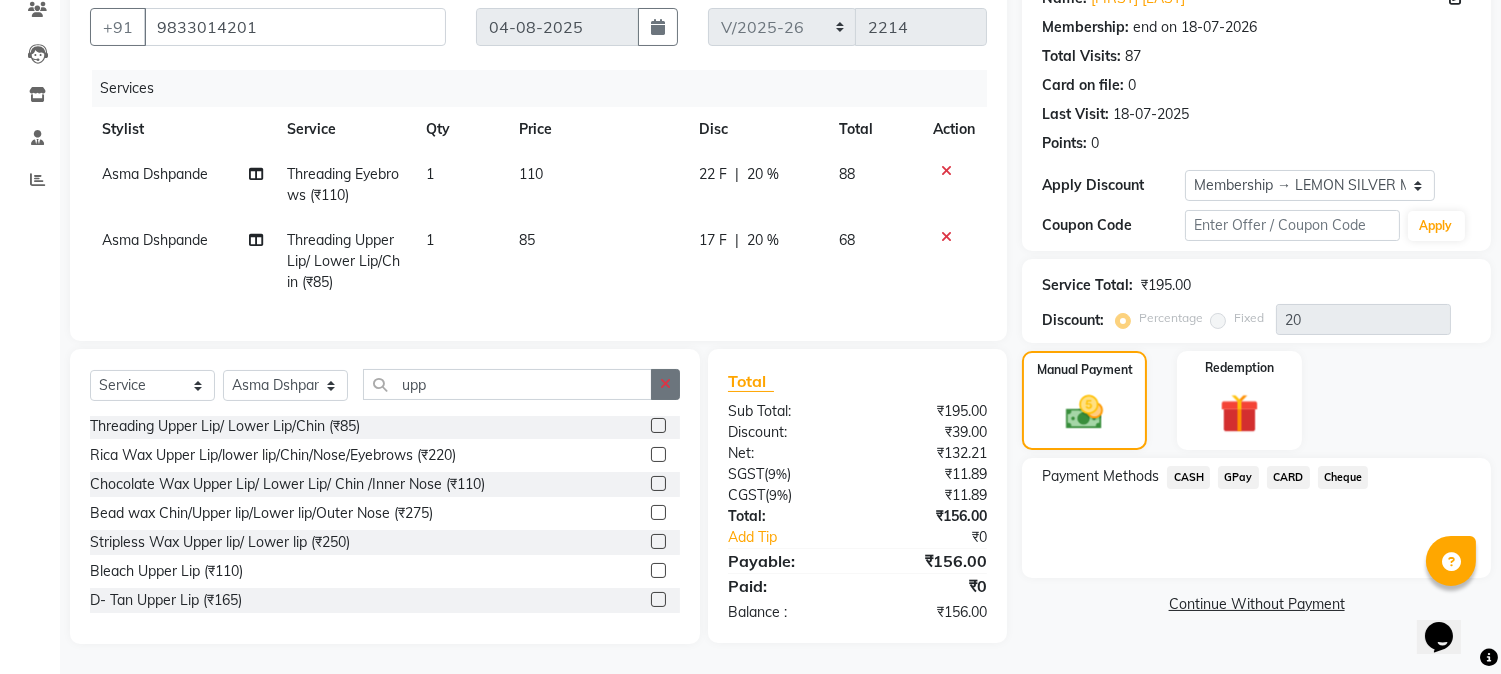 click 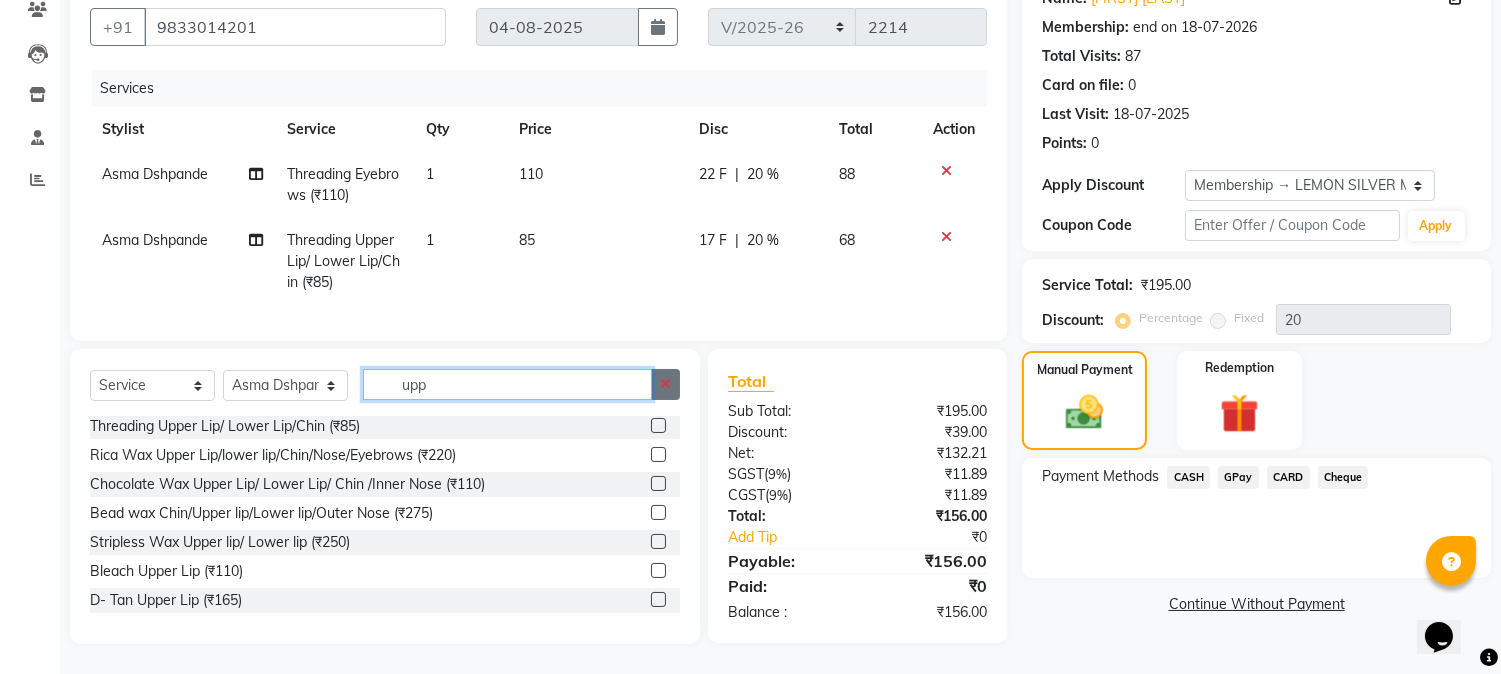 type 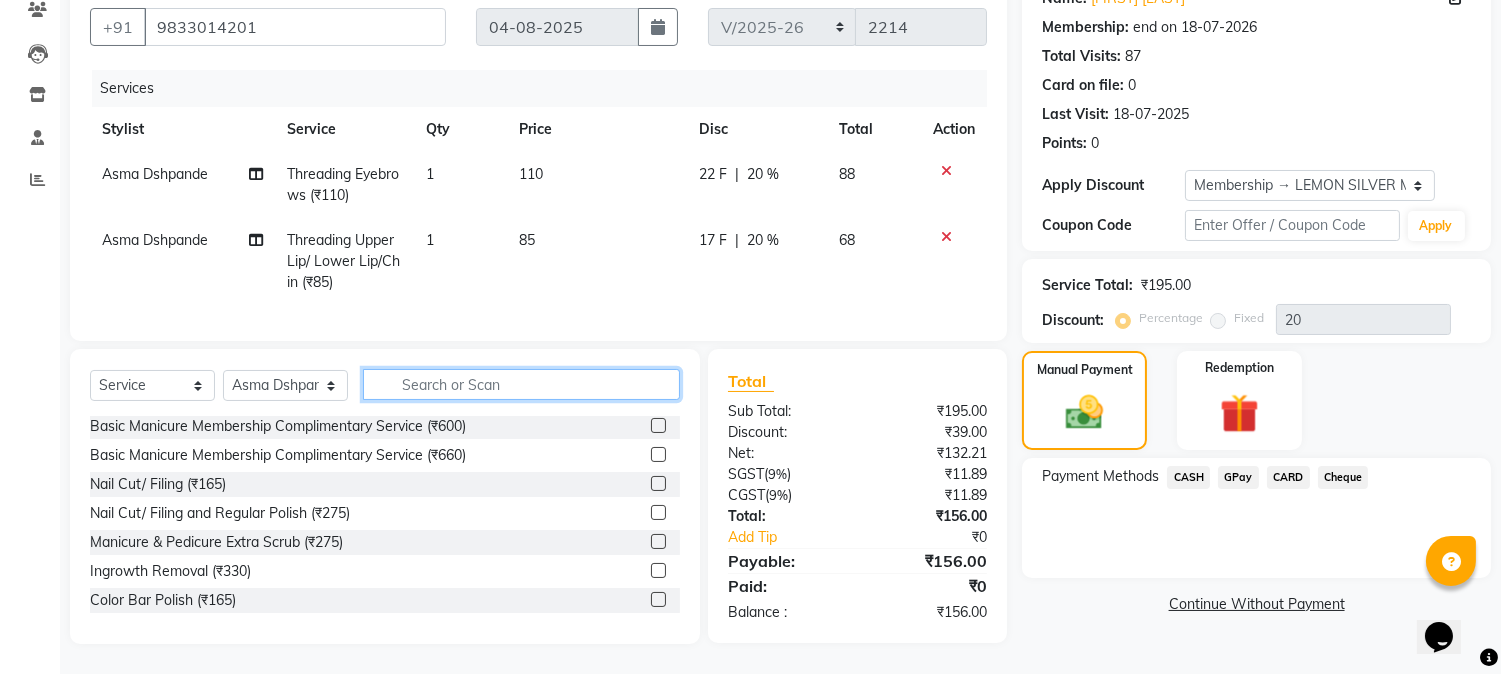 scroll, scrollTop: 0, scrollLeft: 0, axis: both 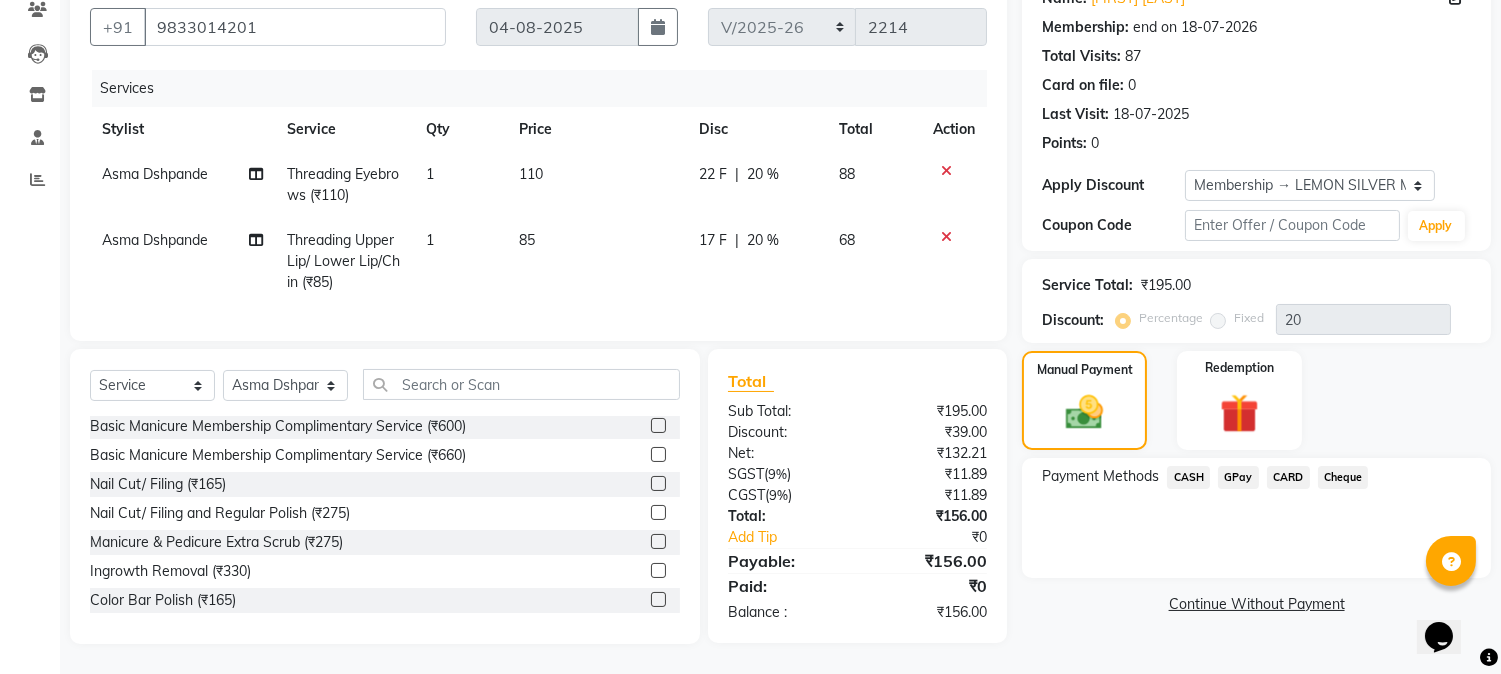 click on "CASH" 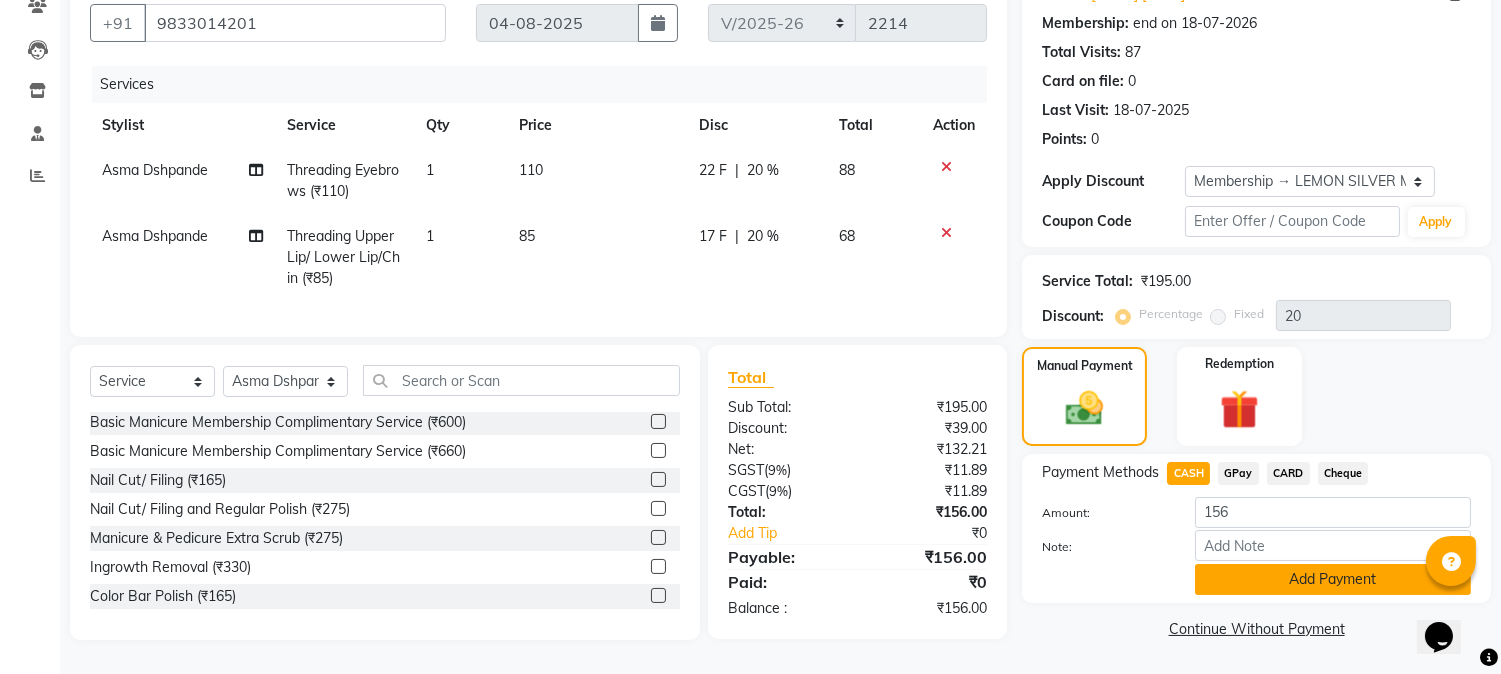 click on "Add Payment" 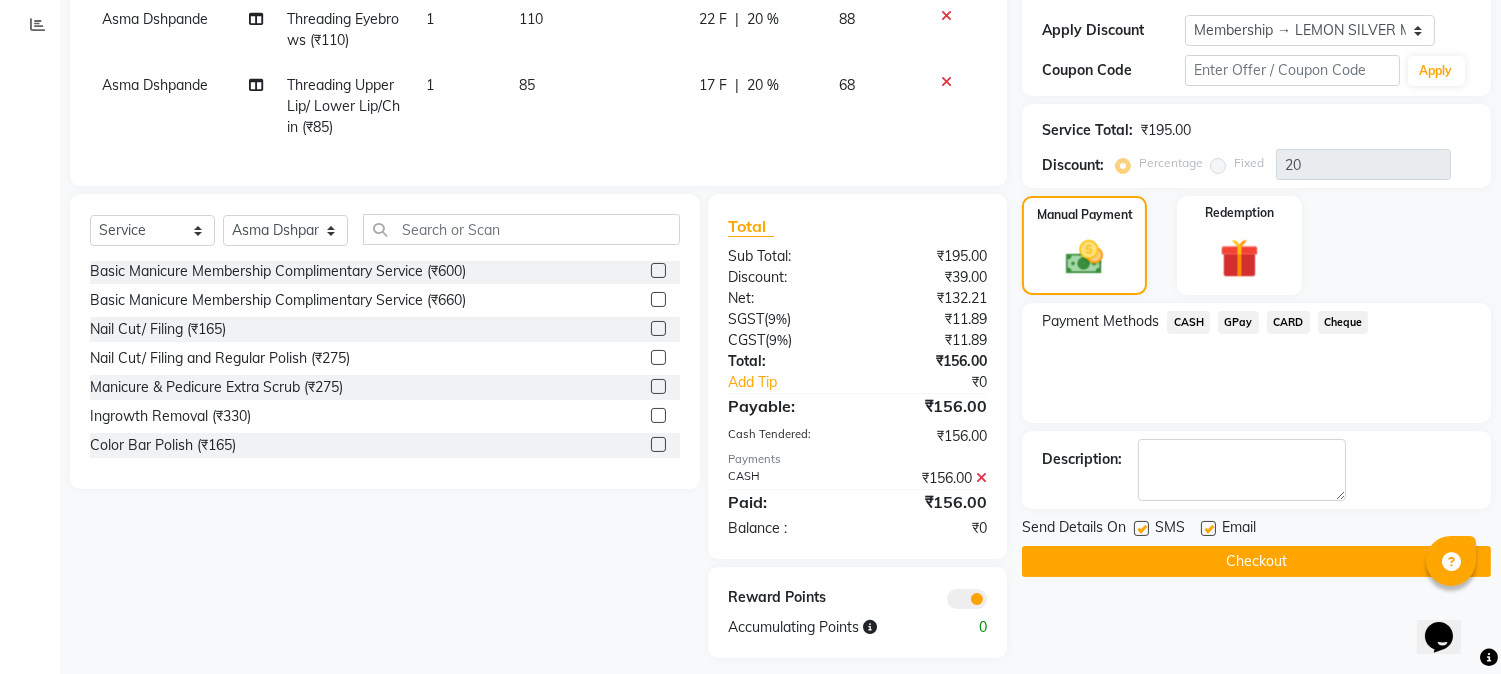 scroll, scrollTop: 363, scrollLeft: 0, axis: vertical 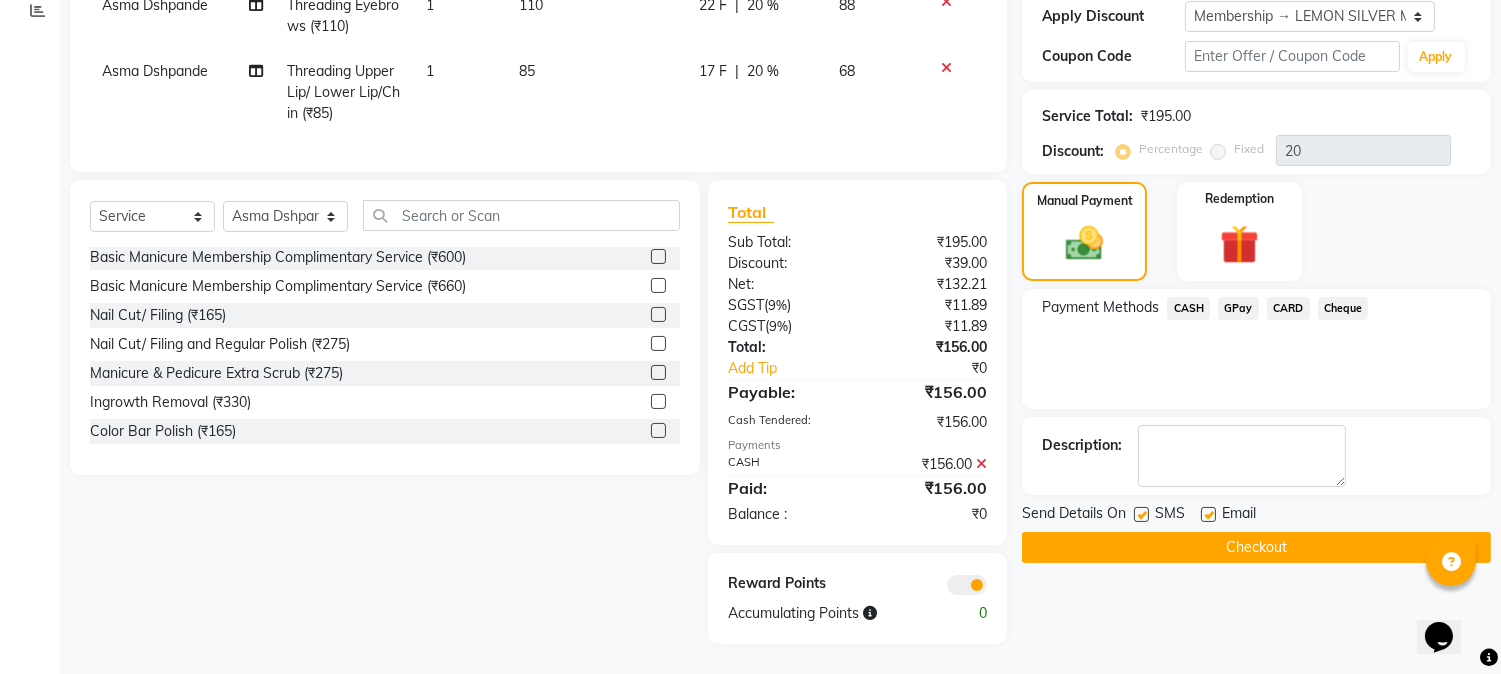 click on "Send Details On SMS Email" 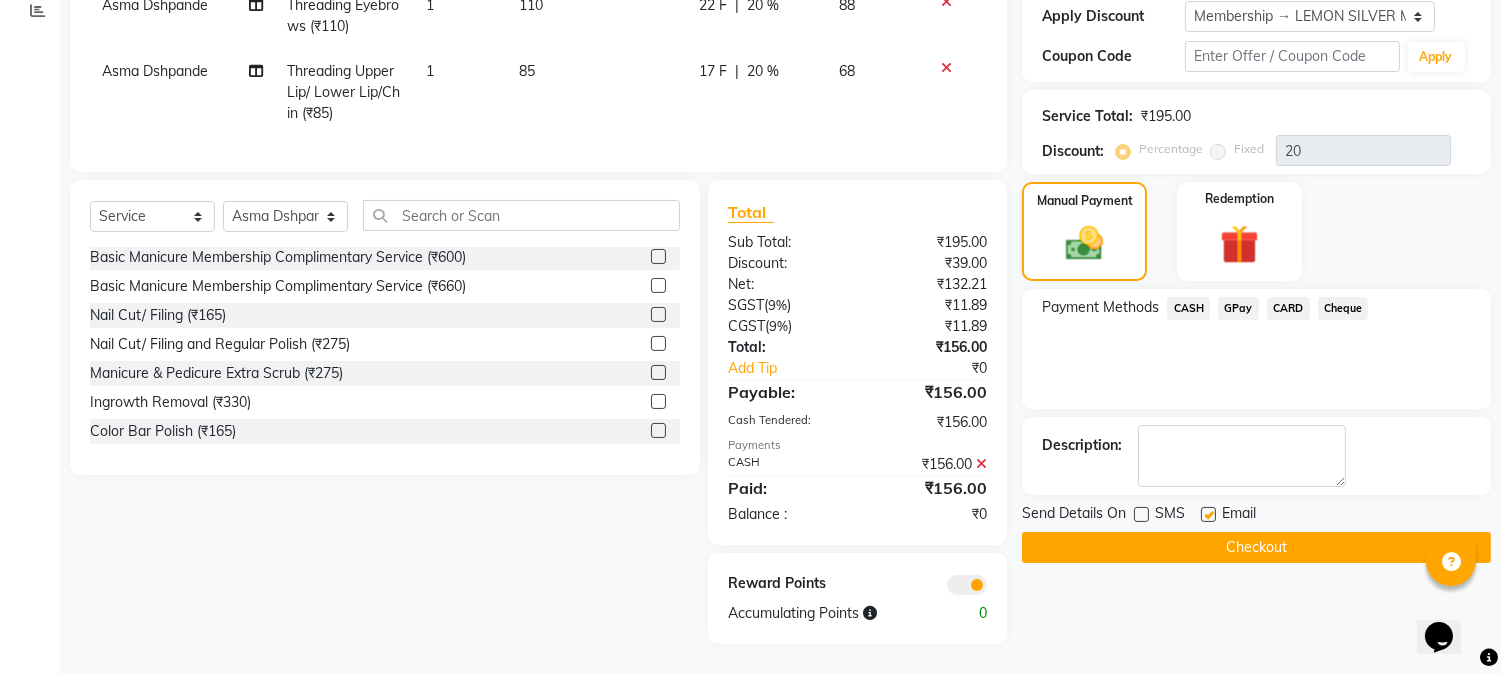 click 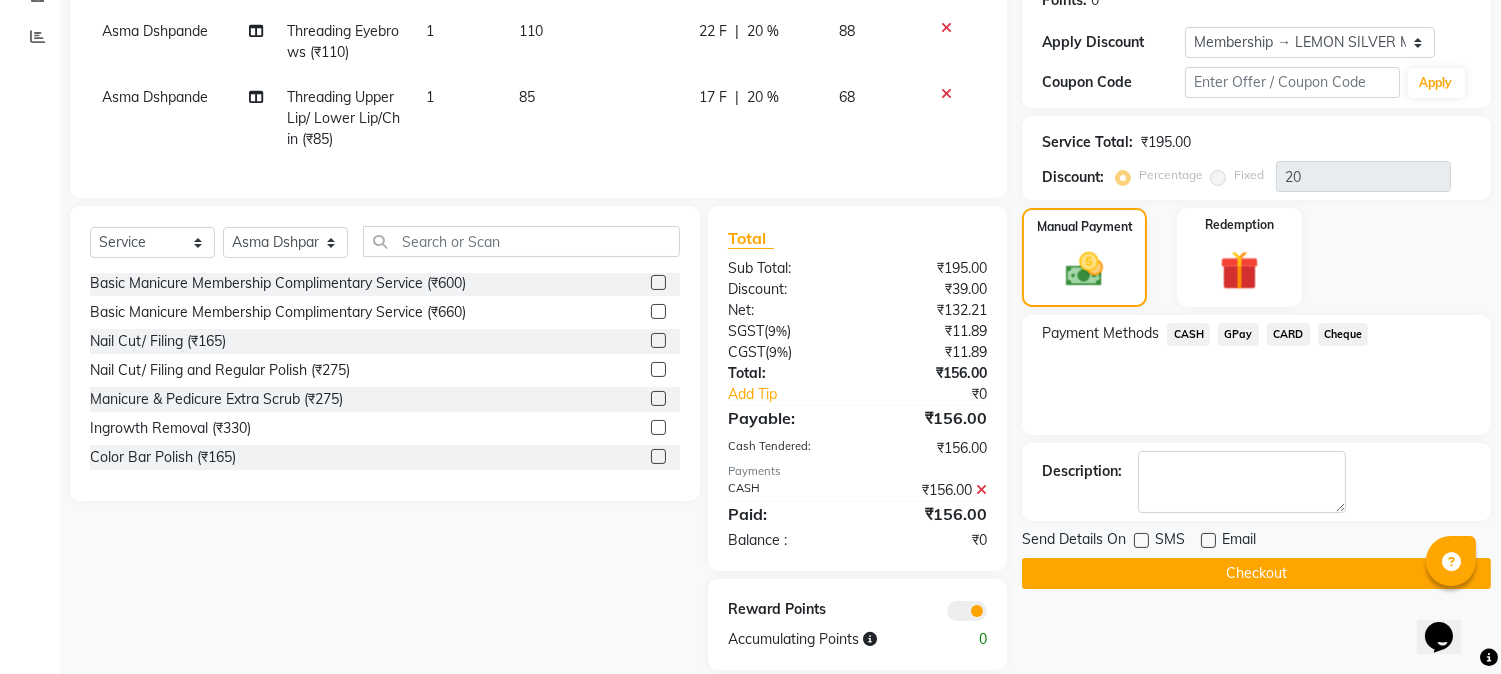 scroll, scrollTop: 363, scrollLeft: 0, axis: vertical 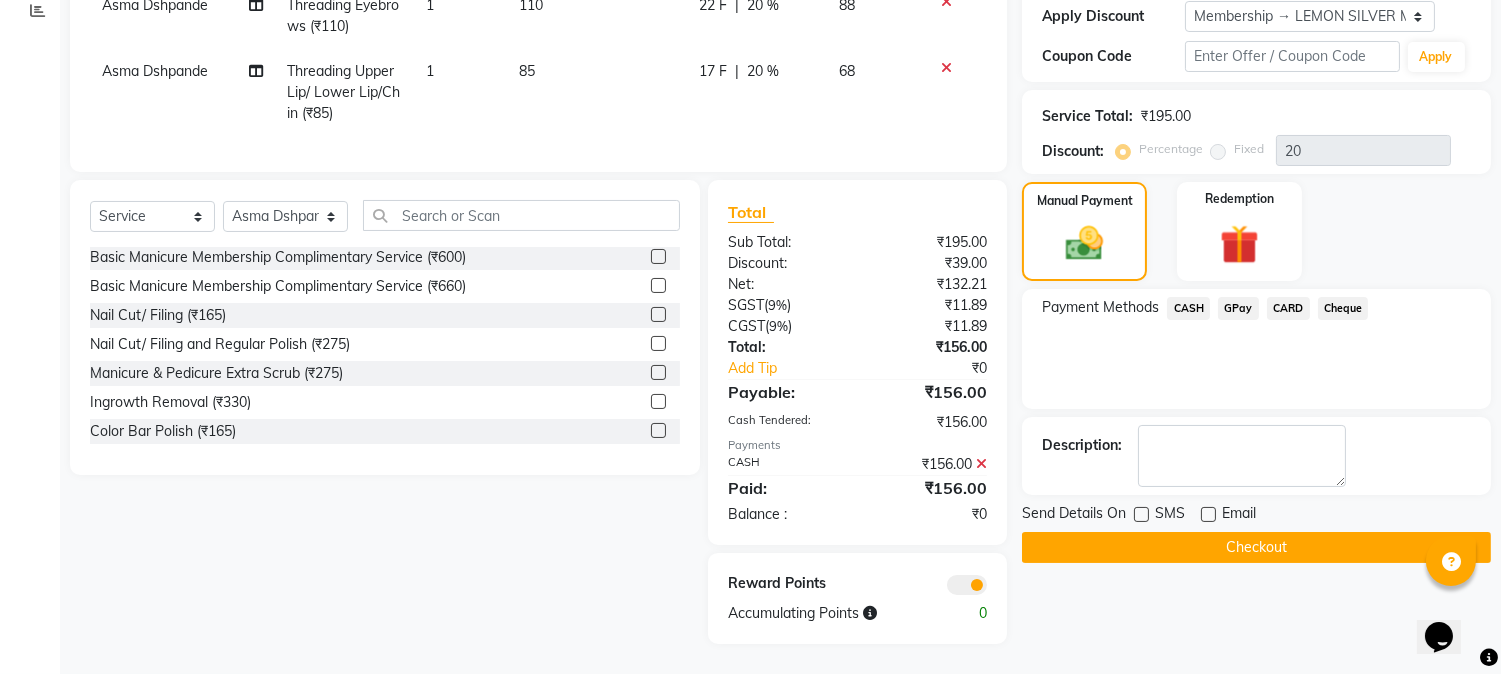 click on "Checkout" 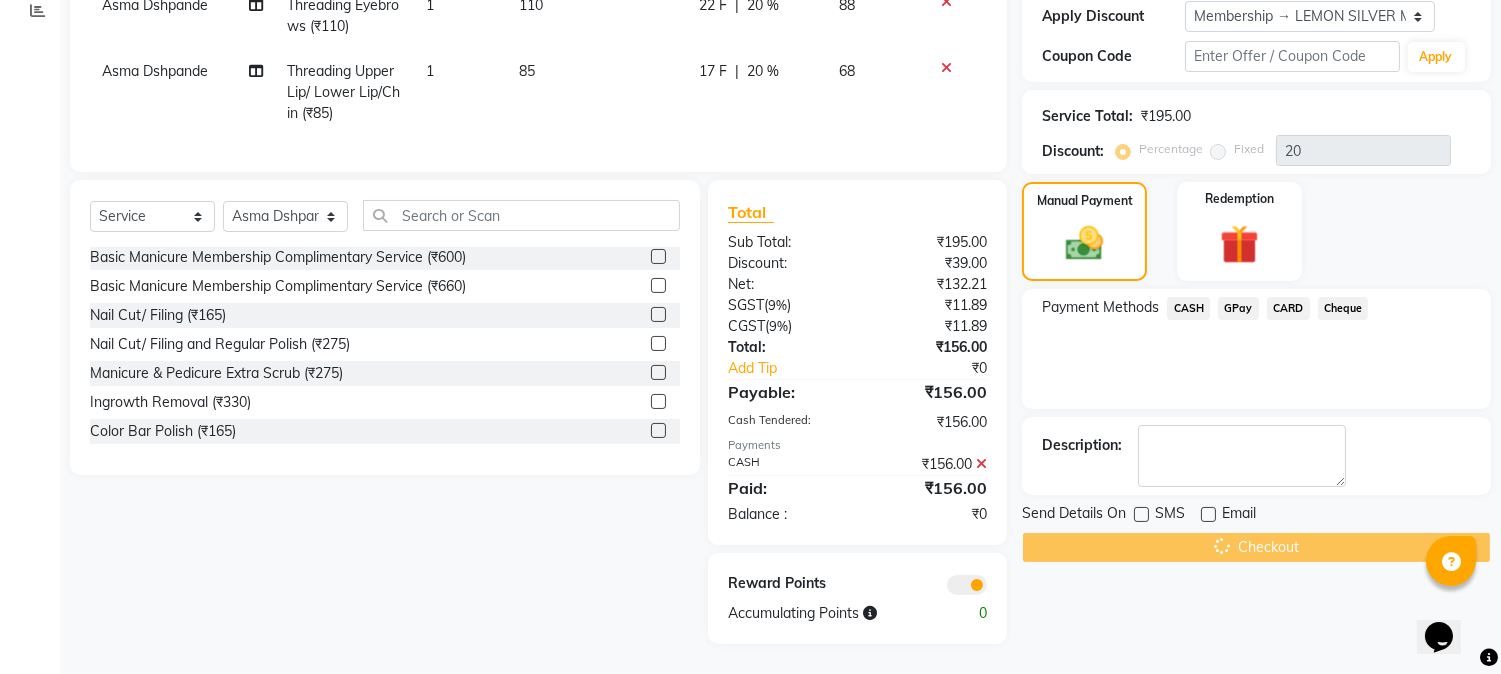 scroll, scrollTop: 0, scrollLeft: 0, axis: both 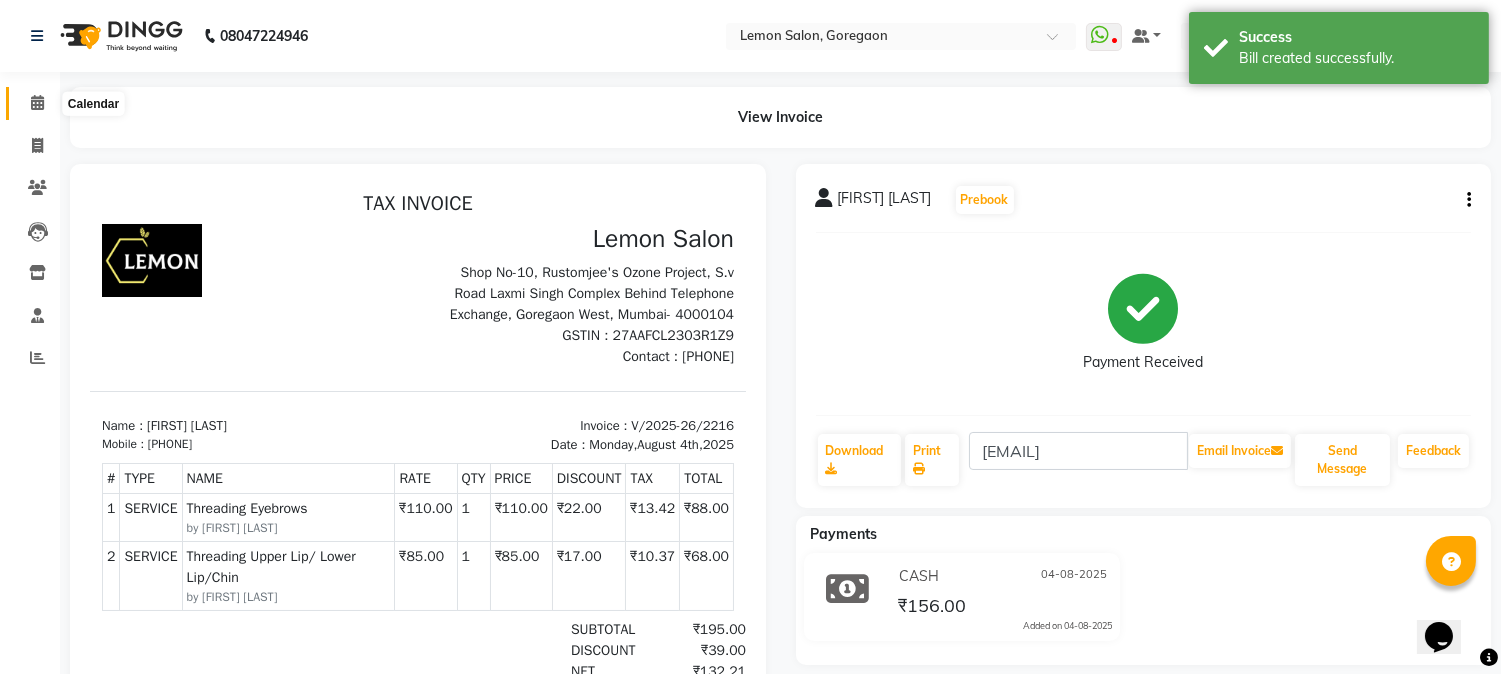 click 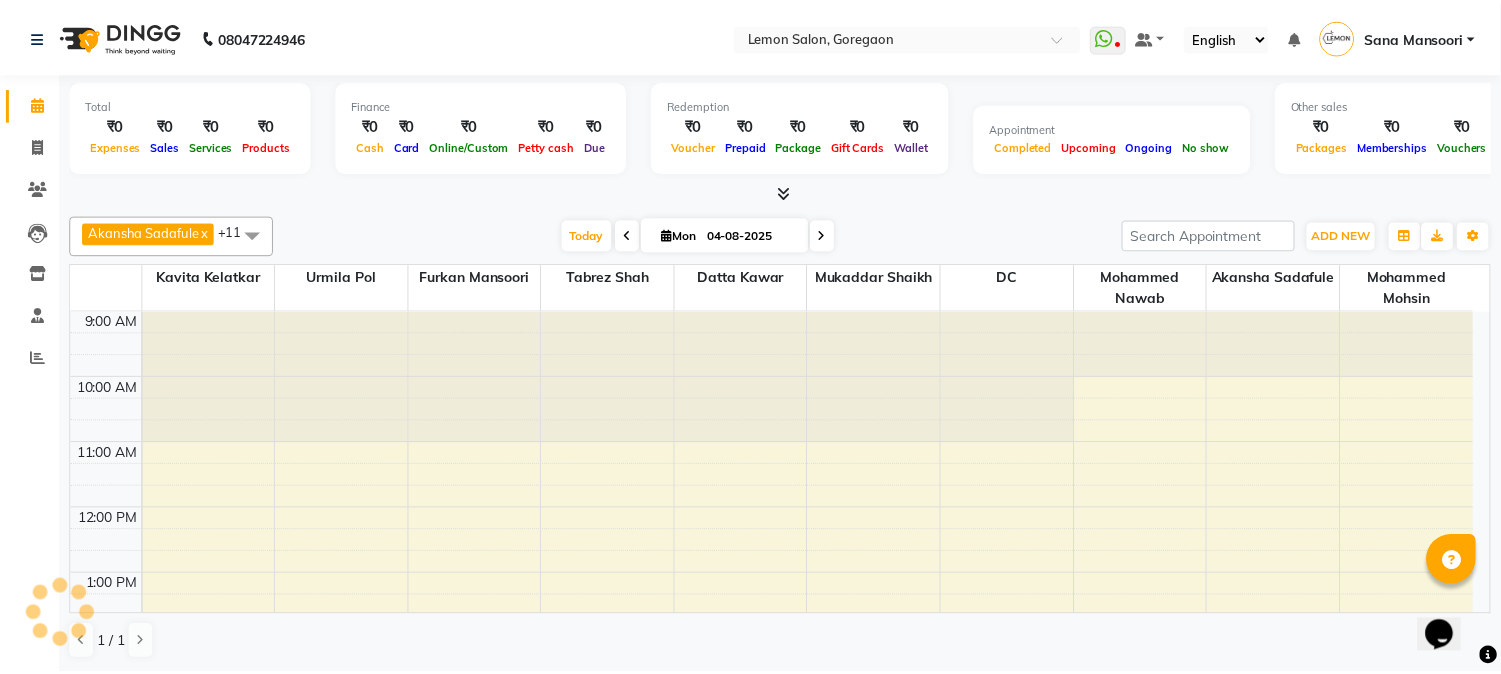 scroll, scrollTop: 0, scrollLeft: 0, axis: both 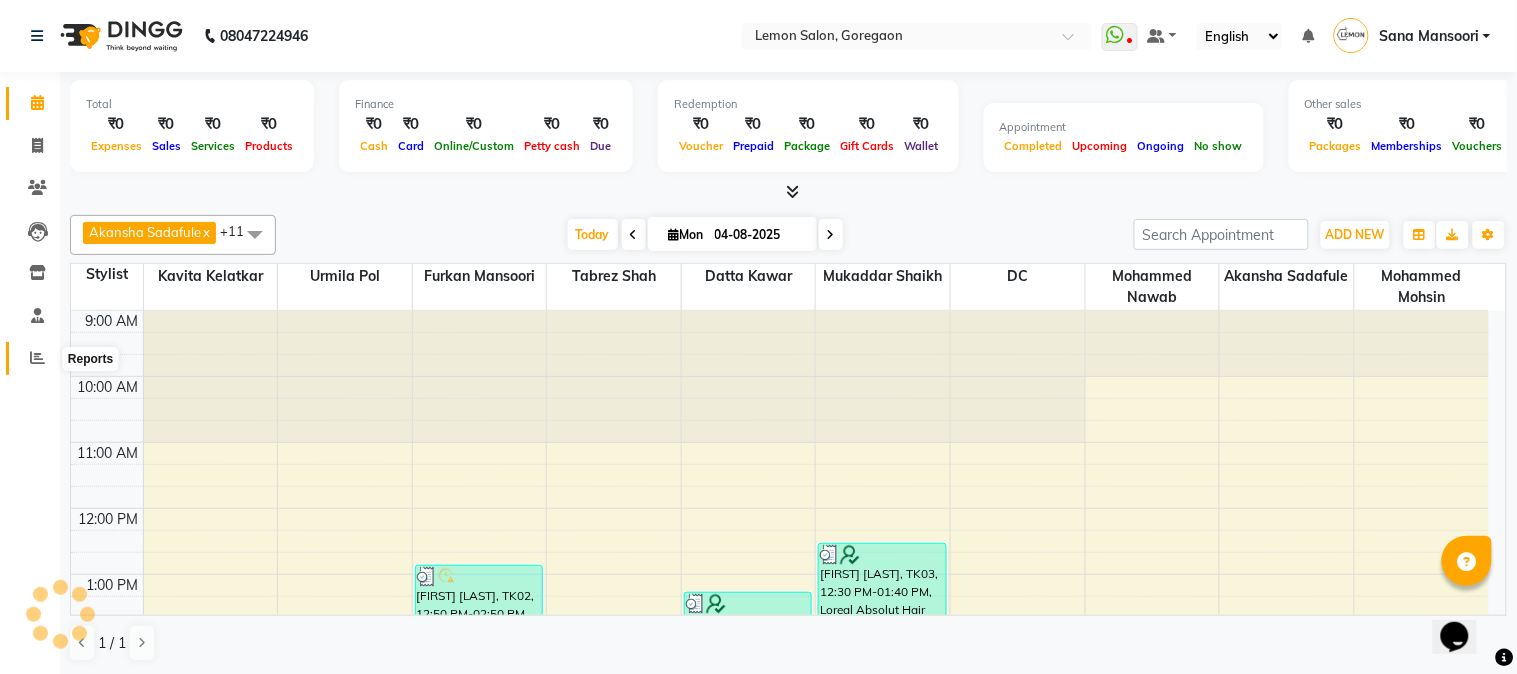 drag, startPoint x: 41, startPoint y: 362, endPoint x: 48, endPoint y: 350, distance: 13.892444 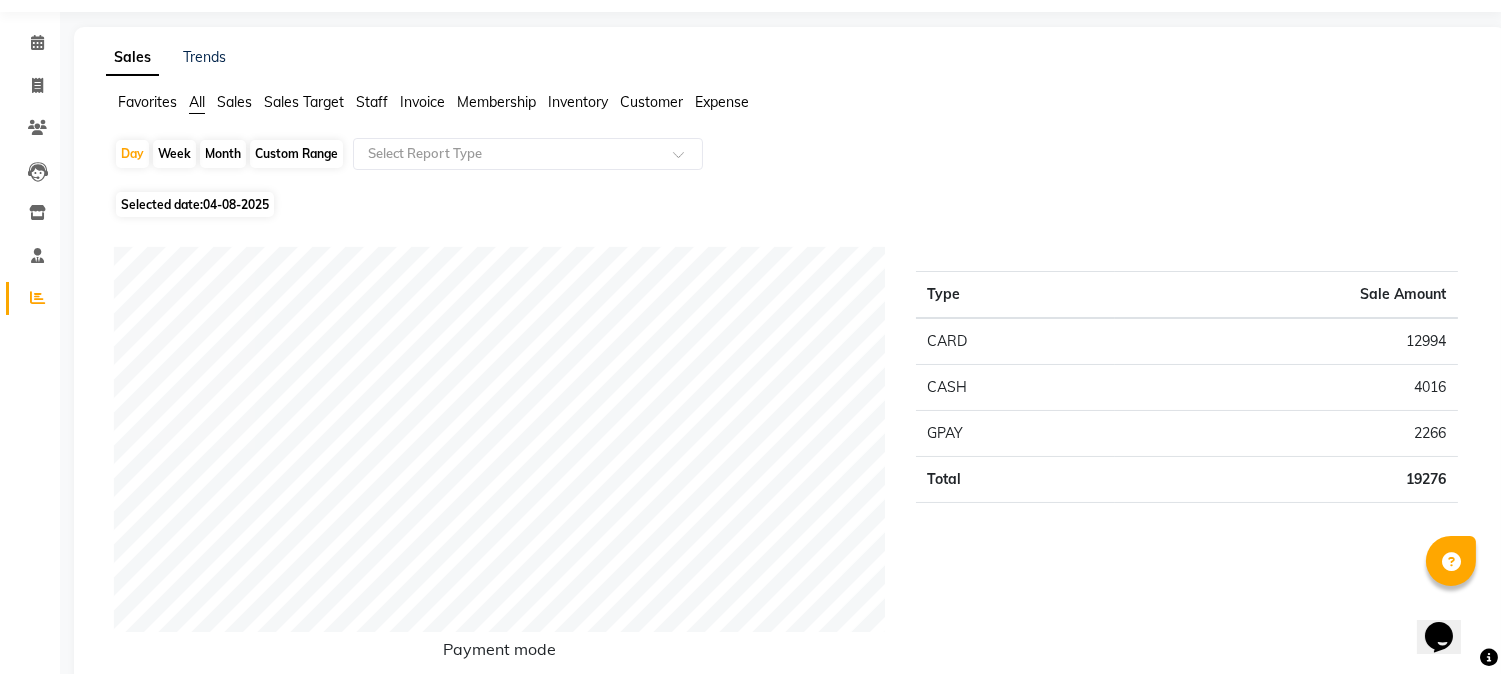 scroll, scrollTop: 0, scrollLeft: 0, axis: both 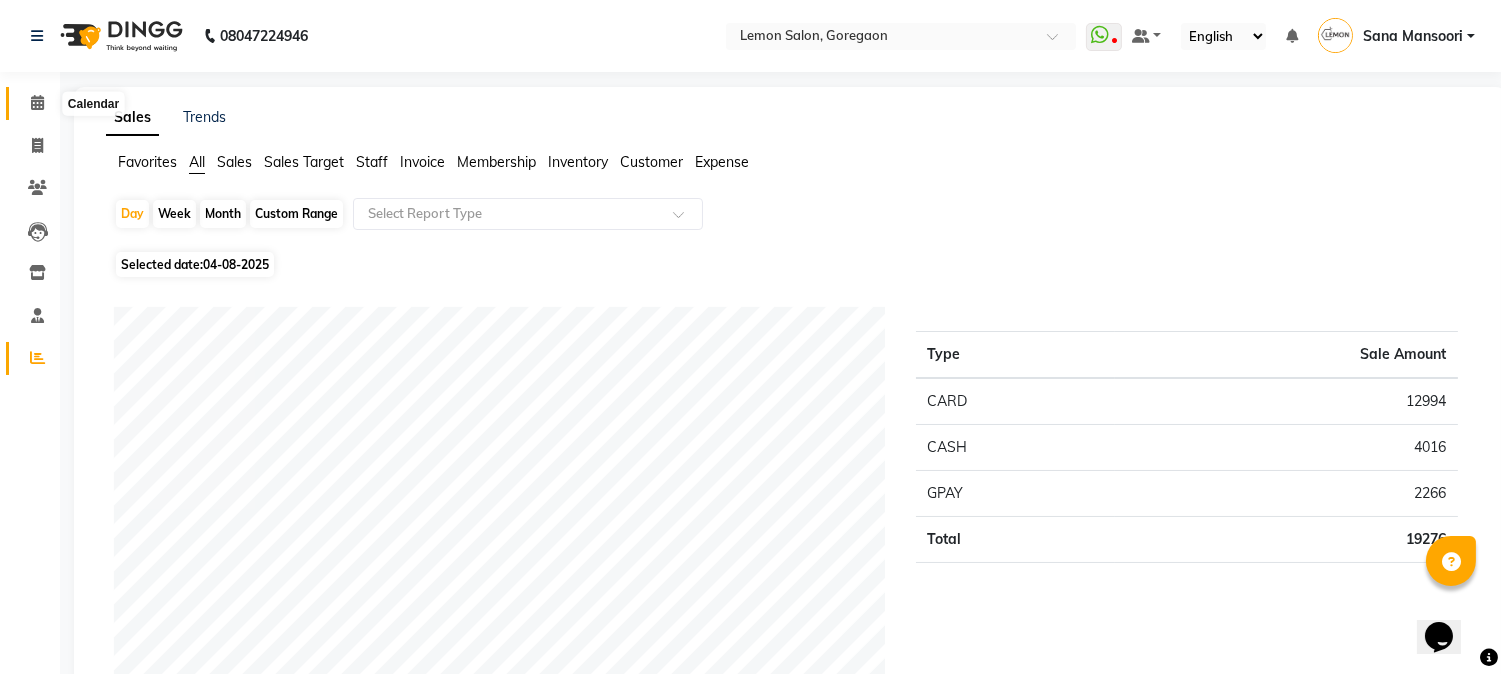 click 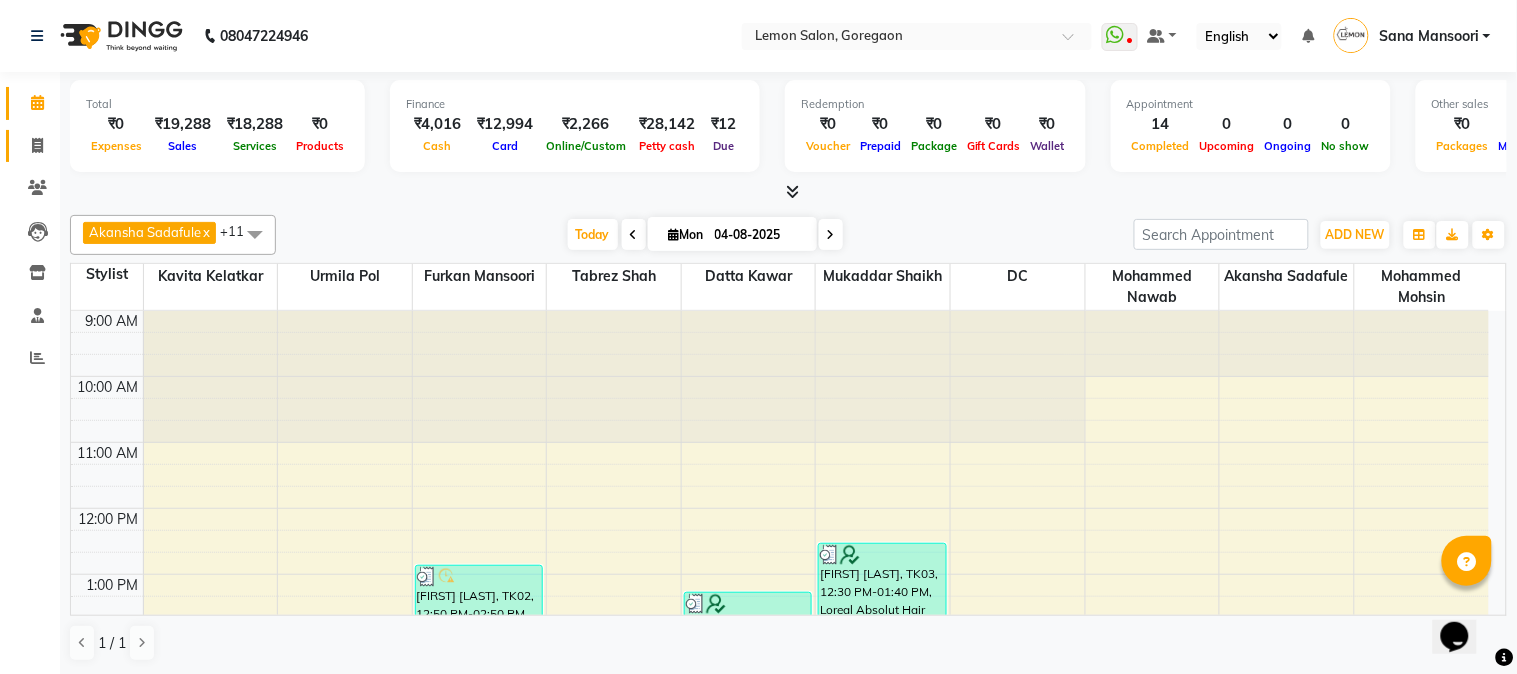 click on "Invoice" 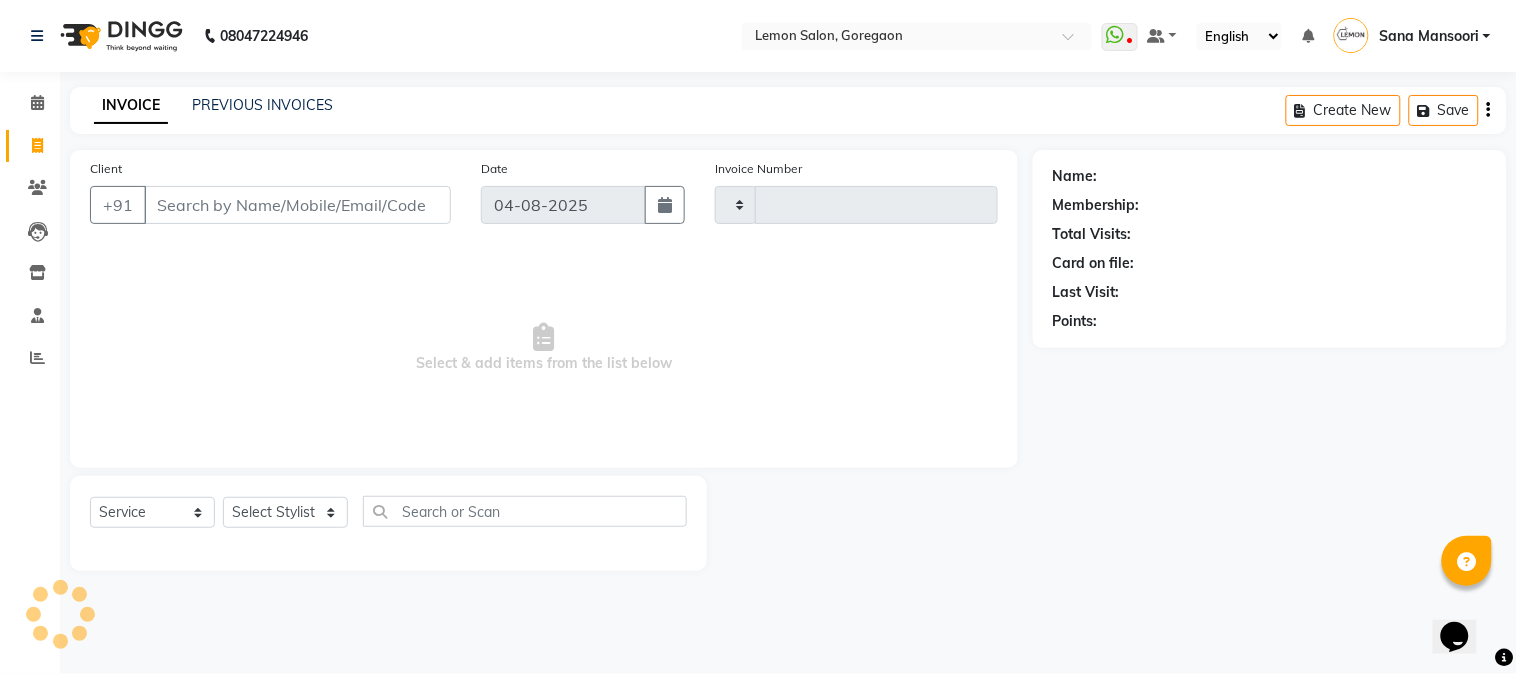 type on "2218" 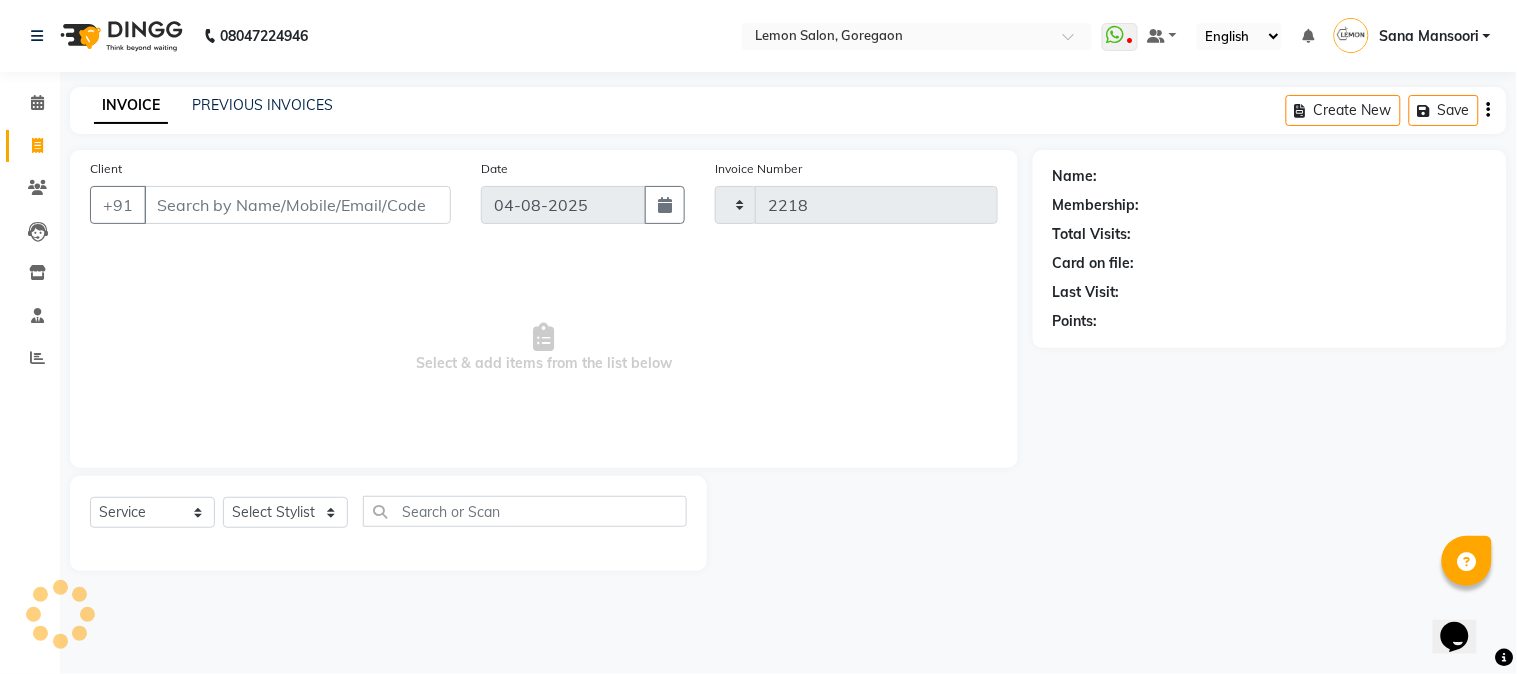 select on "565" 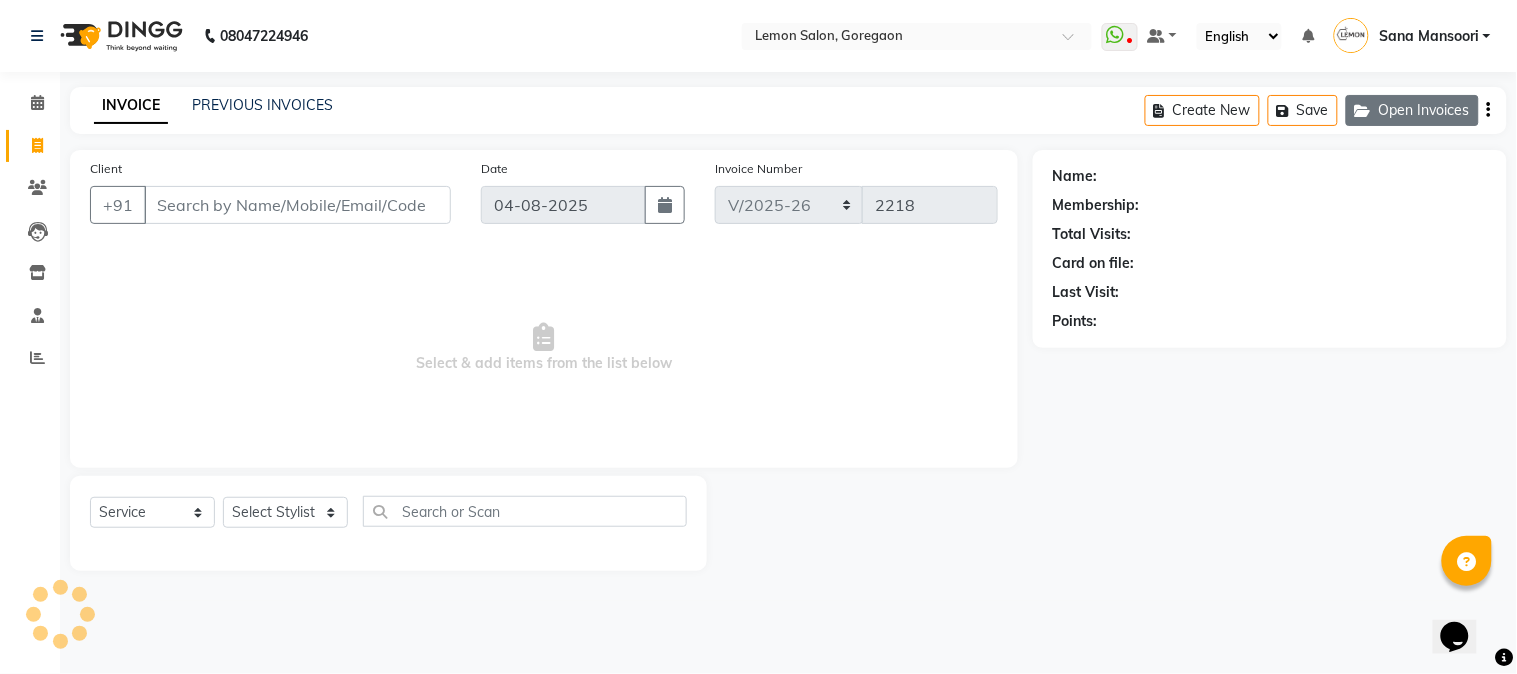click on "Open Invoices" 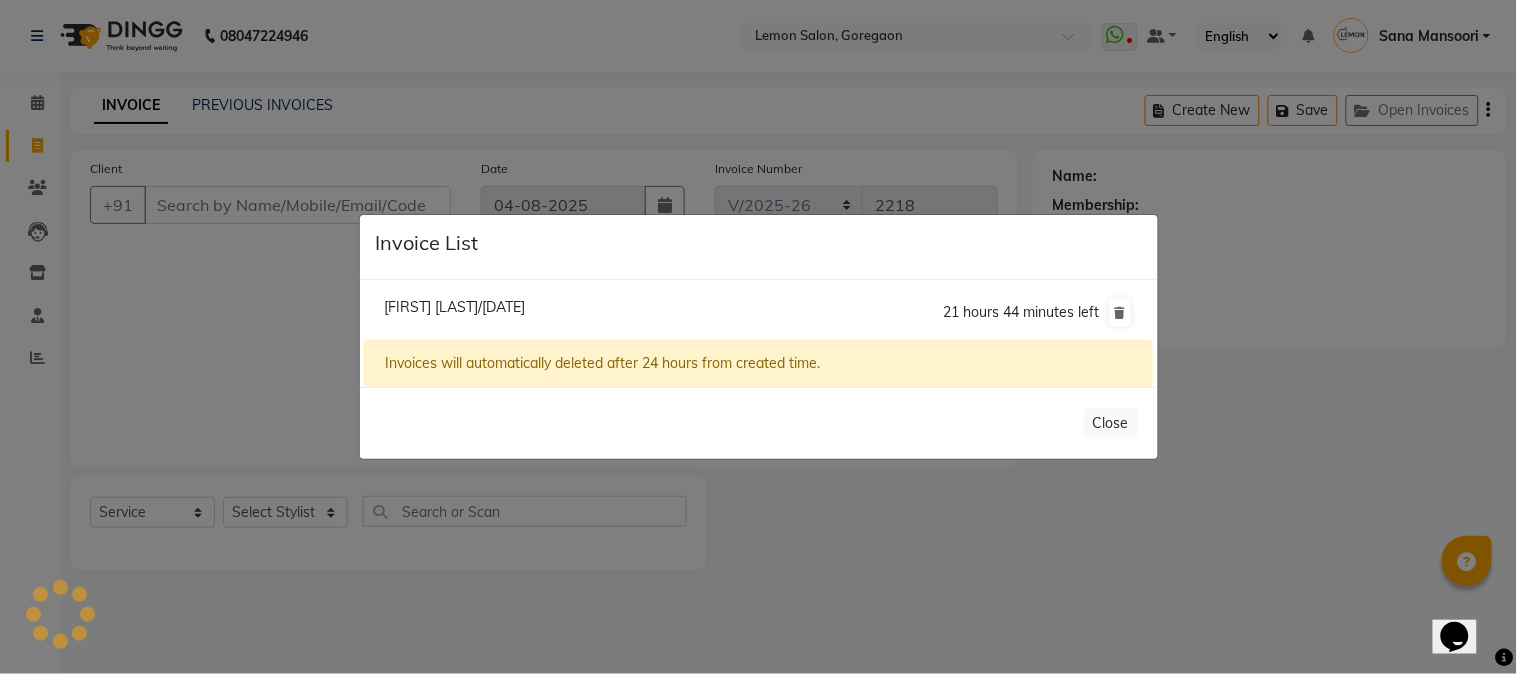click on "Sangeeta Bansal/04 August 2025" 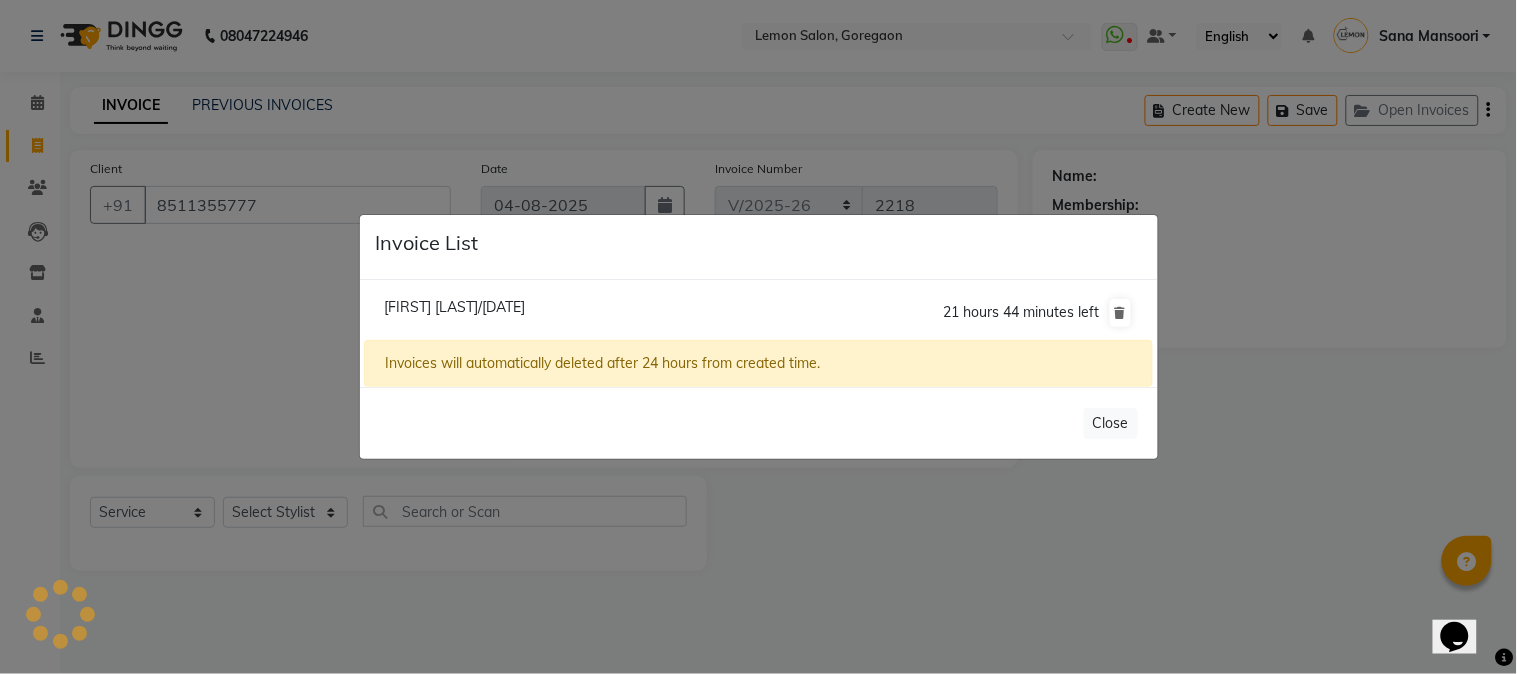 select on "1: Object" 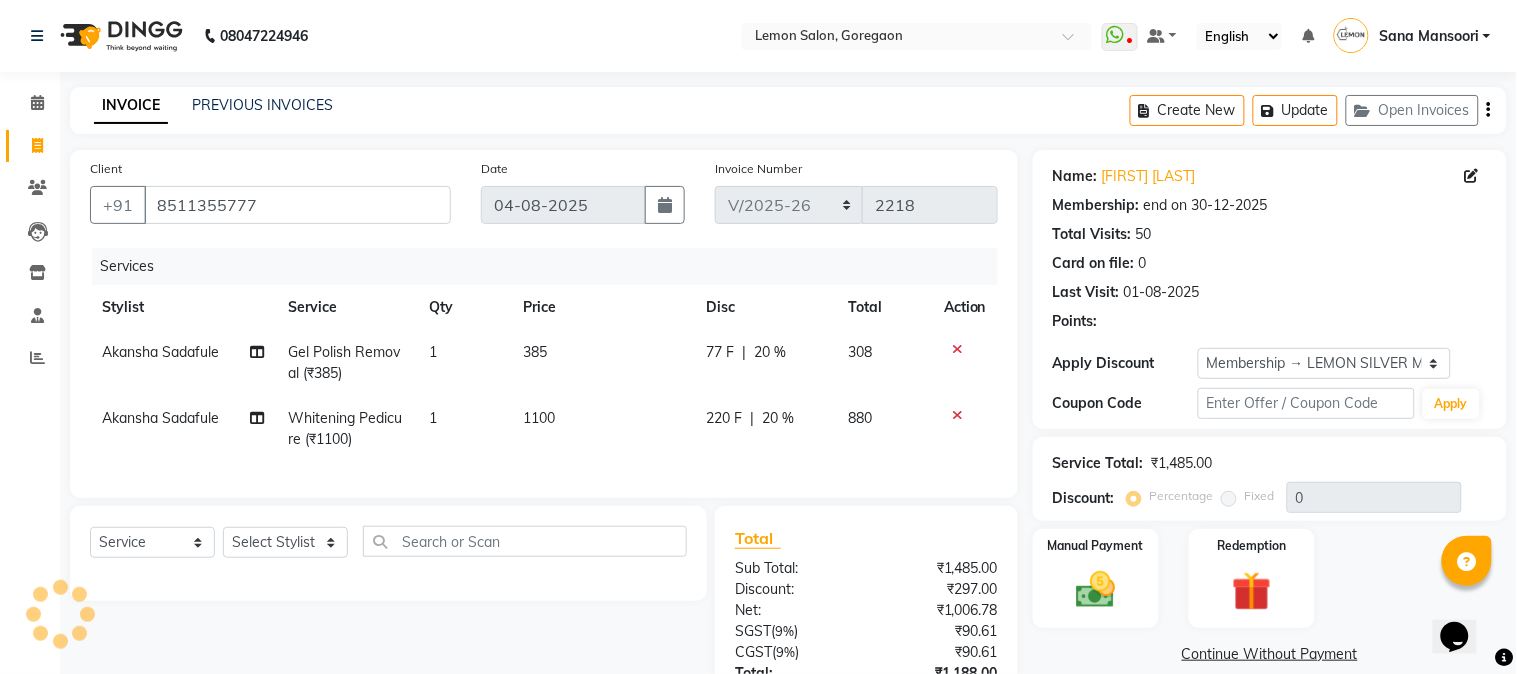 type on "20" 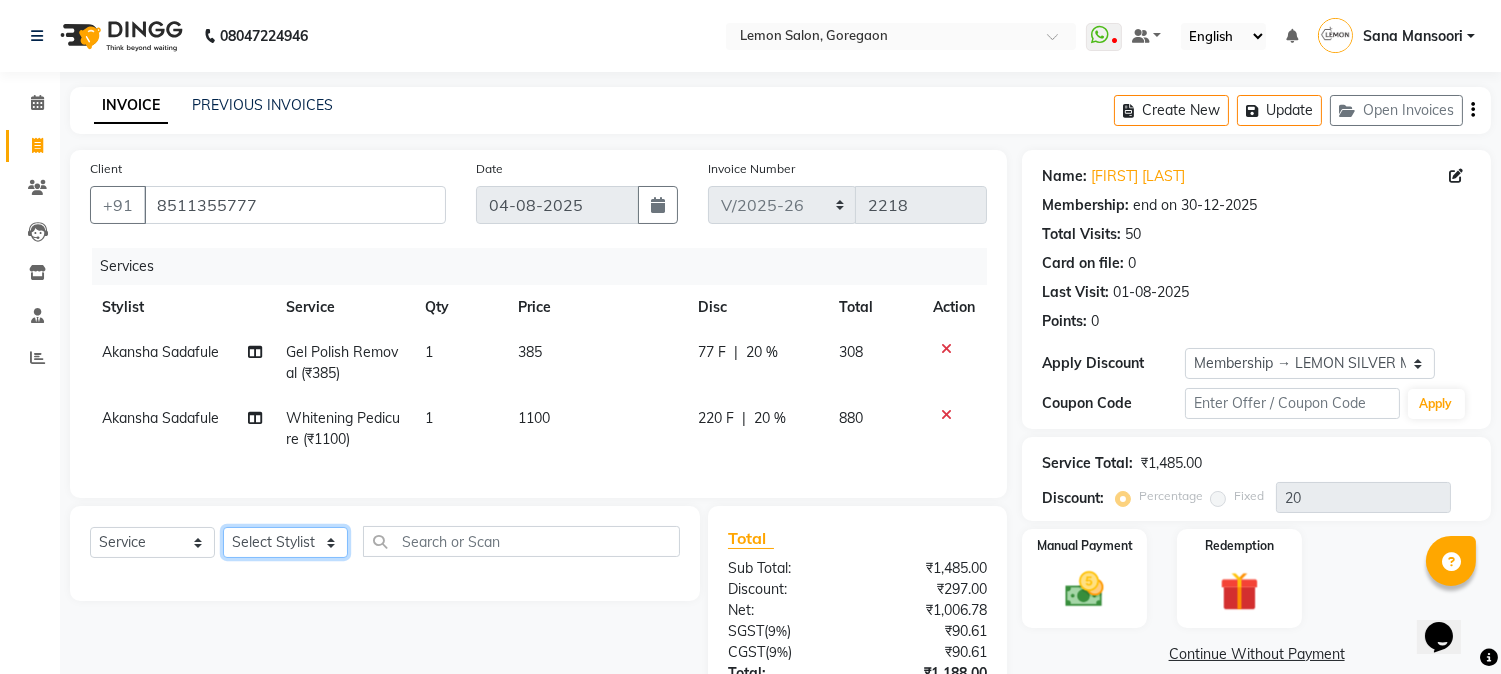 click on "Select Stylist Akansha Sadafule Asma Dshpande Datta Kawar DC Furkan Mansoori kavita Kelatkar  Manisha Mohammed Mohsin  Mohammed Nawab  Mukaddar Shaikh Sana Mansoori Sandhya Tabrez Shah  Urmila Pol" 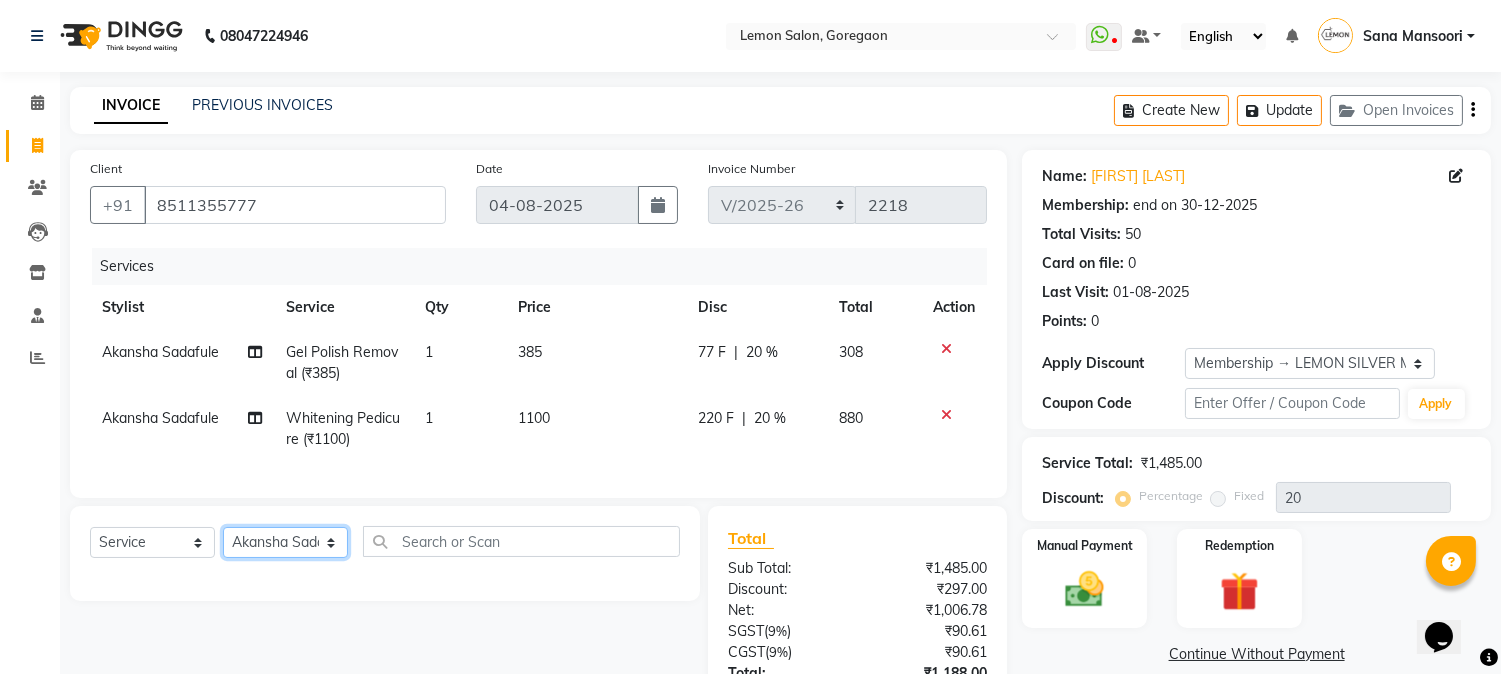 click on "Select Stylist Akansha Sadafule Asma Dshpande Datta Kawar DC Furkan Mansoori kavita Kelatkar  Manisha Mohammed Mohsin  Mohammed Nawab  Mukaddar Shaikh Sana Mansoori Sandhya Tabrez Shah  Urmila Pol" 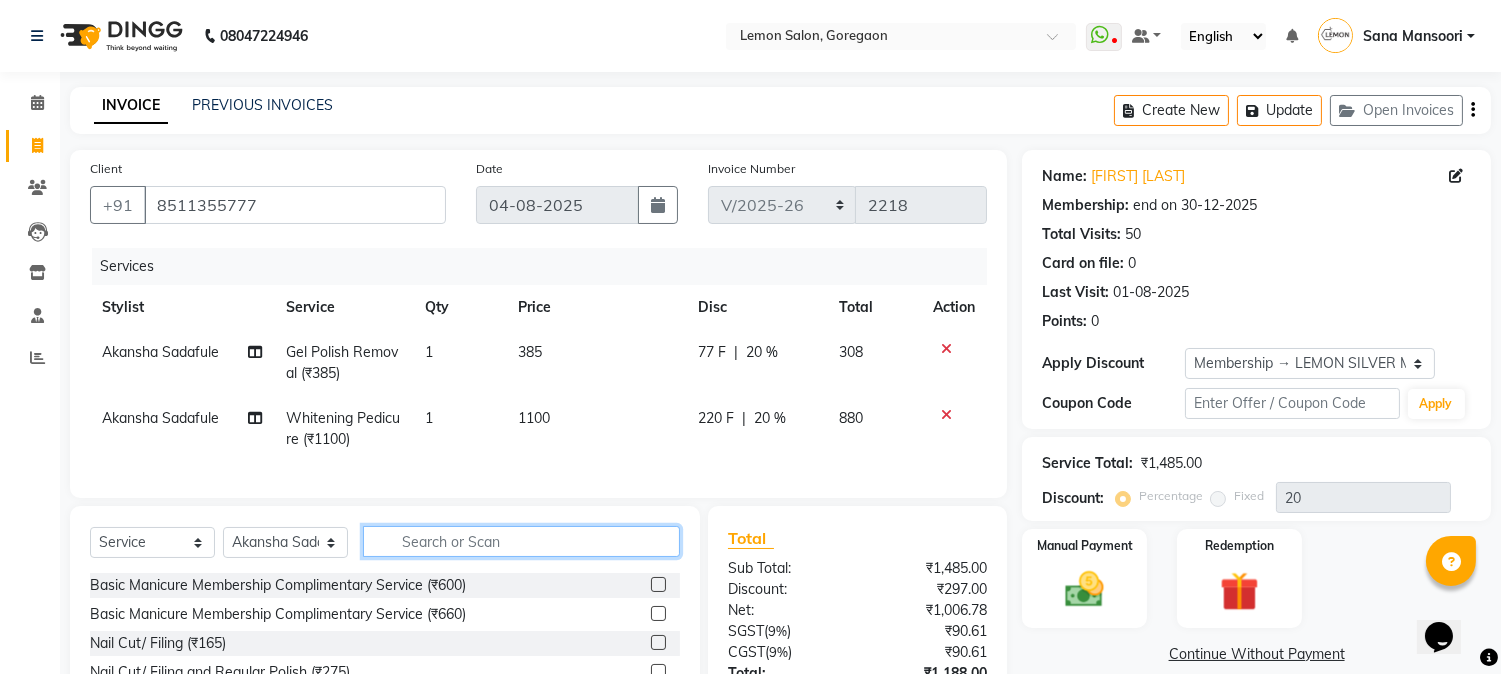 click 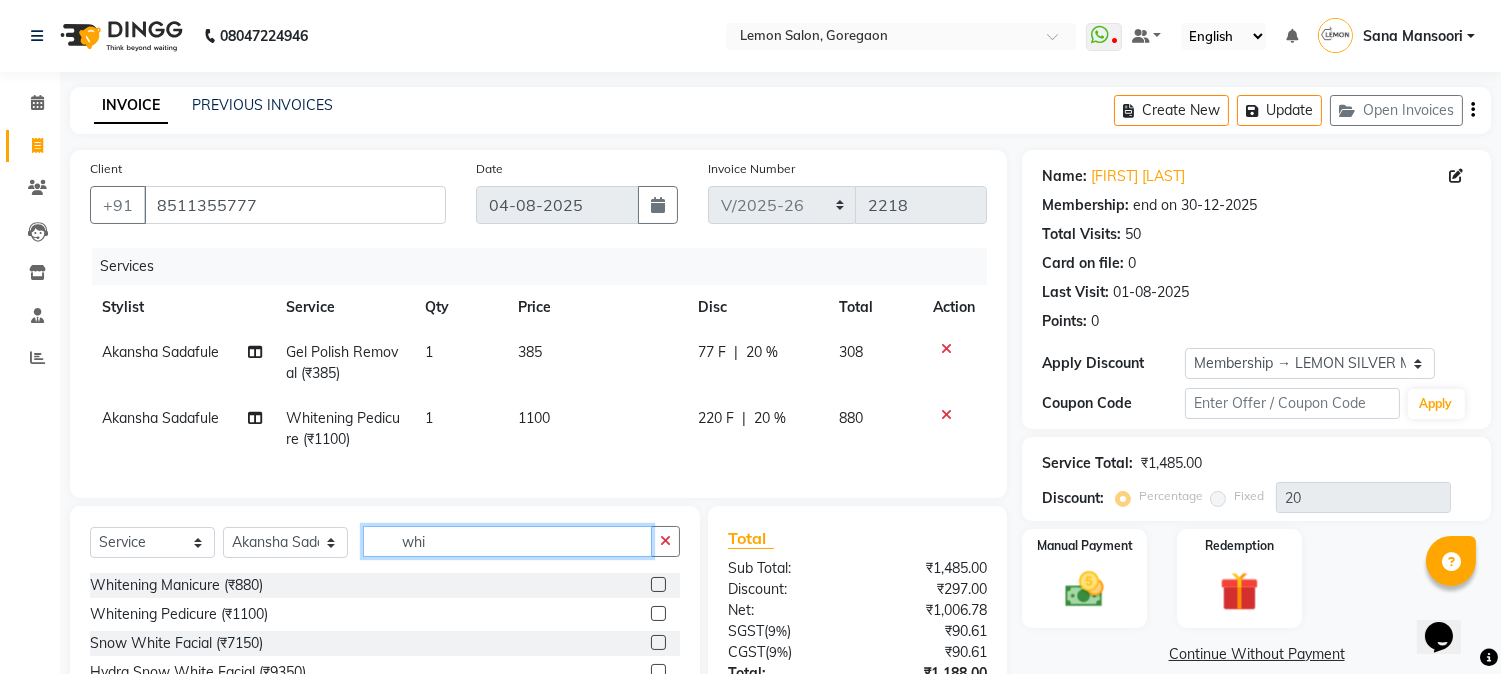 type on "whi" 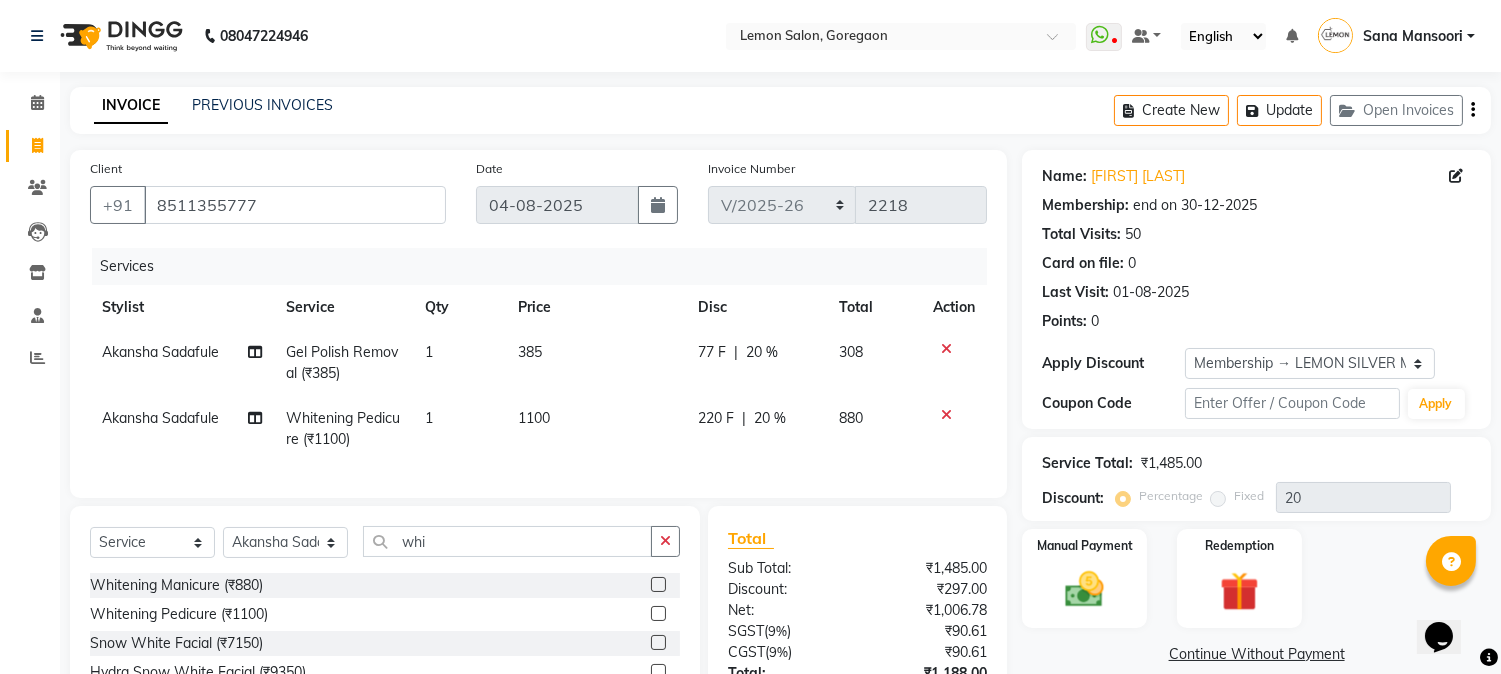 click 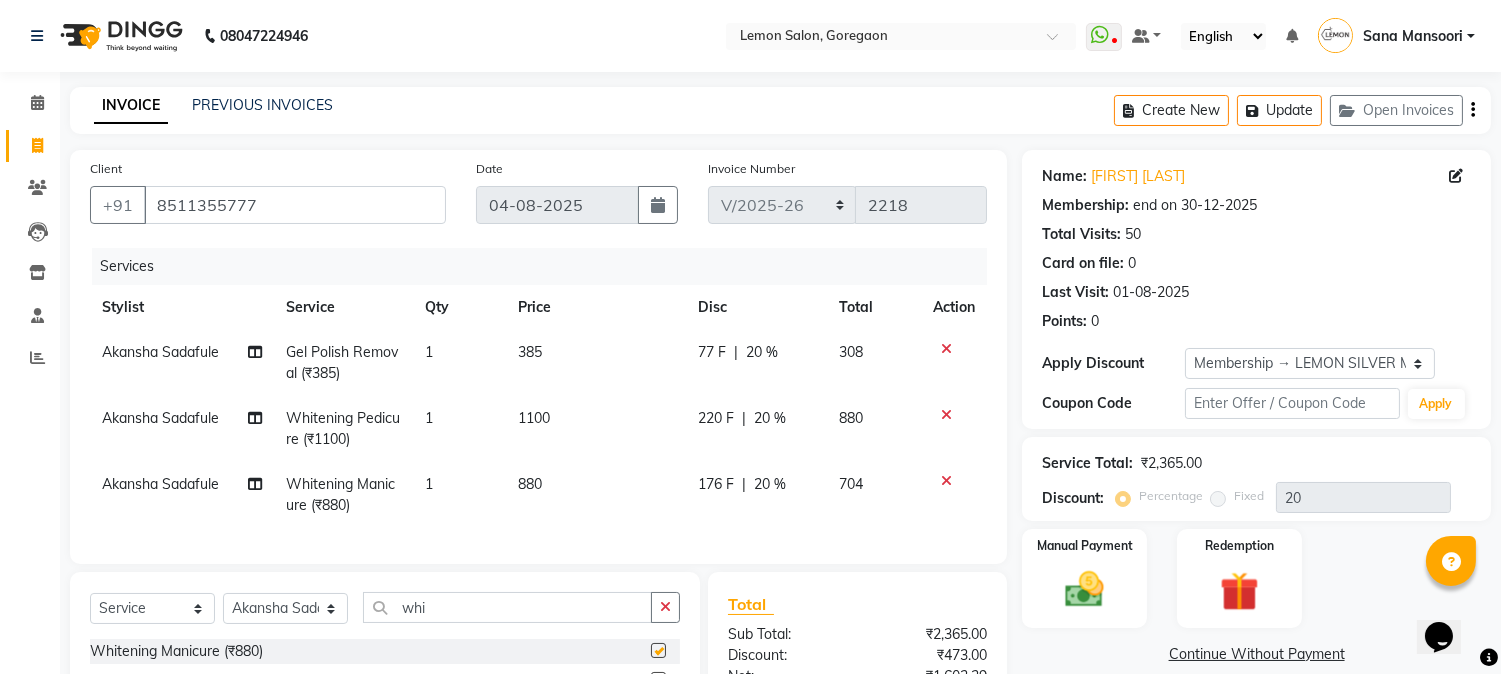 checkbox on "false" 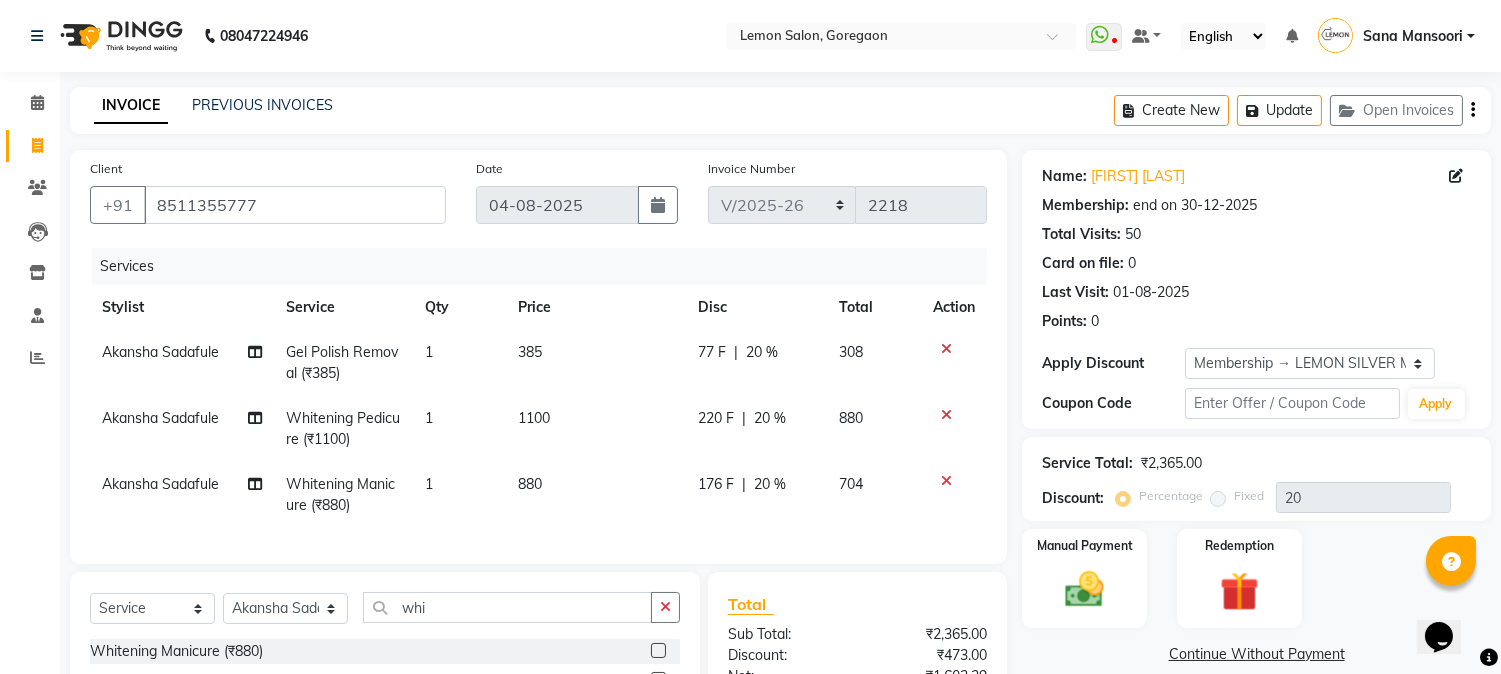 scroll, scrollTop: 238, scrollLeft: 0, axis: vertical 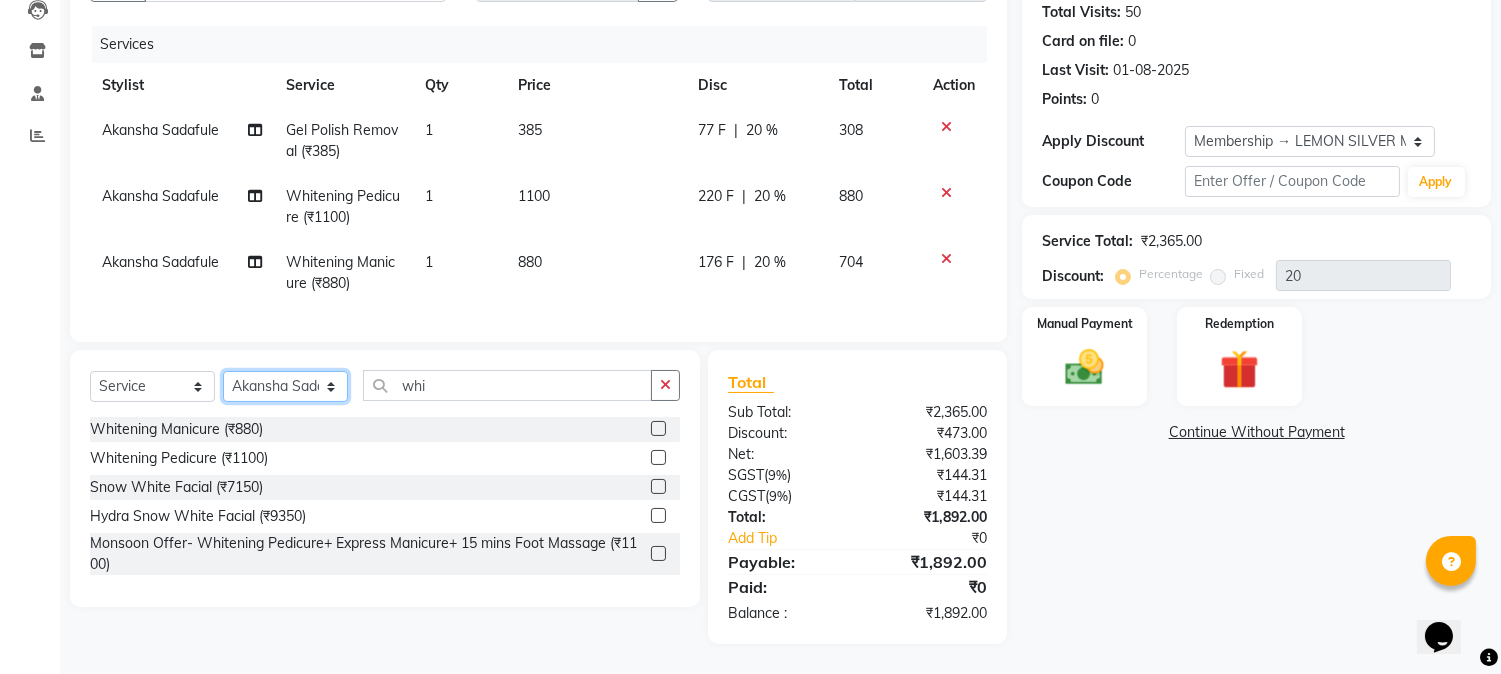 click on "Select Stylist Akansha Sadafule Asma Dshpande Datta Kawar DC Furkan Mansoori kavita Kelatkar  Manisha Mohammed Mohsin  Mohammed Nawab  Mukaddar Shaikh Sana Mansoori Sandhya Tabrez Shah  Urmila Pol" 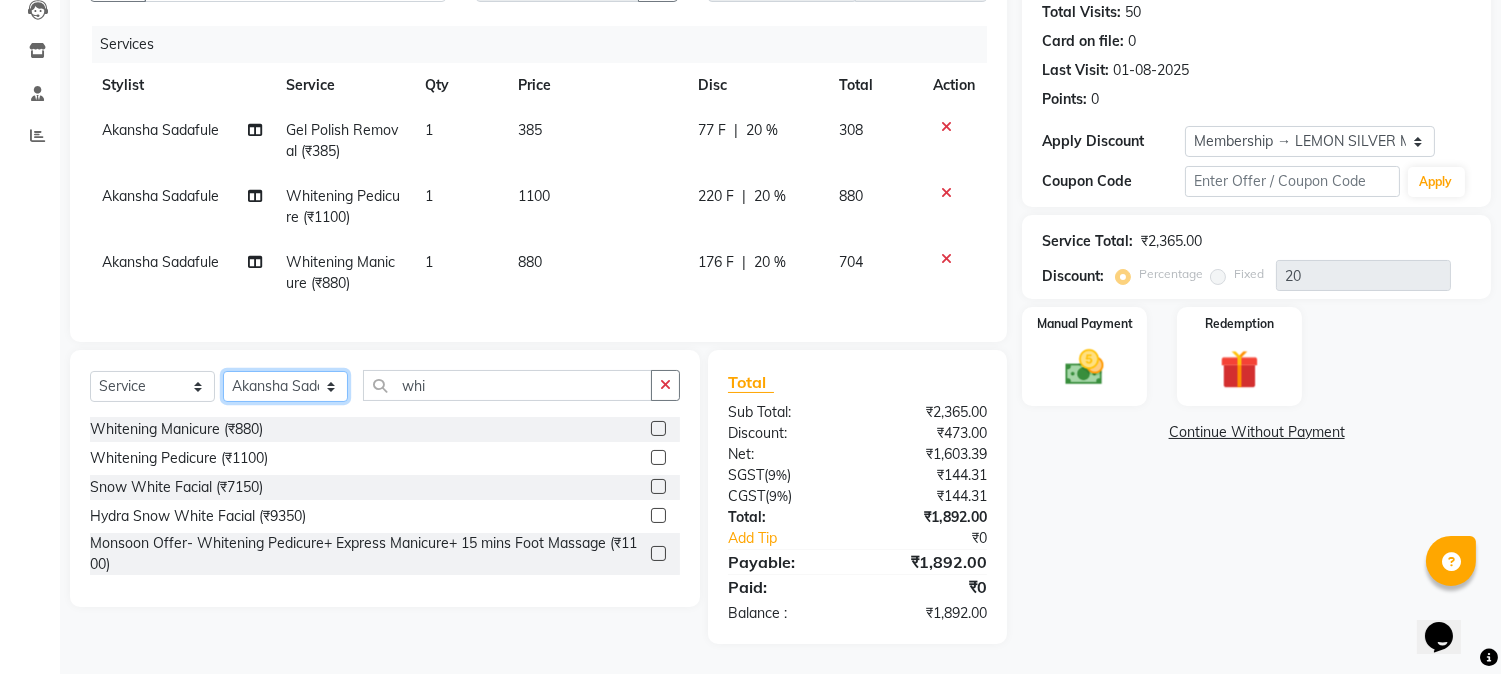 select on "7417" 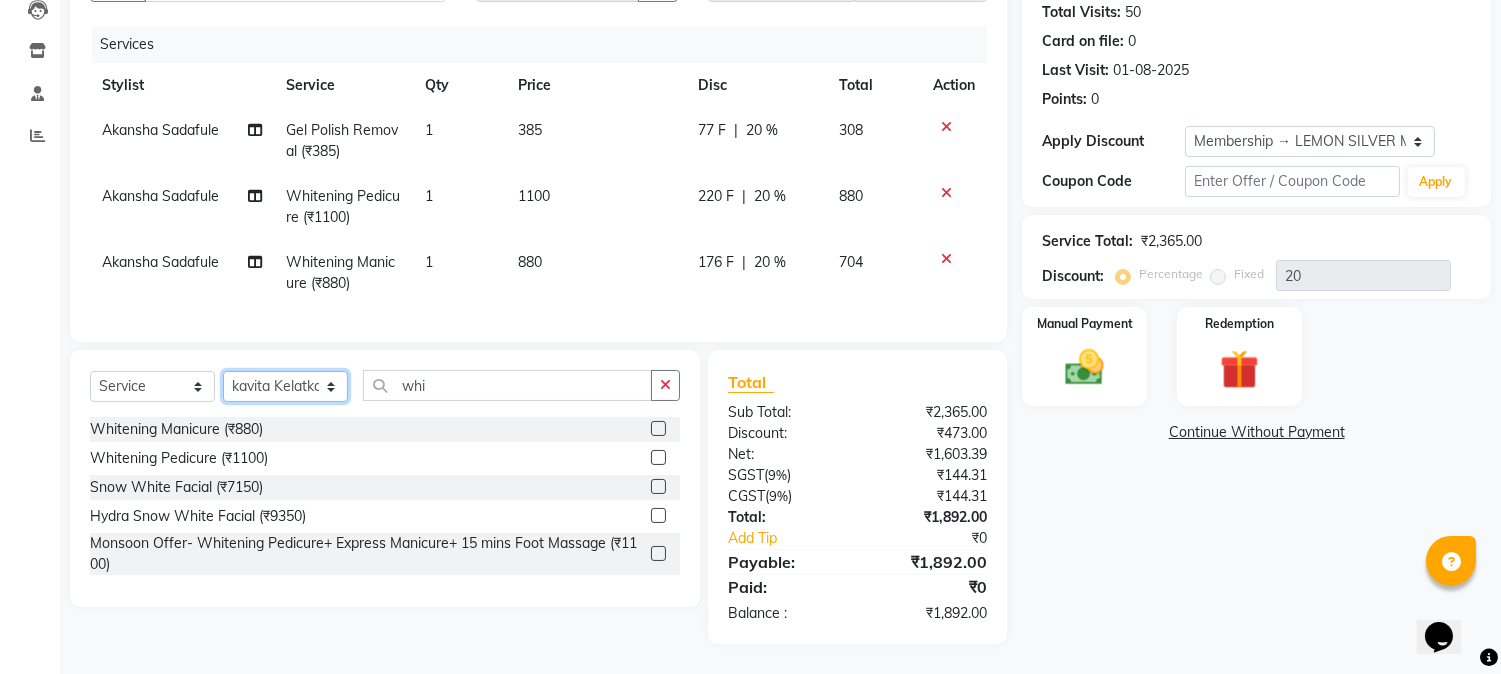 click on "Select Stylist Akansha Sadafule Asma Dshpande Datta Kawar DC Furkan Mansoori kavita Kelatkar  Manisha Mohammed Mohsin  Mohammed Nawab  Mukaddar Shaikh Sana Mansoori Sandhya Tabrez Shah  Urmila Pol" 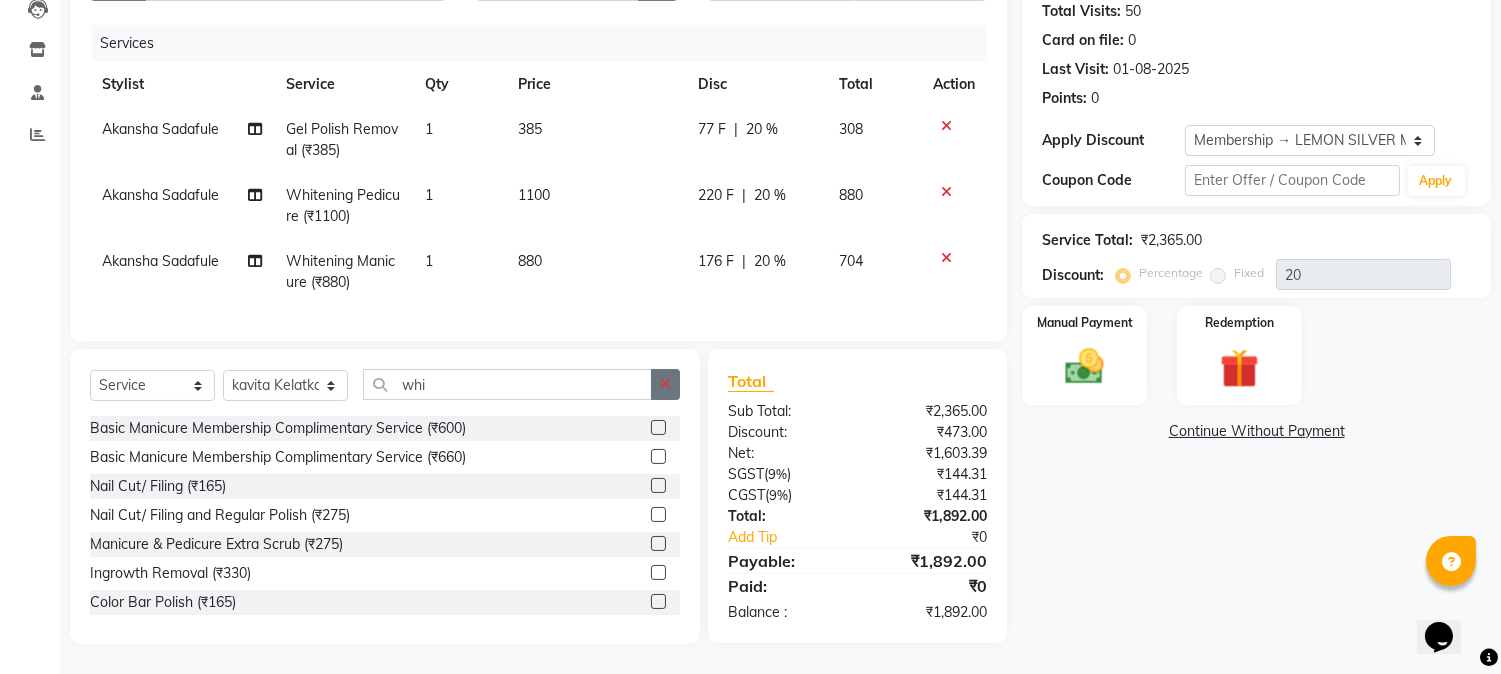 click 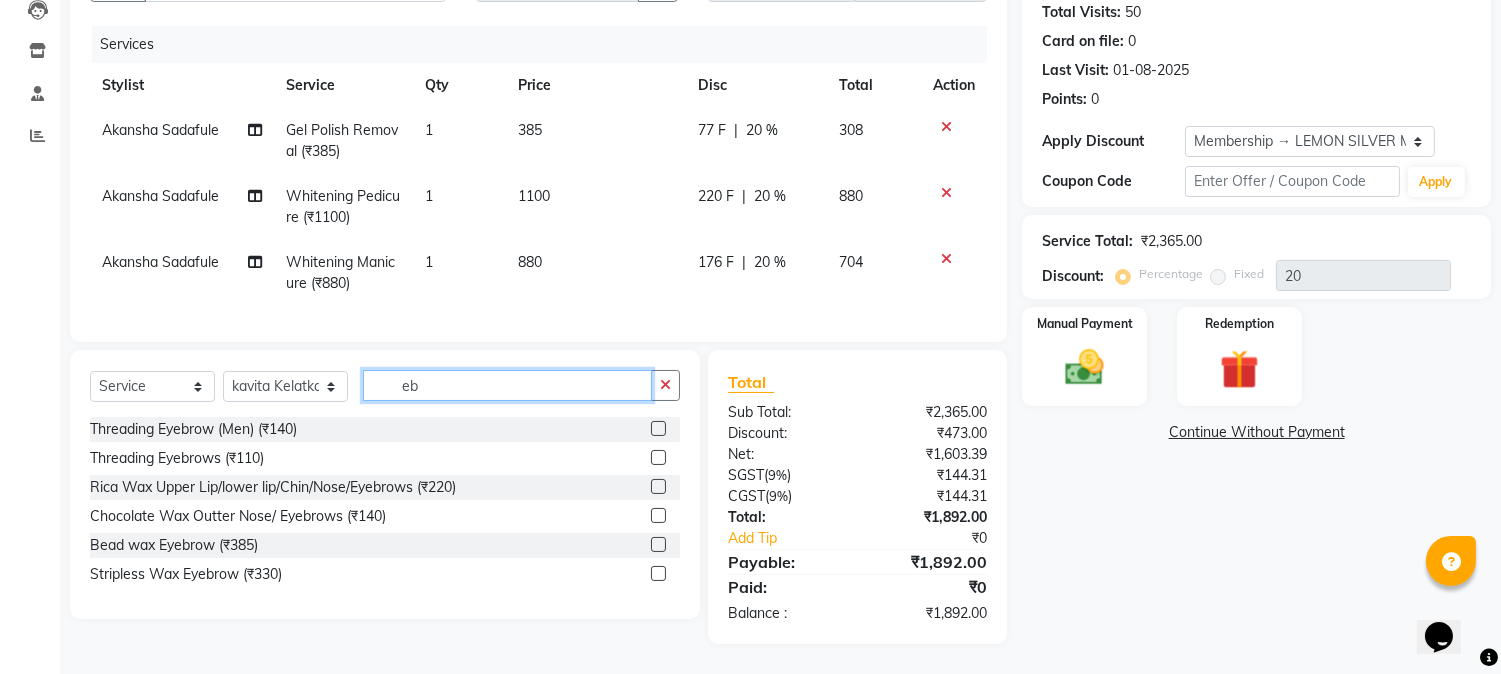 type on "eb" 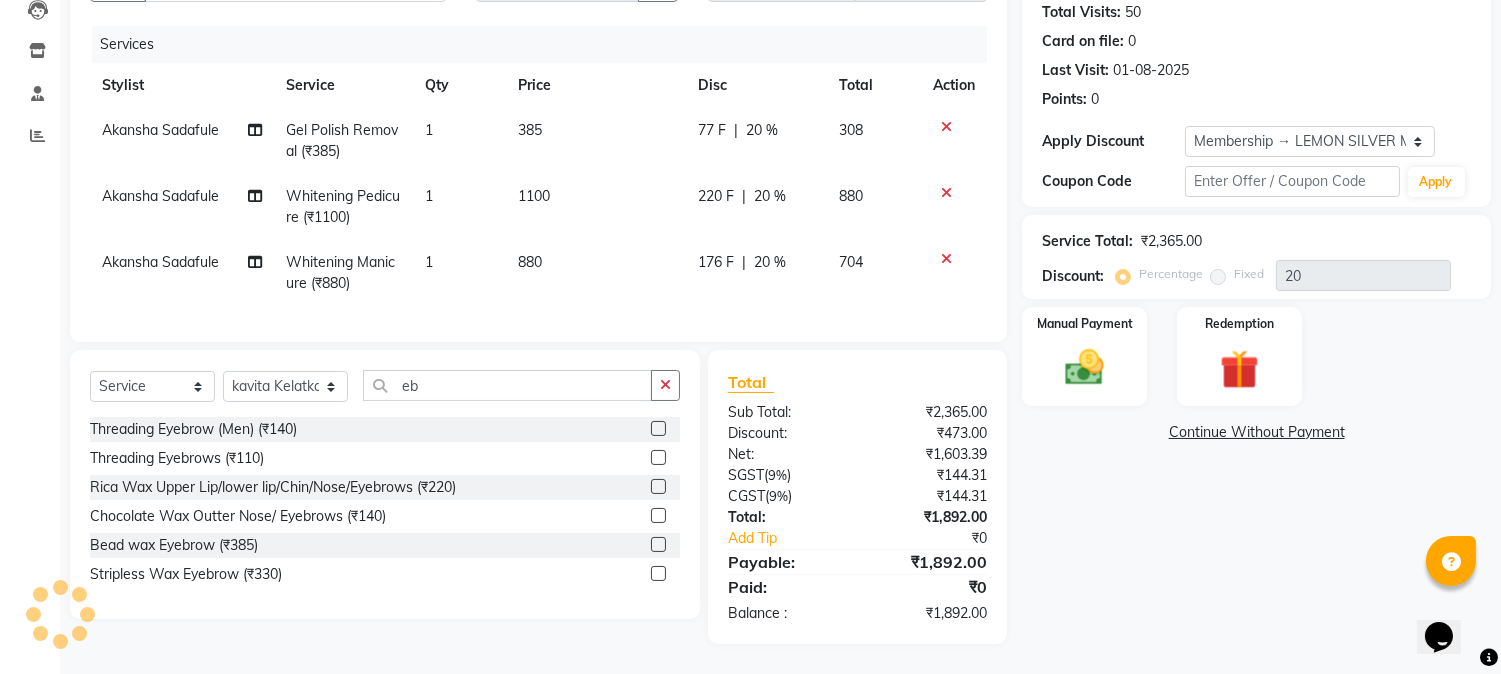 click 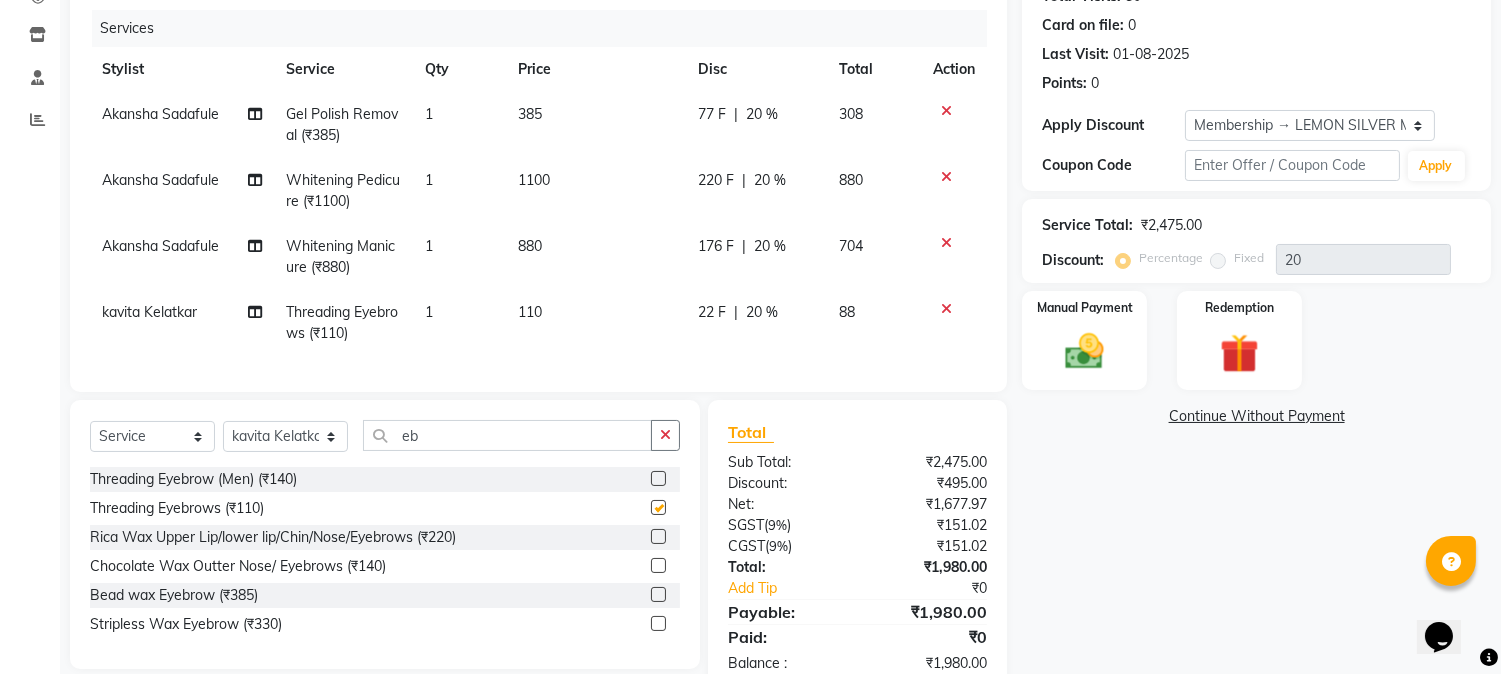 checkbox on "false" 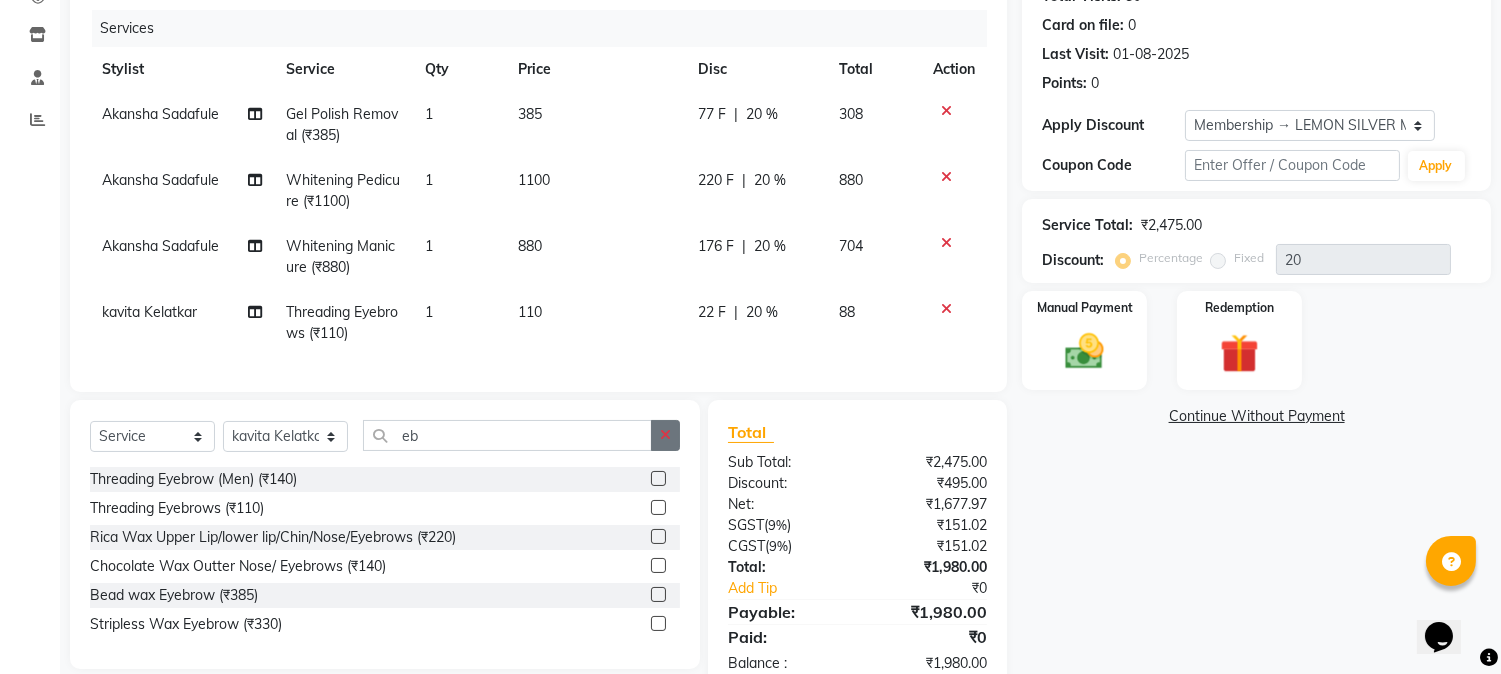 click 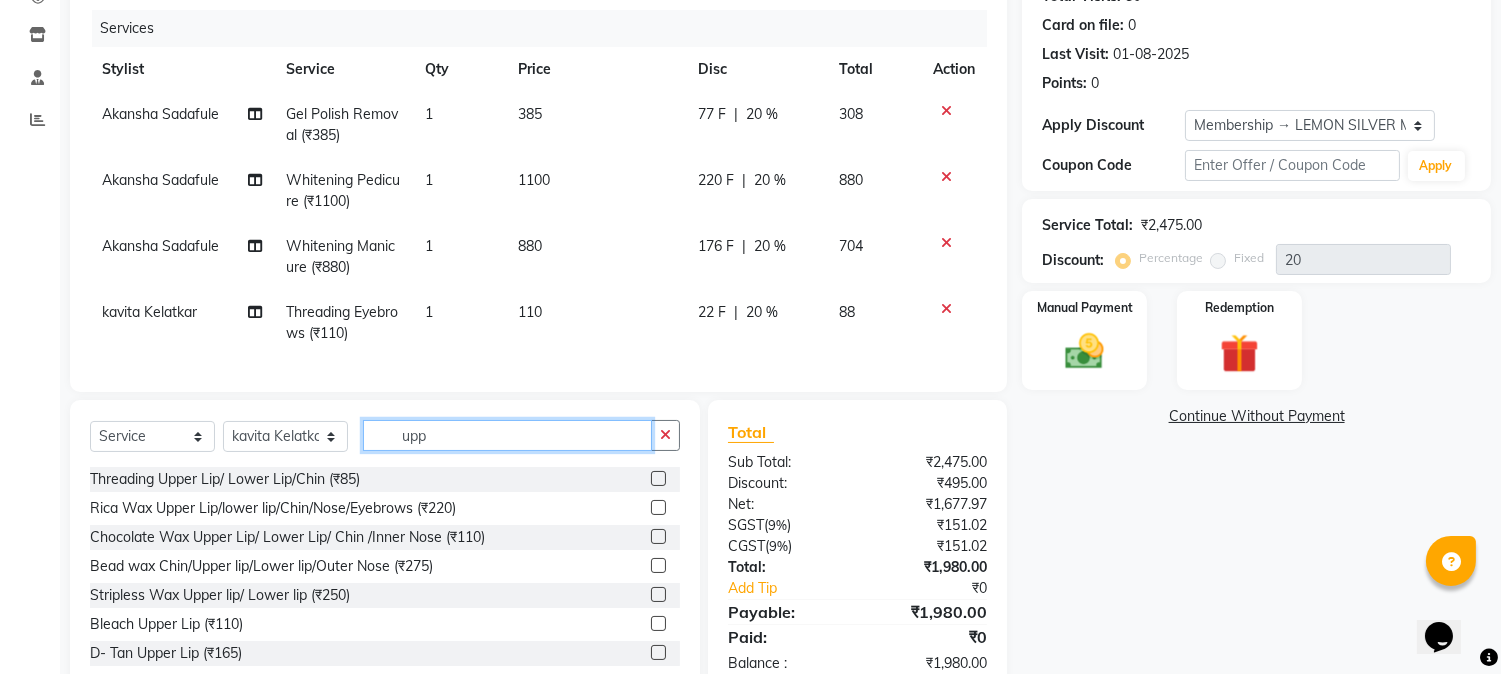 type on "upp" 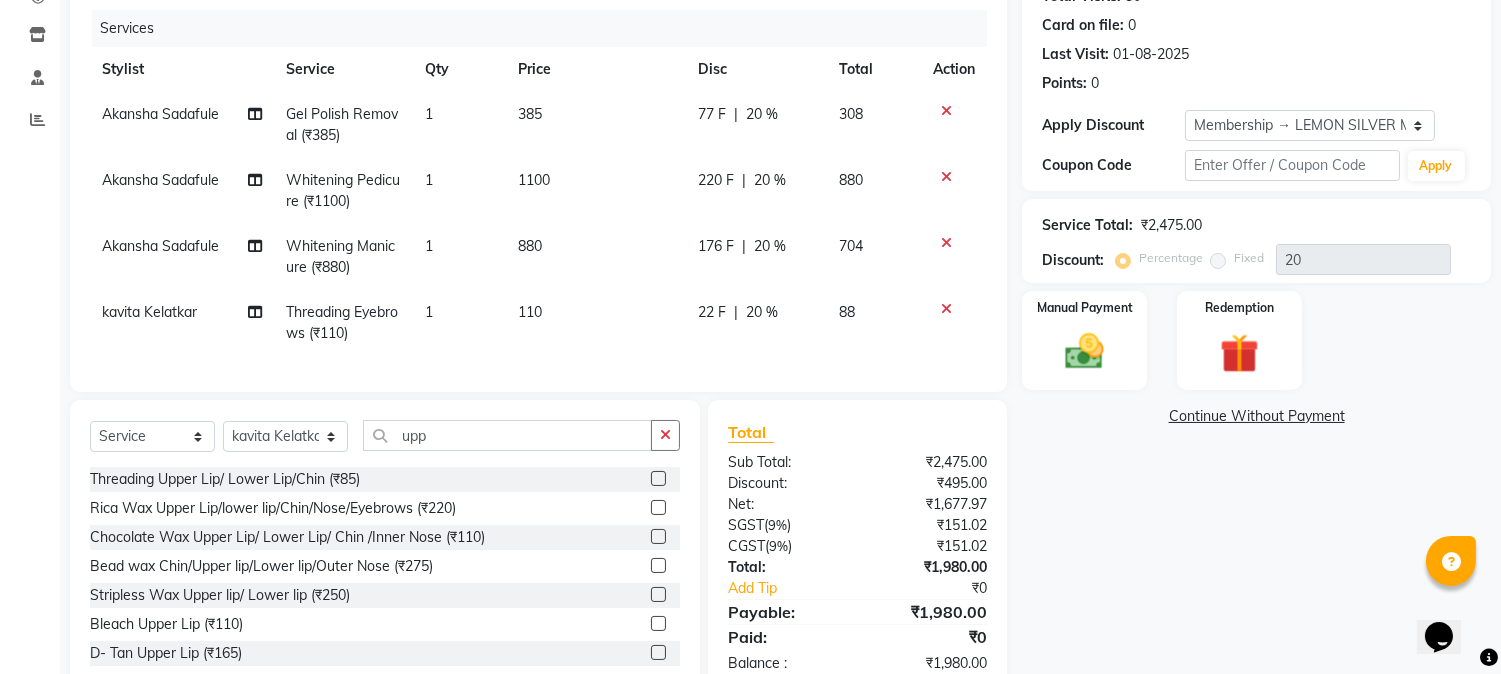 click 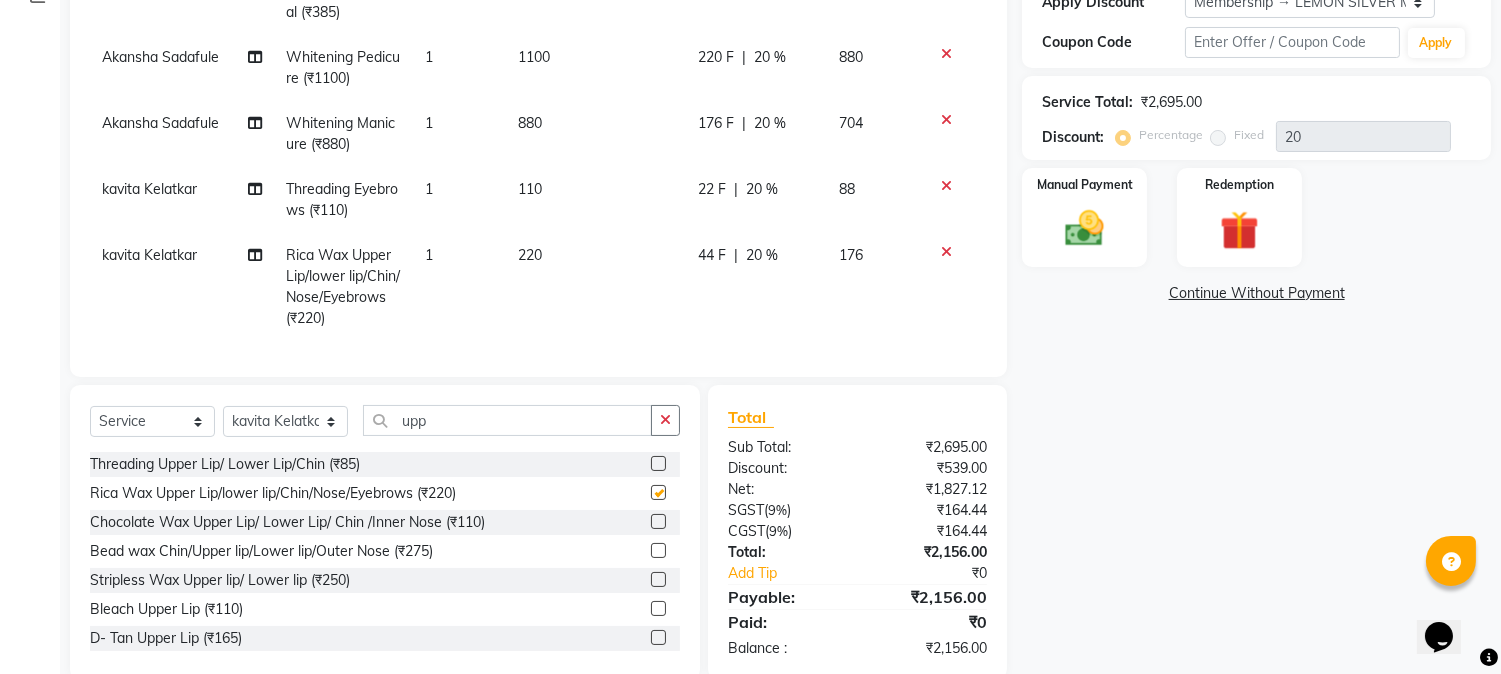 checkbox on "false" 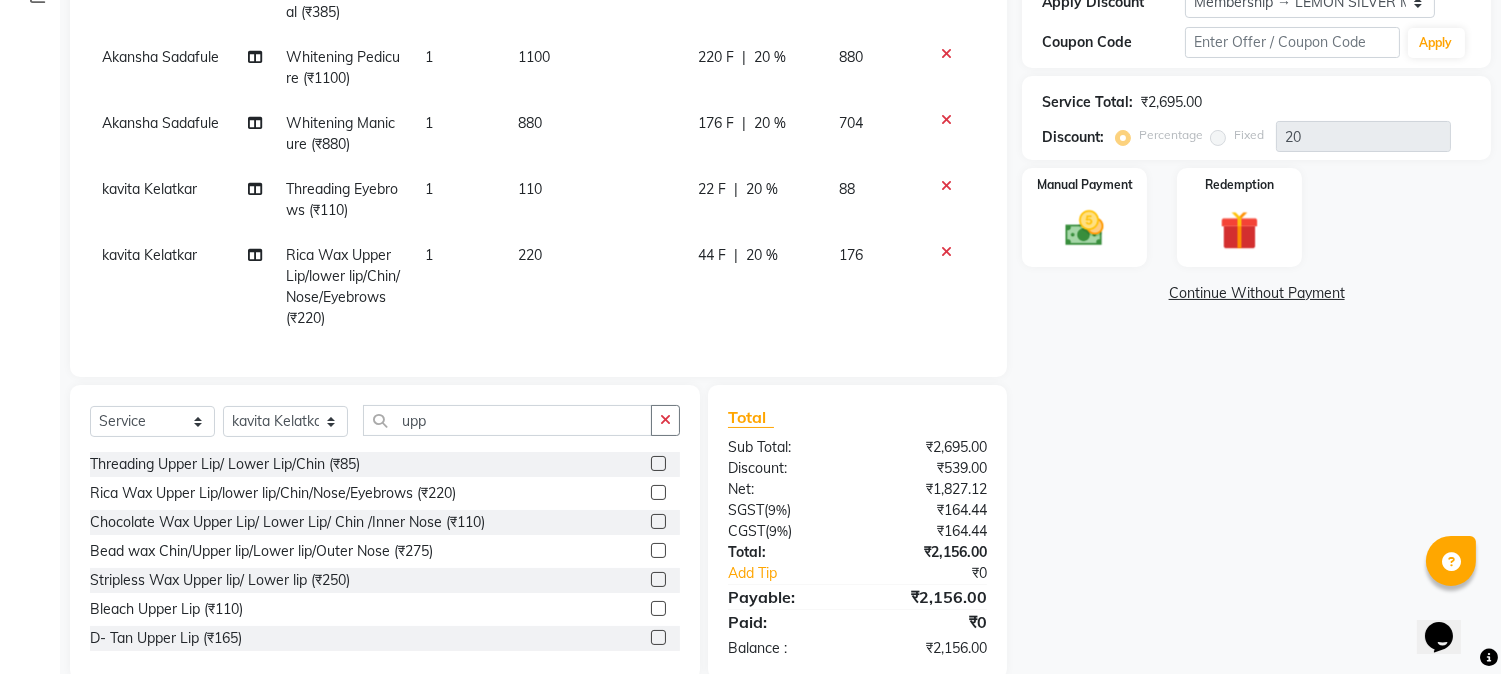 scroll, scrollTop: 413, scrollLeft: 0, axis: vertical 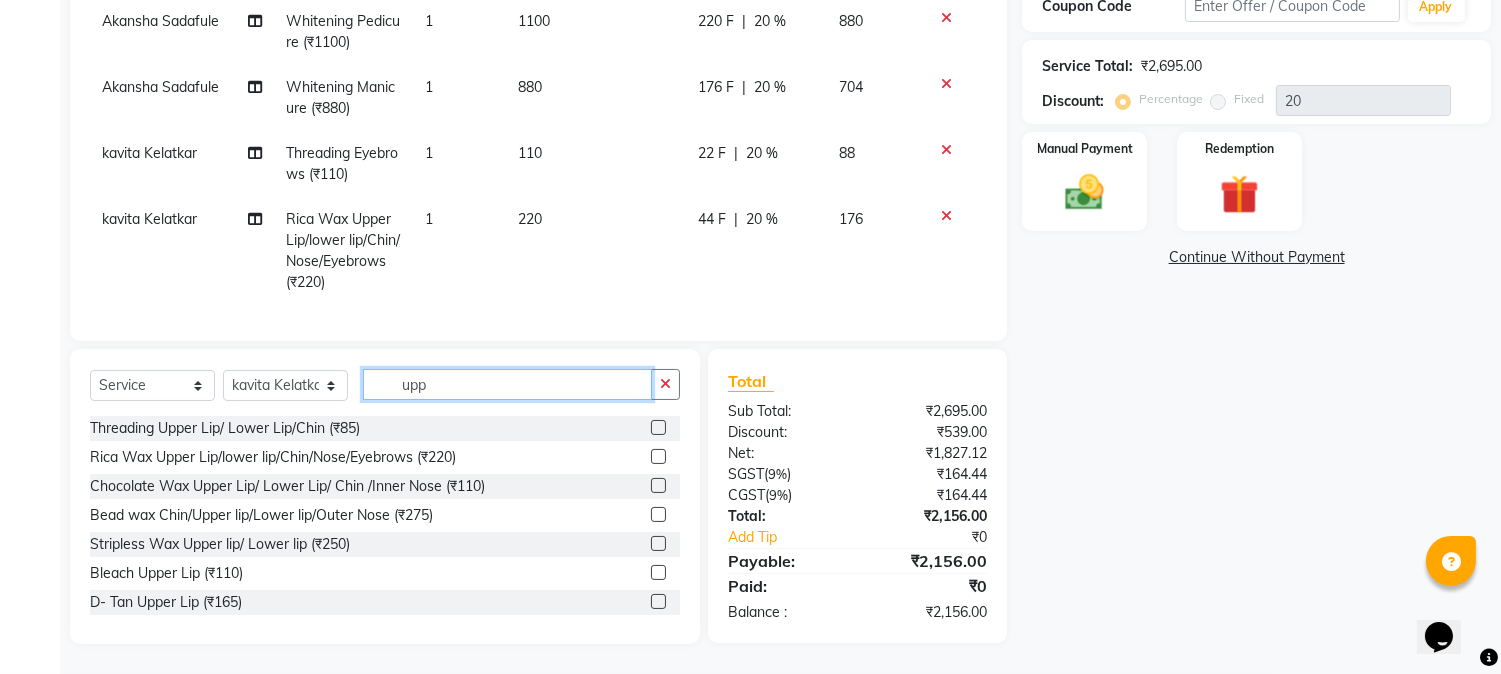 drag, startPoint x: 460, startPoint y: 390, endPoint x: 241, endPoint y: 387, distance: 219.02055 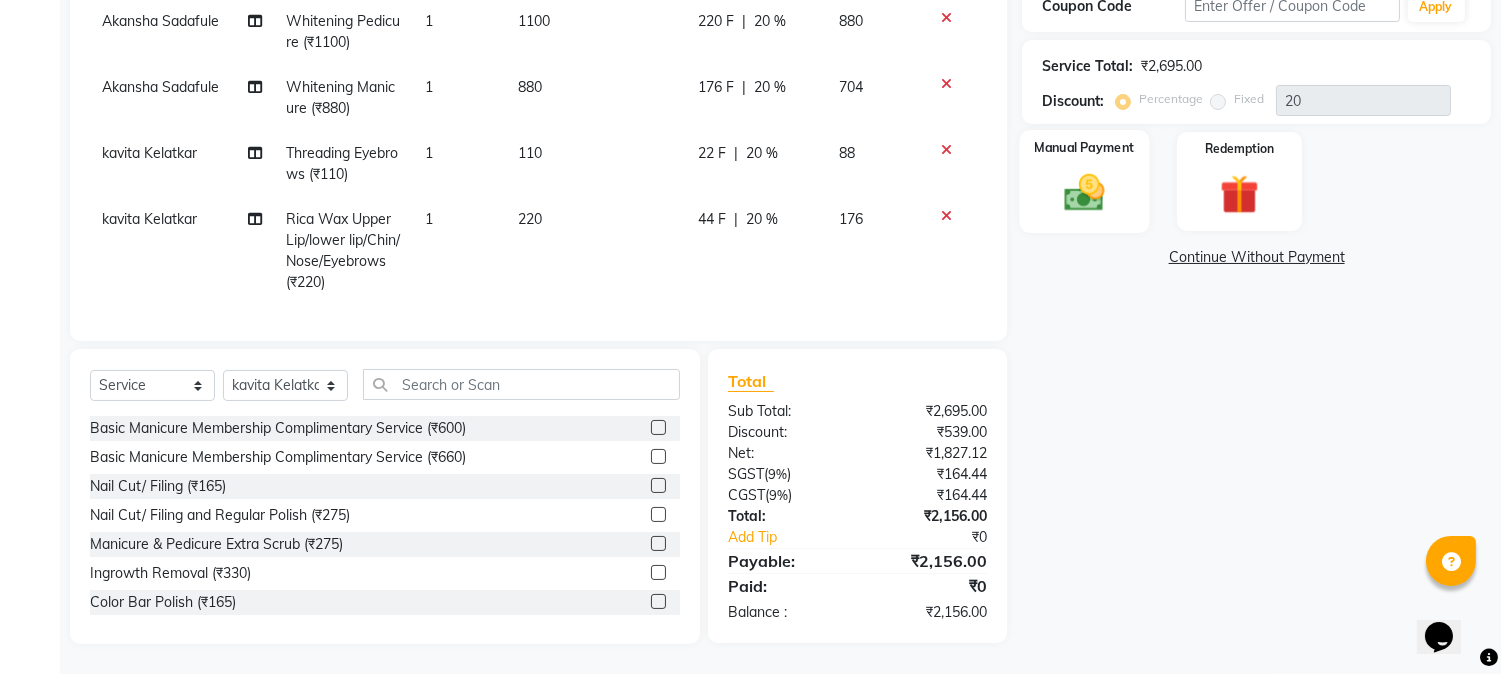 click on "Manual Payment" 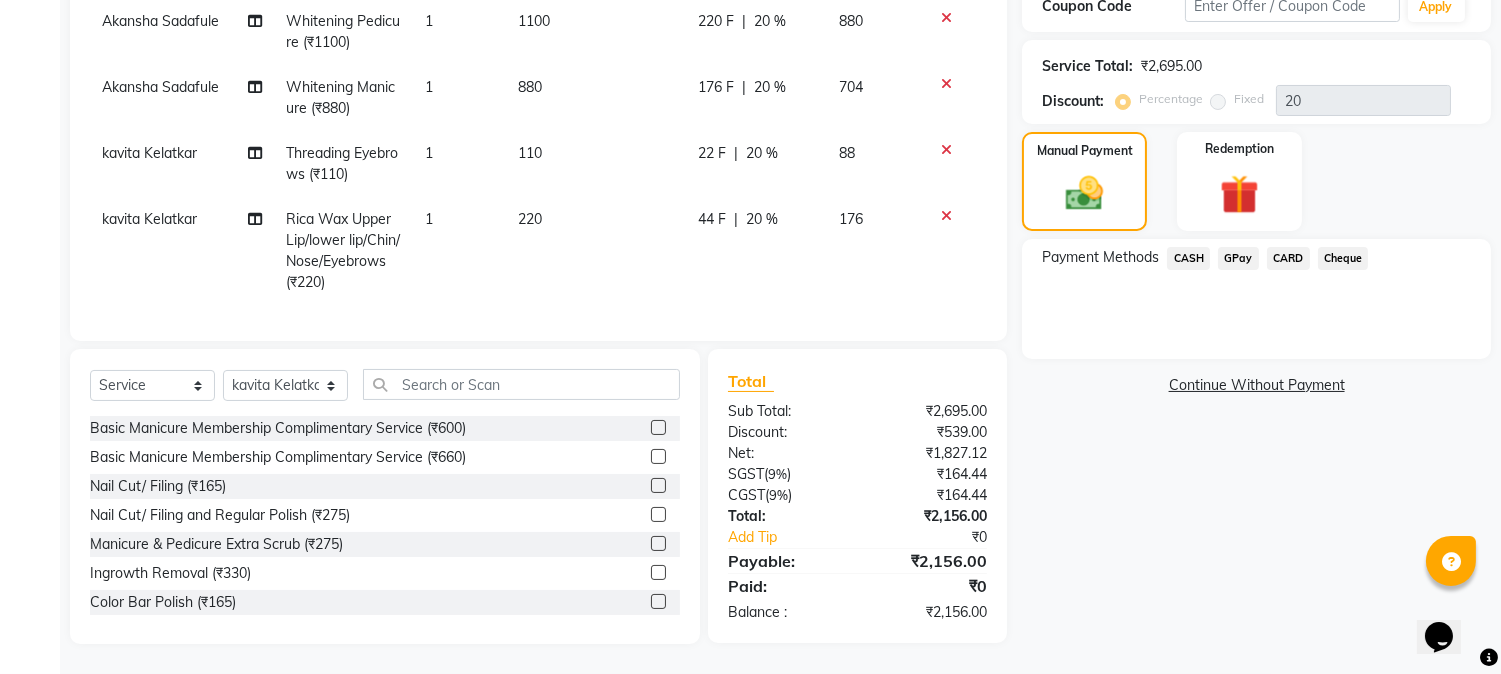 click on "CASH" 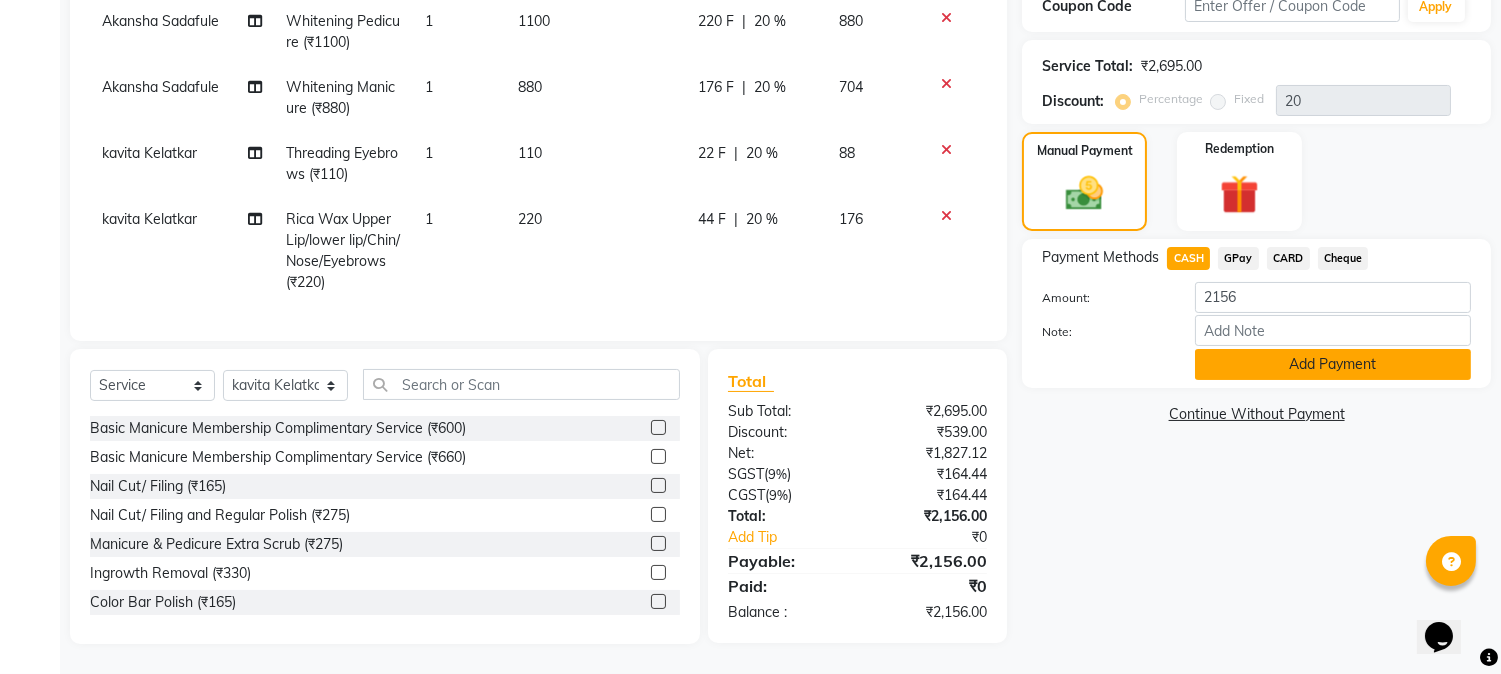 click on "Add Payment" 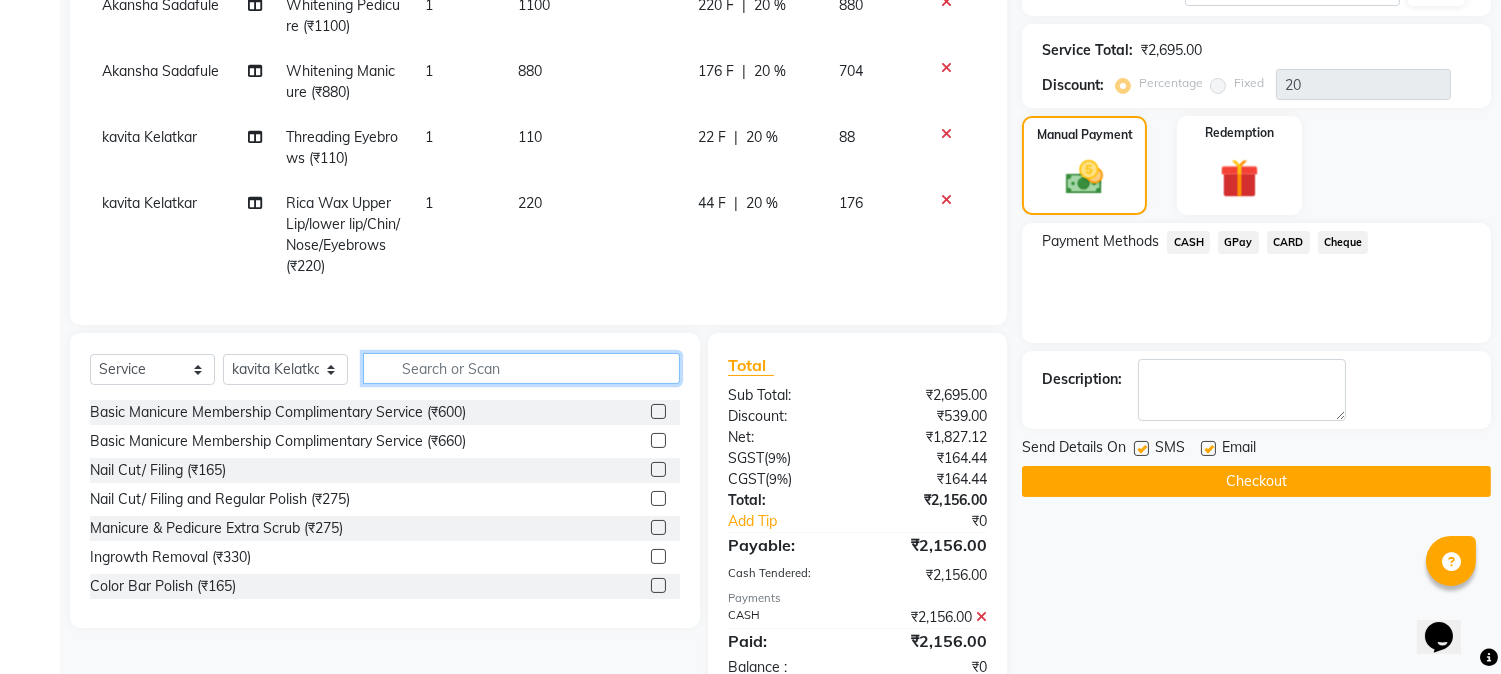 click 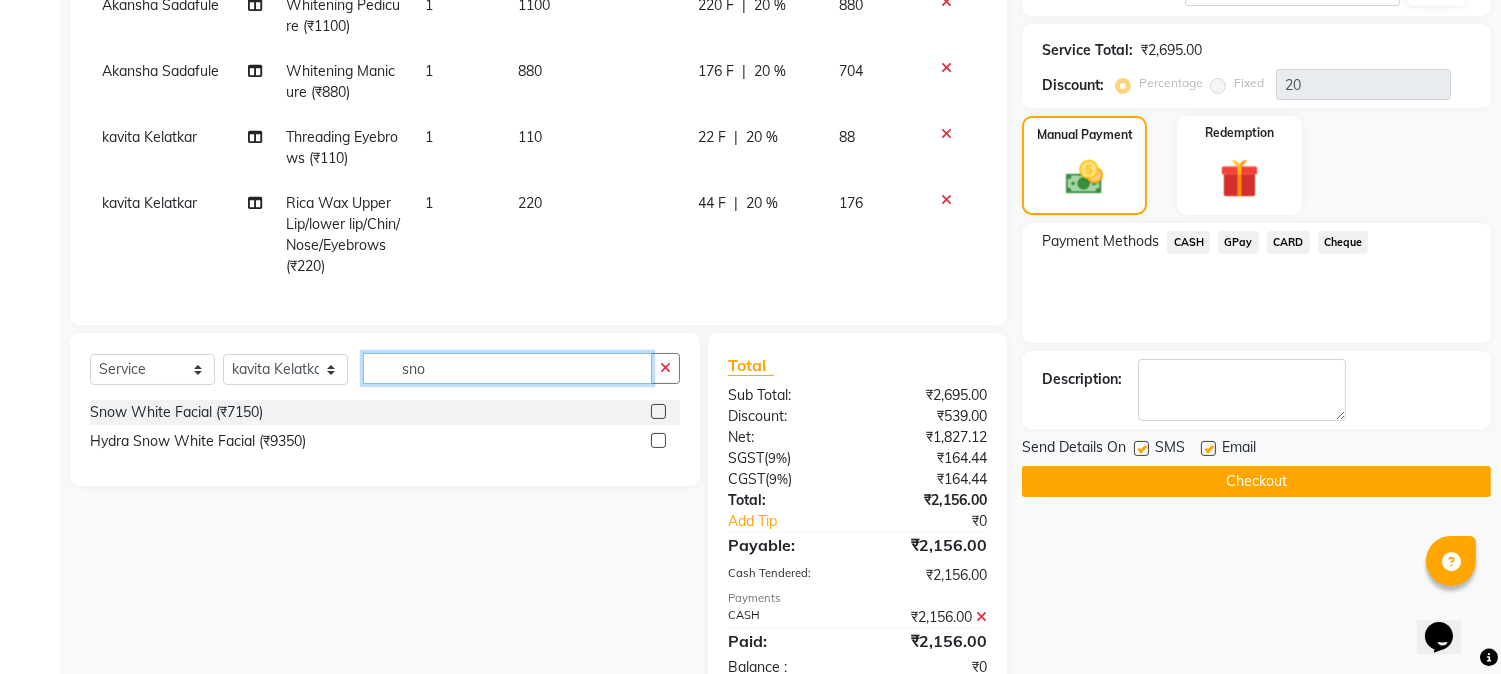 type on "sno" 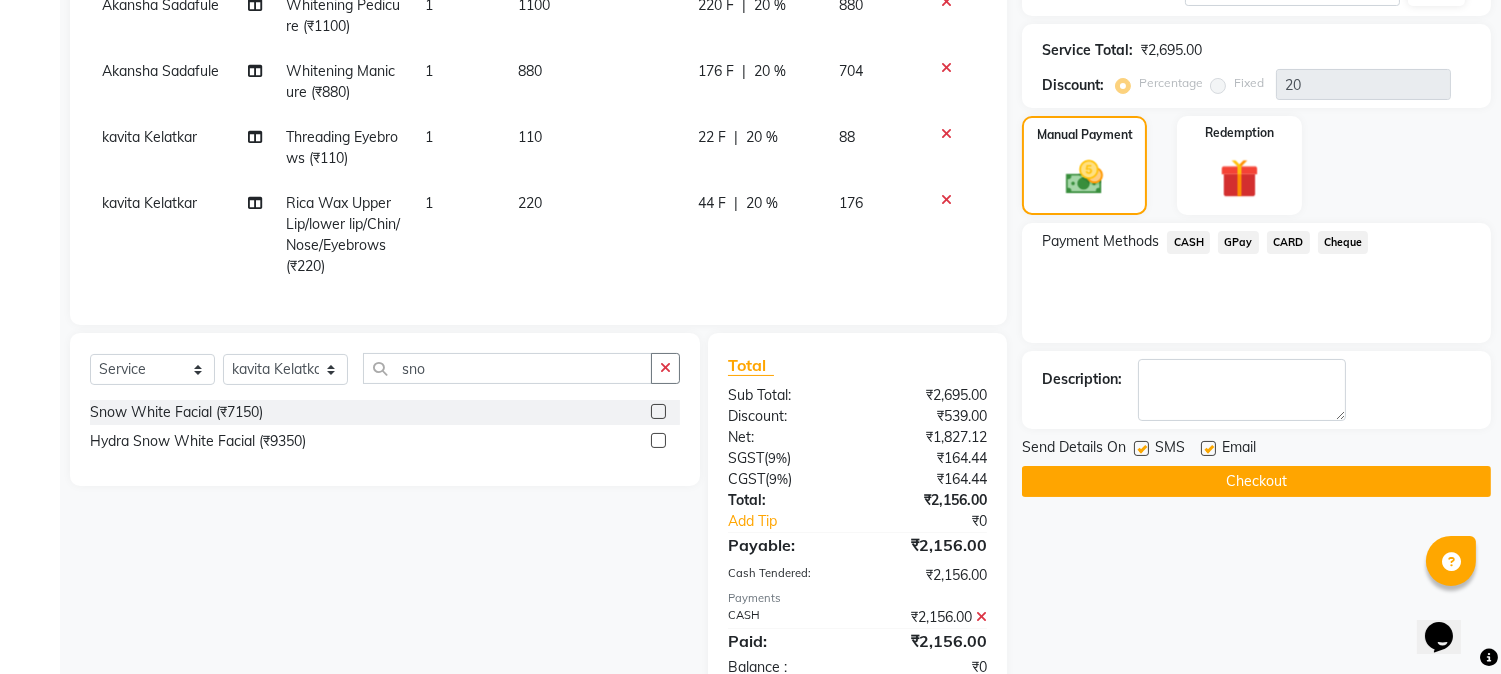 click 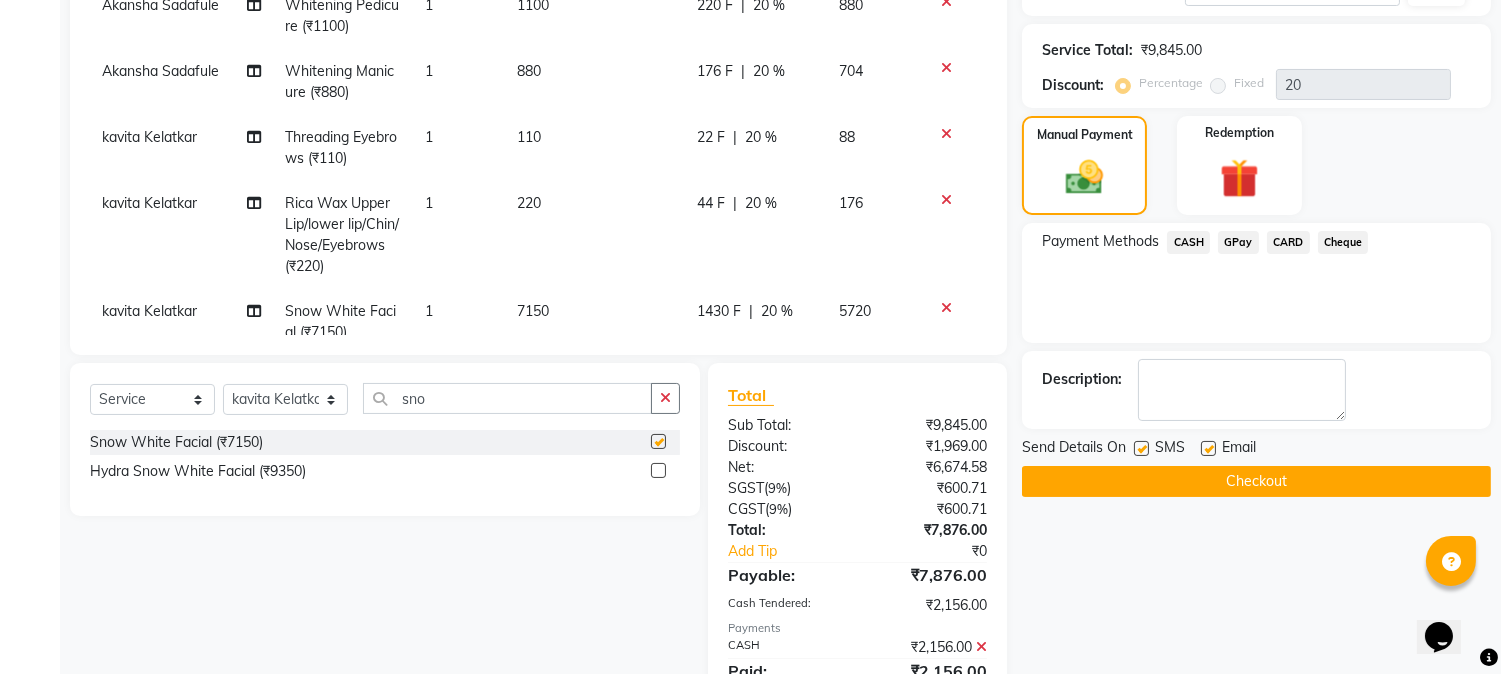 checkbox on "false" 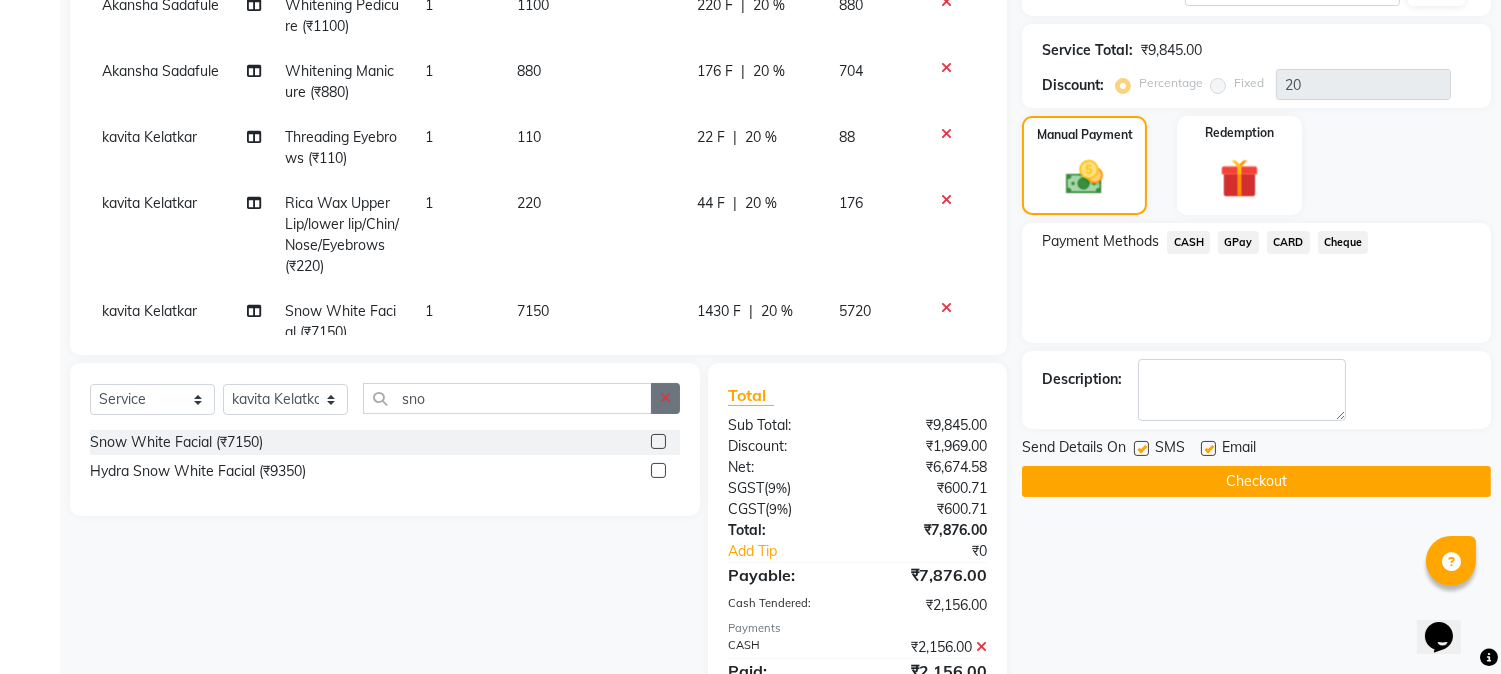 click 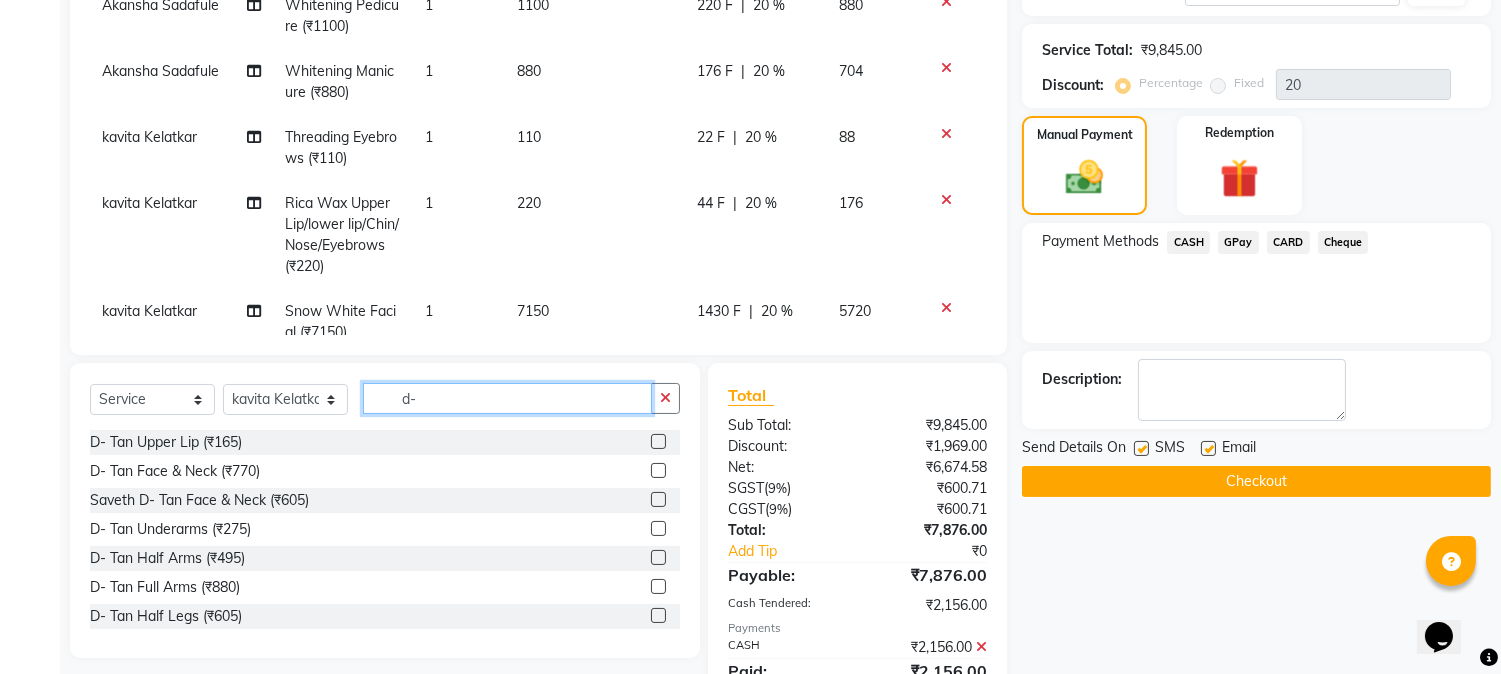 type on "d-" 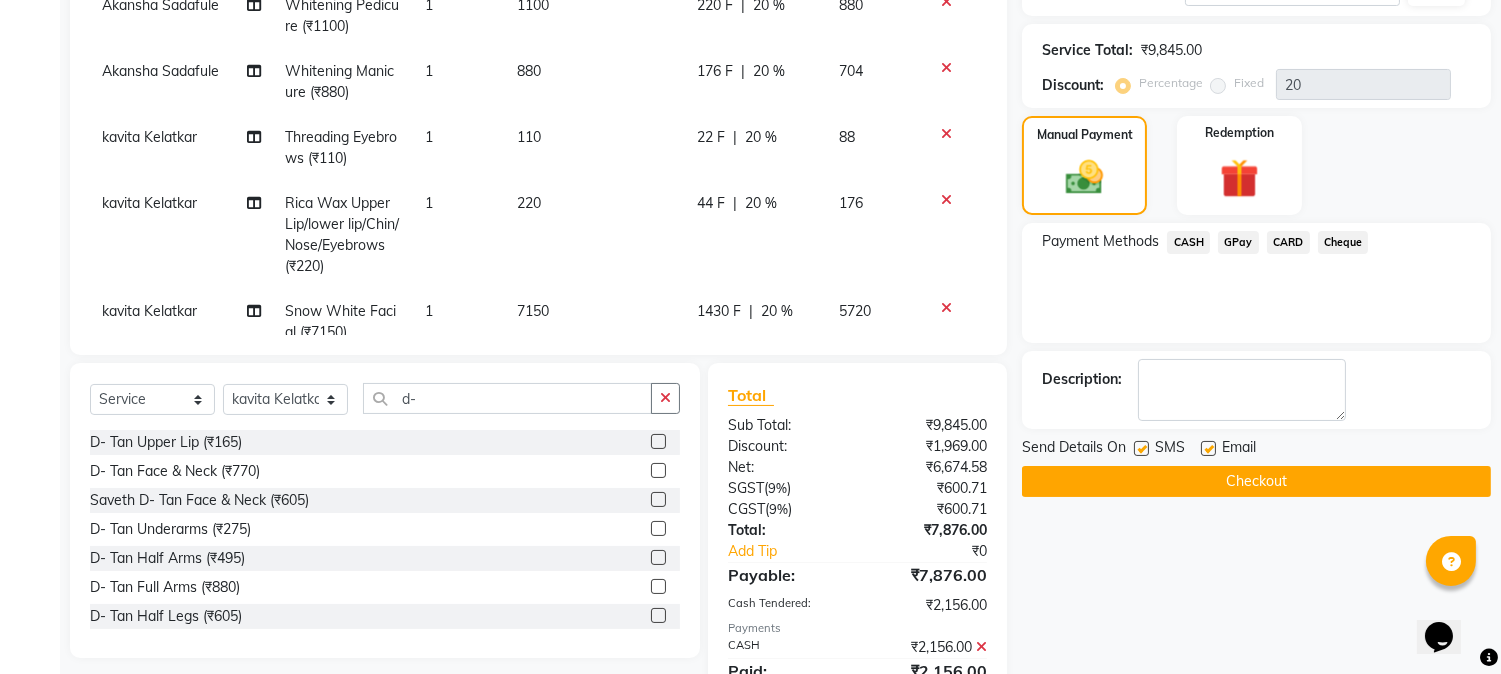 click 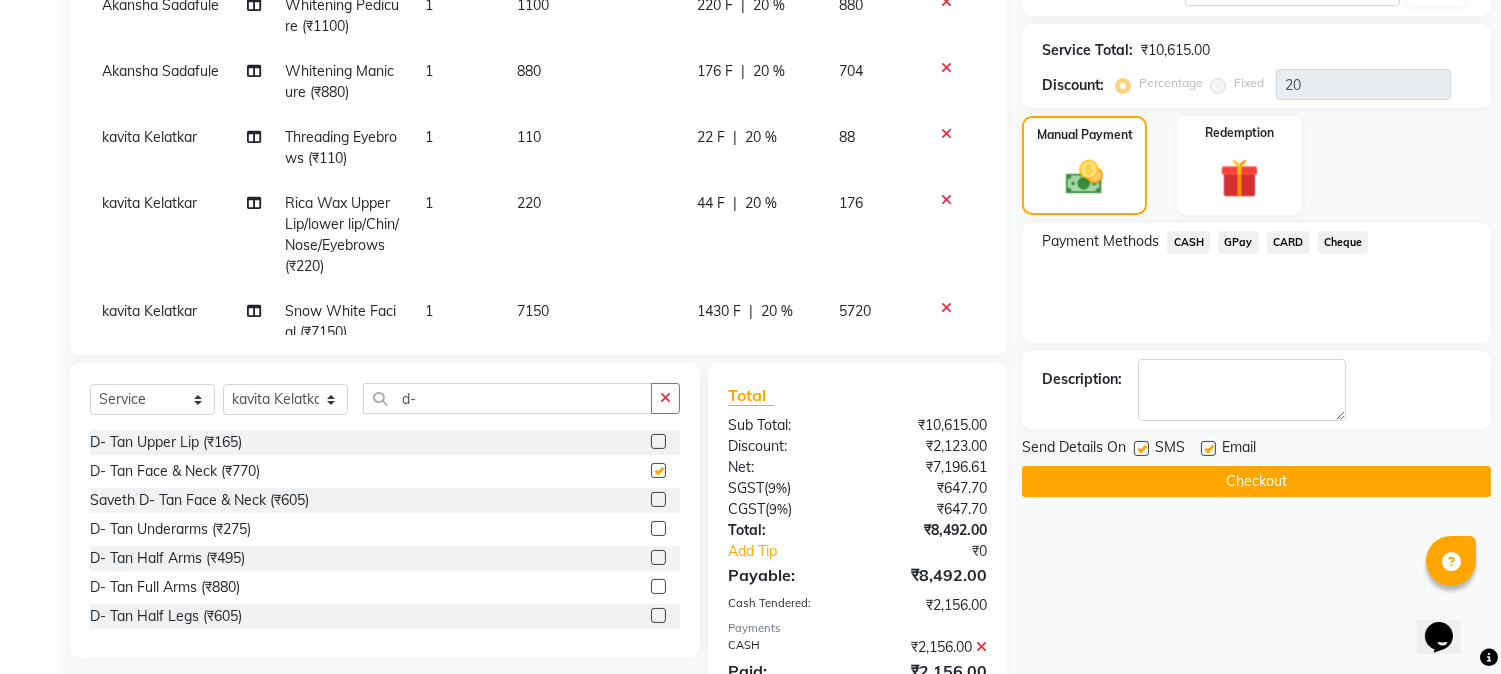 checkbox on "false" 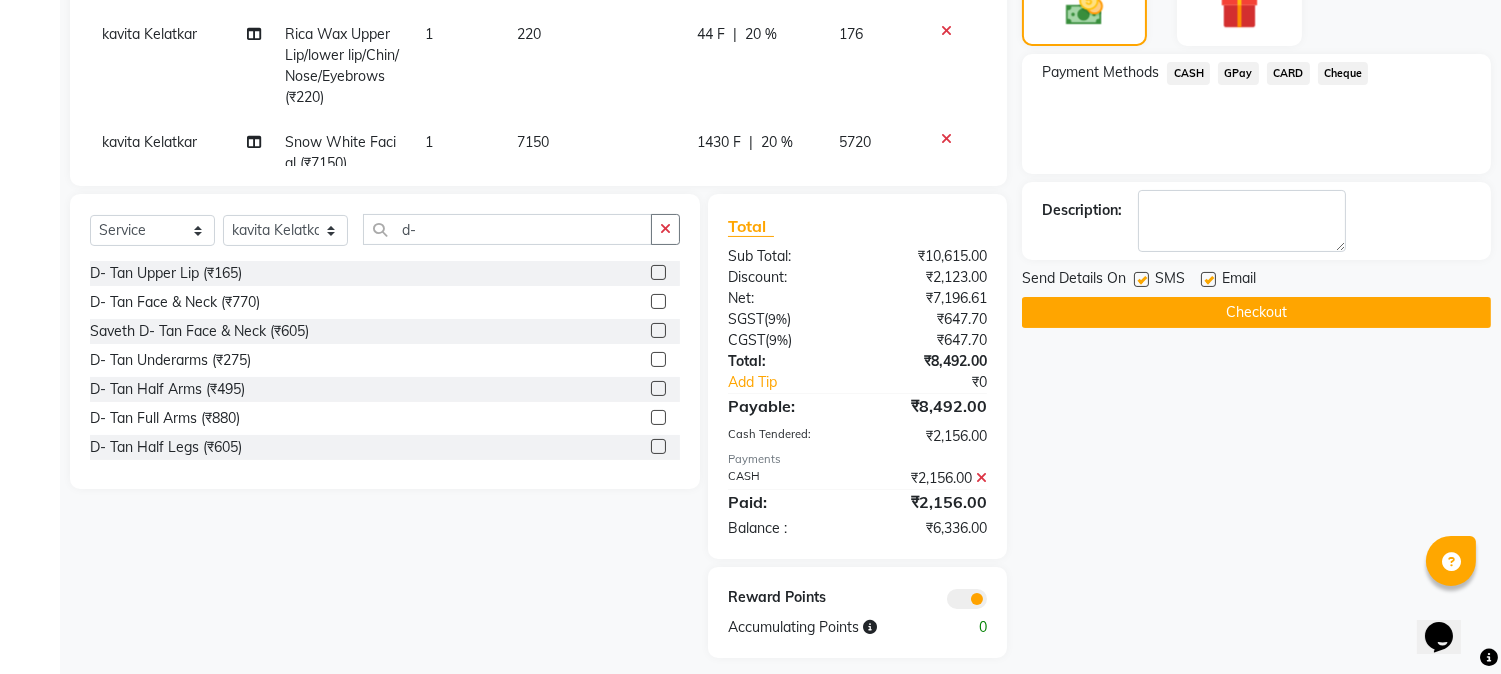 scroll, scrollTop: 595, scrollLeft: 0, axis: vertical 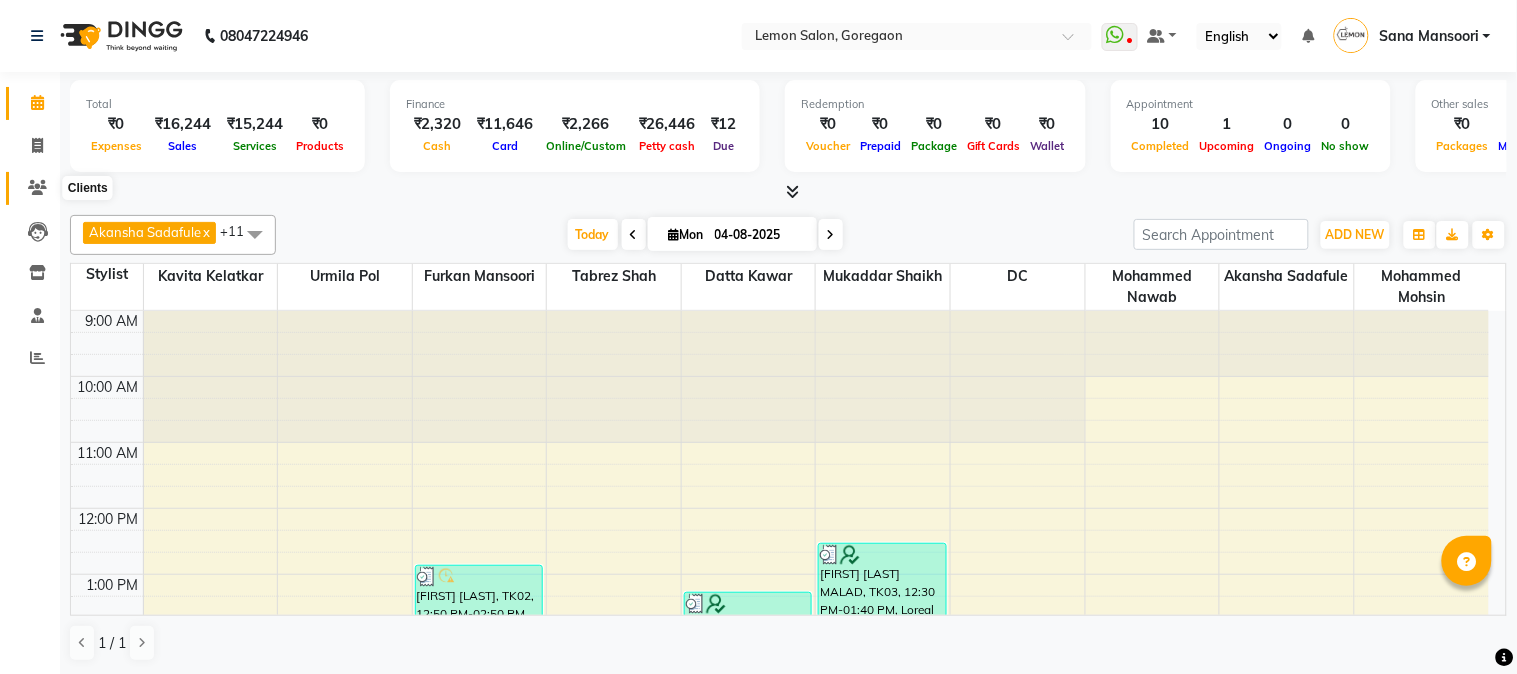 click 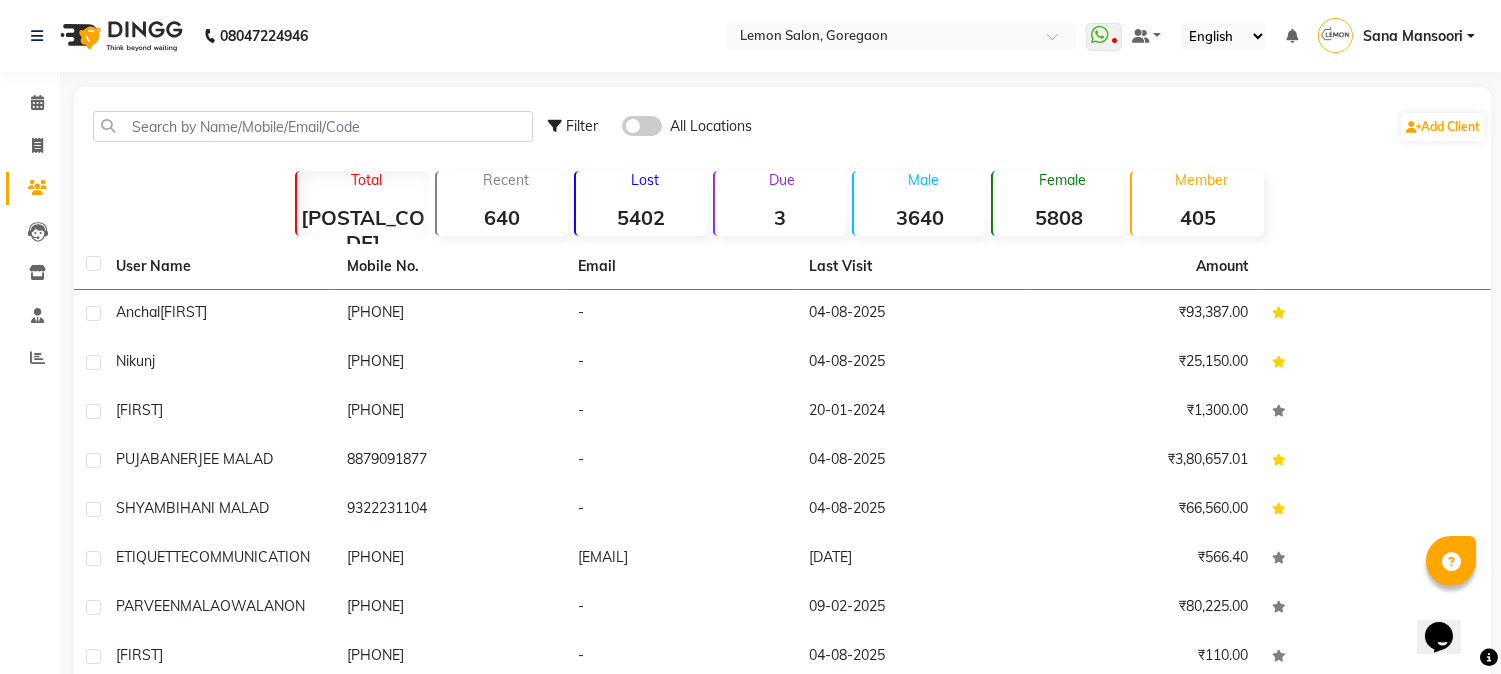 scroll, scrollTop: 0, scrollLeft: 0, axis: both 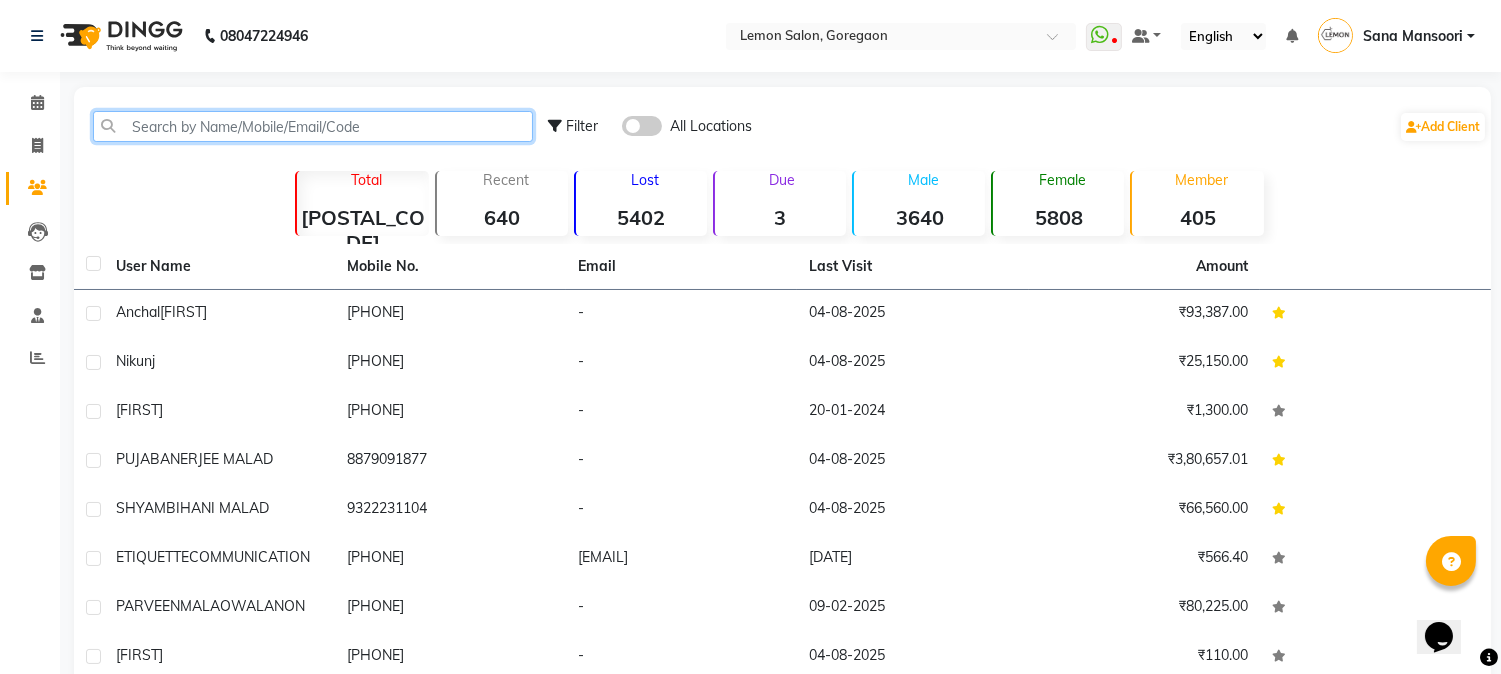 click 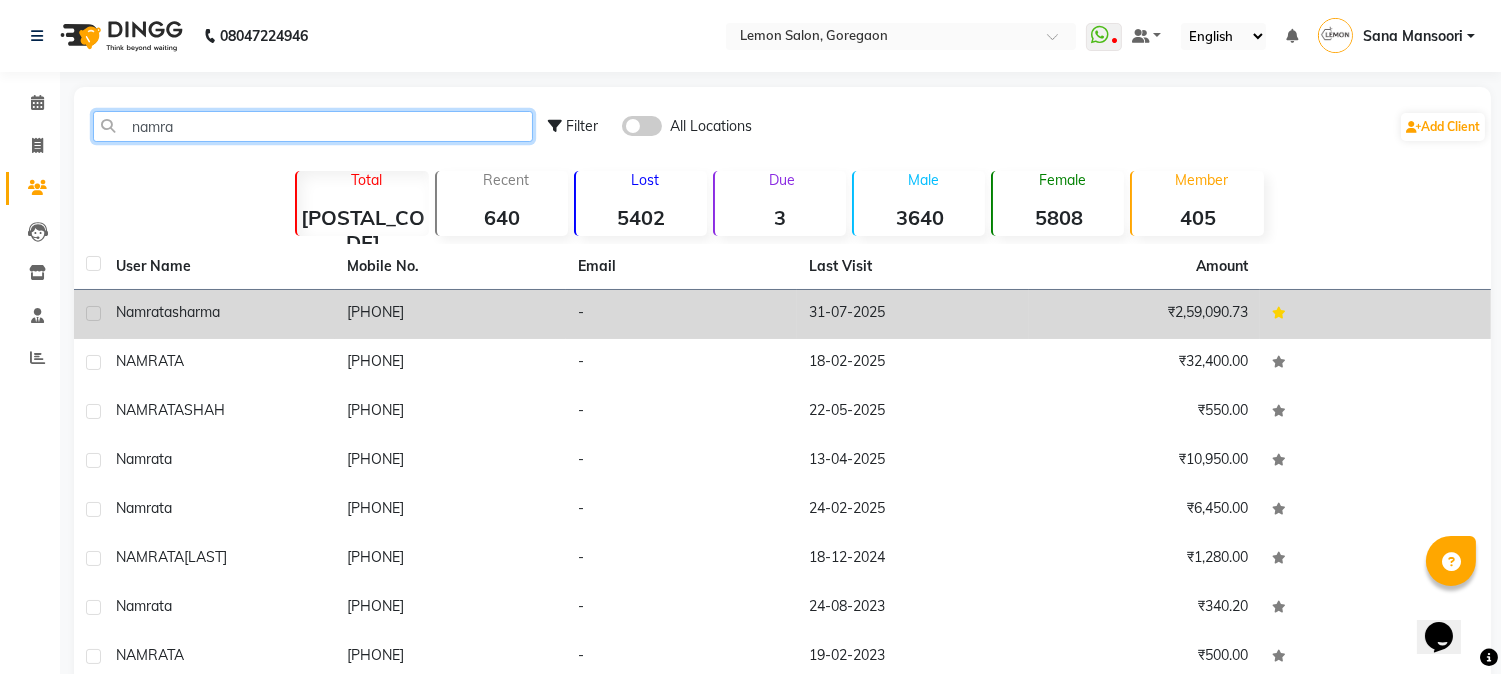 type on "namra" 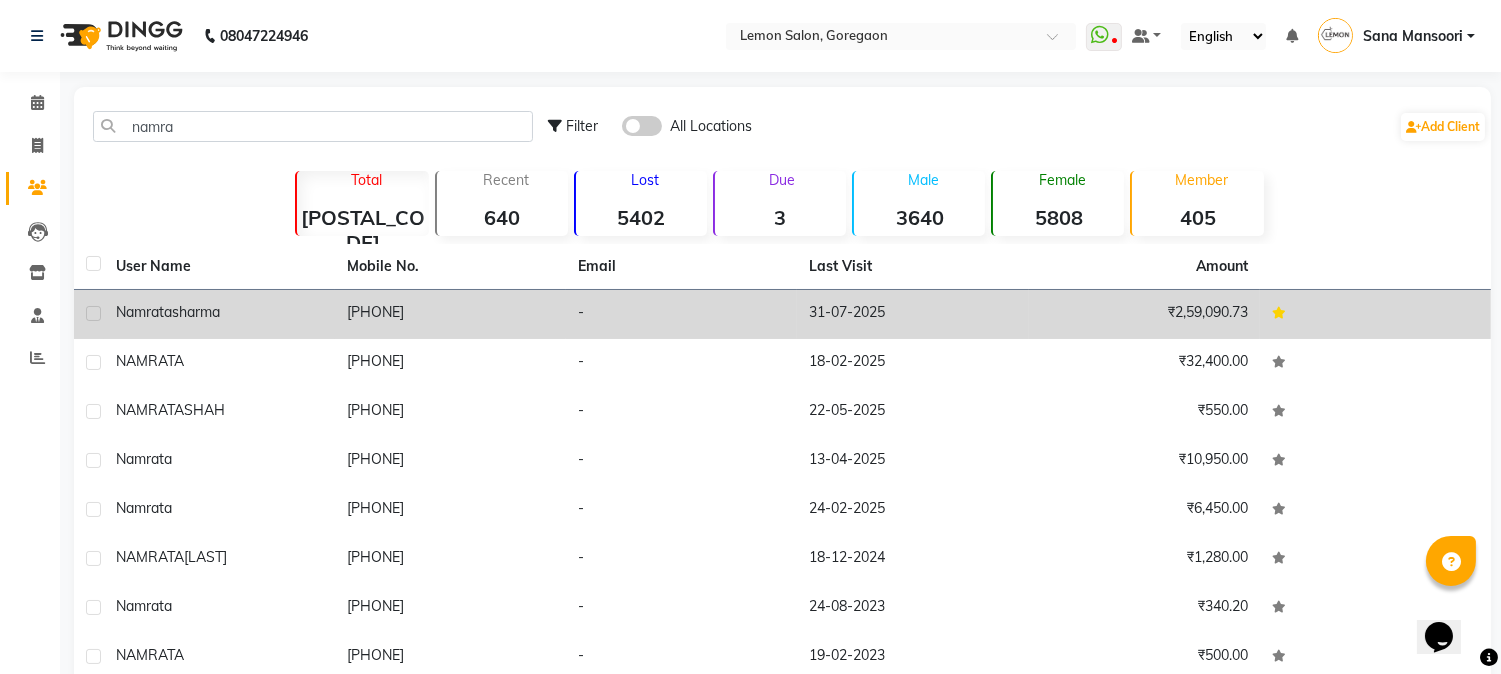 click on "[PHONE]" 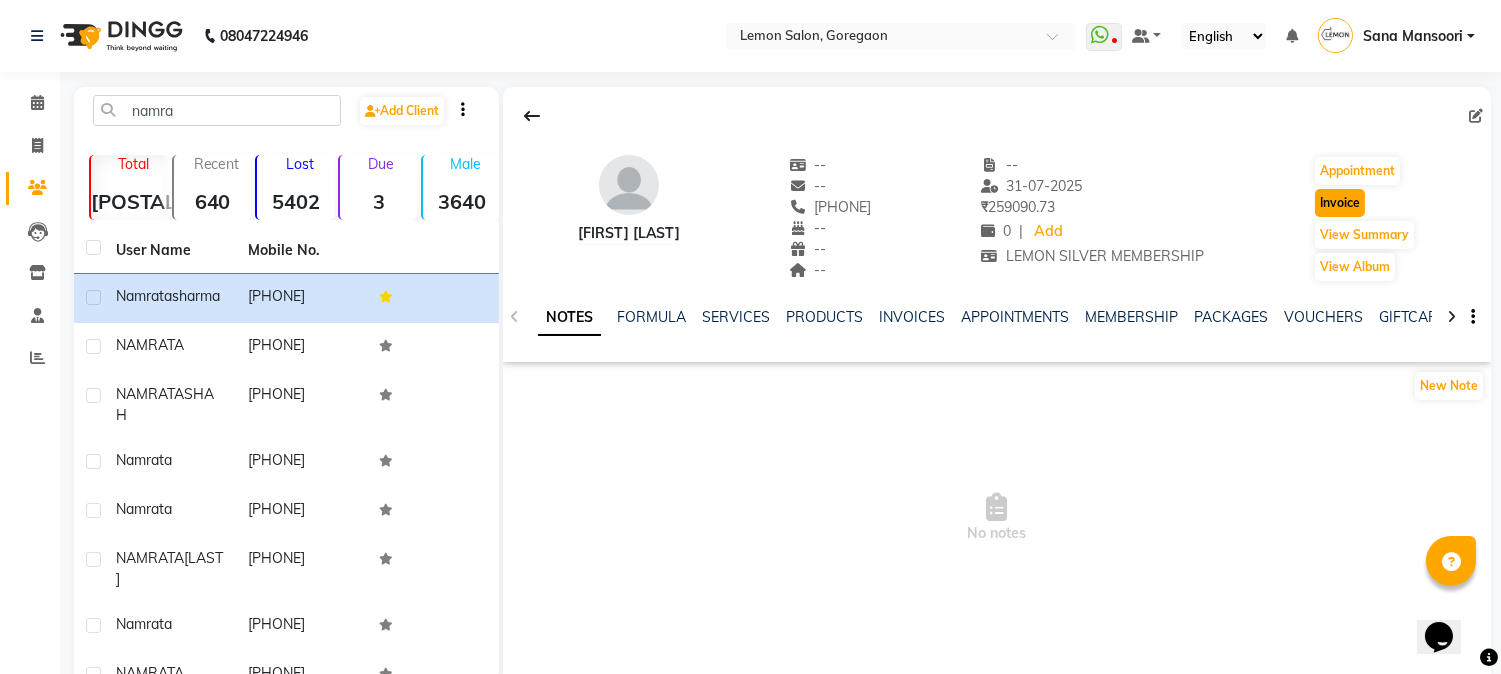click on "Invoice" 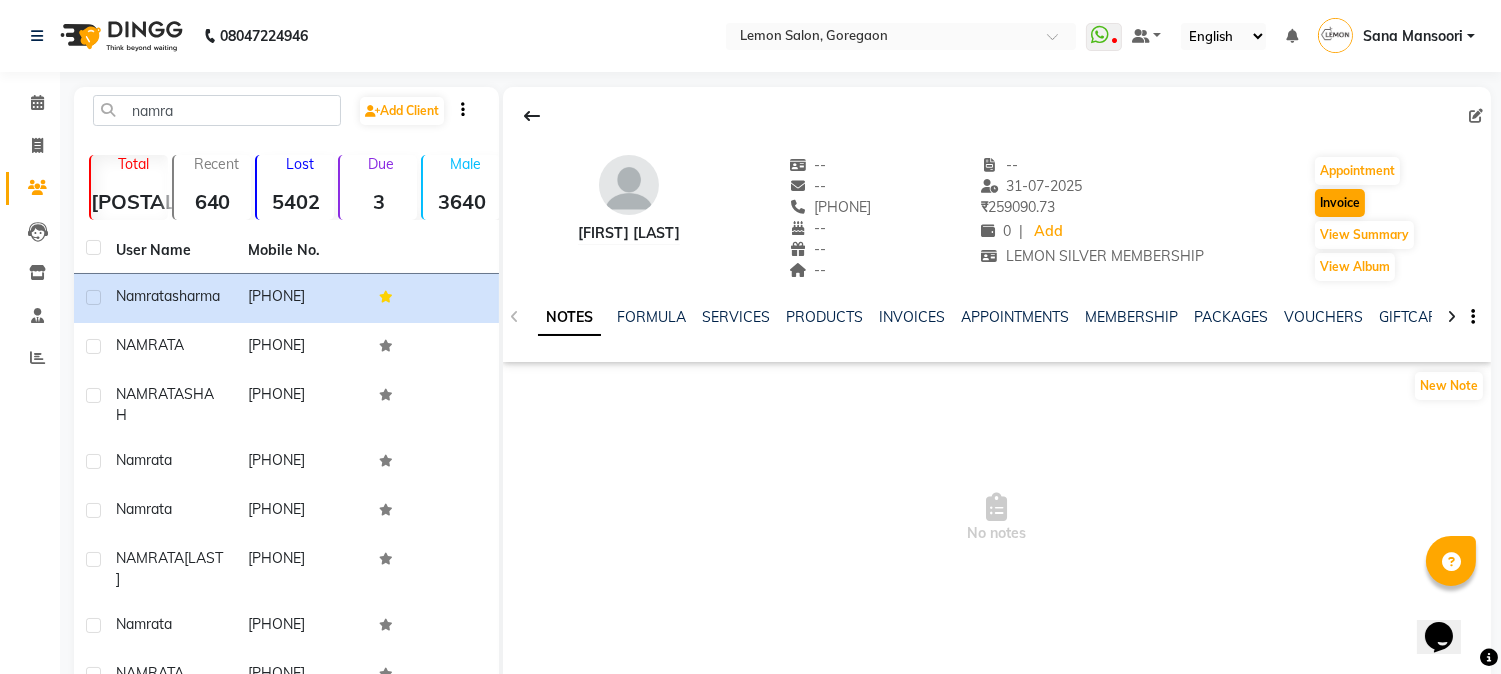 select on "565" 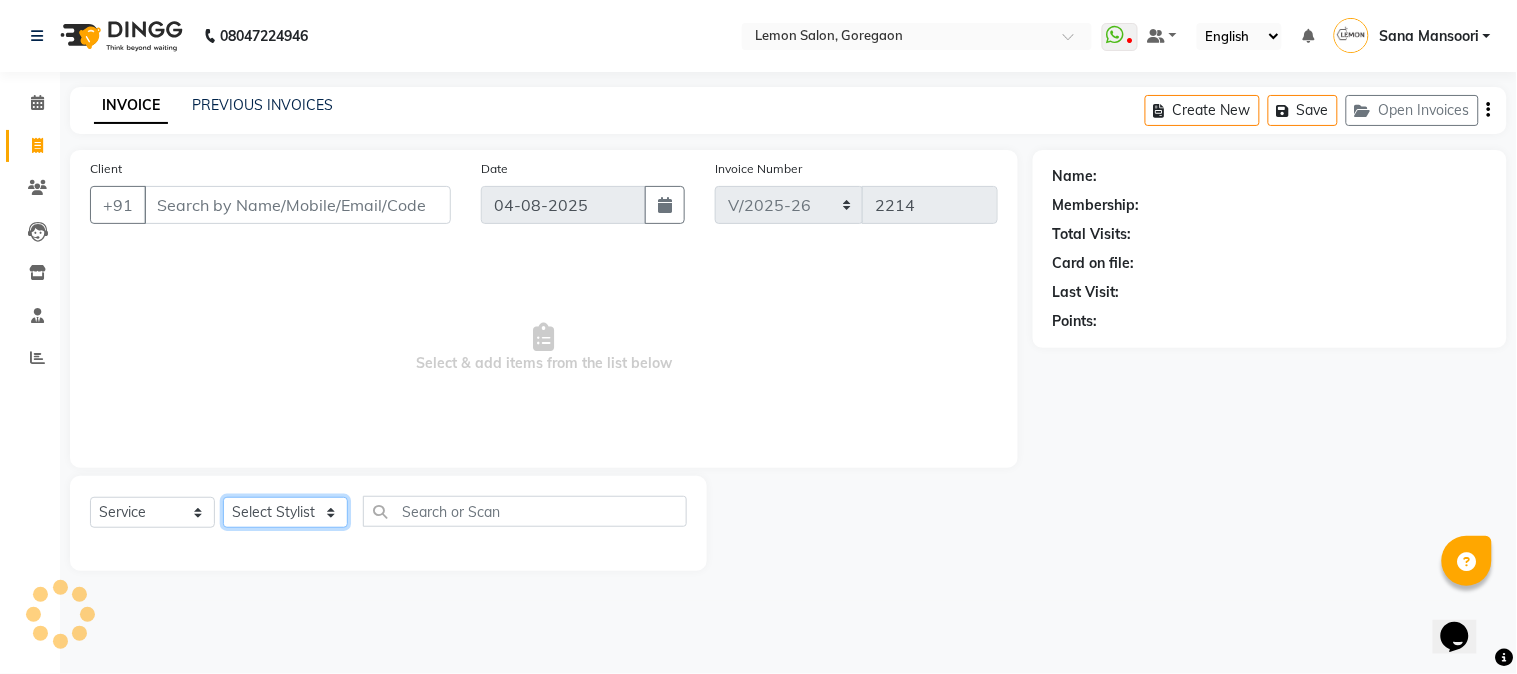 click on "Select Stylist" 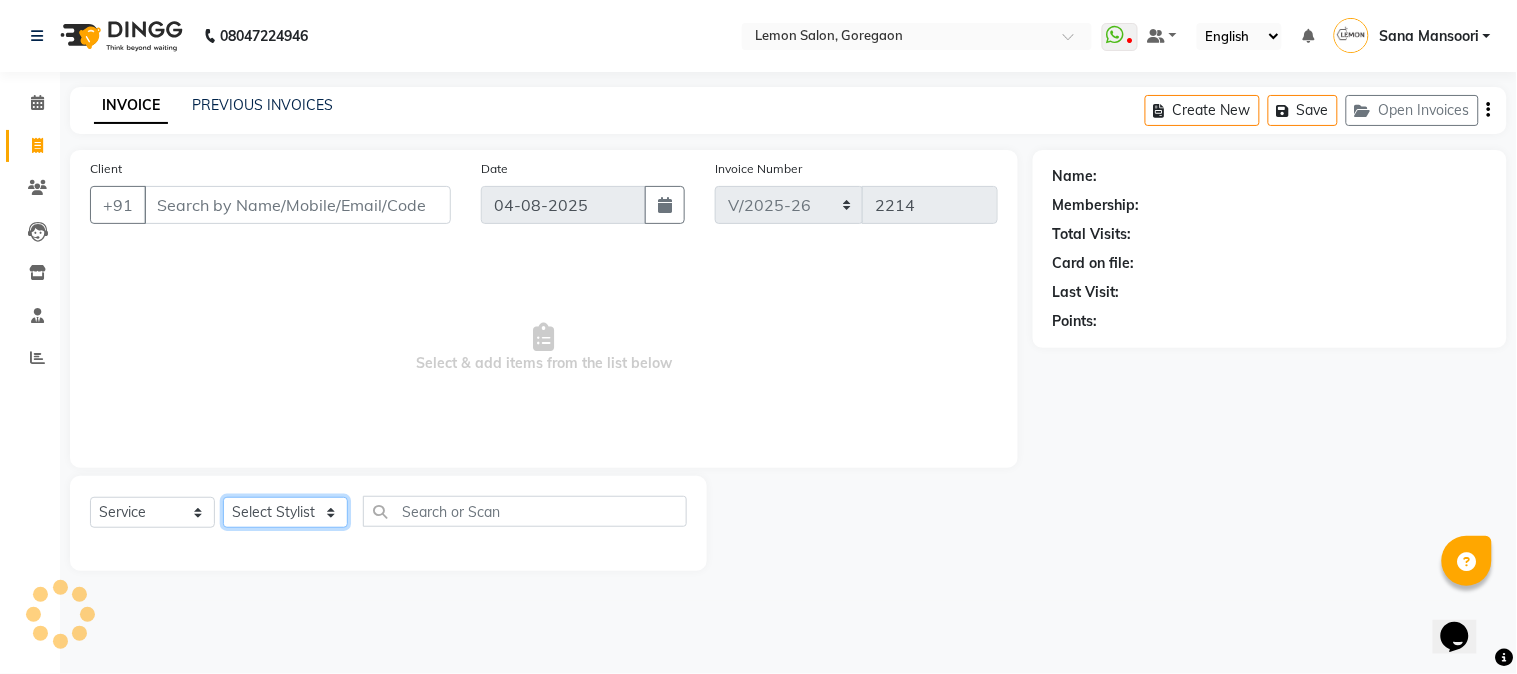 click on "Select Stylist" 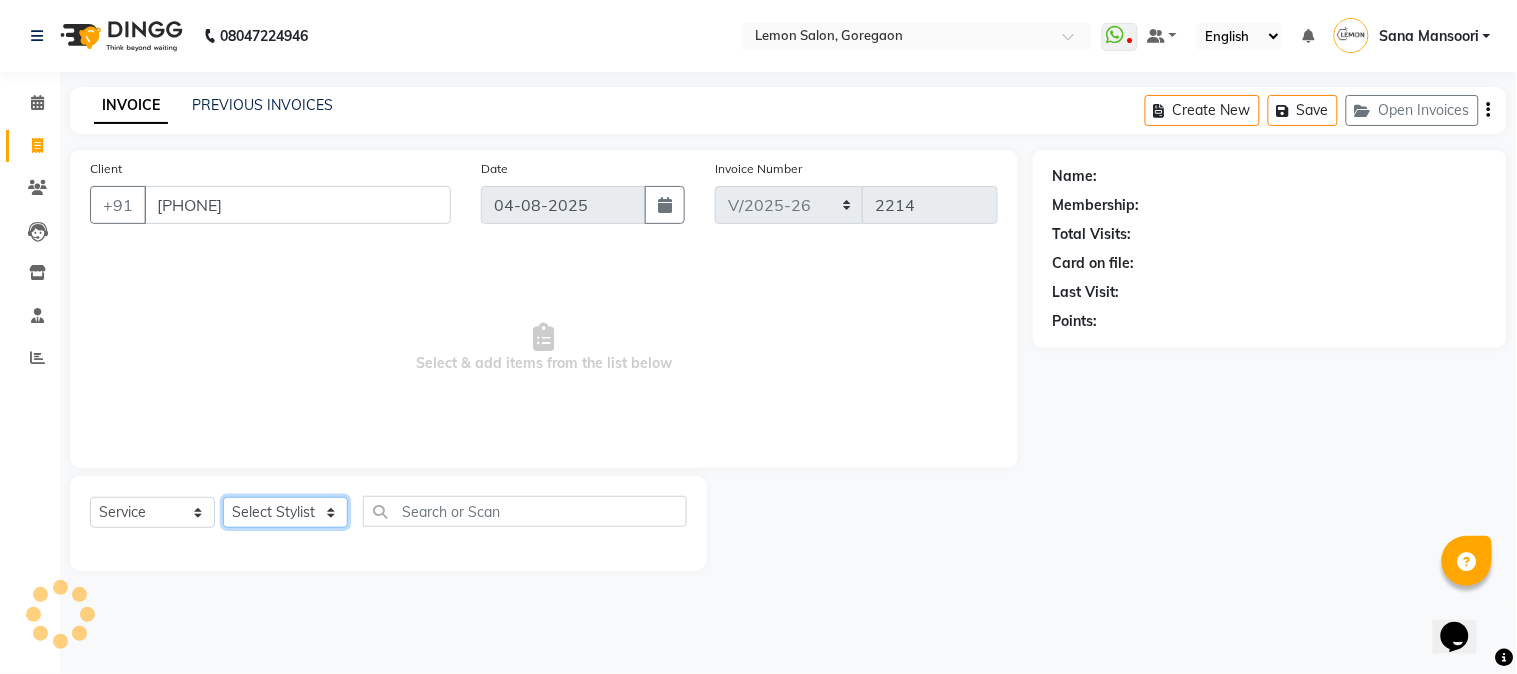 select on "1: Object" 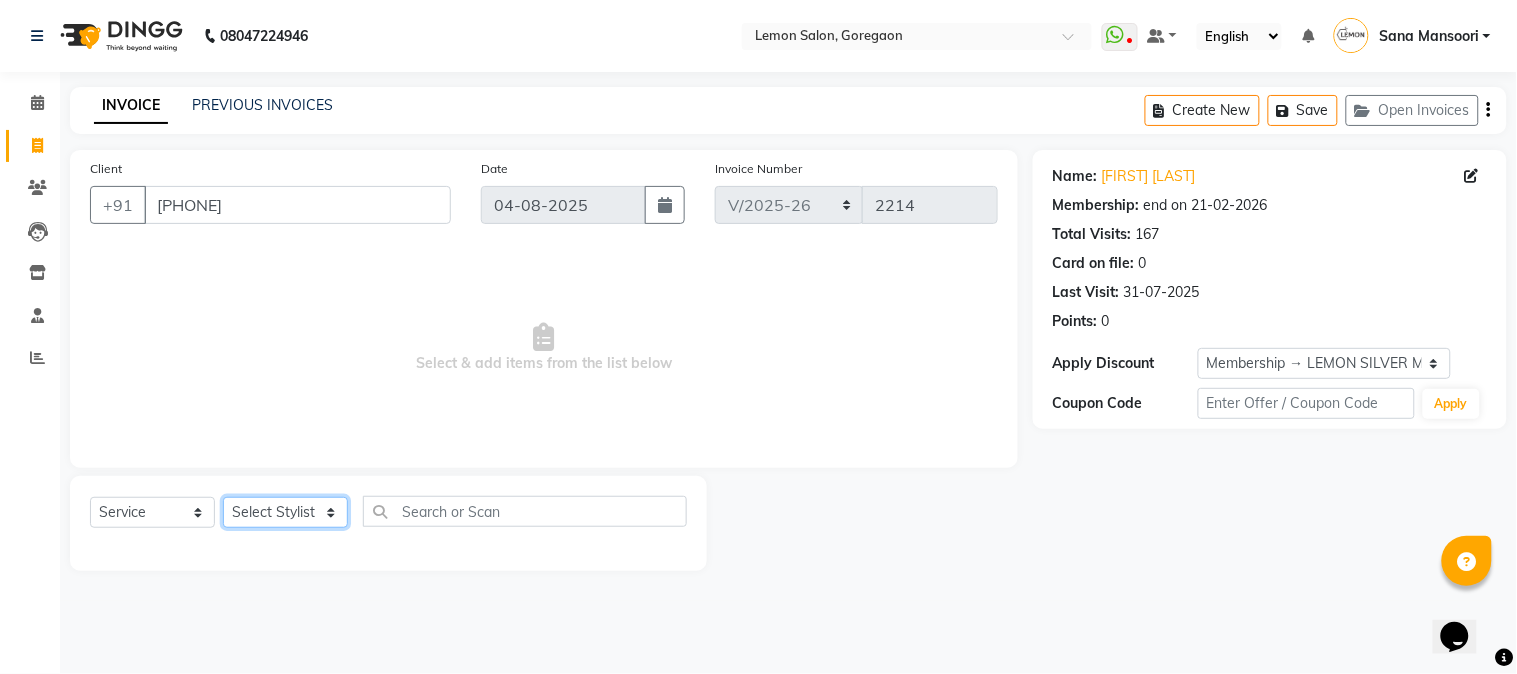 click on "Select Stylist Akansha Sadafule Asma Dshpande Datta Kawar DC Furkan Mansoori kavita Kelatkar  Manisha Mohammed Mohsin  Mohammed Nawab  Mukaddar Shaikh Sana Mansoori Sandhya Tabrez Shah  Urmila Pol" 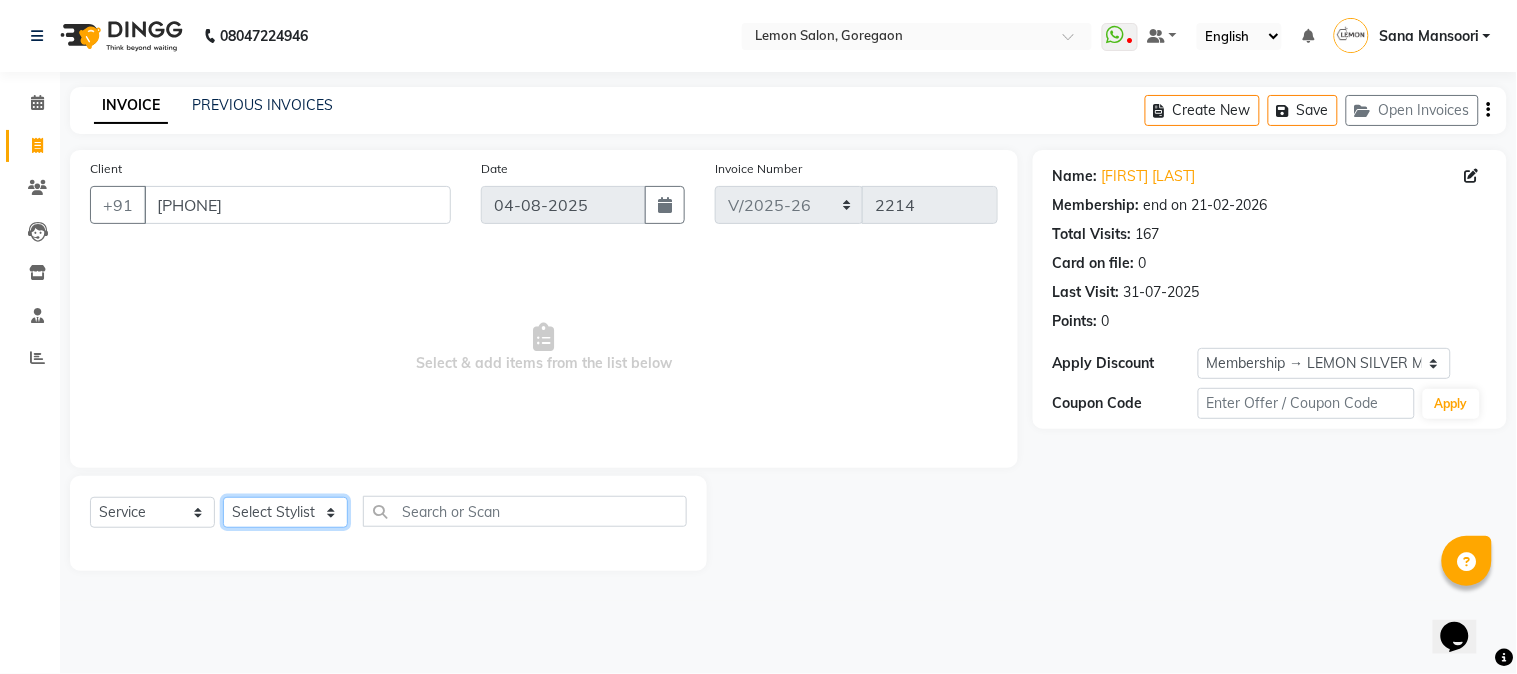 select on "7417" 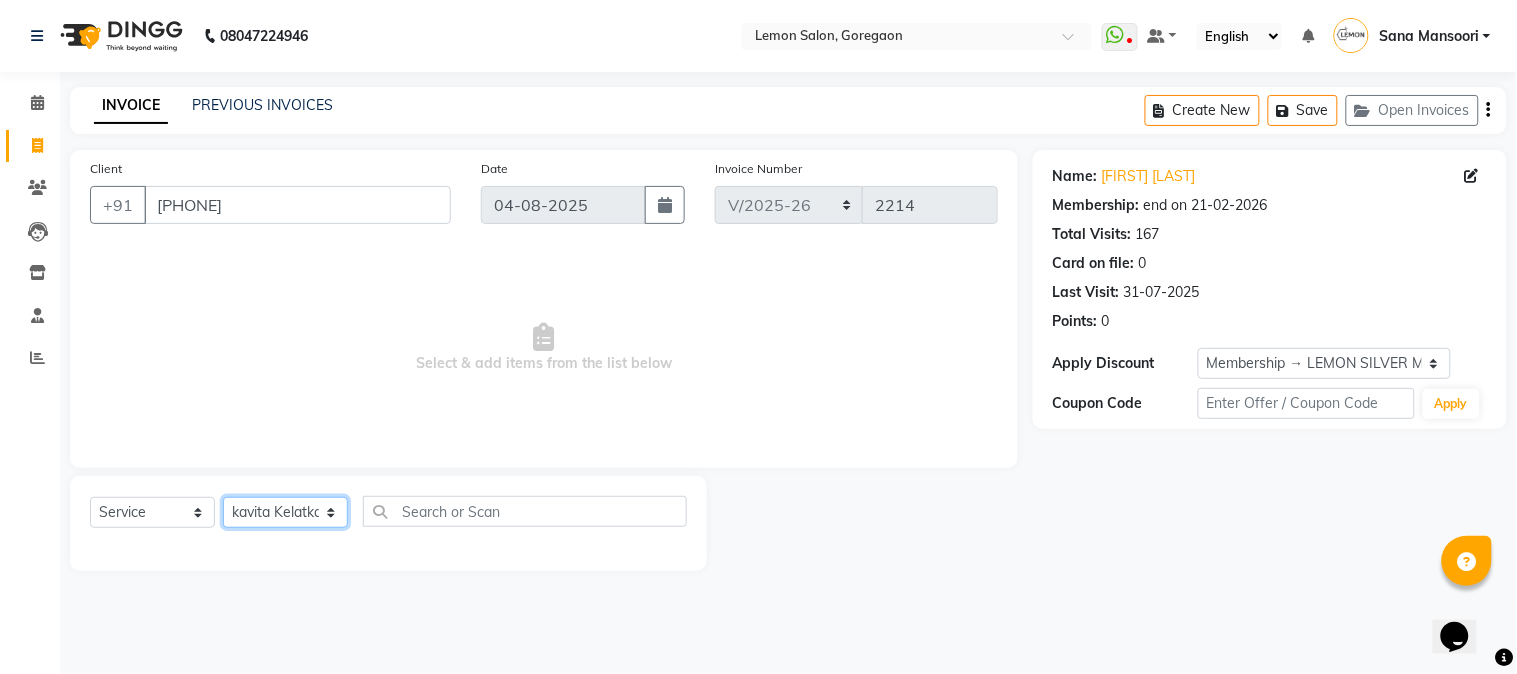 click on "Select Stylist Akansha Sadafule Asma Dshpande Datta Kawar DC Furkan Mansoori kavita Kelatkar  Manisha Mohammed Mohsin  Mohammed Nawab  Mukaddar Shaikh Sana Mansoori Sandhya Tabrez Shah  Urmila Pol" 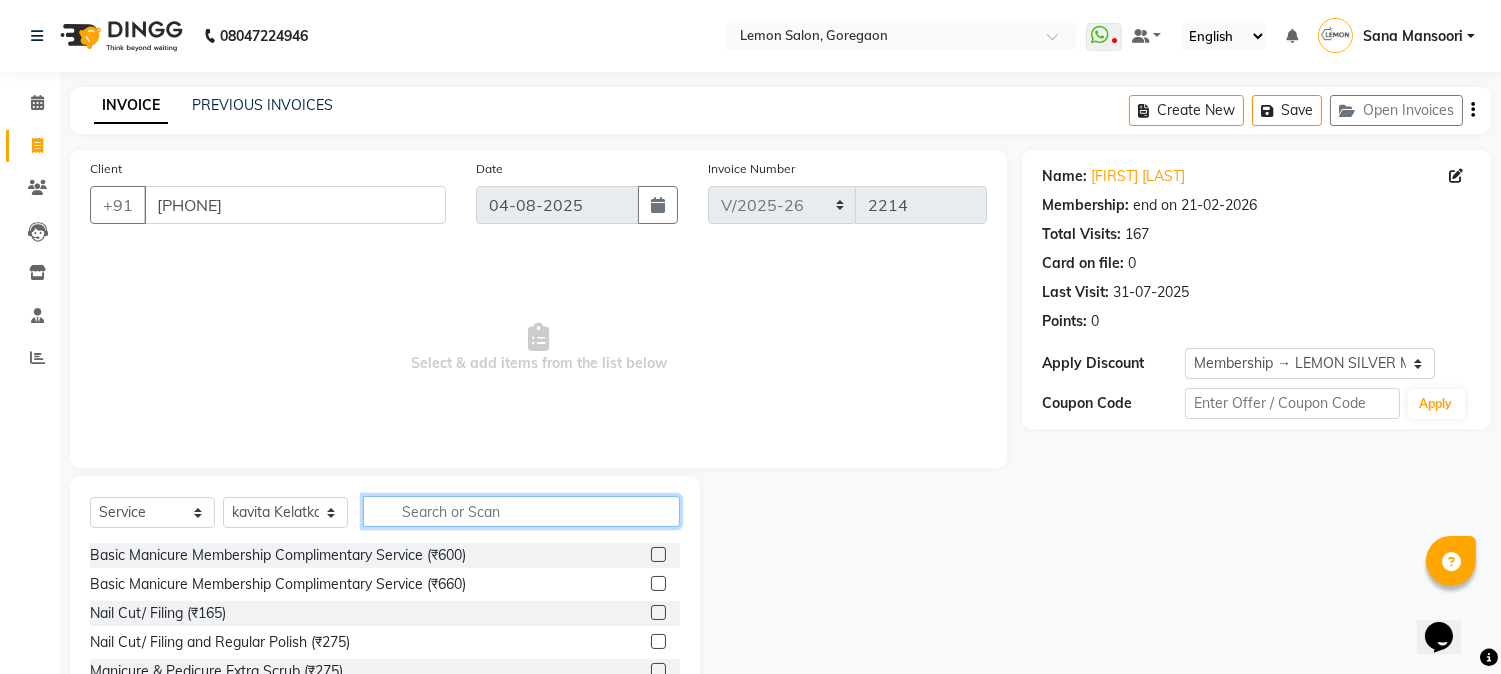 click 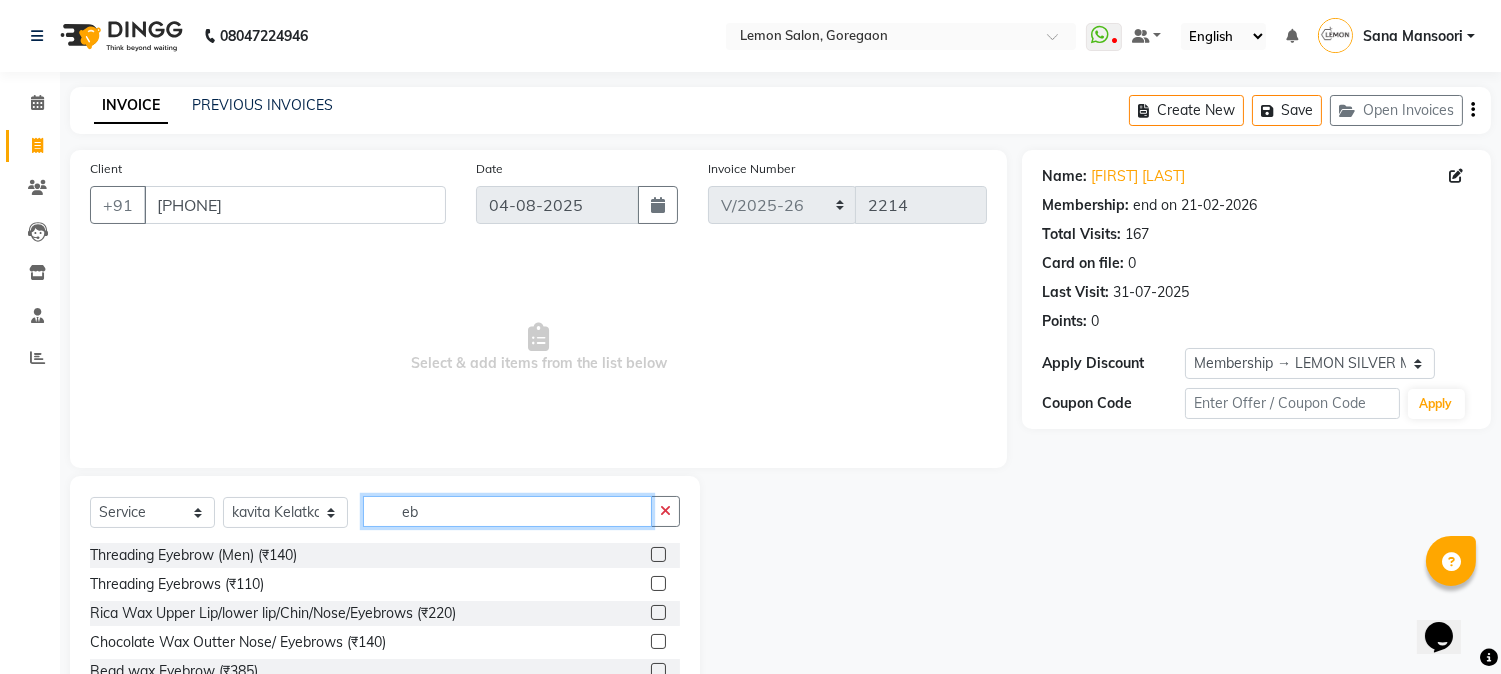 type on "eb" 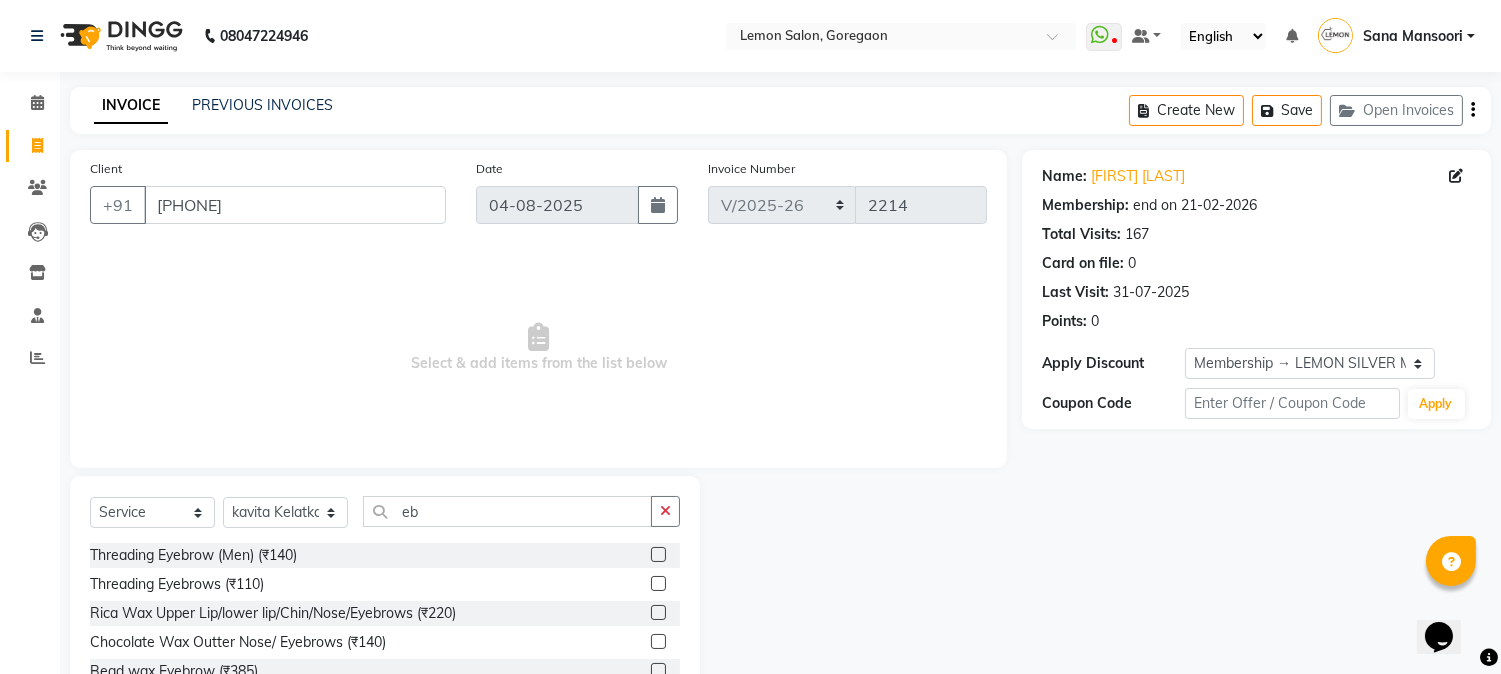click 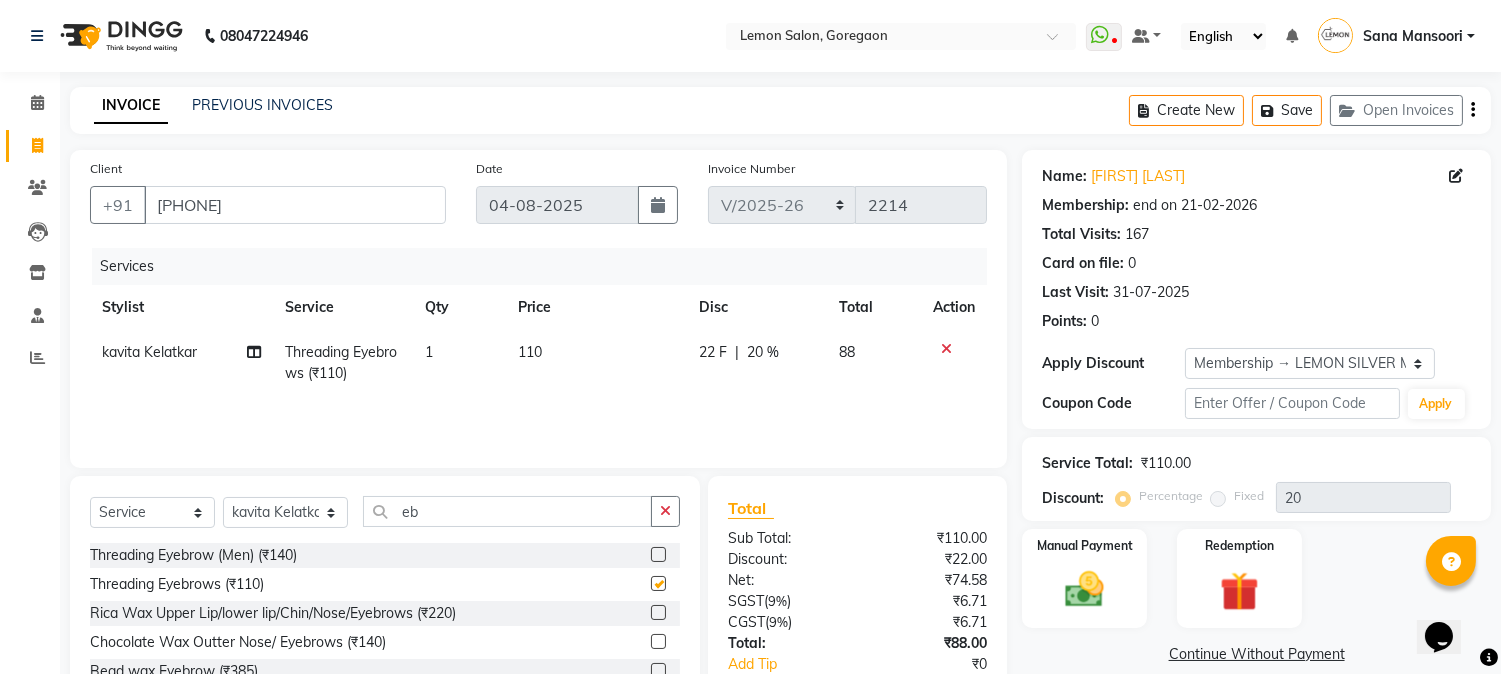 checkbox on "false" 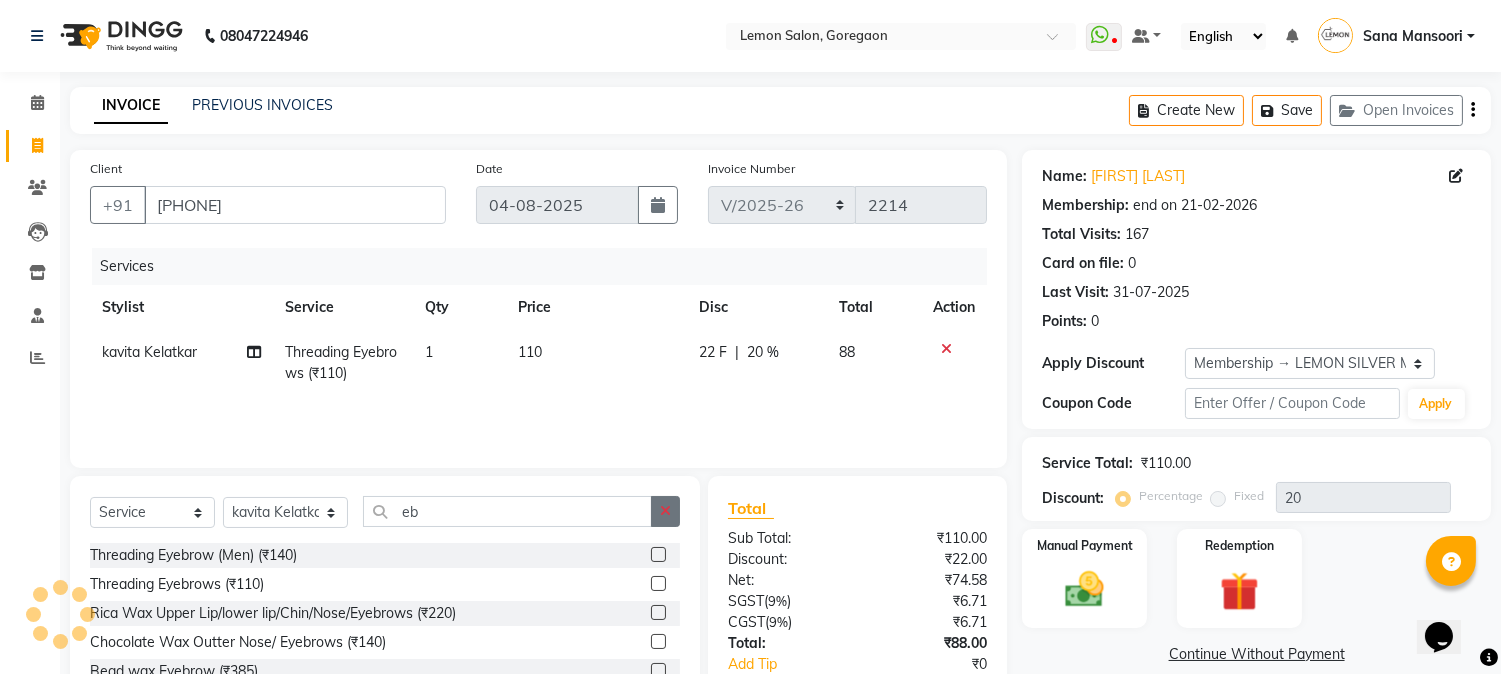 click 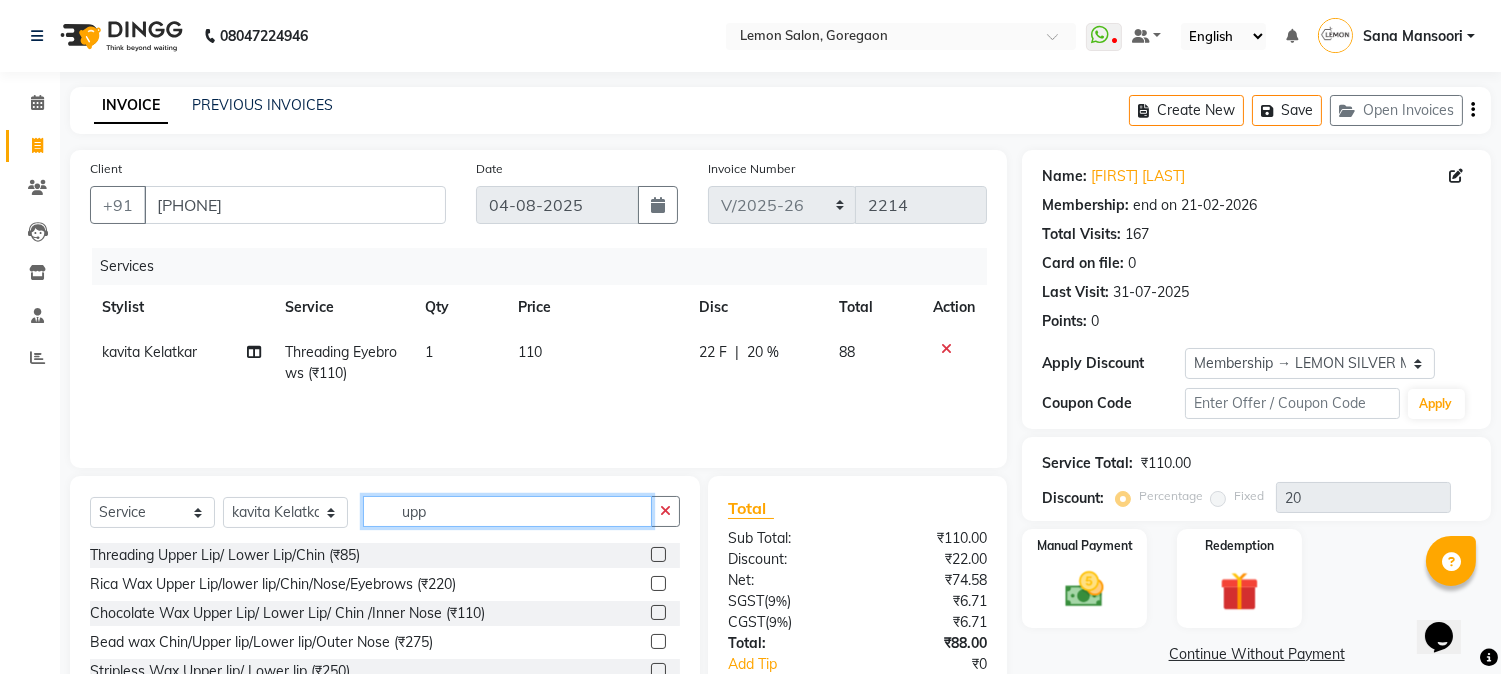 type on "upp" 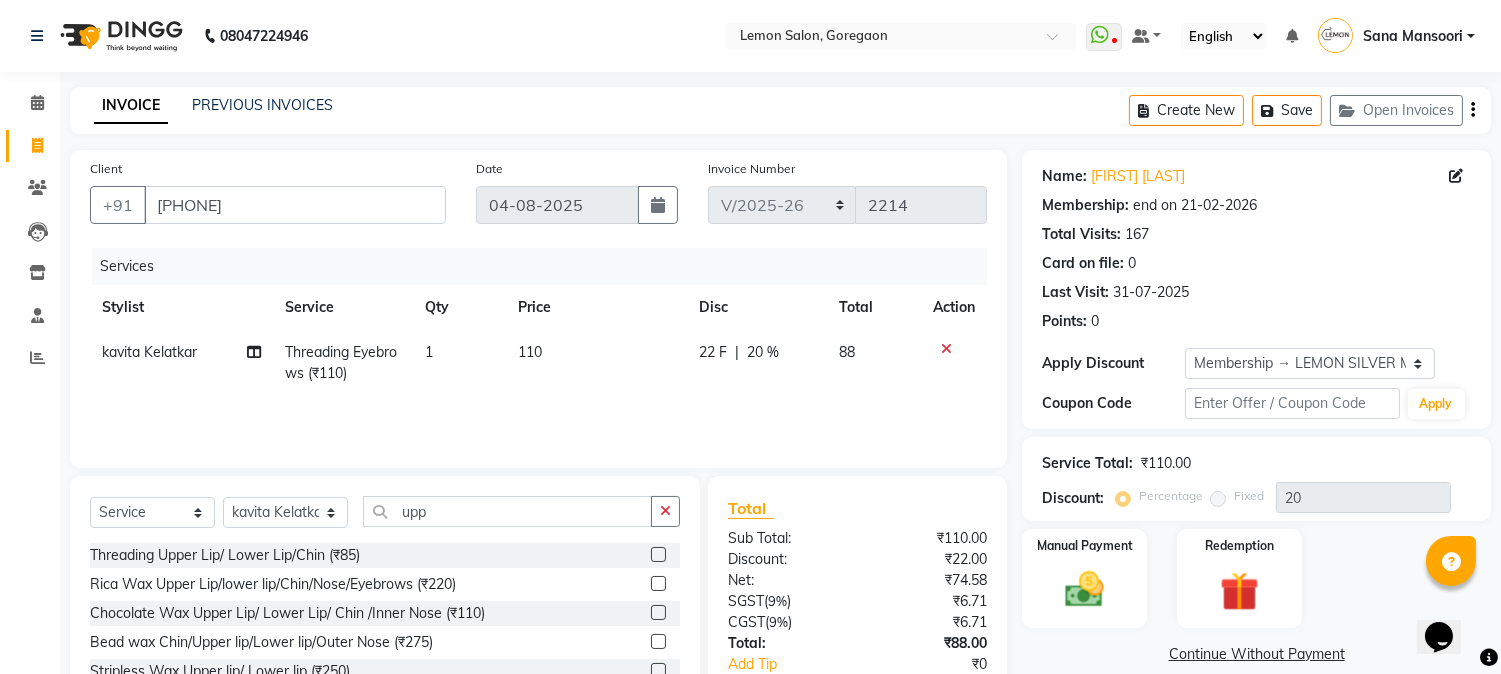 click 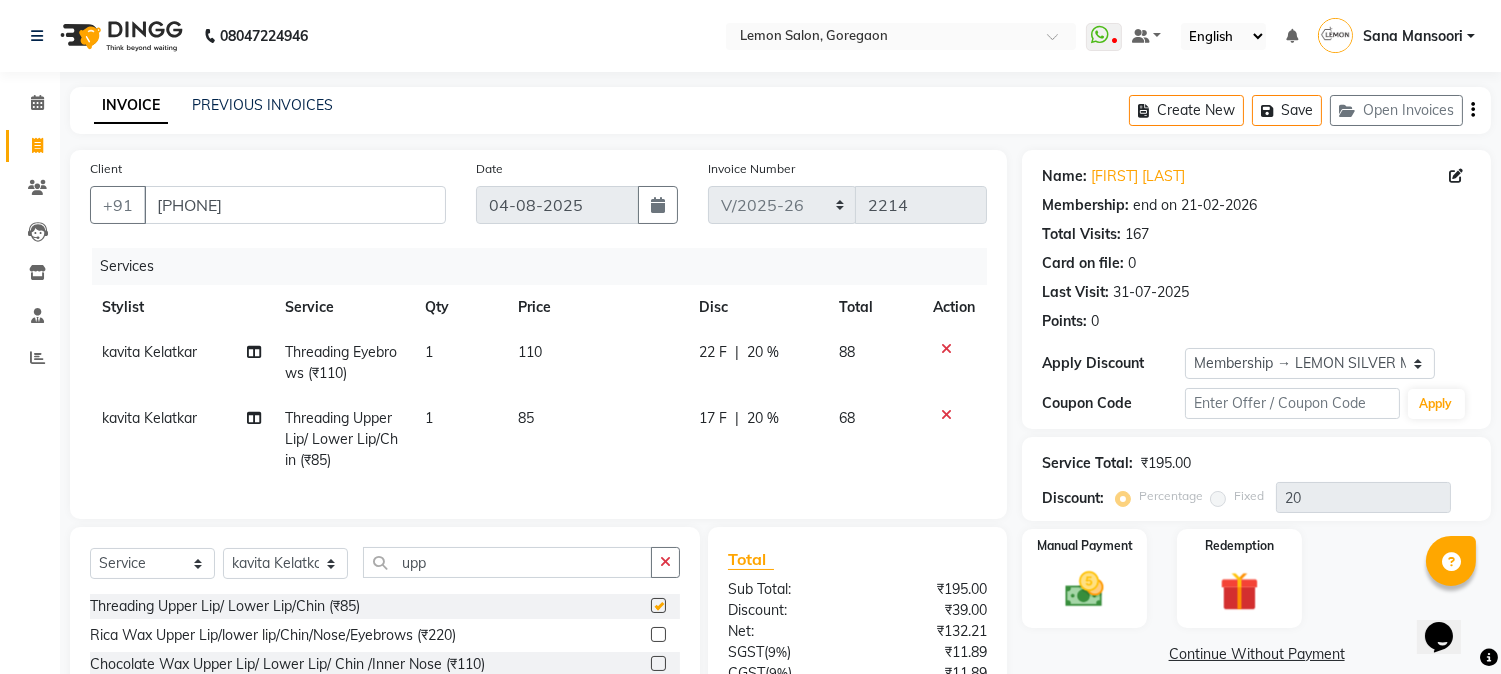 checkbox on "false" 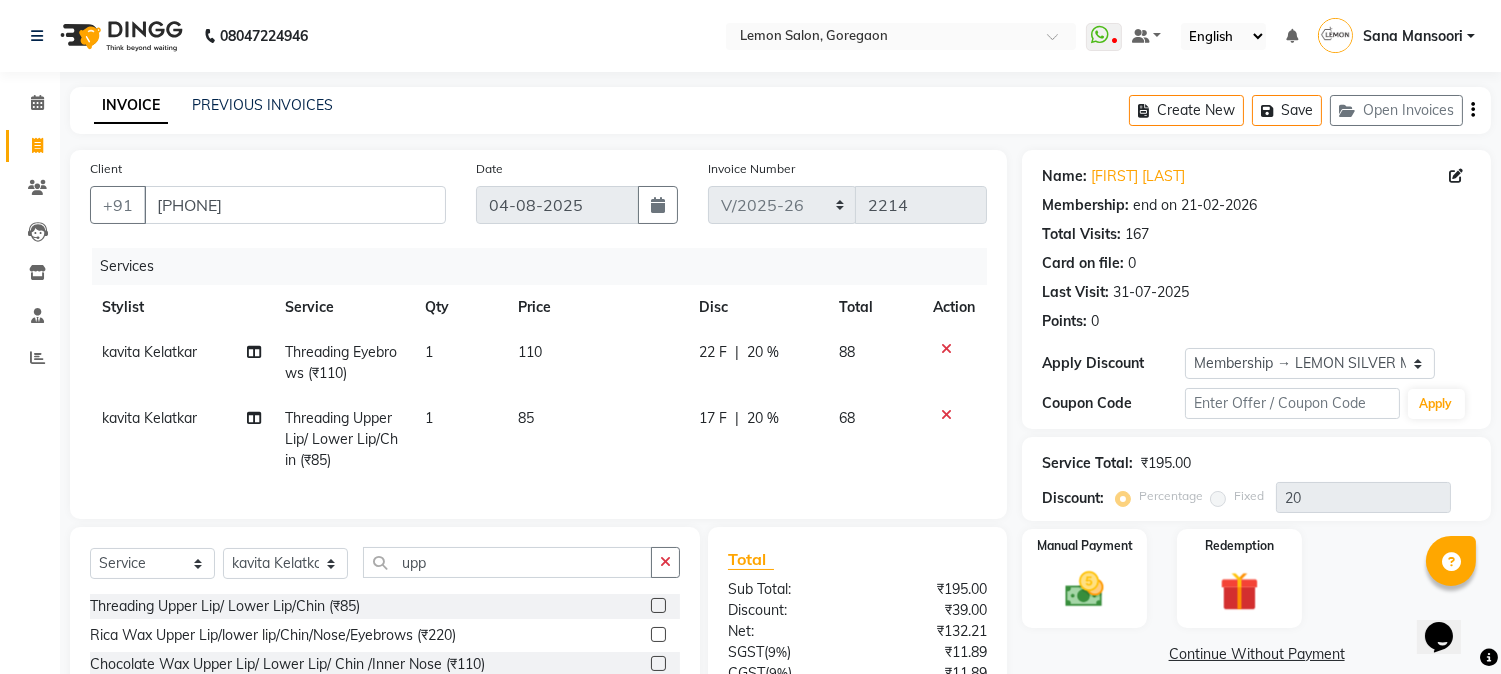 click on "1" 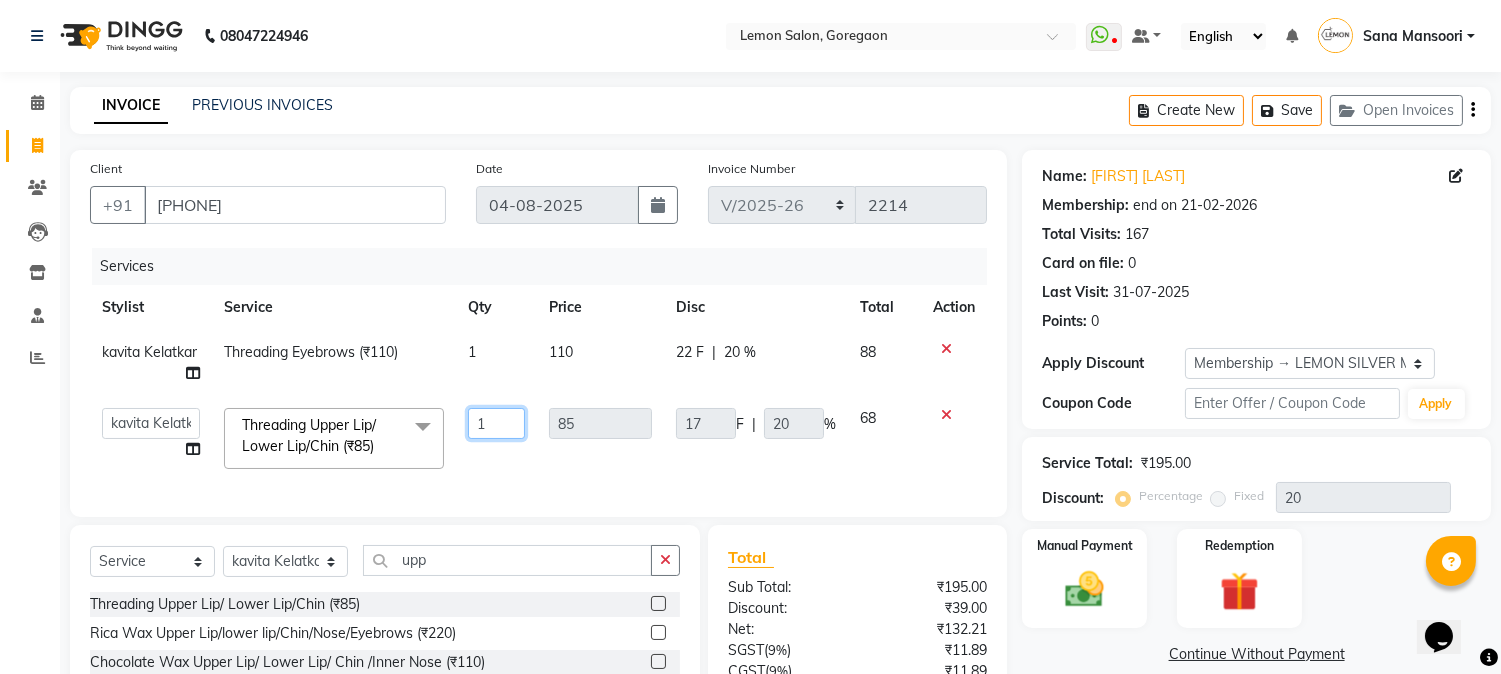 click on "1" 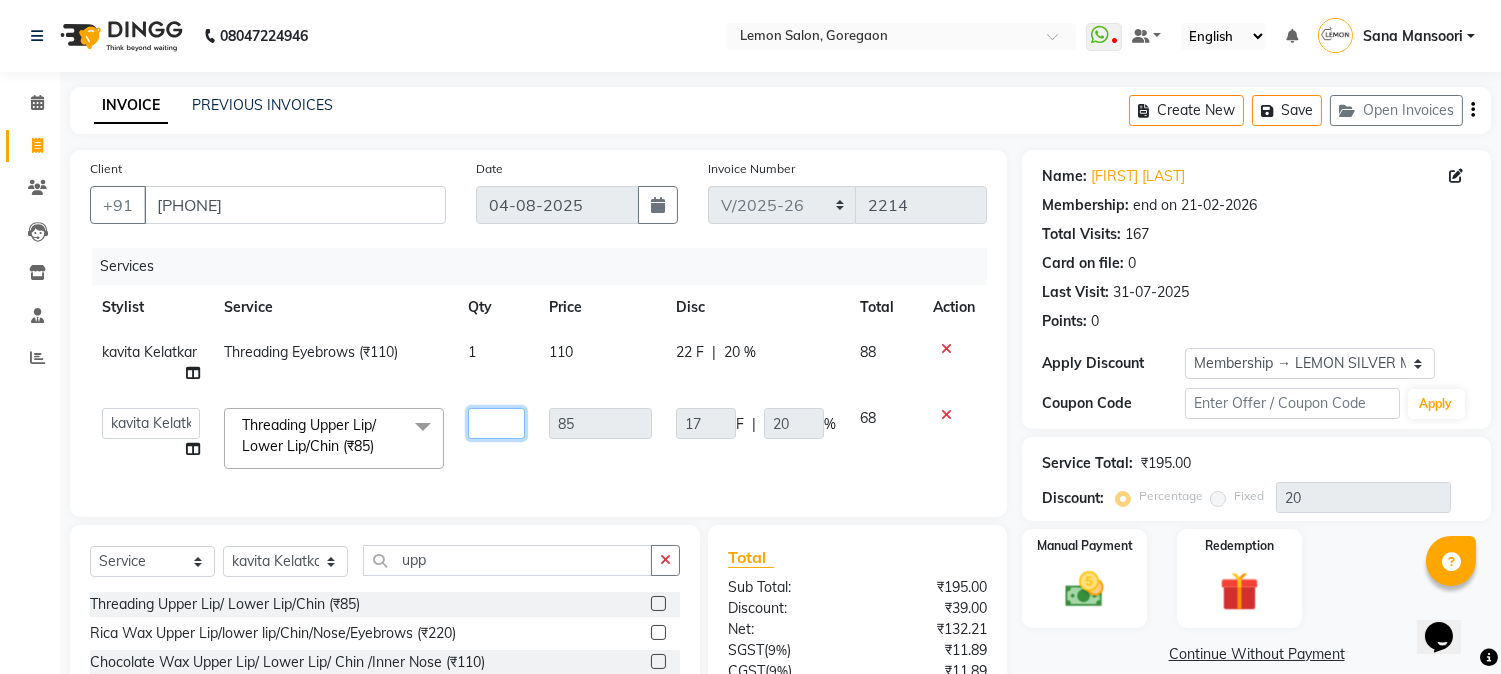 type on "3" 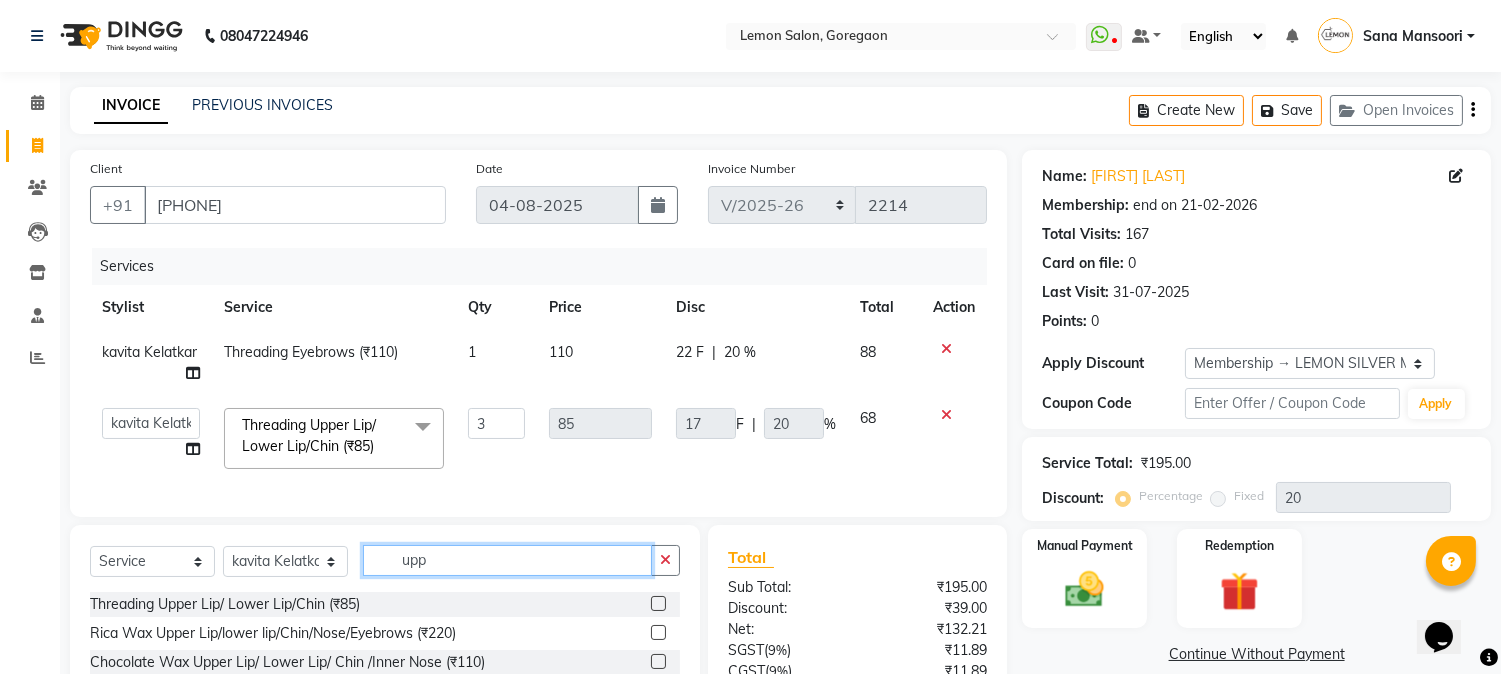 drag, startPoint x: 435, startPoint y: 580, endPoint x: 227, endPoint y: 557, distance: 209.26778 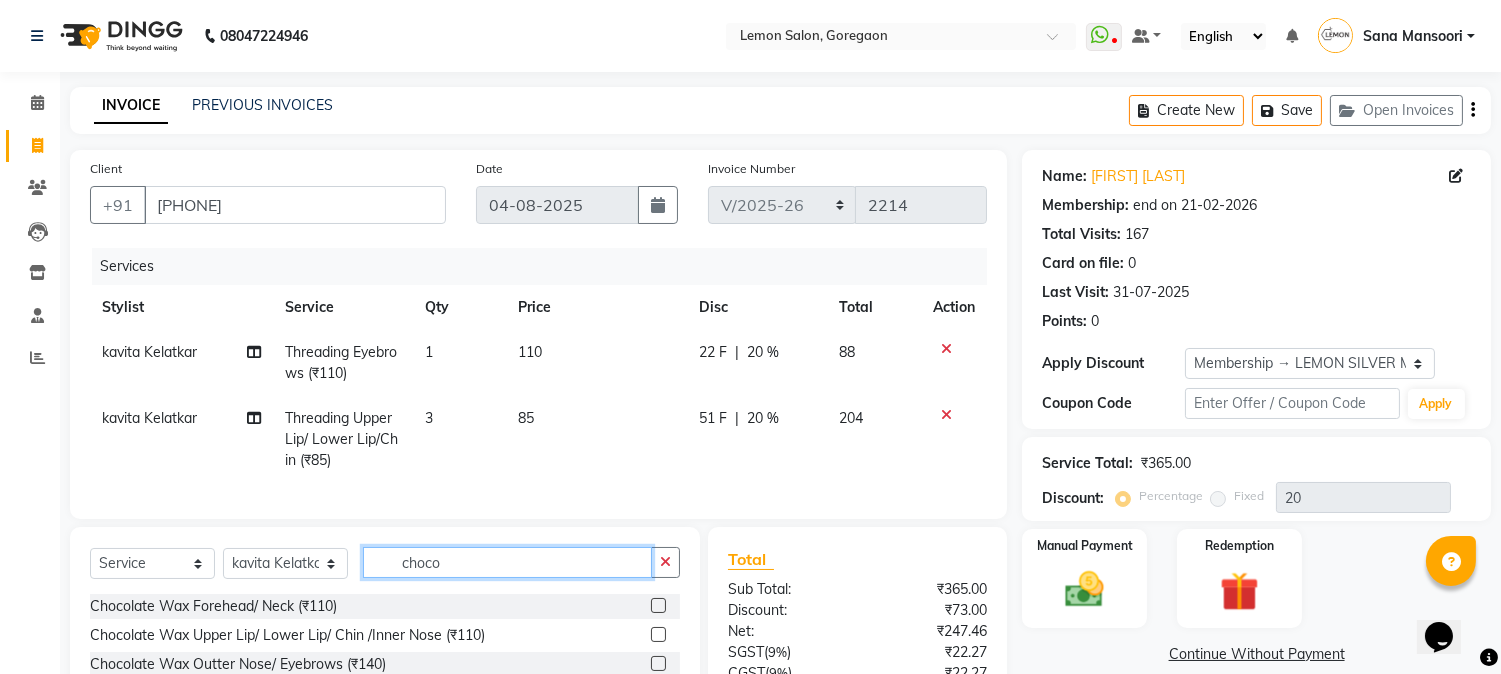 scroll, scrollTop: 194, scrollLeft: 0, axis: vertical 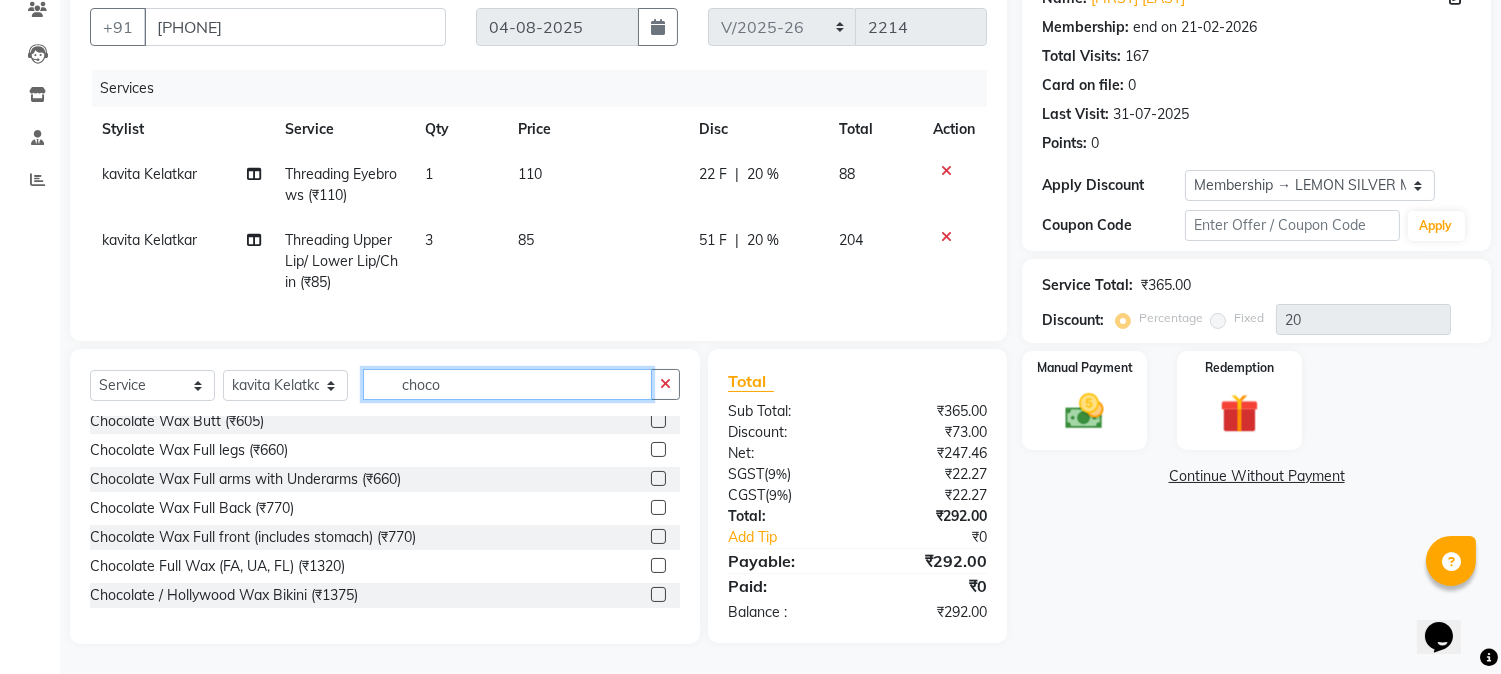 type on "choco" 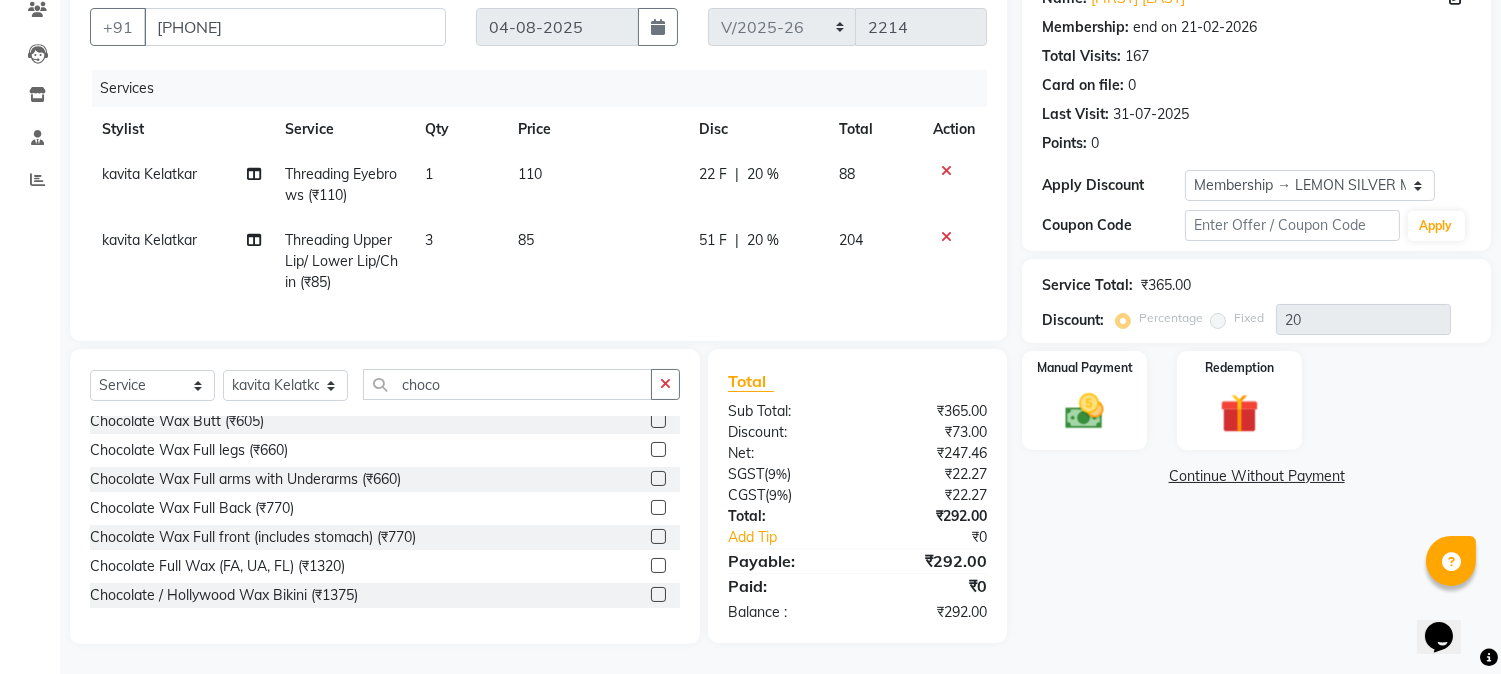 click 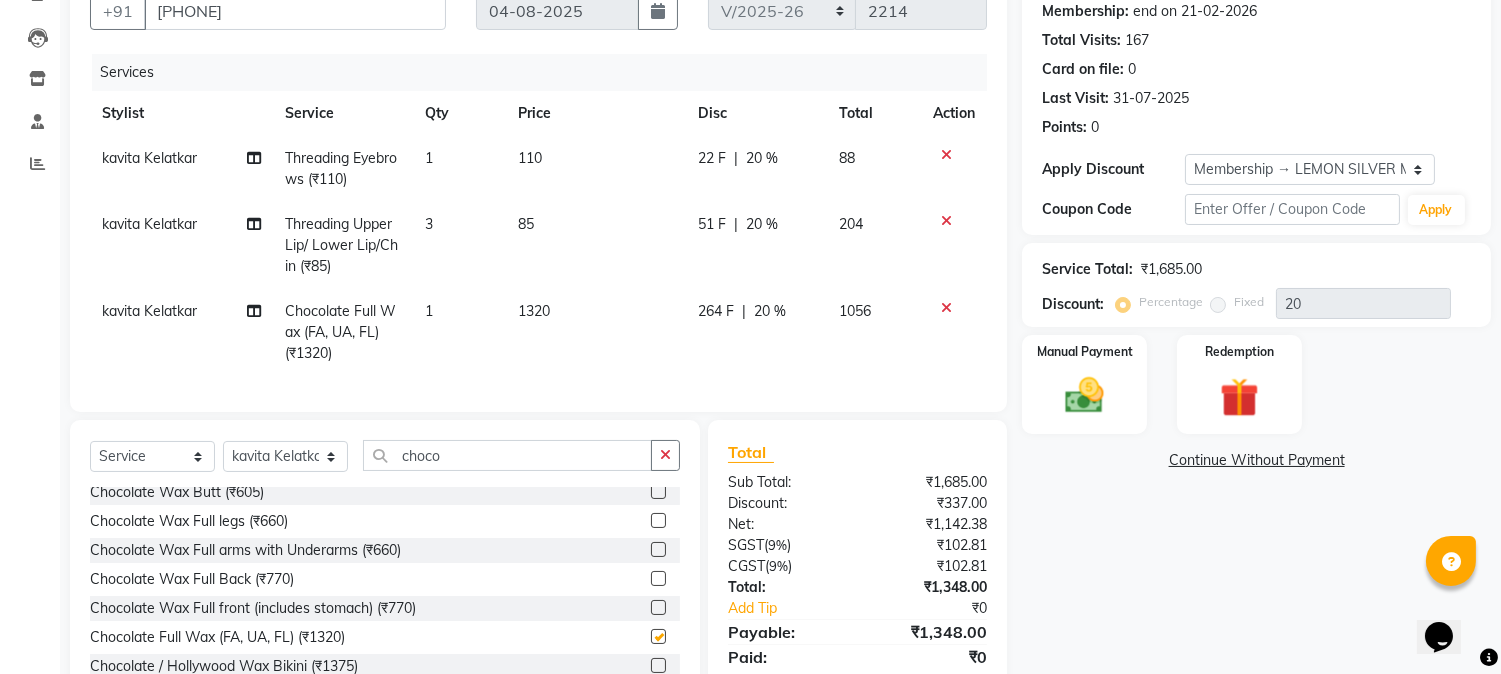 checkbox on "false" 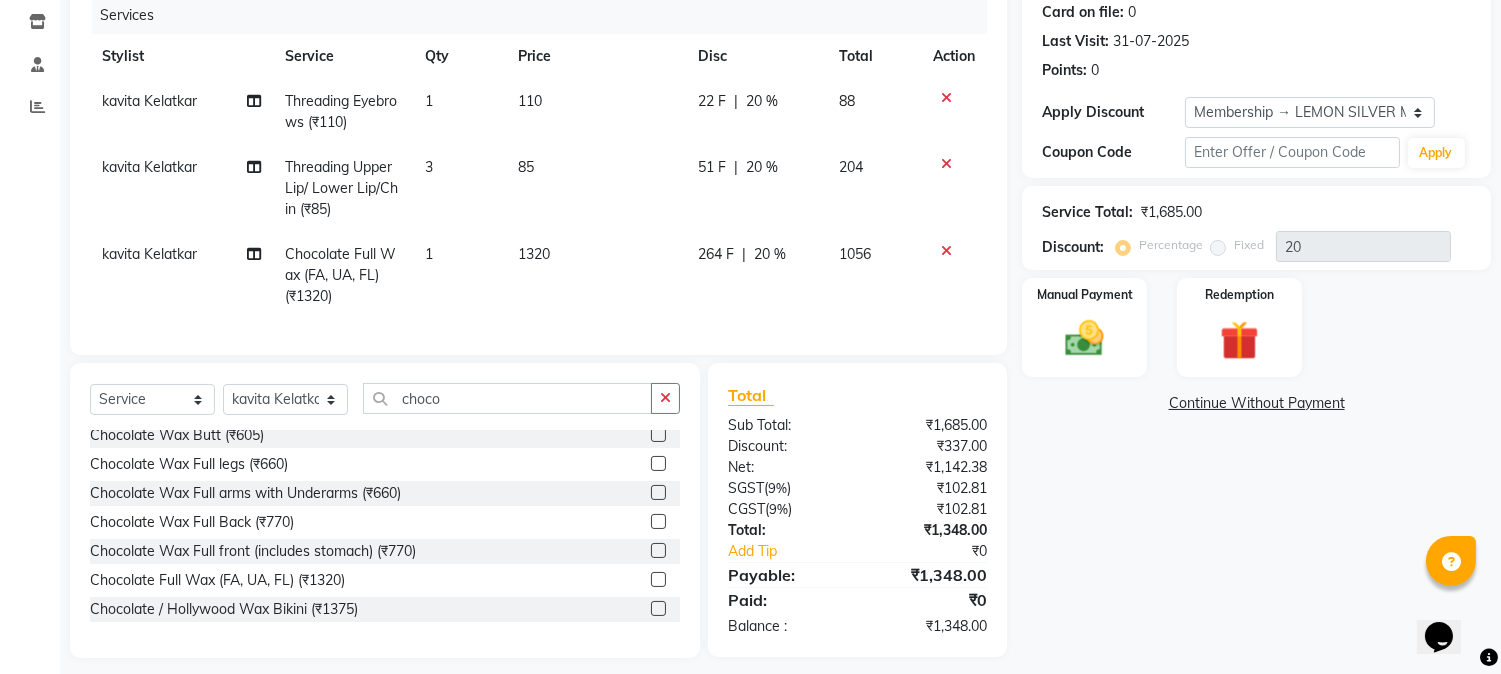 scroll, scrollTop: 281, scrollLeft: 0, axis: vertical 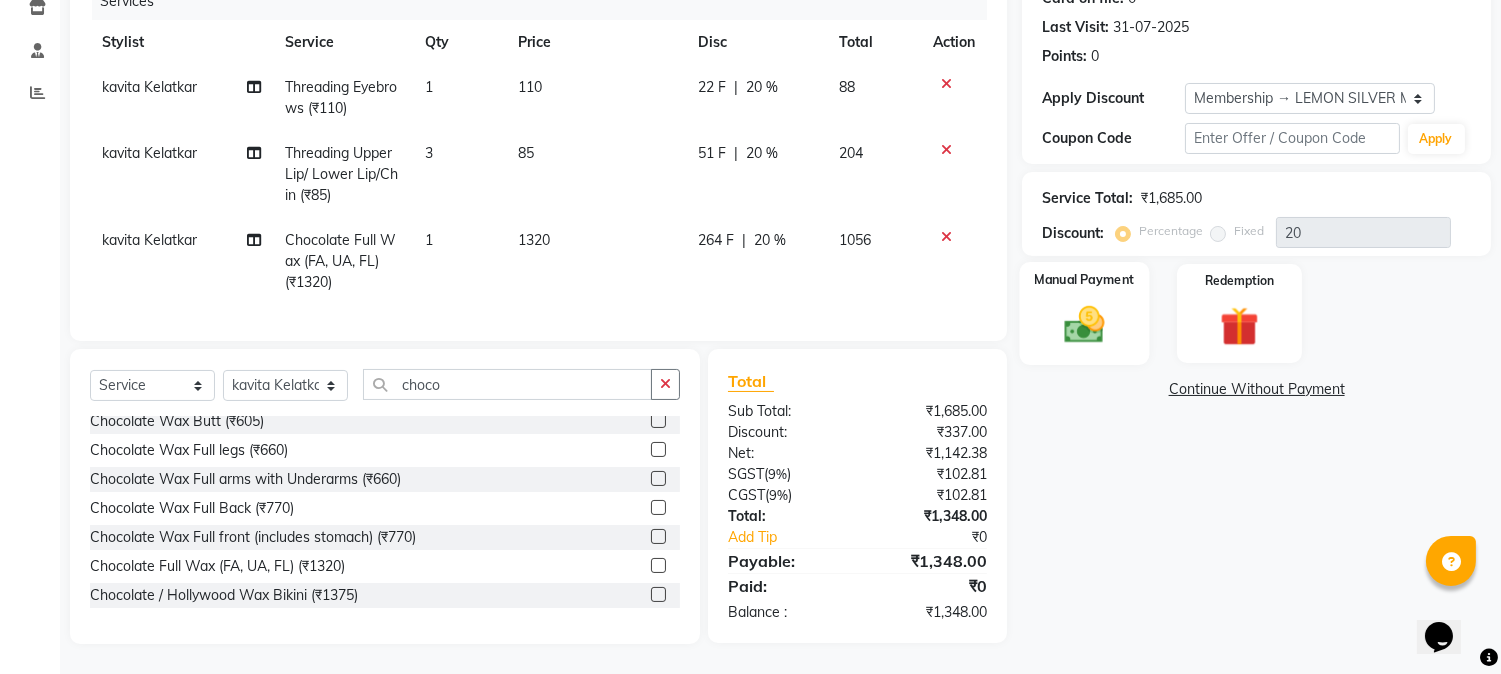 click 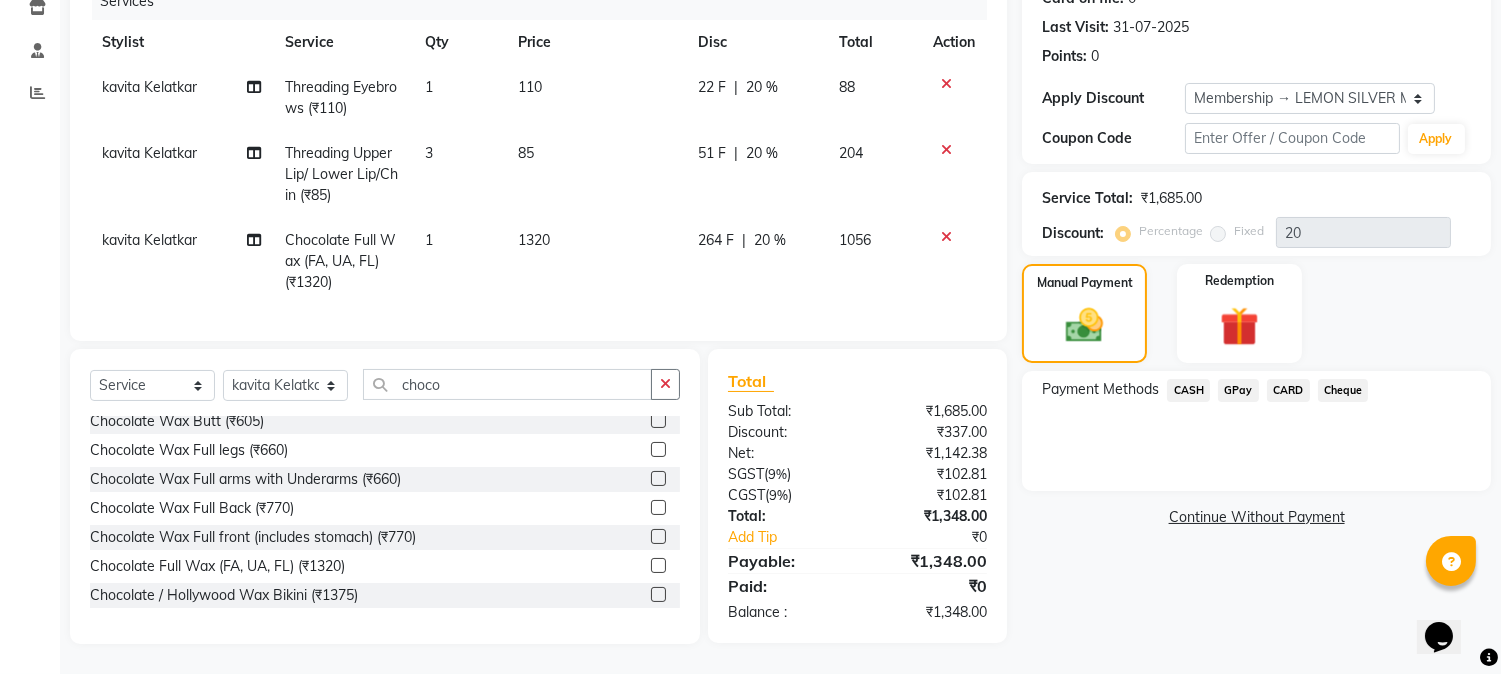 click on "CARD" 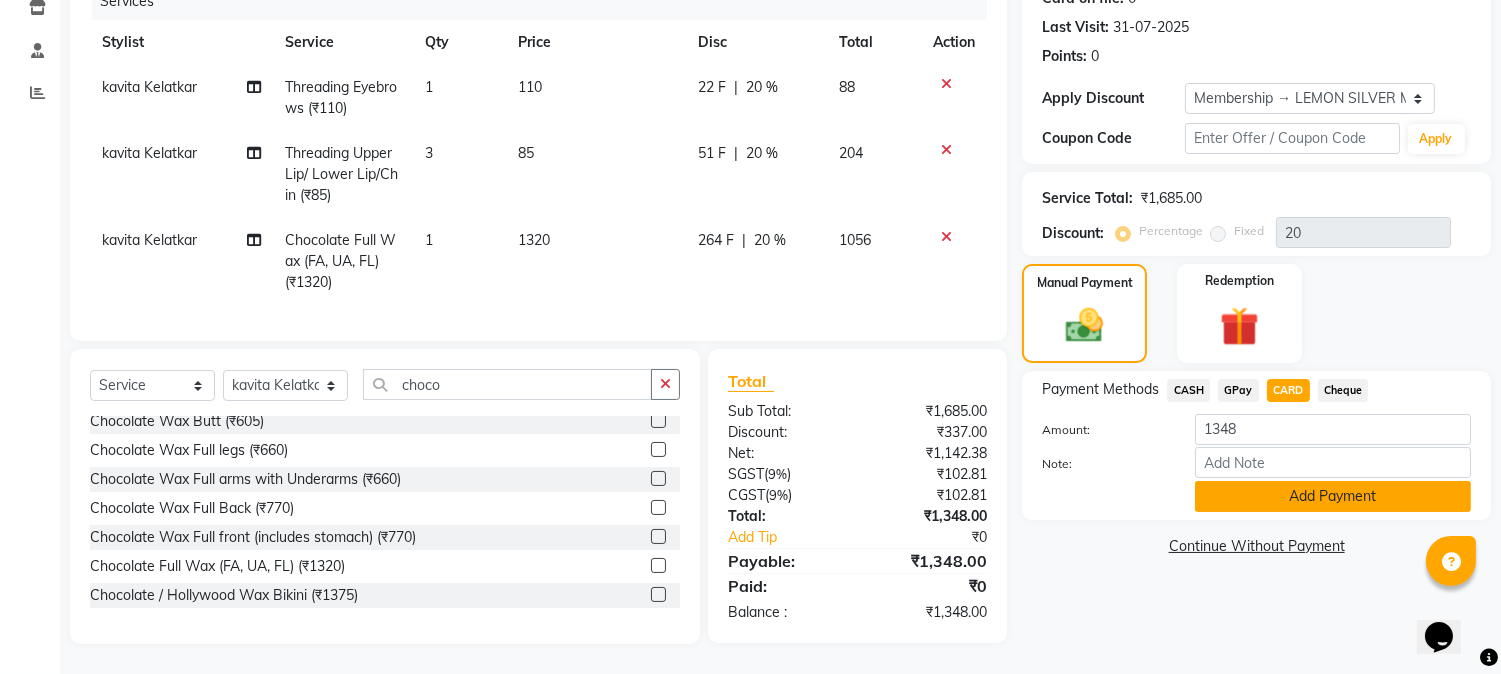 click on "Add Payment" 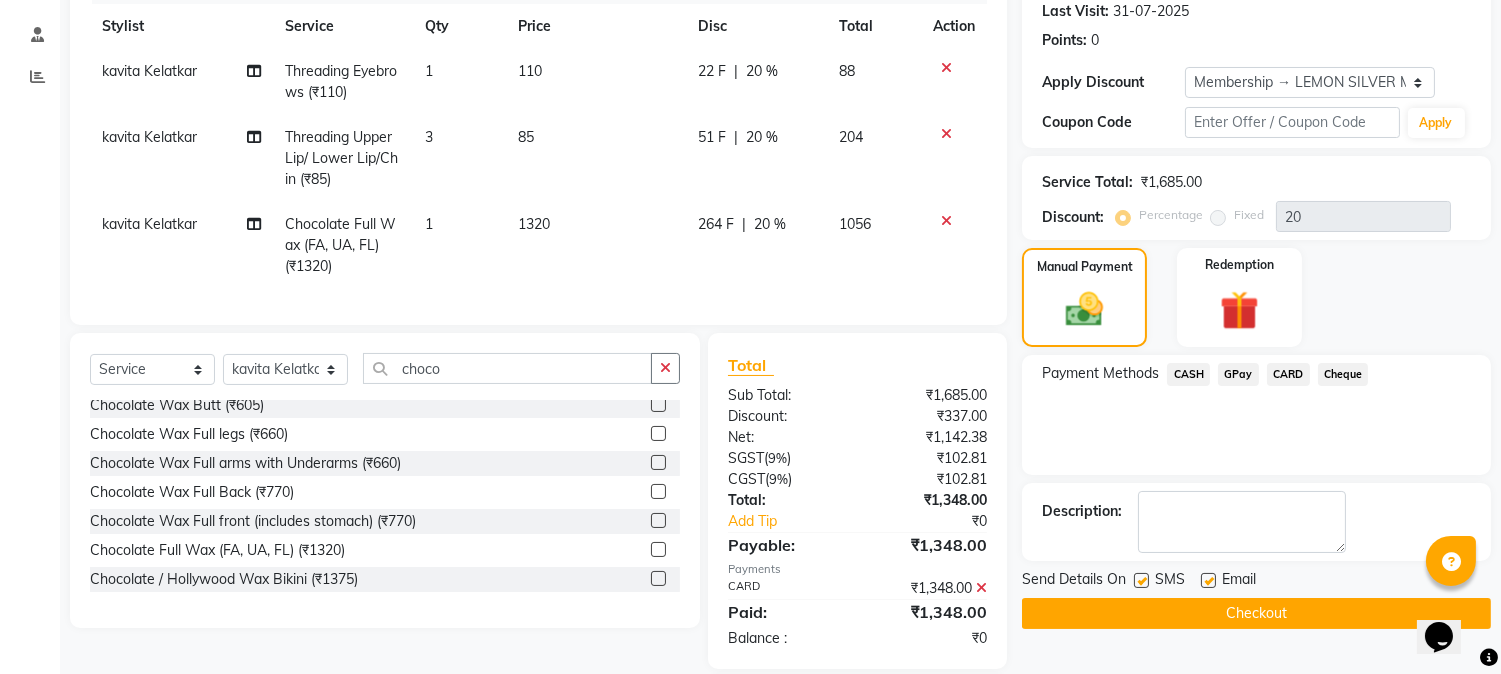 scroll, scrollTop: 421, scrollLeft: 0, axis: vertical 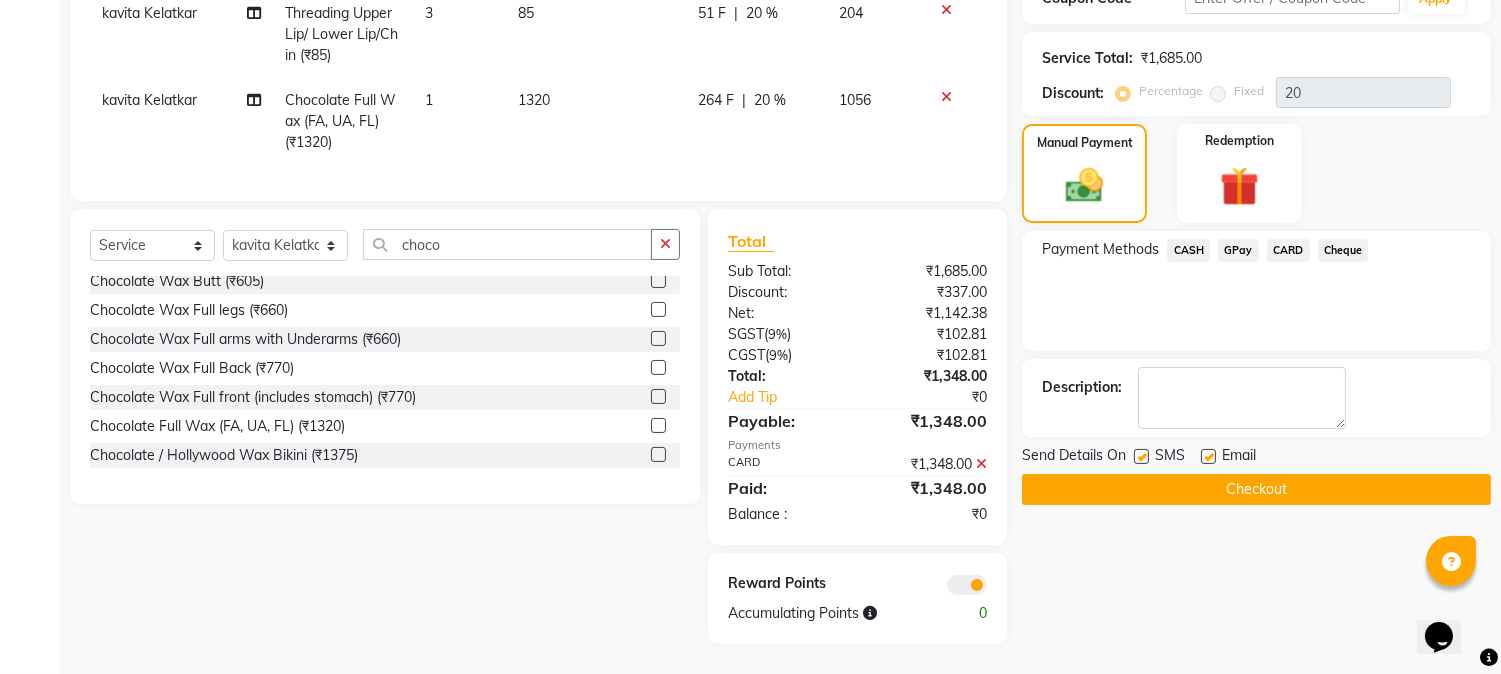 click 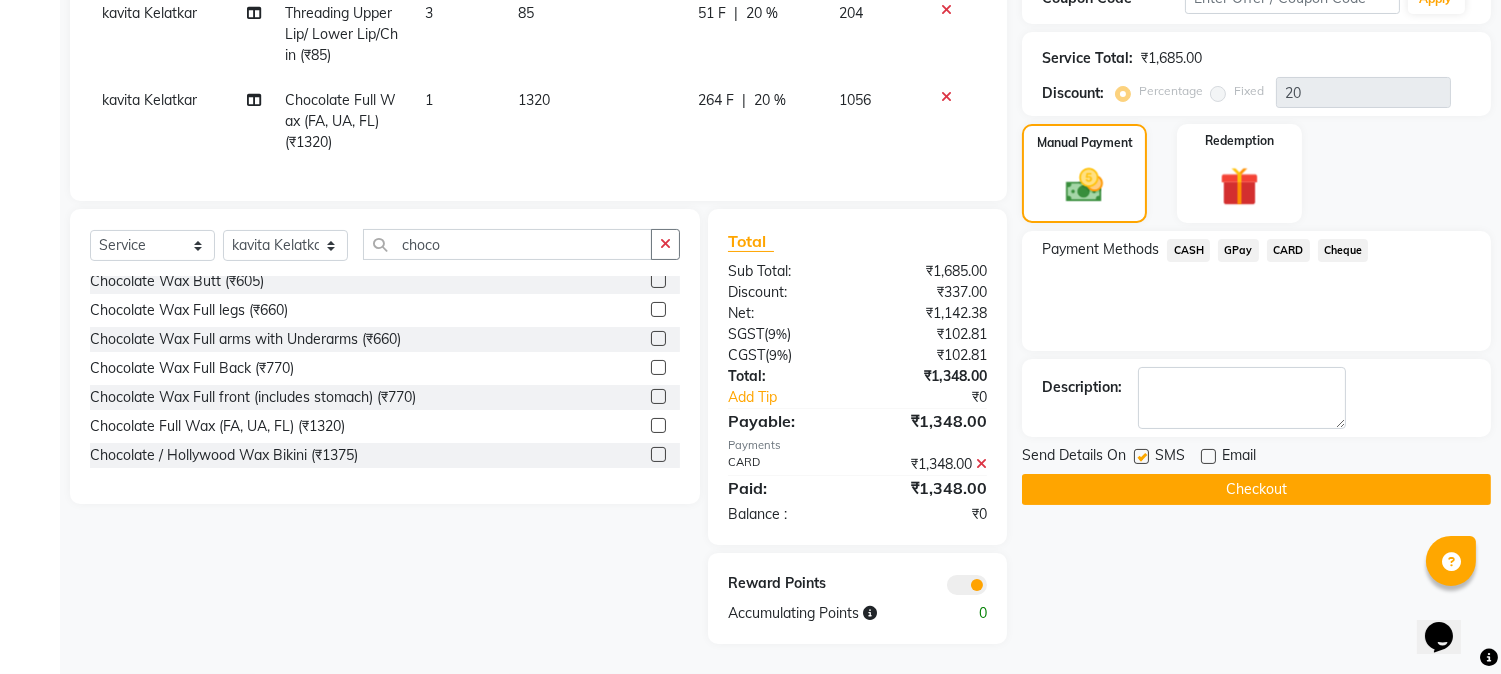 click 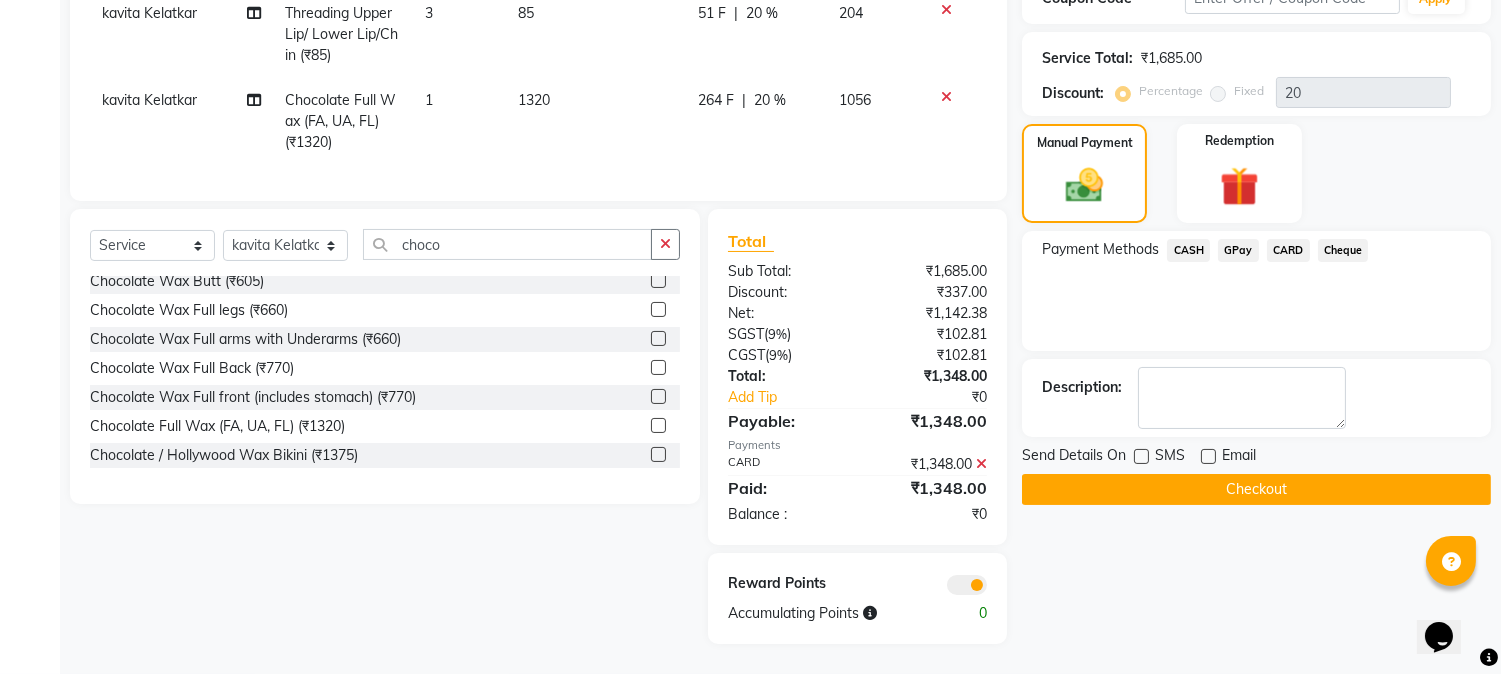 click on "Checkout" 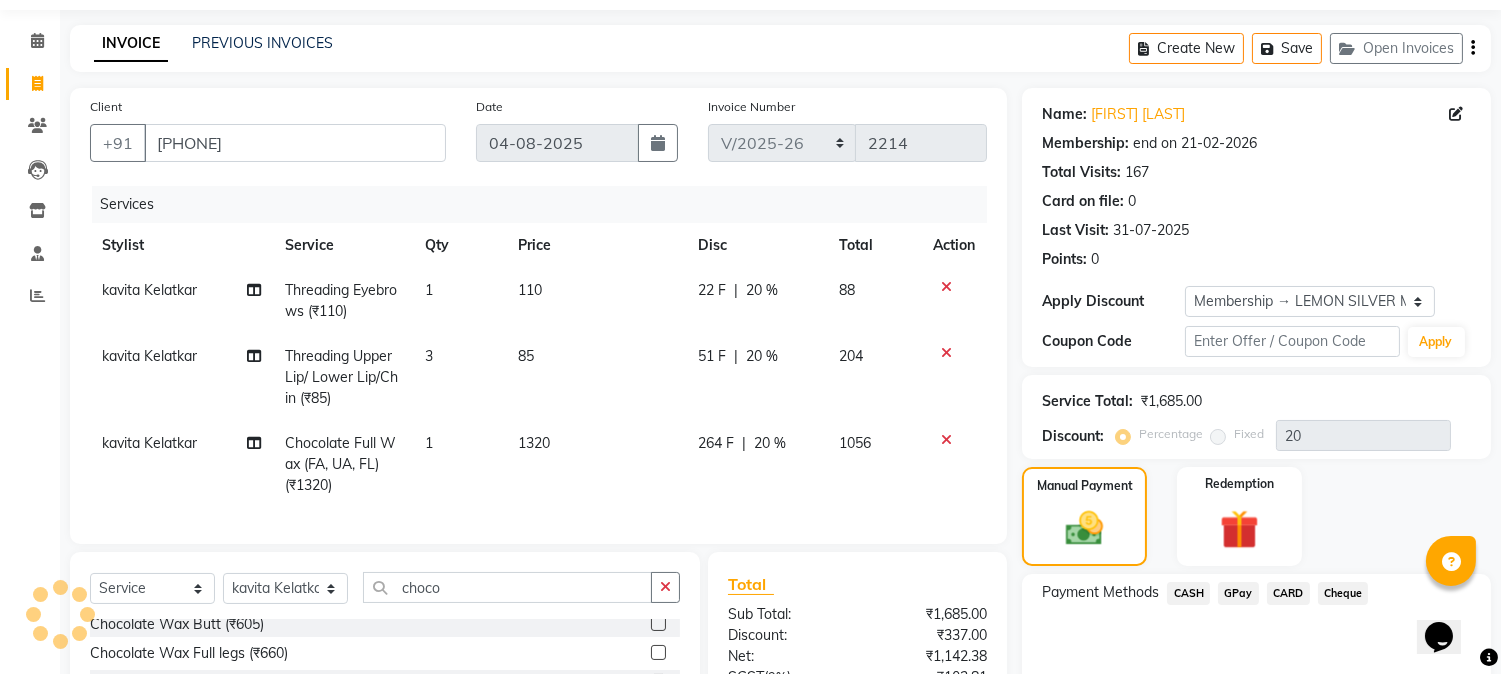 scroll, scrollTop: 0, scrollLeft: 0, axis: both 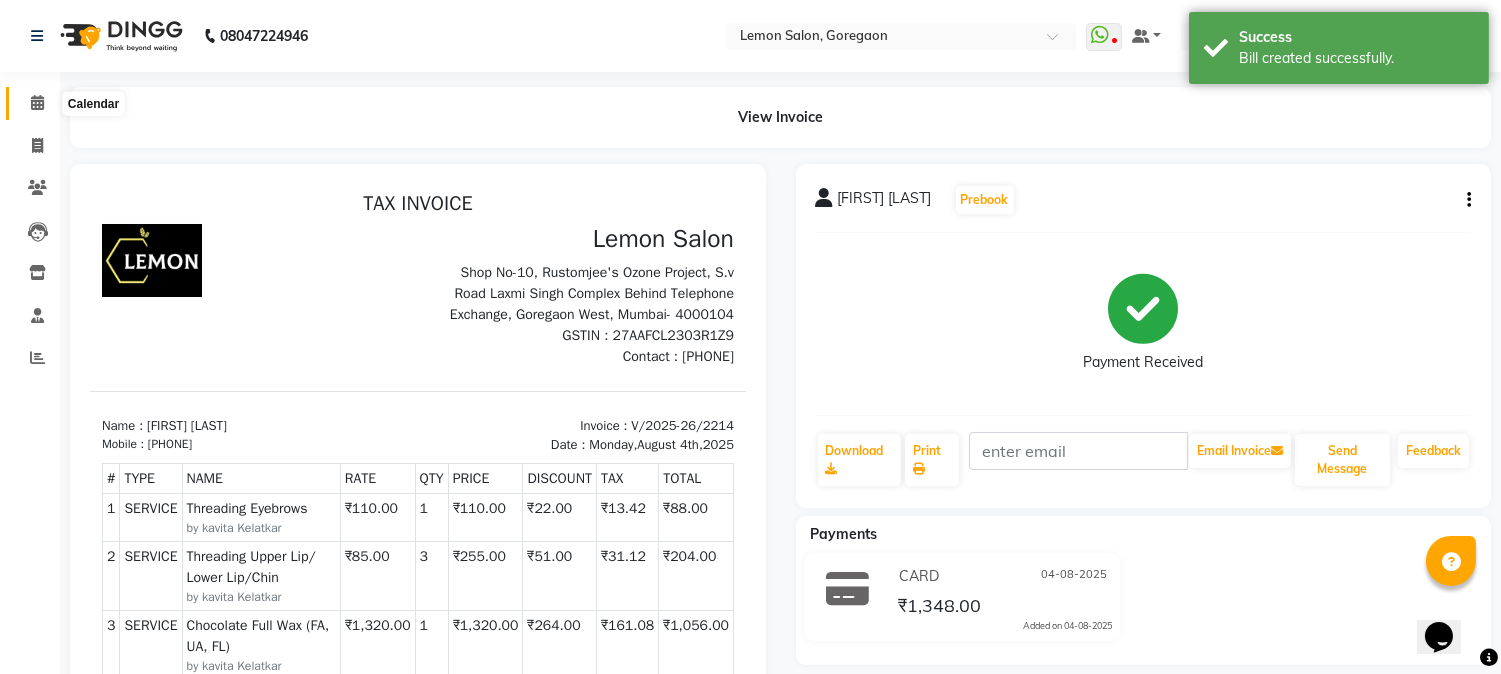 click 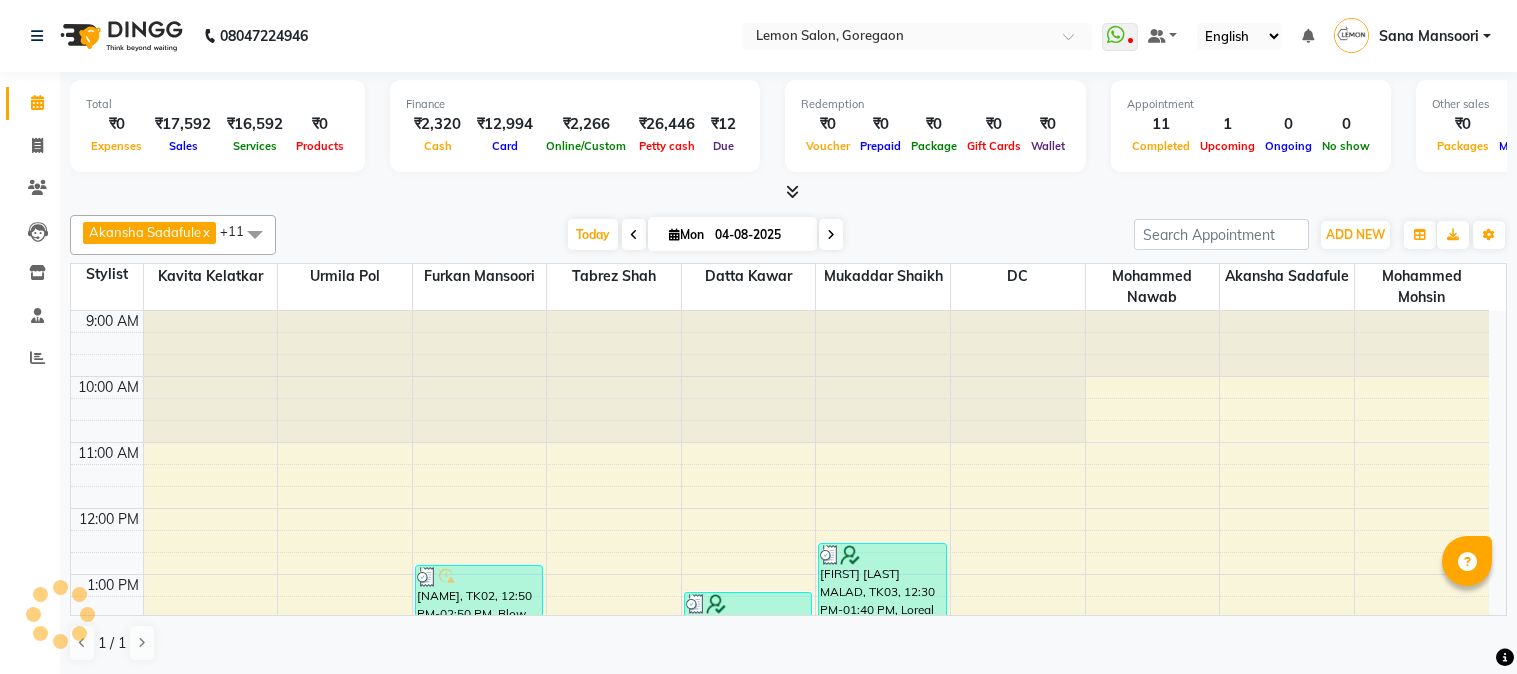 scroll, scrollTop: 0, scrollLeft: 0, axis: both 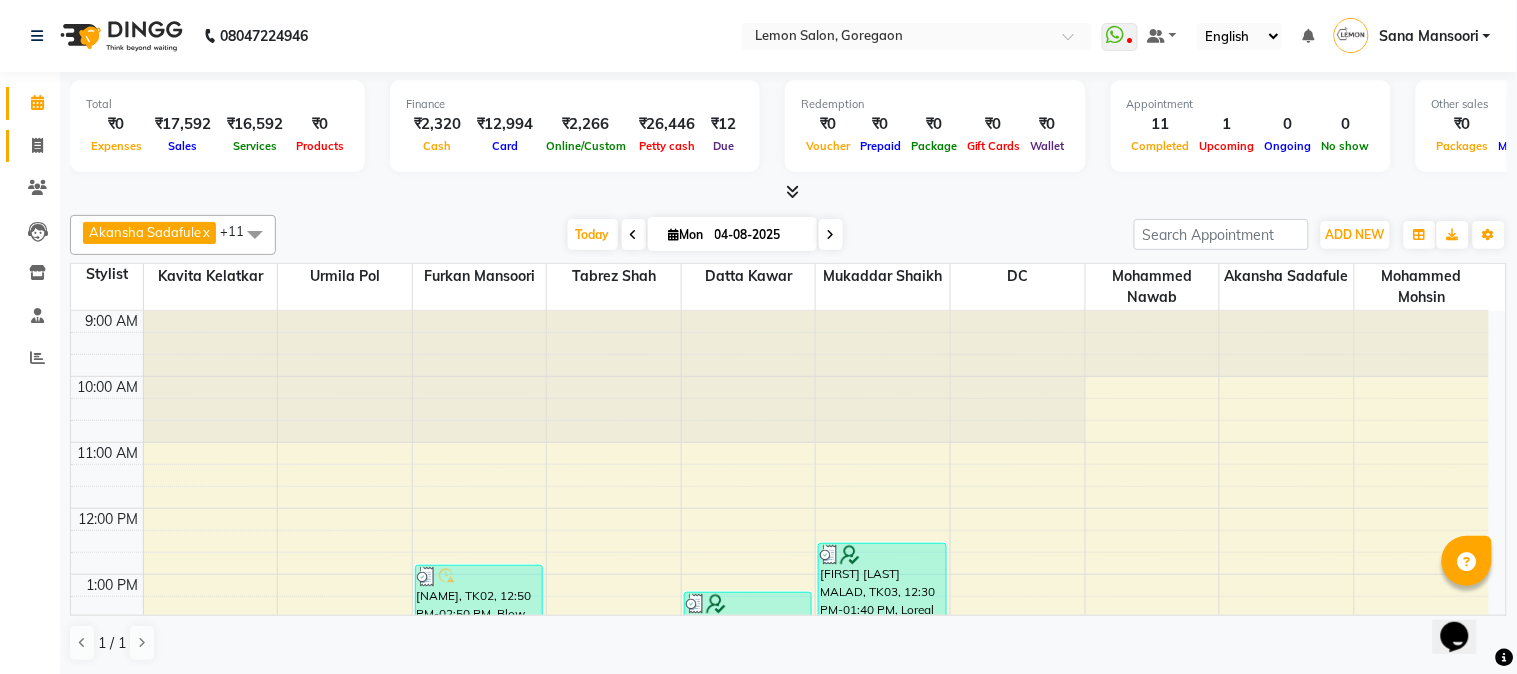 click on "Invoice" 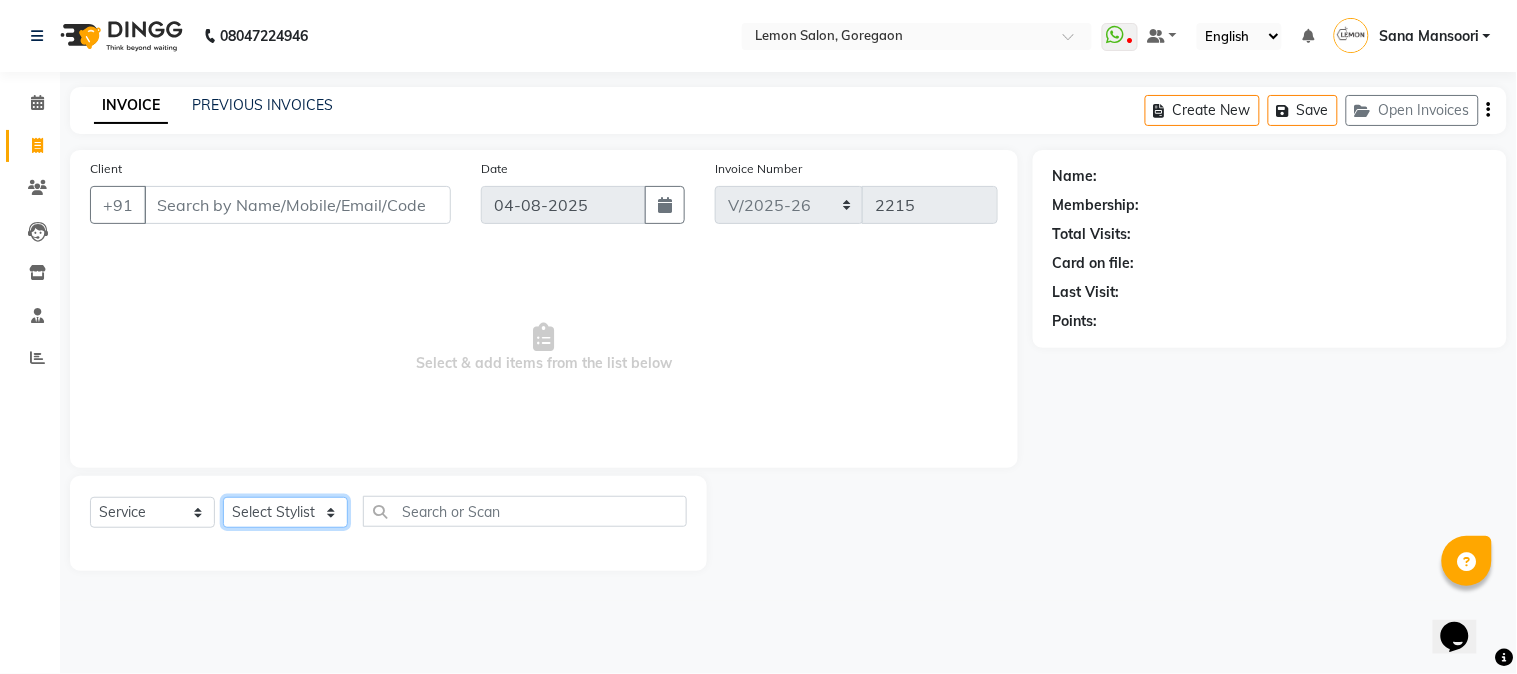 click on "Select Stylist Akansha Sadafule Asma Dshpande Datta Kawar DC Furkan Mansoori kavita Kelatkar  Manisha Mohammed Mohsin  Mohammed Nawab  Mukaddar Shaikh Sana Mansoori Sandhya Tabrez Shah  Urmila Pol" 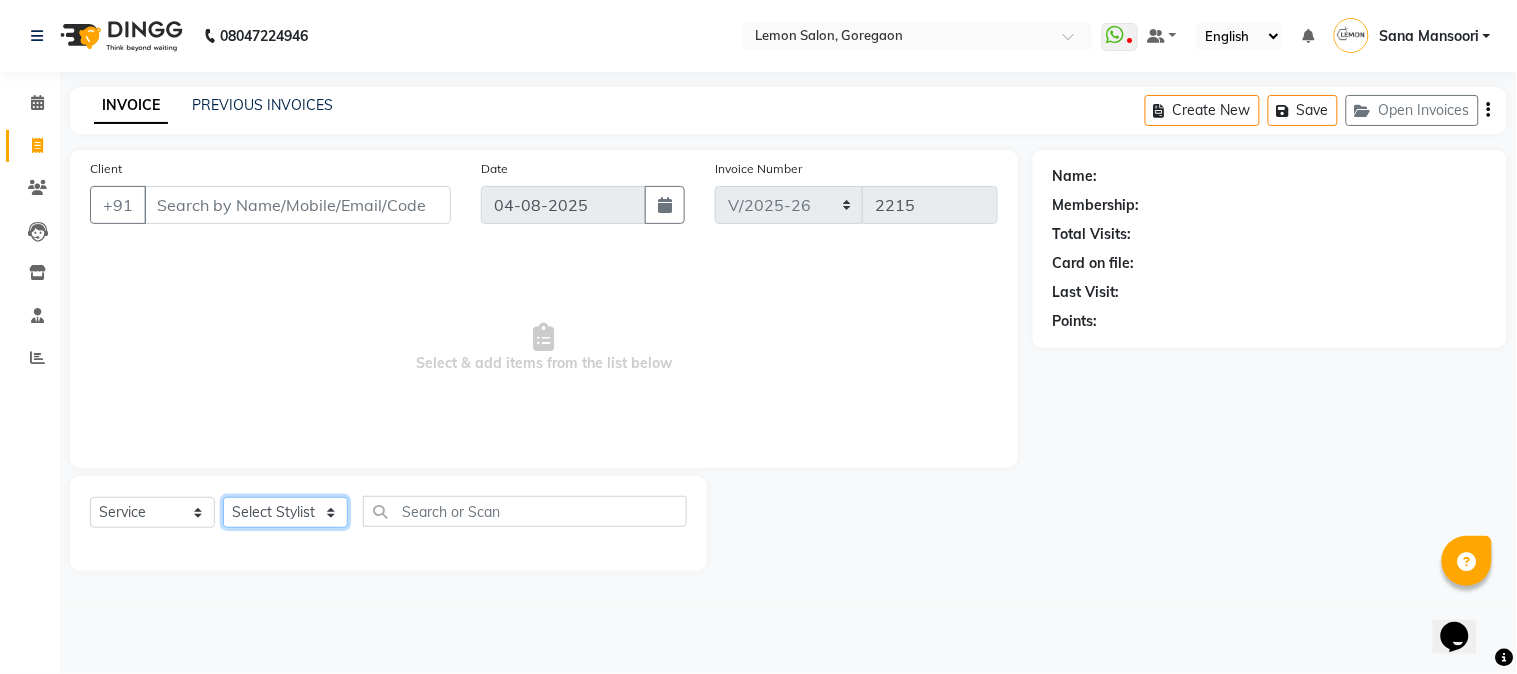 select on "7423" 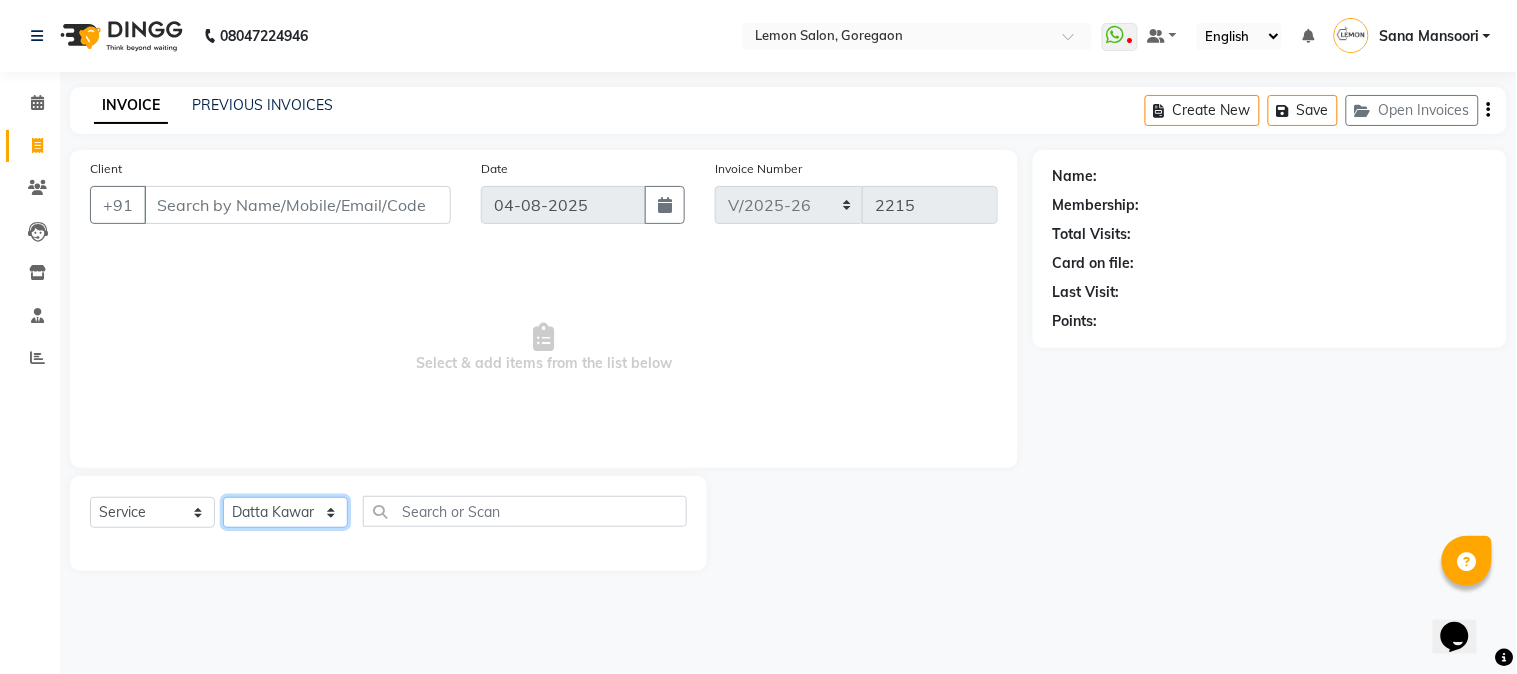 click on "Select Stylist Akansha Sadafule Asma Dshpande Datta Kawar DC Furkan Mansoori kavita Kelatkar  Manisha Mohammed Mohsin  Mohammed Nawab  Mukaddar Shaikh Sana Mansoori Sandhya Tabrez Shah  Urmila Pol" 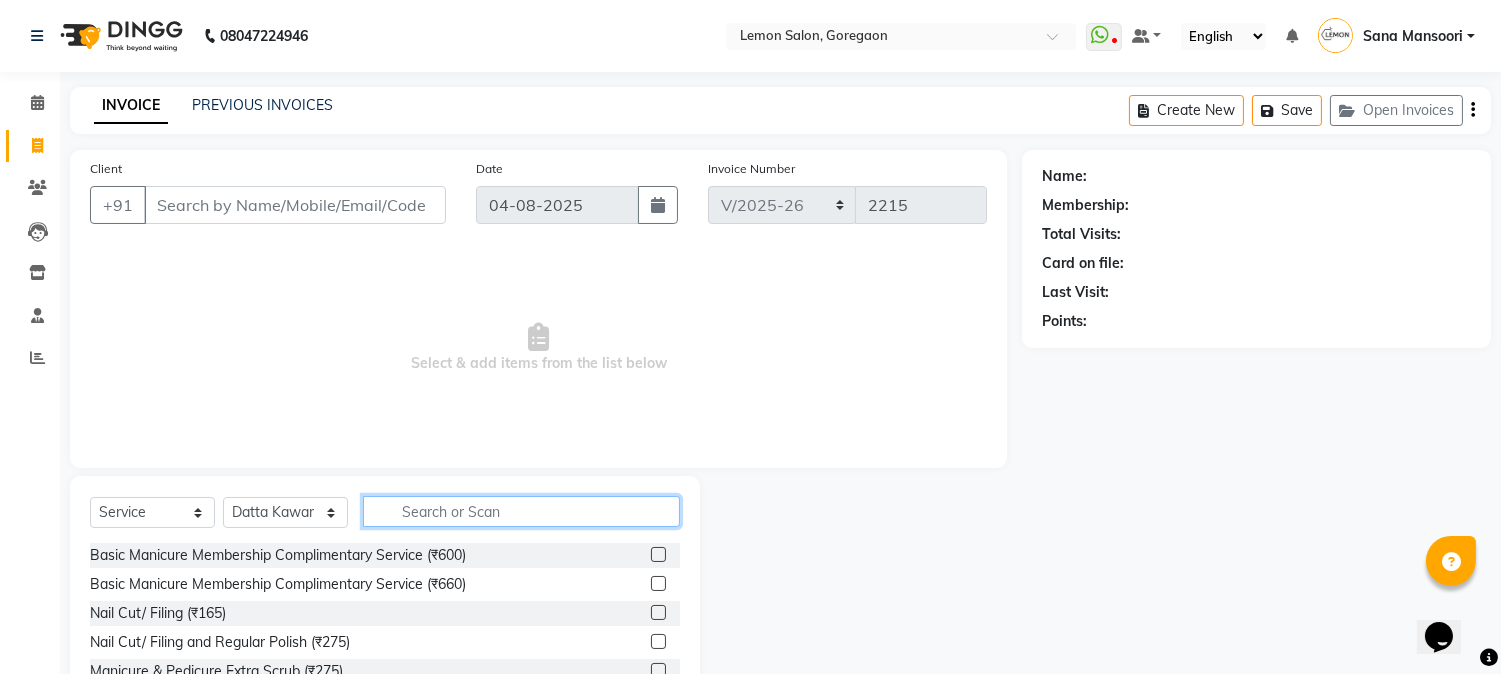 click 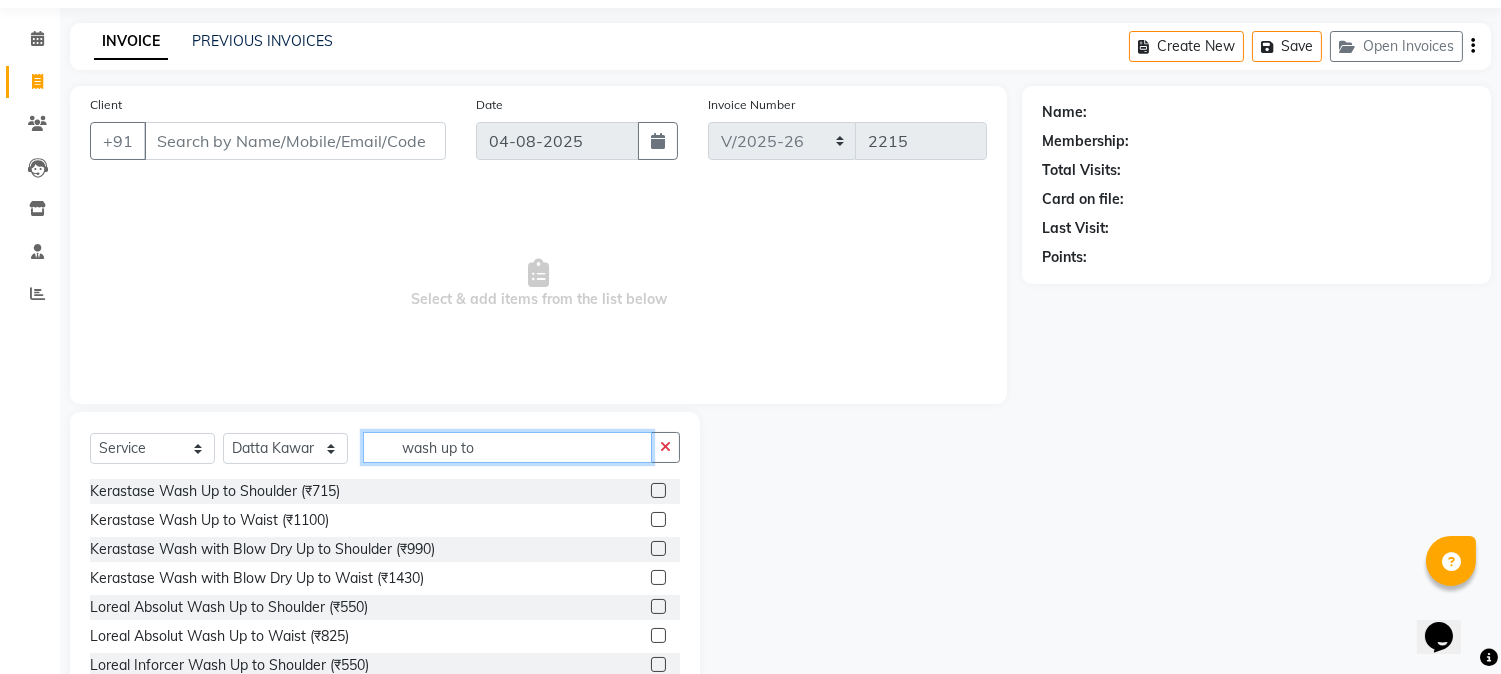 scroll, scrollTop: 126, scrollLeft: 0, axis: vertical 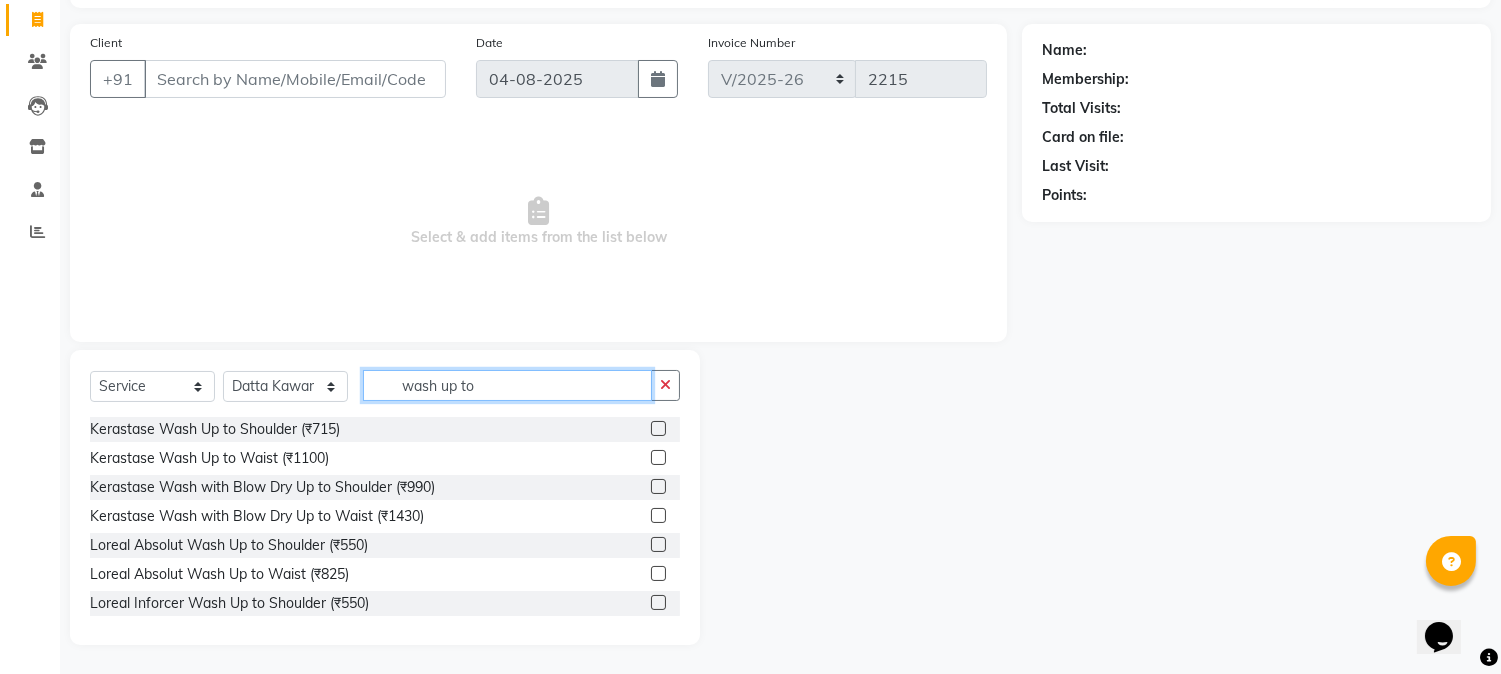 type on "wash up to" 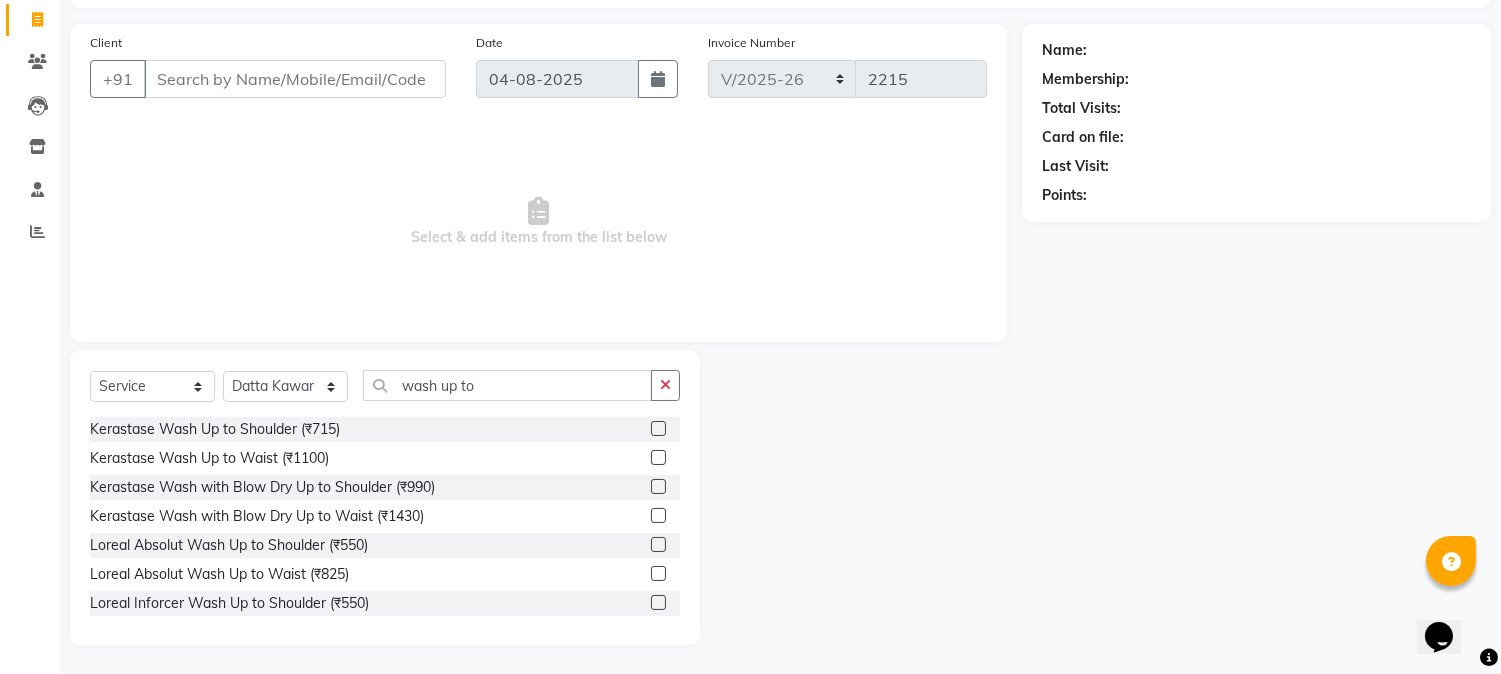 click 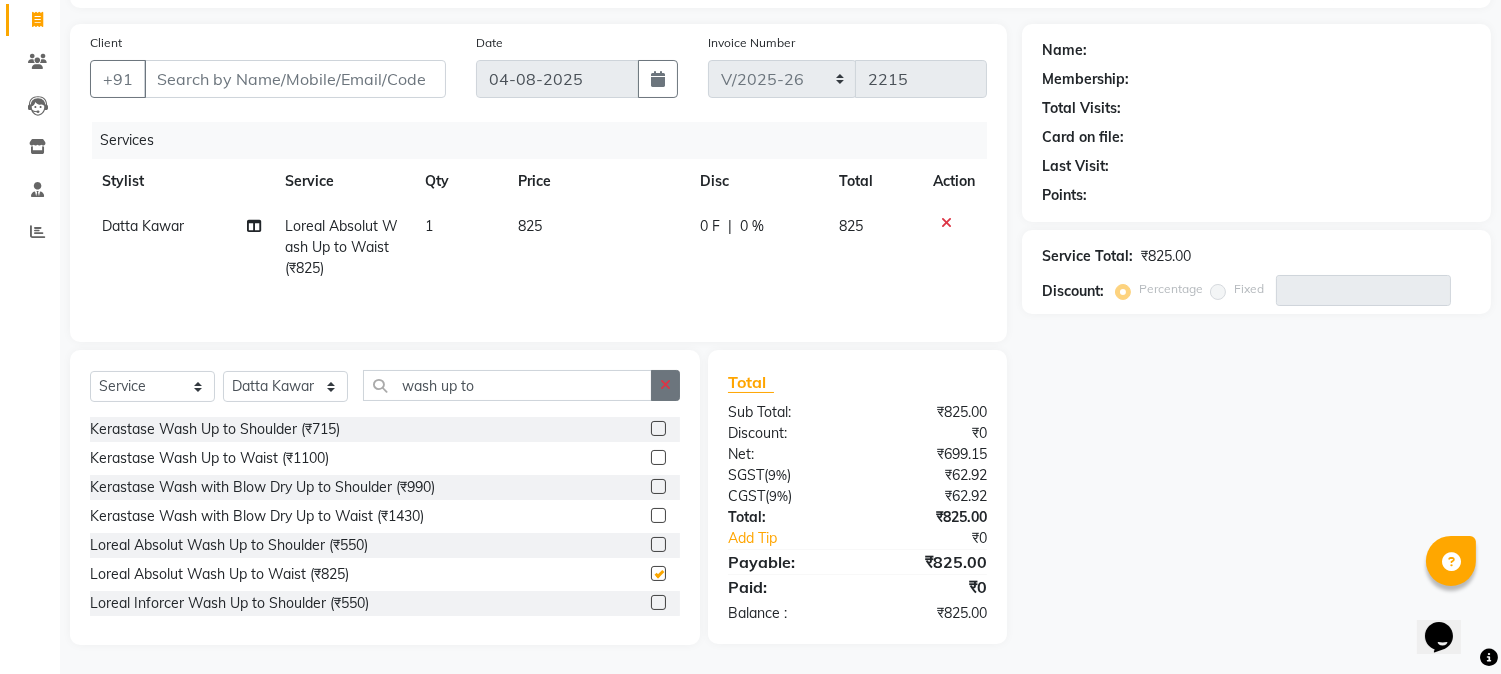 checkbox on "false" 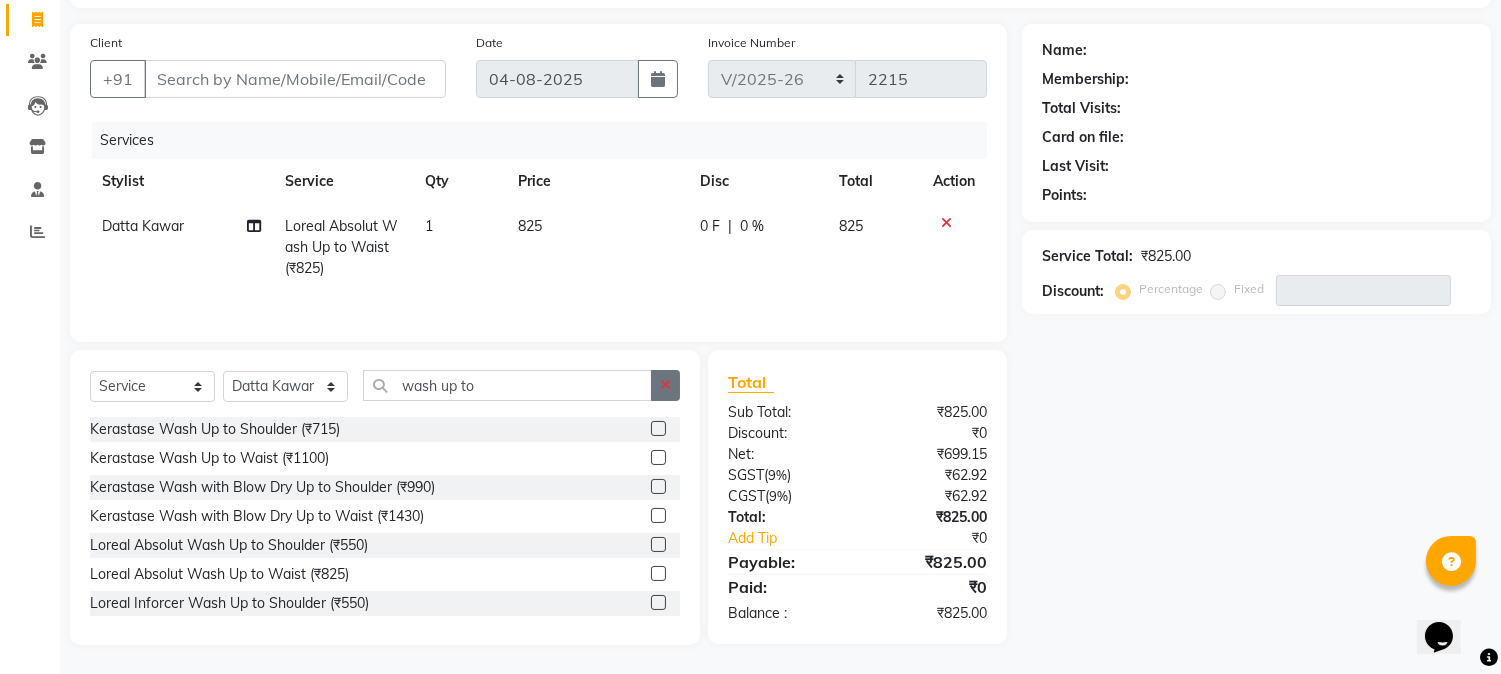 click 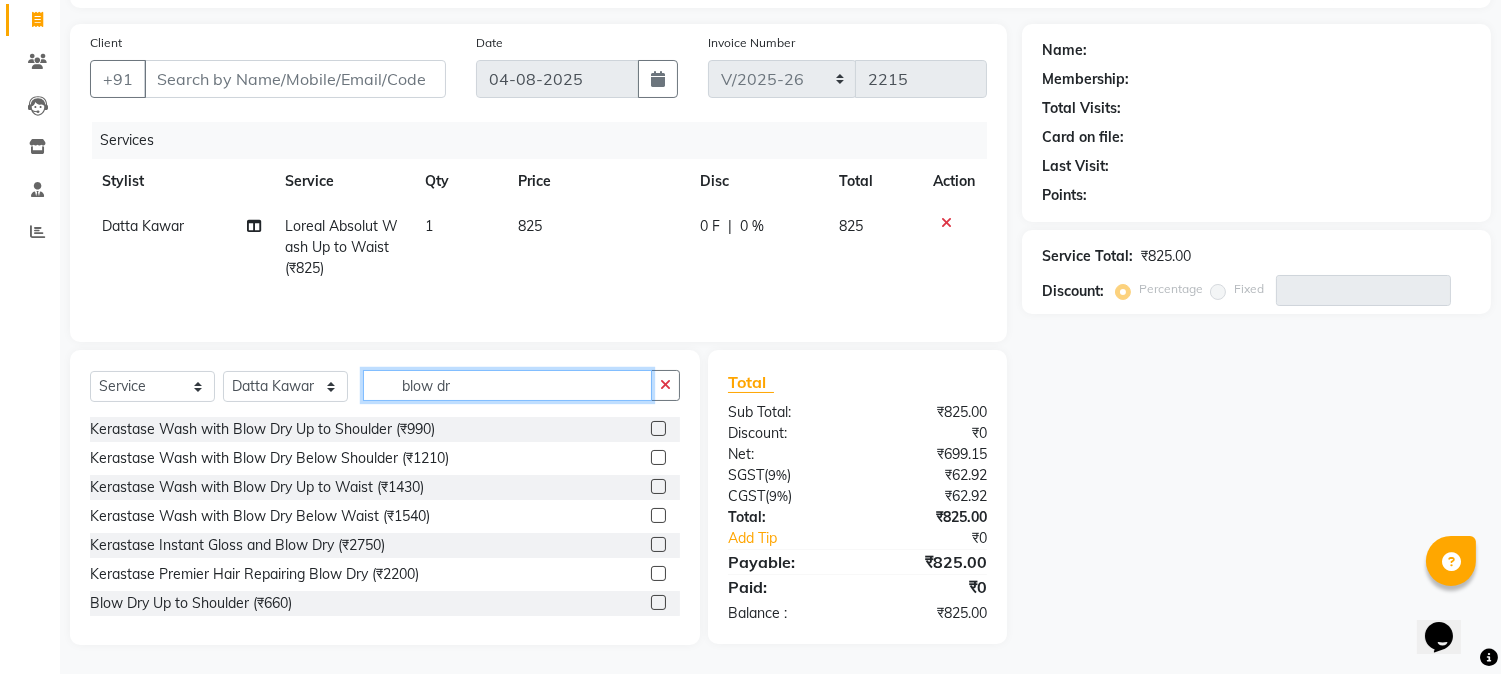 scroll, scrollTop: 44, scrollLeft: 0, axis: vertical 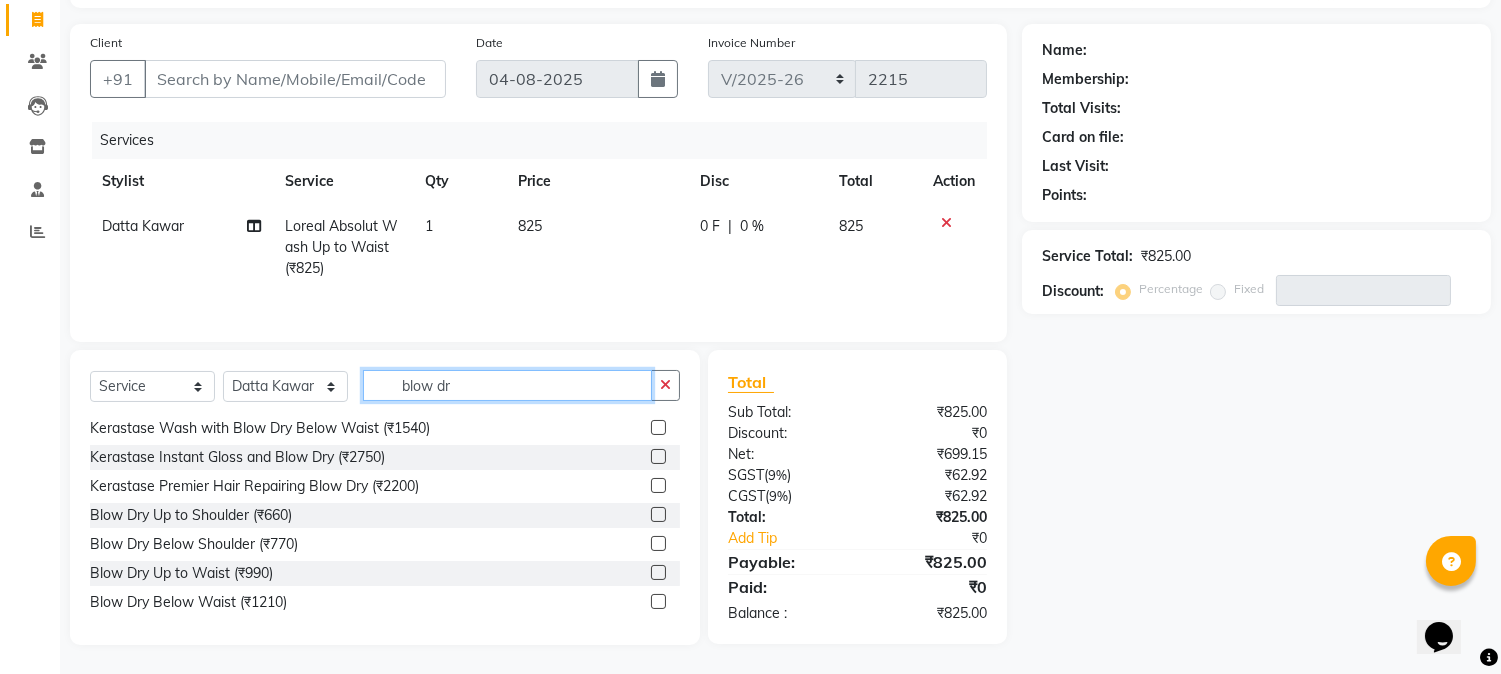 type on "blow dr" 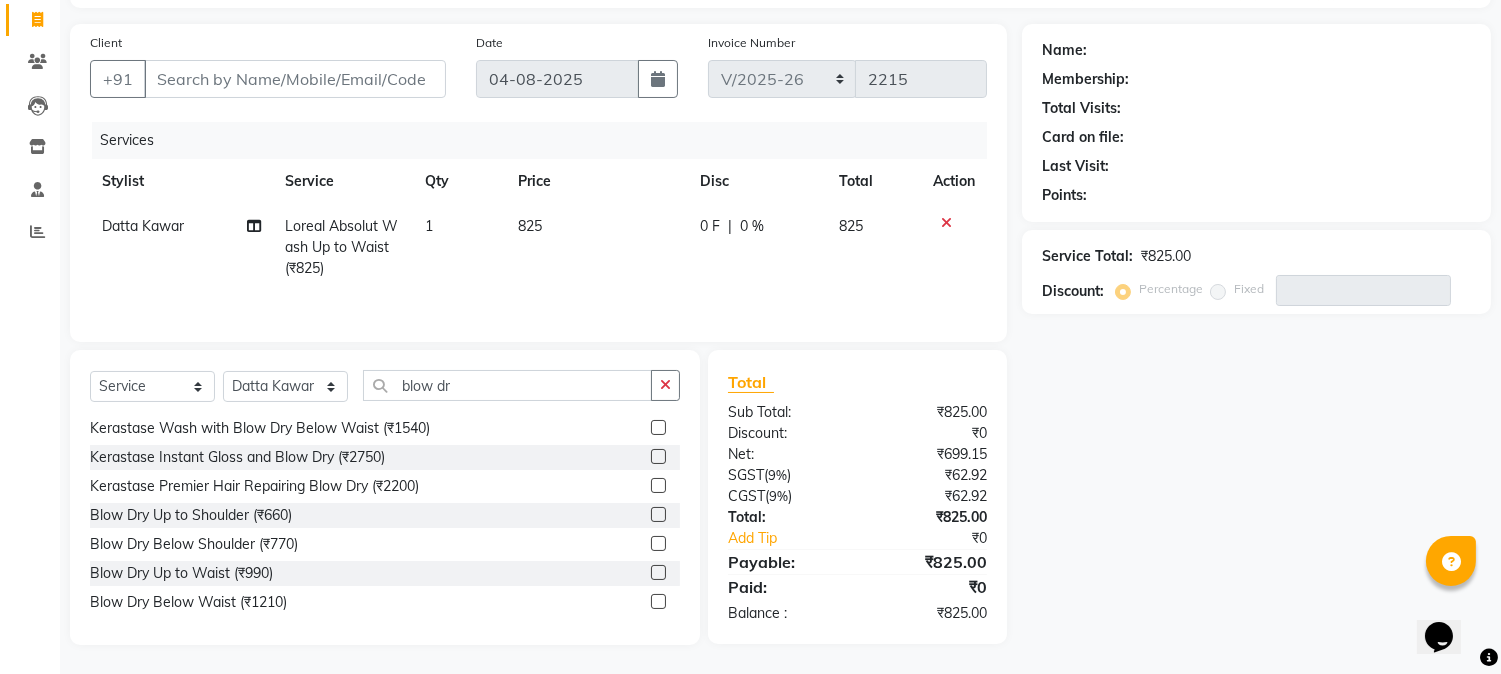 click 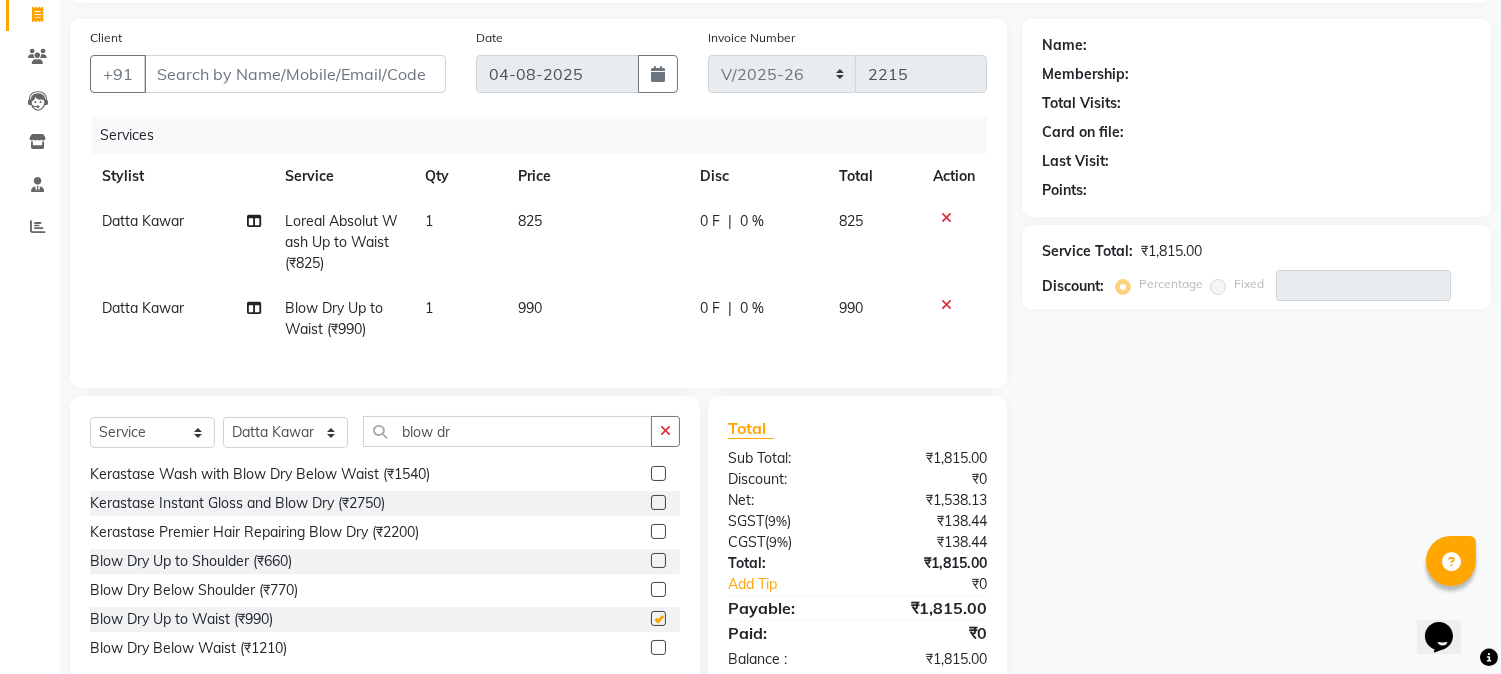 checkbox on "false" 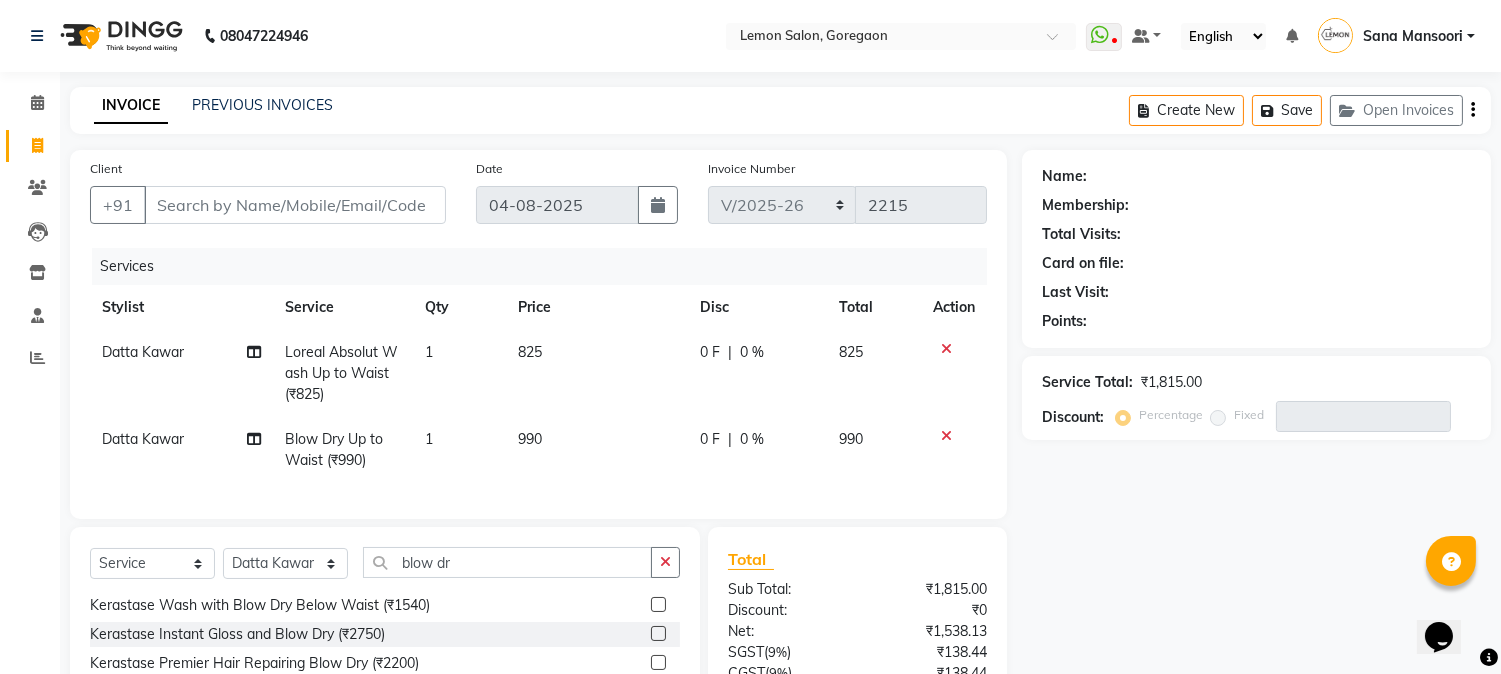 scroll, scrollTop: 194, scrollLeft: 0, axis: vertical 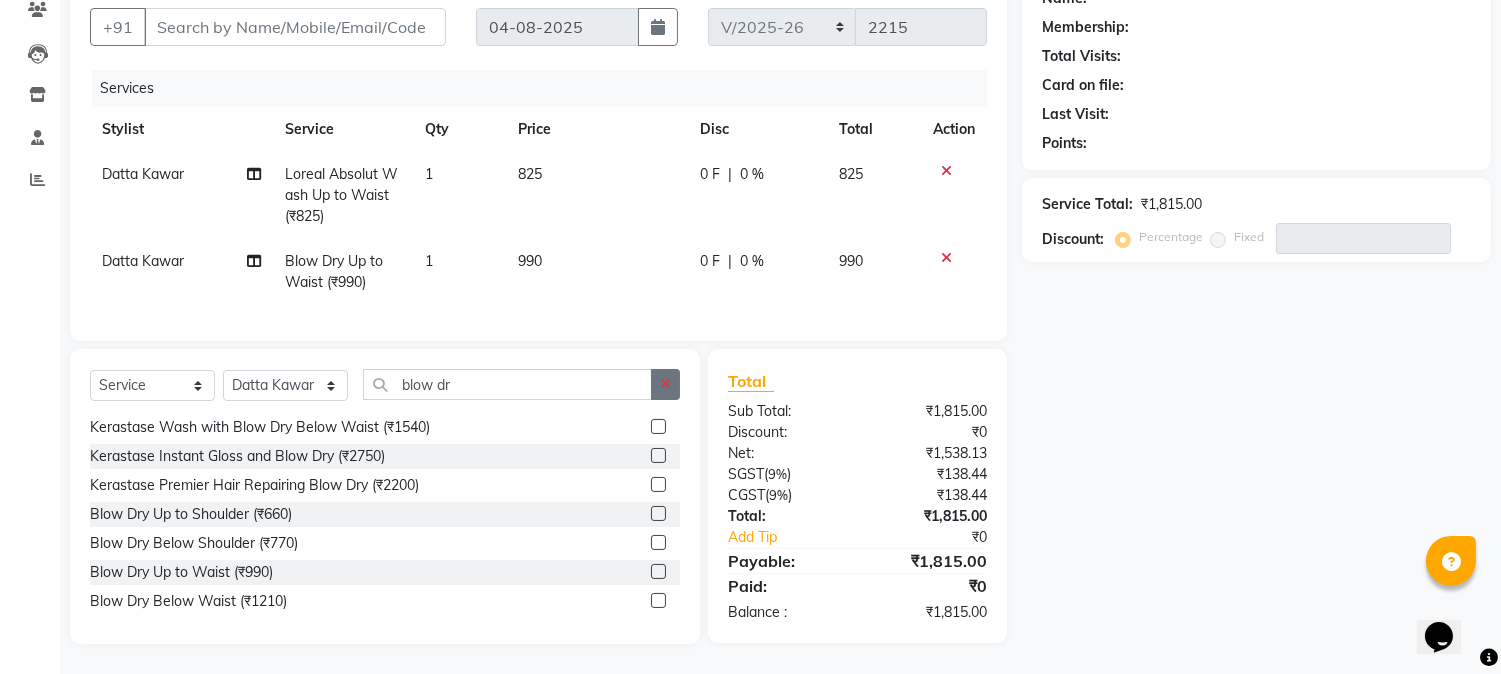 click 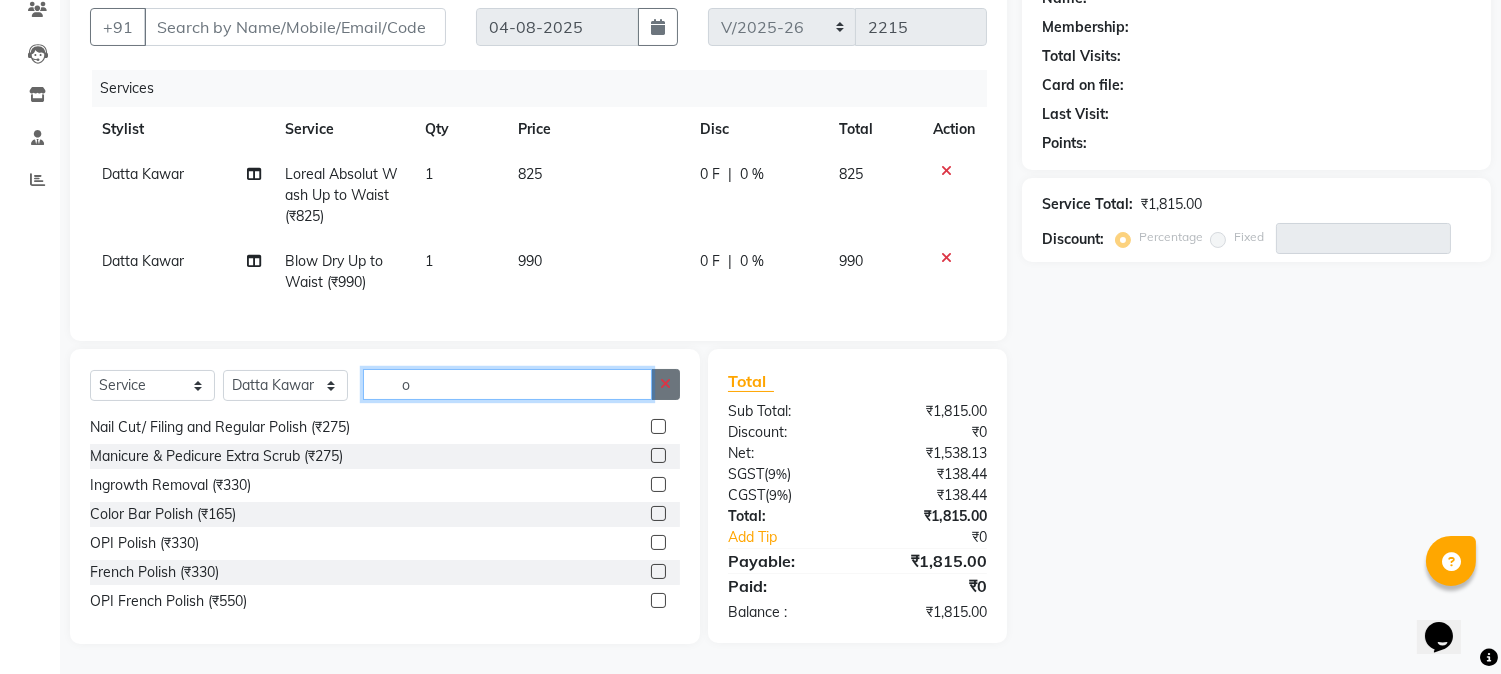 scroll, scrollTop: 60, scrollLeft: 0, axis: vertical 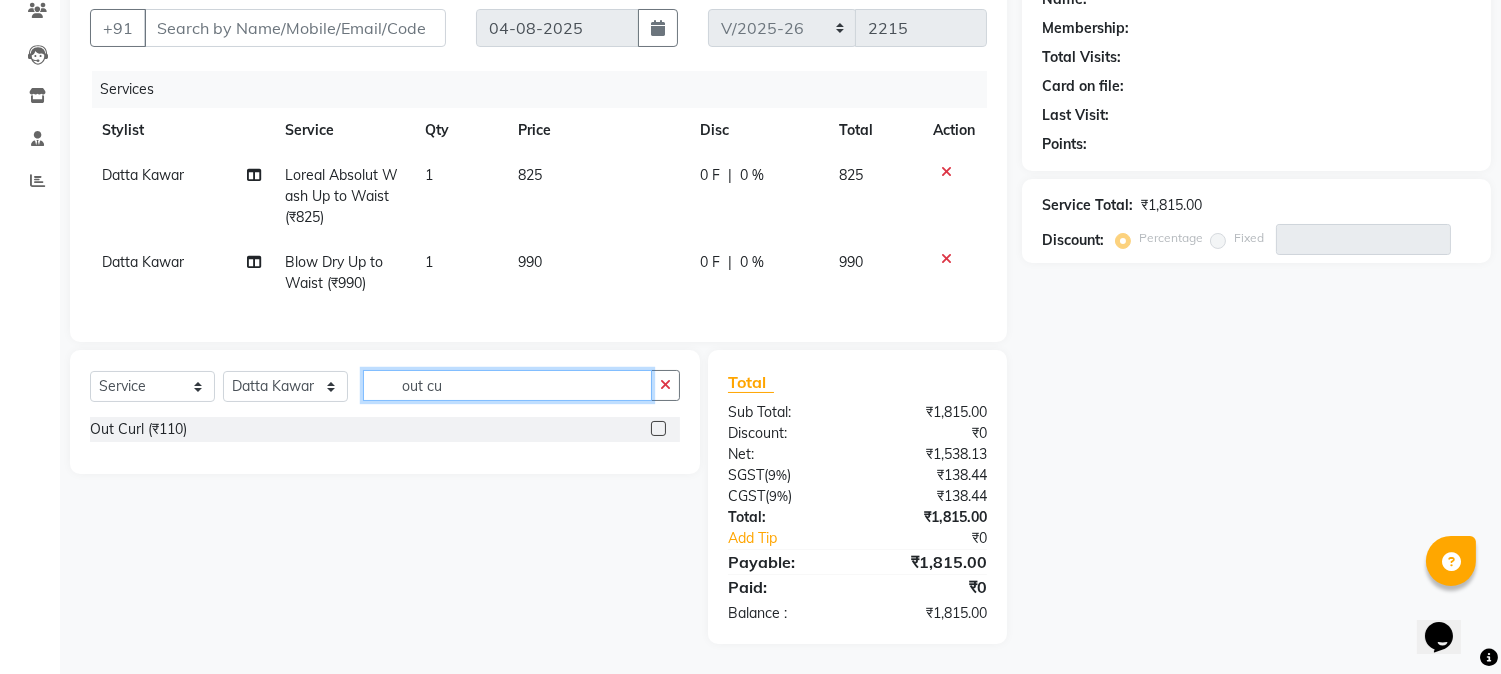 type on "out cu" 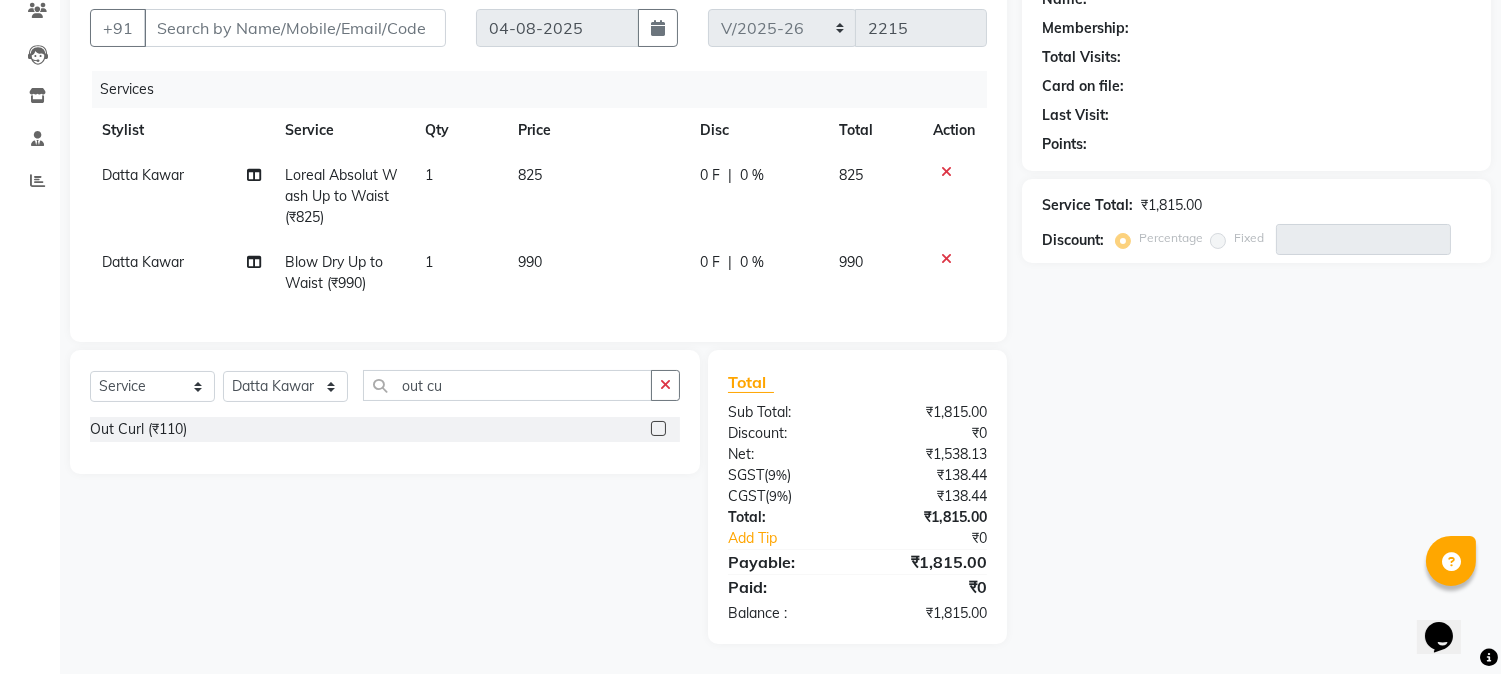 click 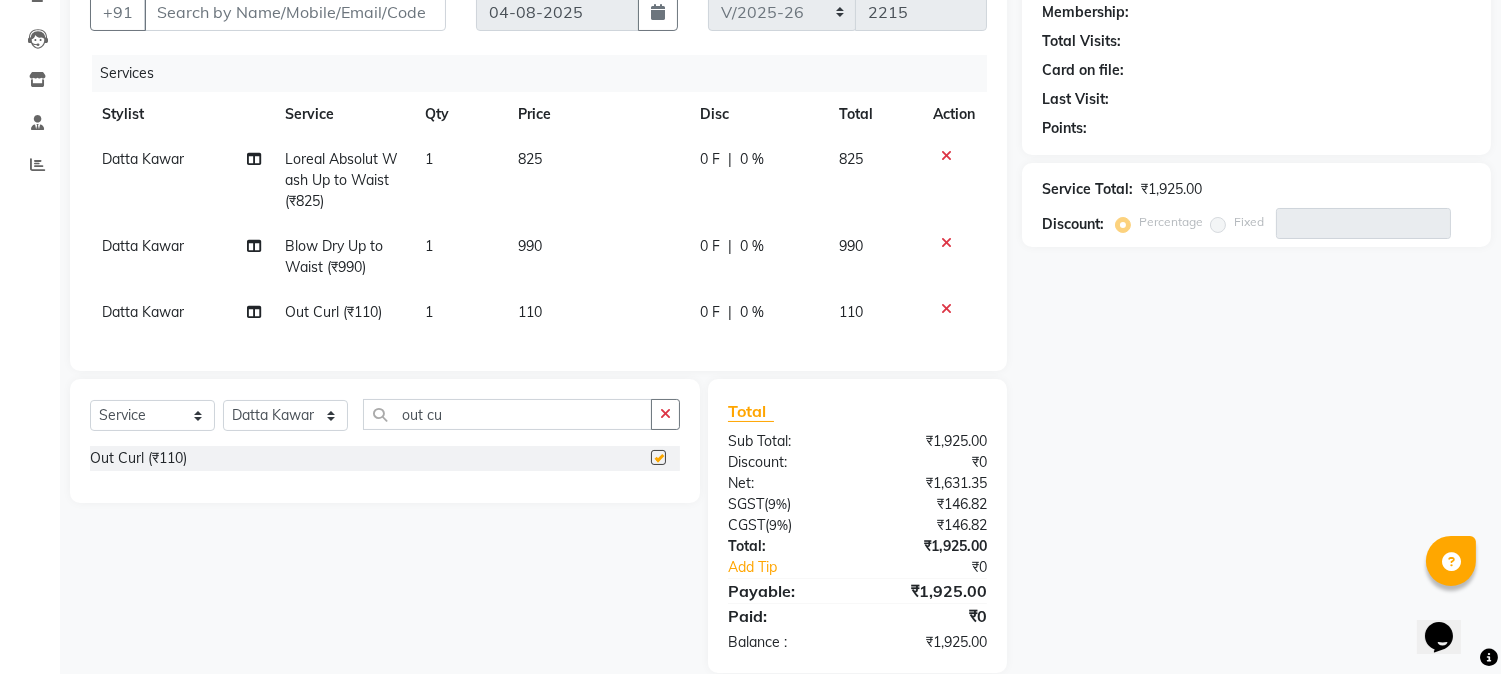 scroll, scrollTop: 0, scrollLeft: 0, axis: both 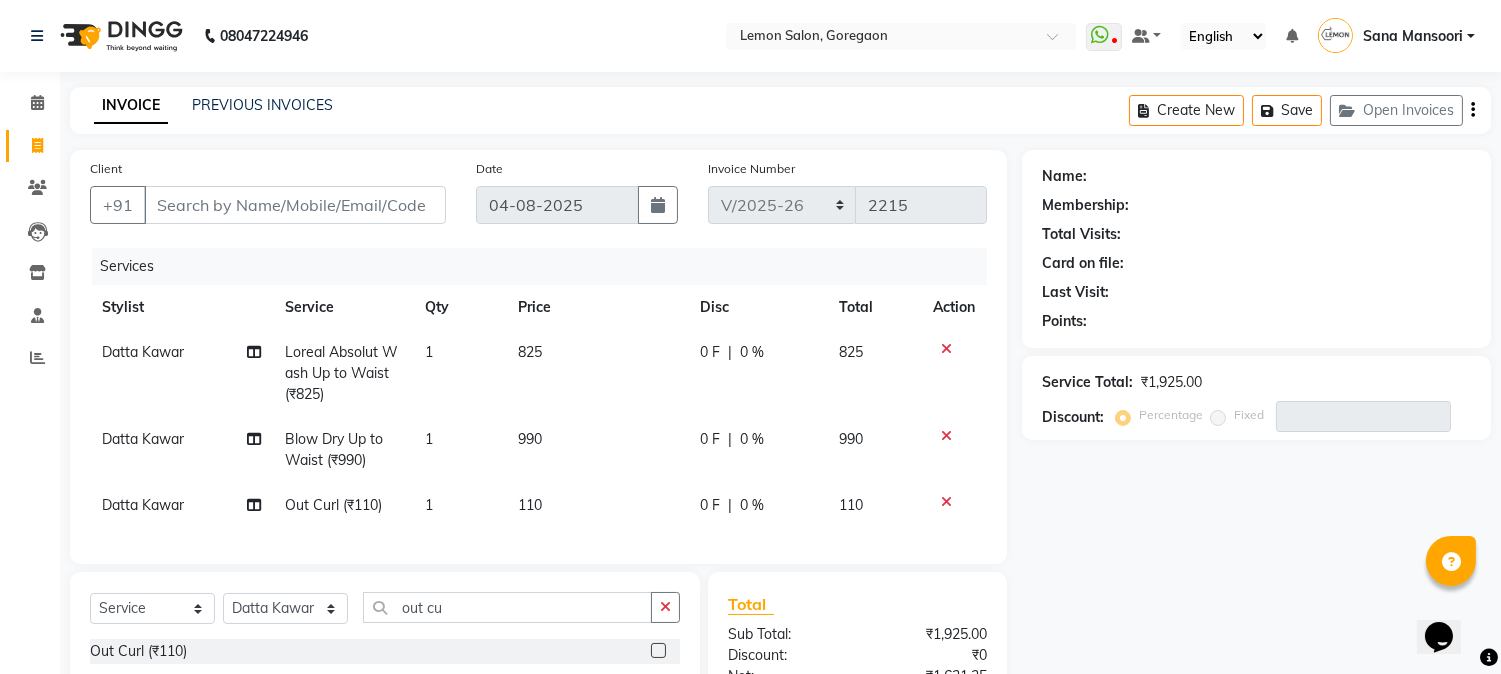 checkbox on "false" 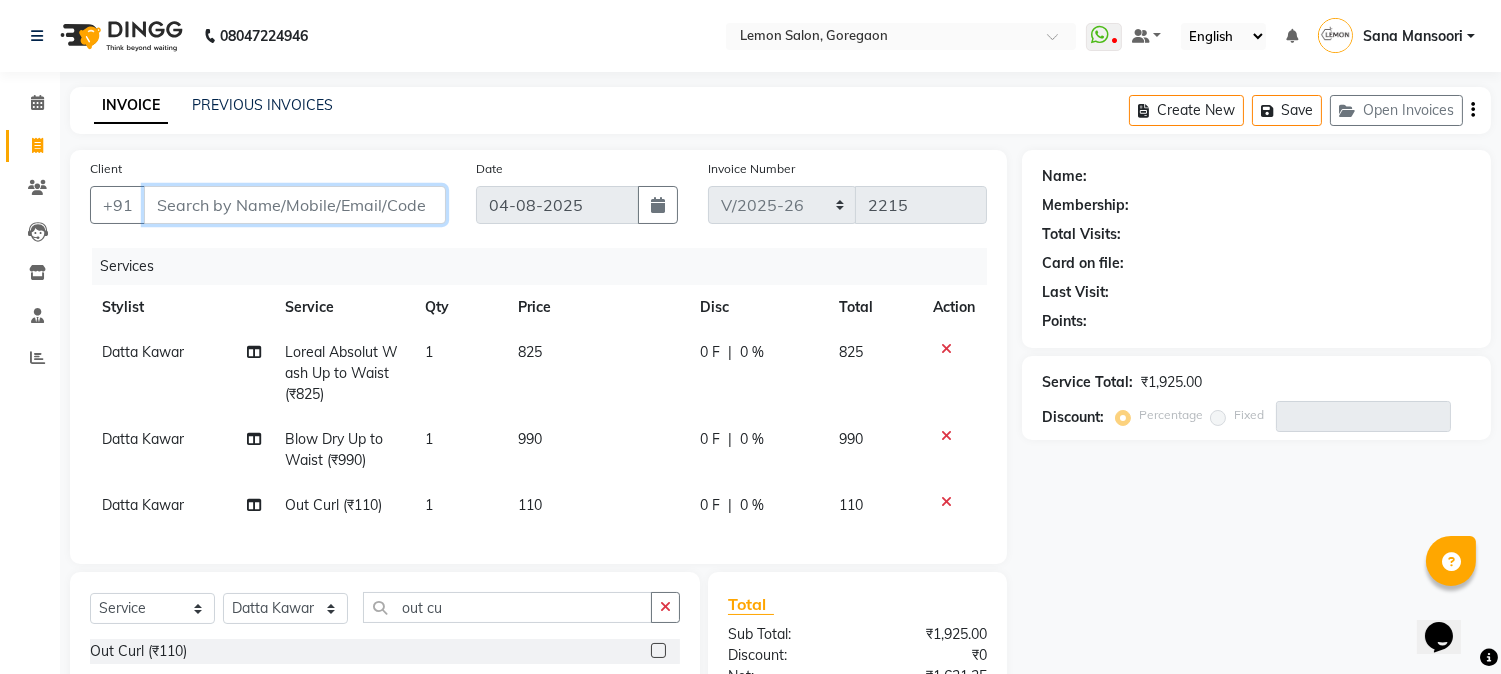 click on "Client" at bounding box center (295, 205) 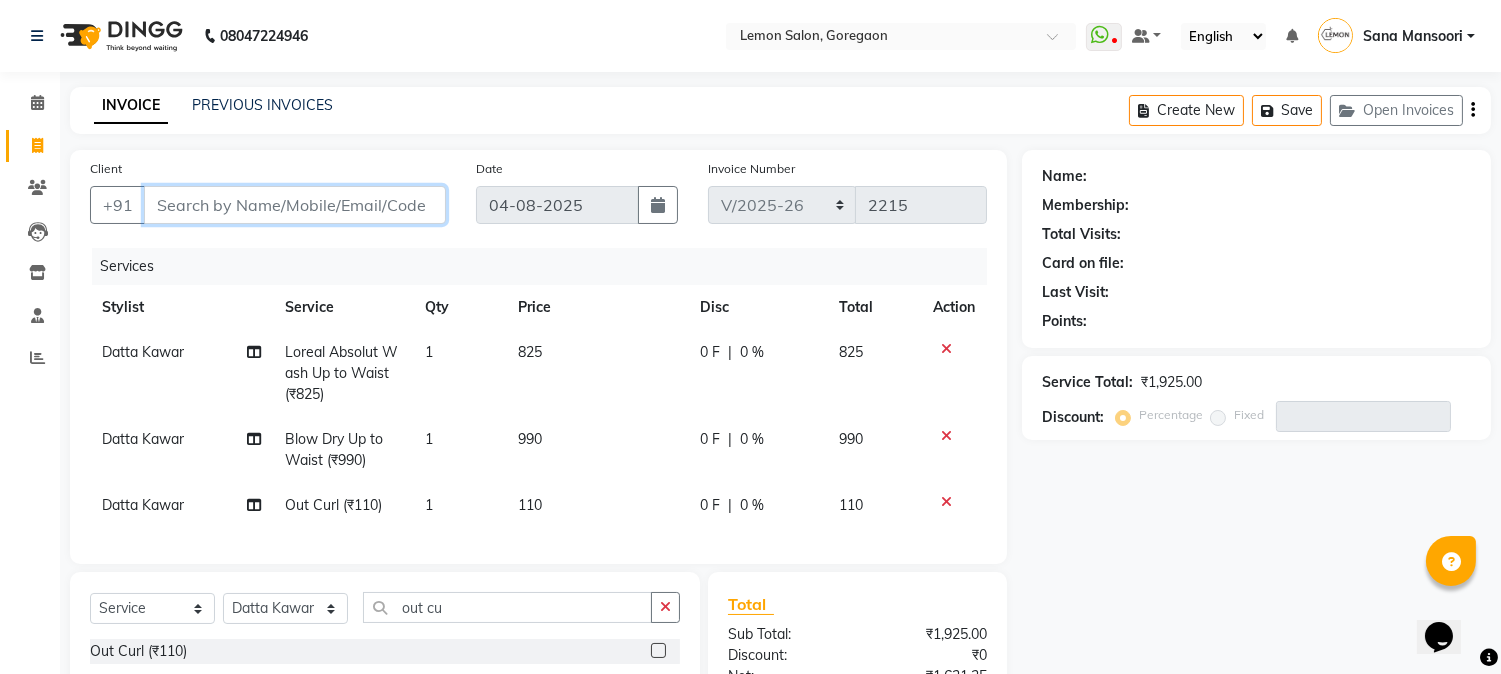 type on "9" 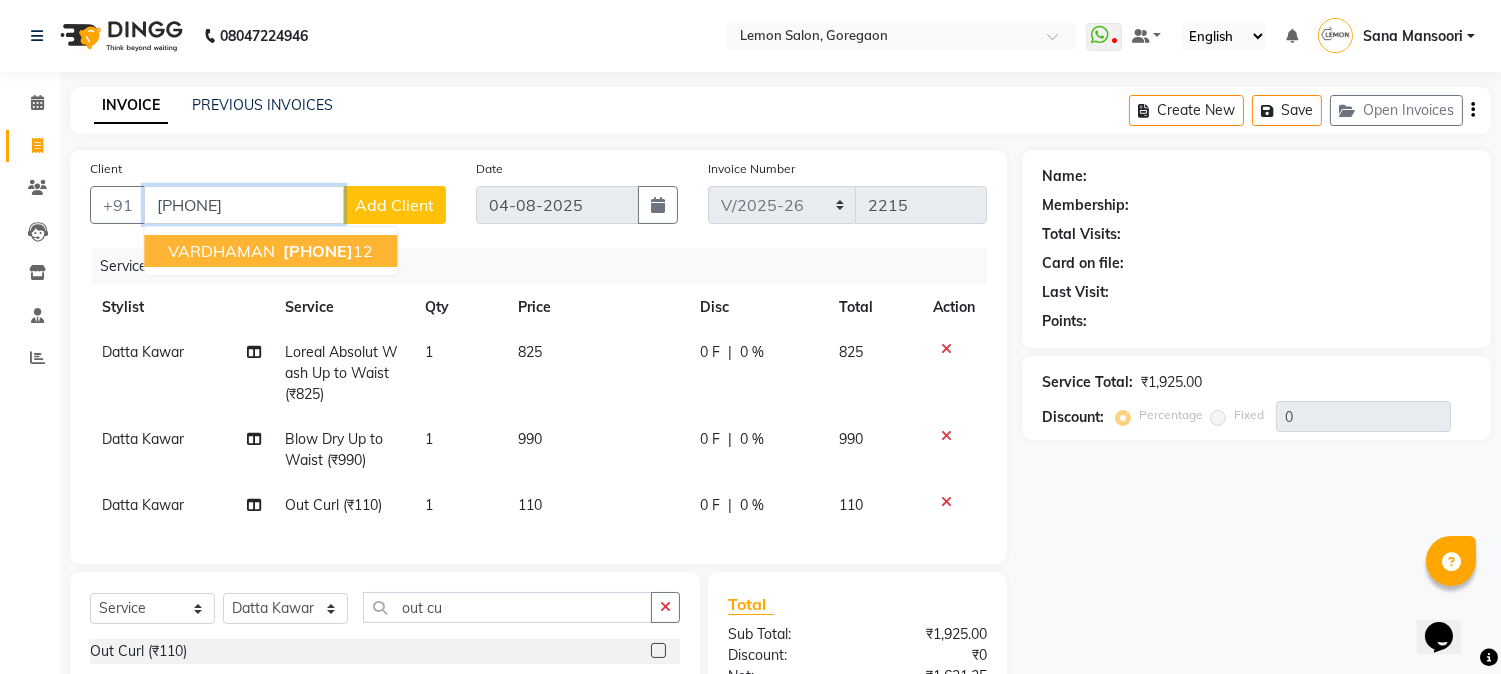click on "[PHONE]" at bounding box center [318, 251] 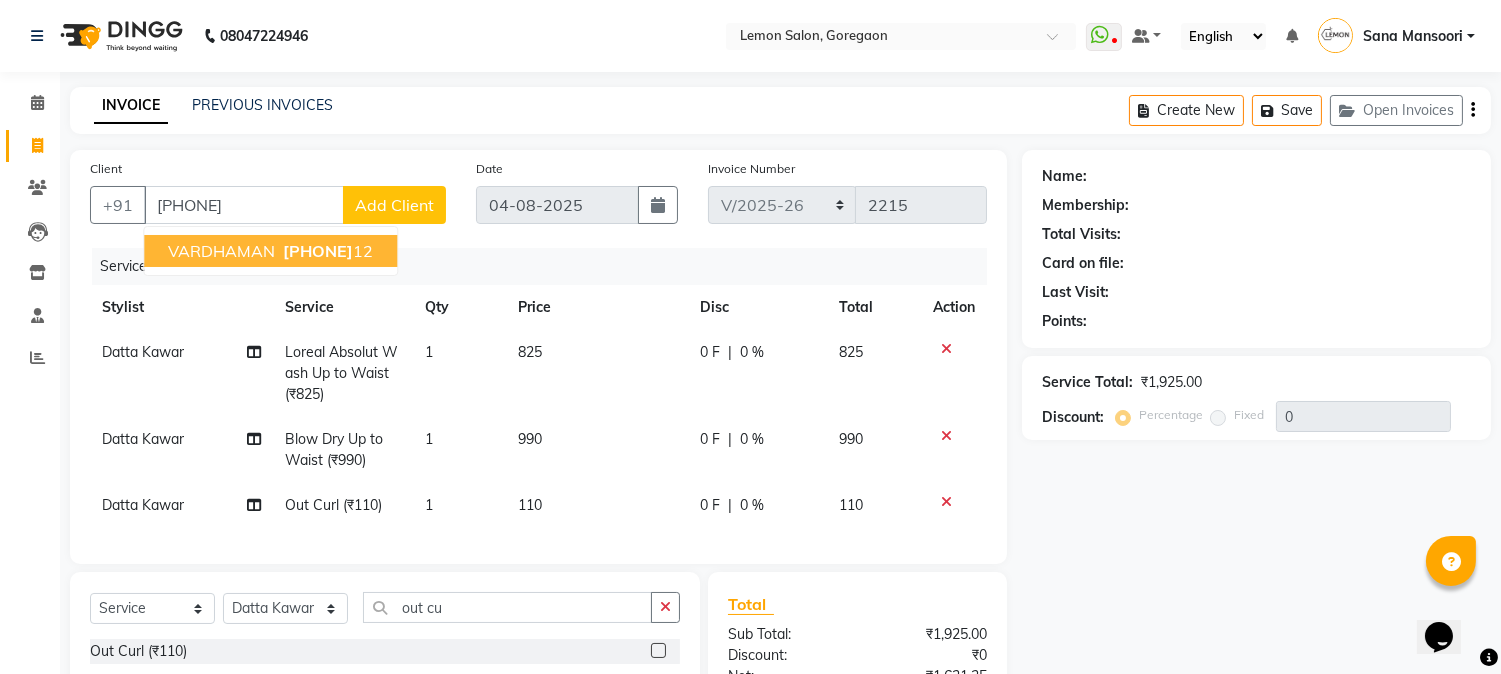 select on "1: Object" 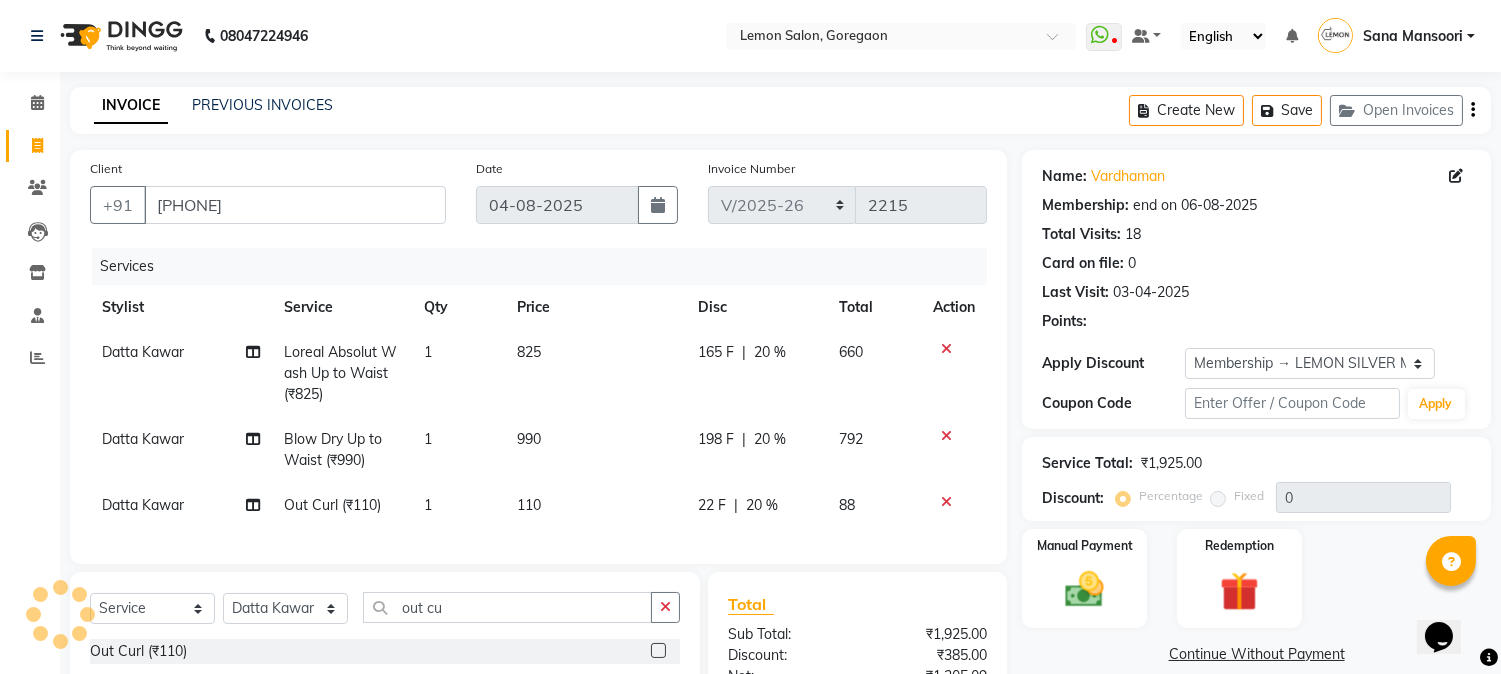 type on "20" 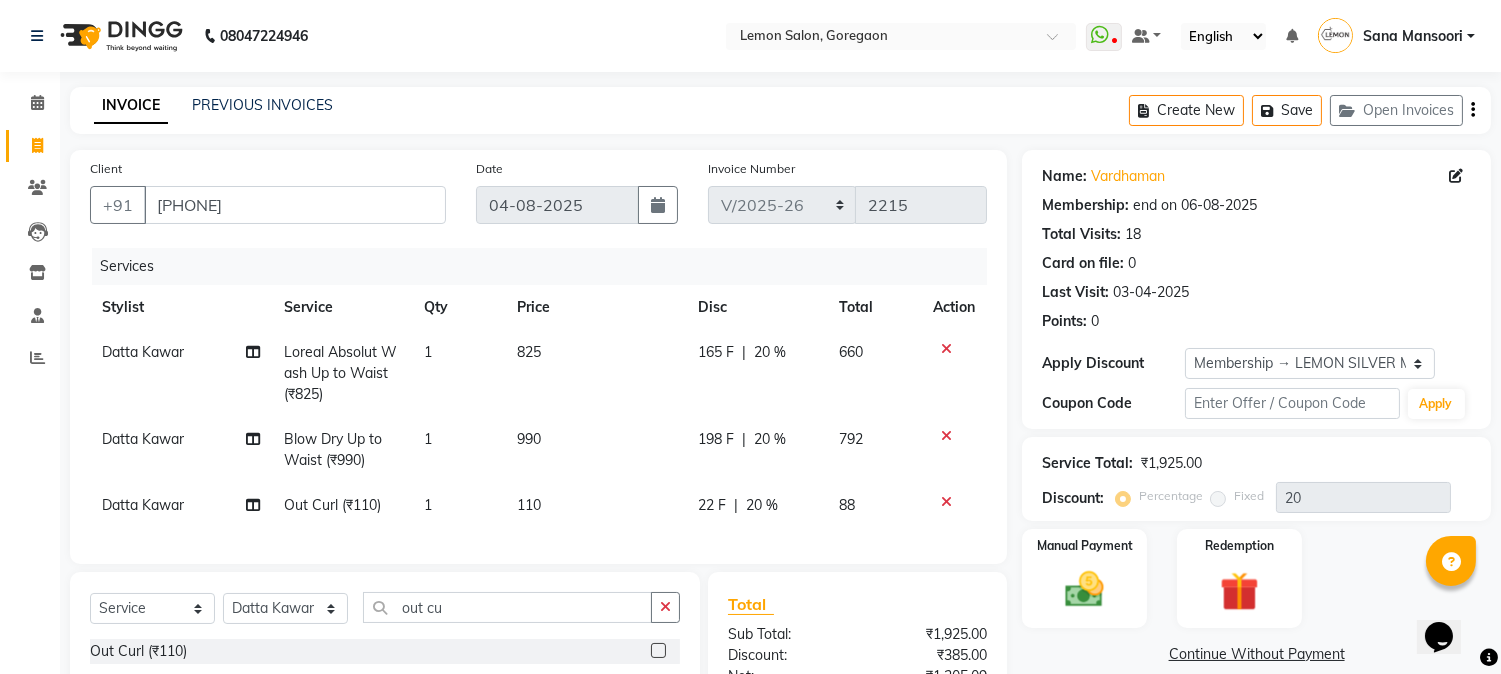 scroll, scrollTop: 238, scrollLeft: 0, axis: vertical 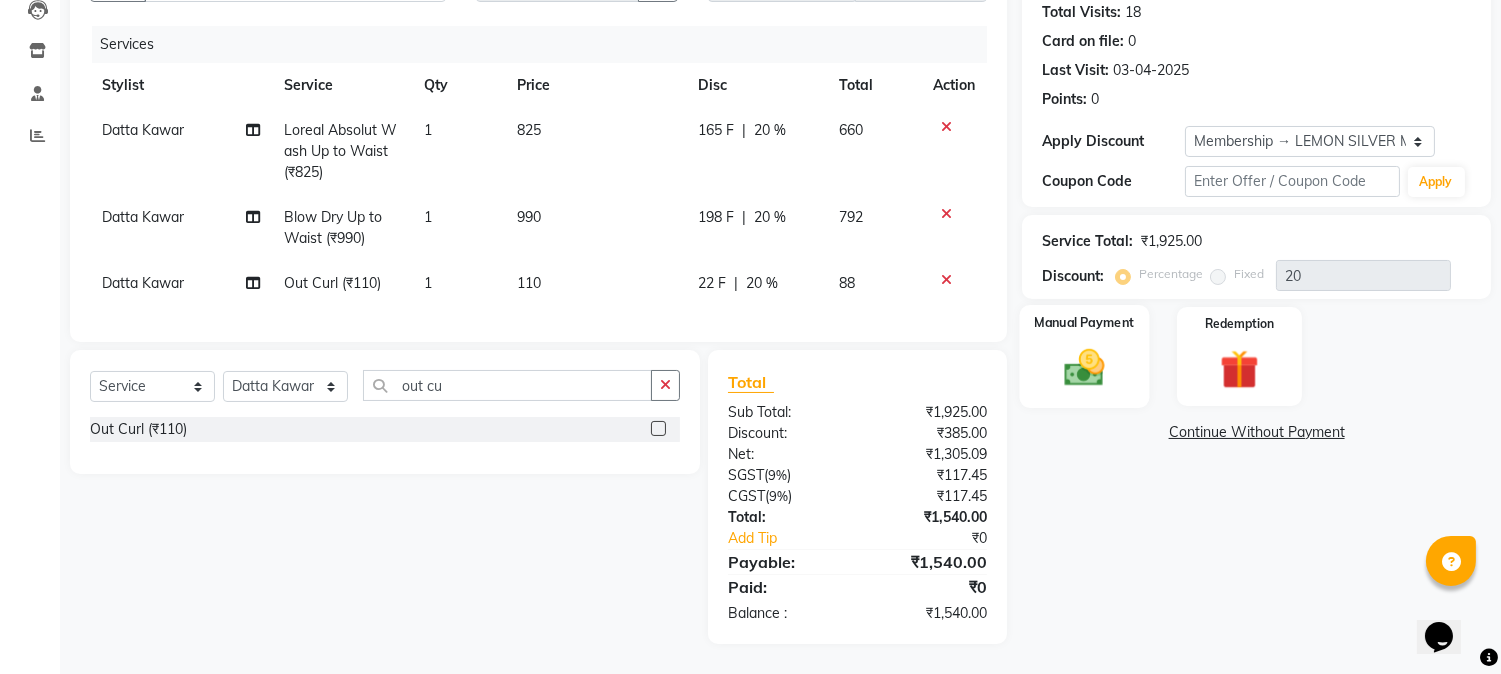 click 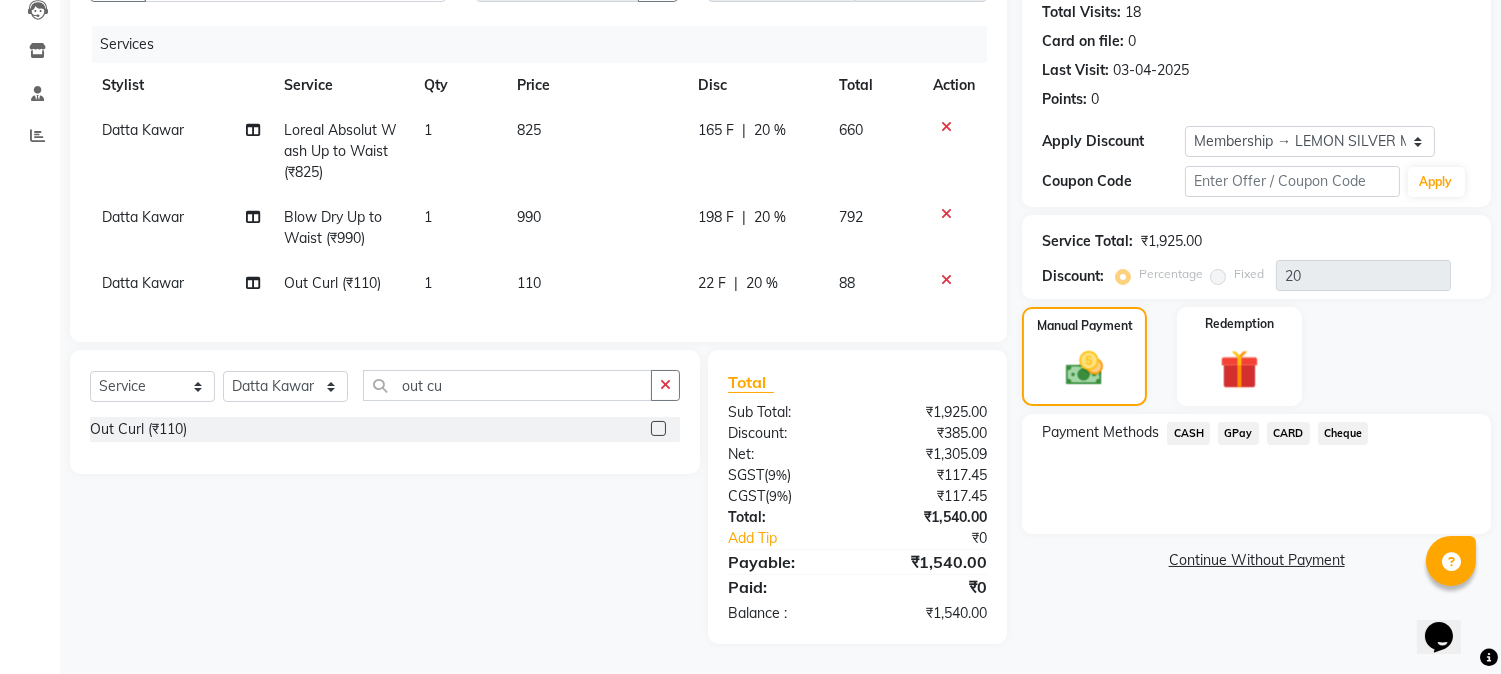 click on "CASH" 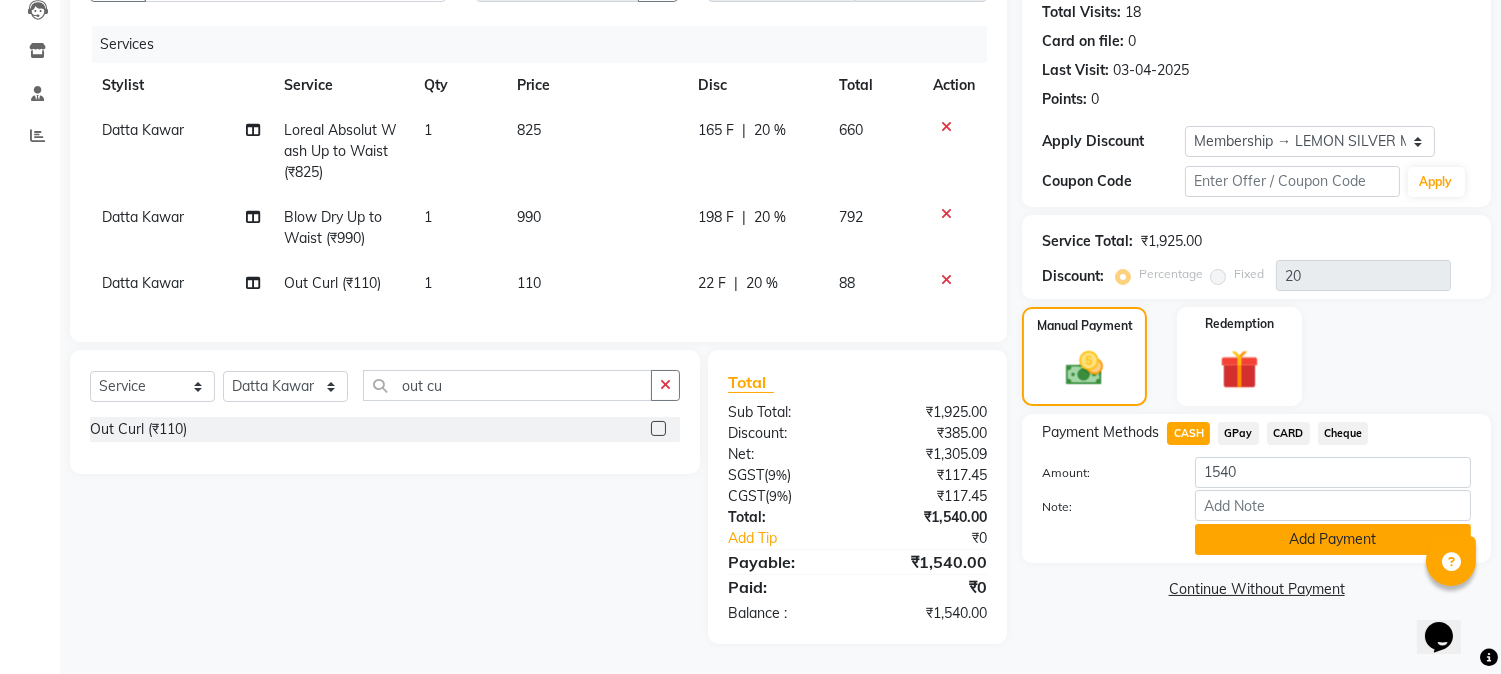 click on "Add Payment" 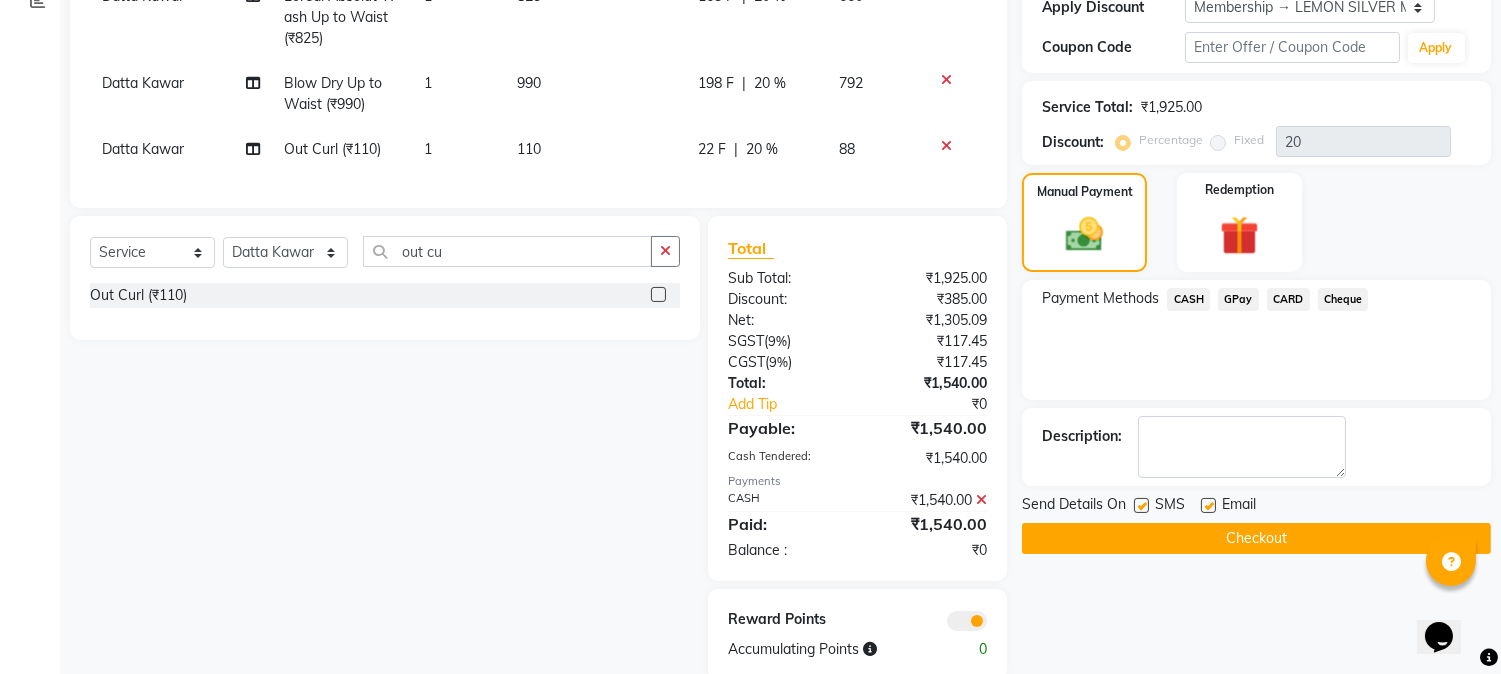 scroll, scrollTop: 408, scrollLeft: 0, axis: vertical 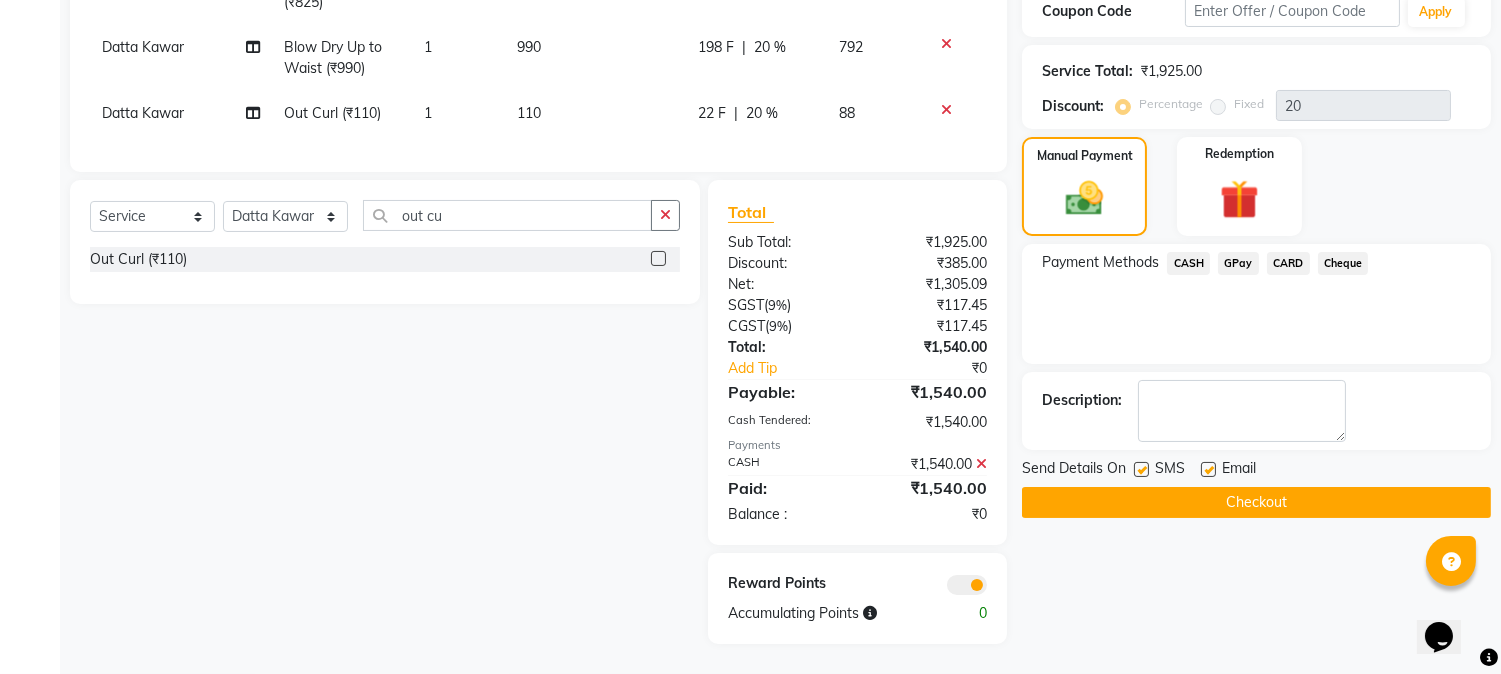 click 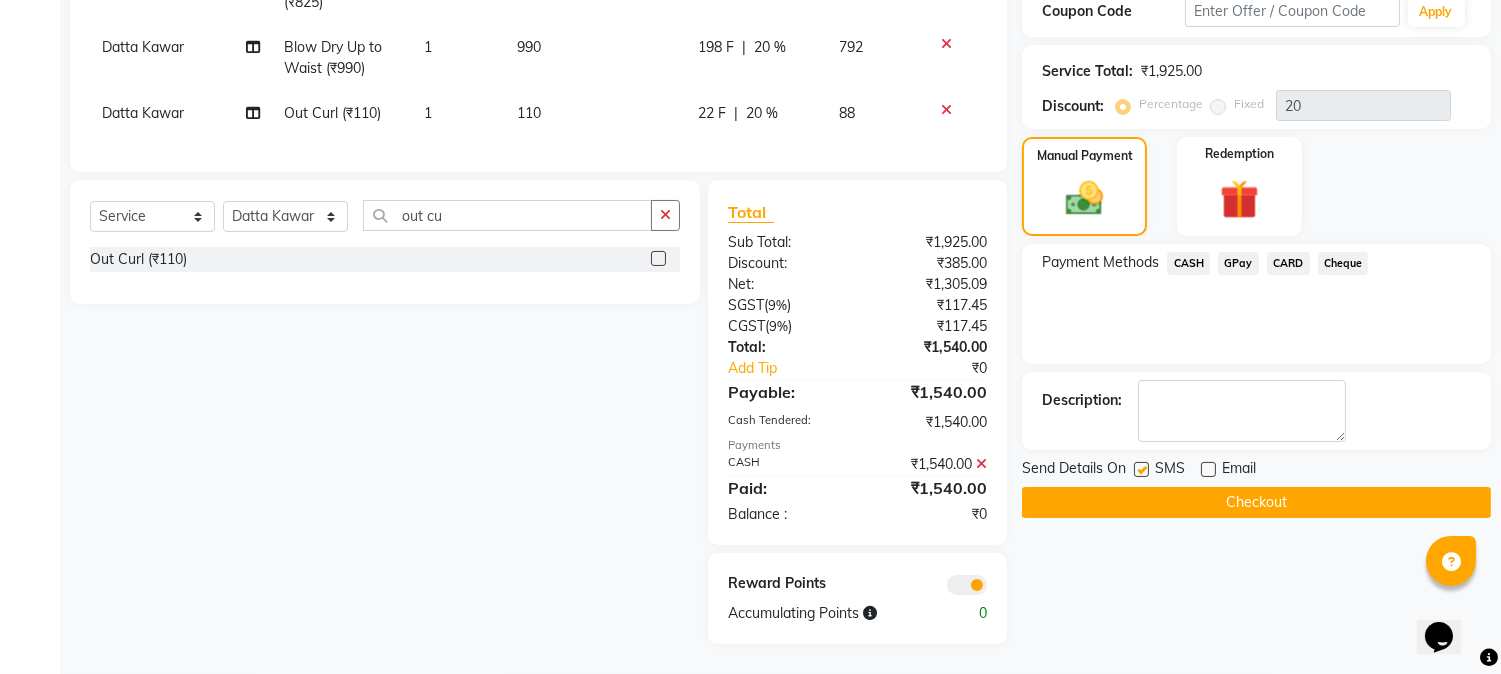 click 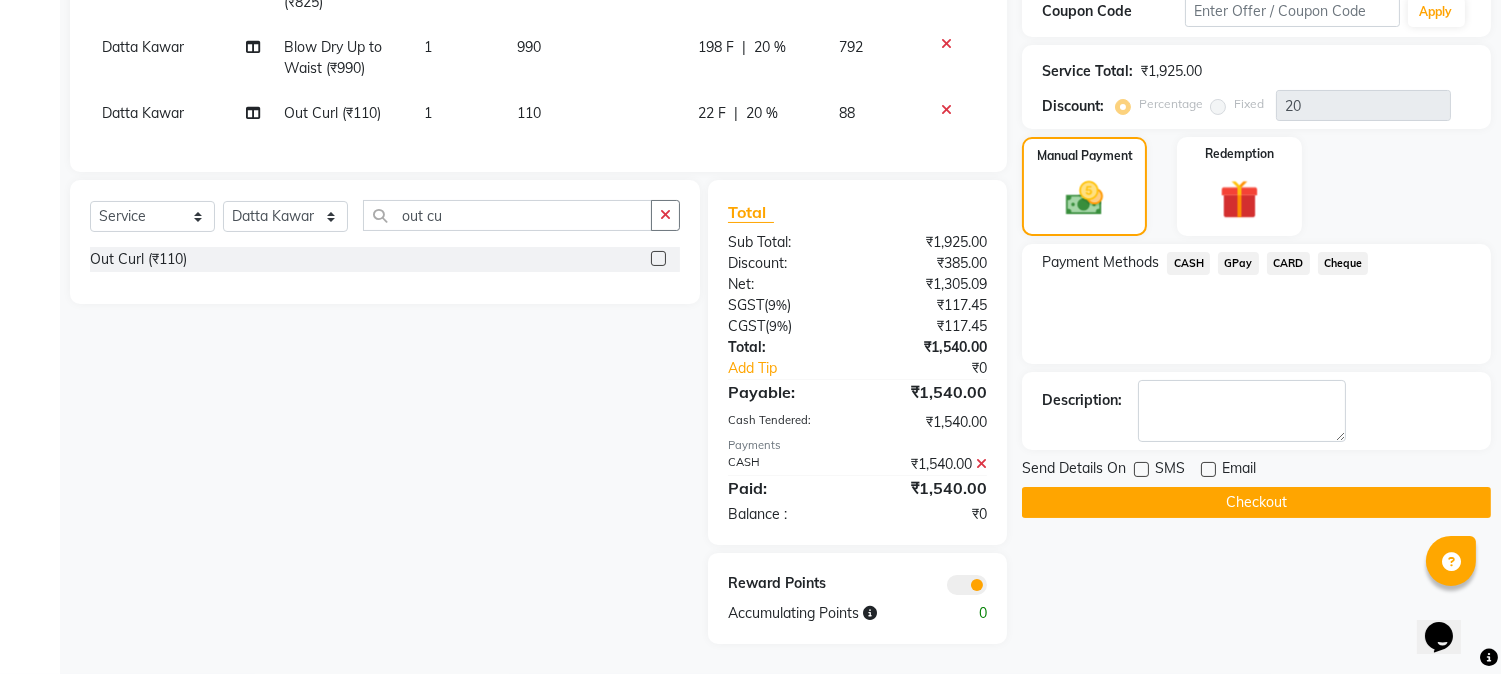 click on "Checkout" 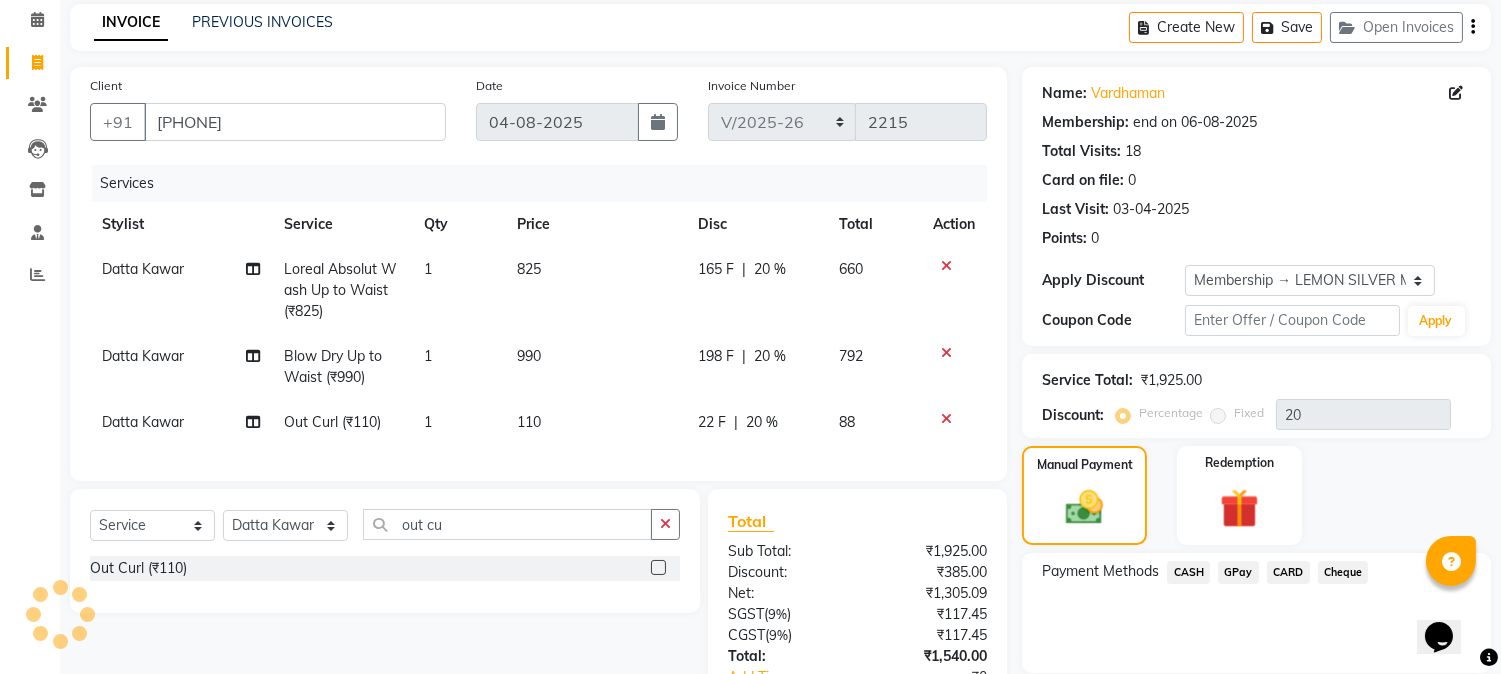 scroll, scrollTop: 0, scrollLeft: 0, axis: both 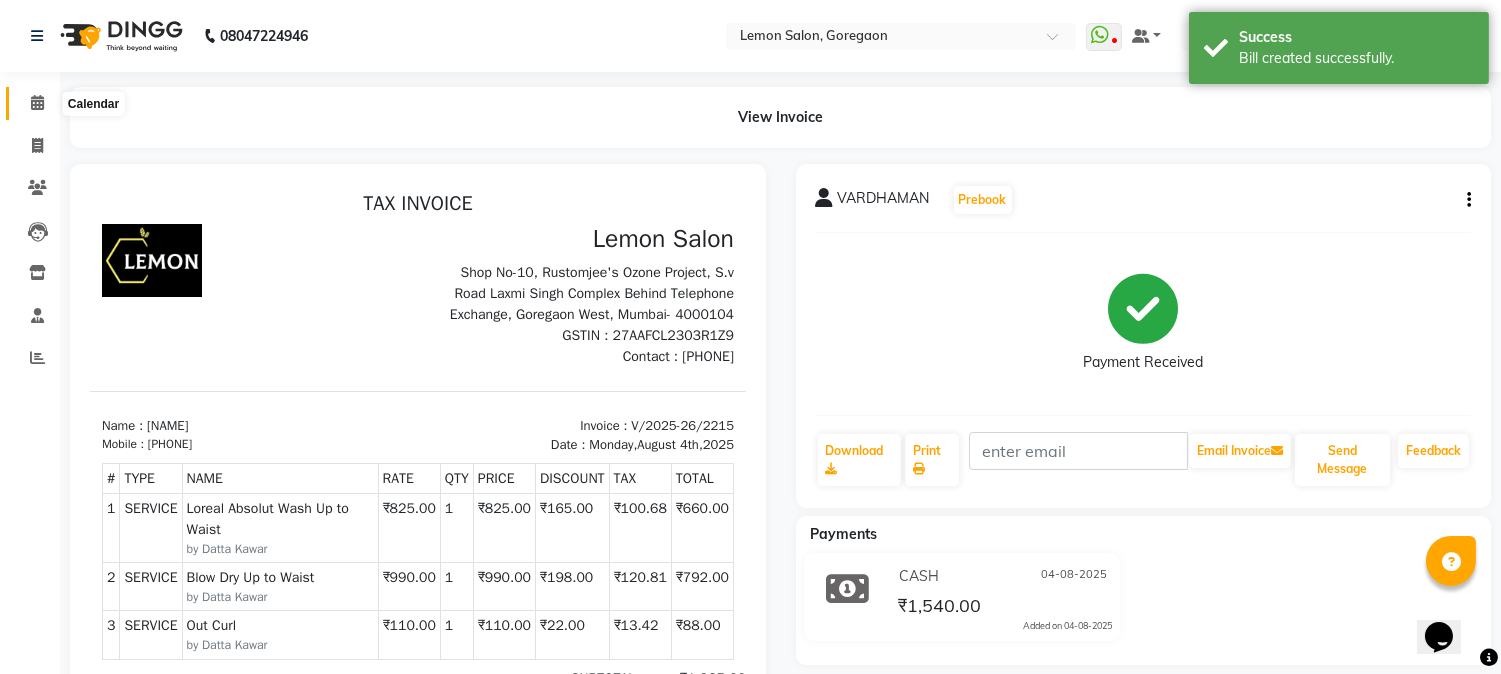 click 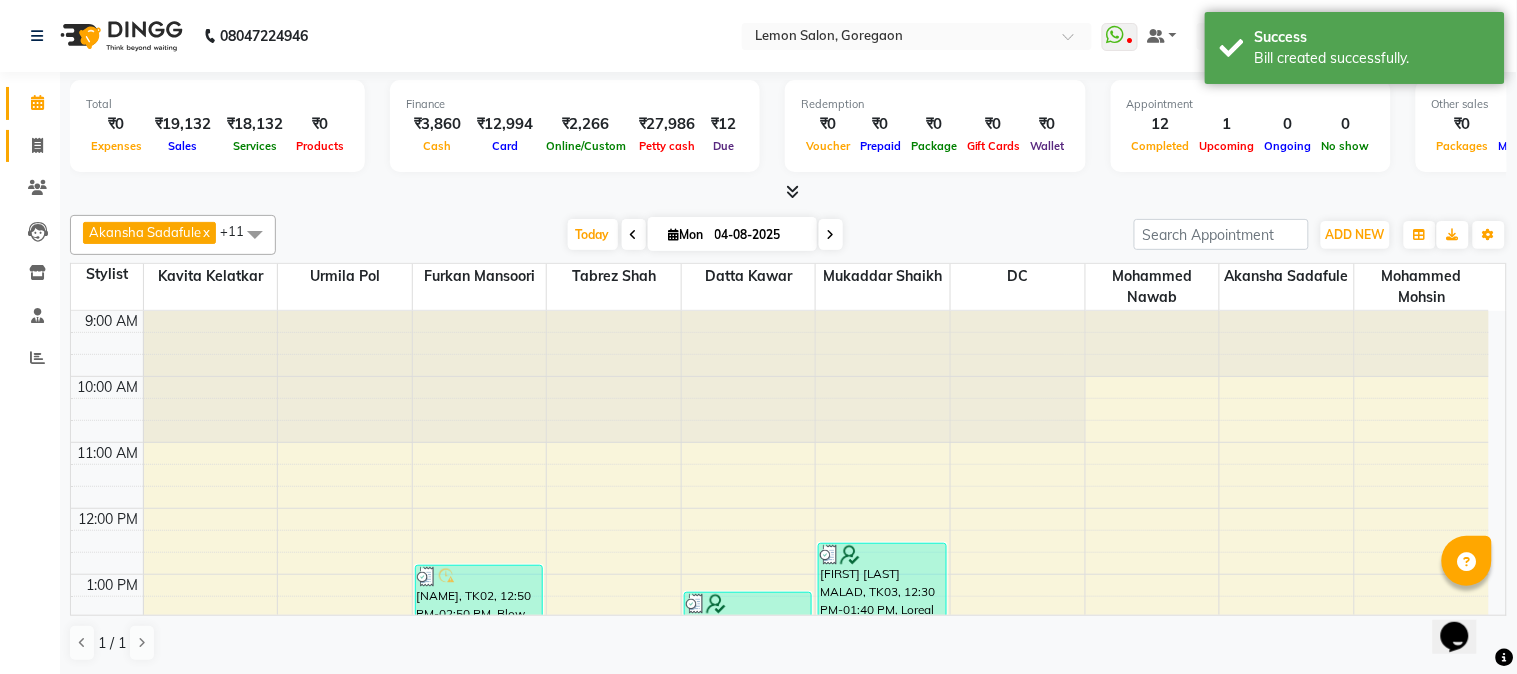click 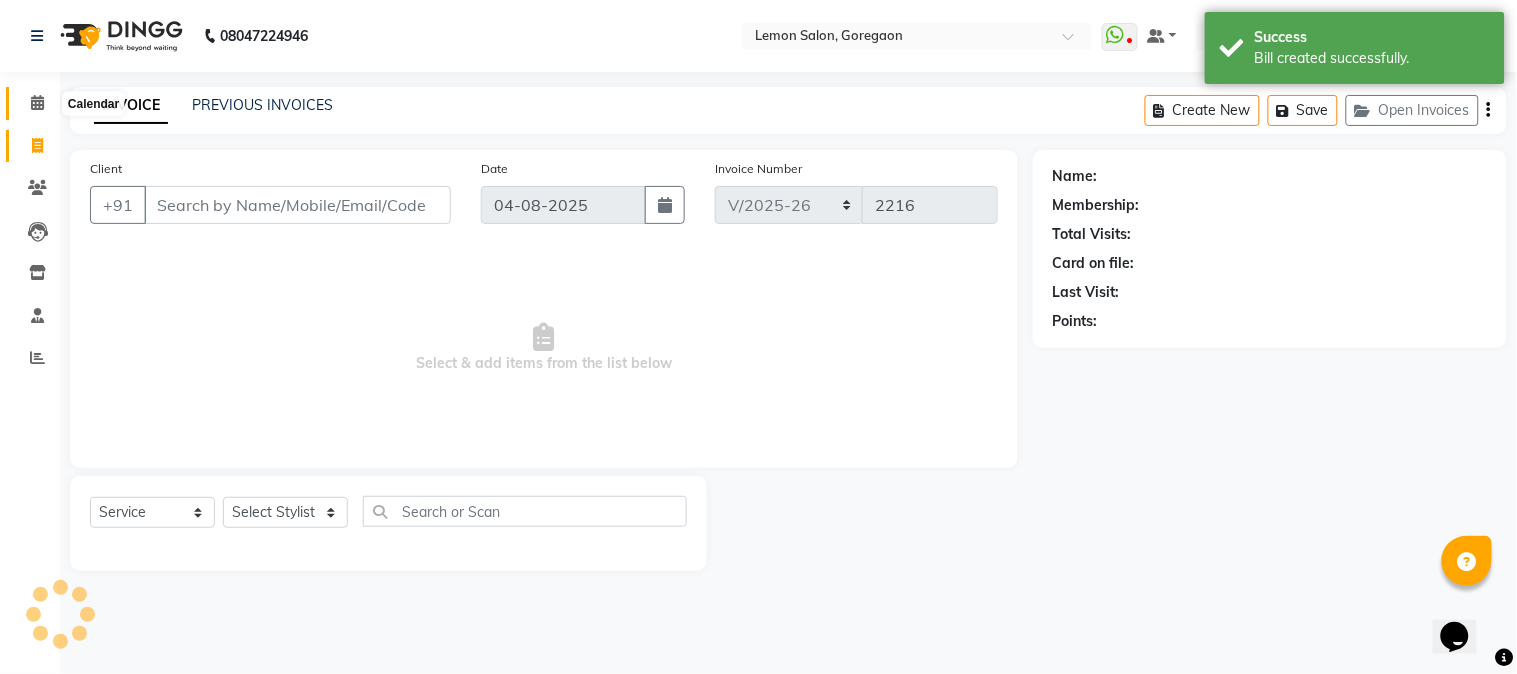 click 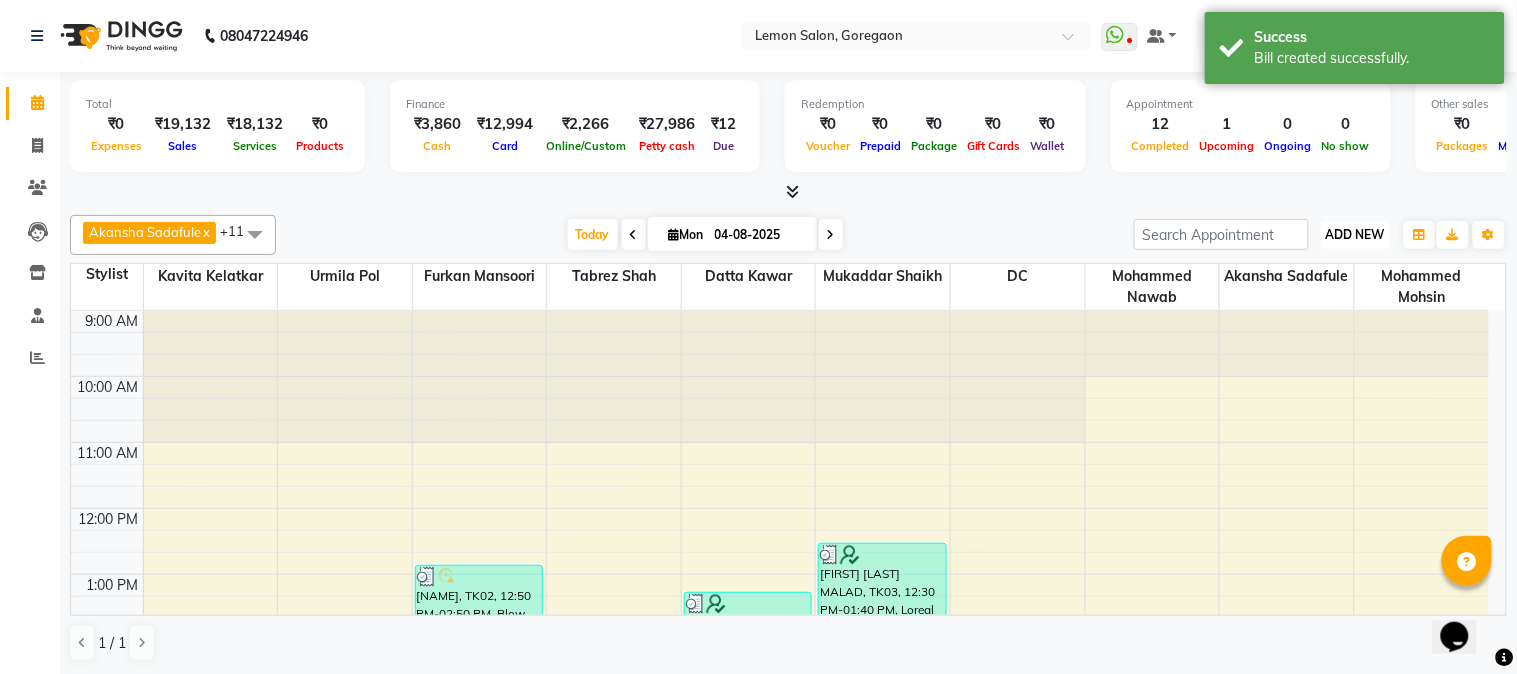 click on "ADD NEW" at bounding box center [1355, 234] 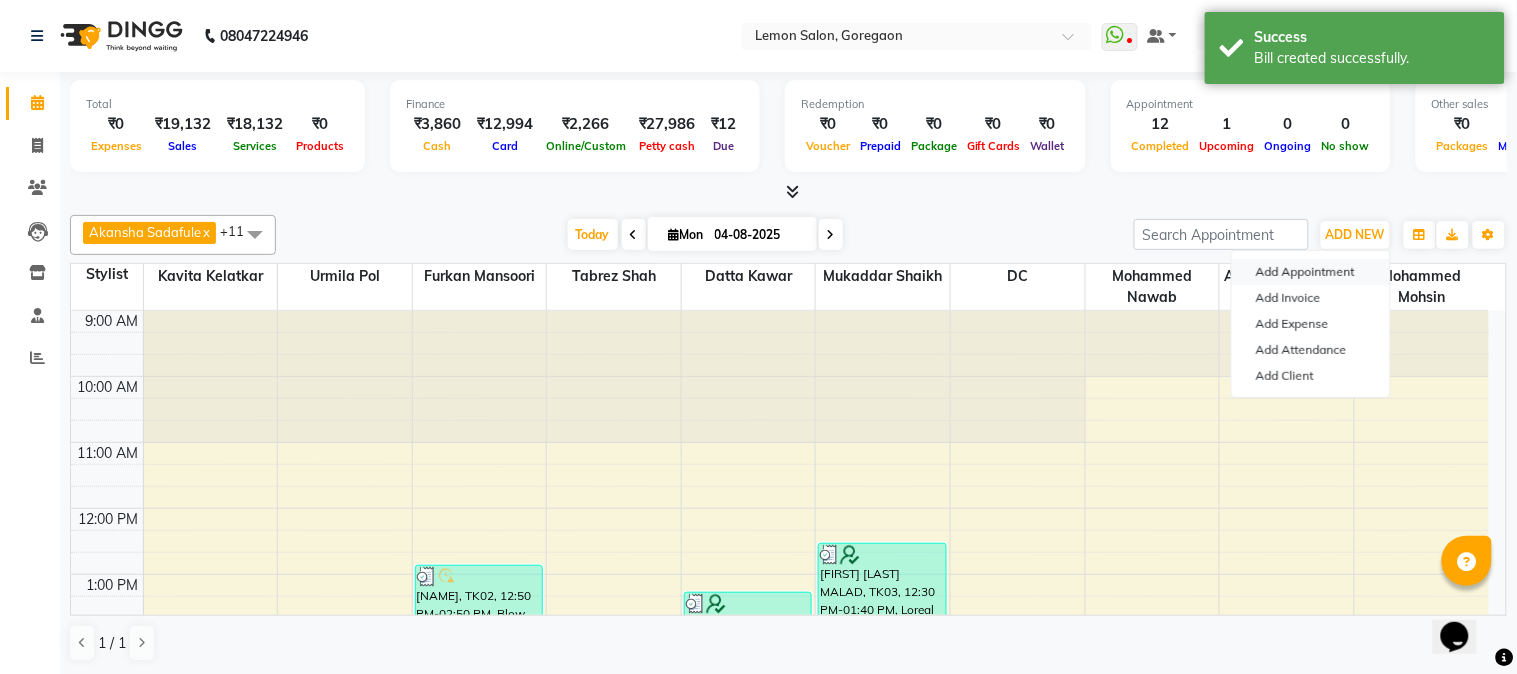 click on "Add Appointment" at bounding box center [1311, 272] 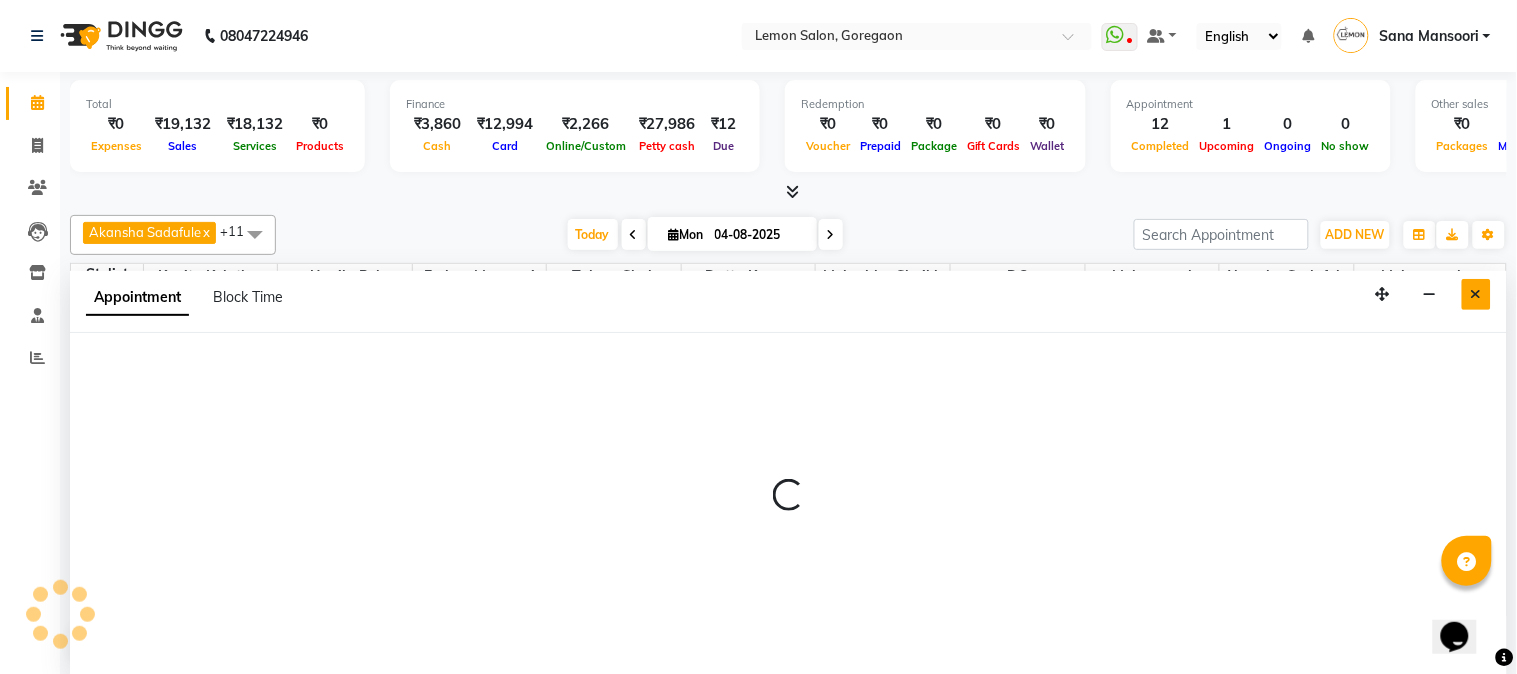 click at bounding box center [1476, 294] 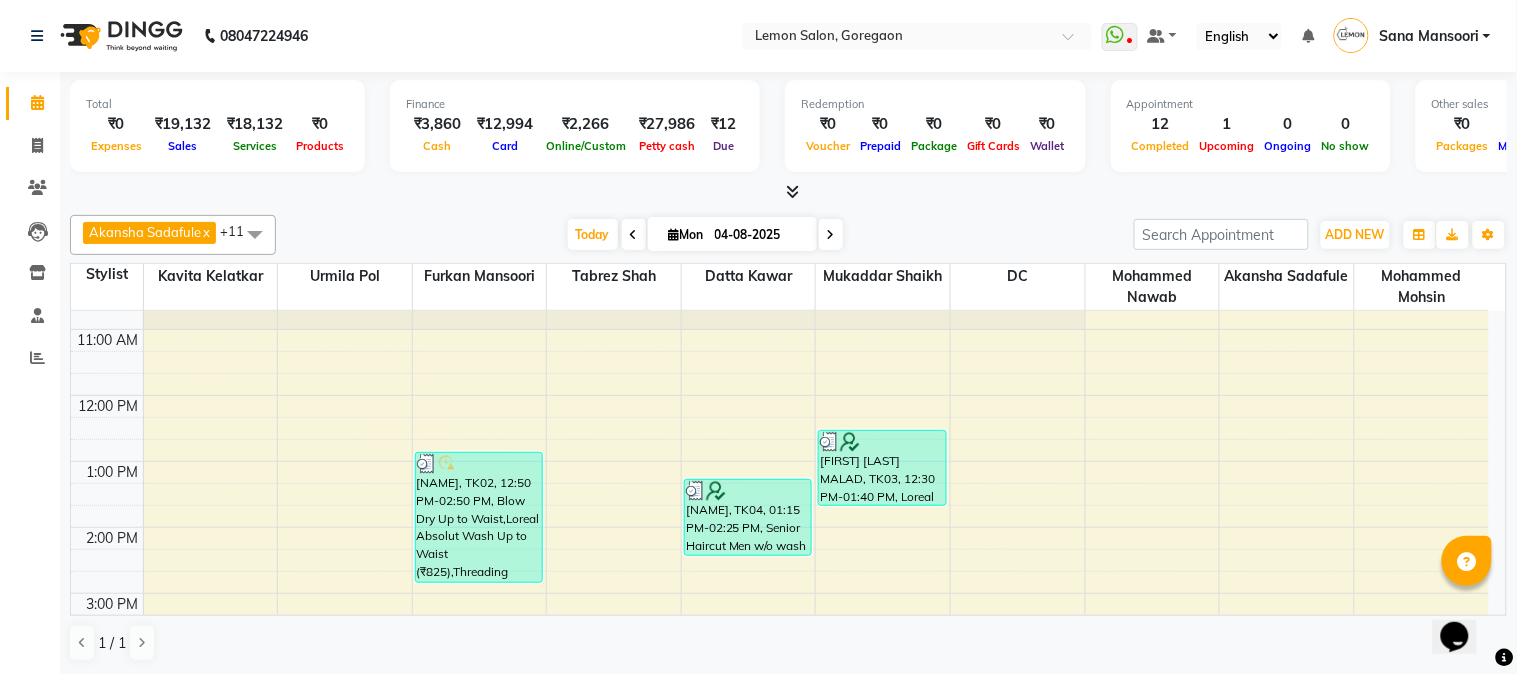 scroll, scrollTop: 0, scrollLeft: 0, axis: both 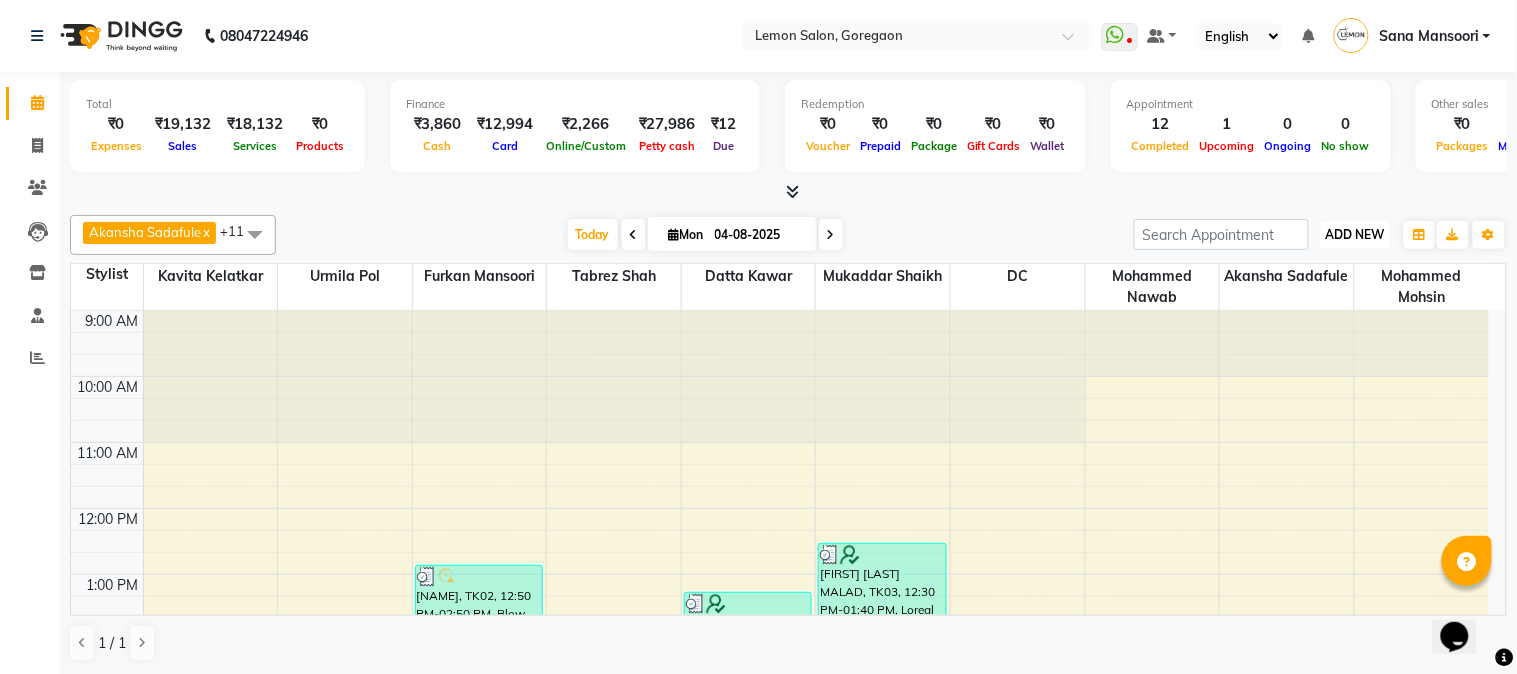 click on "ADD NEW" at bounding box center [1355, 234] 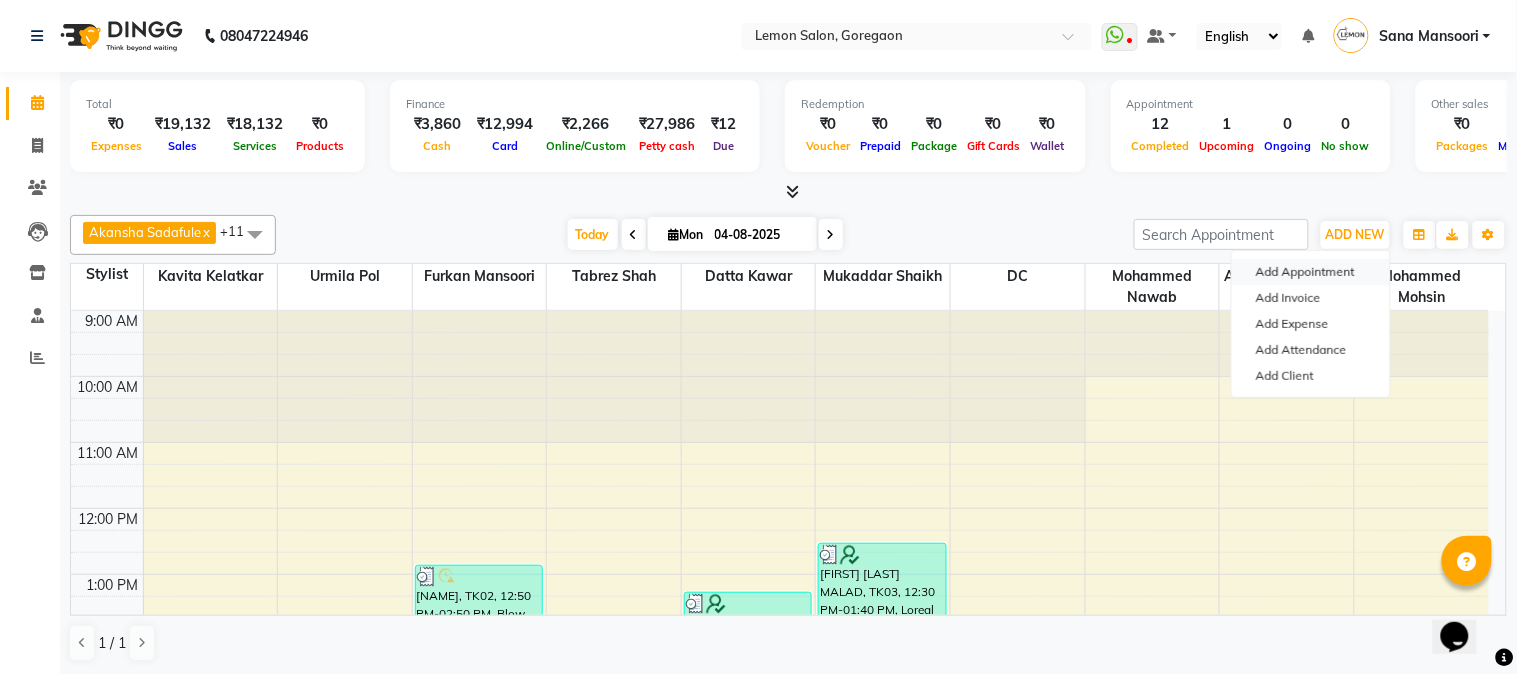 click on "Add Appointment" at bounding box center [1311, 272] 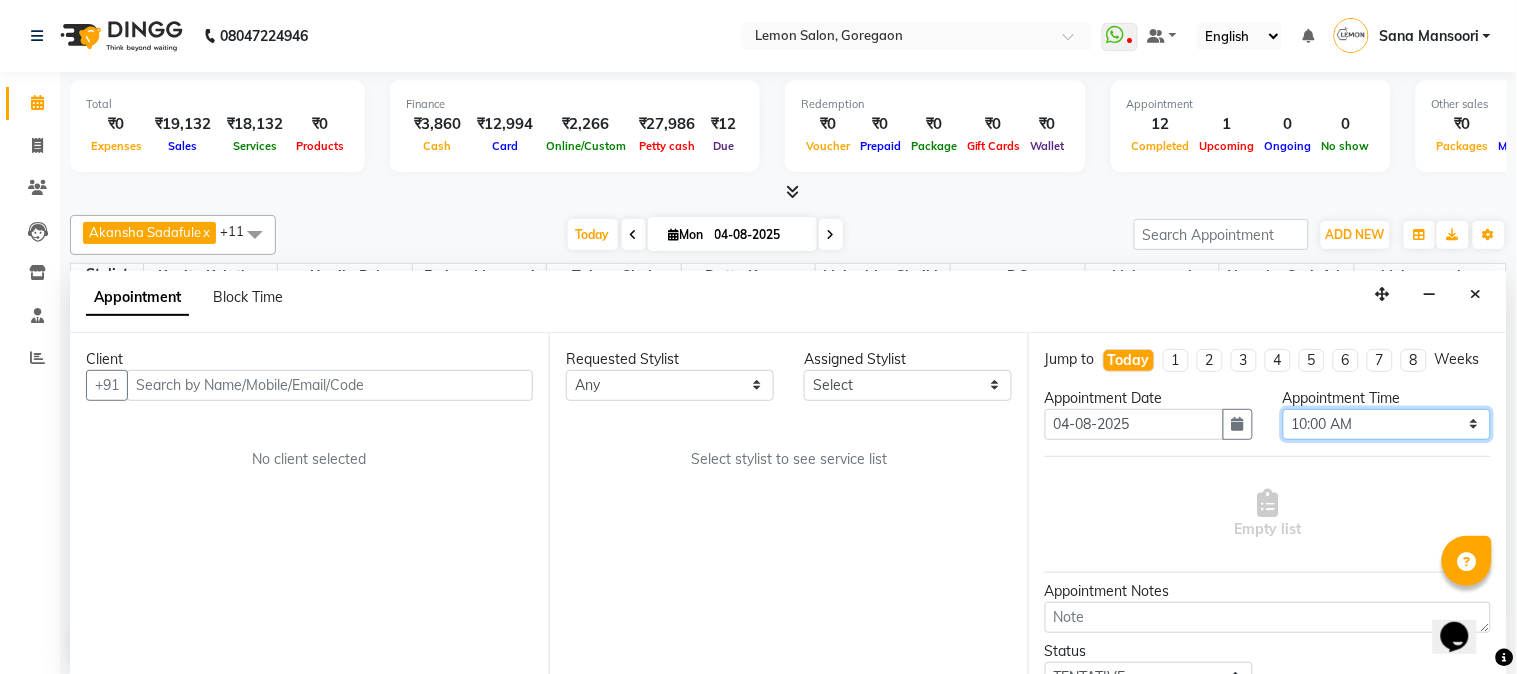 click on "Select 10:00 AM 10:15 AM 10:30 AM 10:45 AM 11:00 AM 11:15 AM 11:30 AM 11:45 AM 12:00 PM 12:15 PM 12:30 PM 12:45 PM 01:00 PM 01:15 PM 01:30 PM 01:45 PM 02:00 PM 02:15 PM 02:30 PM 02:45 PM 03:00 PM 03:15 PM 03:30 PM 03:45 PM 04:00 PM 04:15 PM 04:30 PM 04:45 PM 05:00 PM 05:15 PM 05:30 PM 05:45 PM 06:00 PM 06:15 PM 06:30 PM 06:45 PM 07:00 PM 07:15 PM 07:30 PM 07:45 PM 08:00 PM 08:15 PM 08:30 PM 08:45 PM 09:00 PM 09:15 PM 09:30 PM 09:45 PM 10:00 PM" at bounding box center [1387, 424] 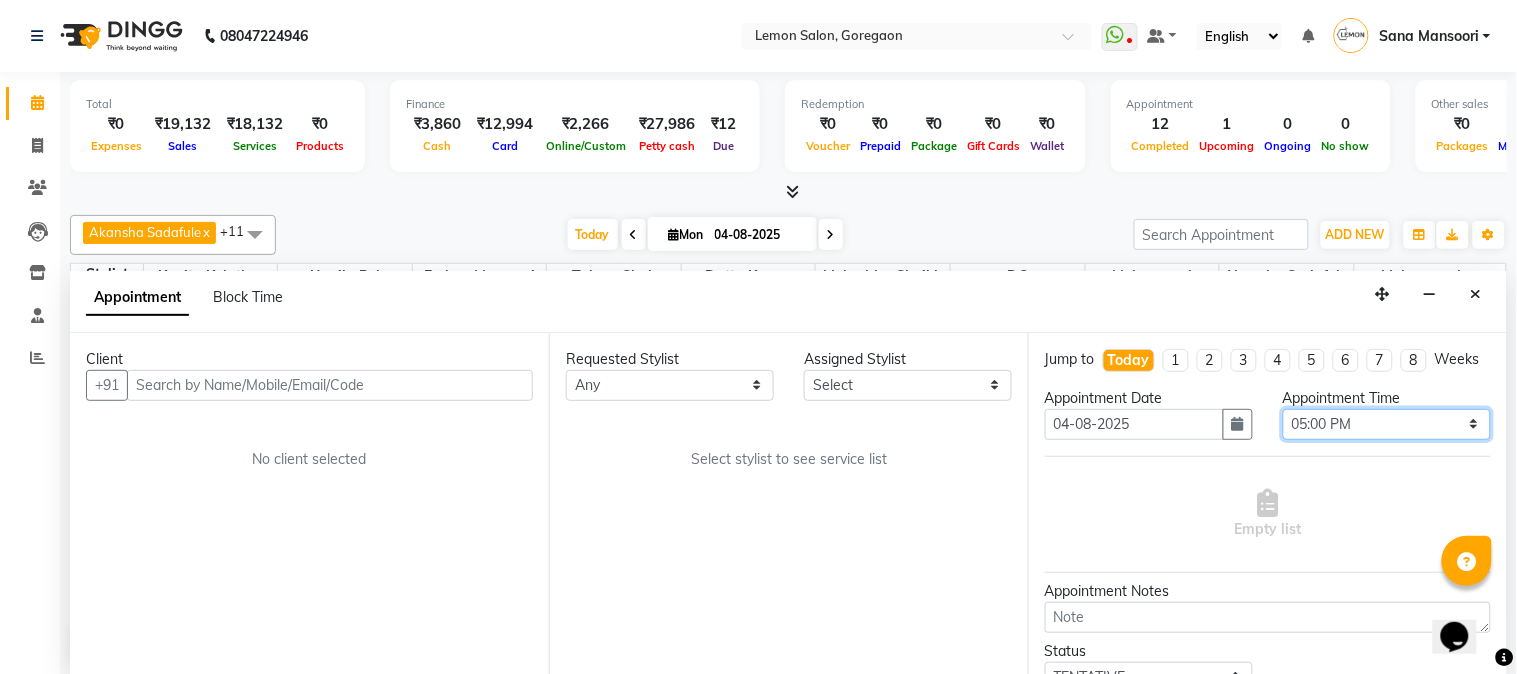 click on "Select 10:00 AM 10:15 AM 10:30 AM 10:45 AM 11:00 AM 11:15 AM 11:30 AM 11:45 AM 12:00 PM 12:15 PM 12:30 PM 12:45 PM 01:00 PM 01:15 PM 01:30 PM 01:45 PM 02:00 PM 02:15 PM 02:30 PM 02:45 PM 03:00 PM 03:15 PM 03:30 PM 03:45 PM 04:00 PM 04:15 PM 04:30 PM 04:45 PM 05:00 PM 05:15 PM 05:30 PM 05:45 PM 06:00 PM 06:15 PM 06:30 PM 06:45 PM 07:00 PM 07:15 PM 07:30 PM 07:45 PM 08:00 PM 08:15 PM 08:30 PM 08:45 PM 09:00 PM 09:15 PM 09:30 PM 09:45 PM 10:00 PM" at bounding box center [1387, 424] 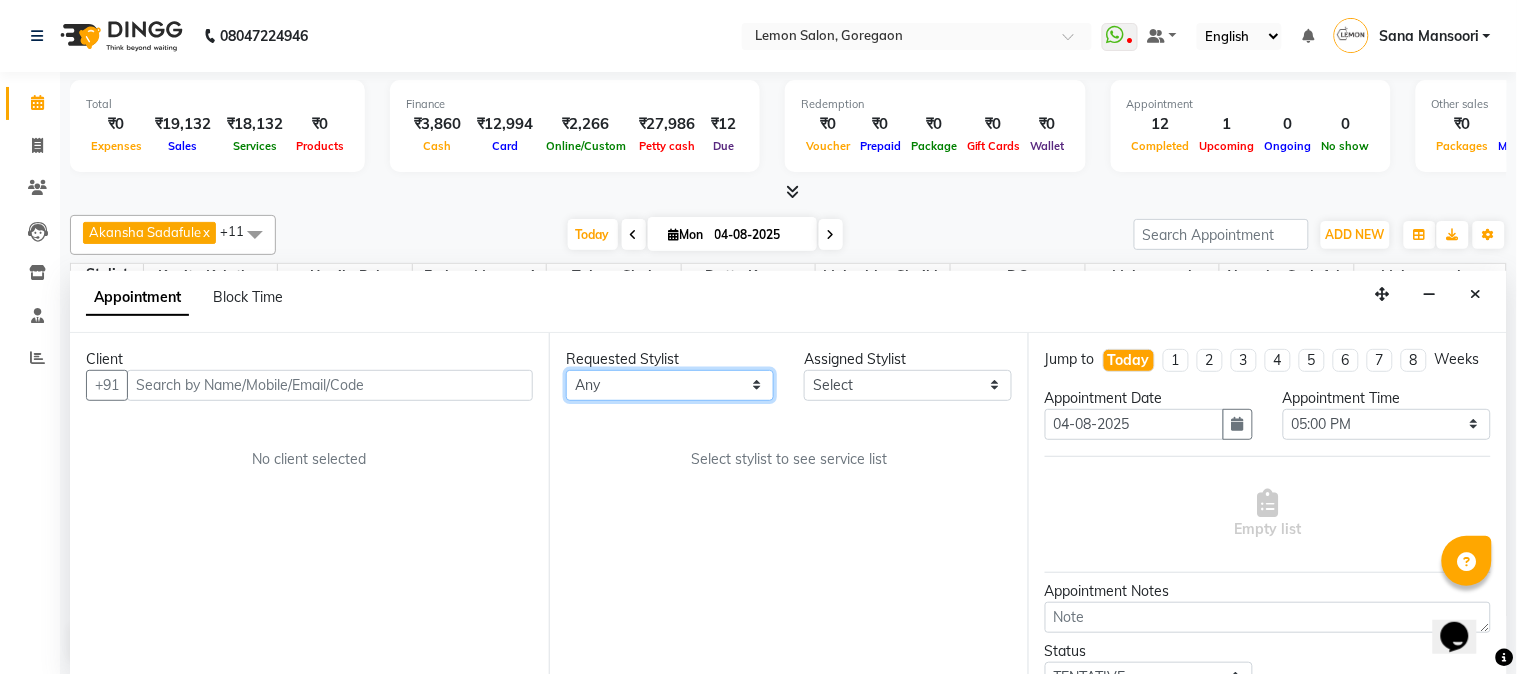 click on "Any [NAME] [NAME] [NAME] [NAME] [NAME] [NAME] [NAME] [NAME] [NAME] [NAME] [NAME] [NAME] [NAME] [NAME] [NAME]" at bounding box center [670, 385] 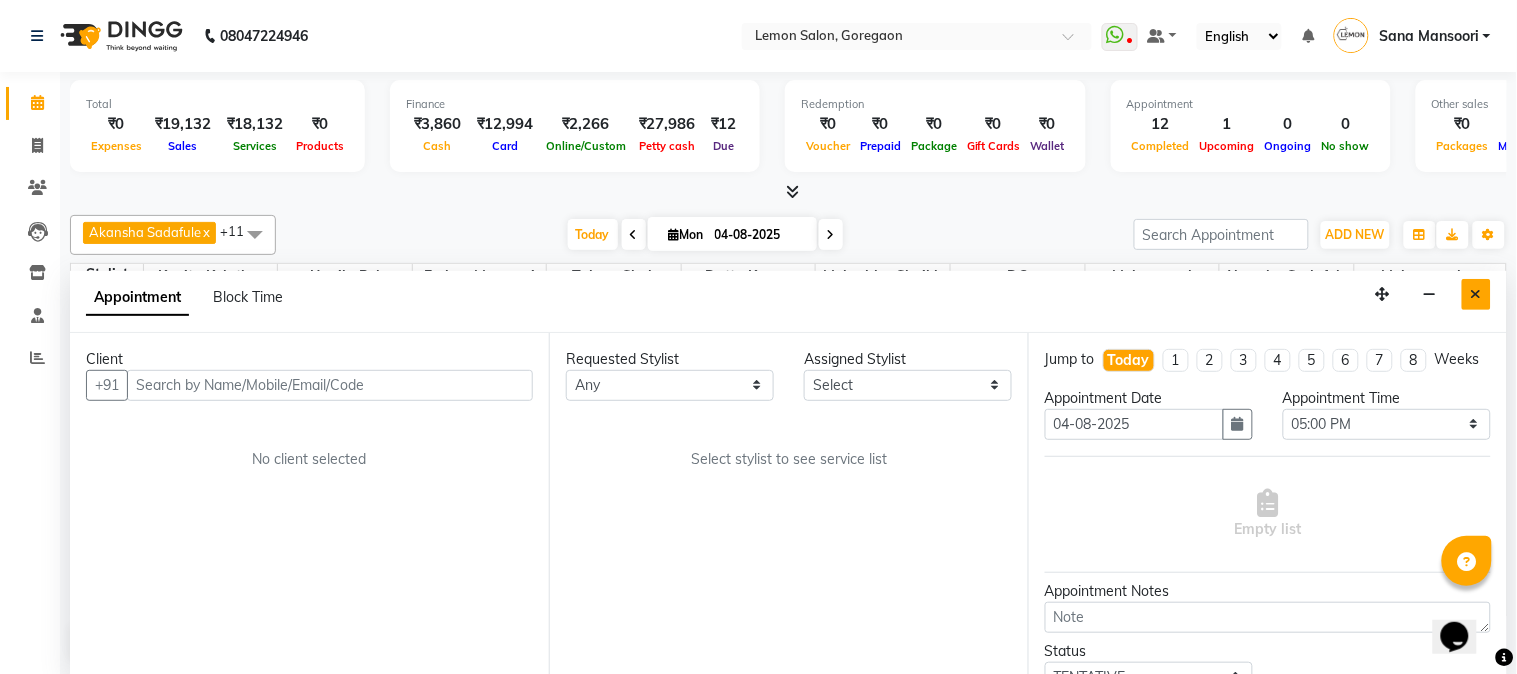 click at bounding box center (1476, 294) 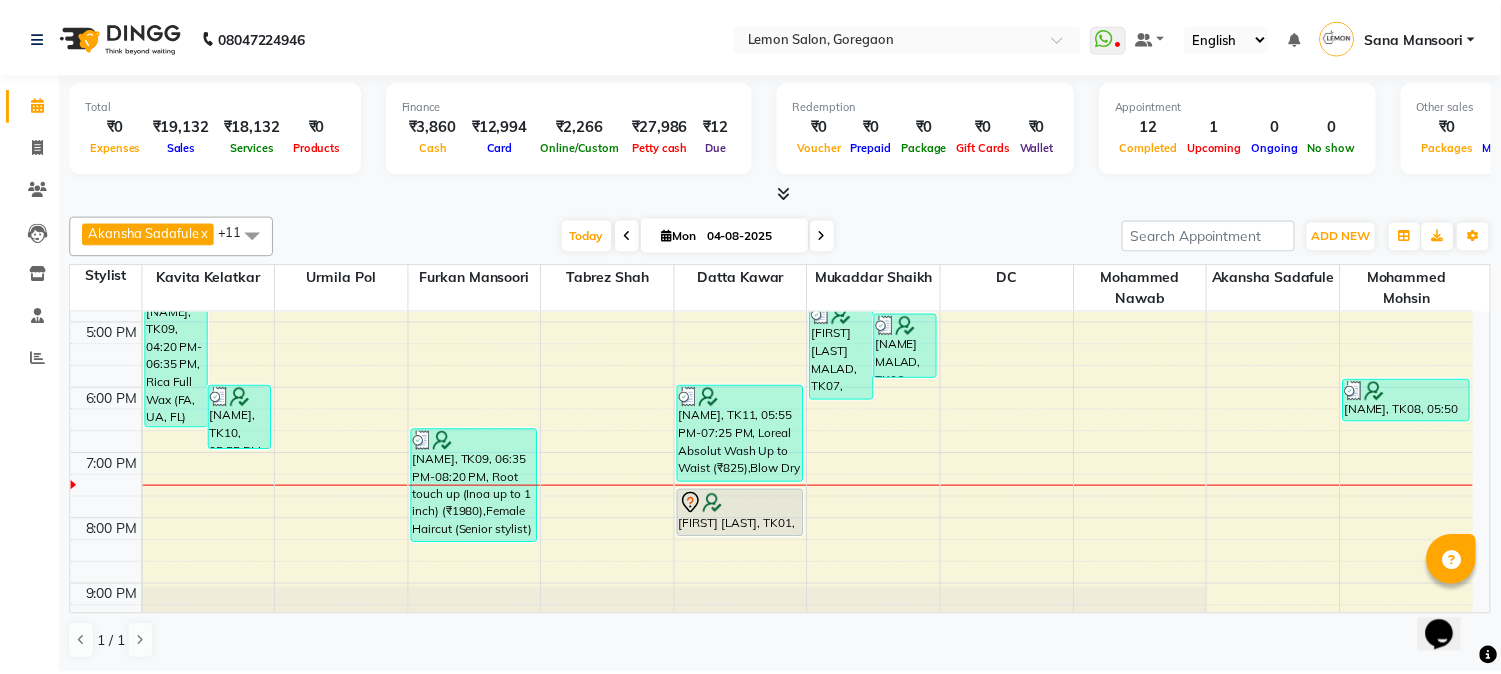 scroll, scrollTop: 592, scrollLeft: 0, axis: vertical 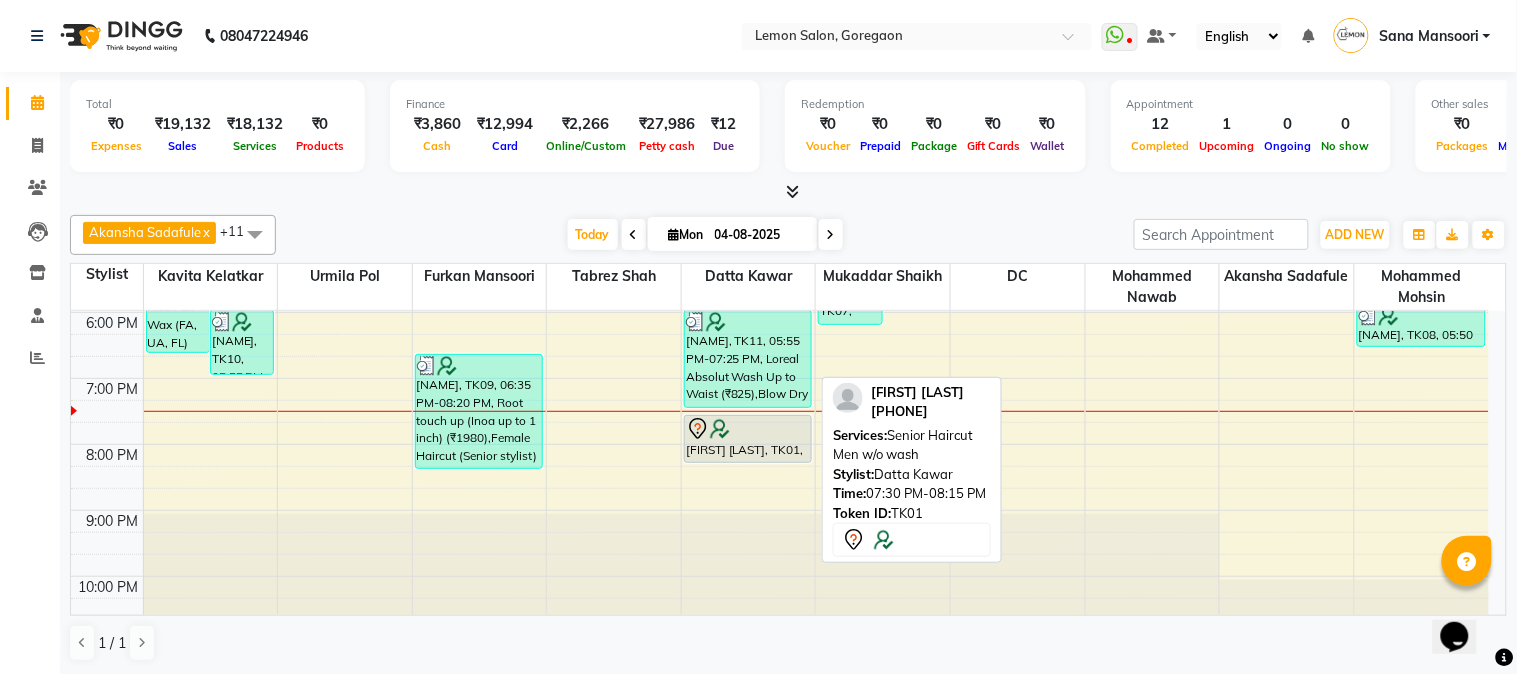 click at bounding box center [748, 462] 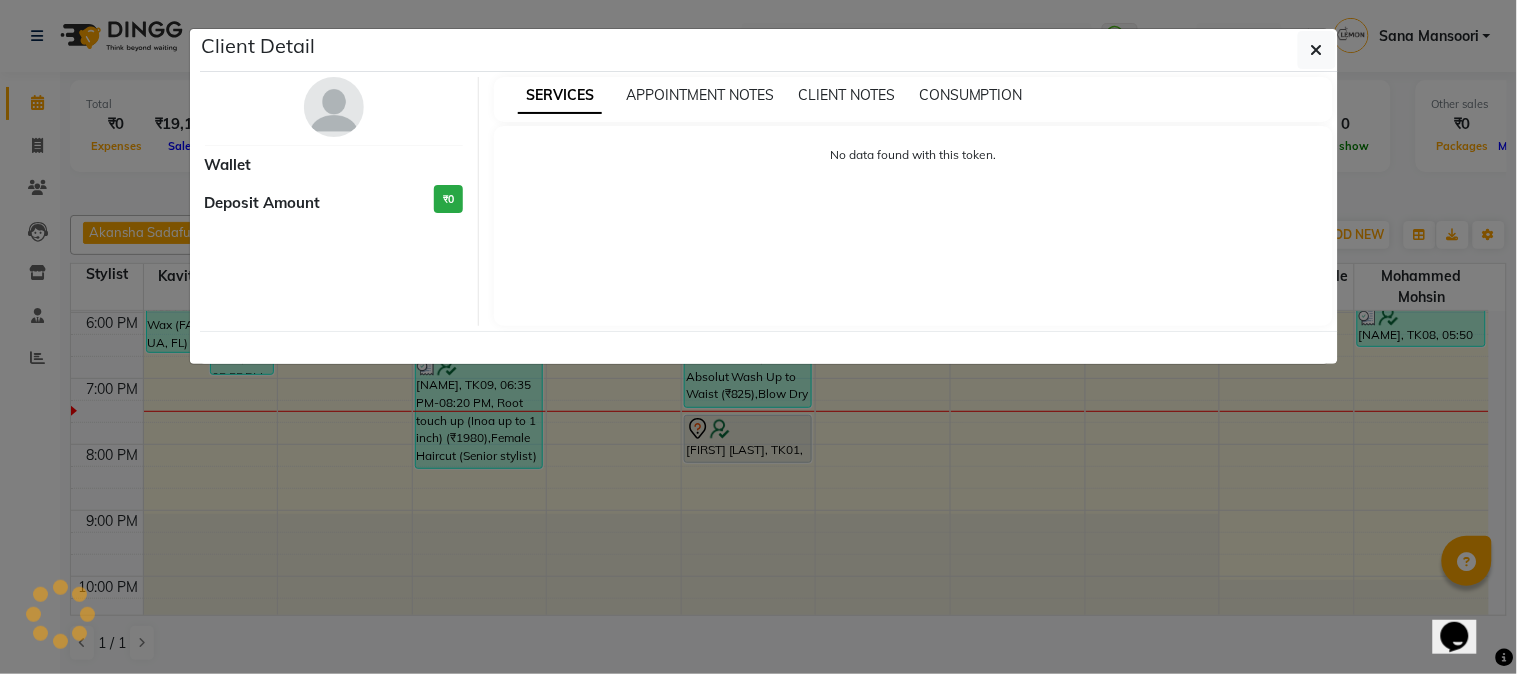 select on "7" 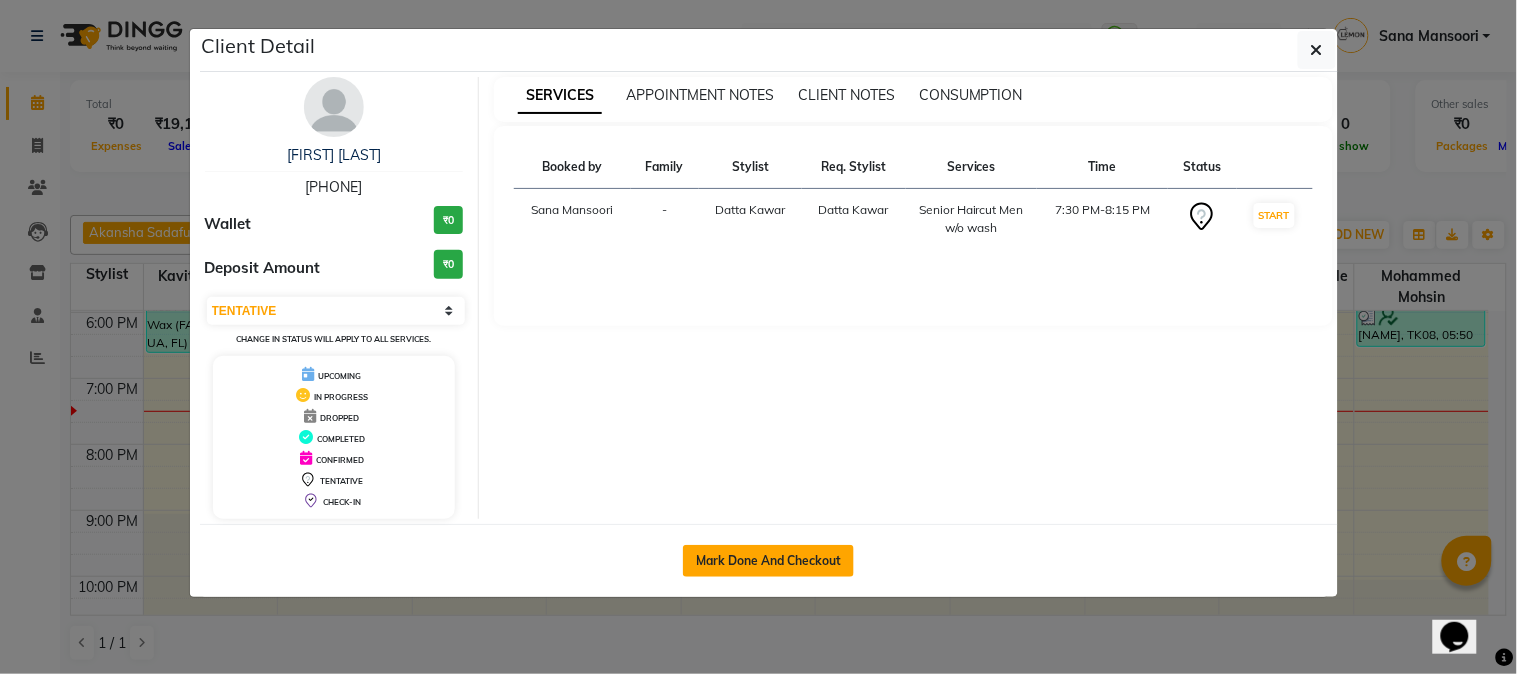 click on "Mark Done And Checkout" 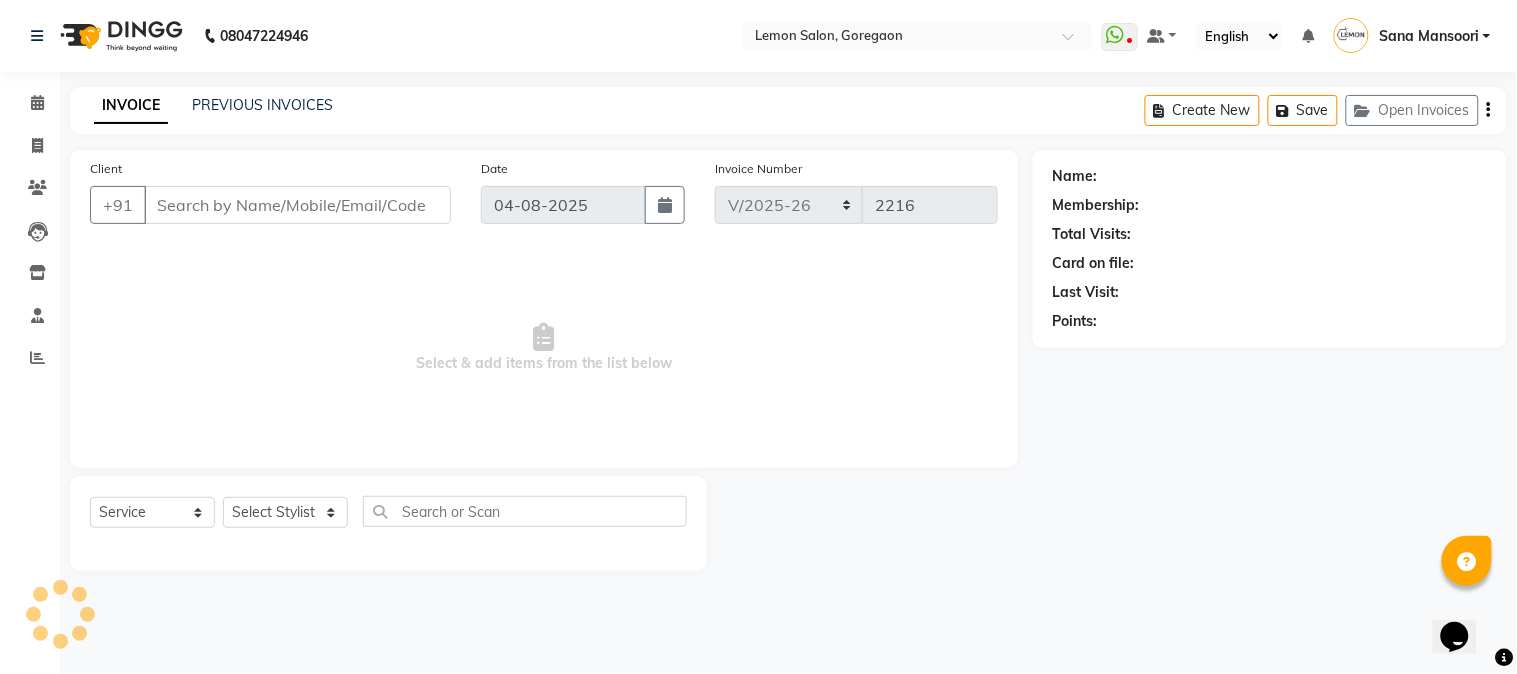 type on "[PHONE]" 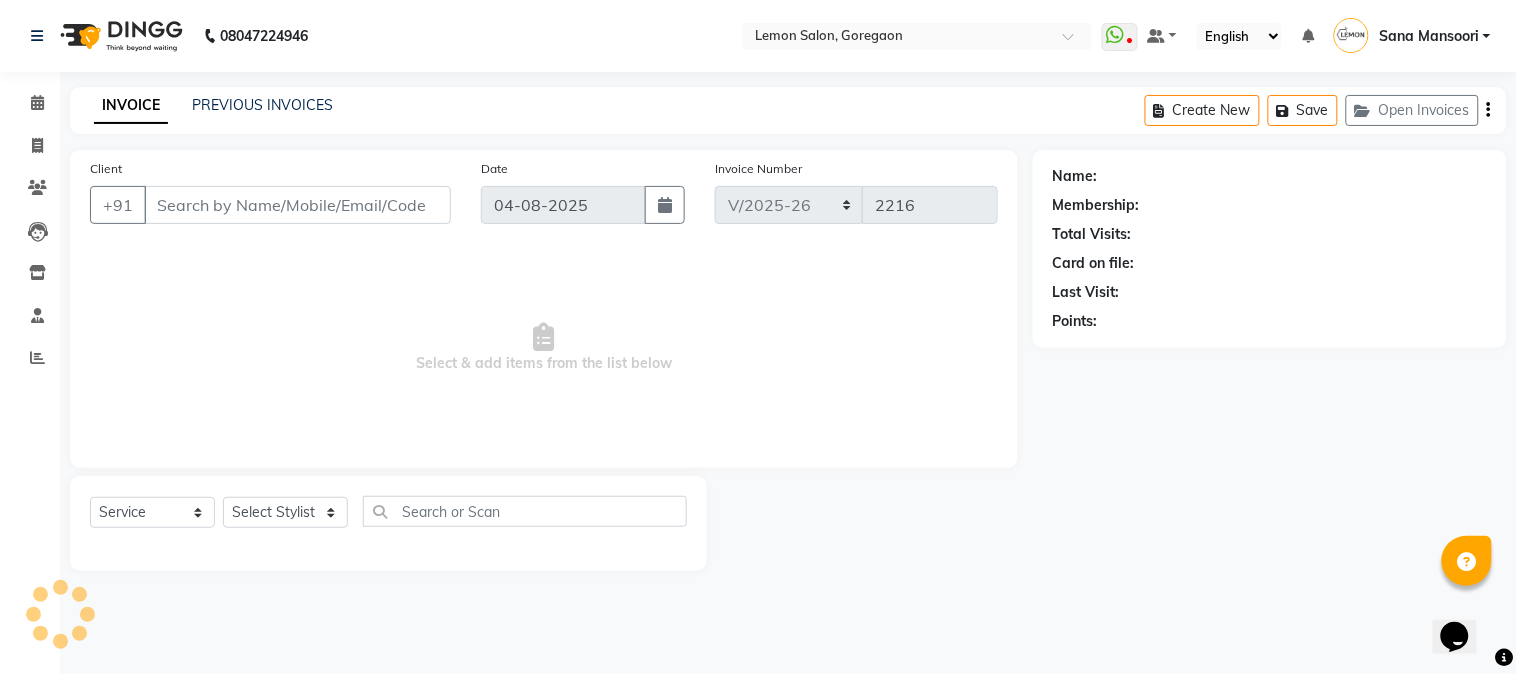 select on "7423" 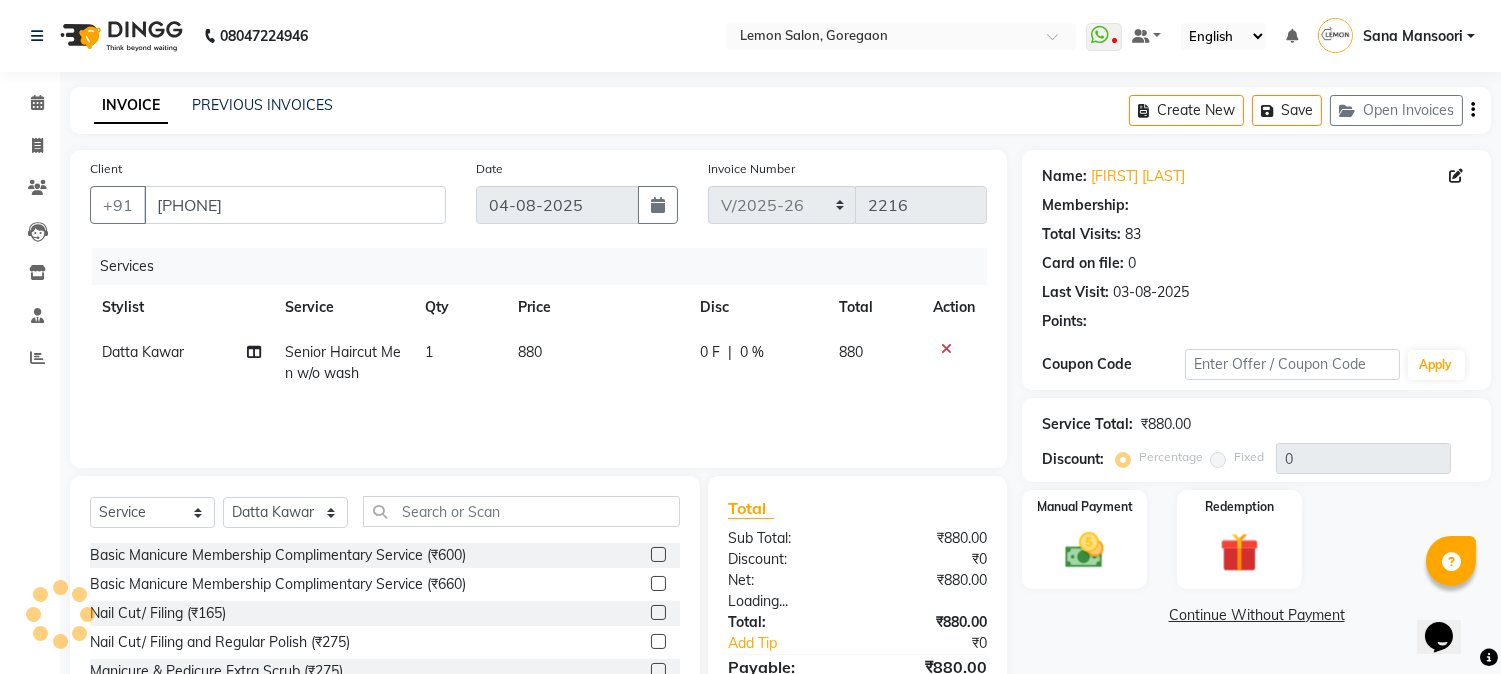 type on "20" 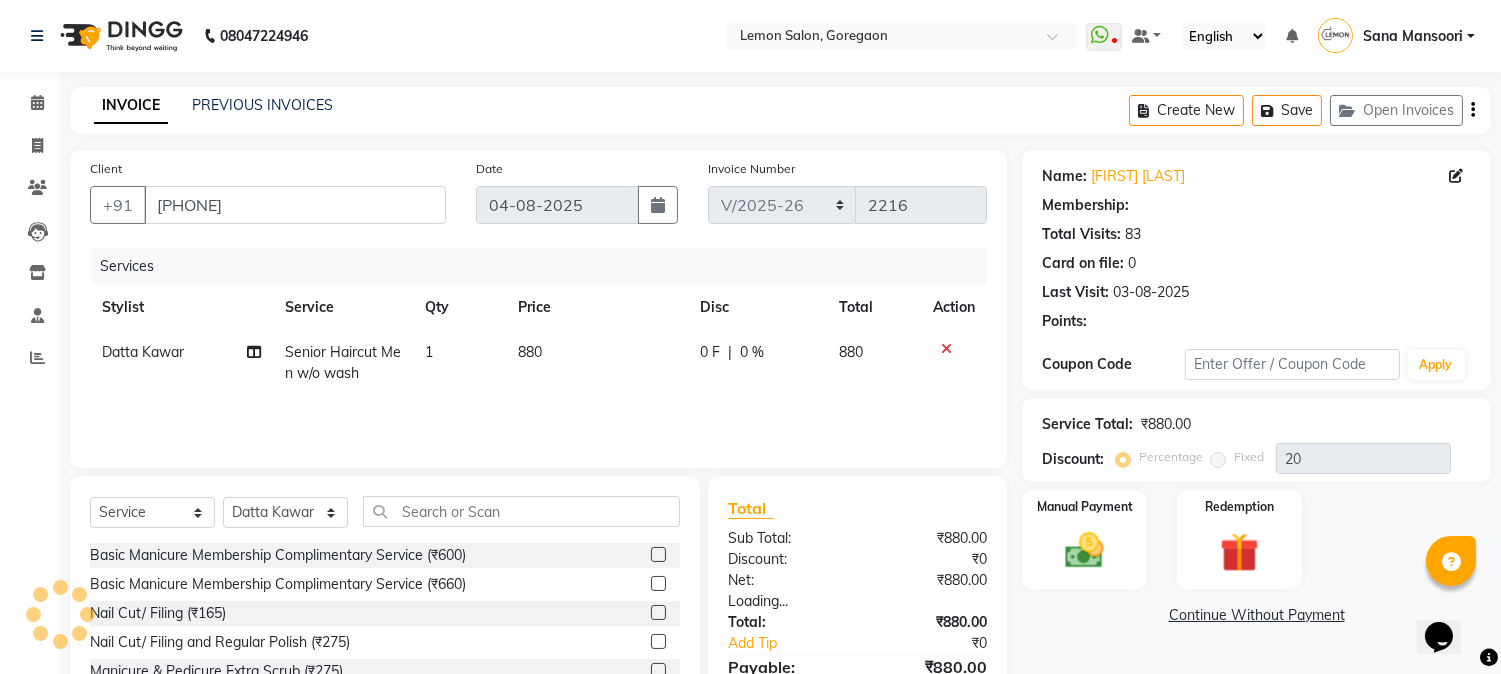 select on "1: Object" 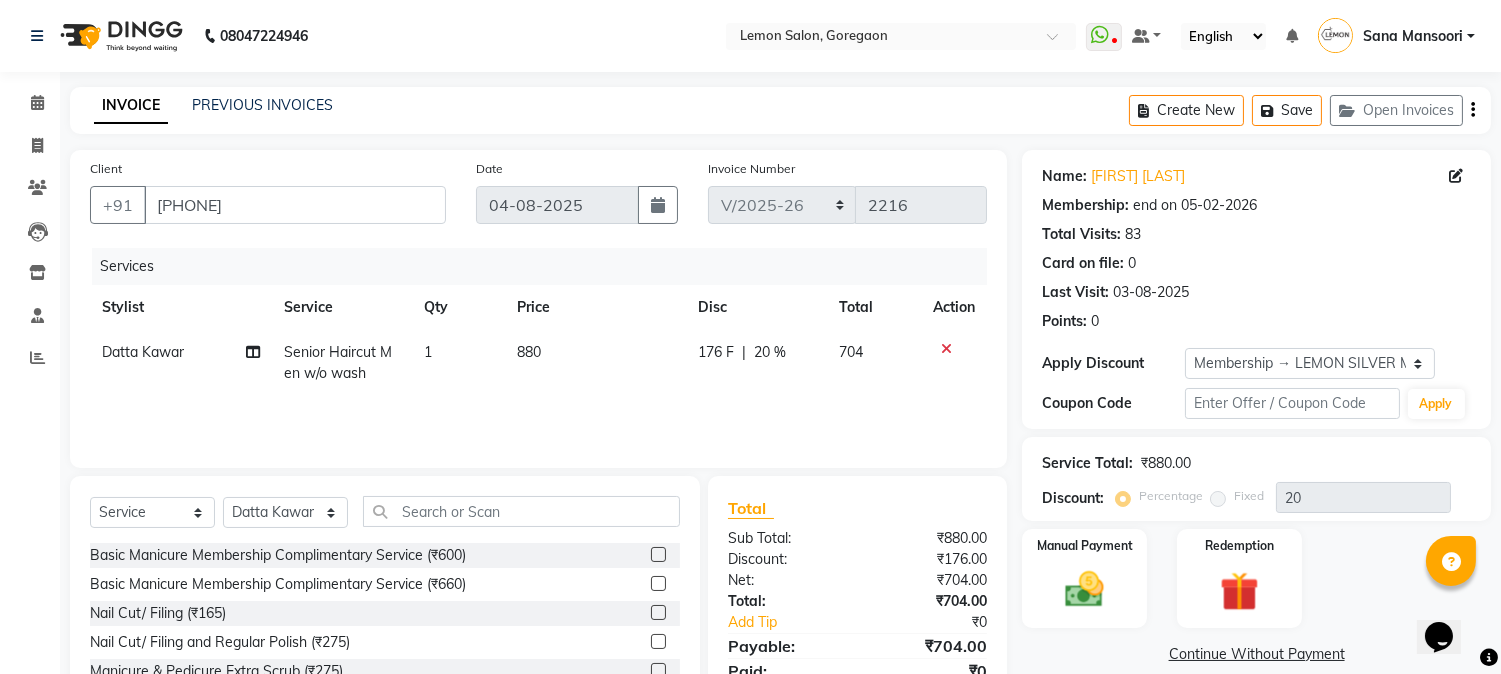 scroll, scrollTop: 126, scrollLeft: 0, axis: vertical 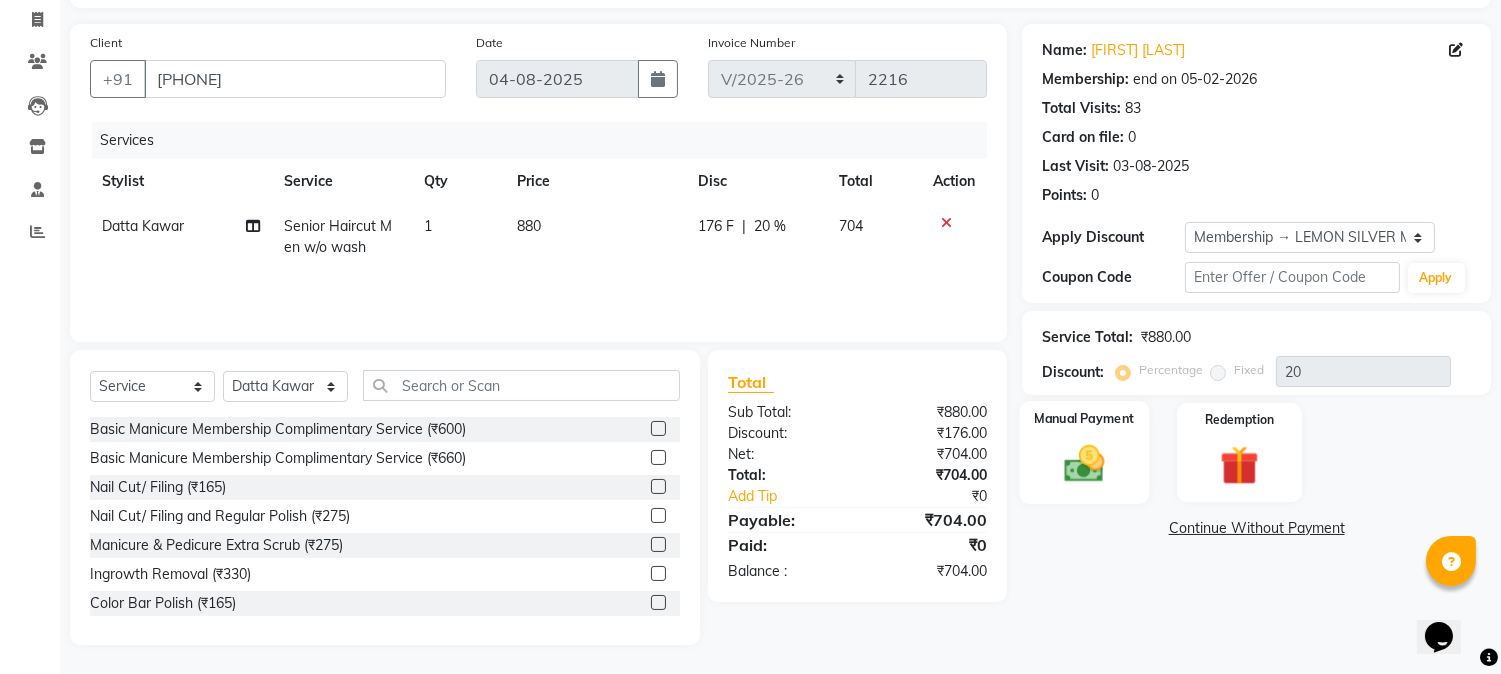 click 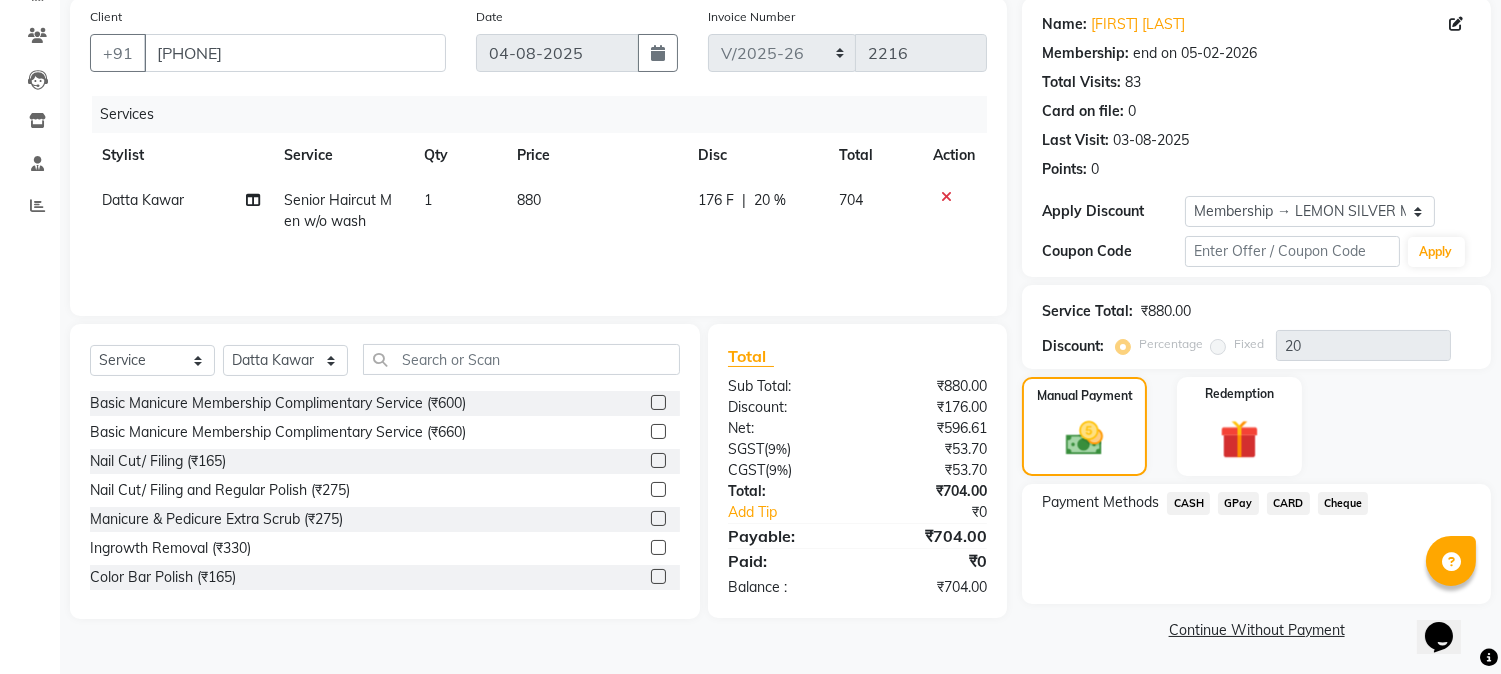 click on "CASH" 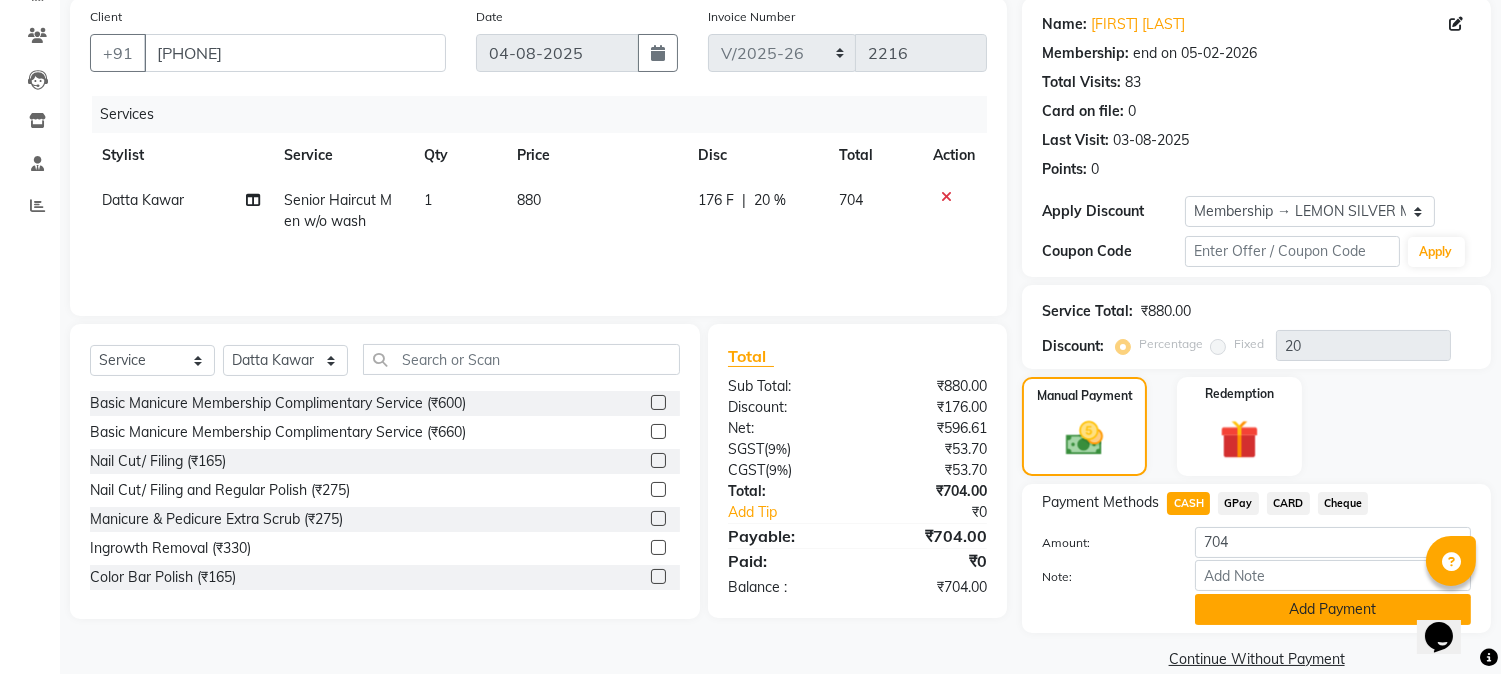 scroll, scrollTop: 181, scrollLeft: 0, axis: vertical 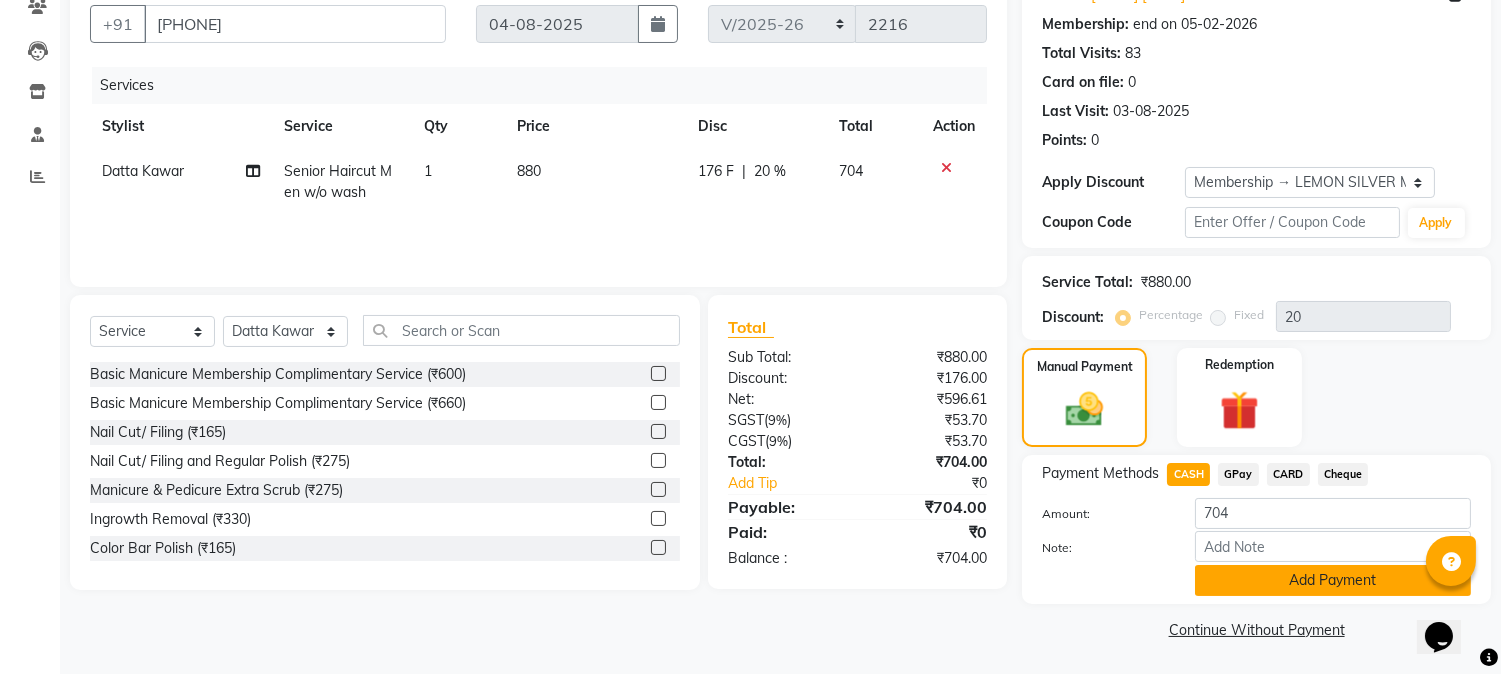 click on "Add Payment" 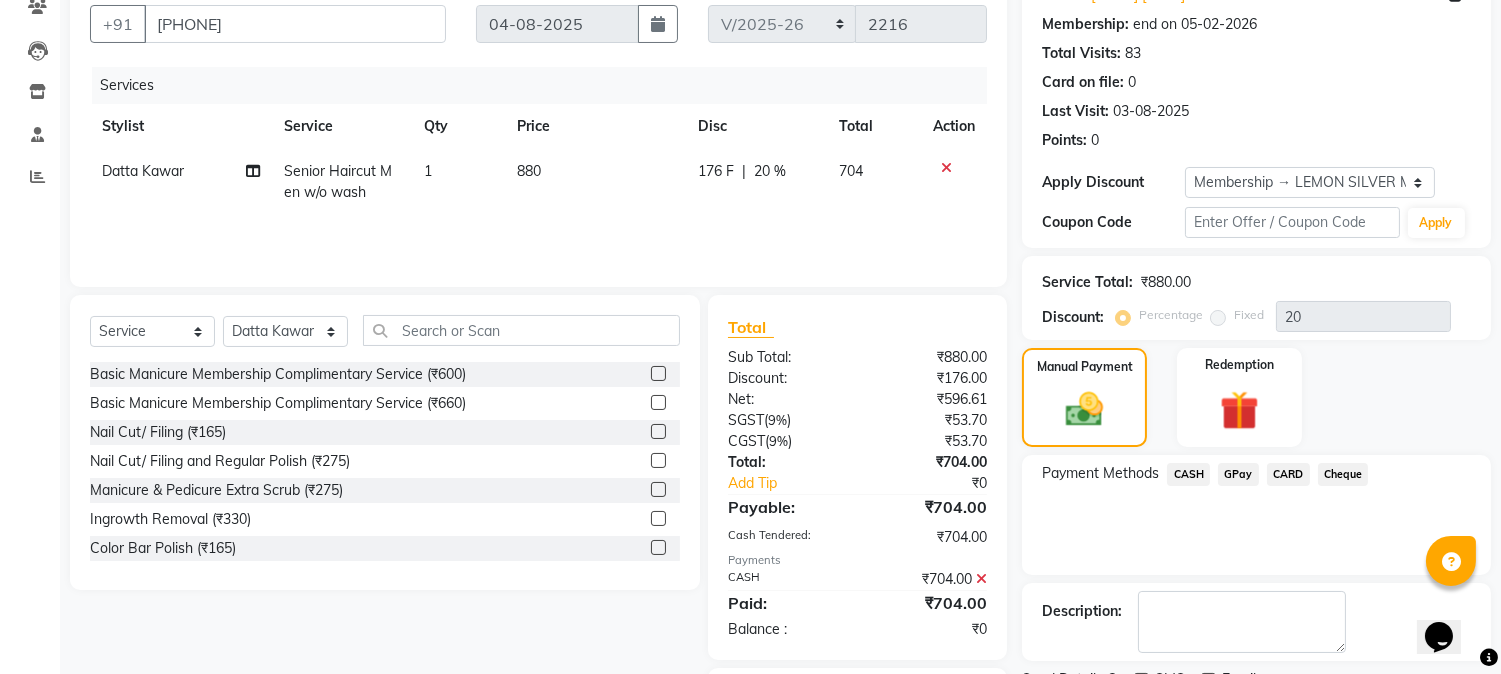scroll, scrollTop: 295, scrollLeft: 0, axis: vertical 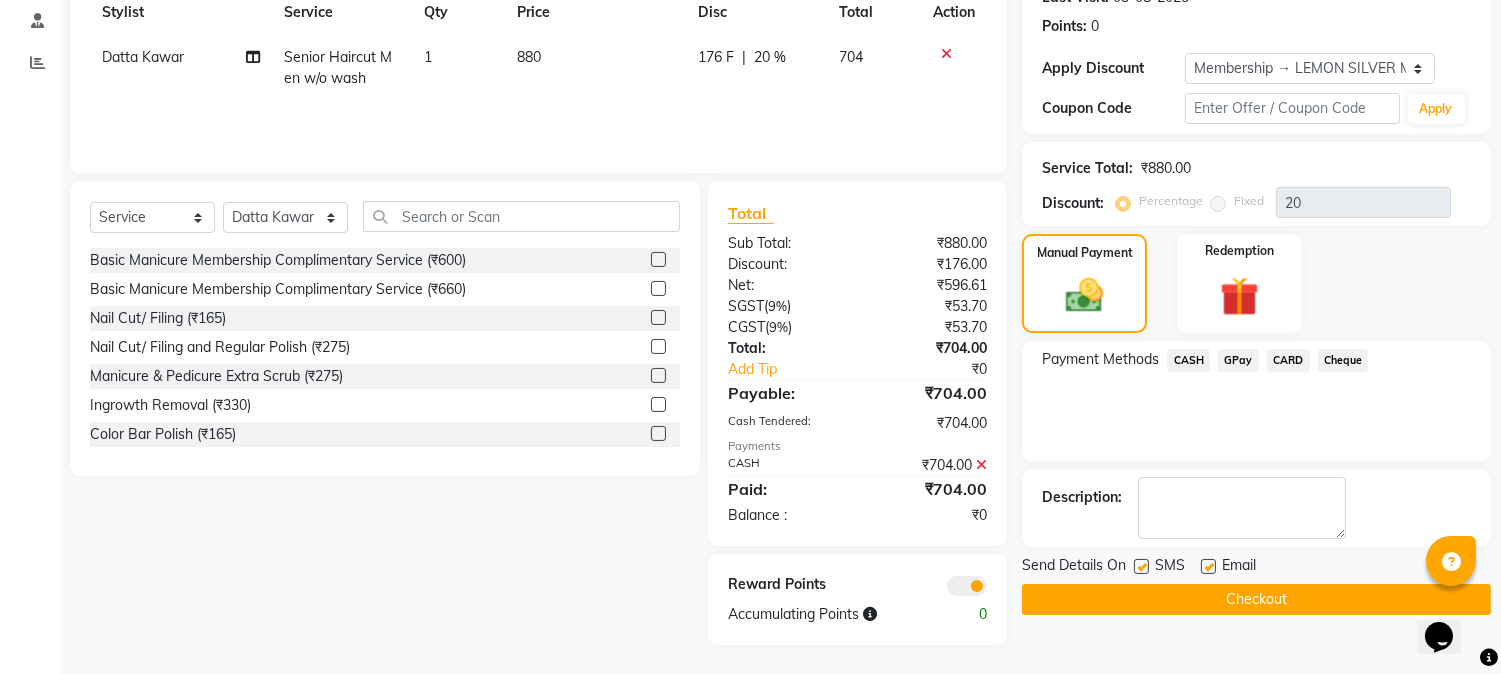 click 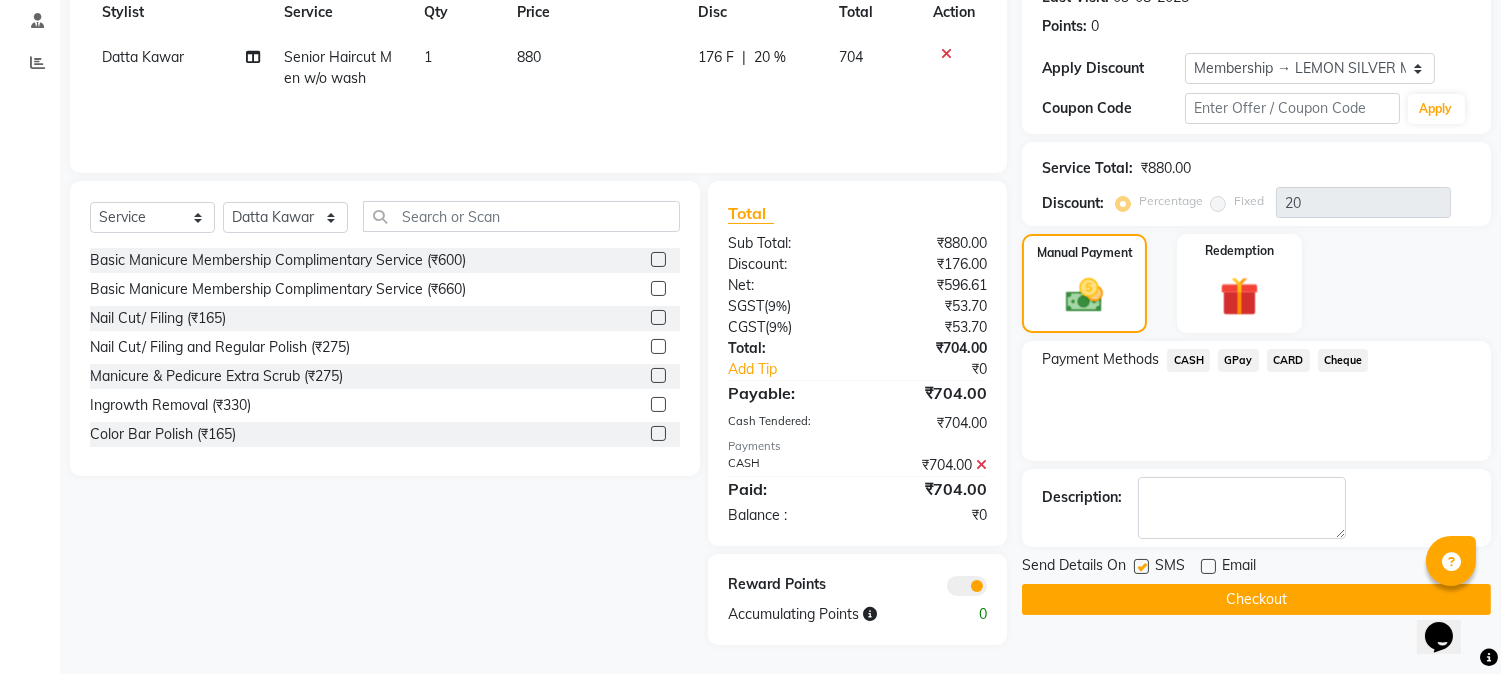click 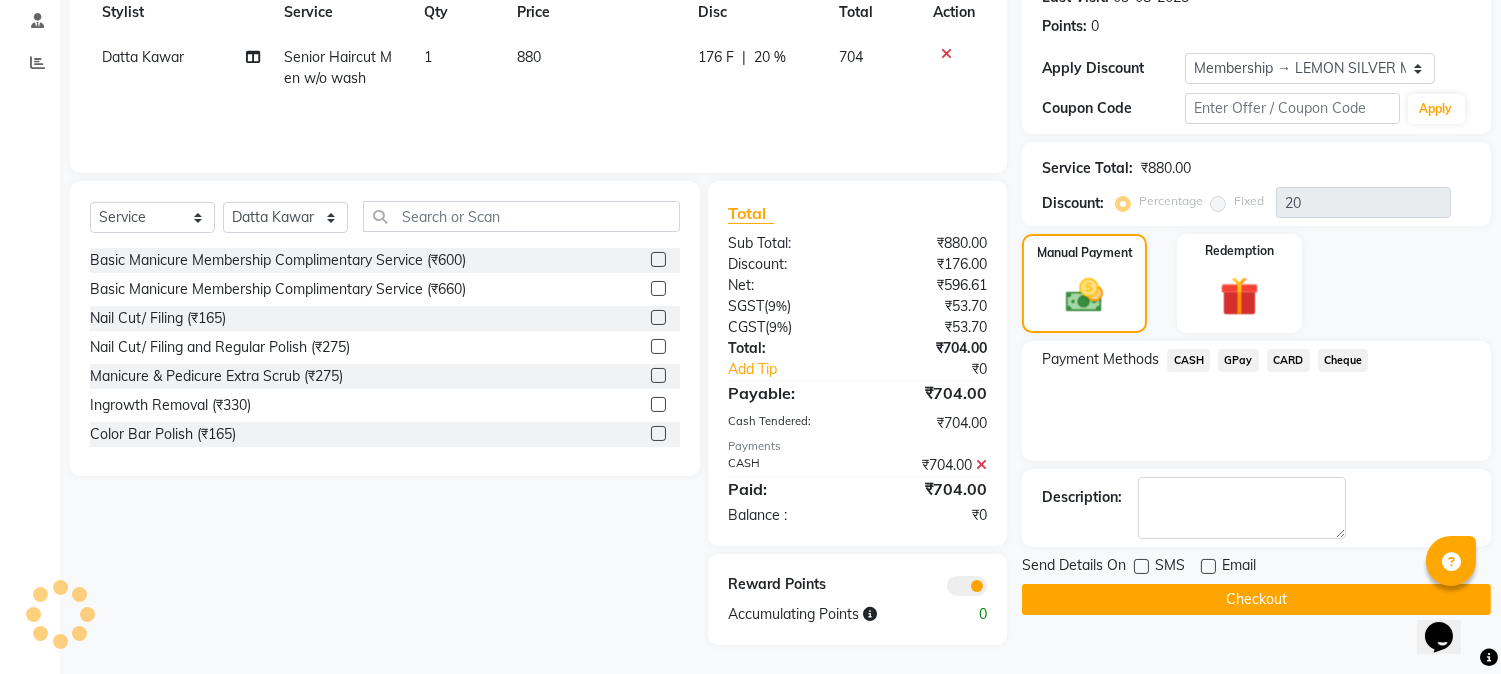 click on "Checkout" 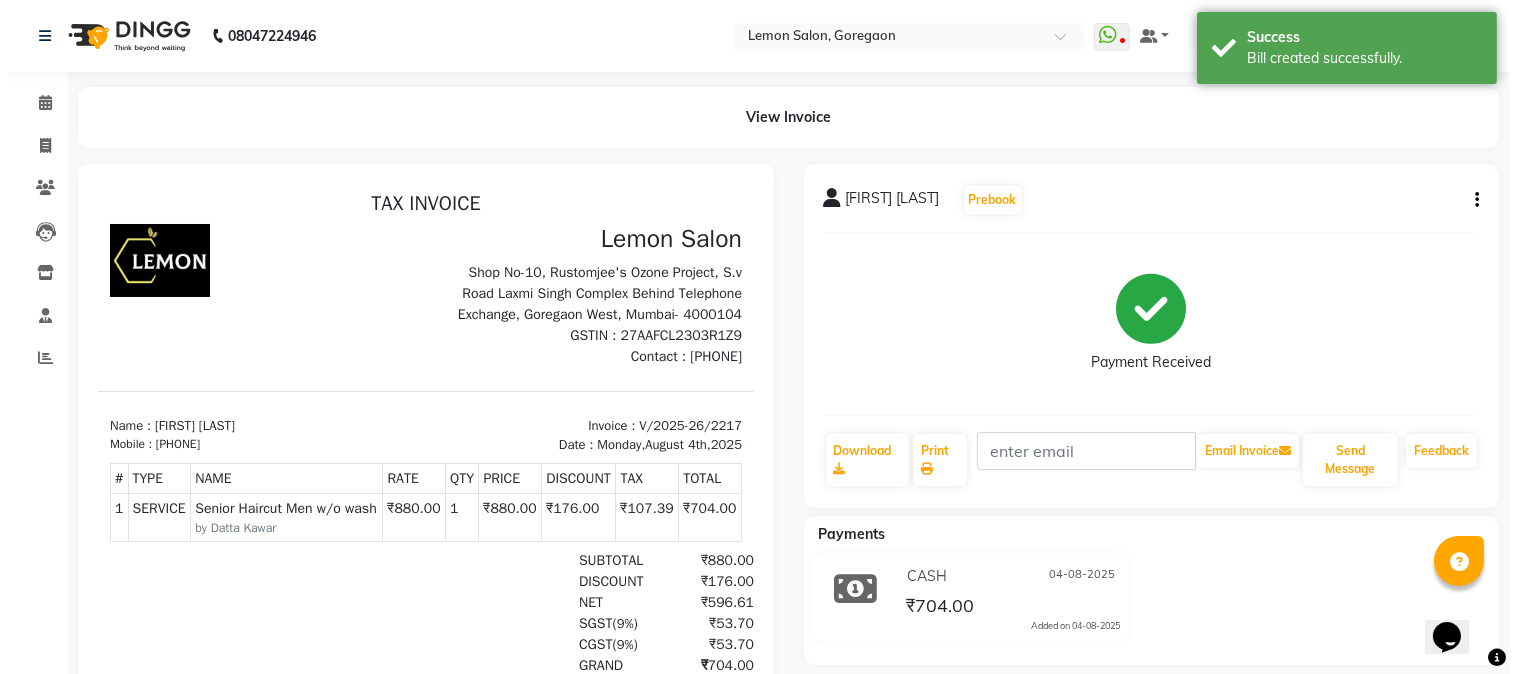 scroll, scrollTop: 0, scrollLeft: 0, axis: both 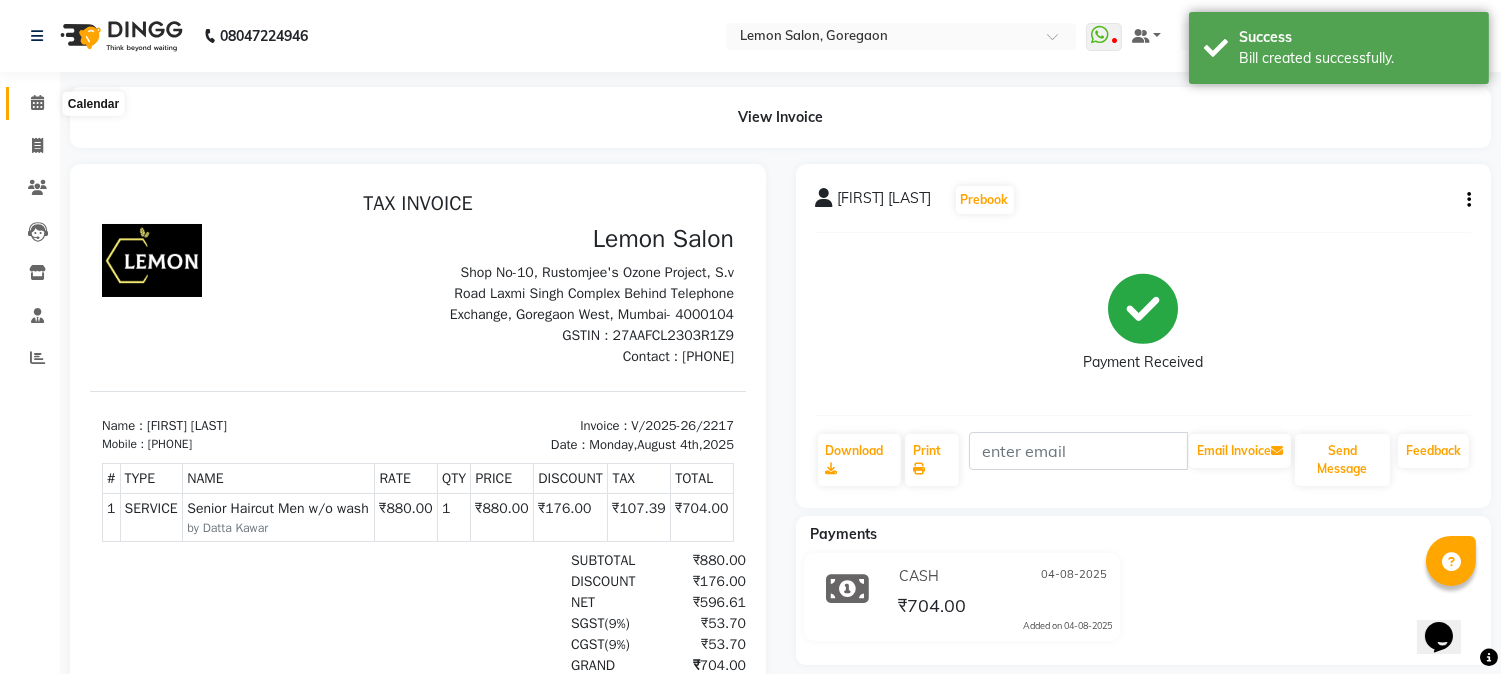 click 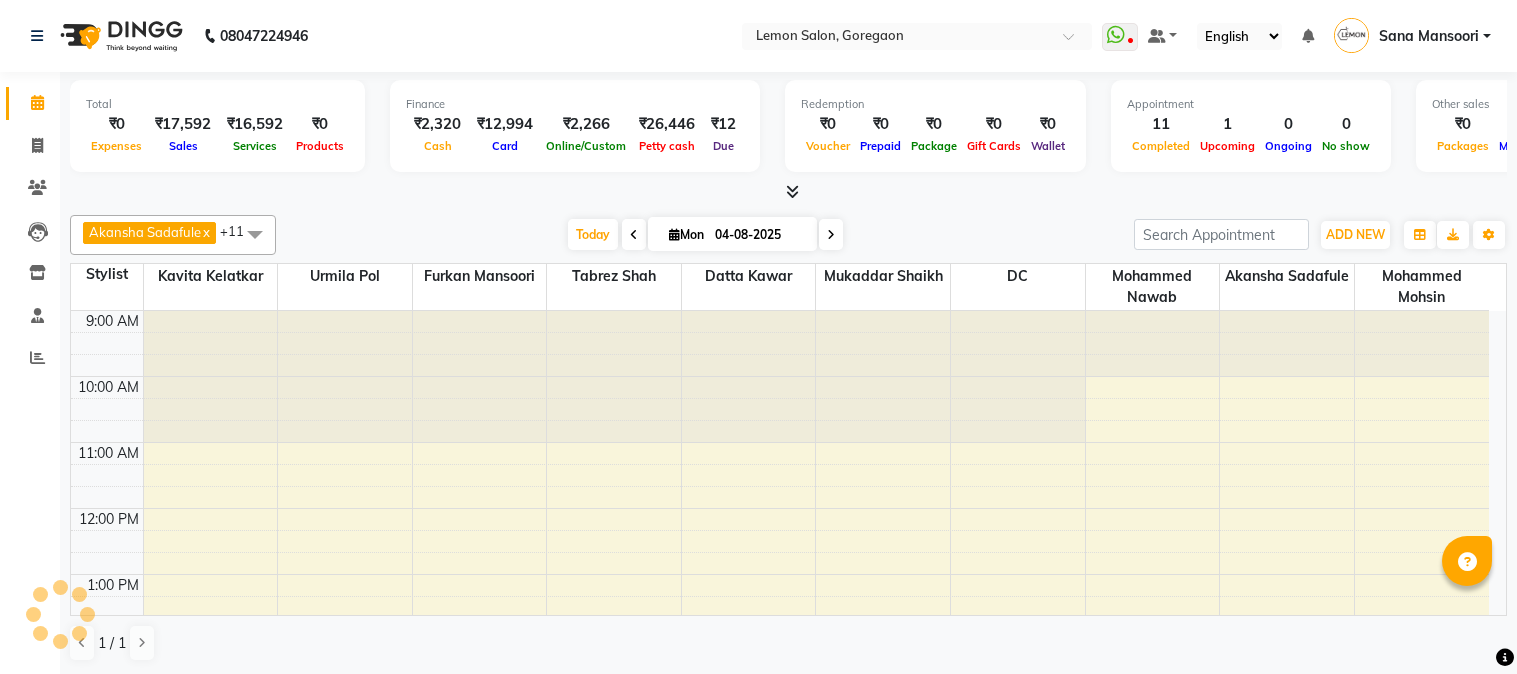 scroll, scrollTop: 0, scrollLeft: 0, axis: both 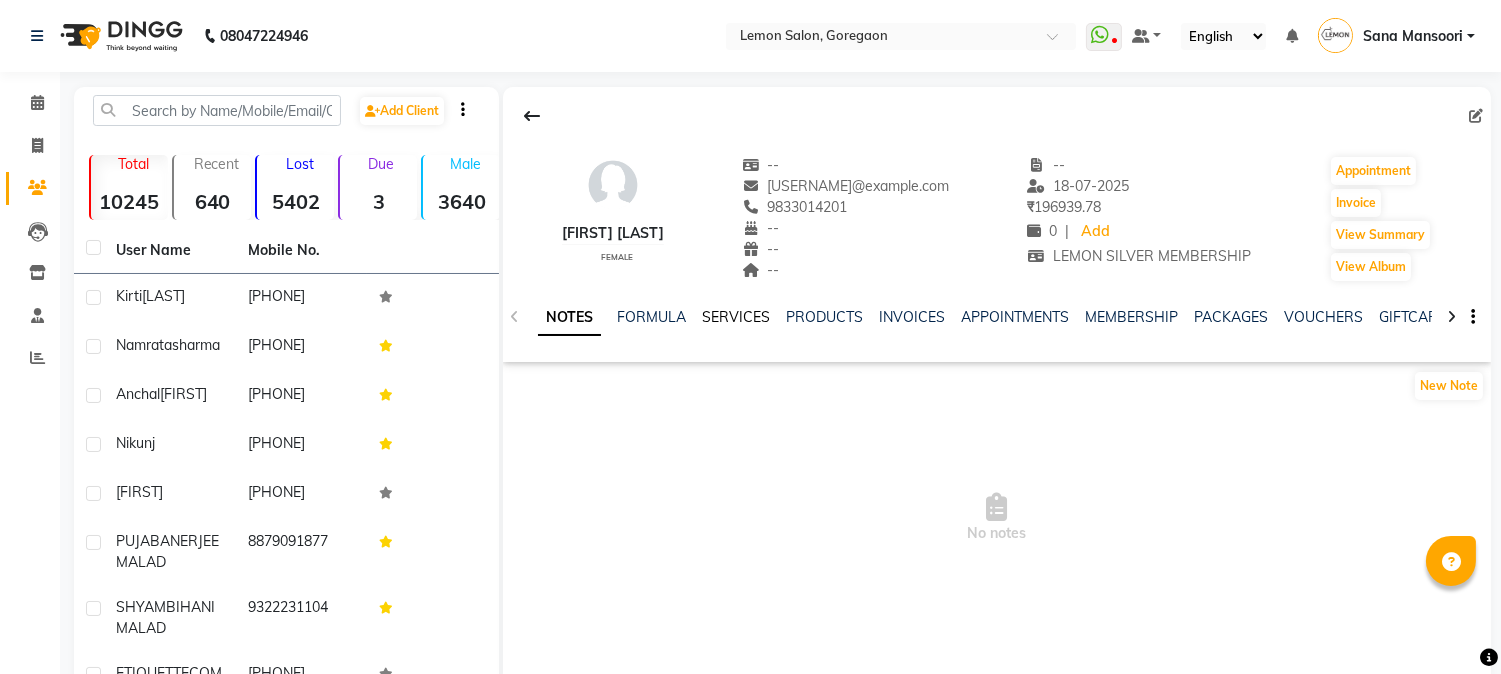 click on "SERVICES" 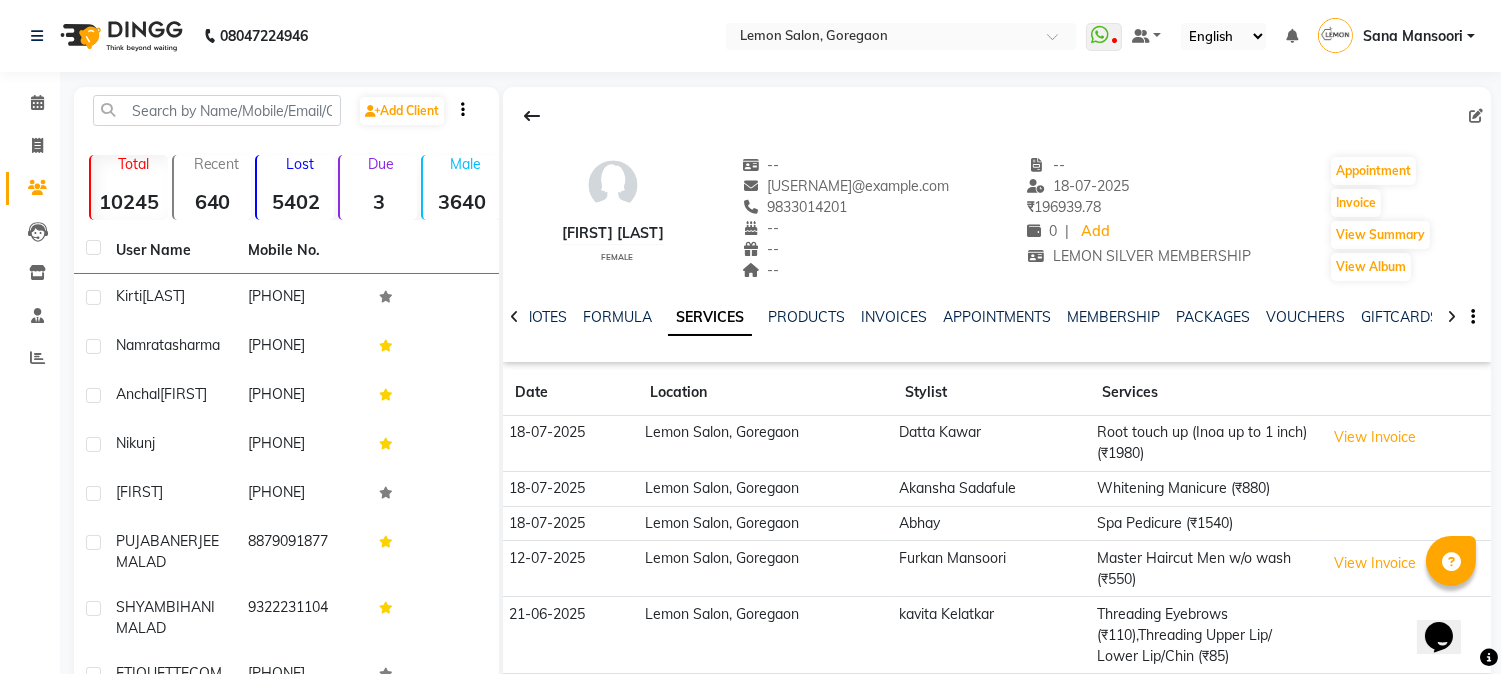 scroll, scrollTop: 0, scrollLeft: 0, axis: both 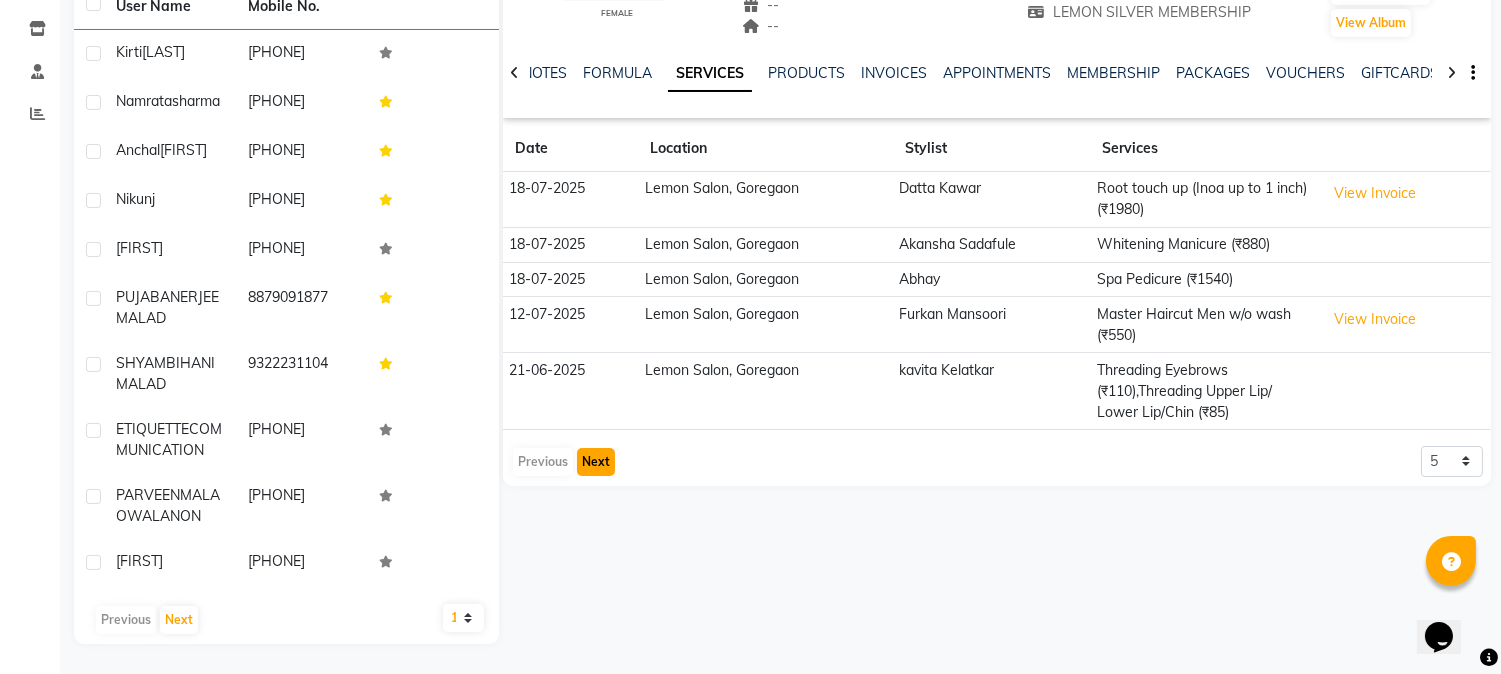 click on "Next" 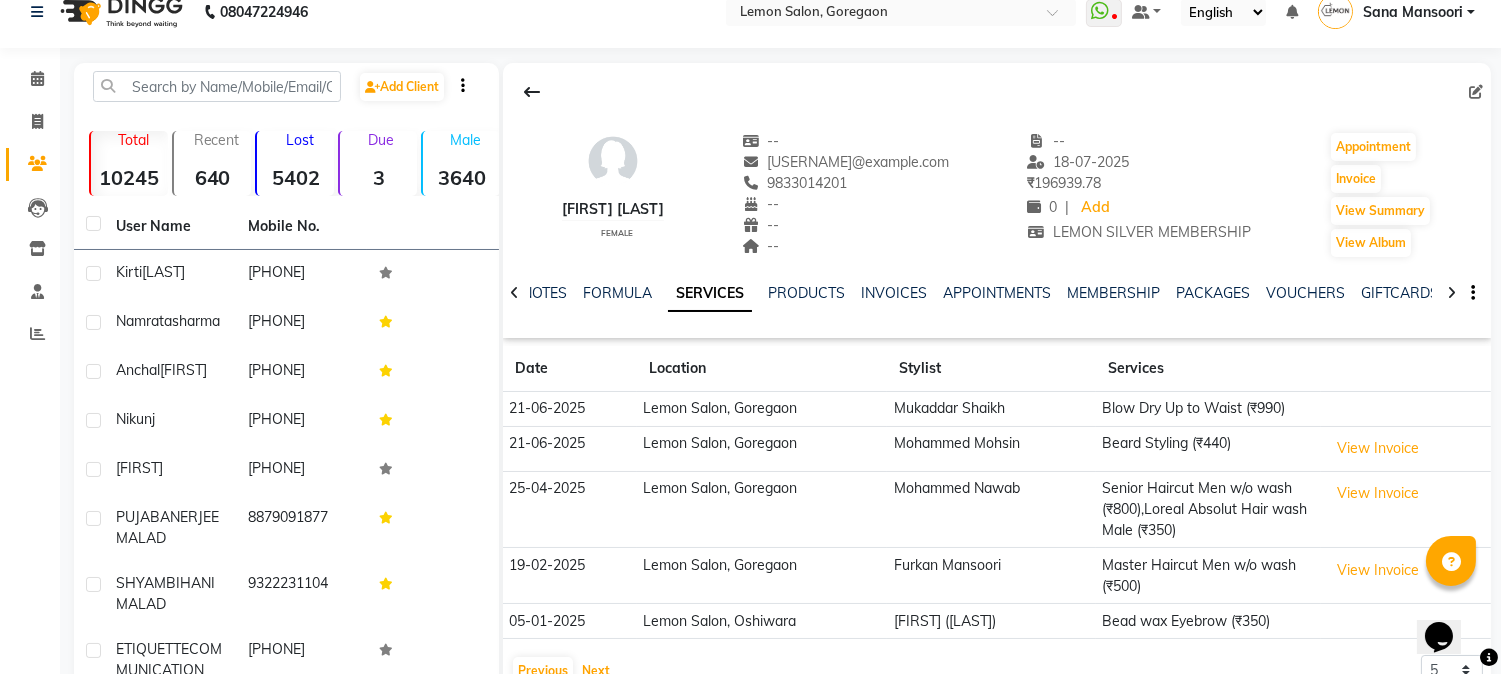 scroll, scrollTop: 0, scrollLeft: 0, axis: both 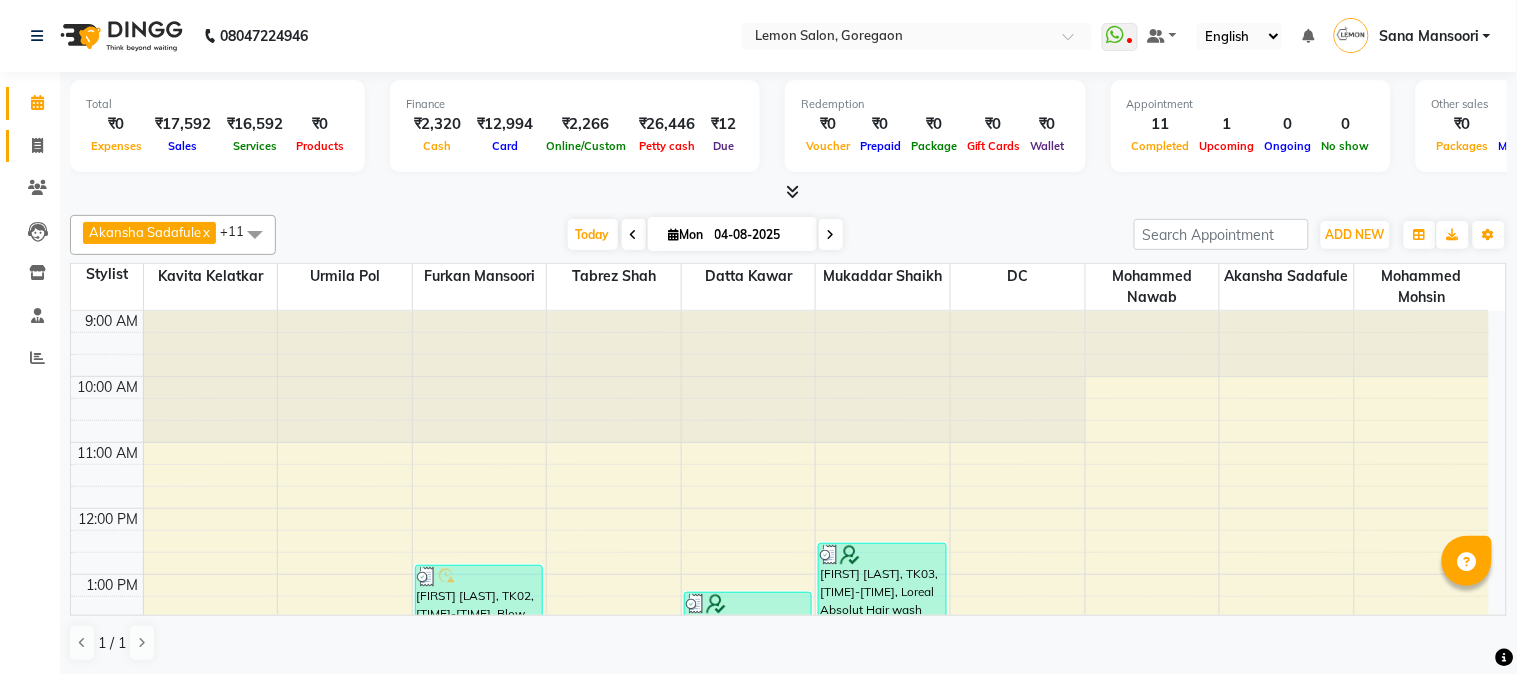 click on "Invoice" 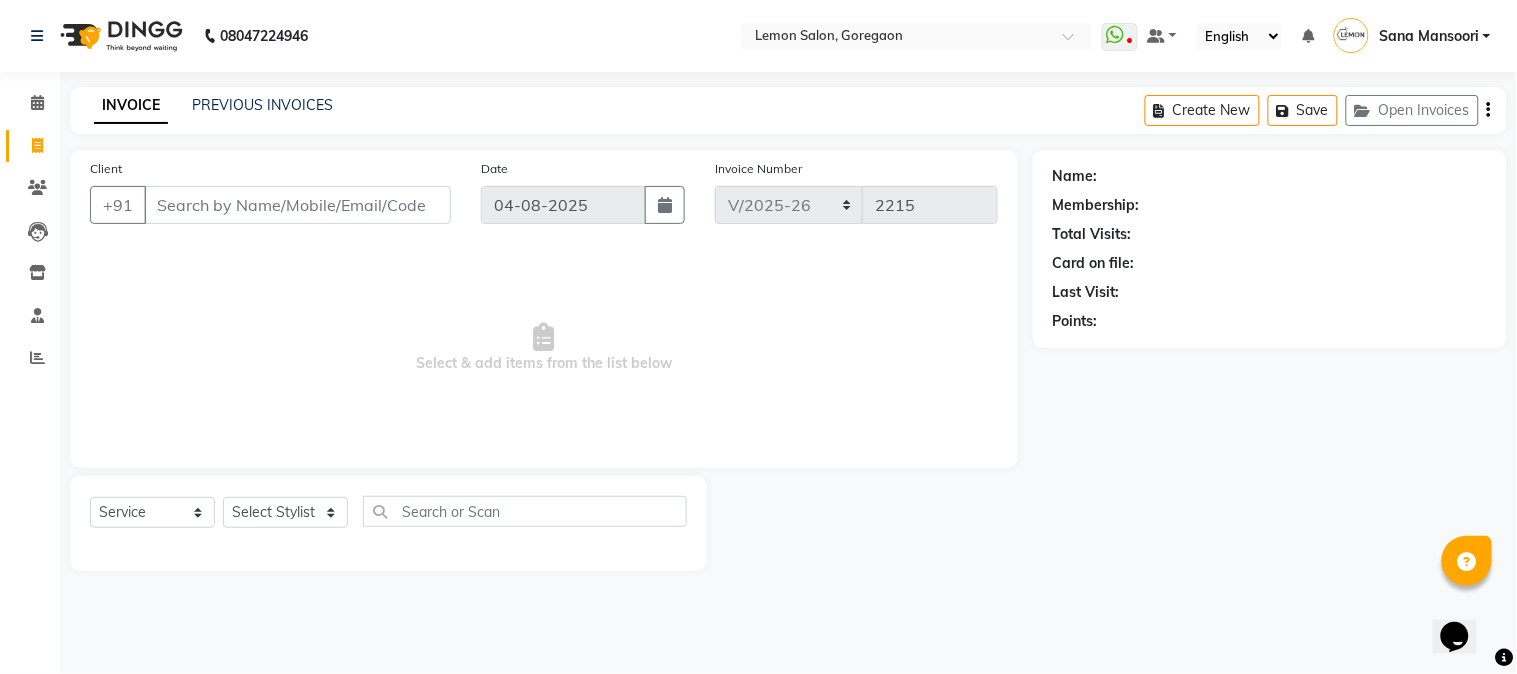 scroll, scrollTop: 0, scrollLeft: 0, axis: both 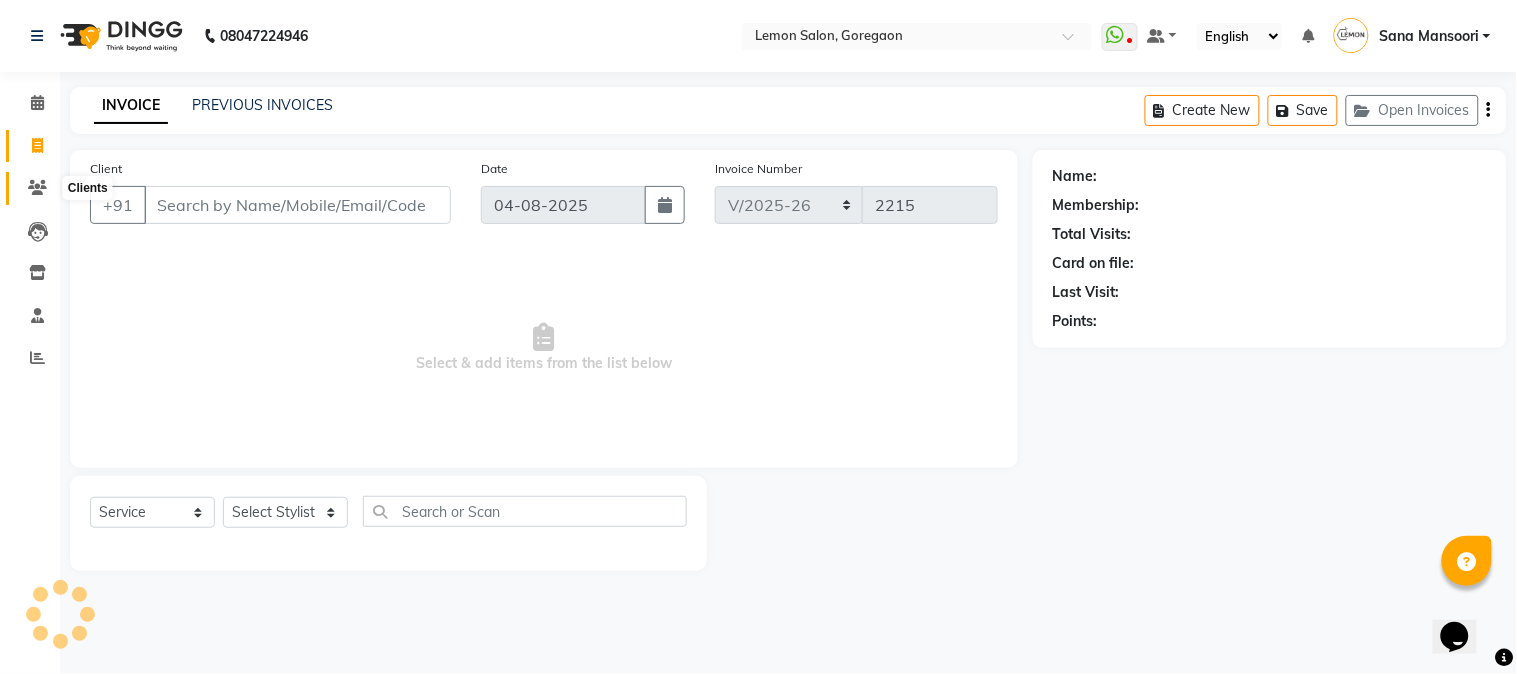 click 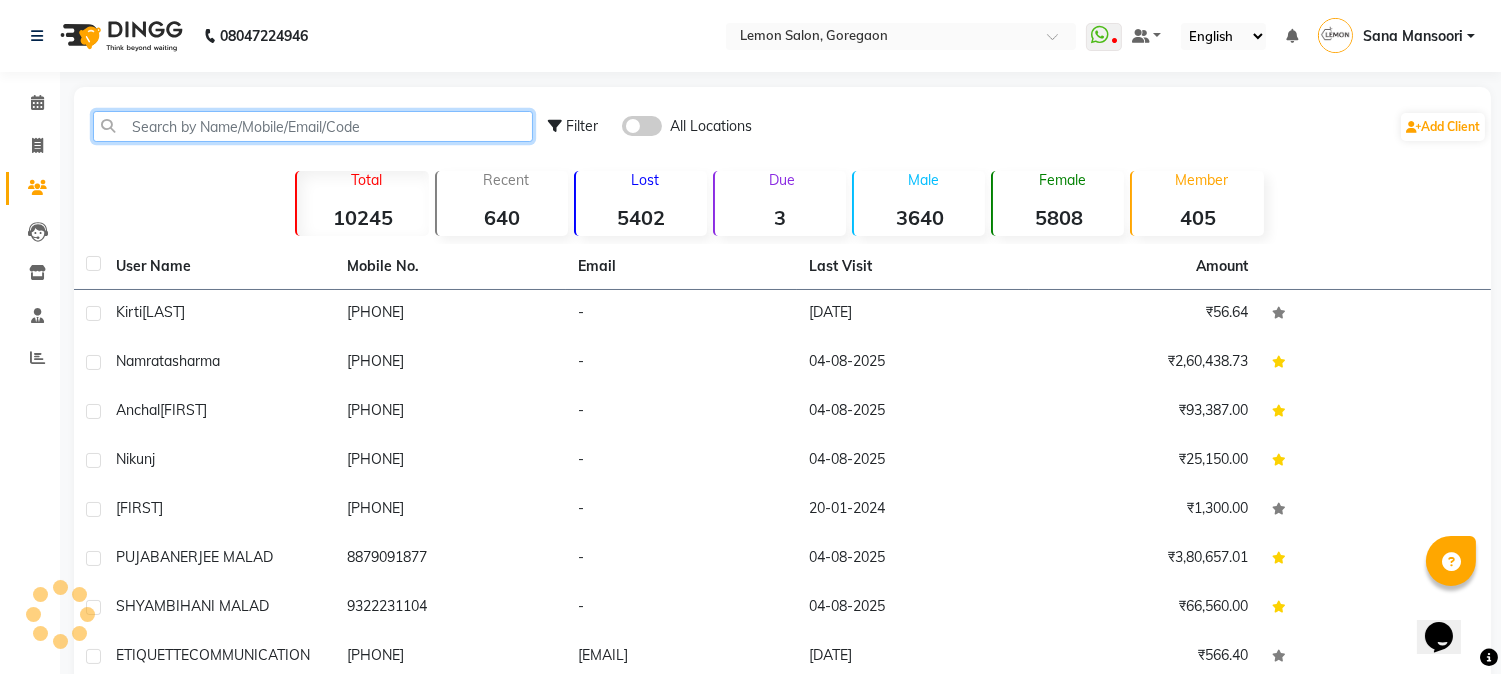 drag, startPoint x: 190, startPoint y: 137, endPoint x: 515, endPoint y: 136, distance: 325.00153 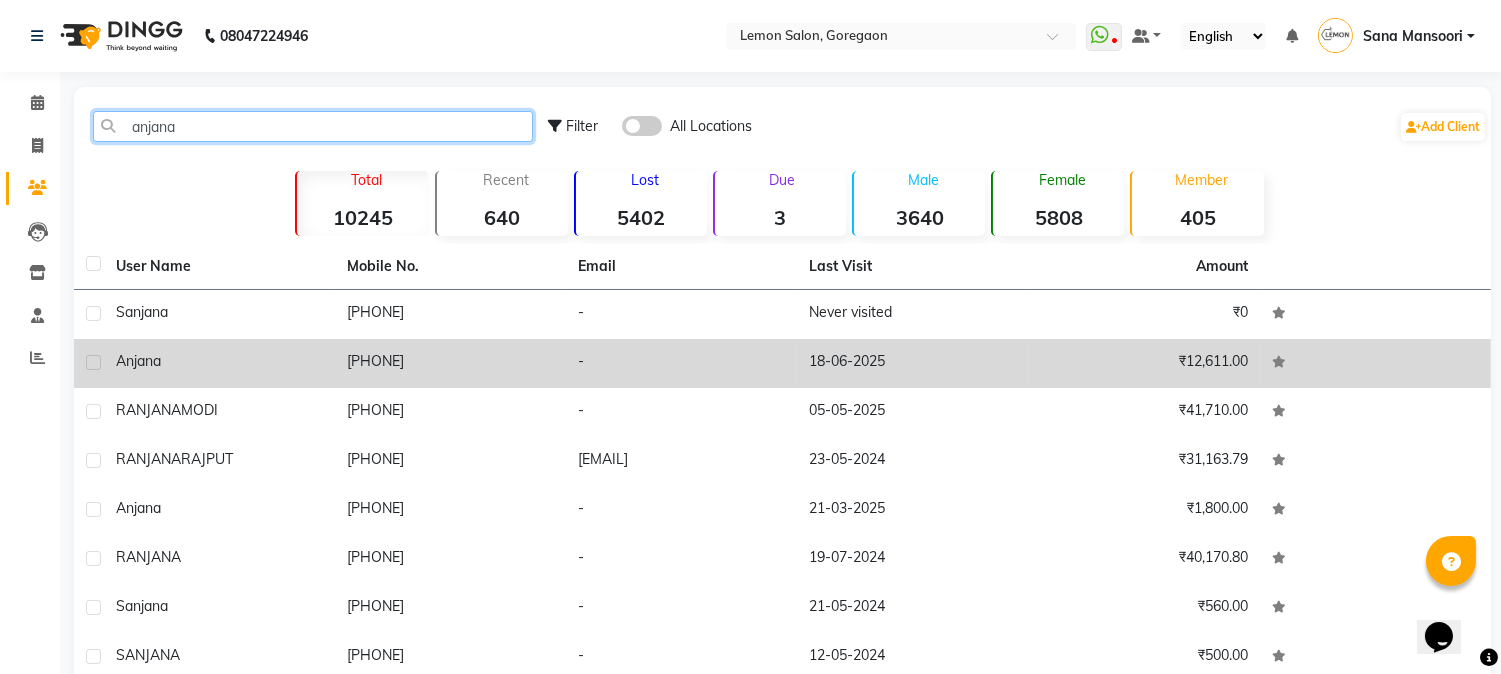 type on "anjana" 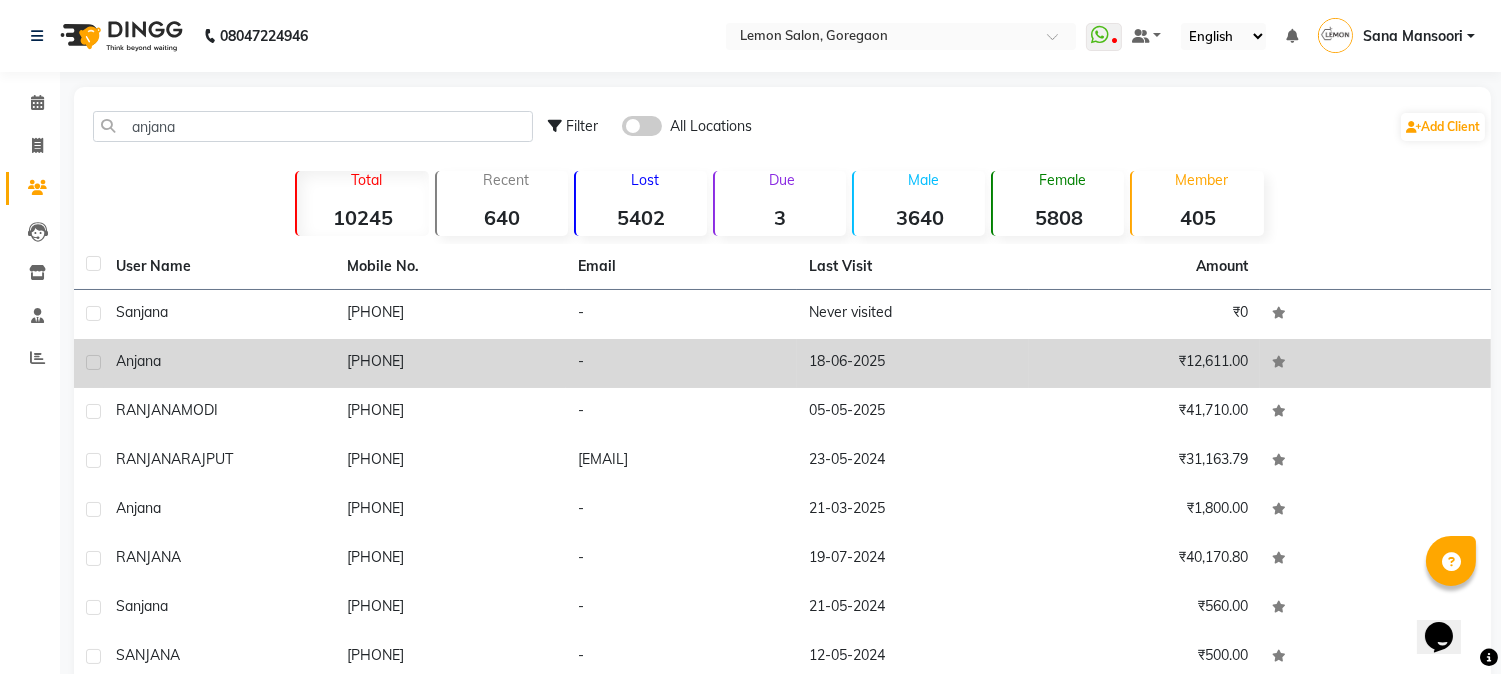 click on "9900072008" 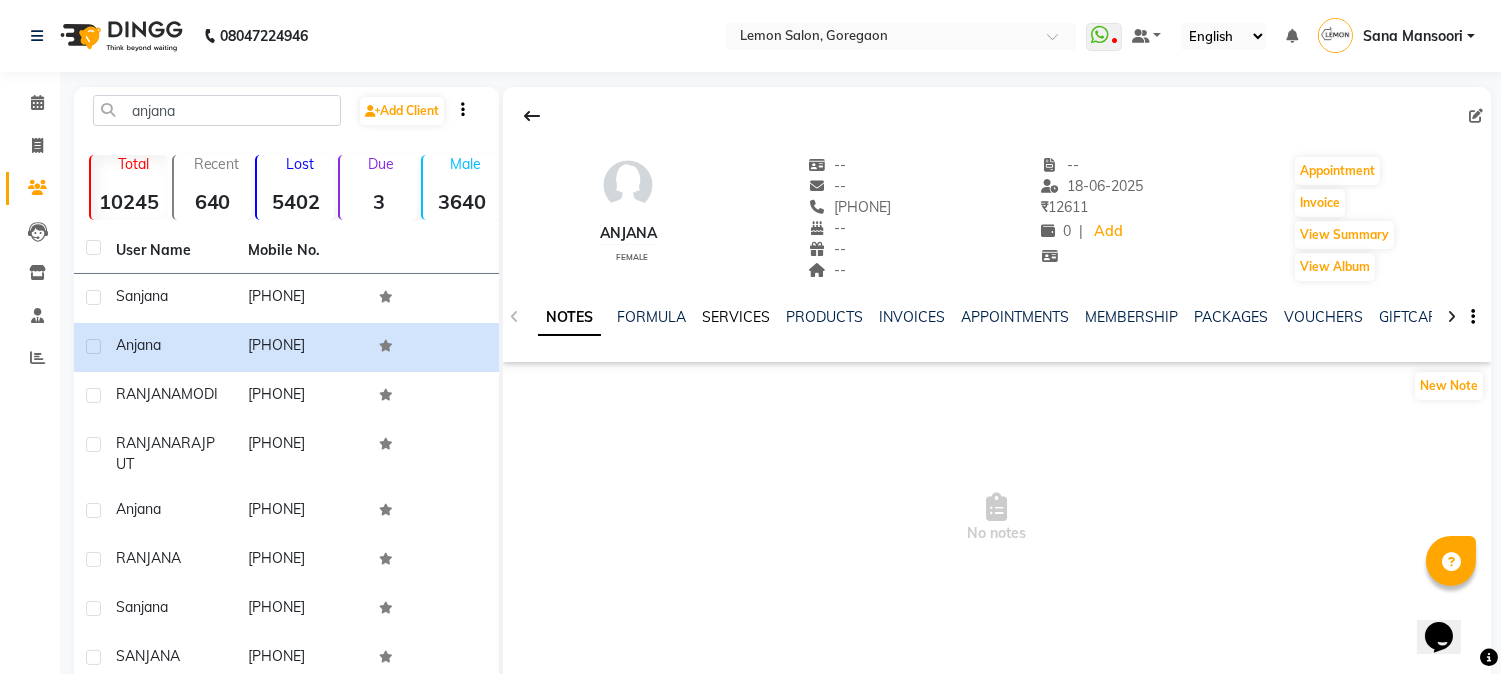 click on "SERVICES" 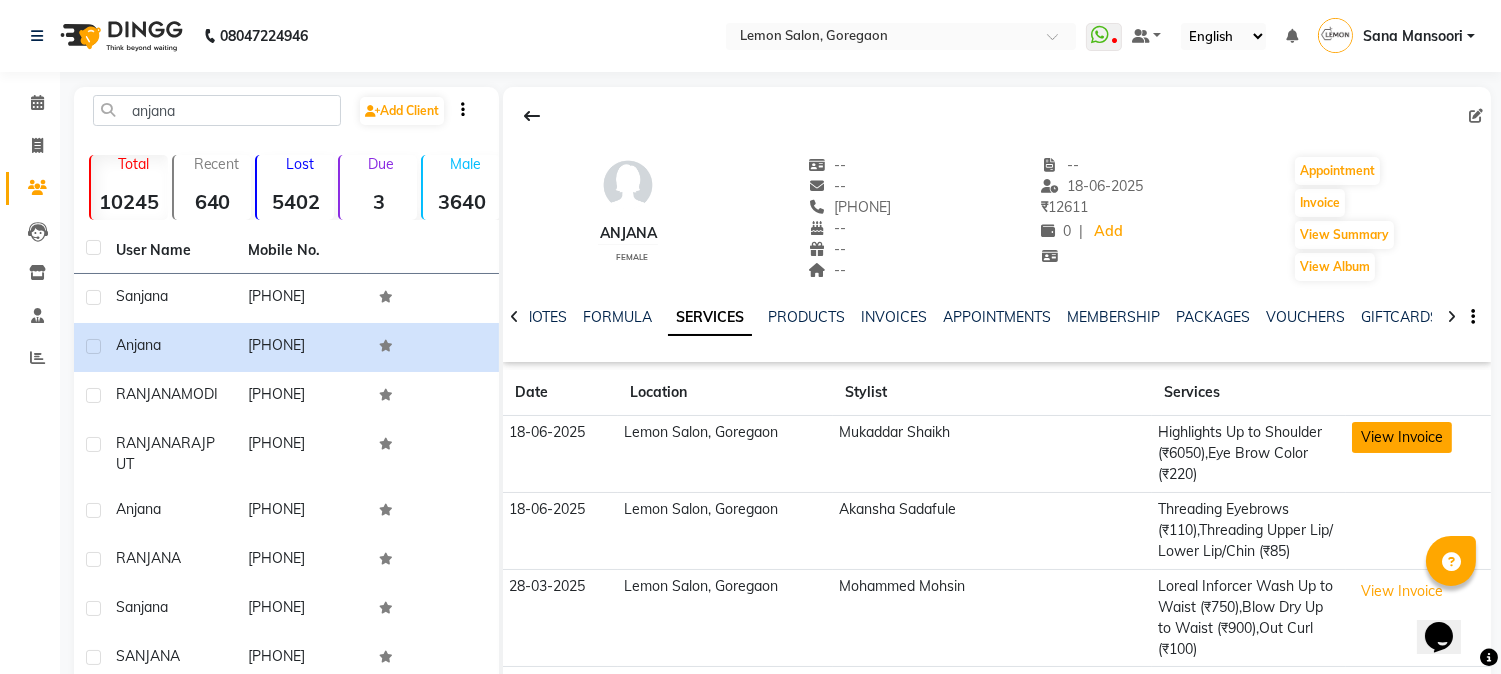 click on "View Invoice" 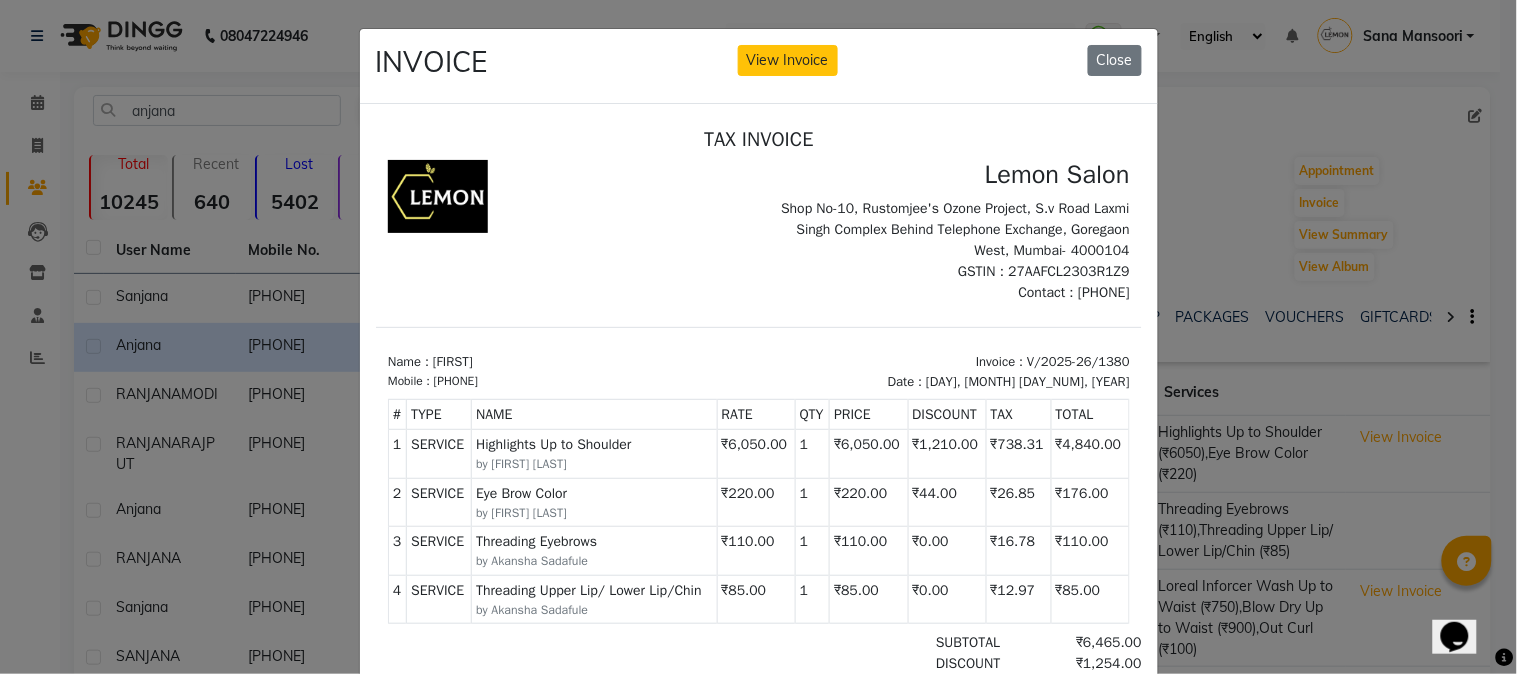scroll, scrollTop: 15, scrollLeft: 0, axis: vertical 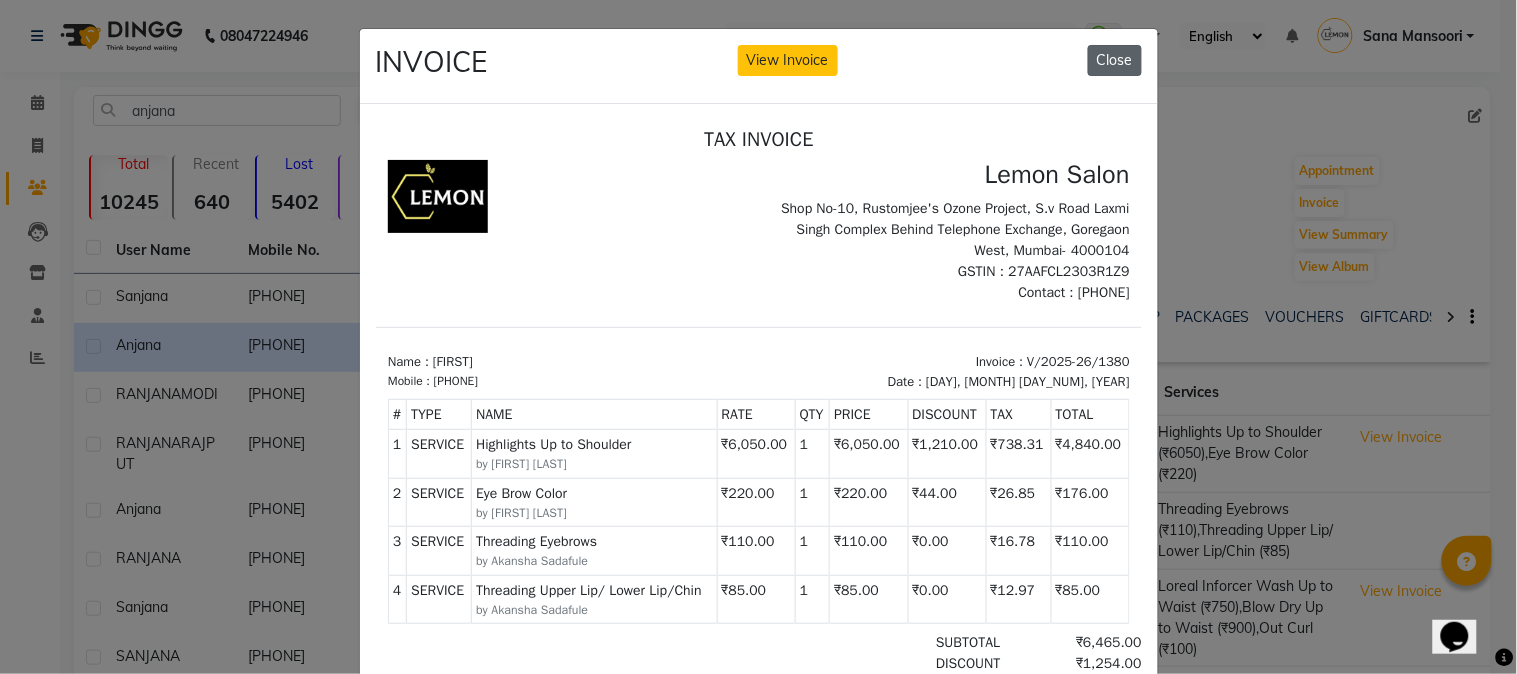 click on "Close" 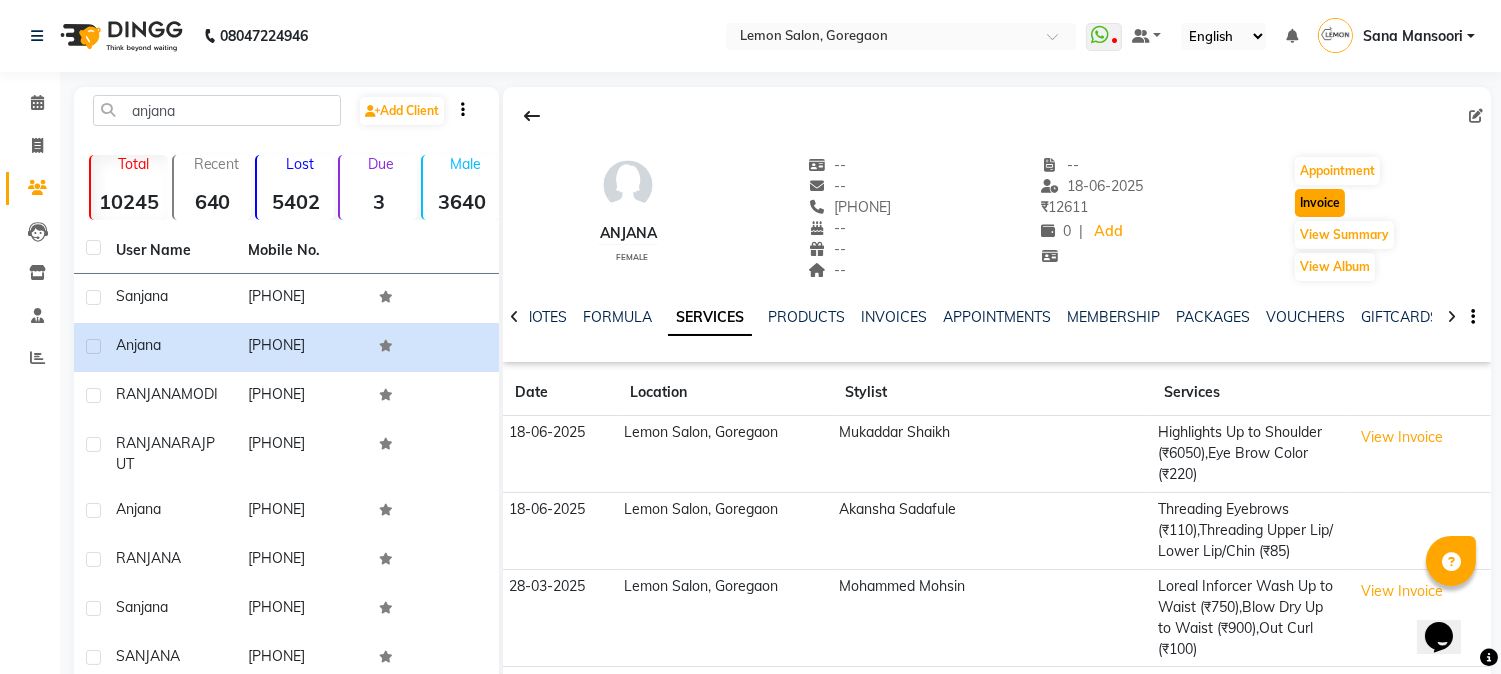 click on "Invoice" 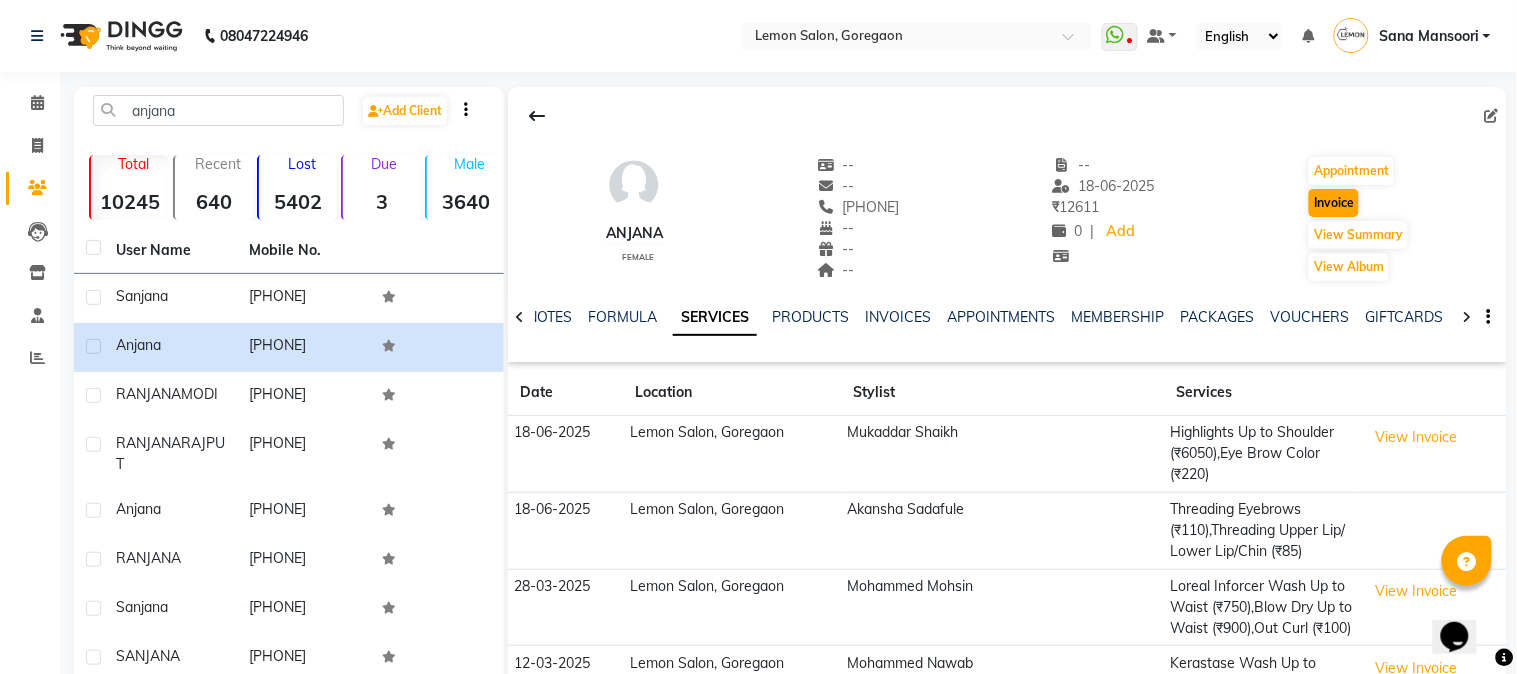 select on "565" 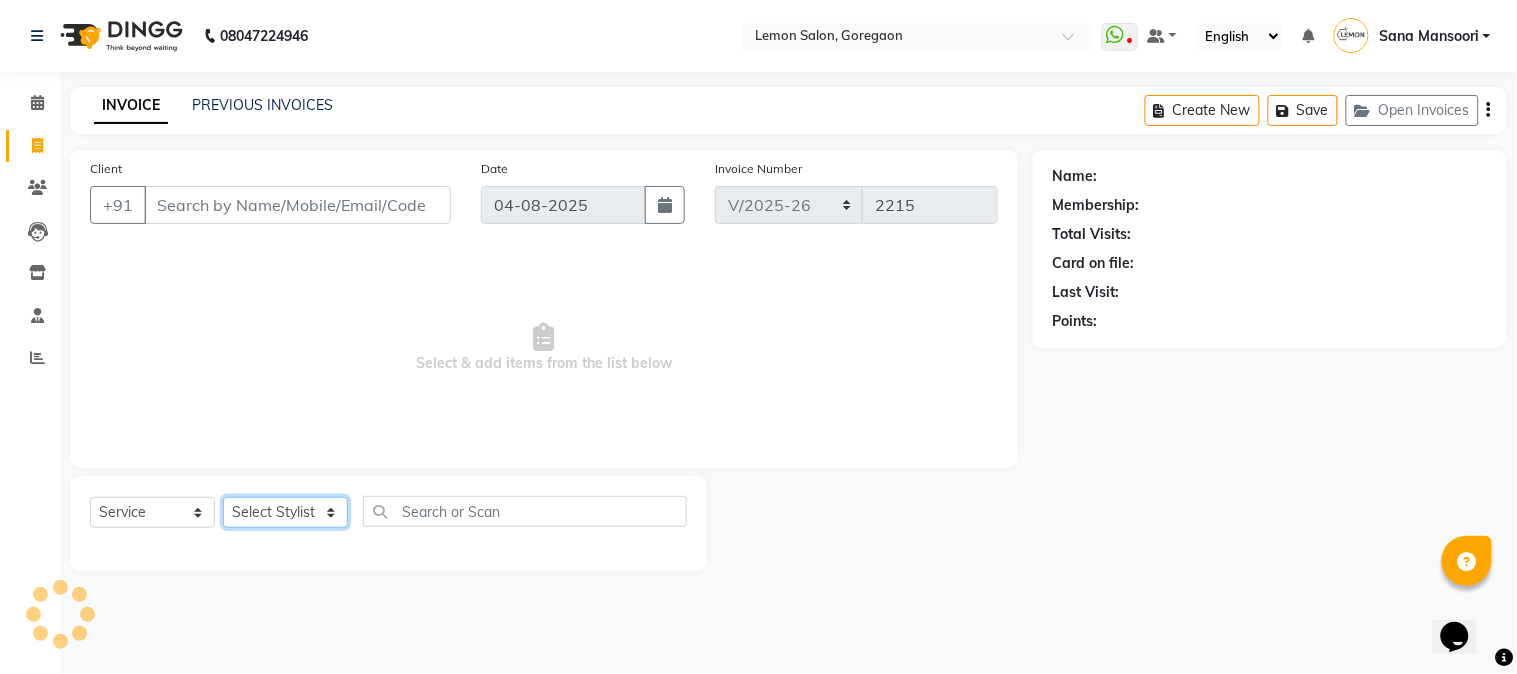 click on "Select Stylist" 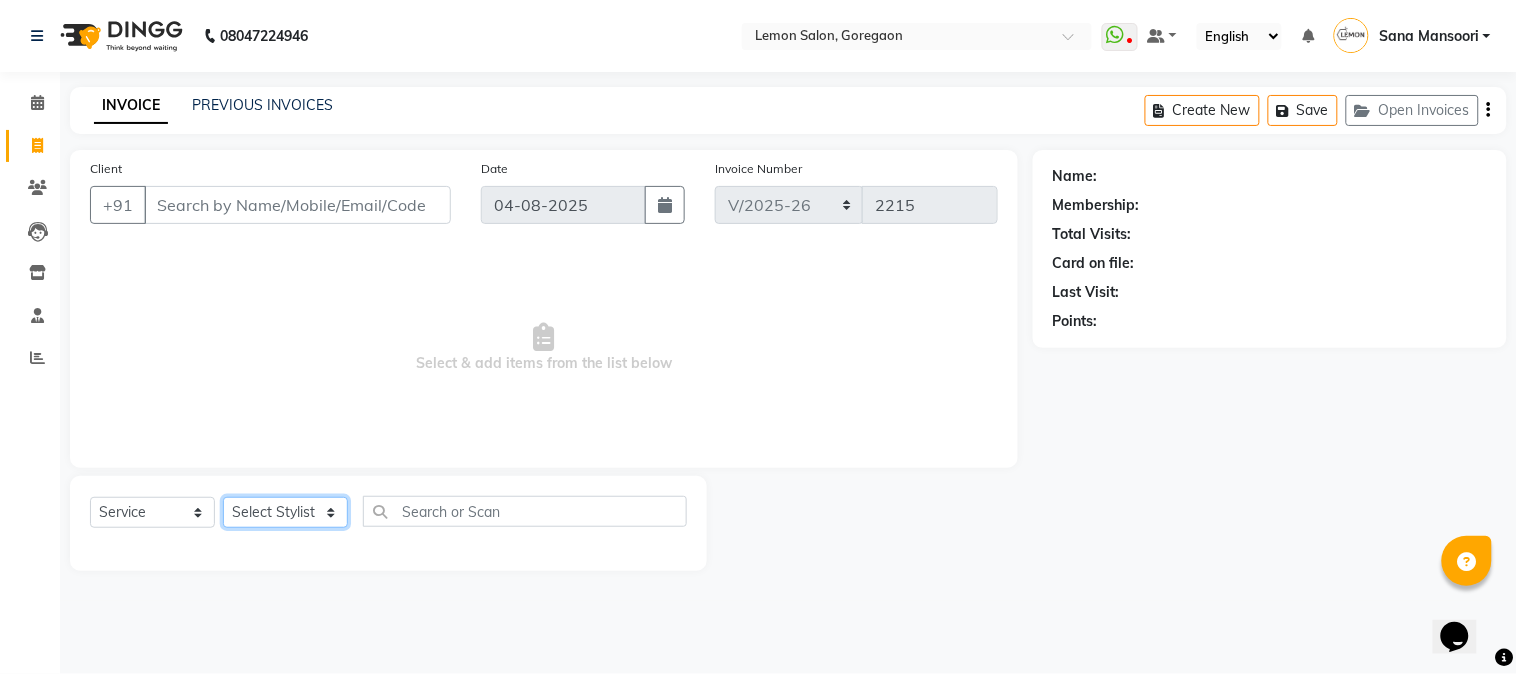 type on "9900072008" 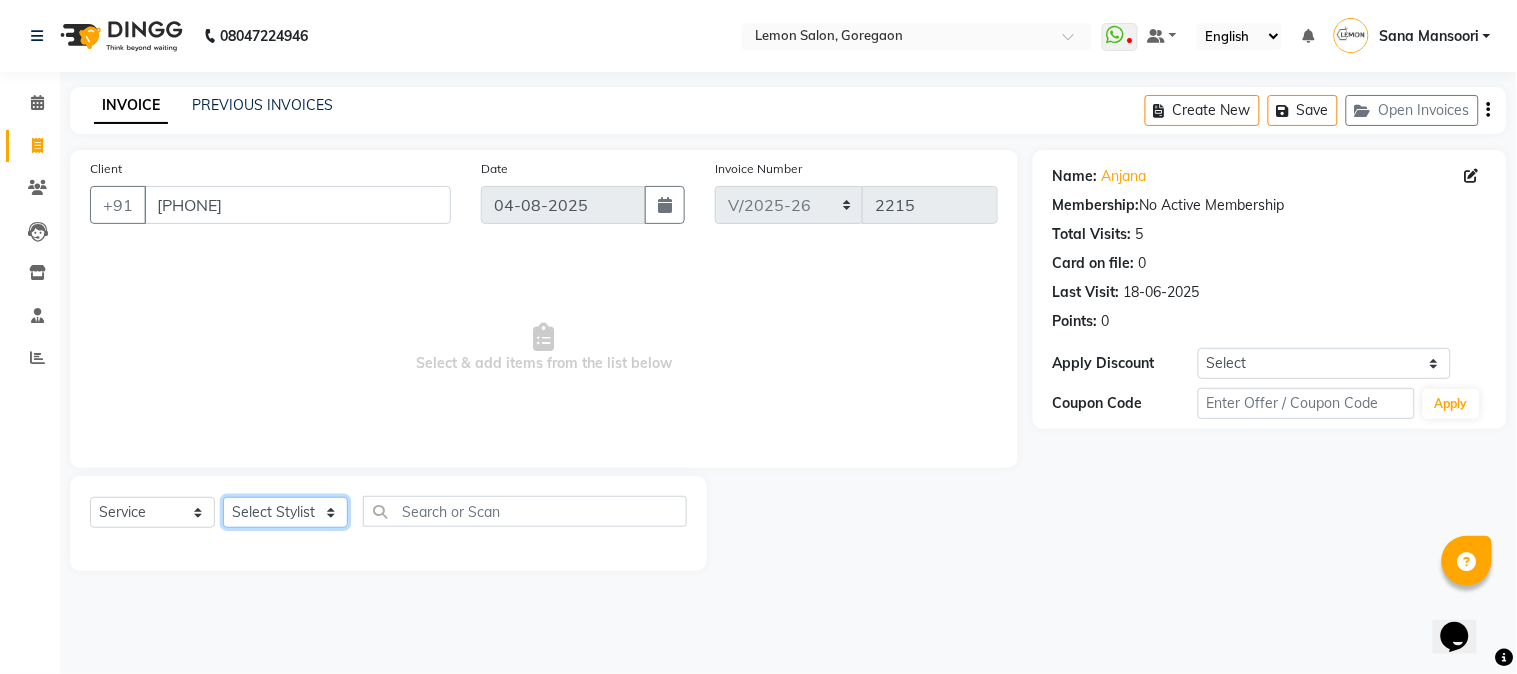 select on "61677" 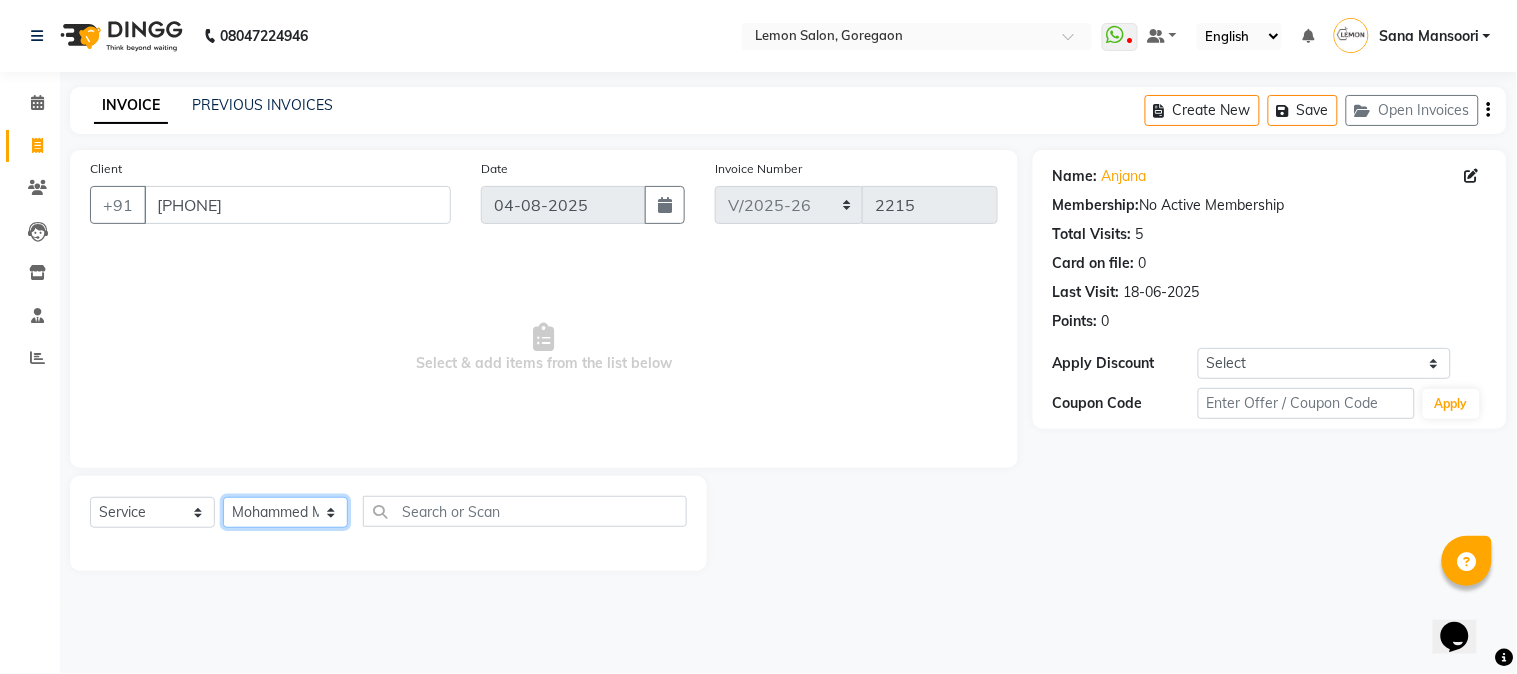 click on "Select Stylist Akansha Sadafule Asma Dshpande Datta Kawar DC Furkan Mansoori kavita Kelatkar  Manisha Mohammed Mohsin  Mohammed Nawab  Mukaddar Shaikh Sana Mansoori Sandhya Tabrez Shah  Urmila Pol" 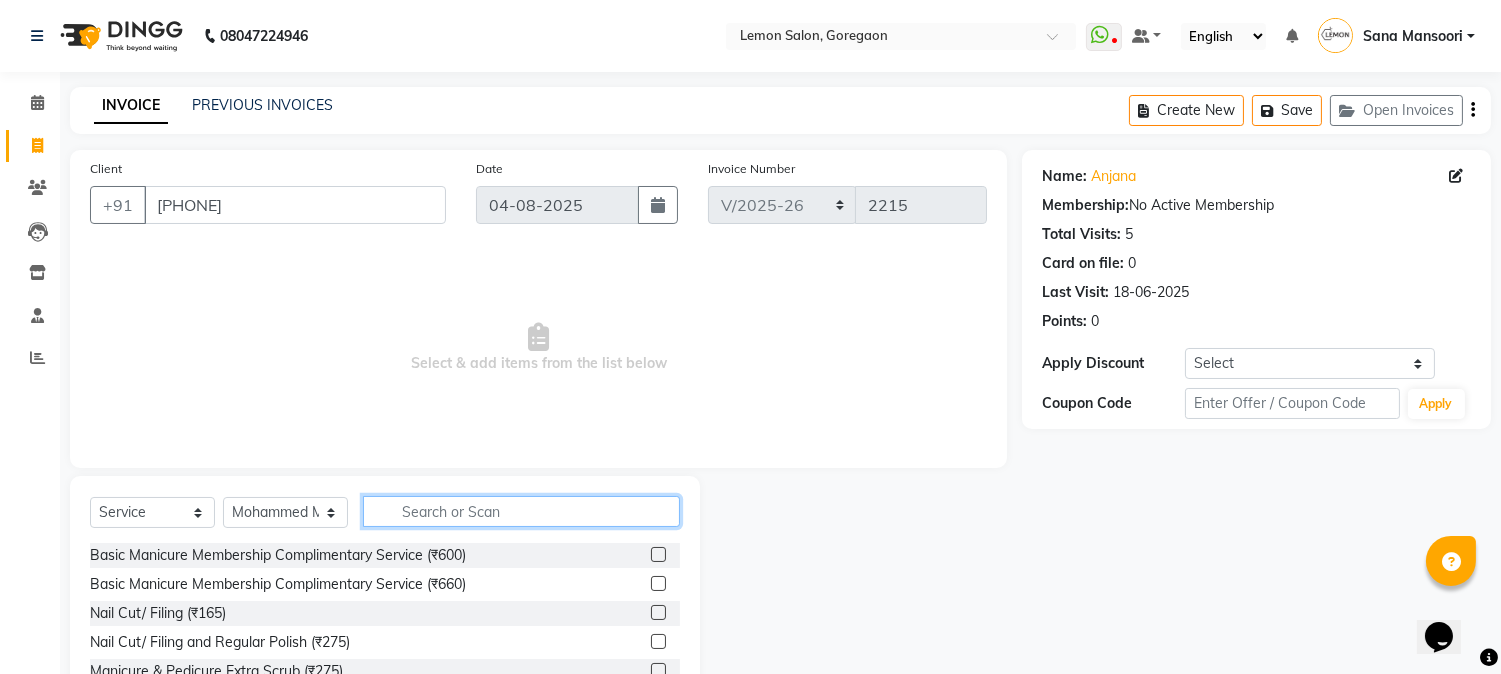 click 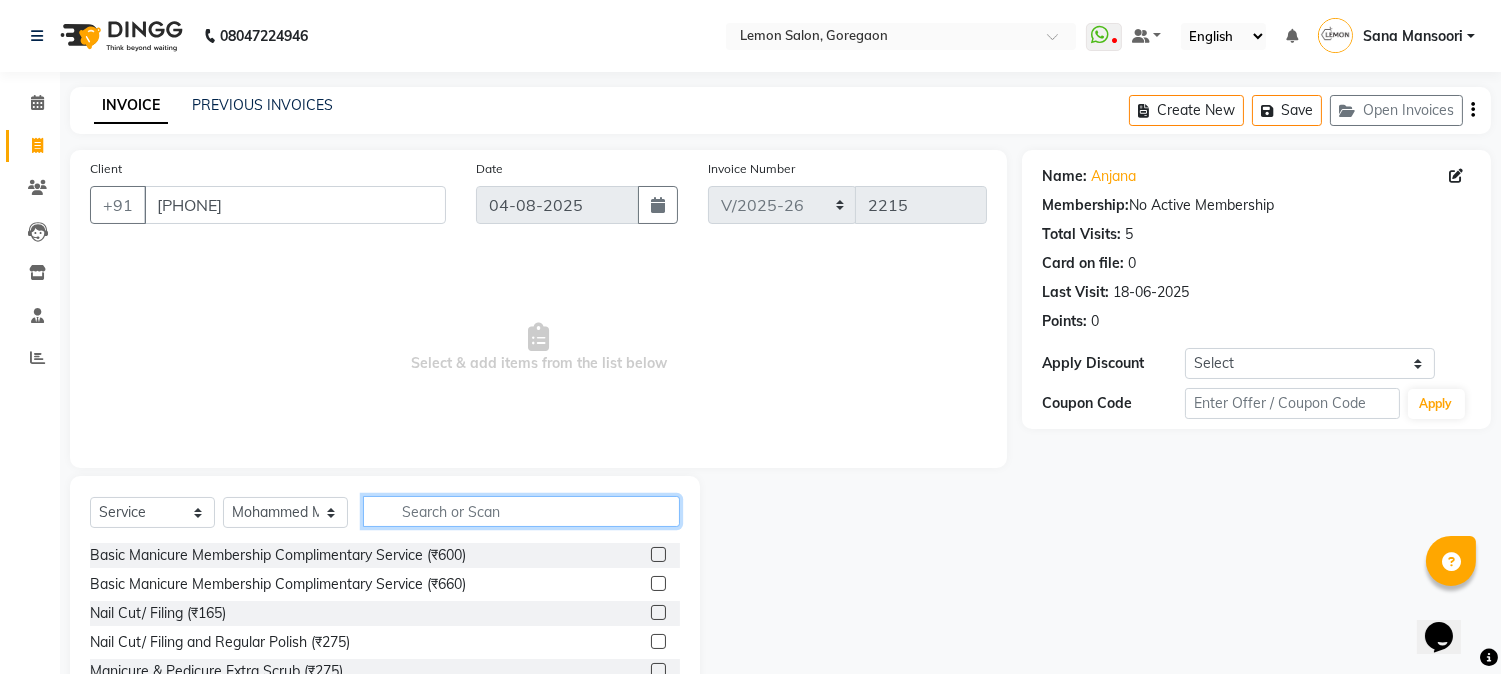 click 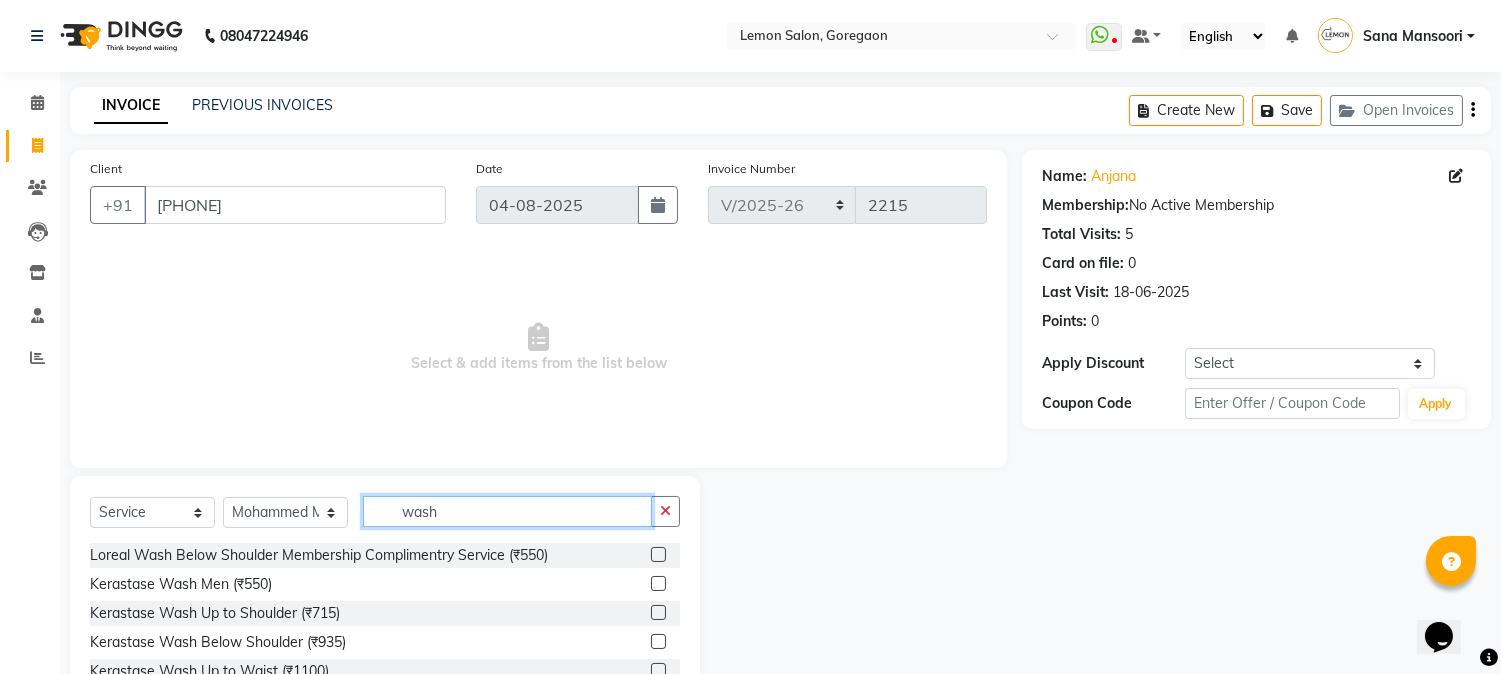 scroll, scrollTop: 126, scrollLeft: 0, axis: vertical 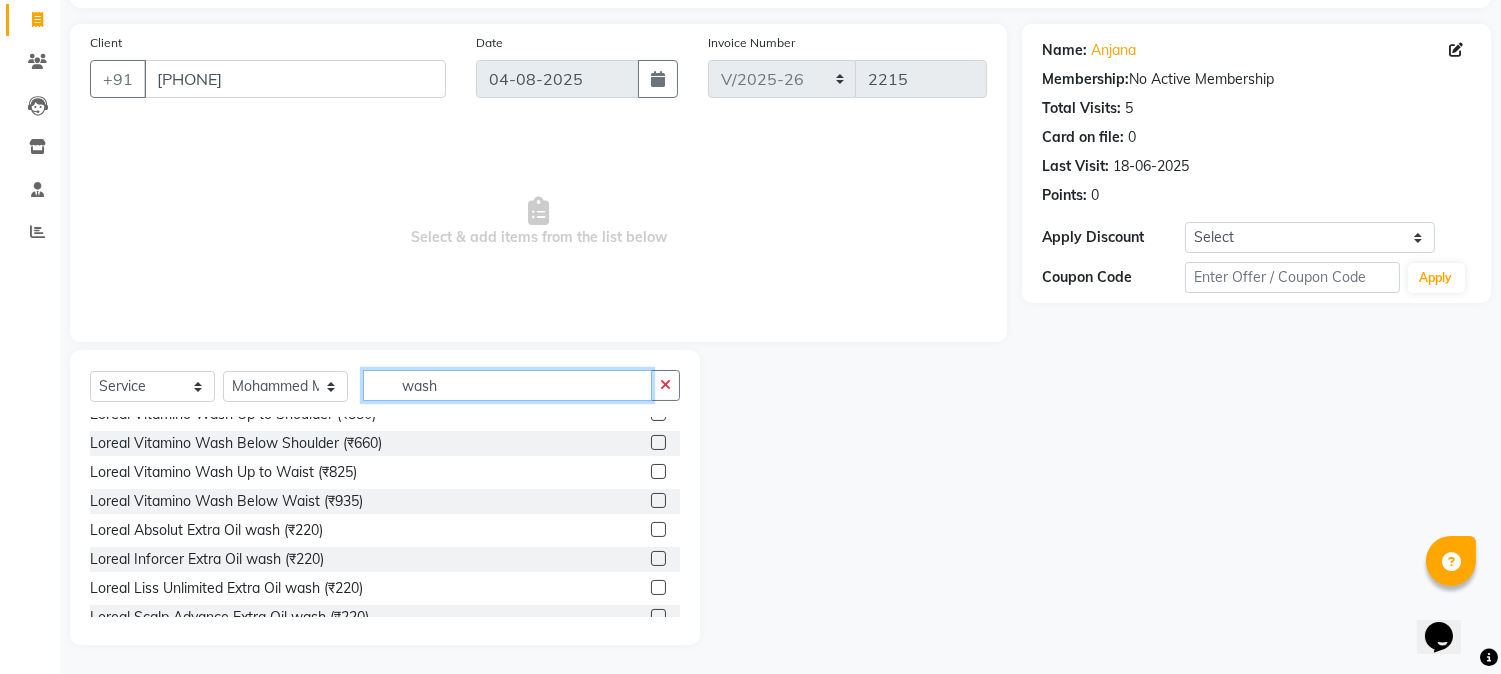 type on "wash" 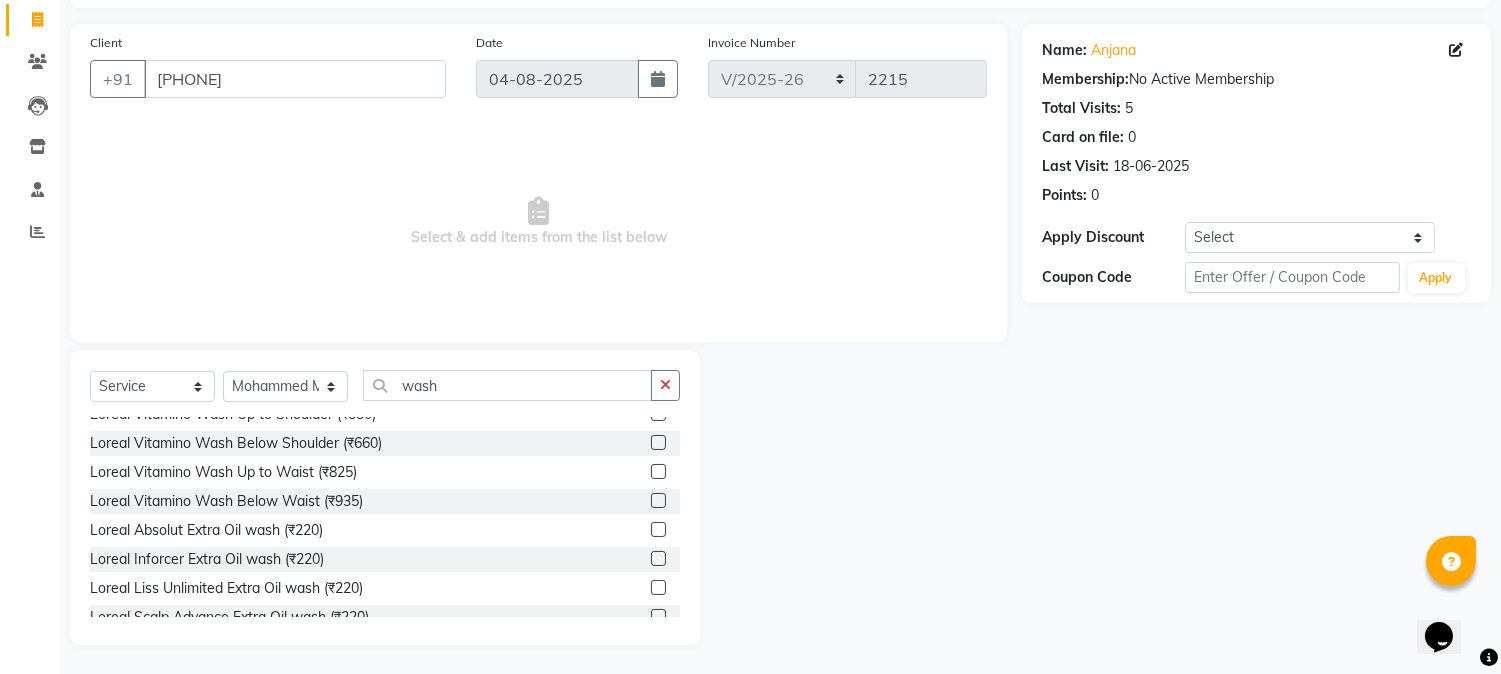 click 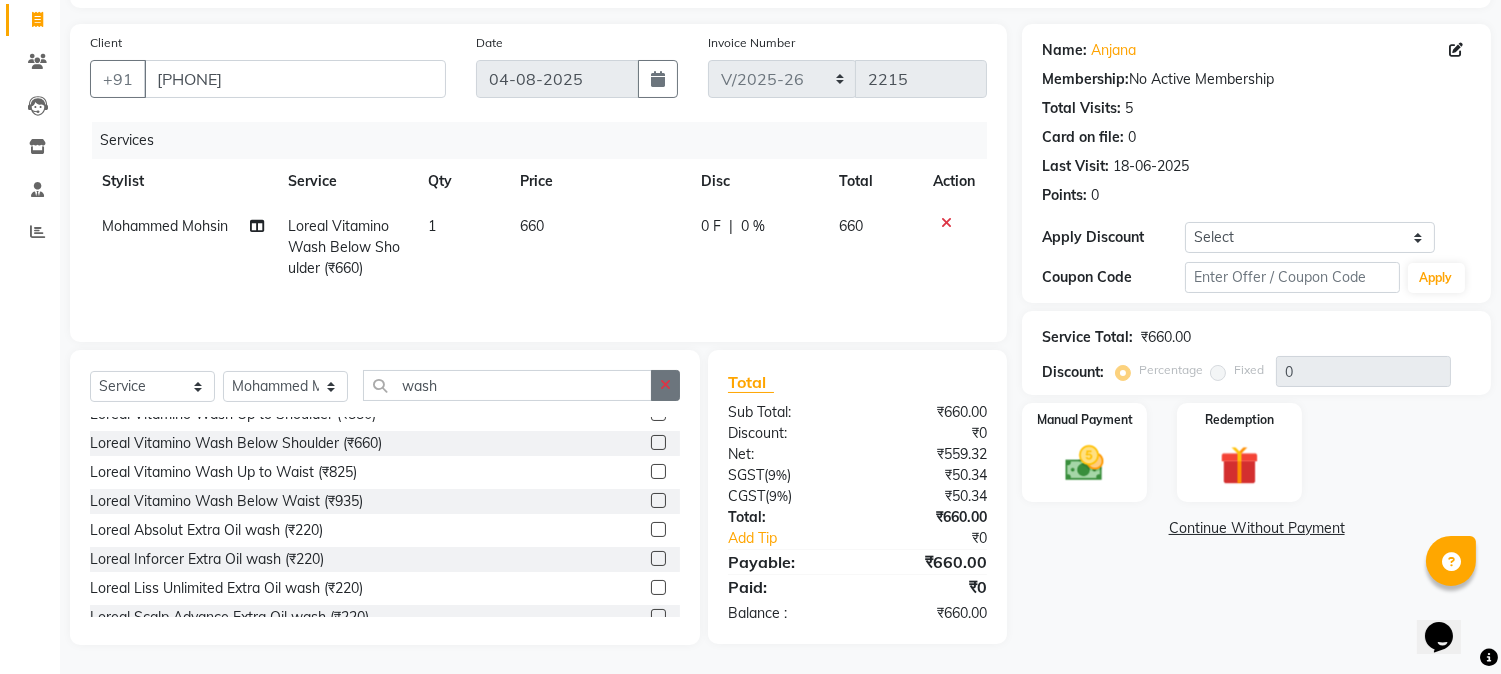 checkbox on "false" 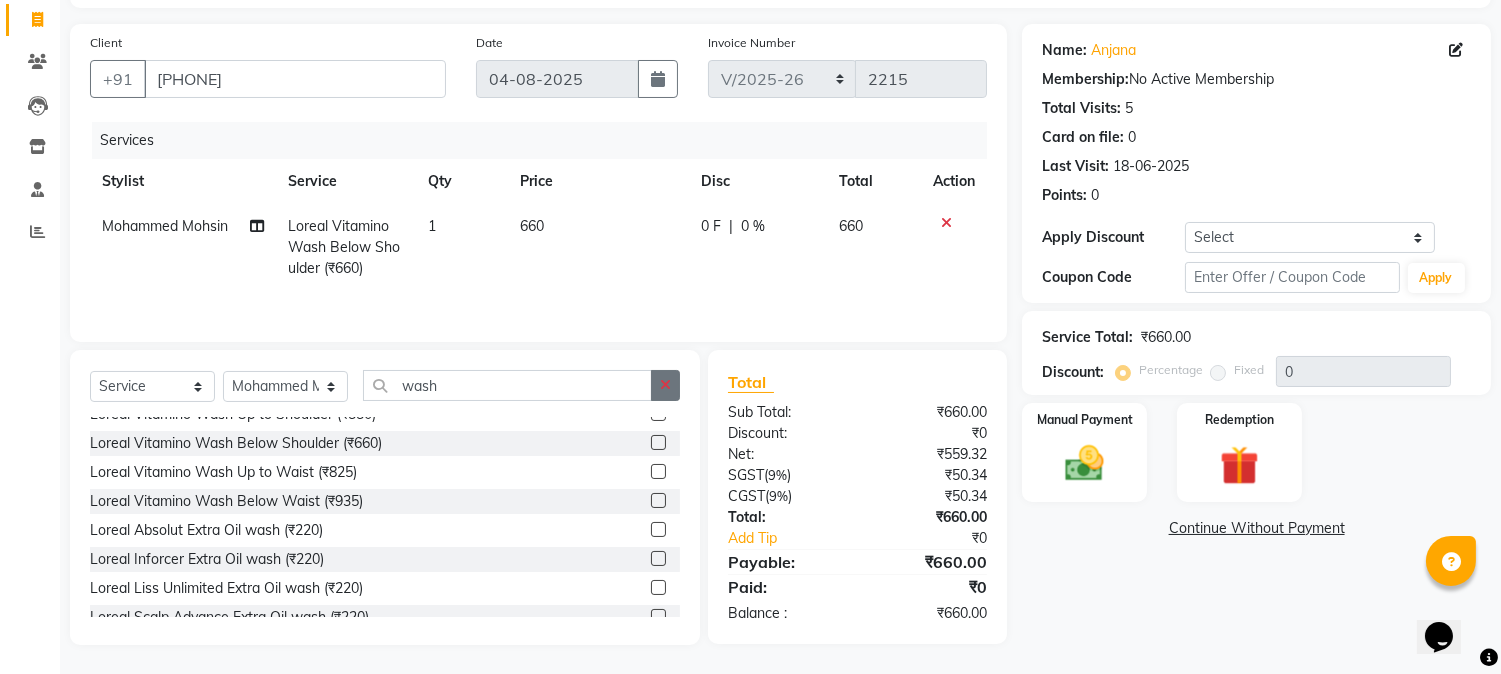 click 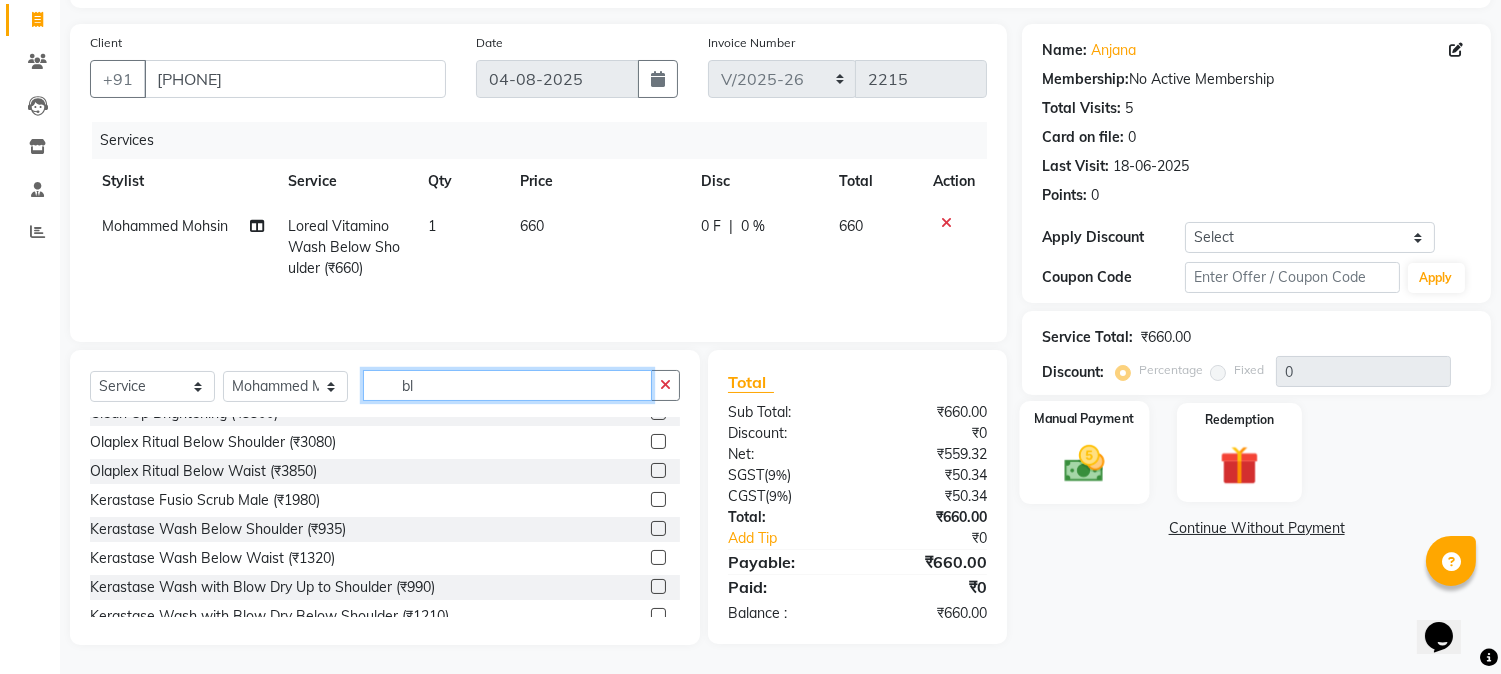 scroll, scrollTop: 0, scrollLeft: 0, axis: both 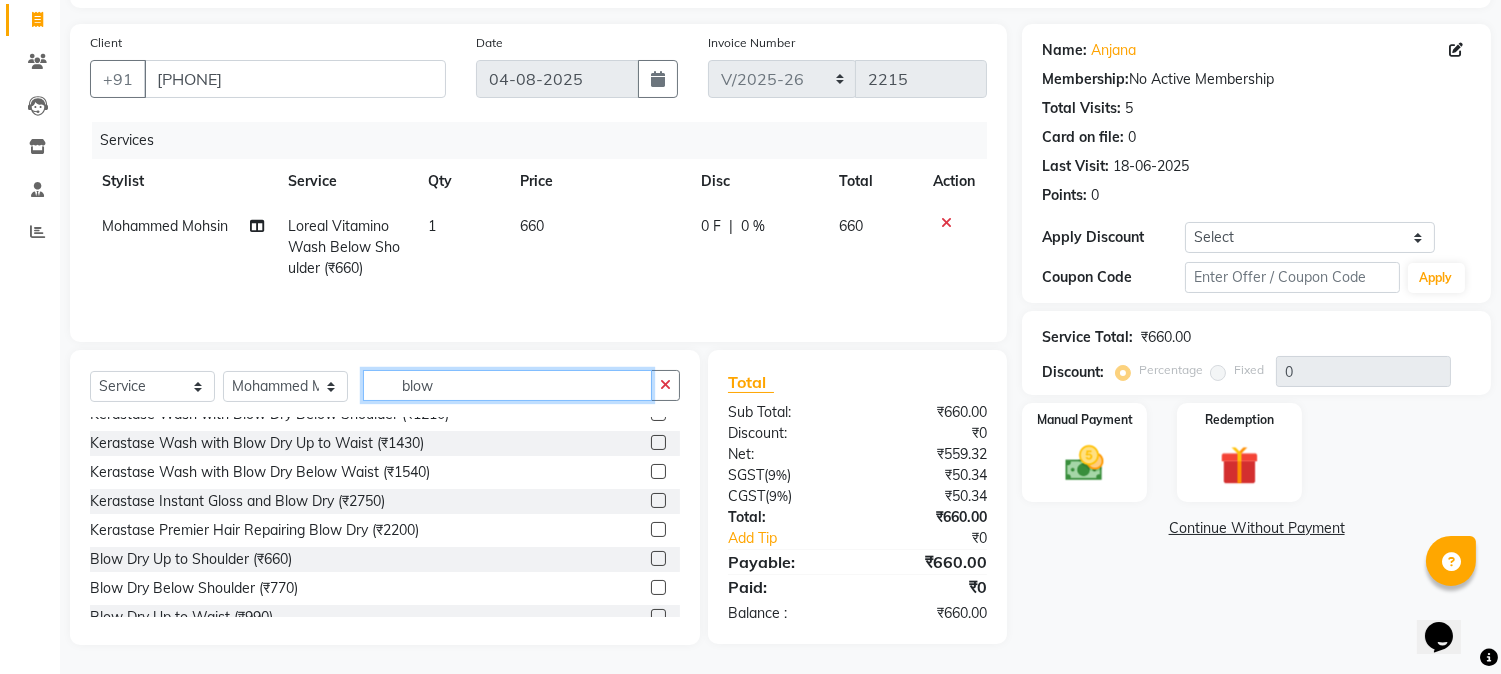 type on "blow" 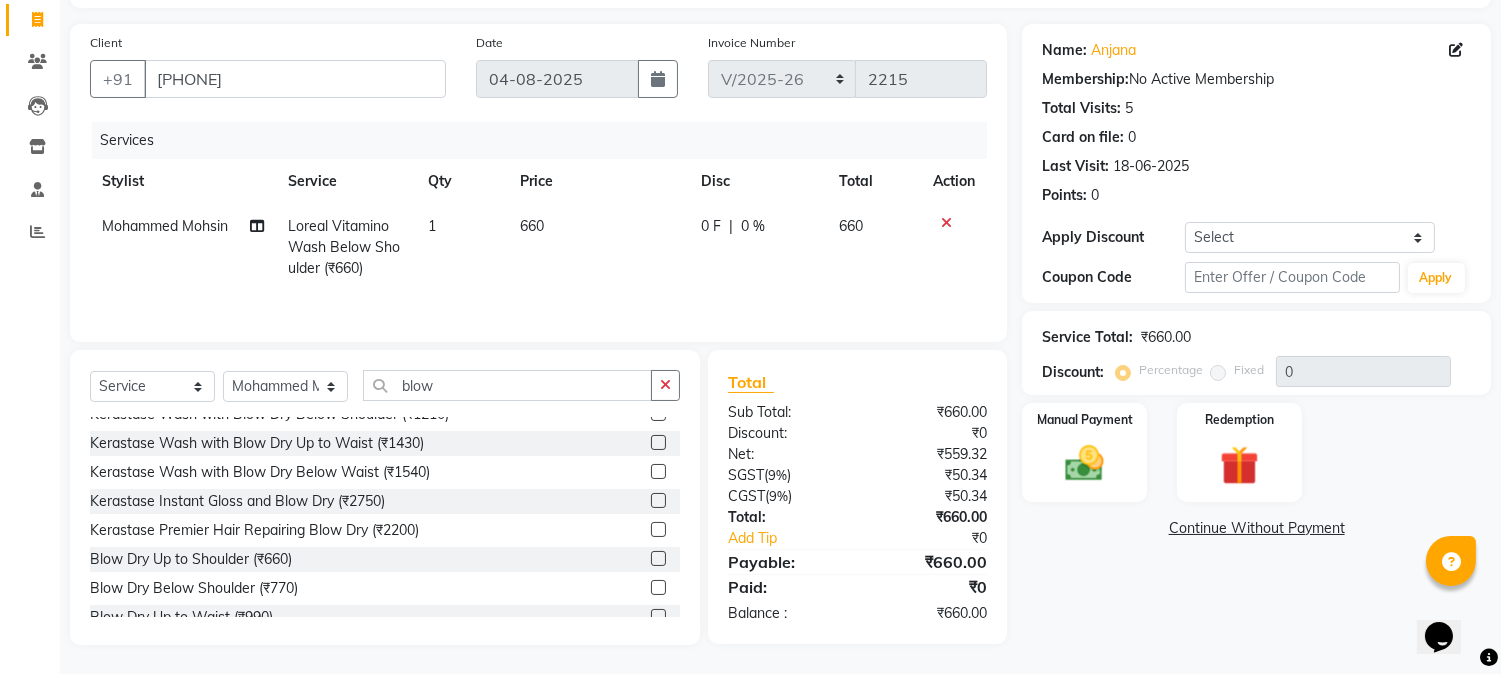 click 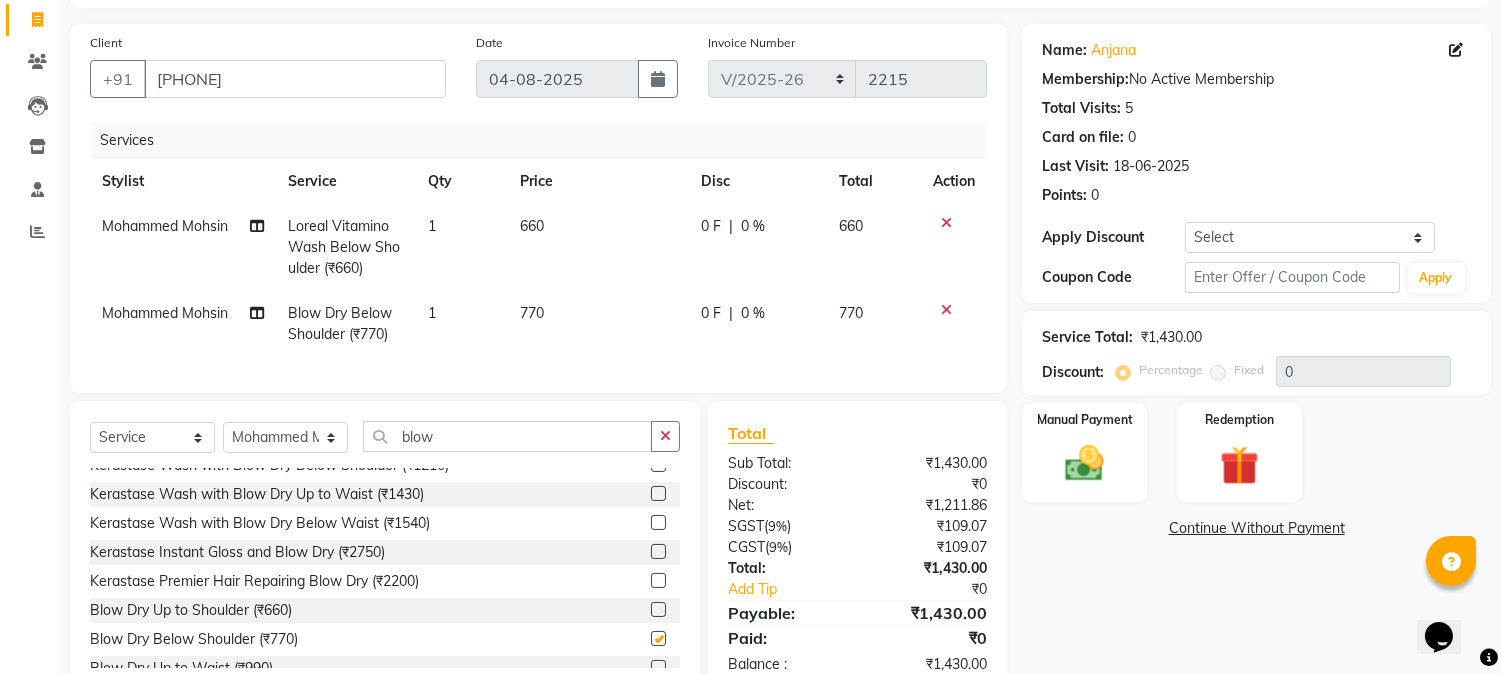 checkbox on "false" 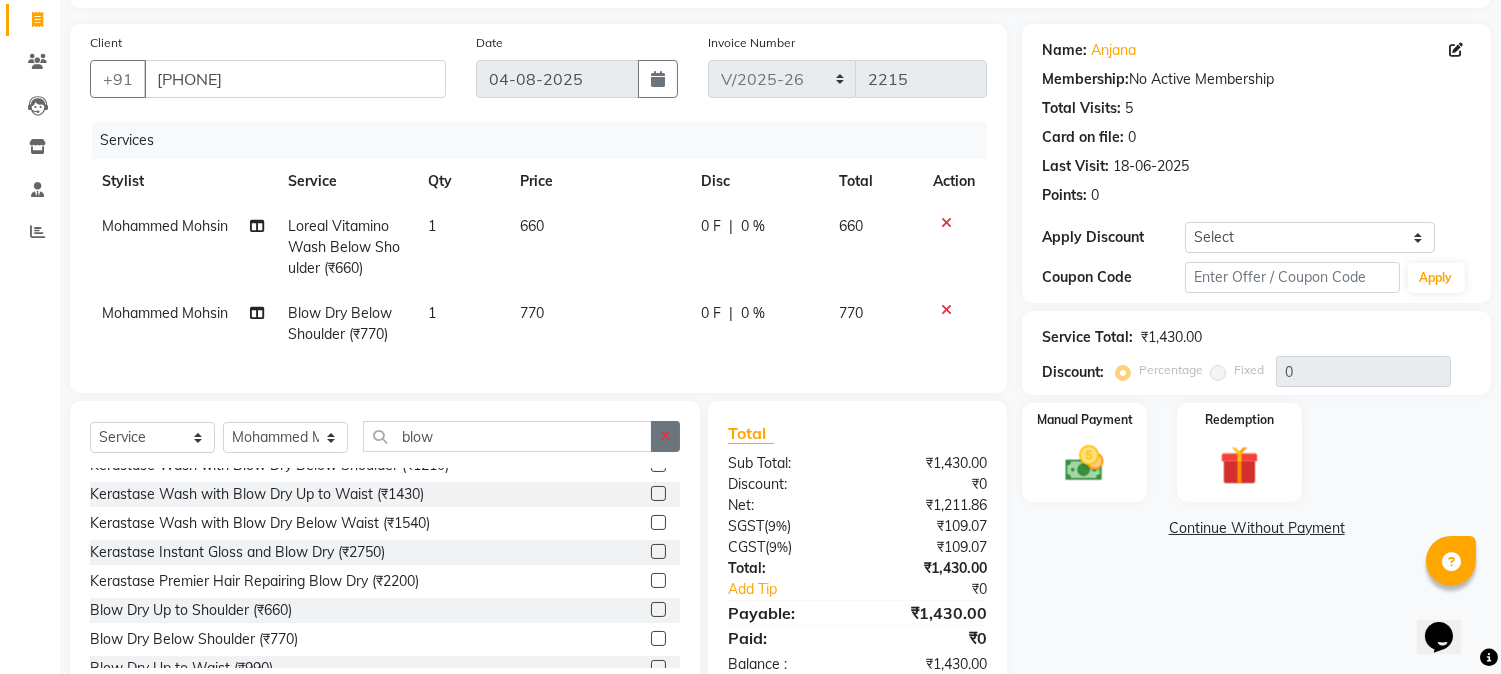click 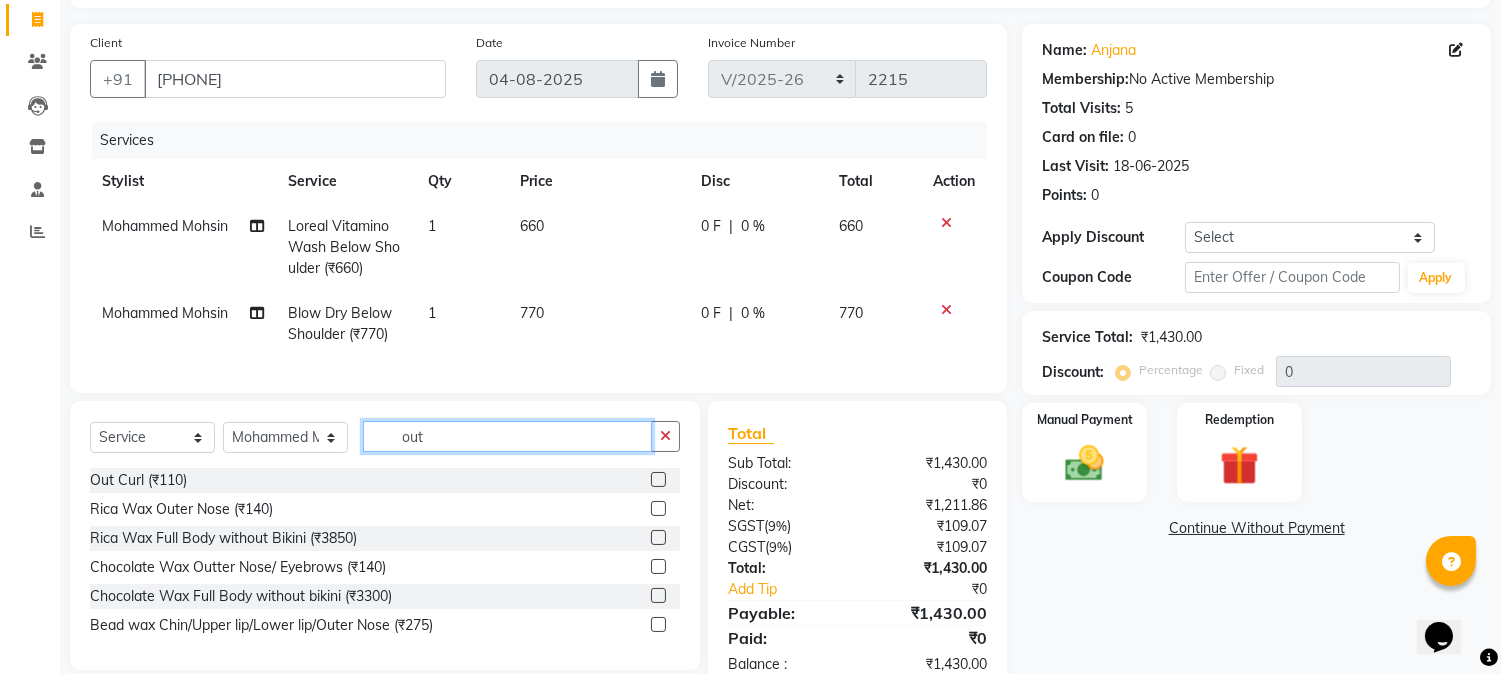 scroll, scrollTop: 0, scrollLeft: 0, axis: both 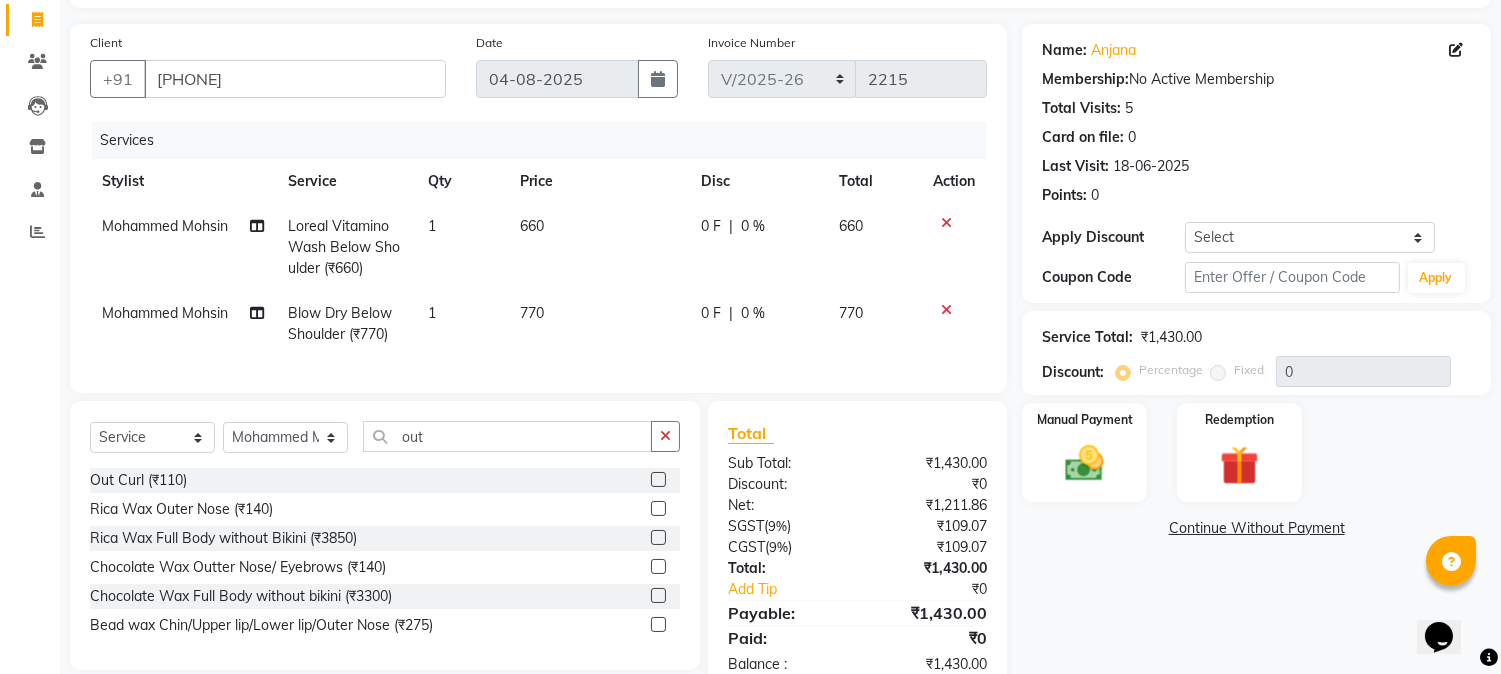 click 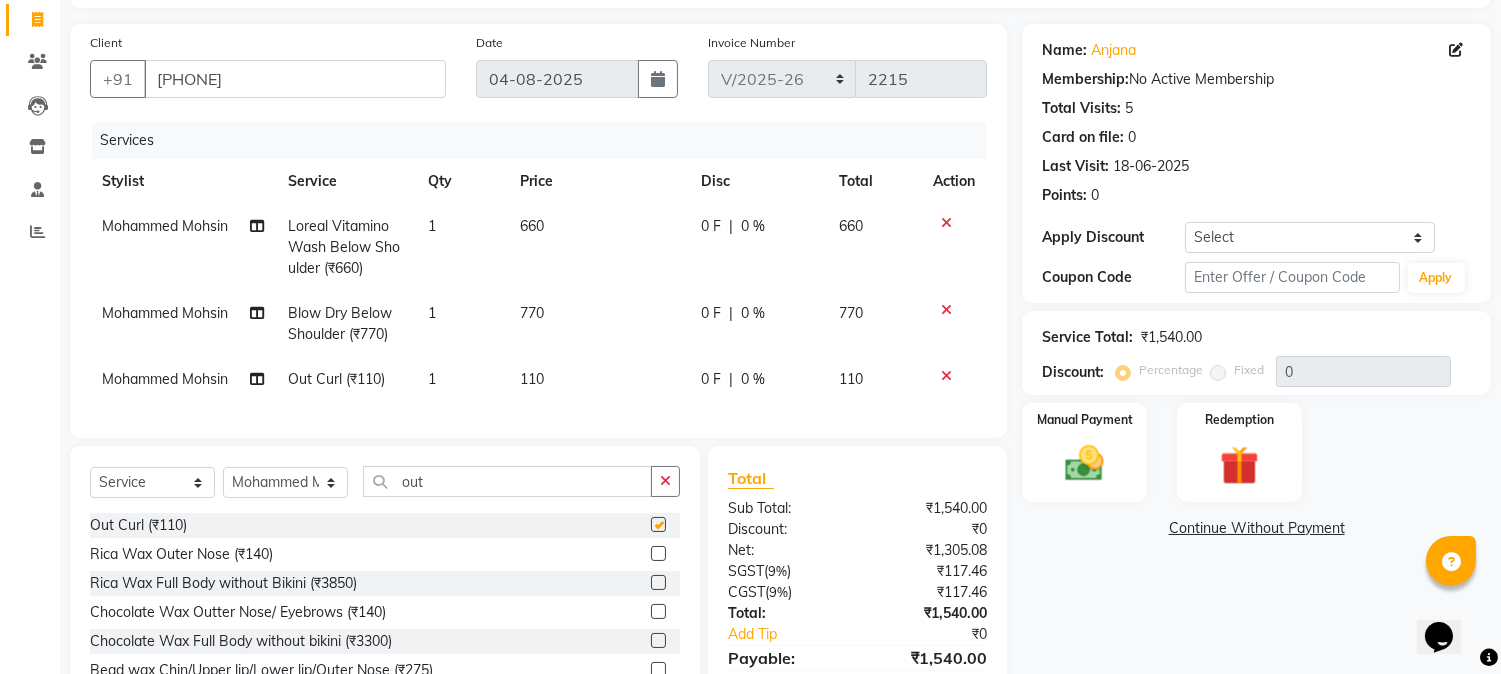 scroll, scrollTop: 238, scrollLeft: 0, axis: vertical 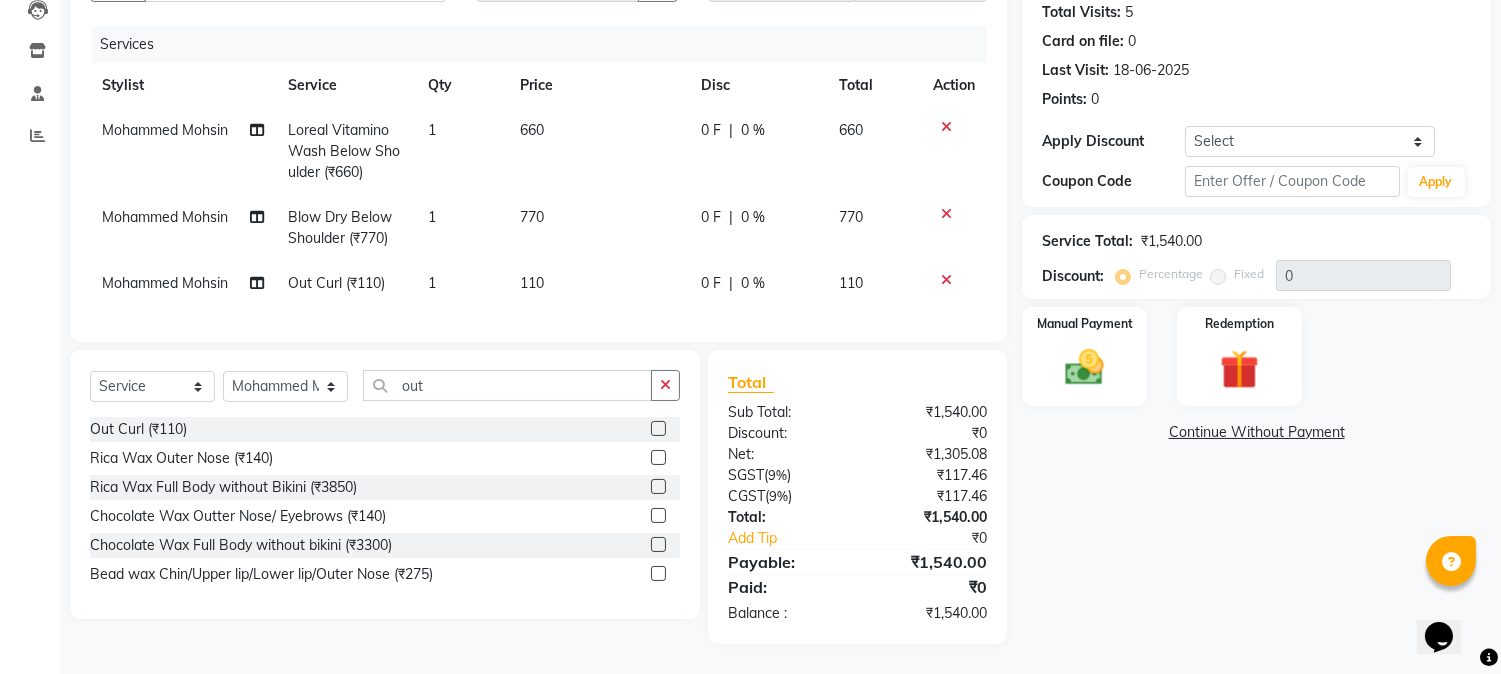 checkbox on "false" 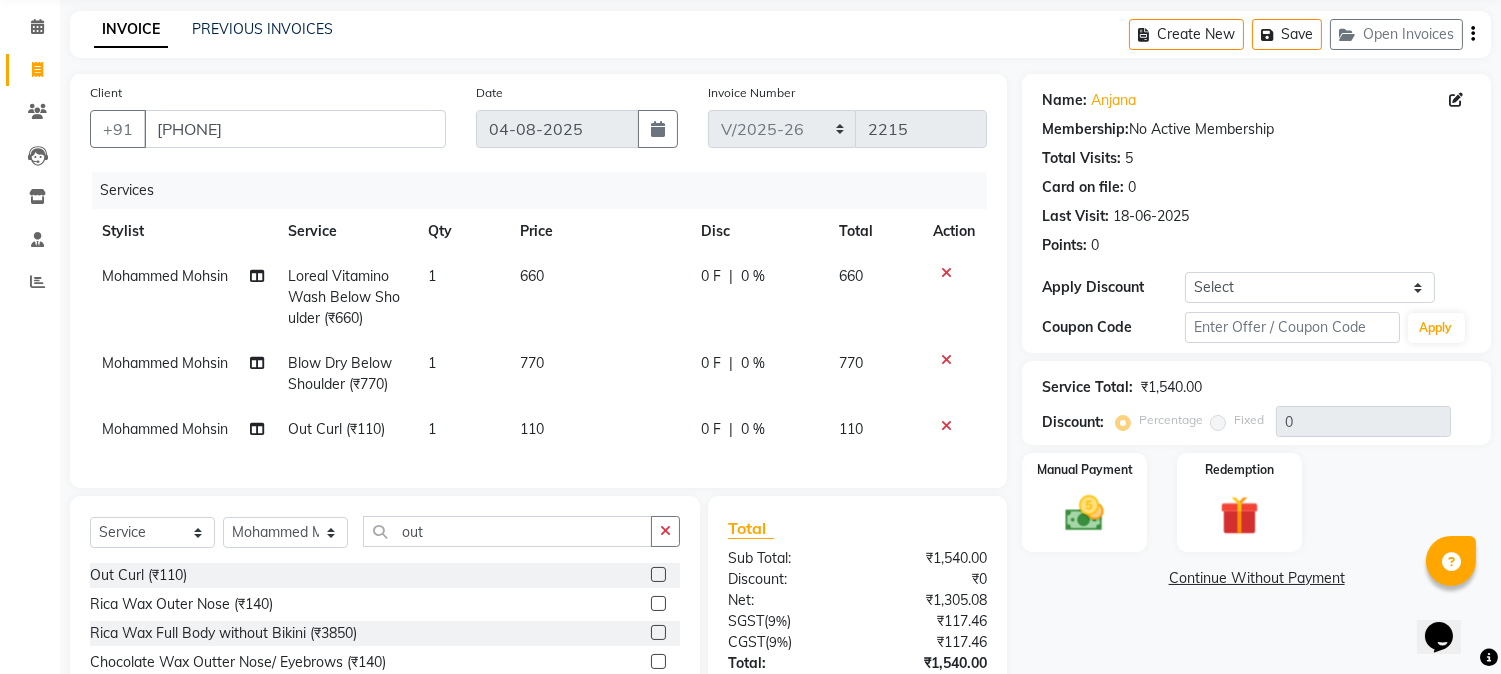 scroll, scrollTop: 0, scrollLeft: 0, axis: both 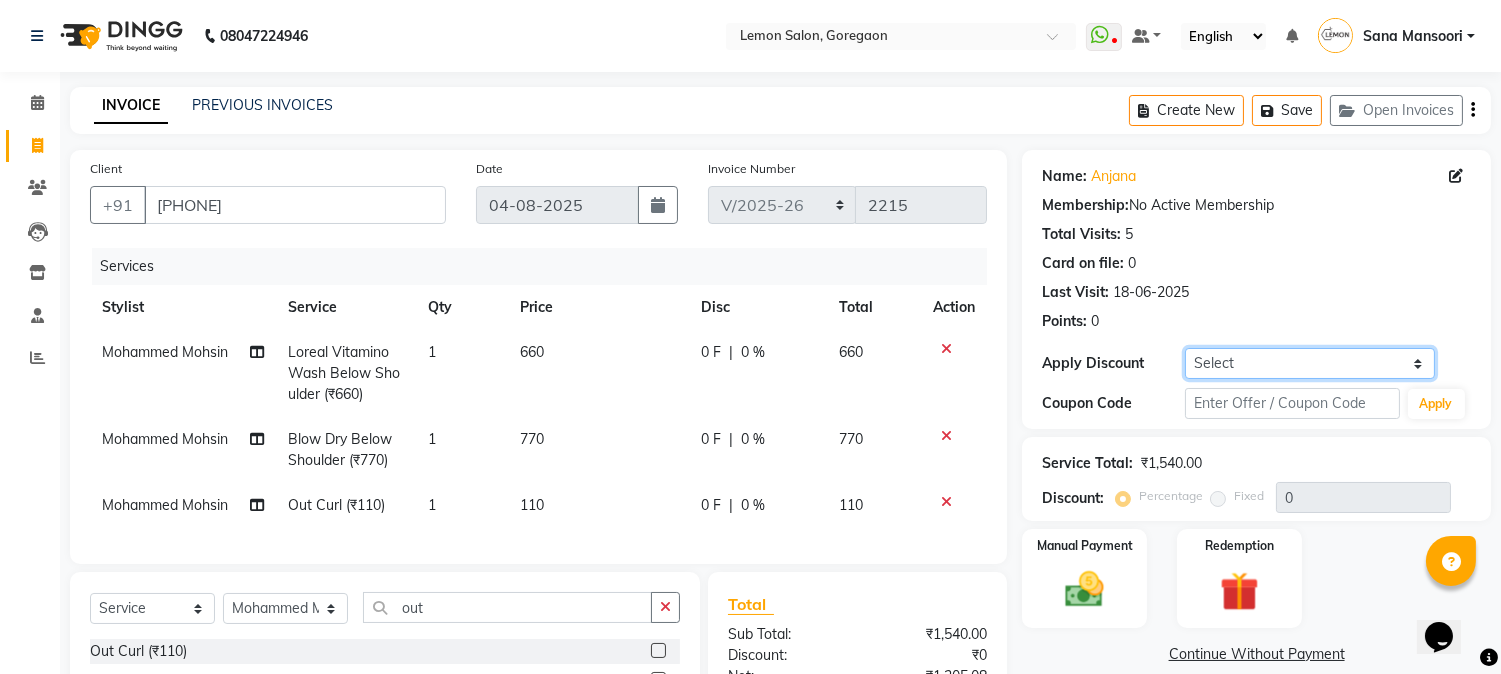 click on "Select Coupon → Abc" 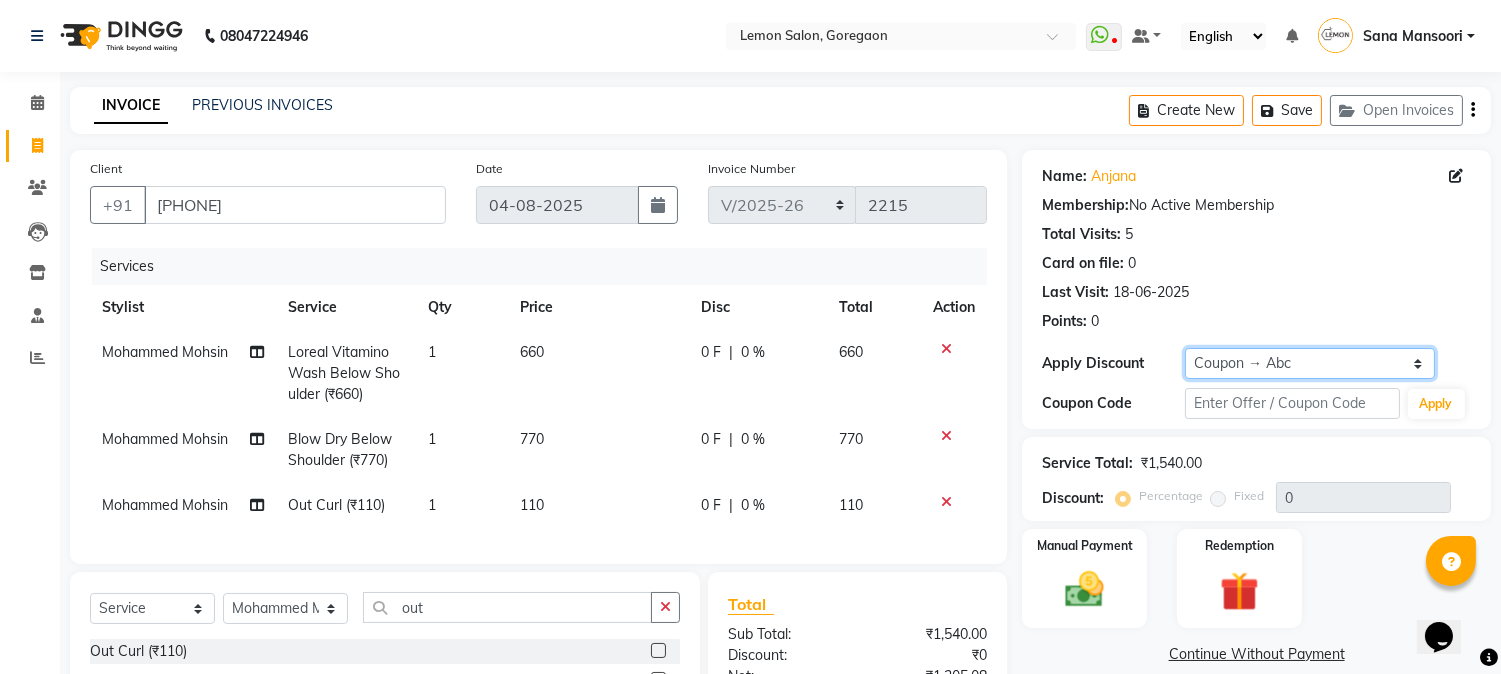 click on "Select Coupon → Abc" 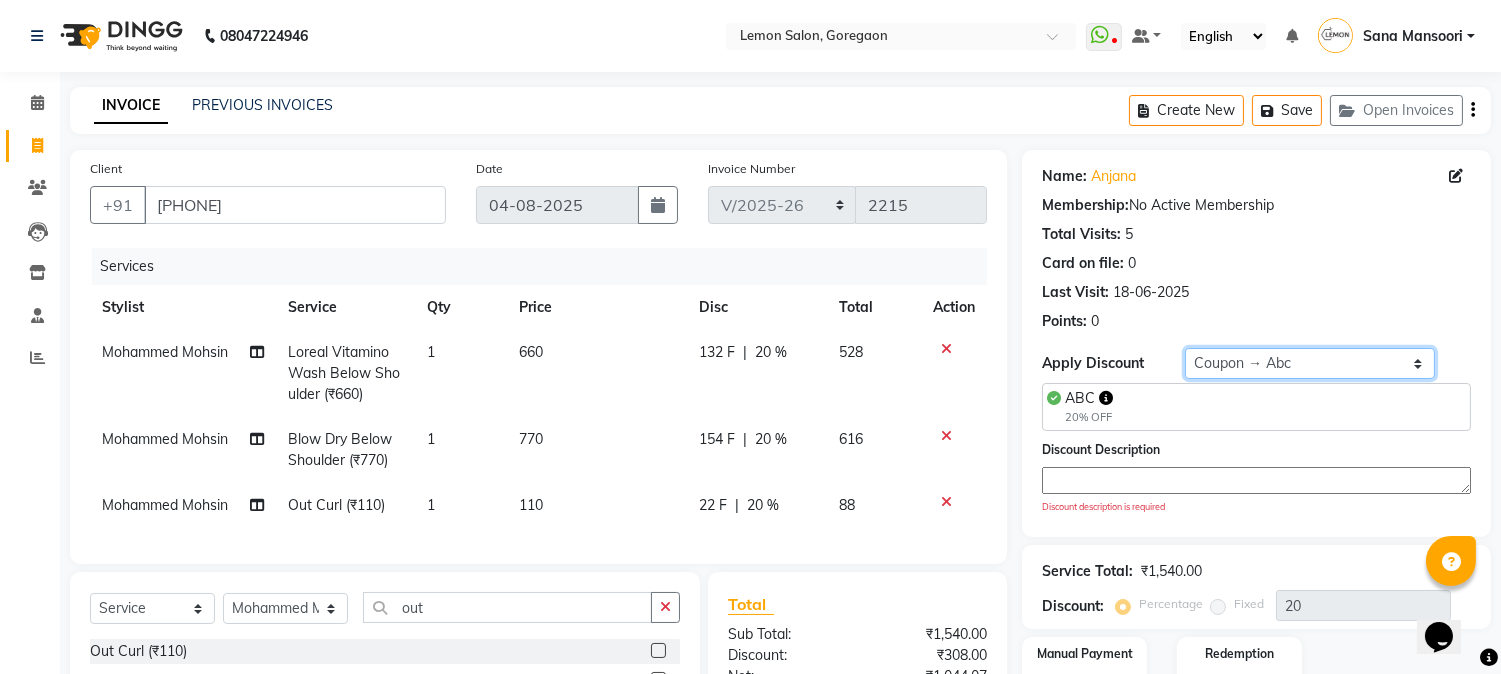 scroll, scrollTop: 238, scrollLeft: 0, axis: vertical 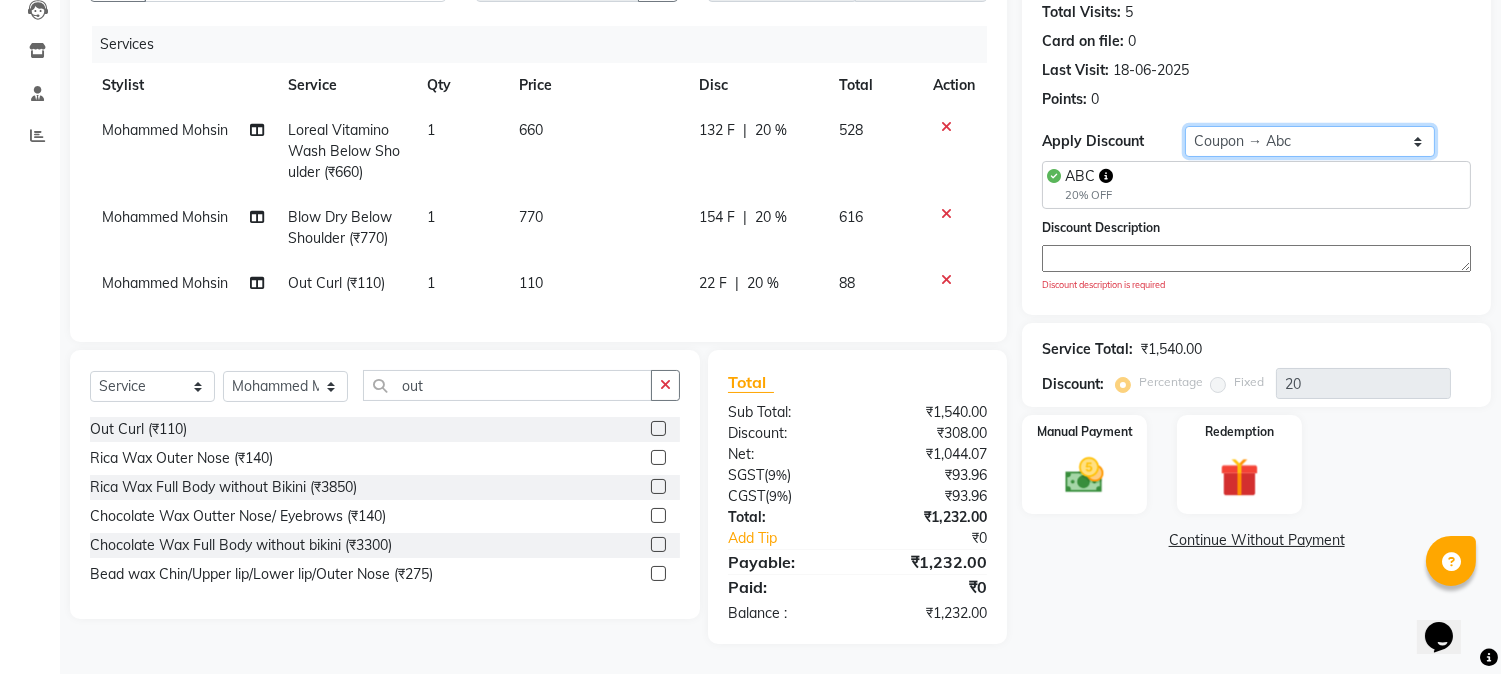click on "Select Coupon → Abc" 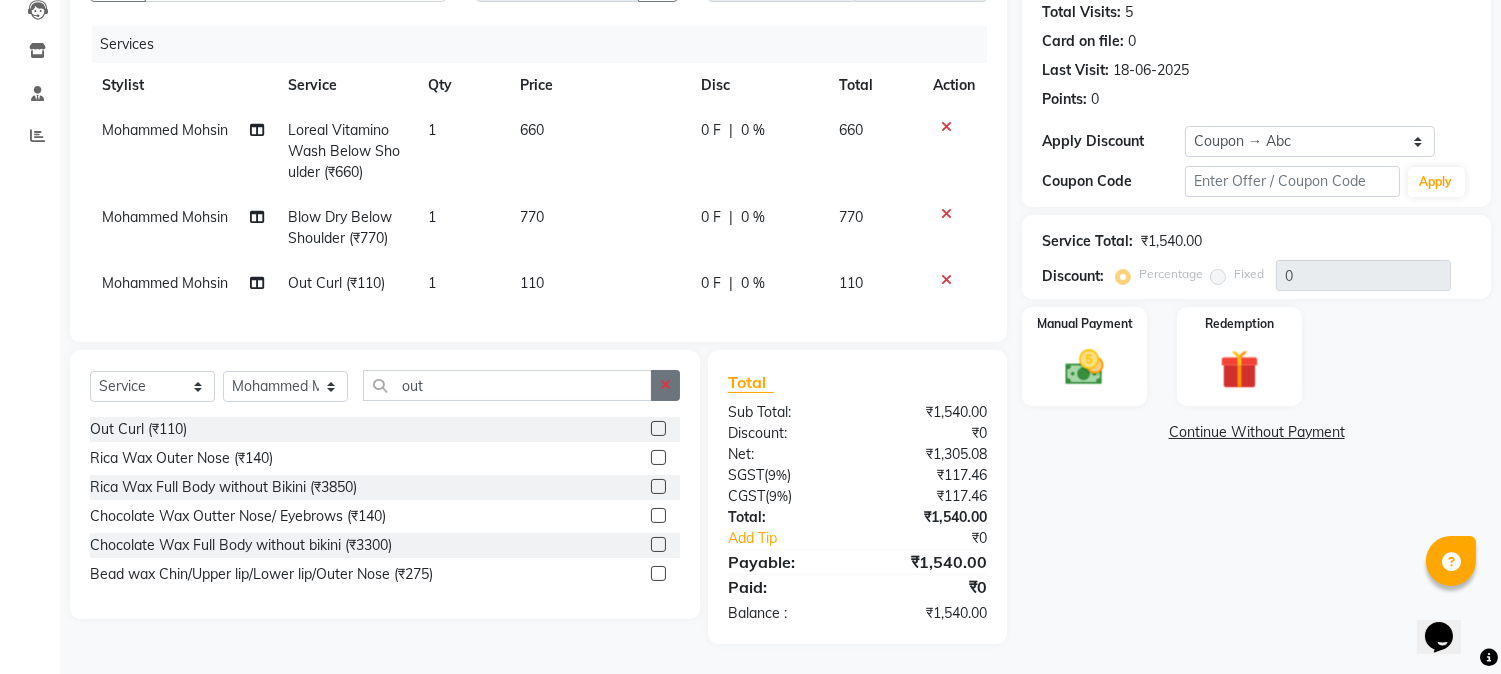 click 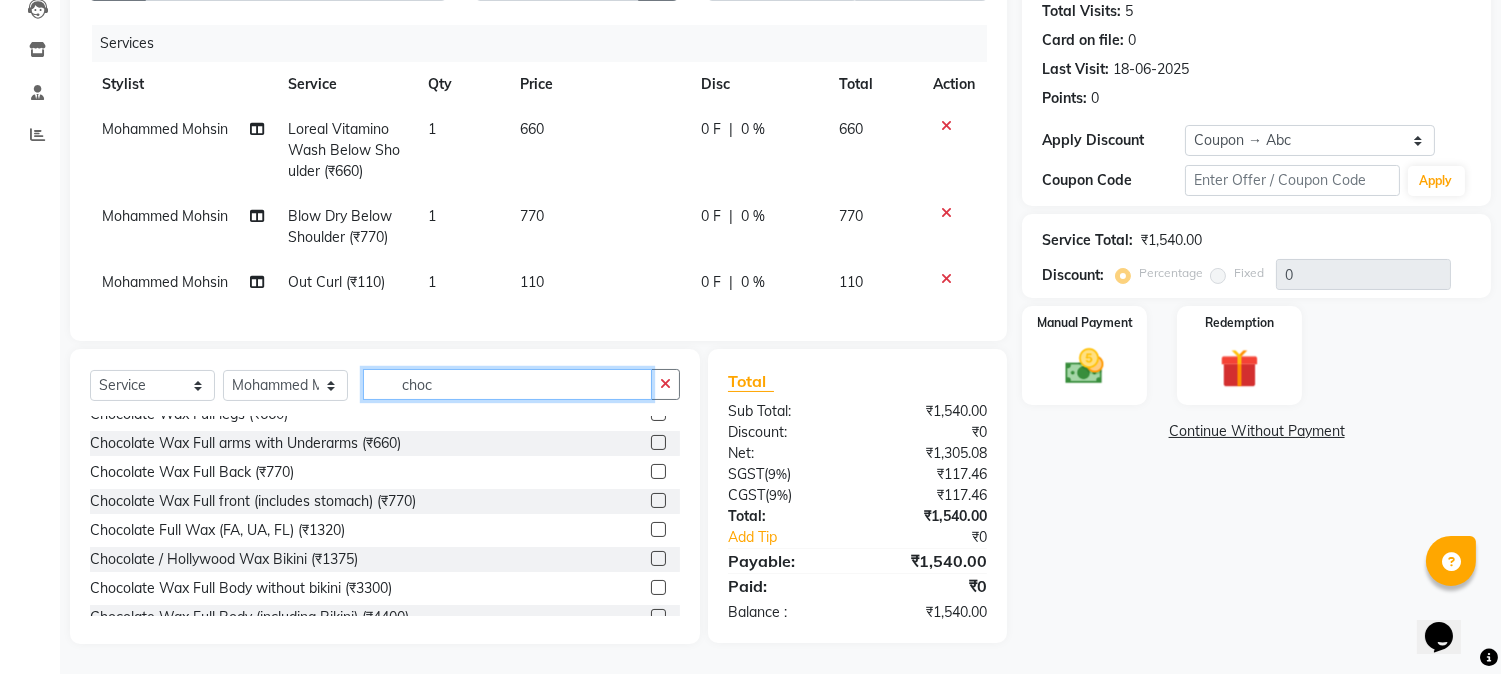 scroll, scrollTop: 466, scrollLeft: 0, axis: vertical 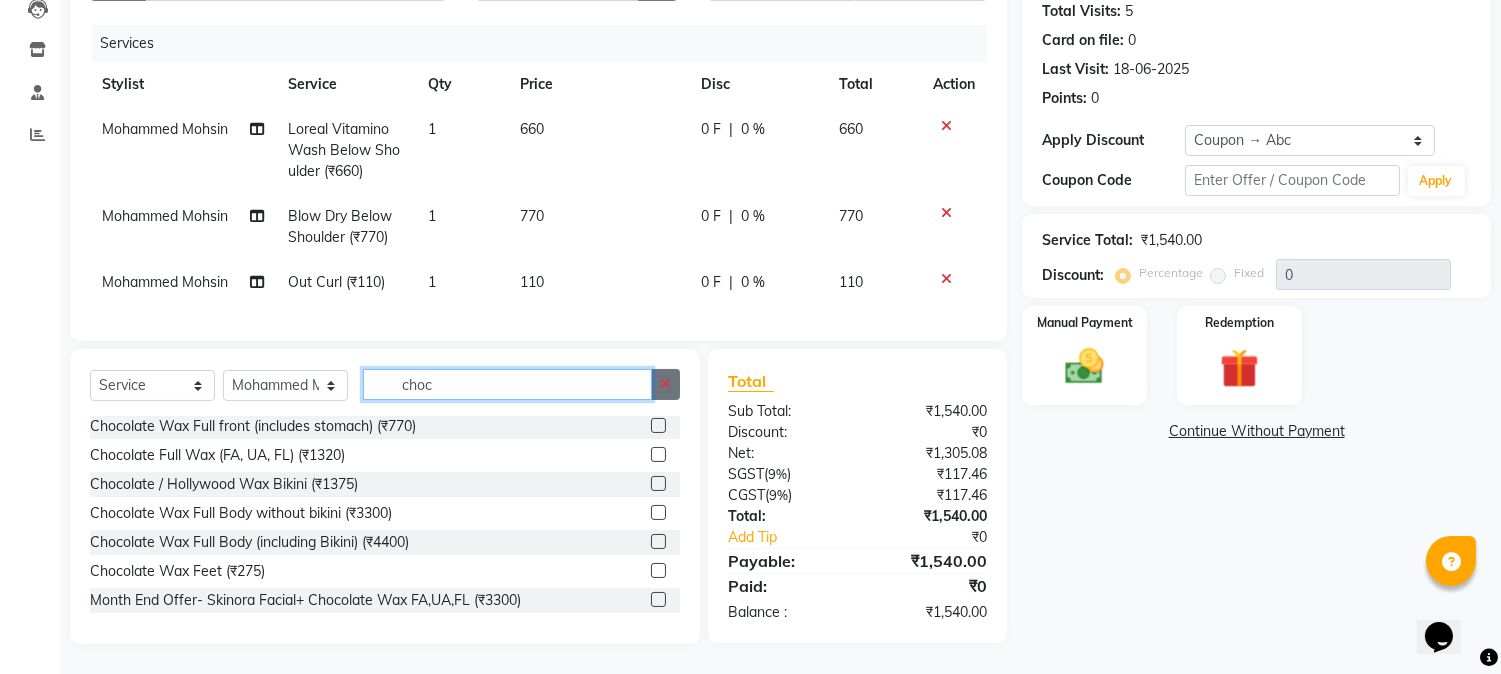 type on "choc" 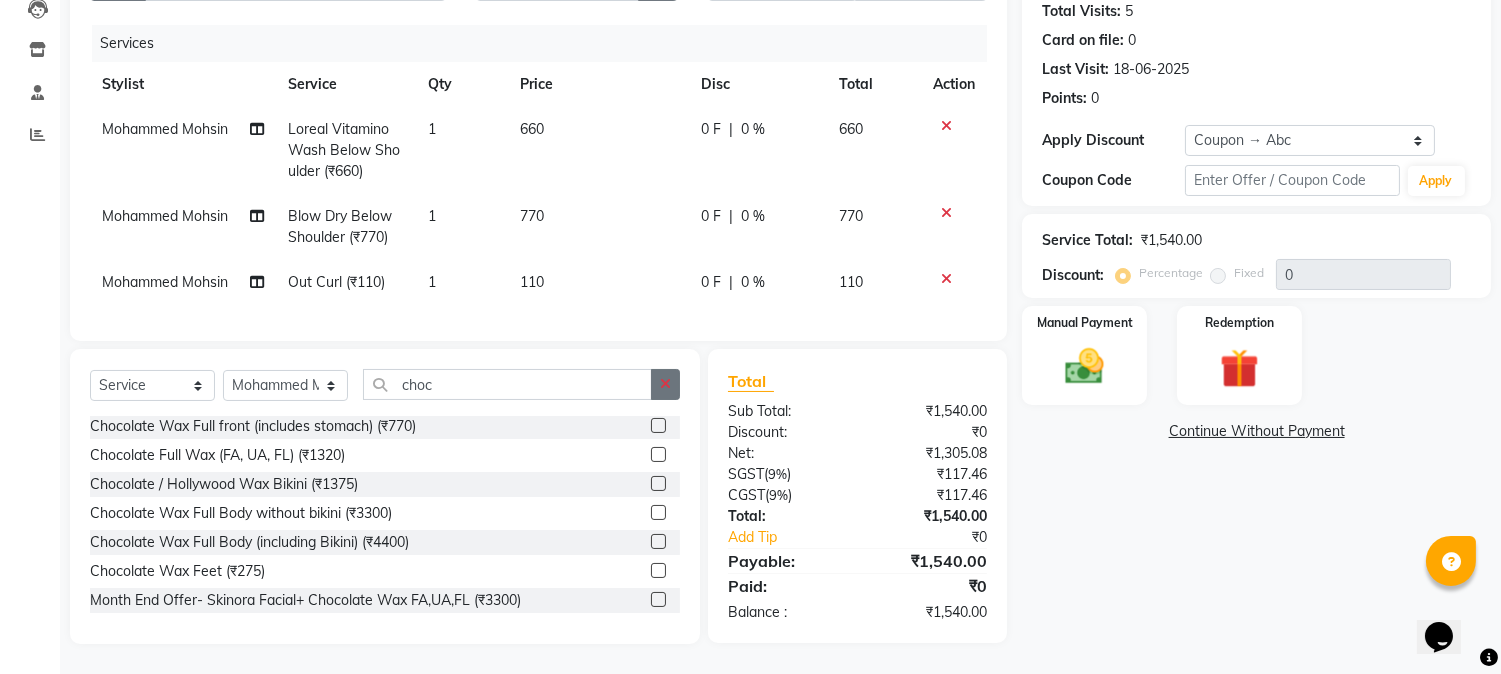 click 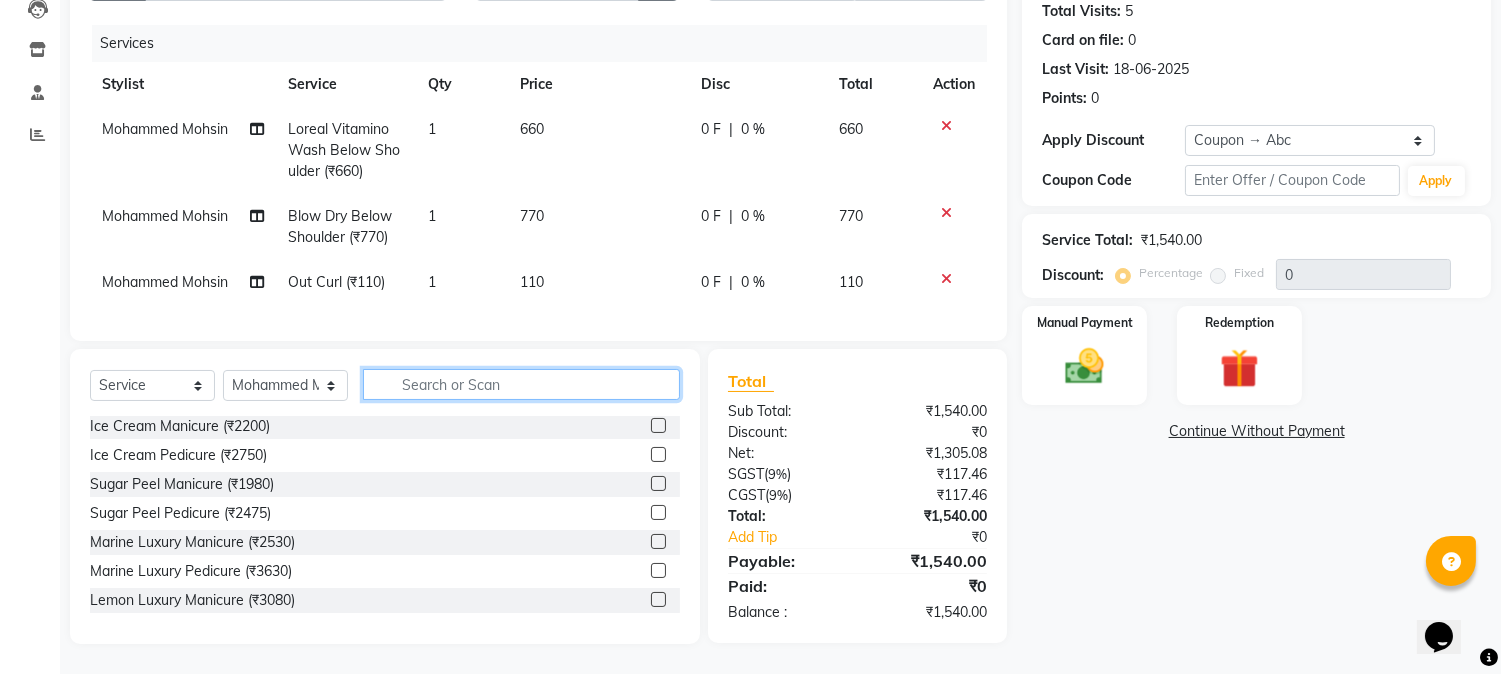scroll, scrollTop: 0, scrollLeft: 0, axis: both 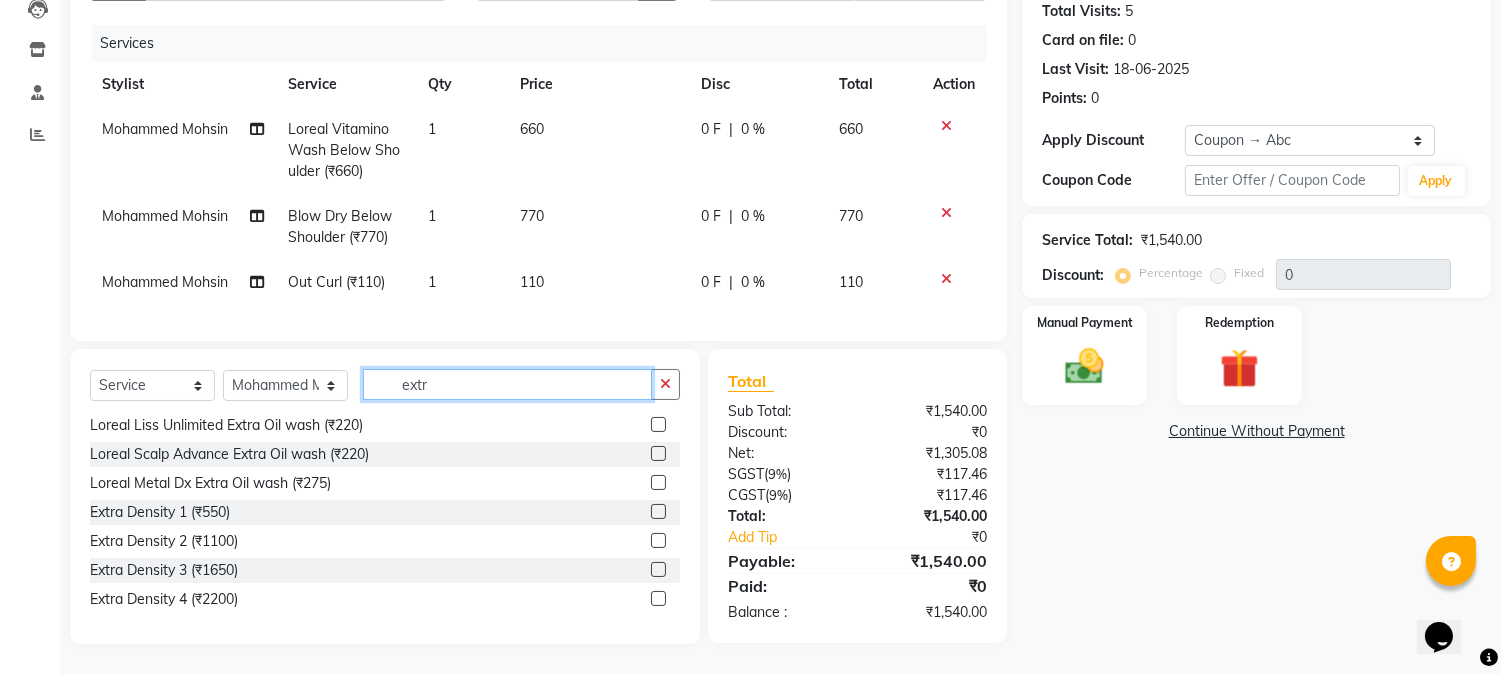 type on "extr" 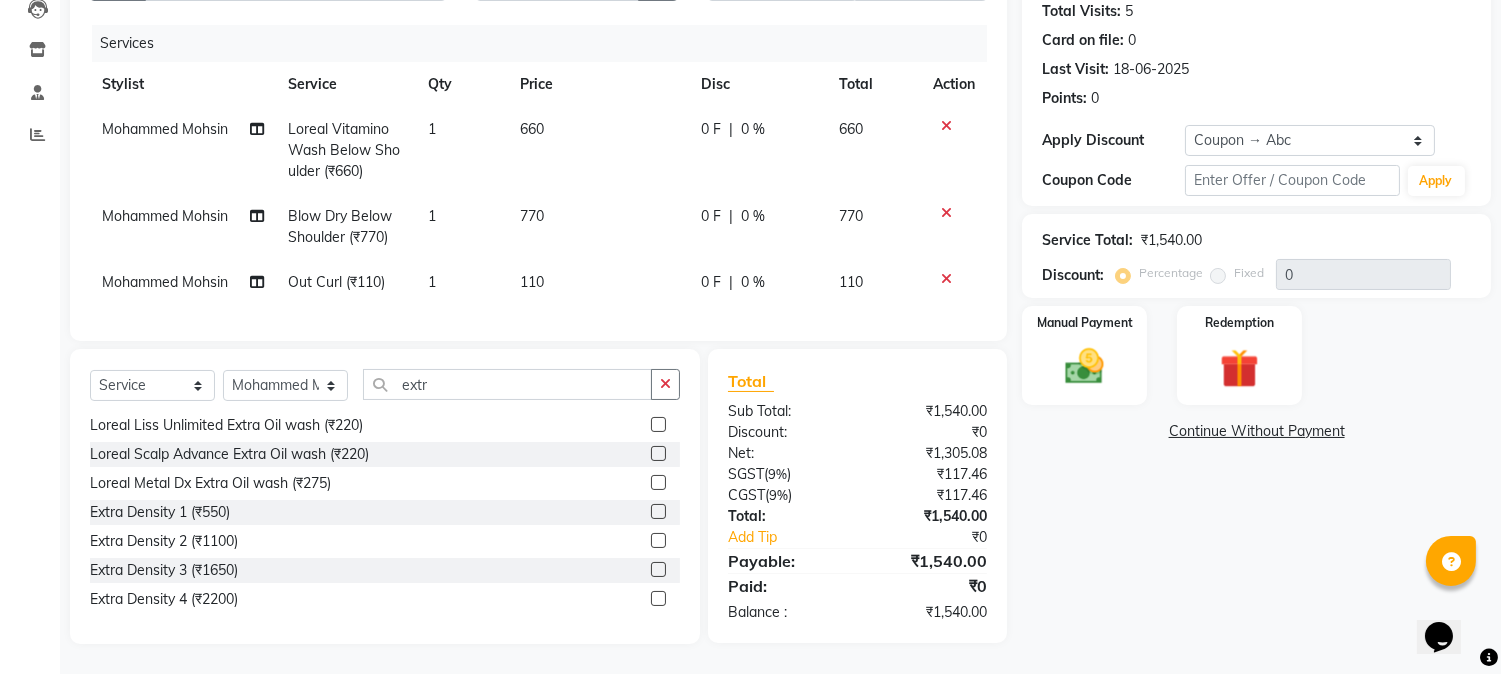 click 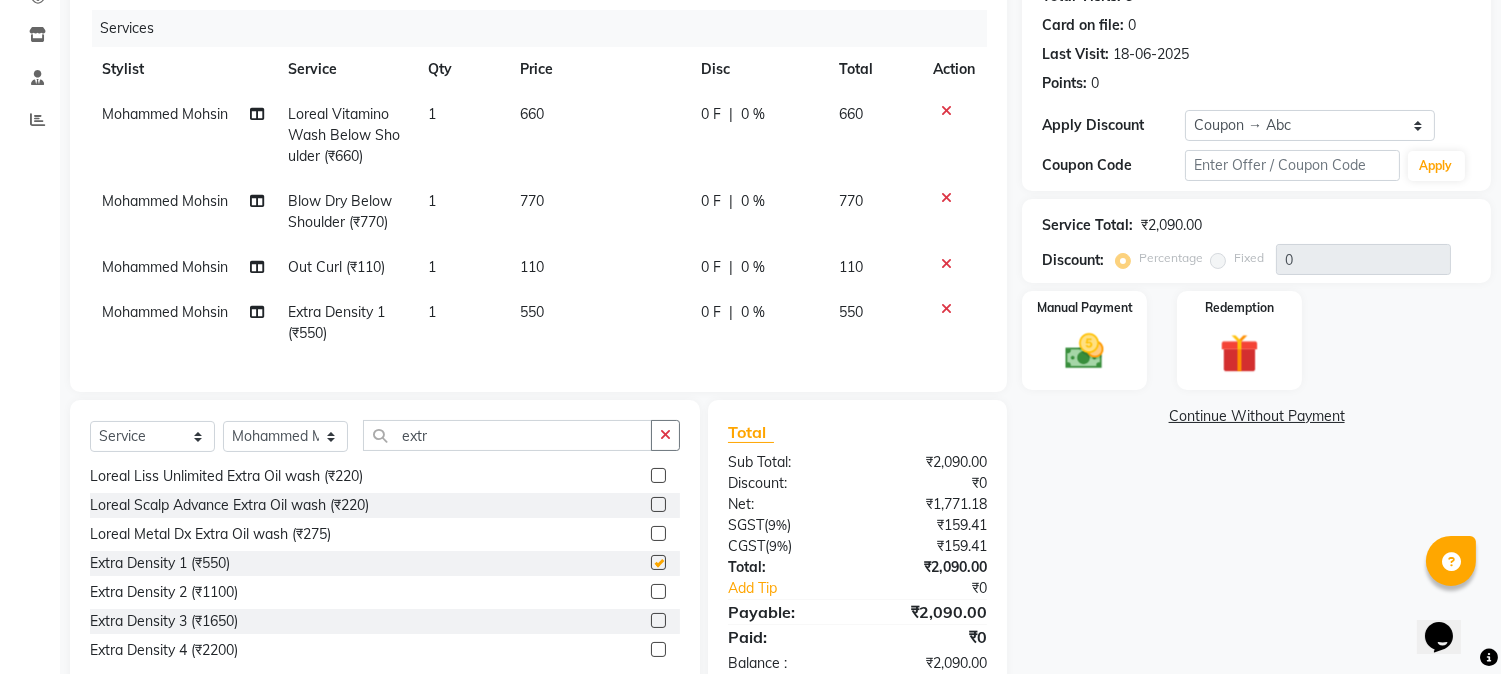 checkbox on "false" 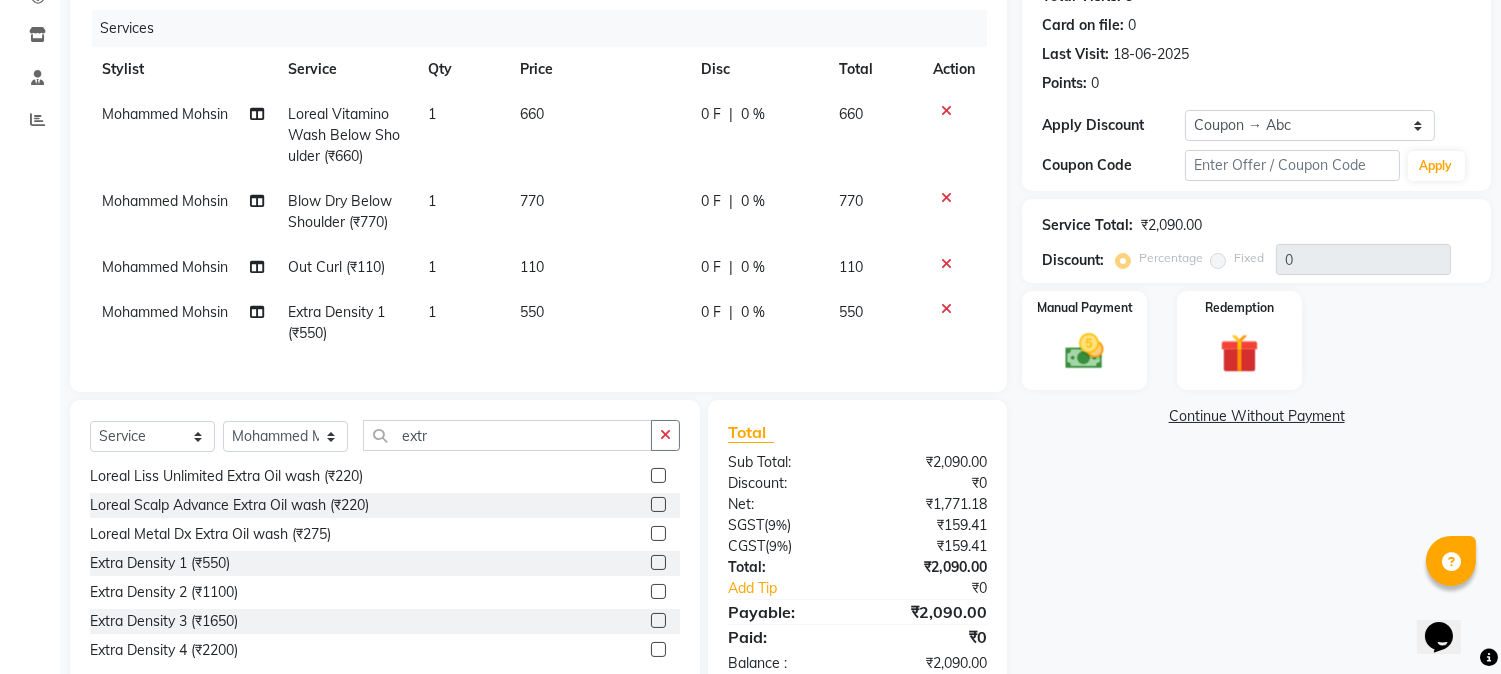 scroll, scrollTop: 305, scrollLeft: 0, axis: vertical 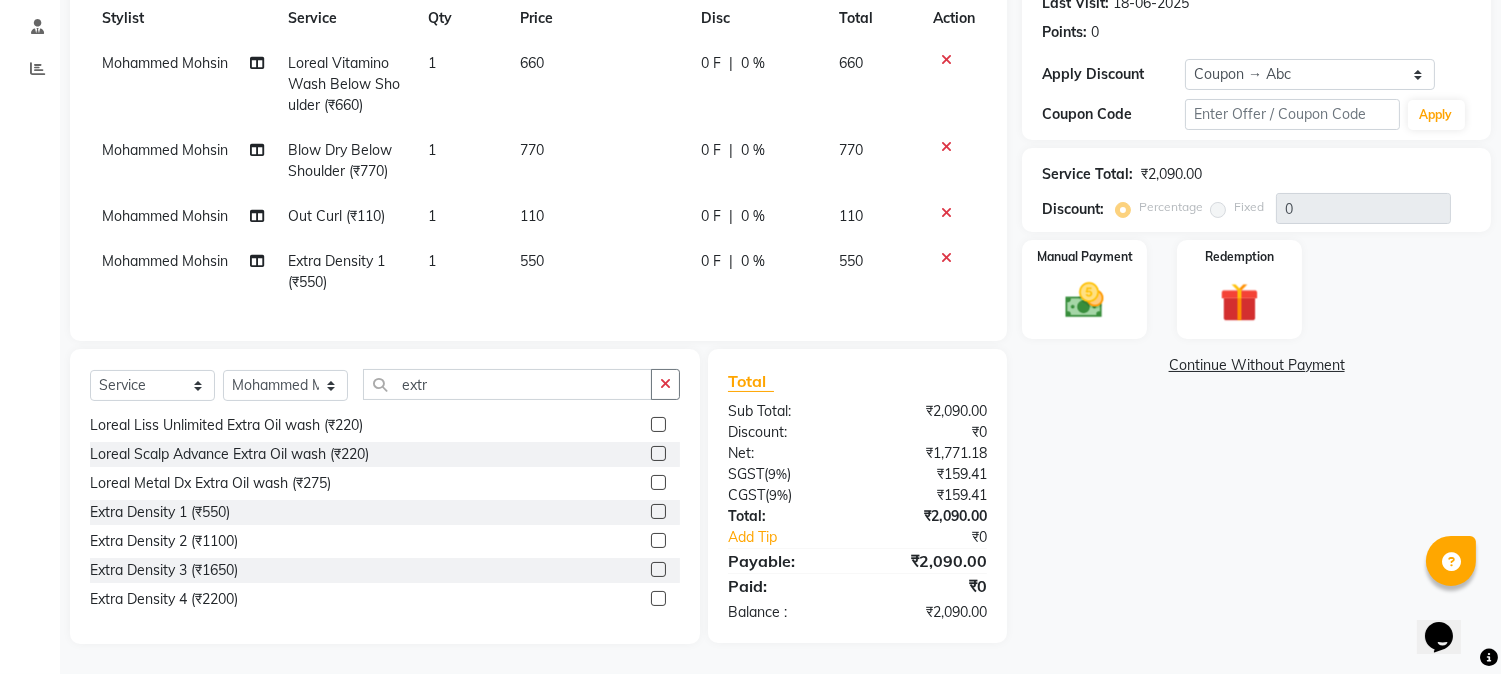 click 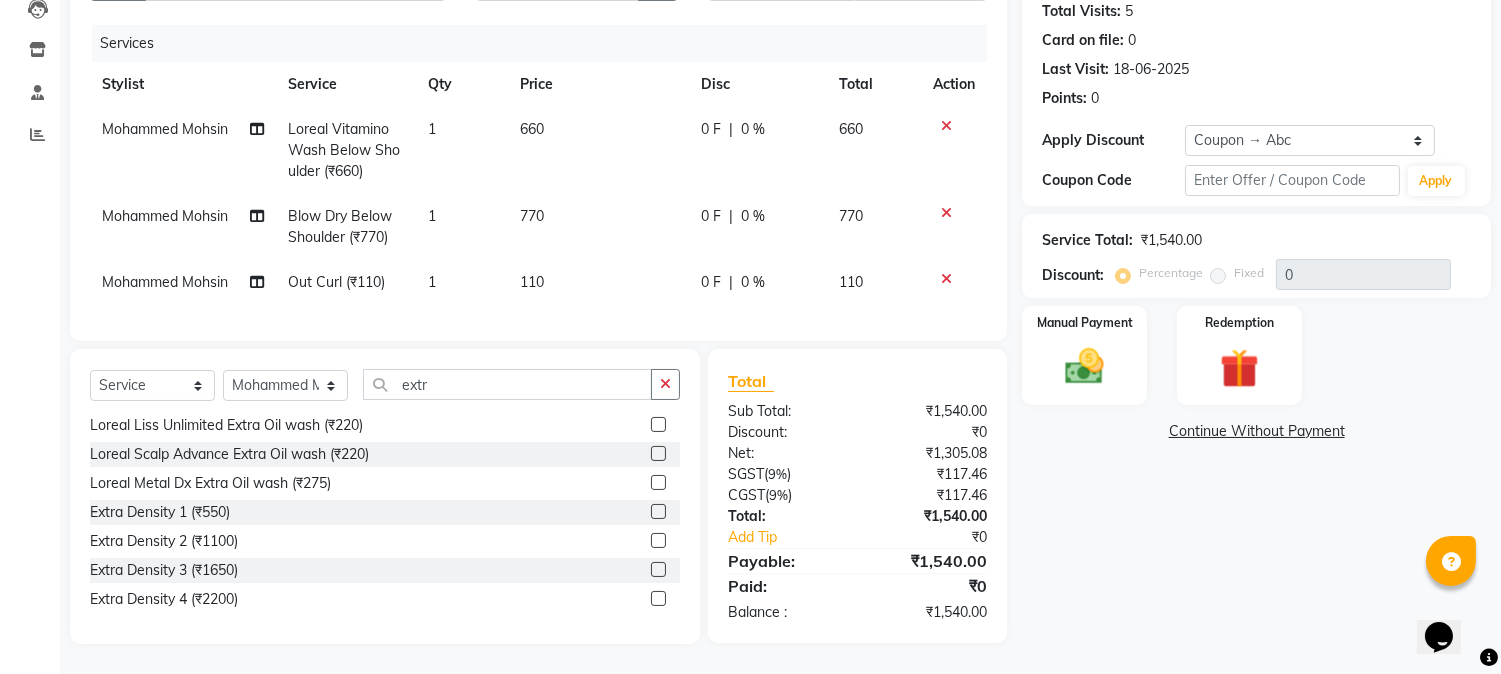 click on "Loreal Vitamino Wash Below Shoulder (₹660)" 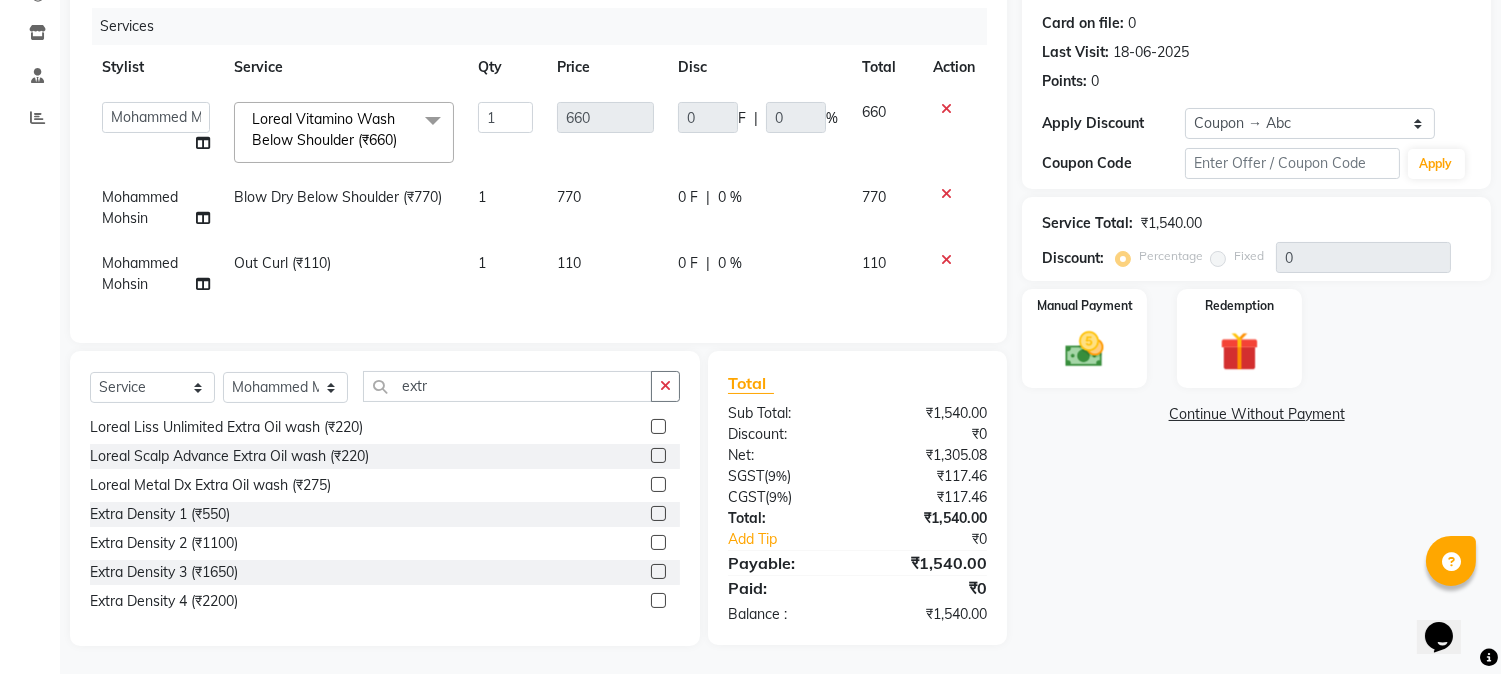scroll, scrollTop: 258, scrollLeft: 0, axis: vertical 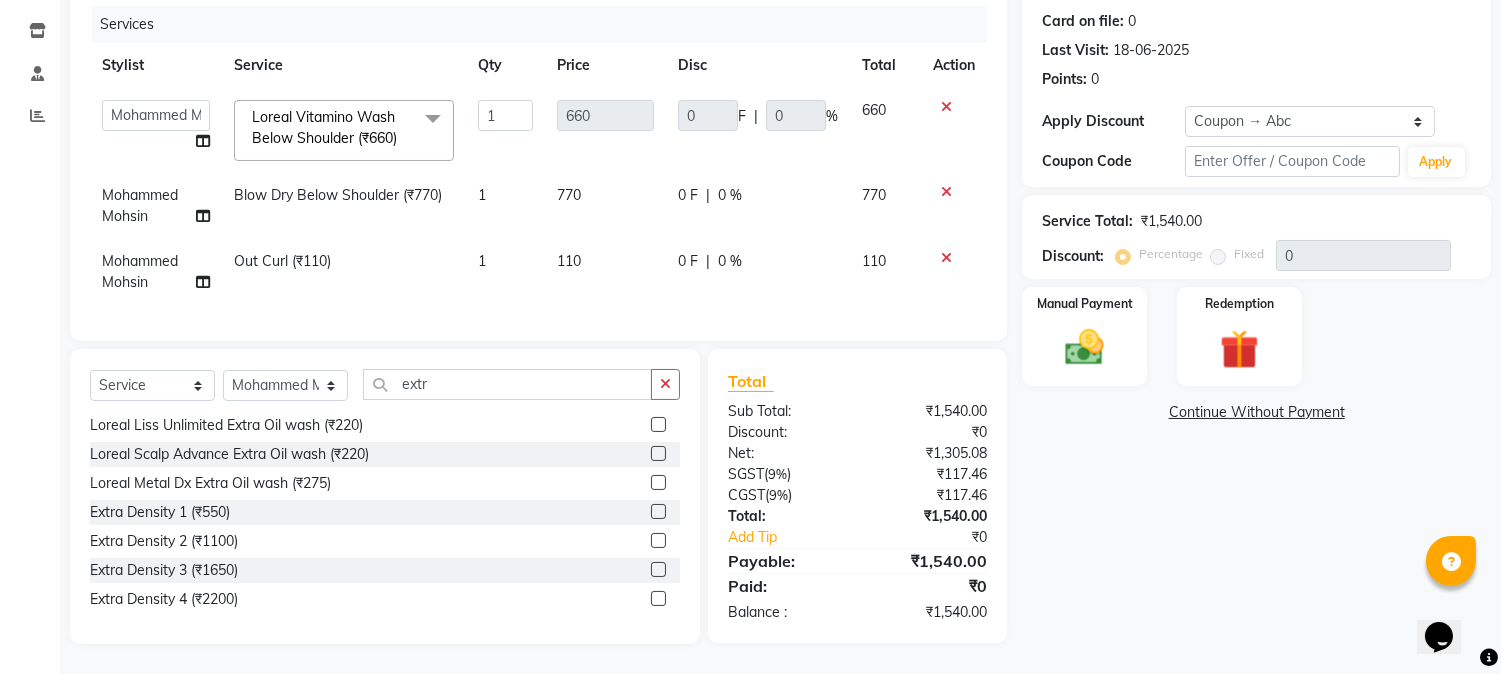 click on "Loreal Vitamino Wash Below Shoulder (₹660)" 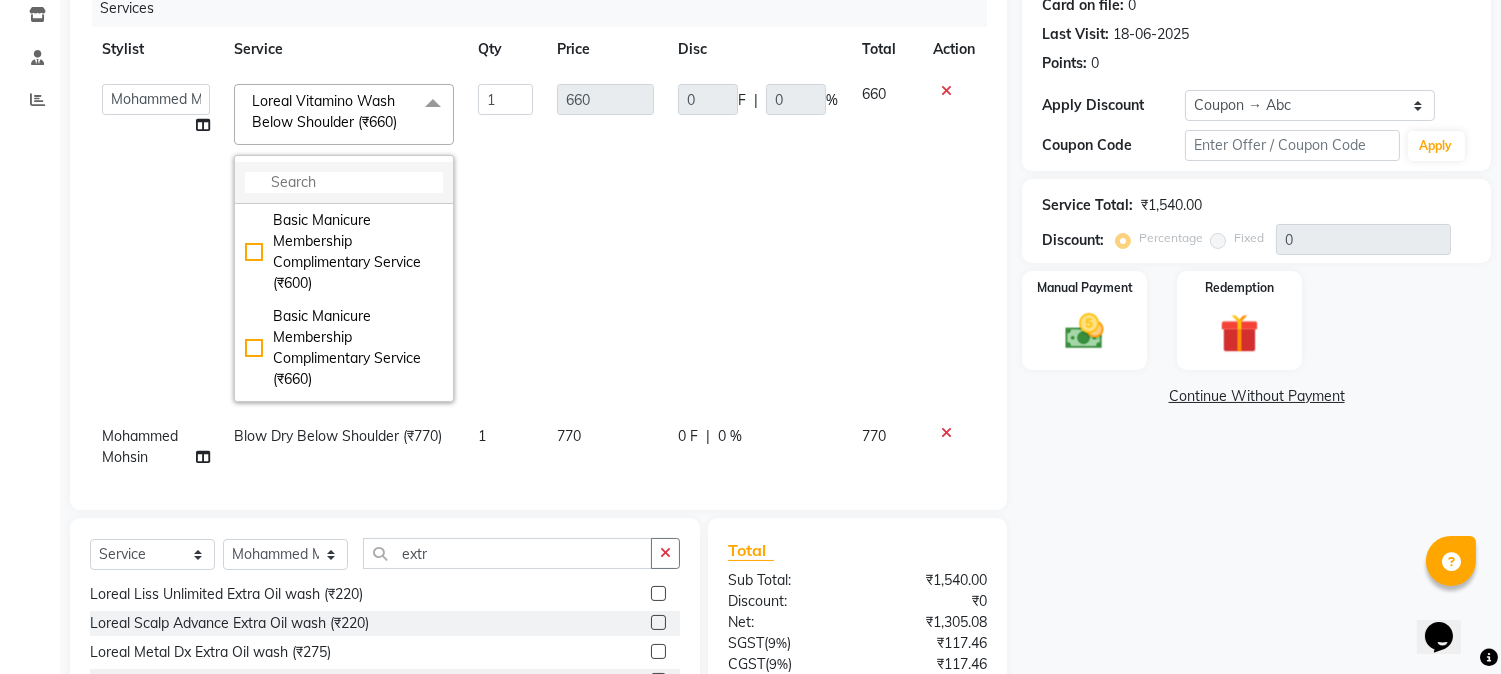 click 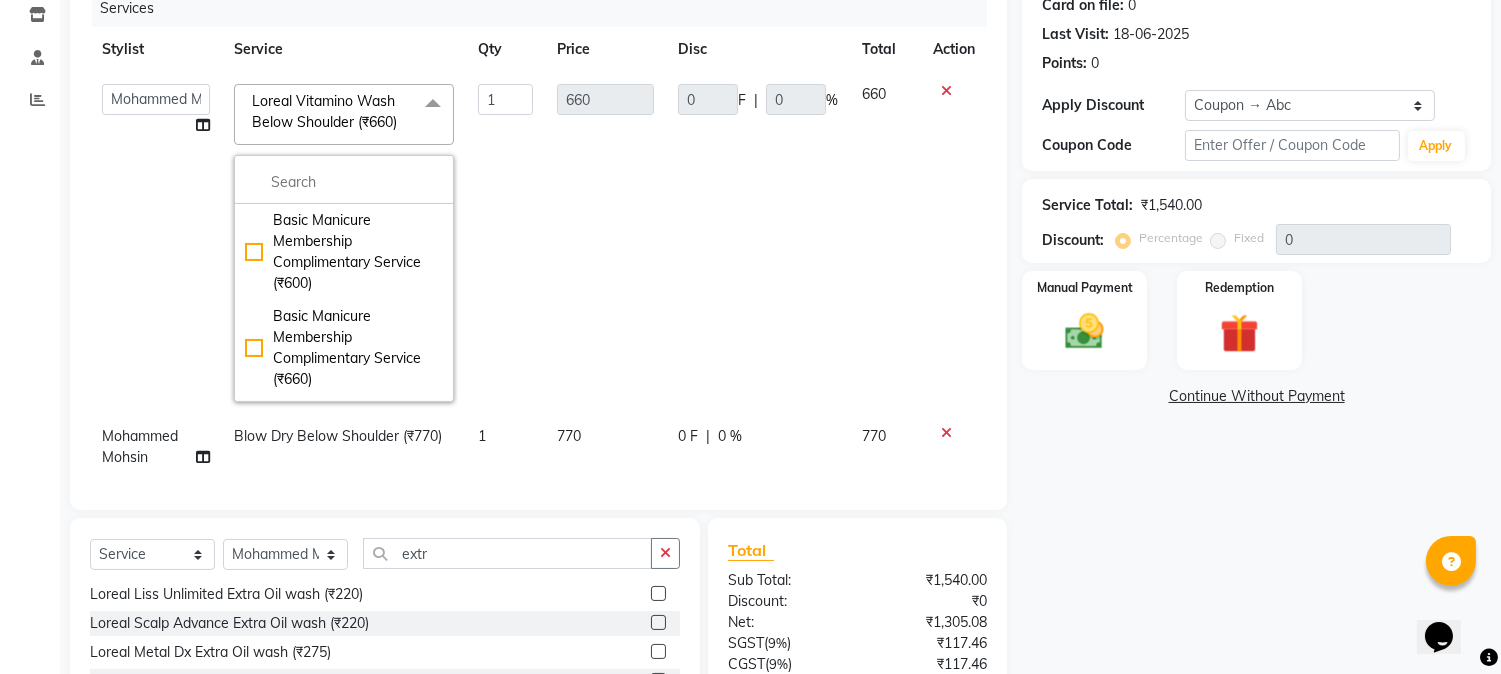 click 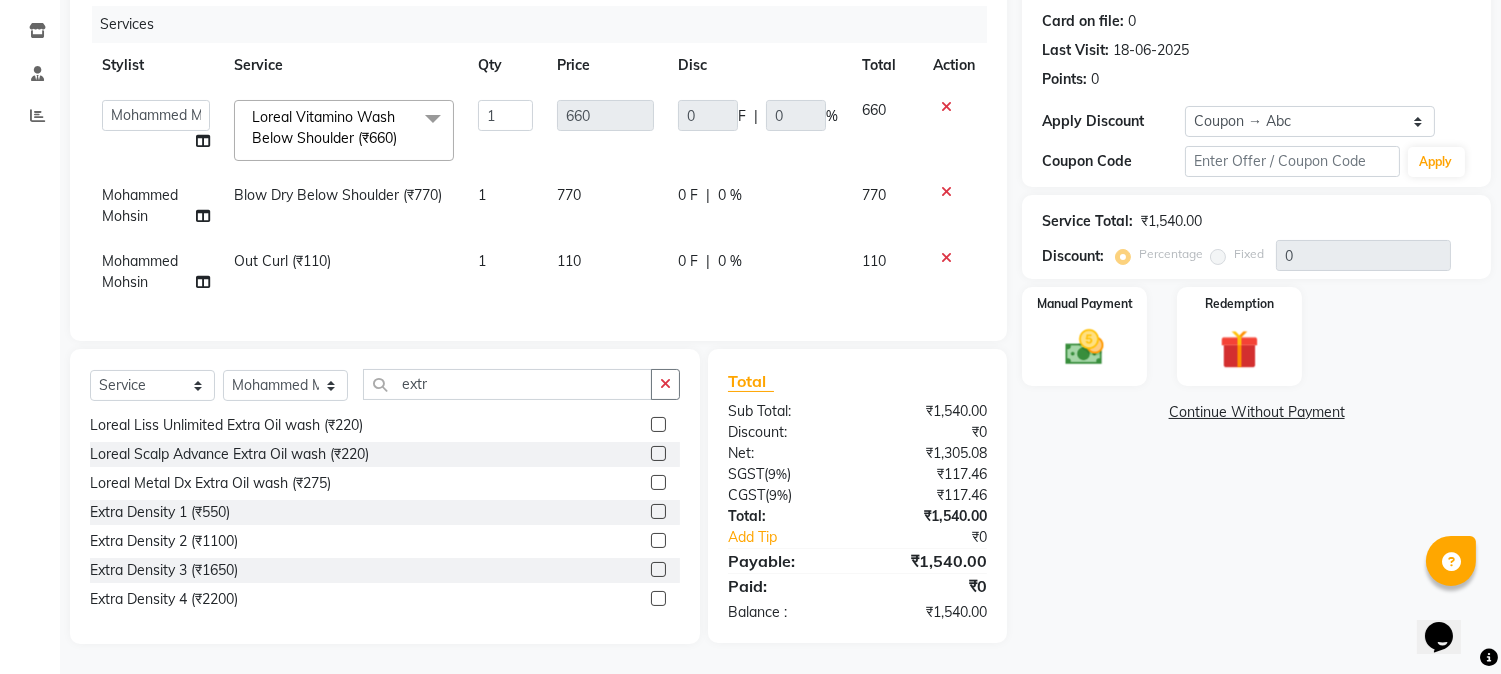 click 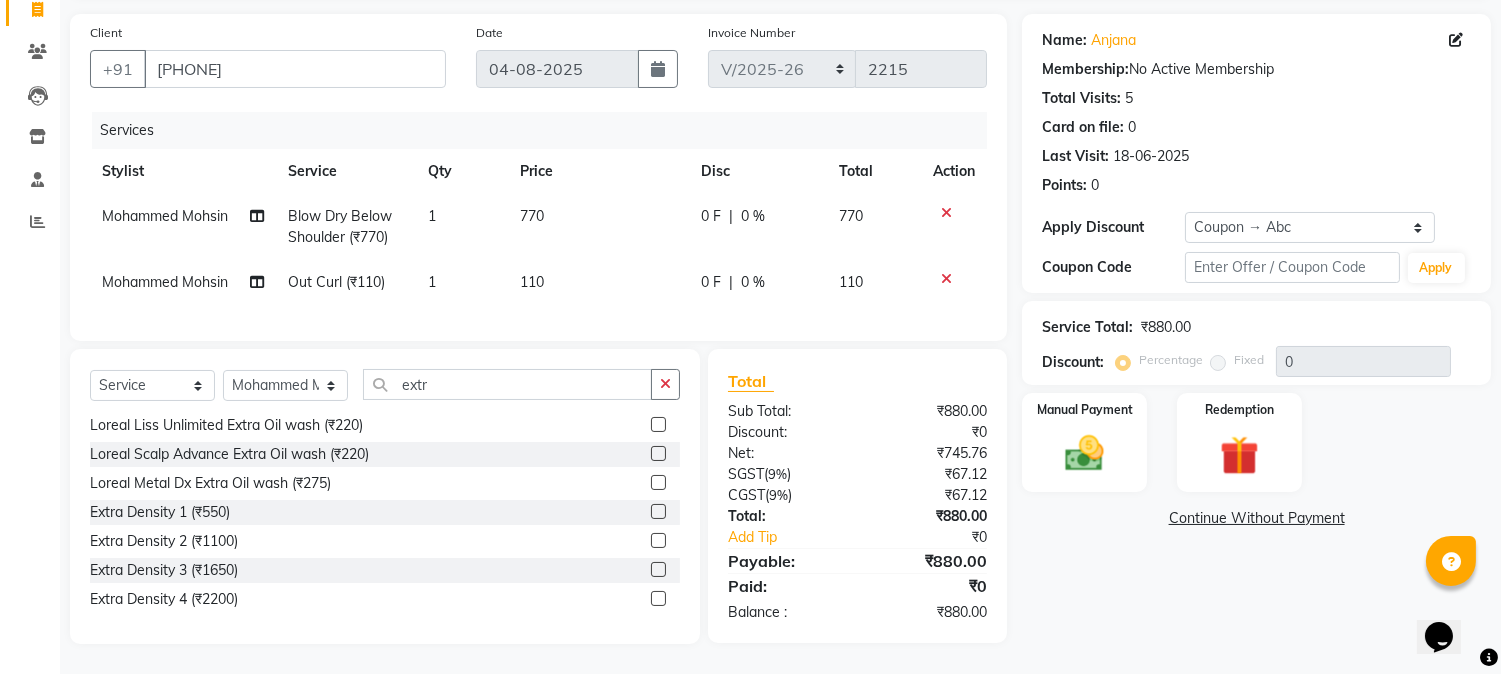 click 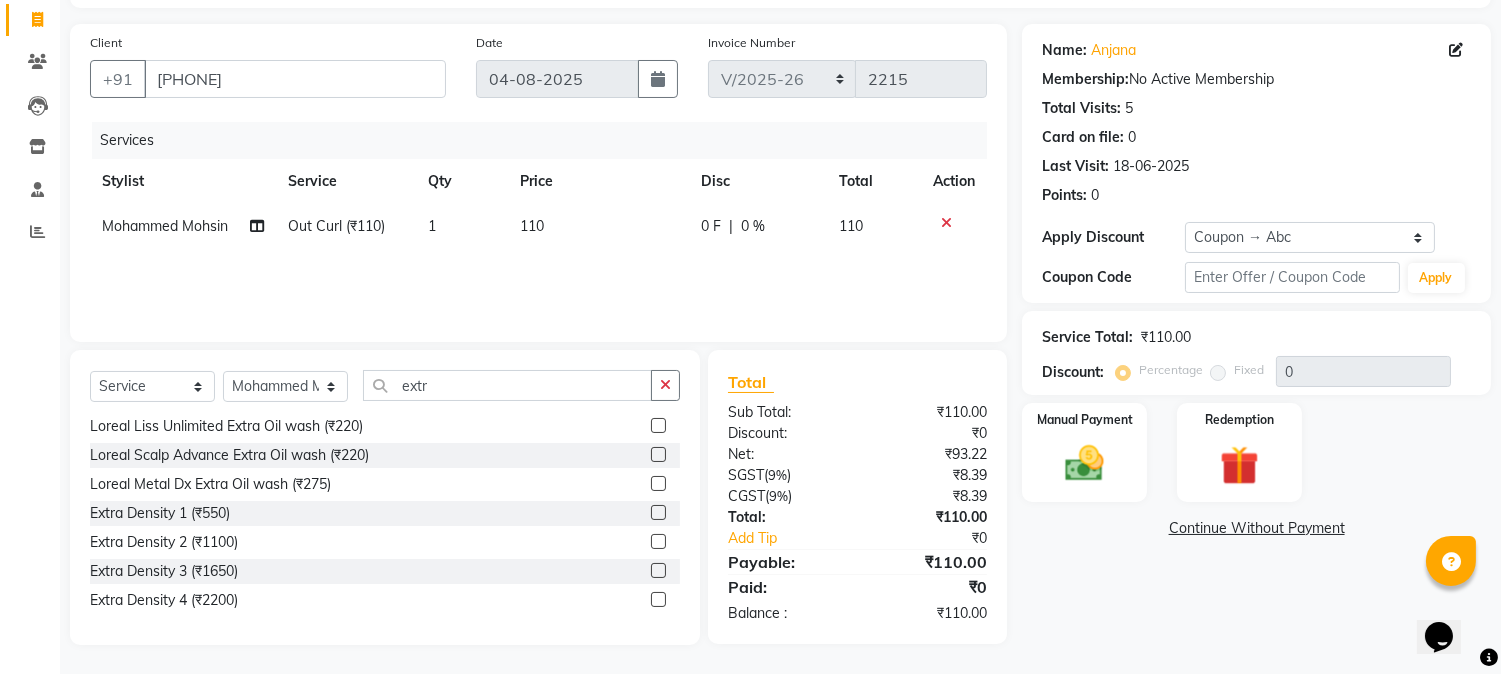 click 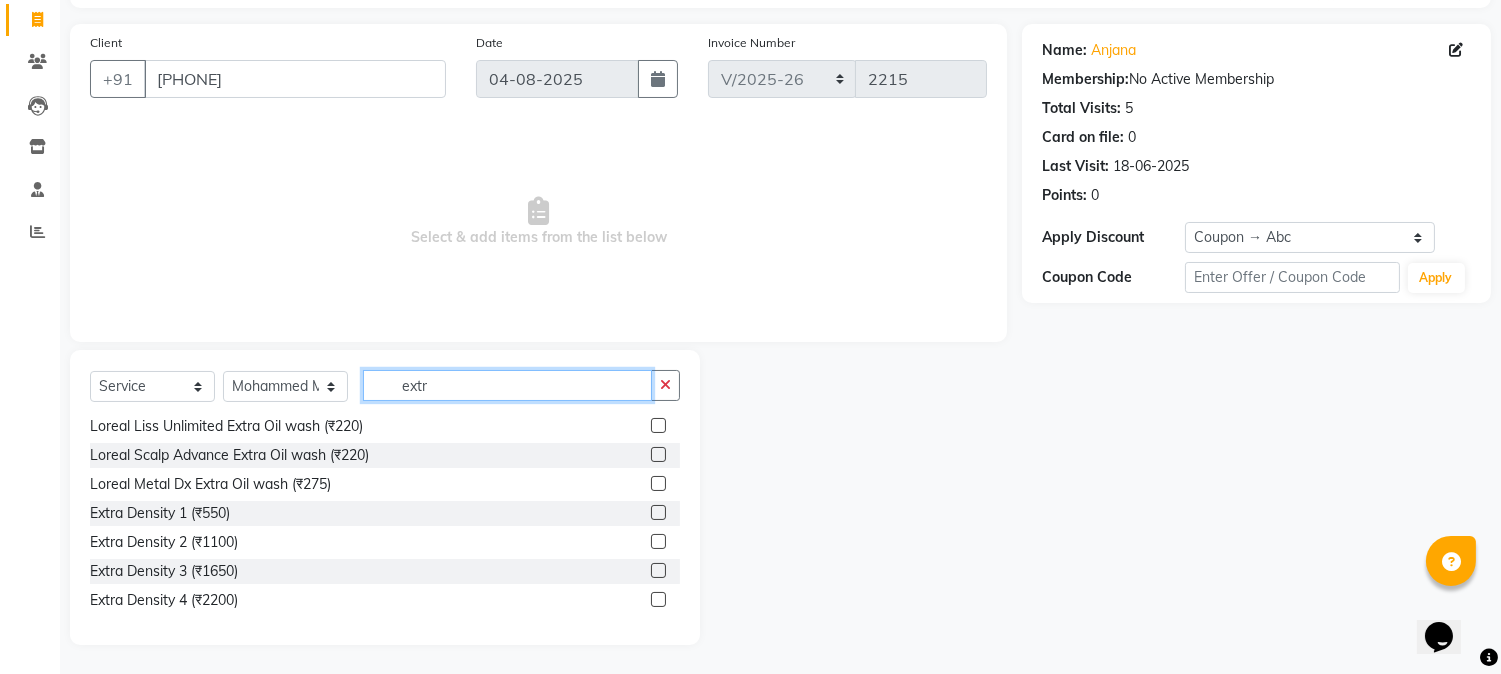 drag, startPoint x: 427, startPoint y: 383, endPoint x: 408, endPoint y: 361, distance: 29.068884 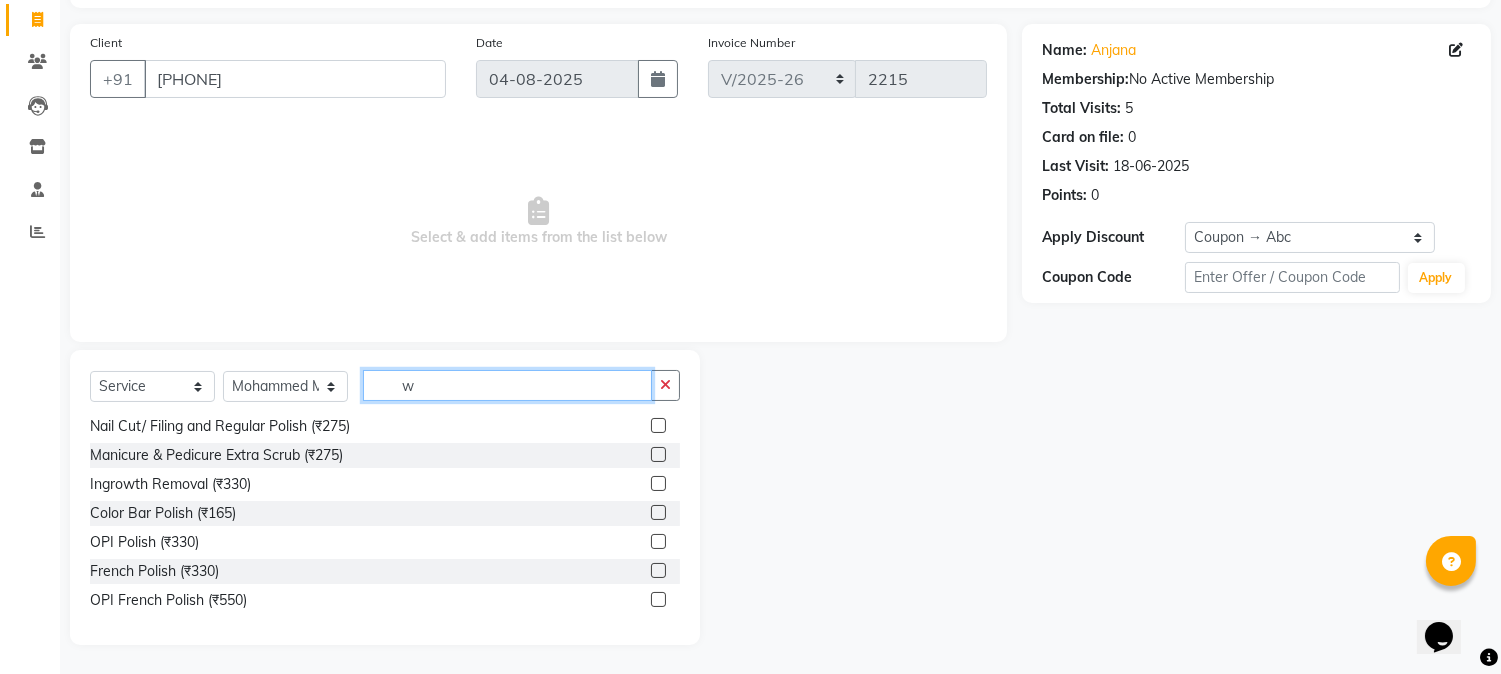 scroll, scrollTop: 0, scrollLeft: 0, axis: both 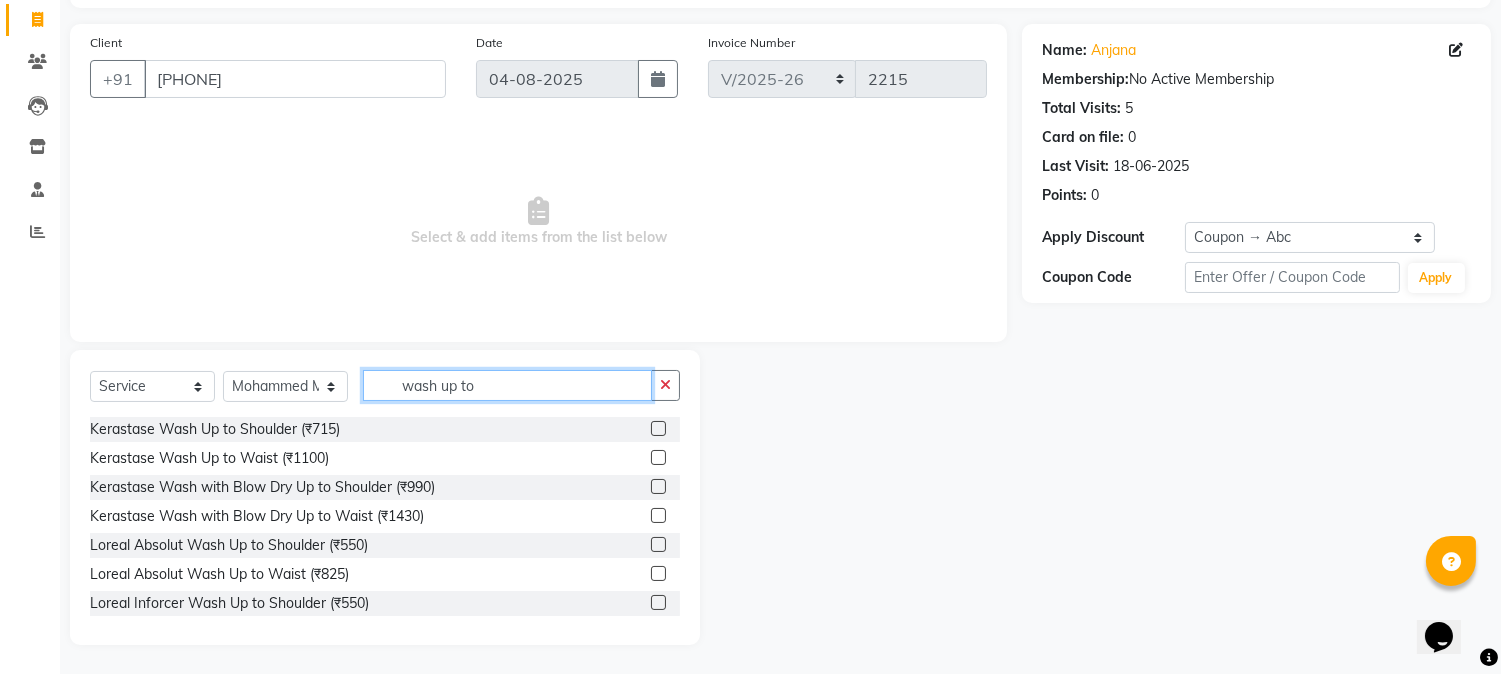 type on "wash up to" 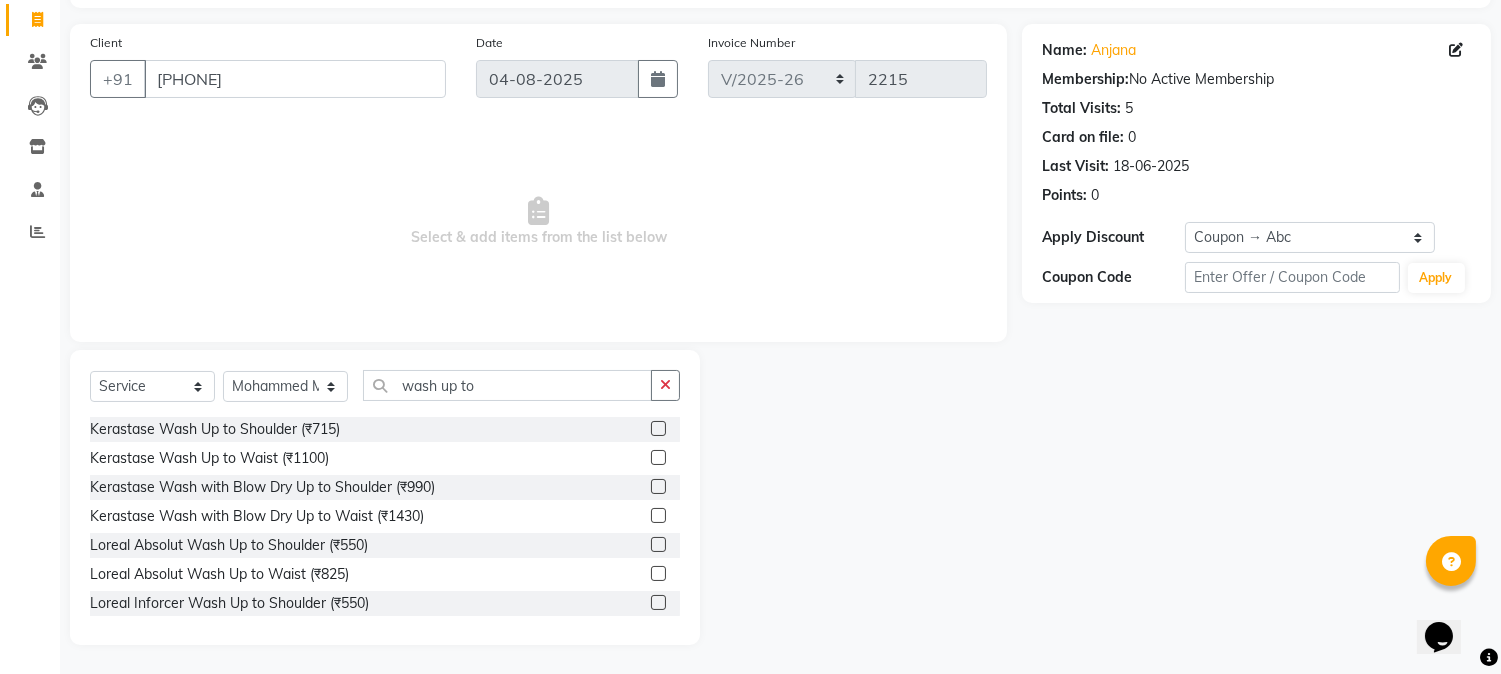 click 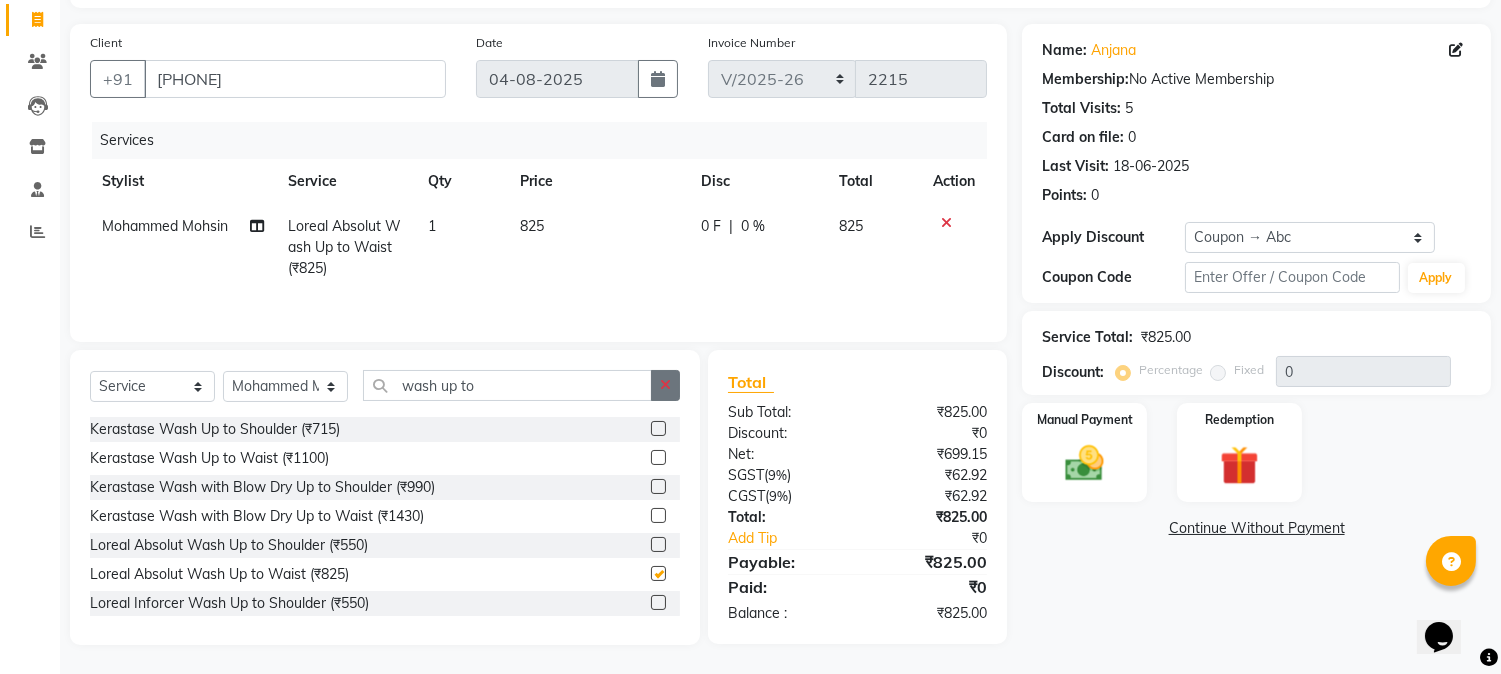checkbox on "false" 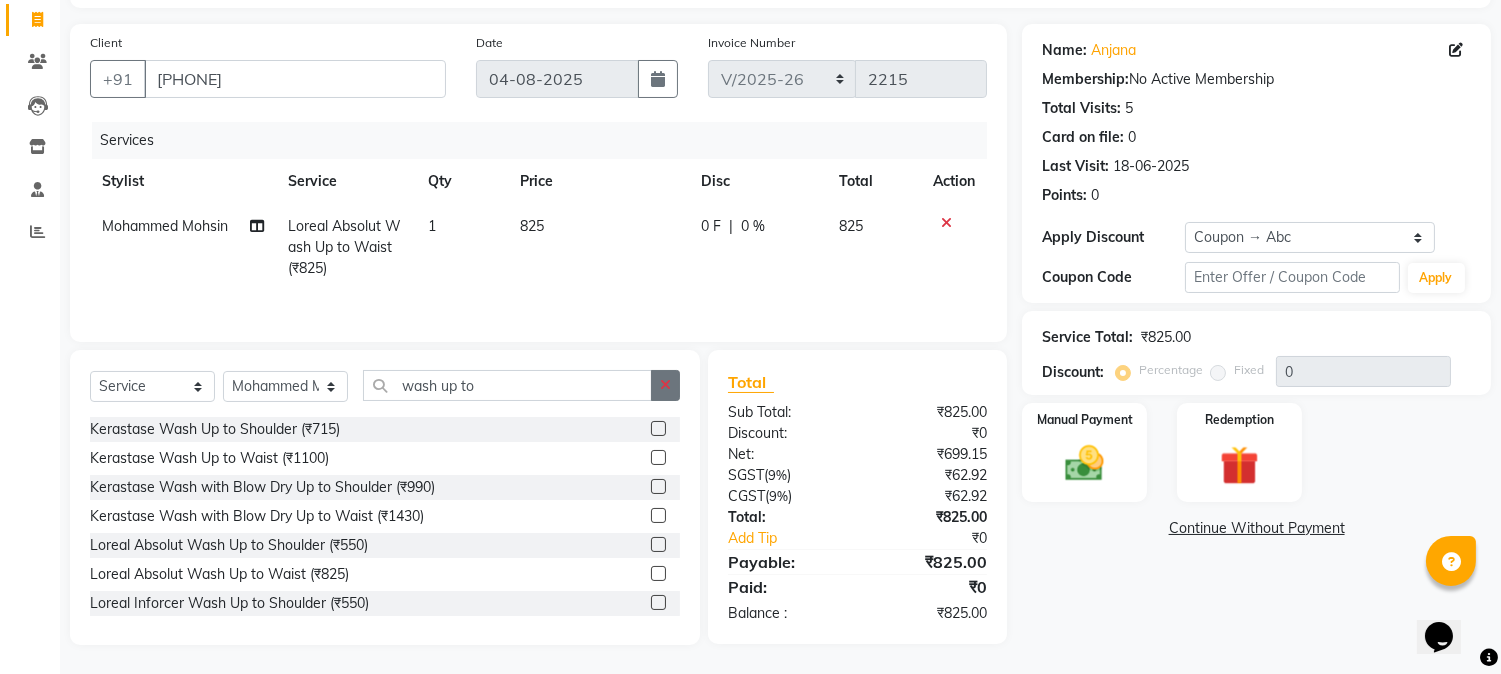 click 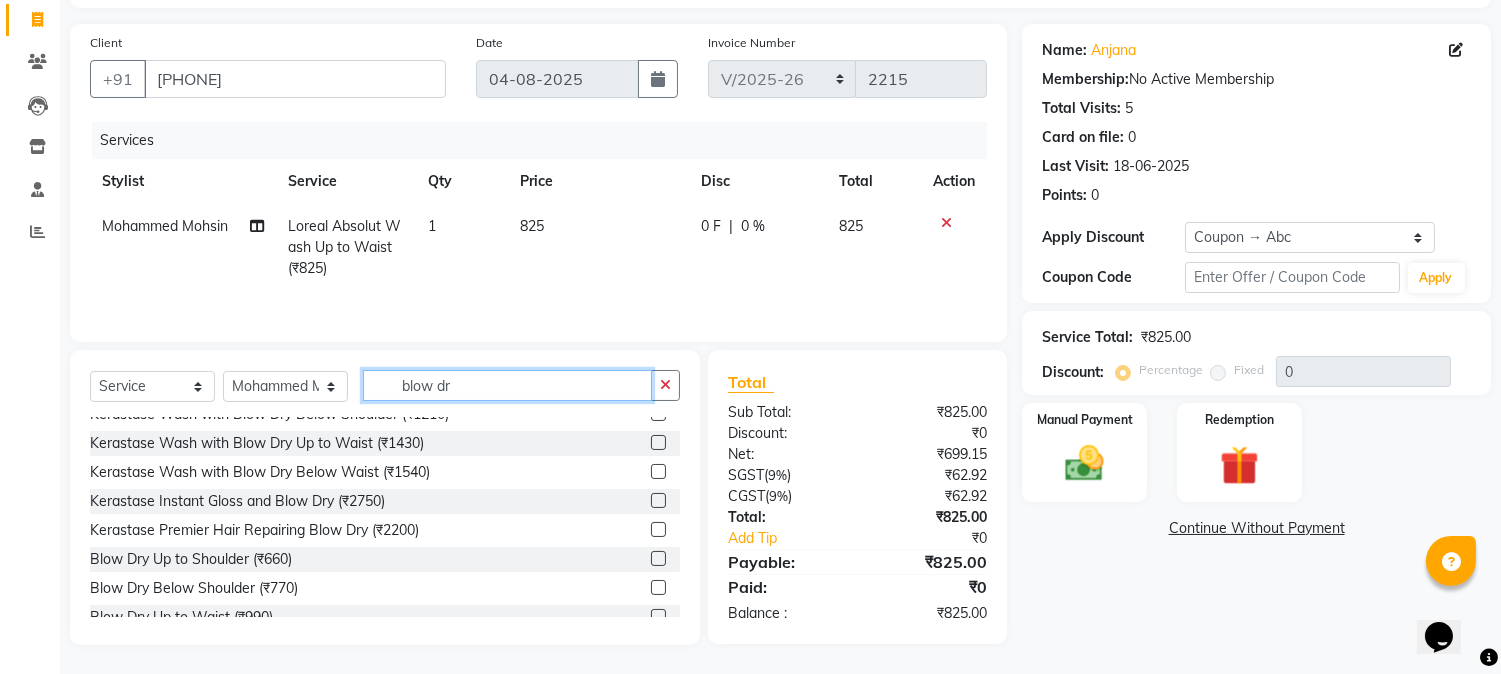 scroll, scrollTop: 88, scrollLeft: 0, axis: vertical 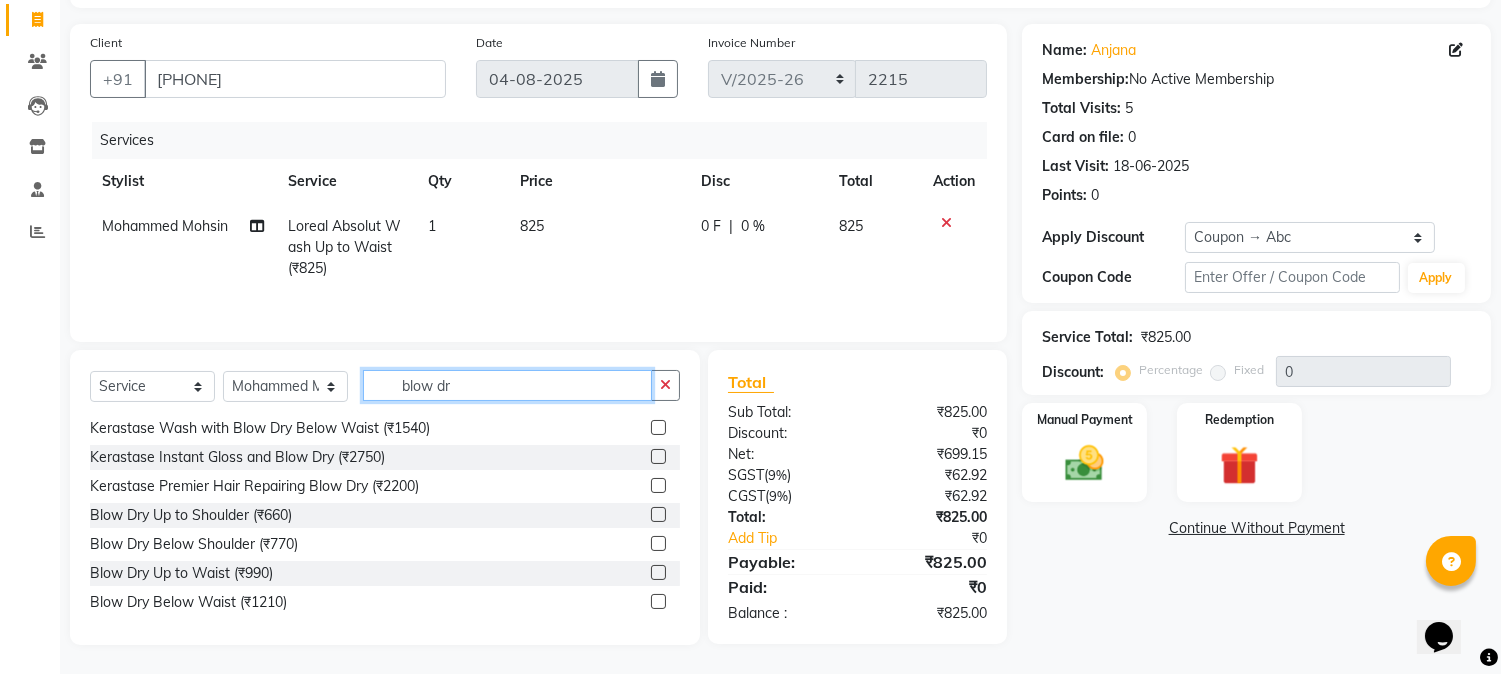 type on "blow dr" 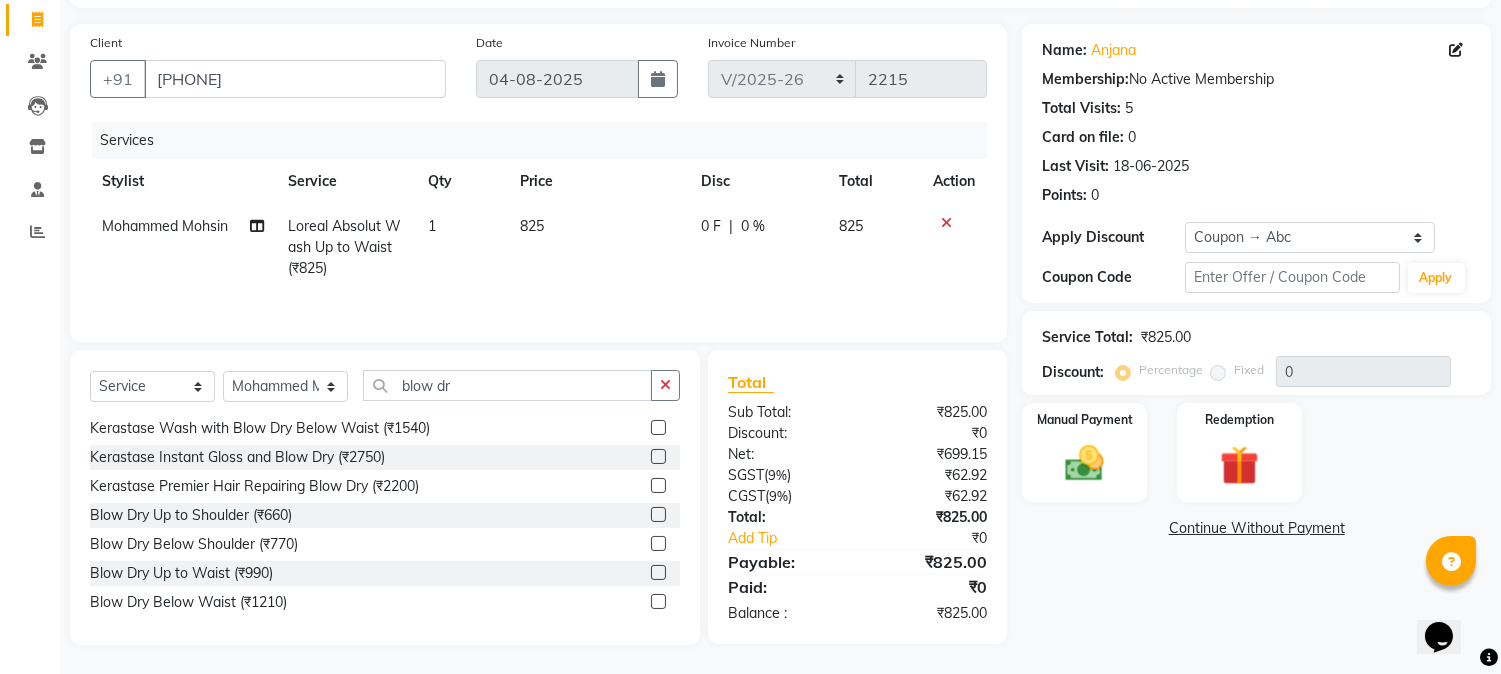 click 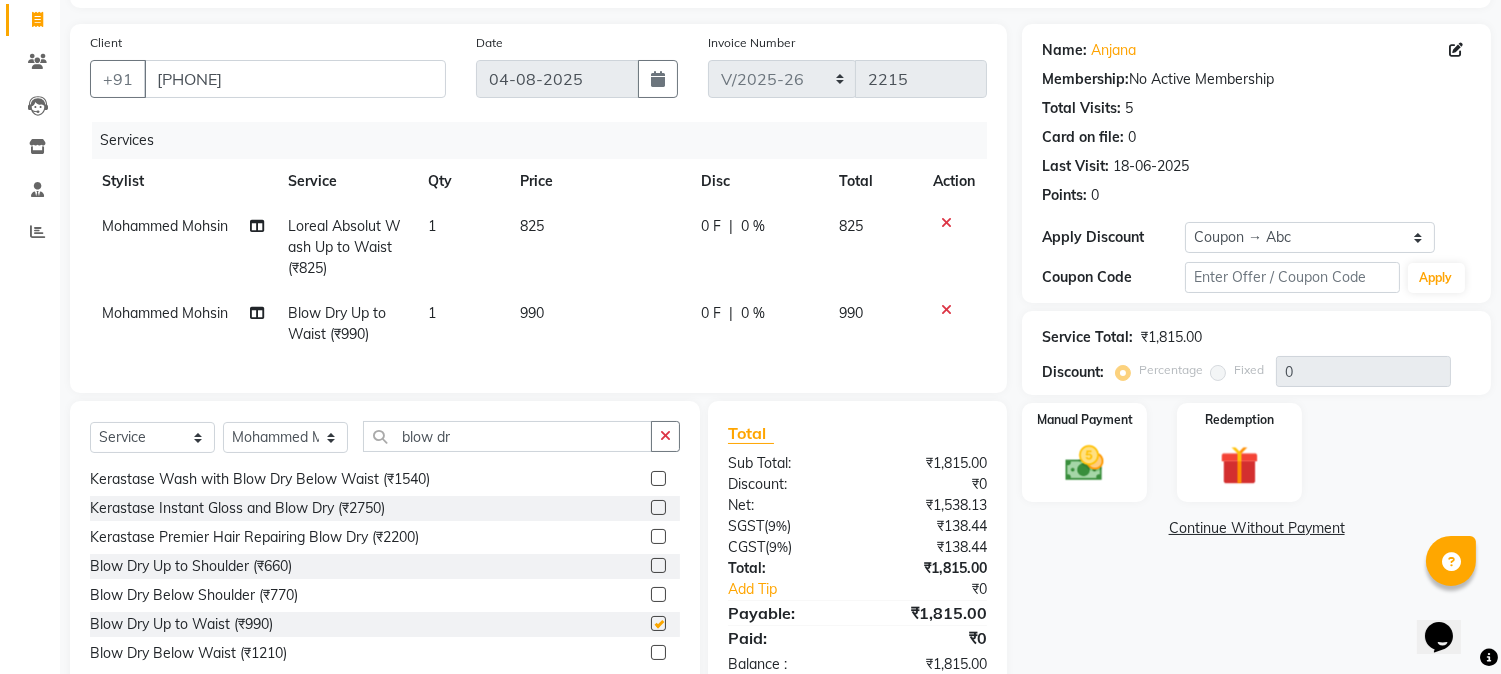 checkbox on "false" 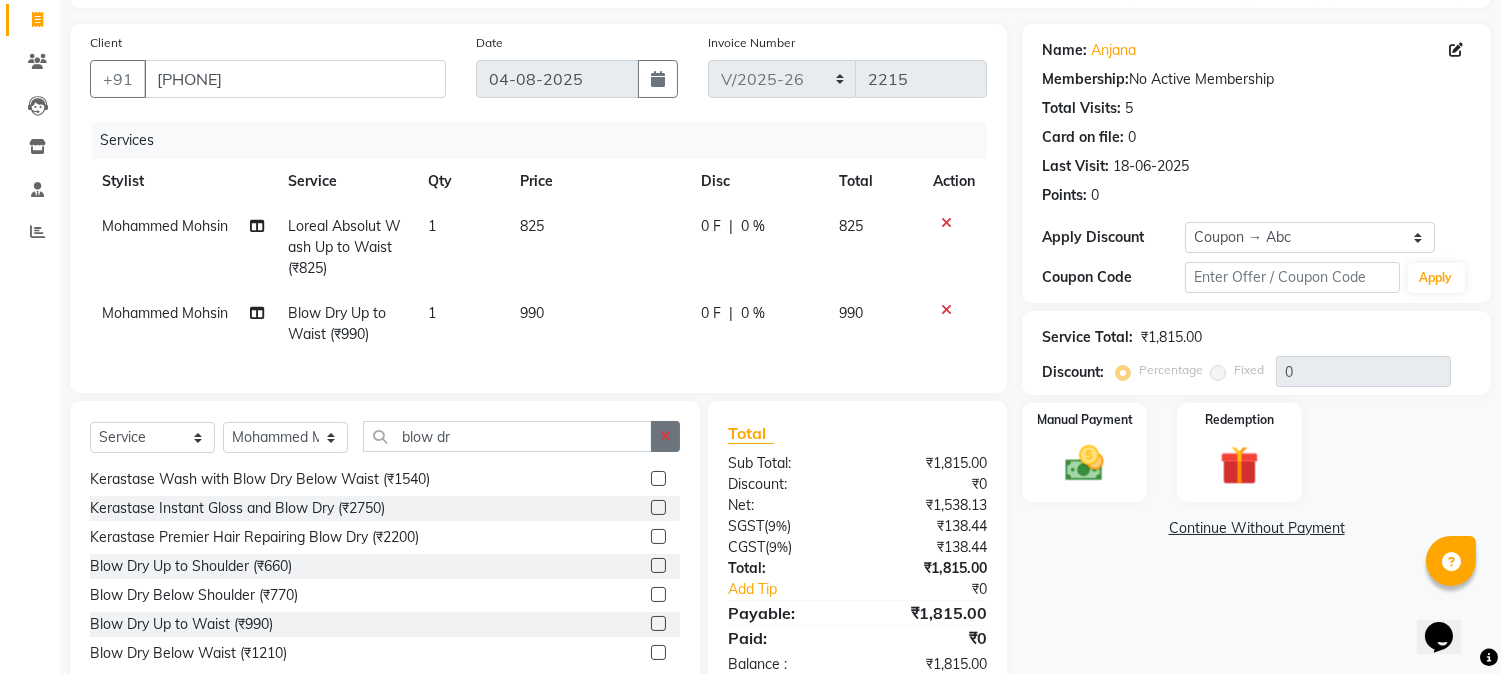 click 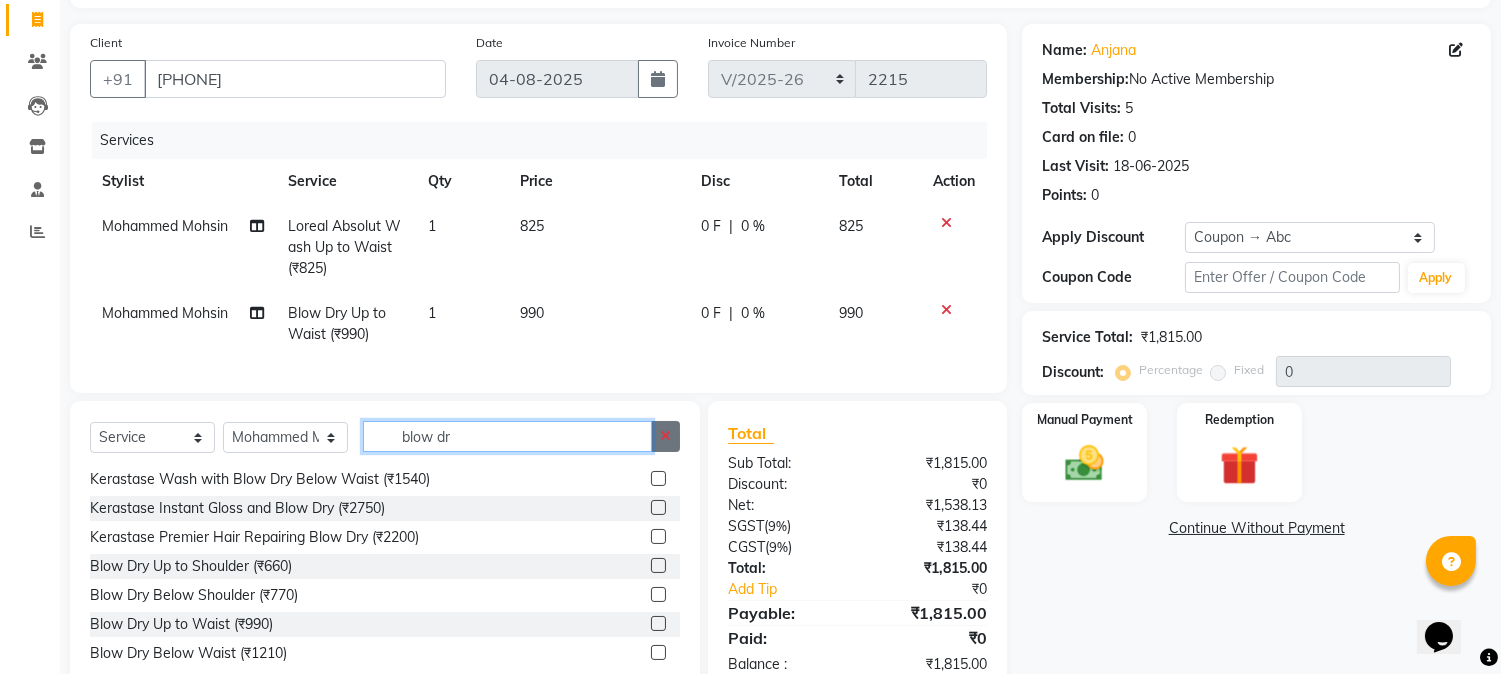 type 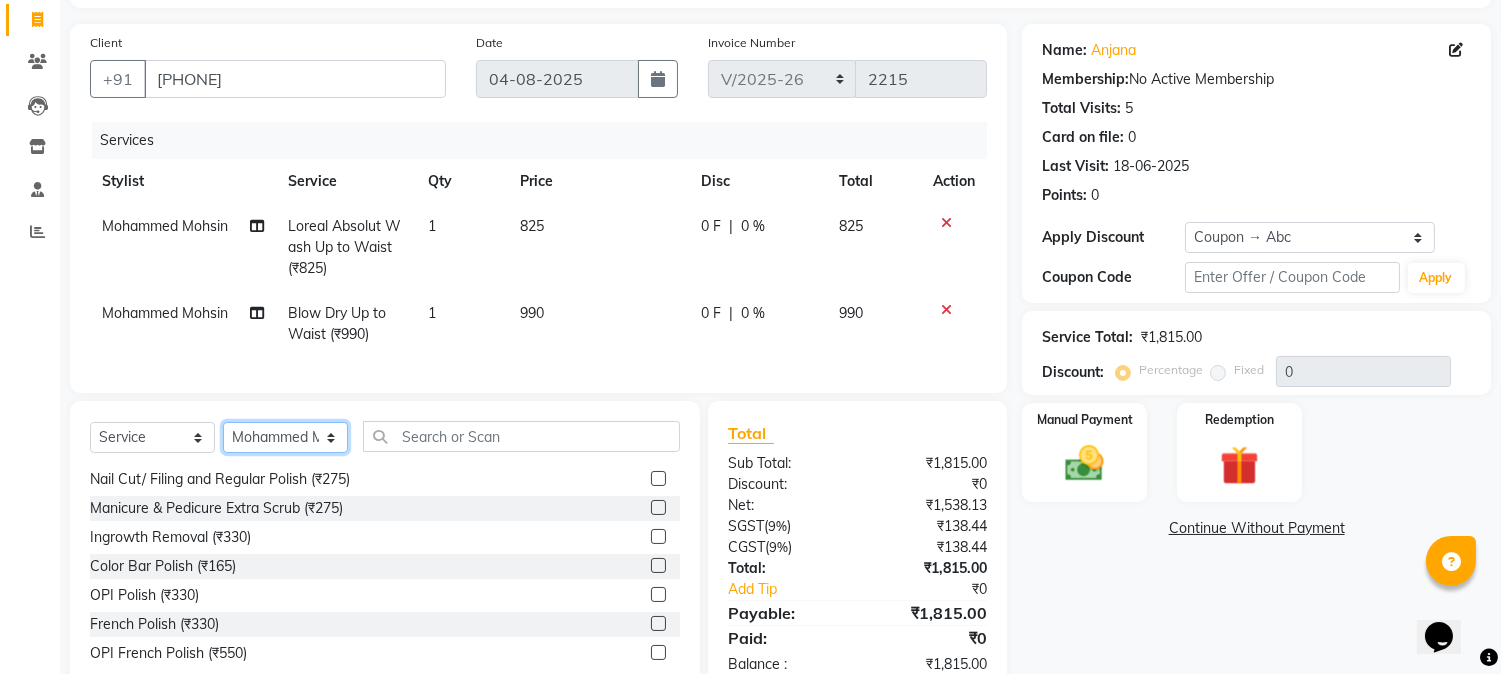 drag, startPoint x: 288, startPoint y: 470, endPoint x: 293, endPoint y: 458, distance: 13 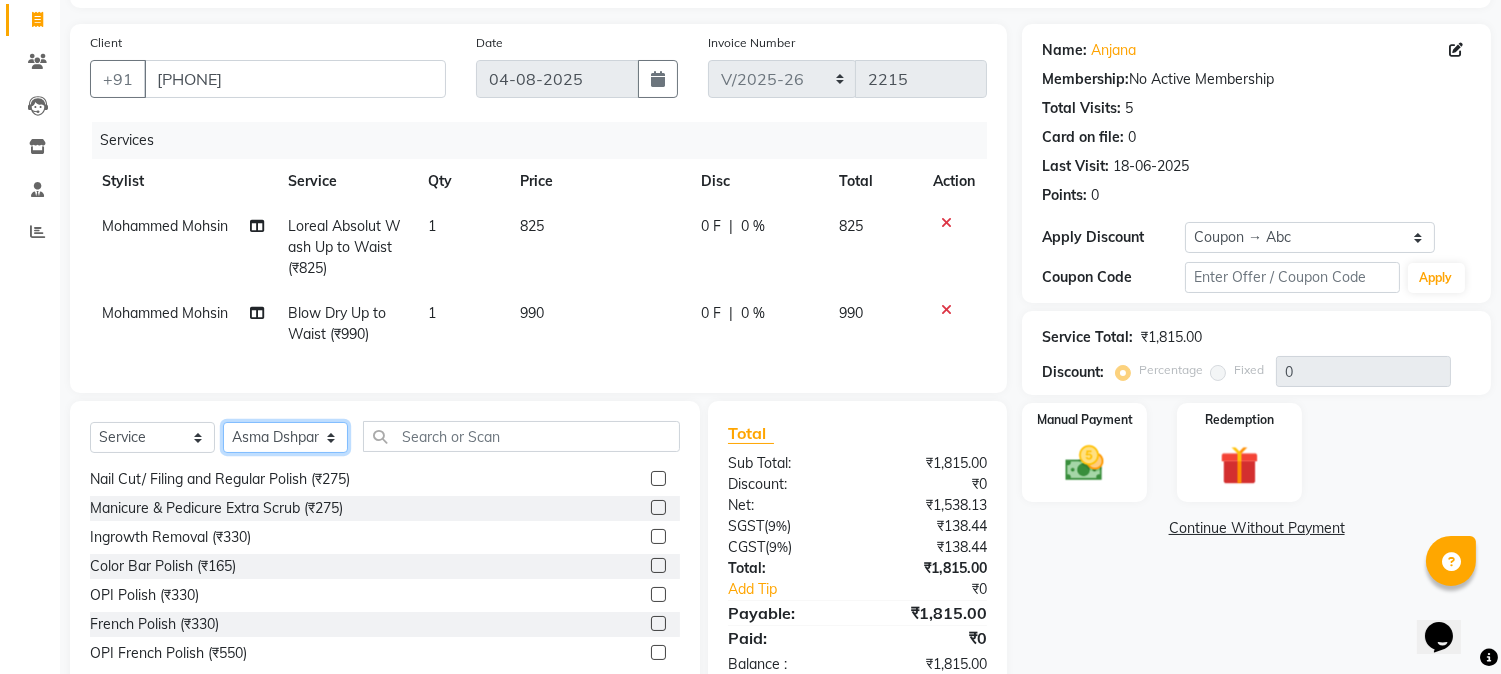 click on "Select Stylist Akansha Sadafule Asma Dshpande Datta Kawar DC Furkan Mansoori kavita Kelatkar  Manisha Mohammed Mohsin  Mohammed Nawab  Mukaddar Shaikh Sana Mansoori Sandhya Tabrez Shah  Urmila Pol" 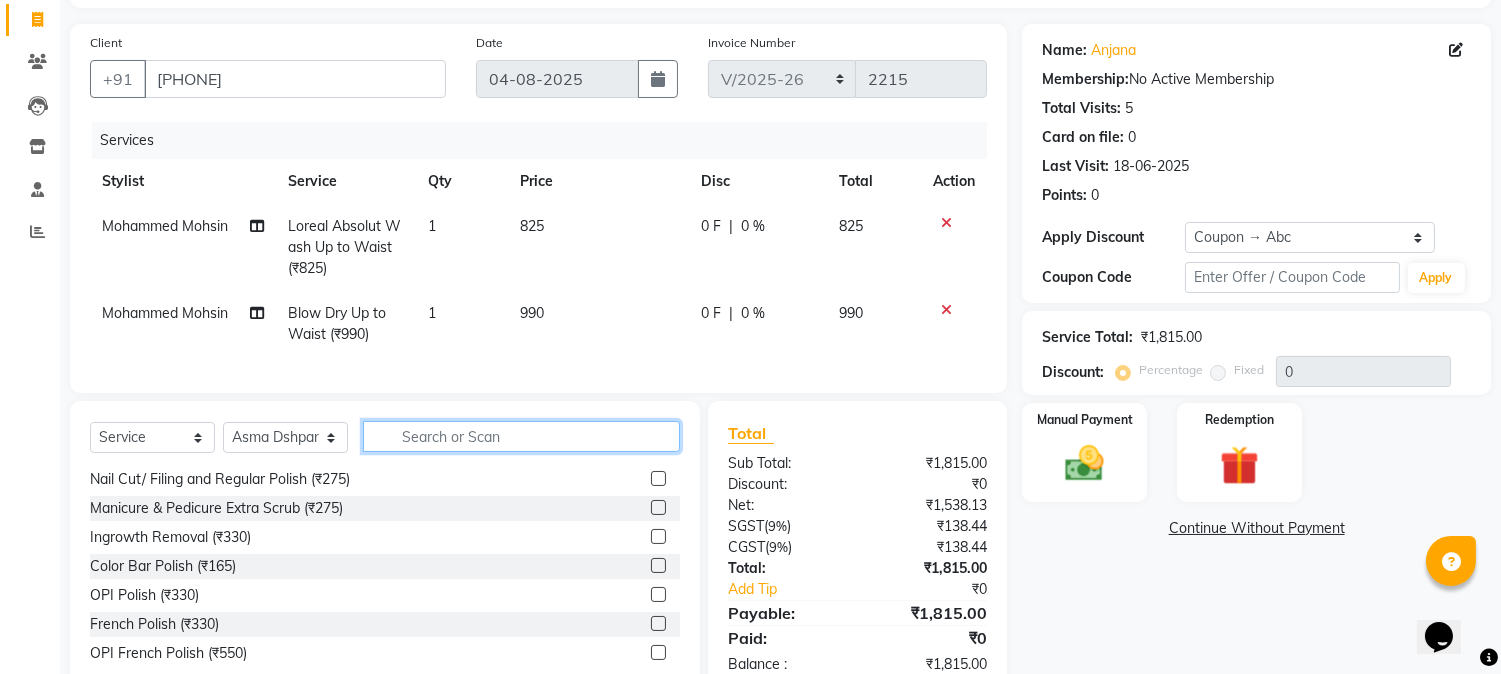 click 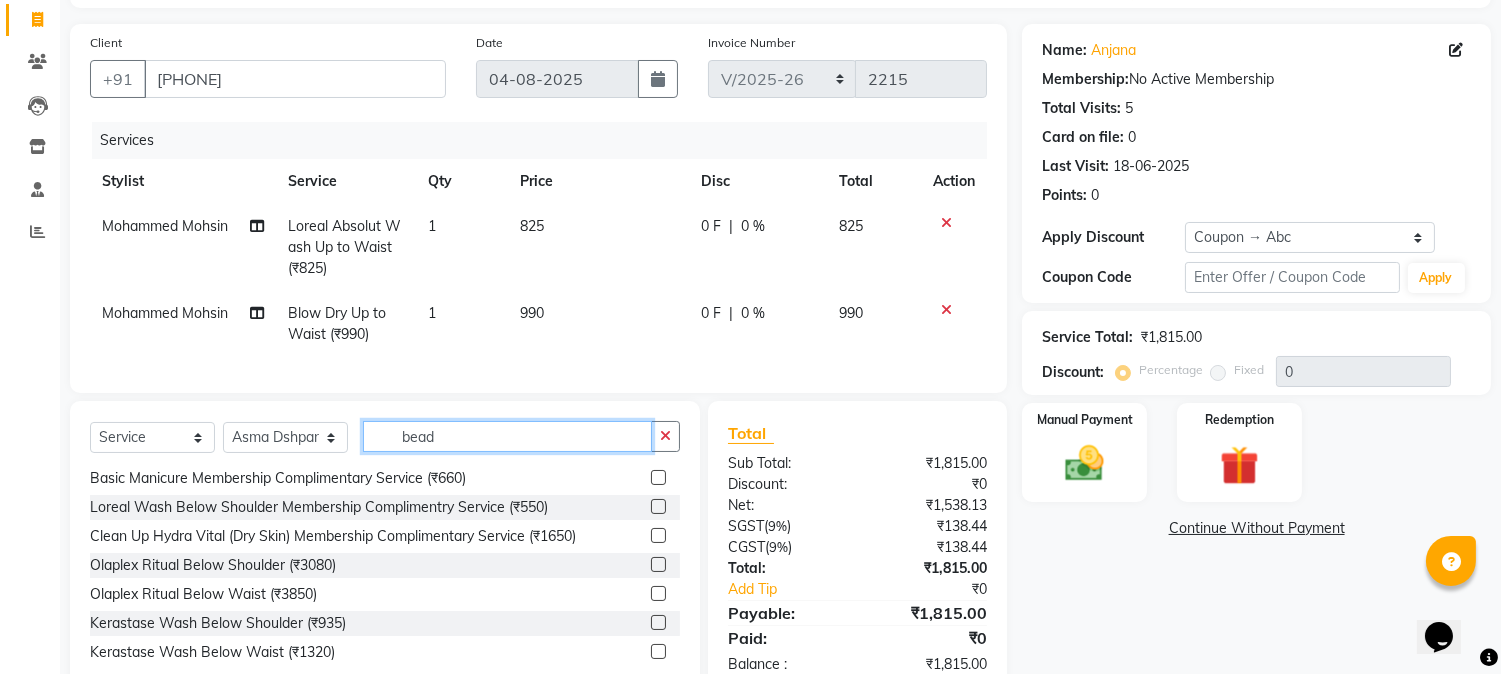 scroll, scrollTop: 0, scrollLeft: 0, axis: both 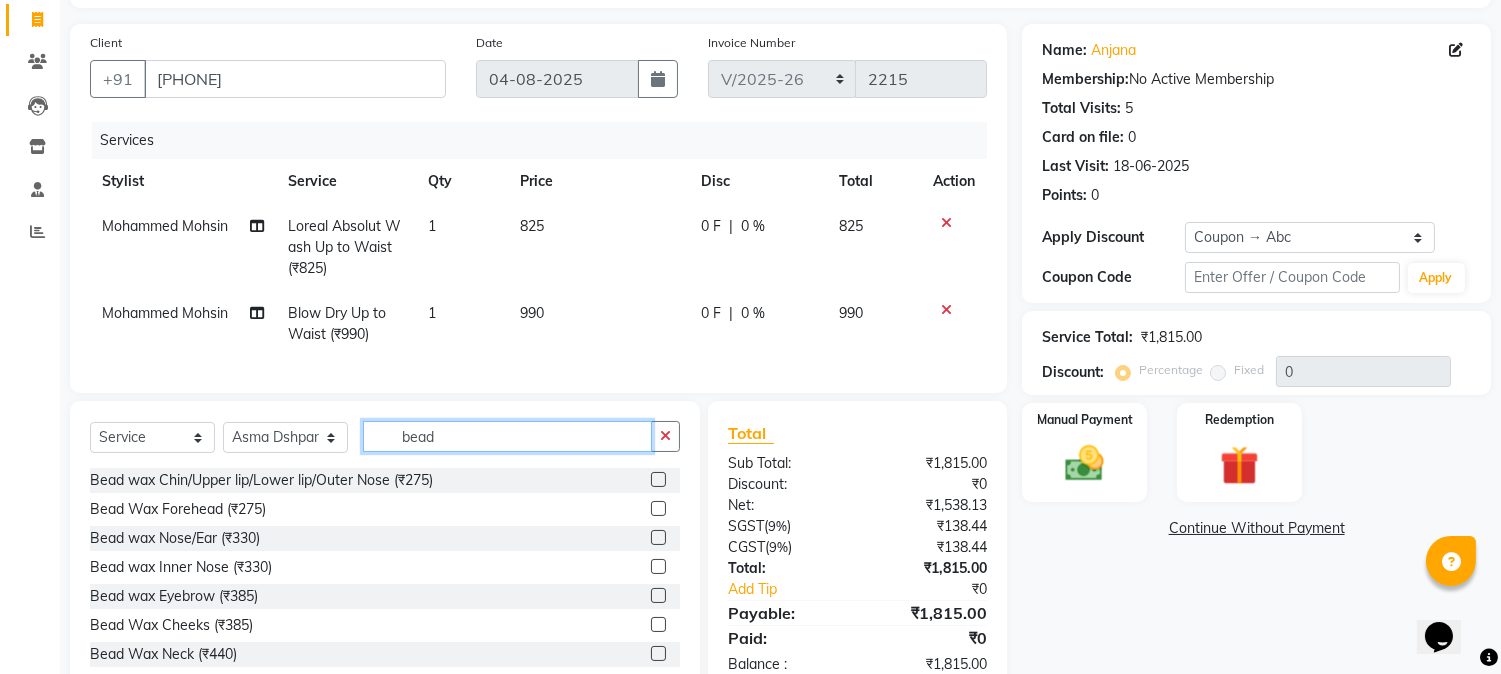 type on "bead" 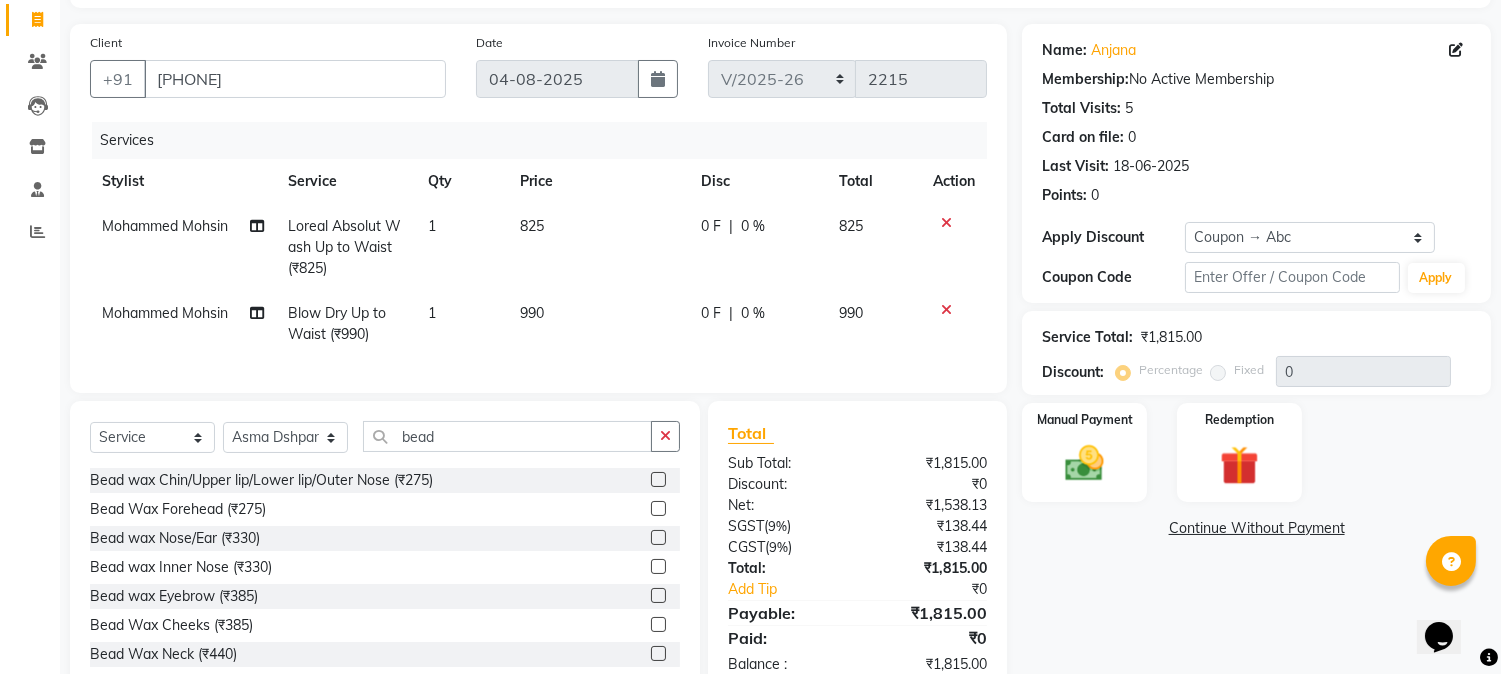 click 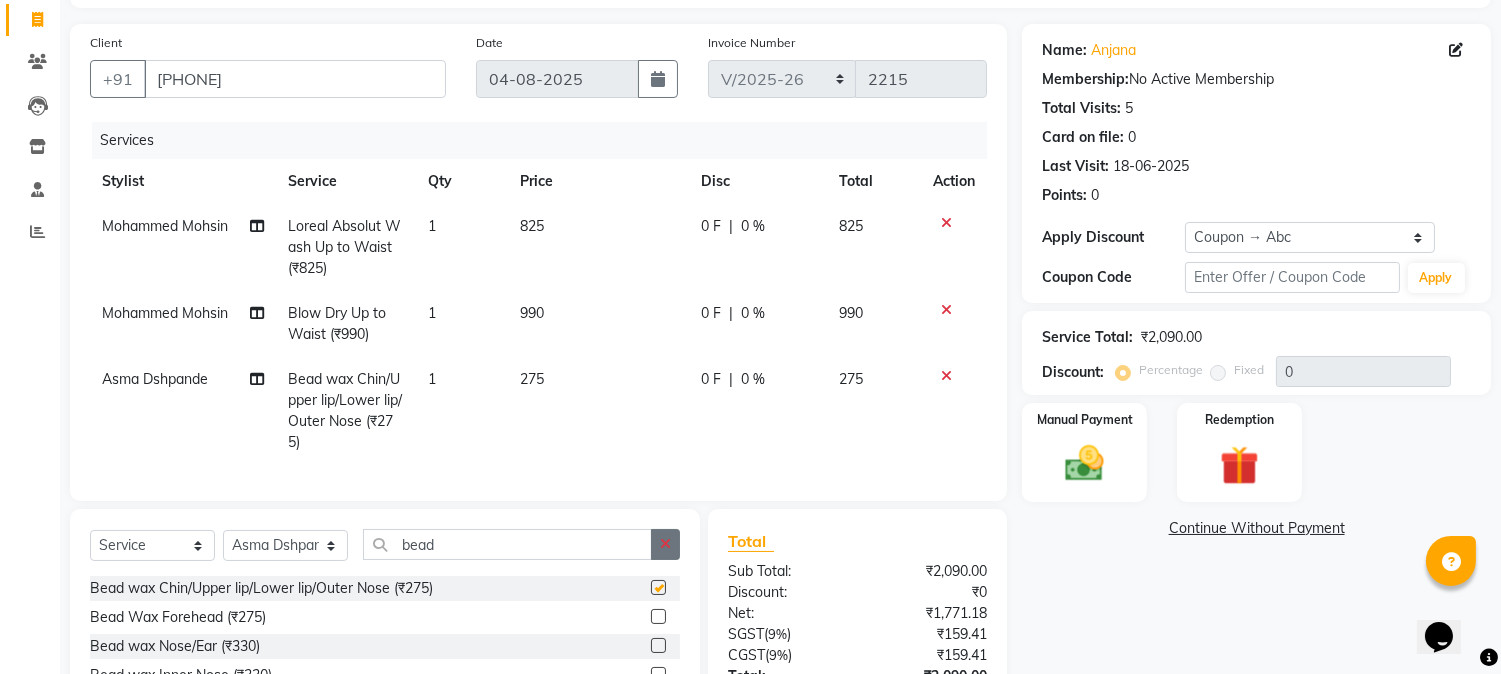 checkbox on "false" 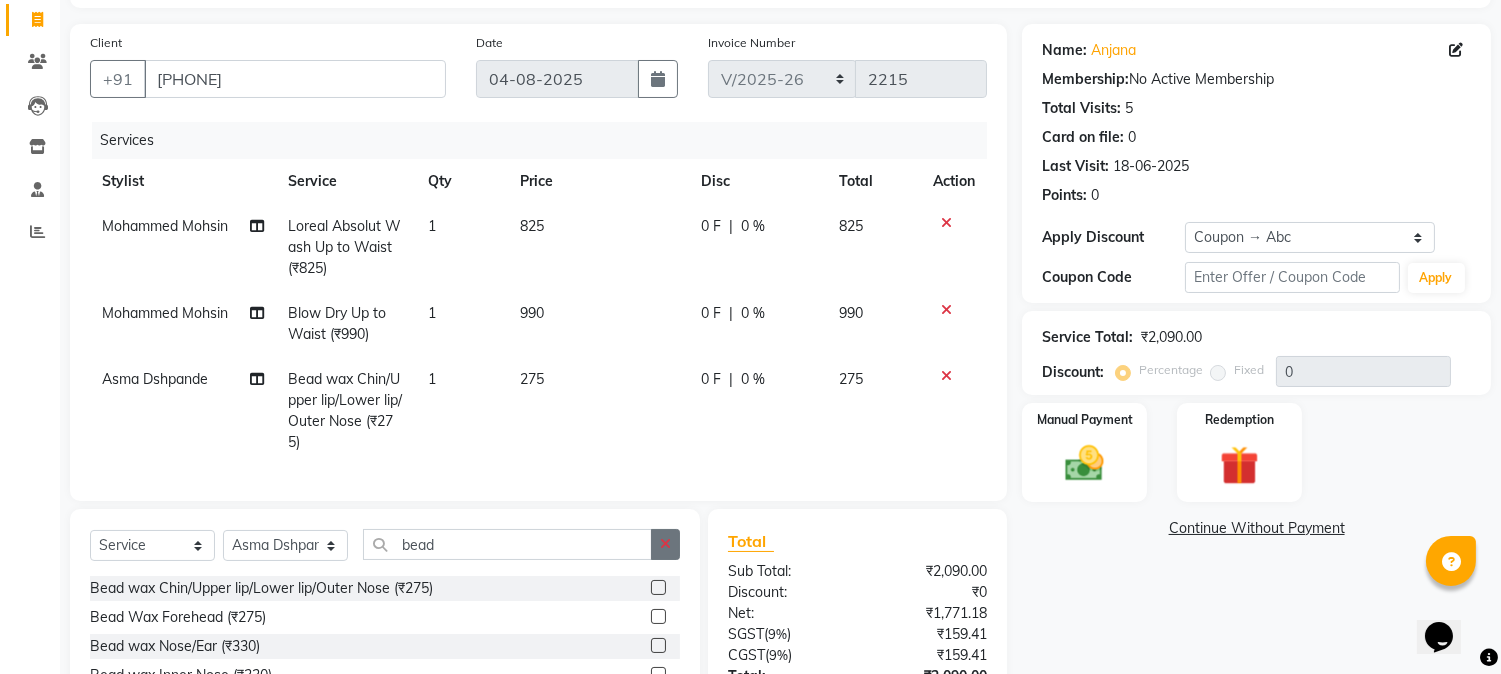 click 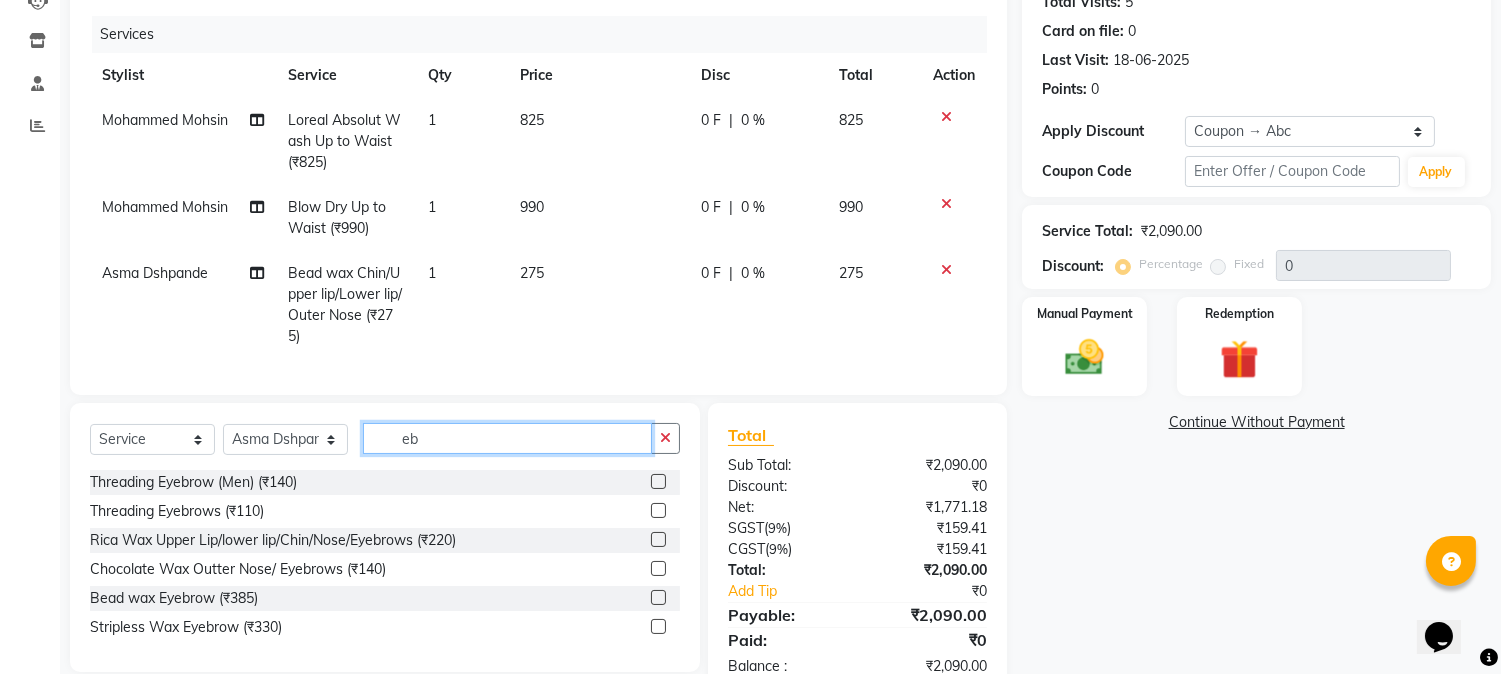 scroll, scrollTop: 301, scrollLeft: 0, axis: vertical 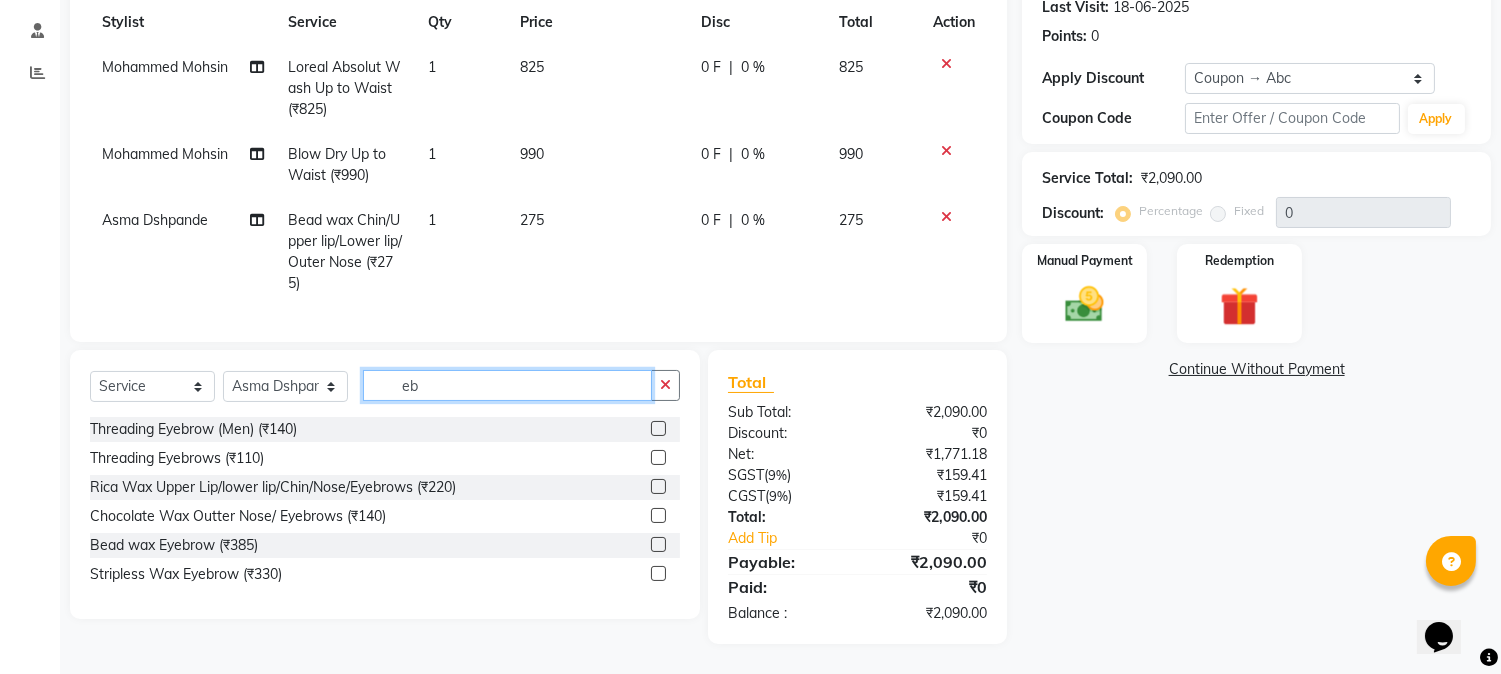 type on "eb" 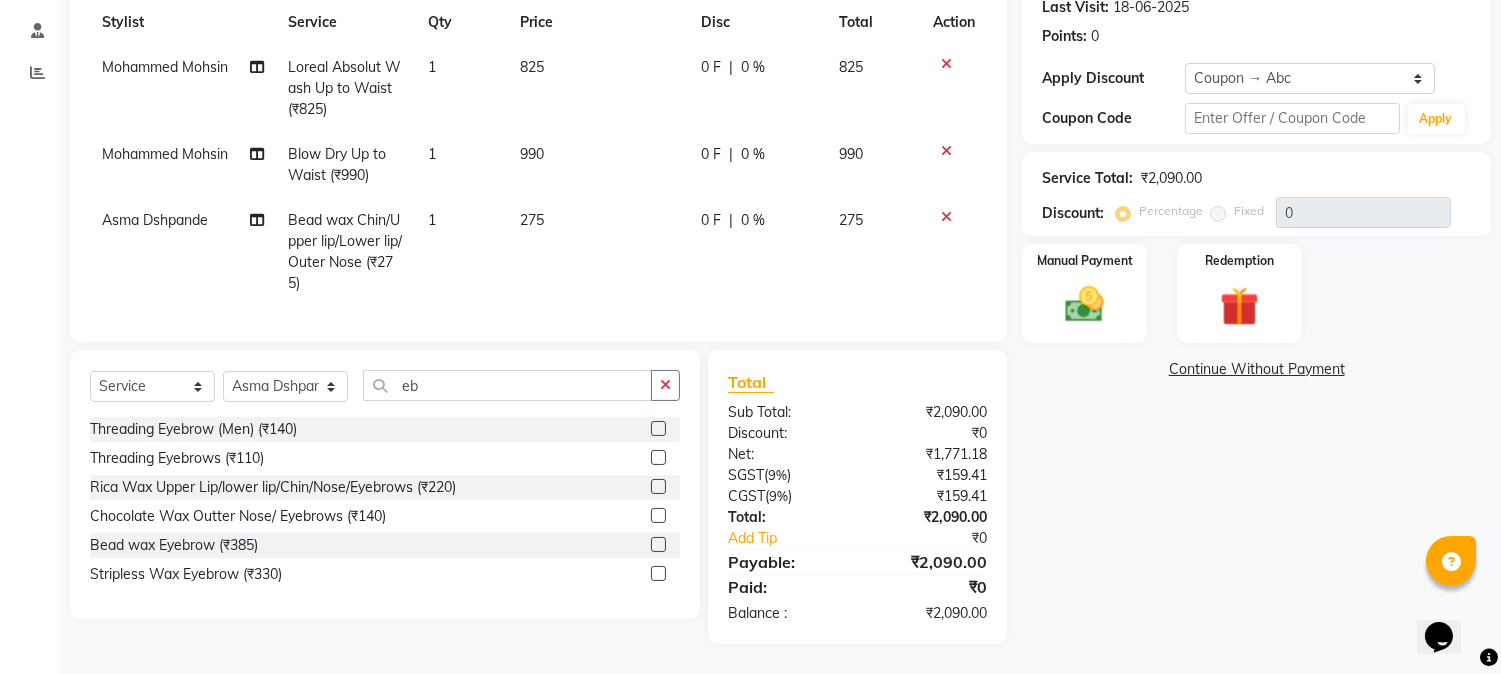 click 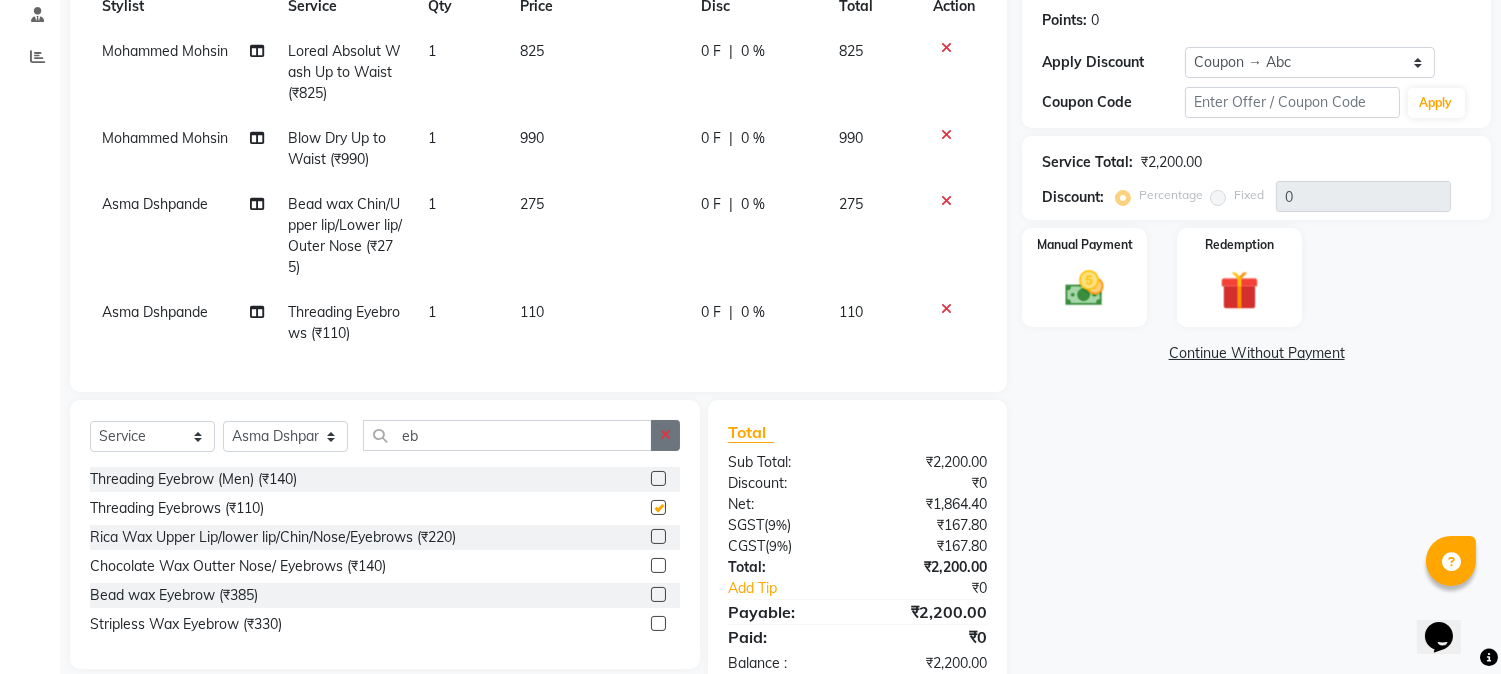 checkbox on "false" 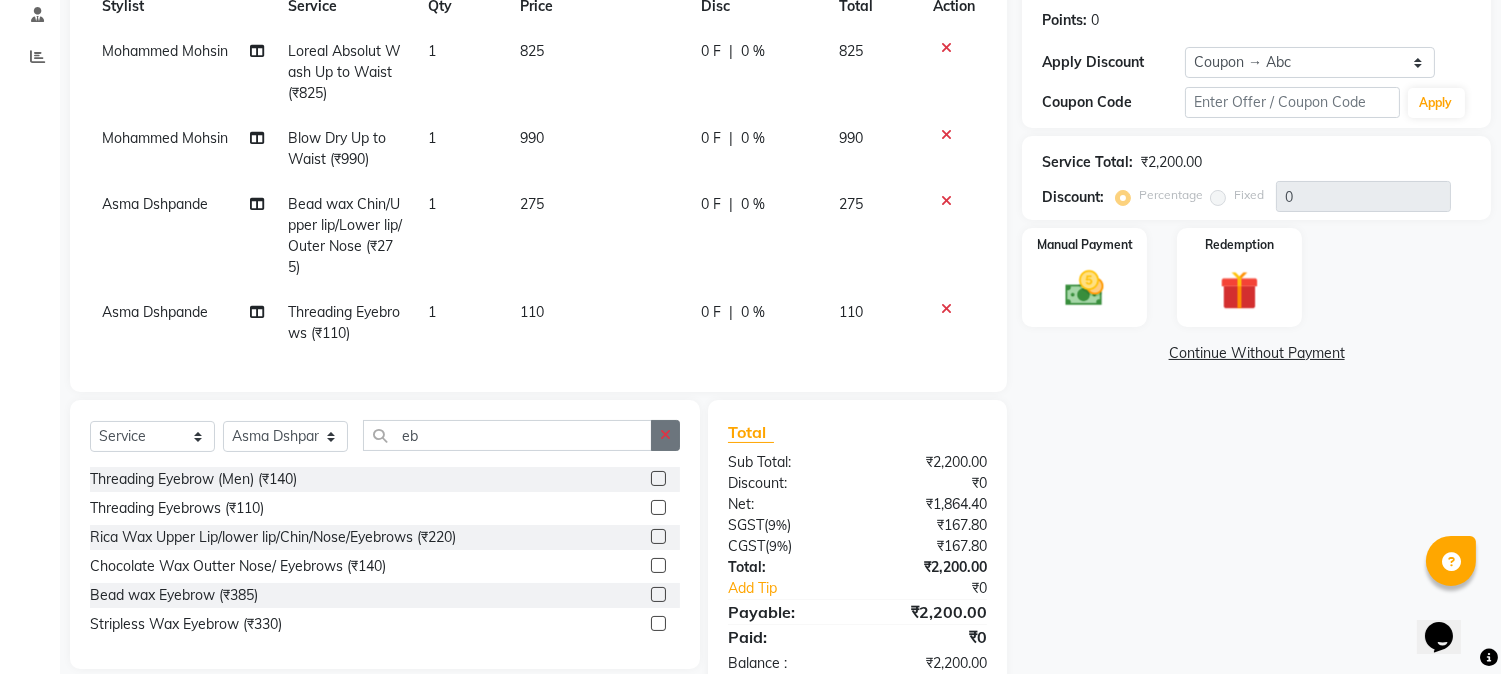 click 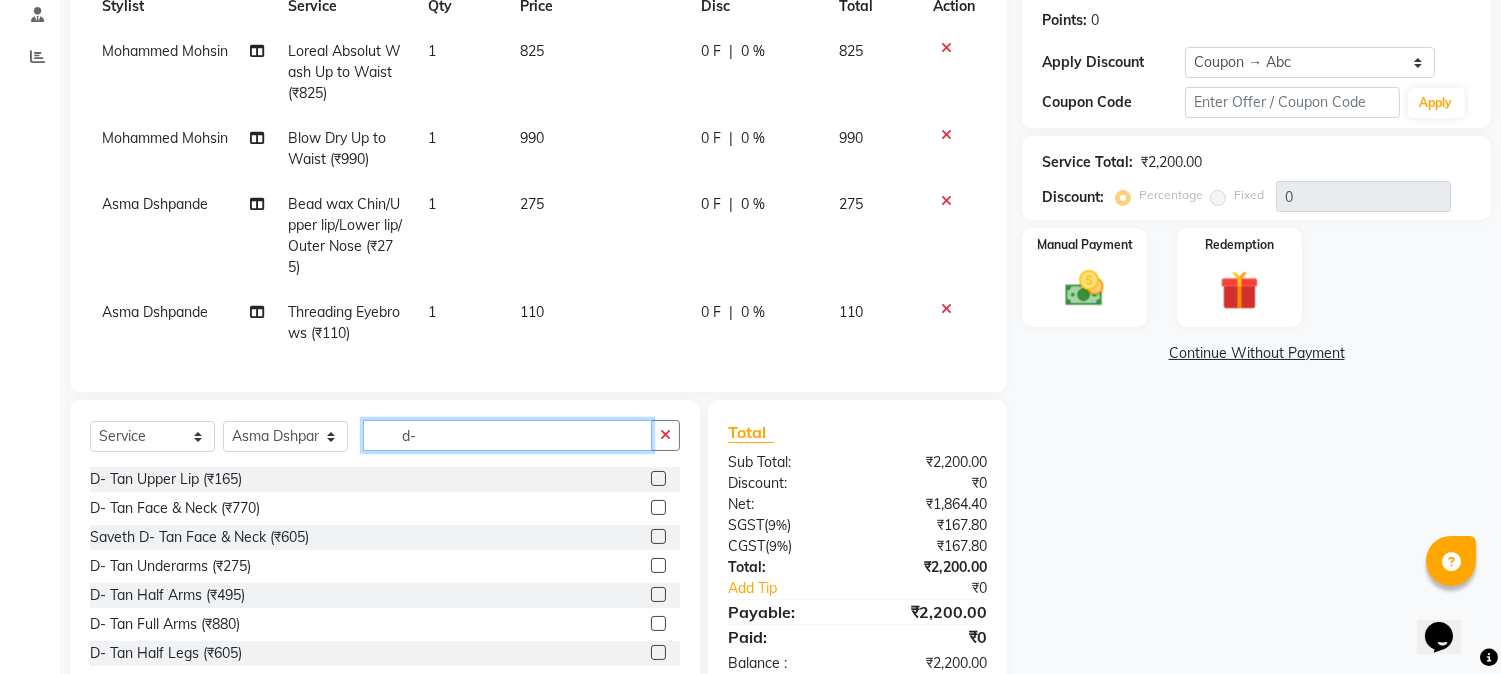 type on "d-" 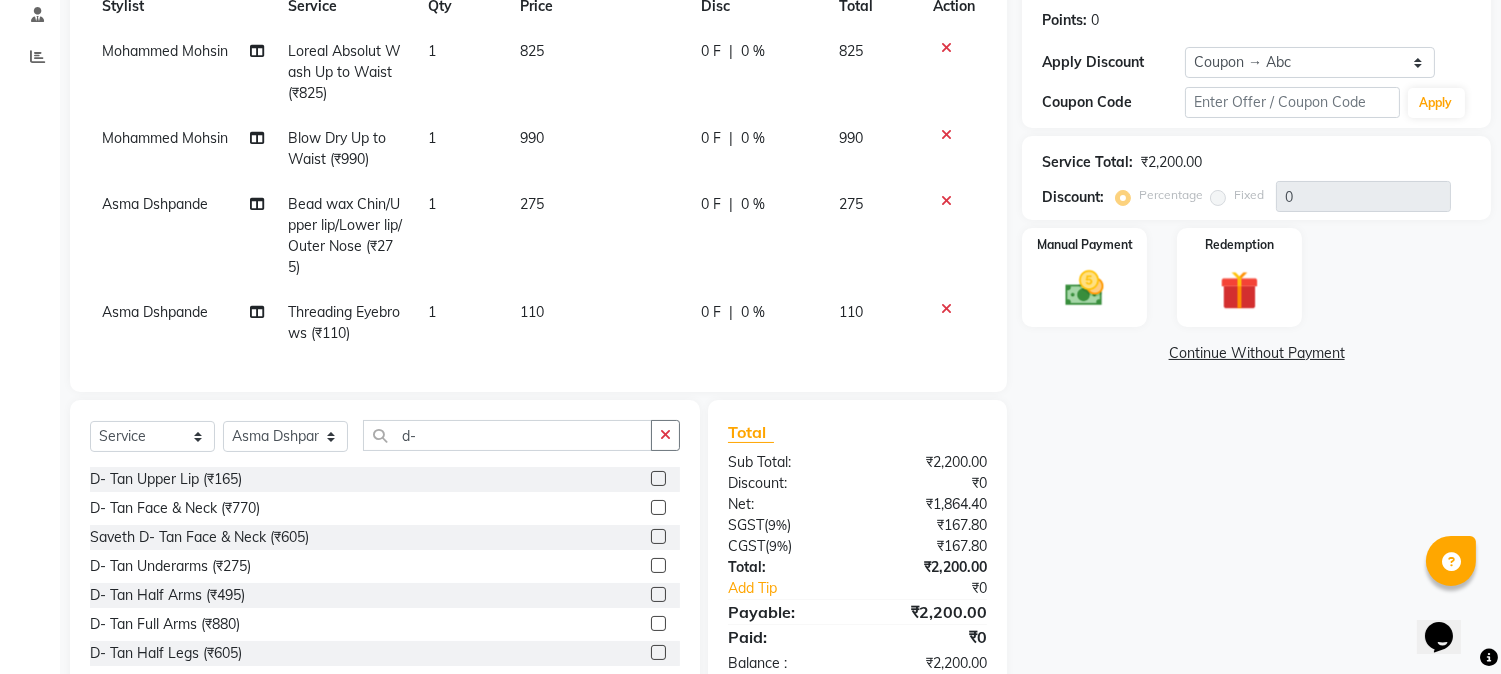 click 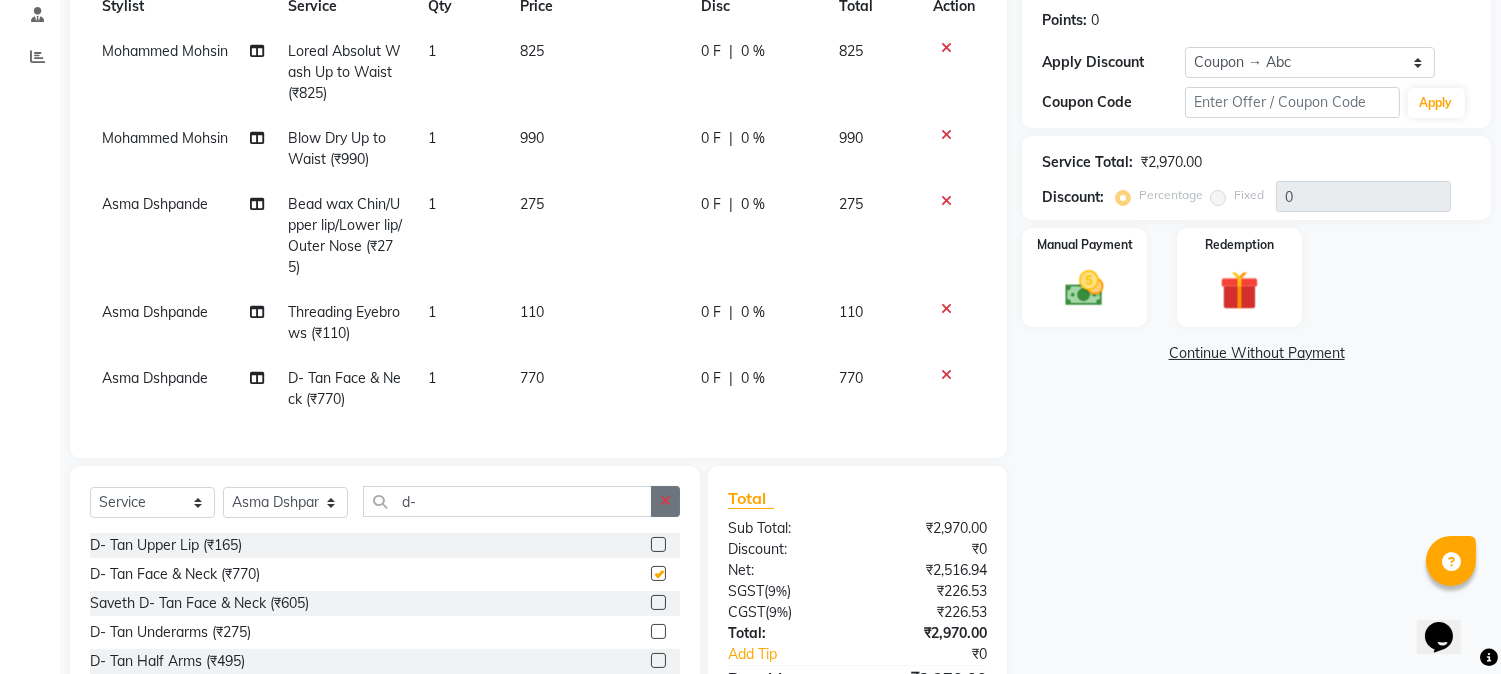 checkbox on "false" 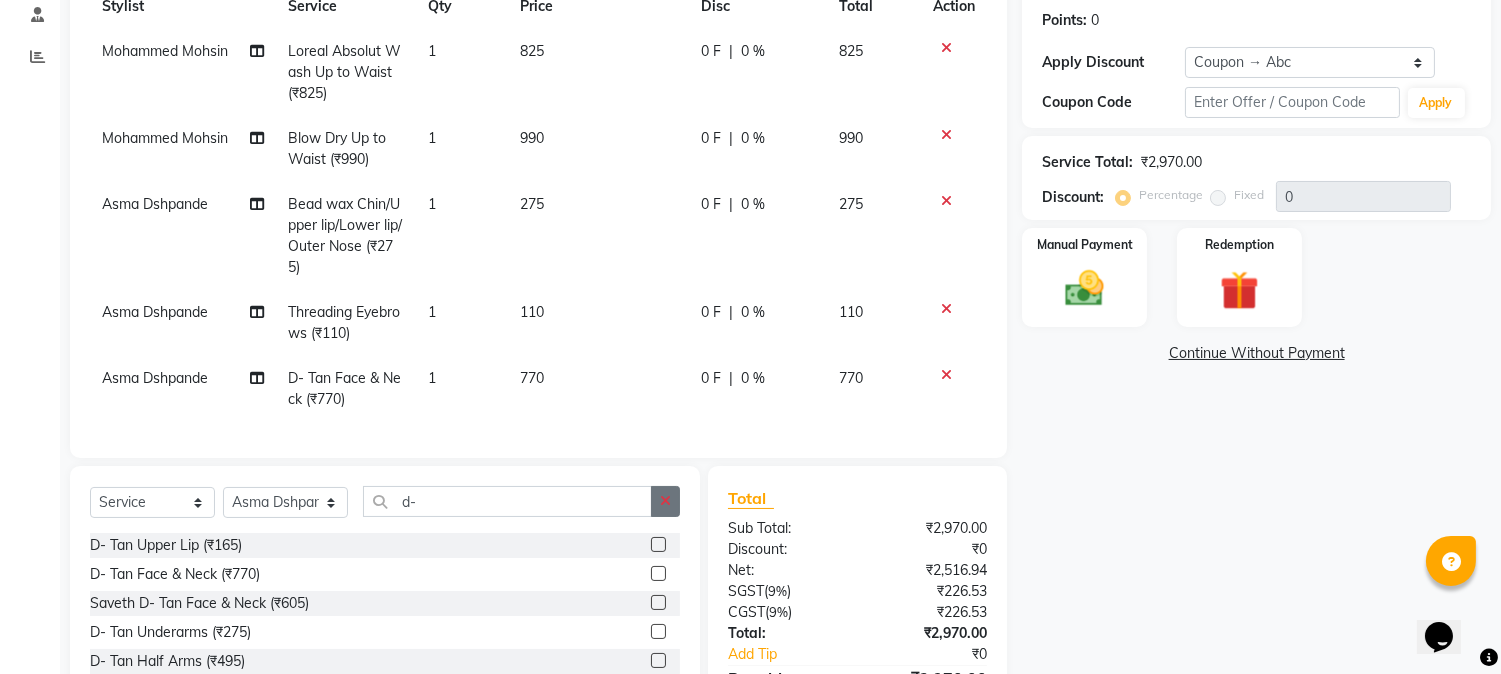 click 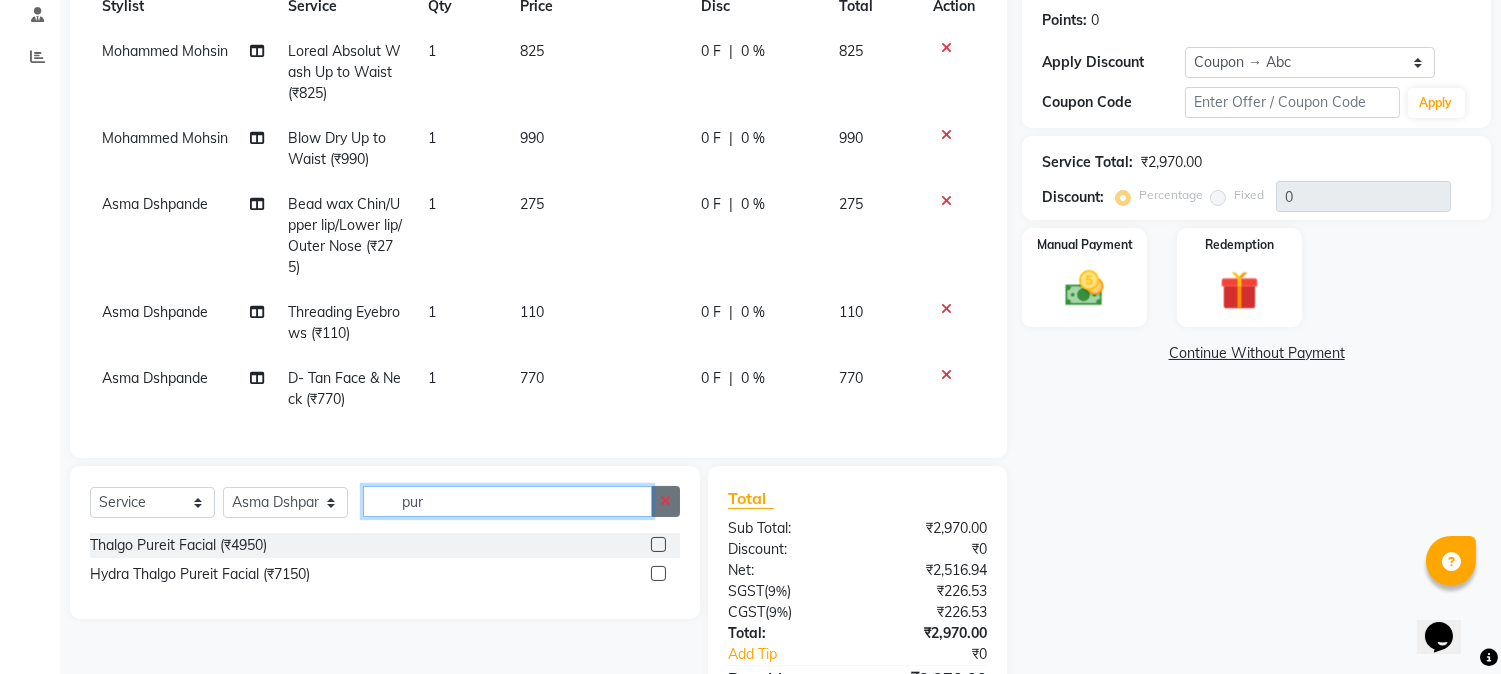 type on "pur" 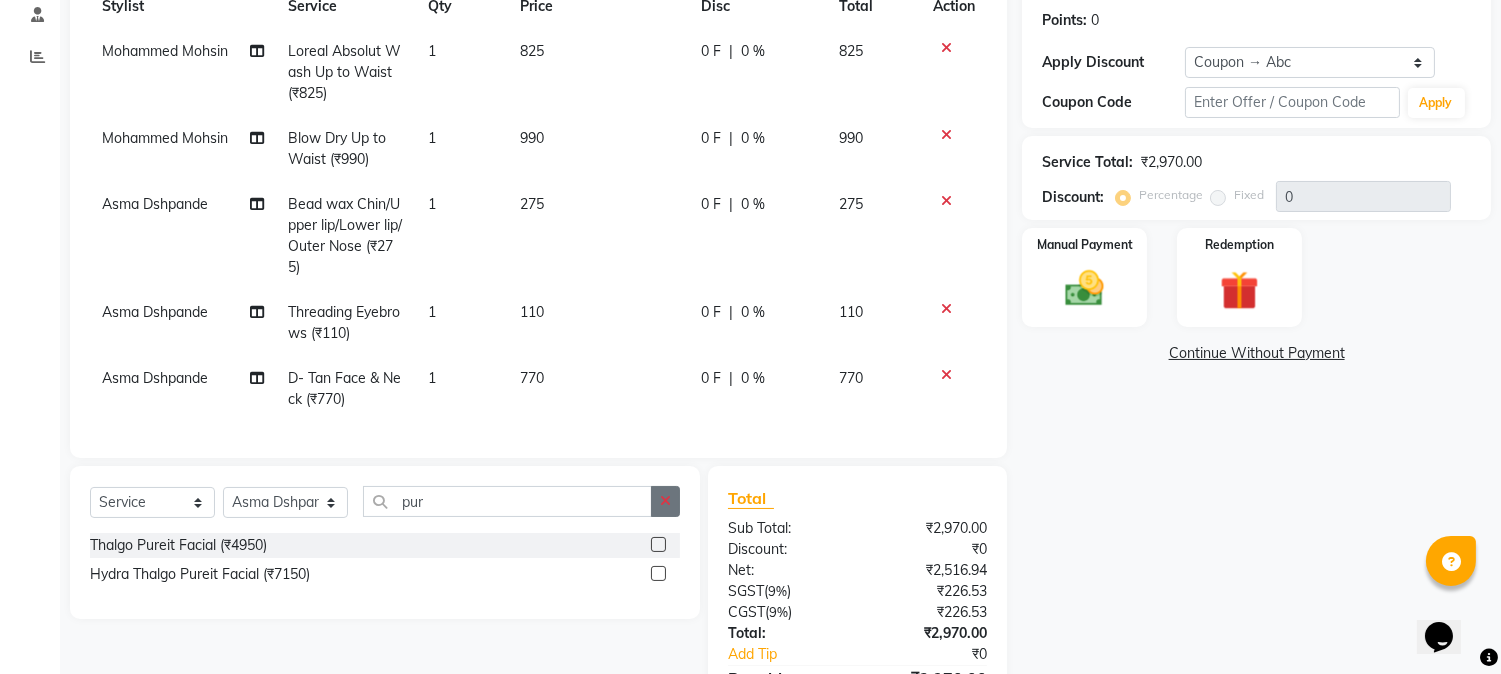 click 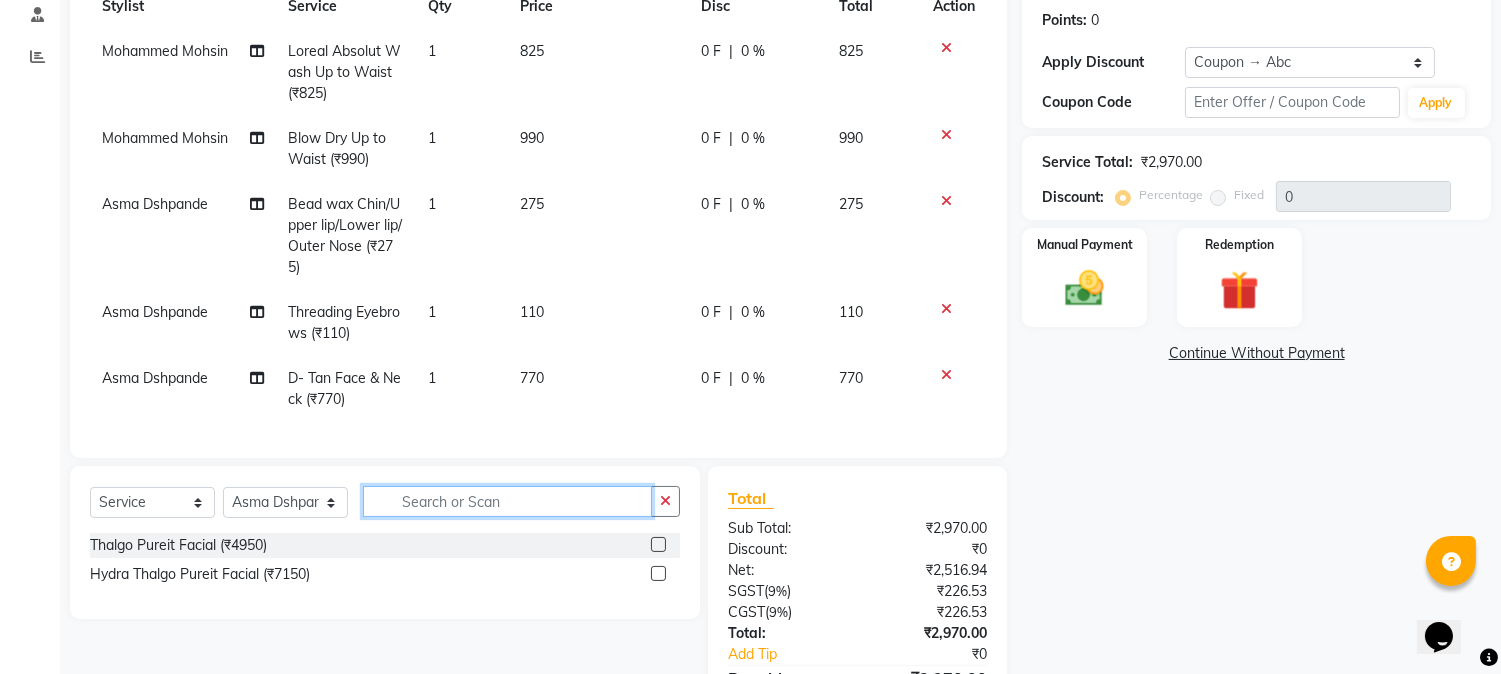 click 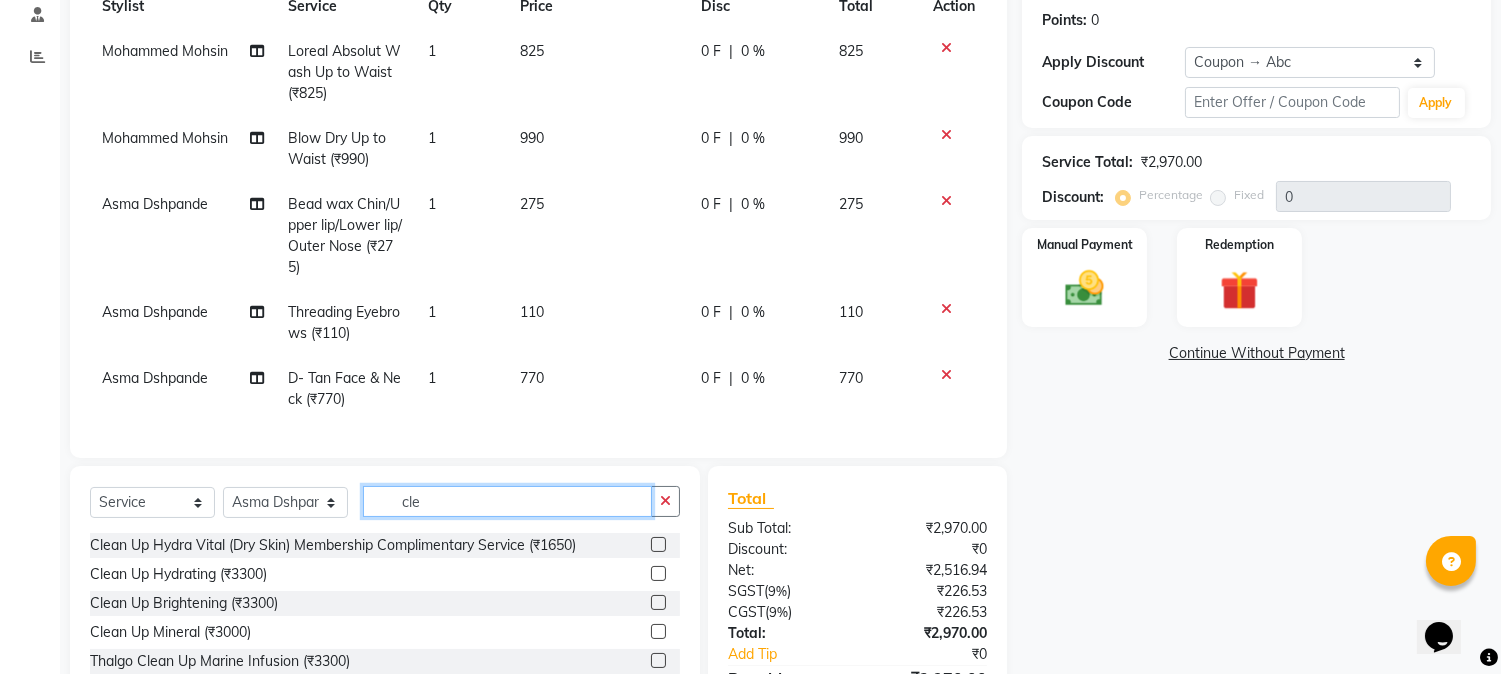 type on "cle" 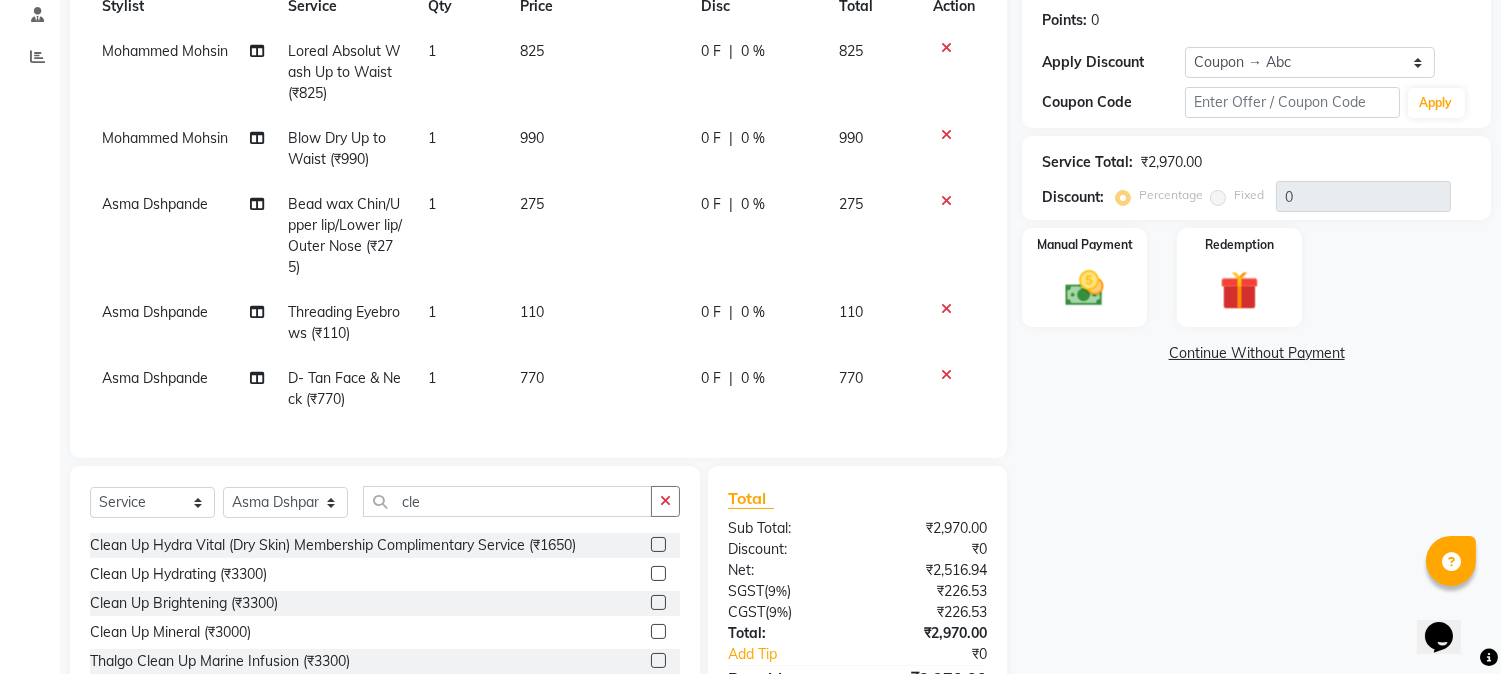 click 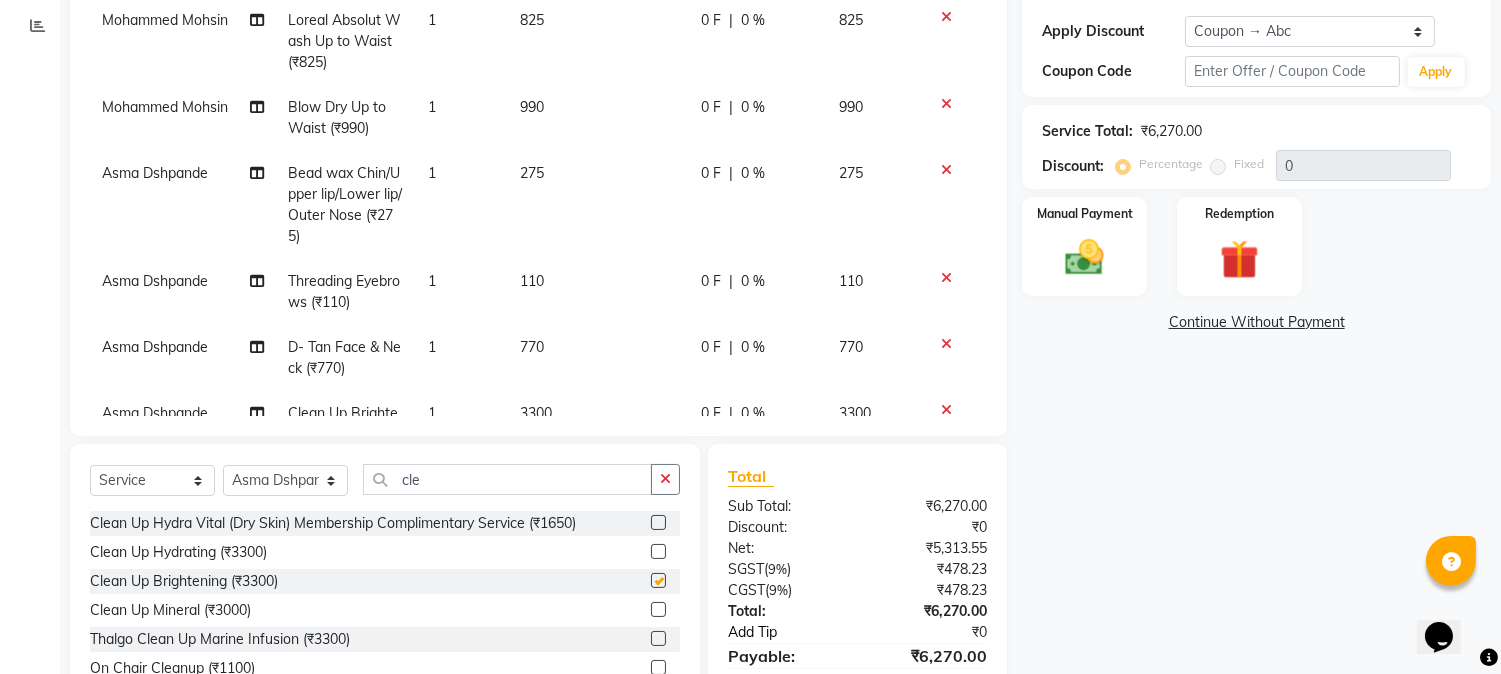 checkbox on "false" 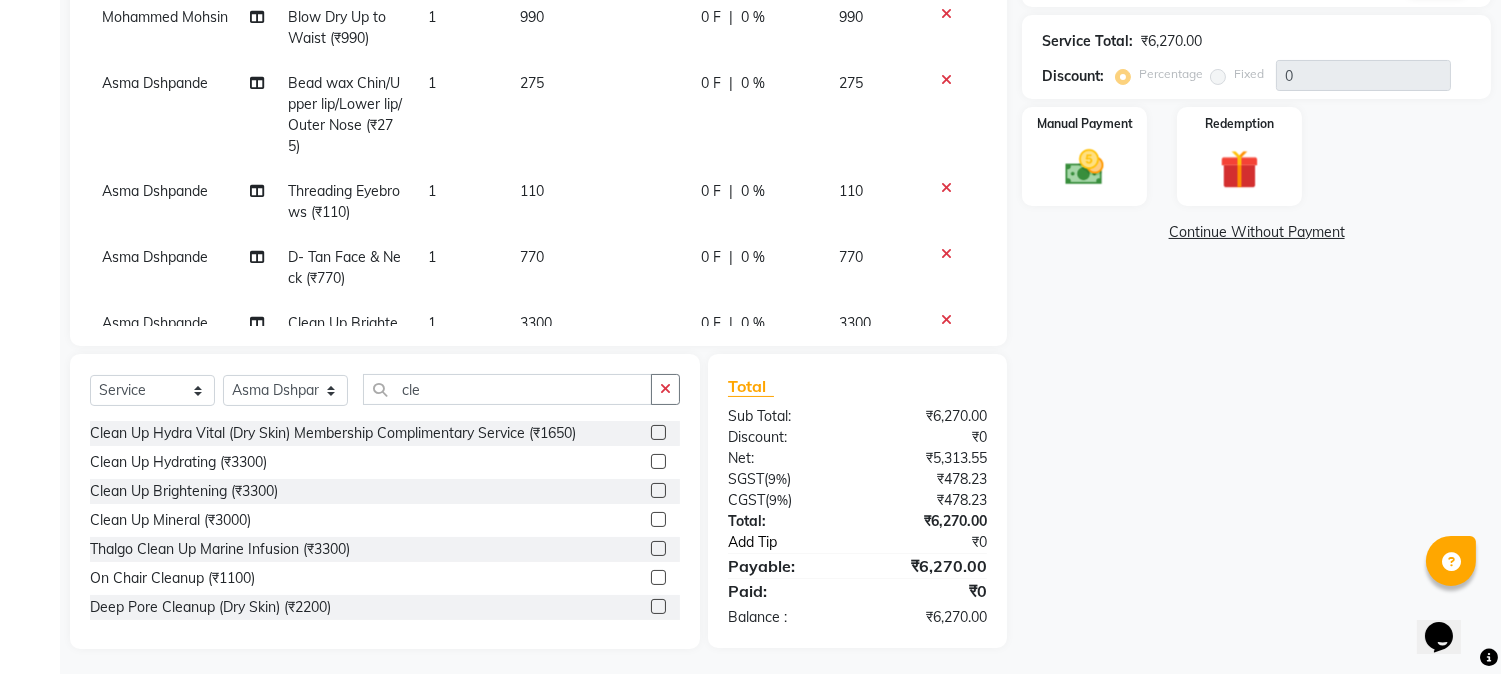 scroll, scrollTop: 426, scrollLeft: 0, axis: vertical 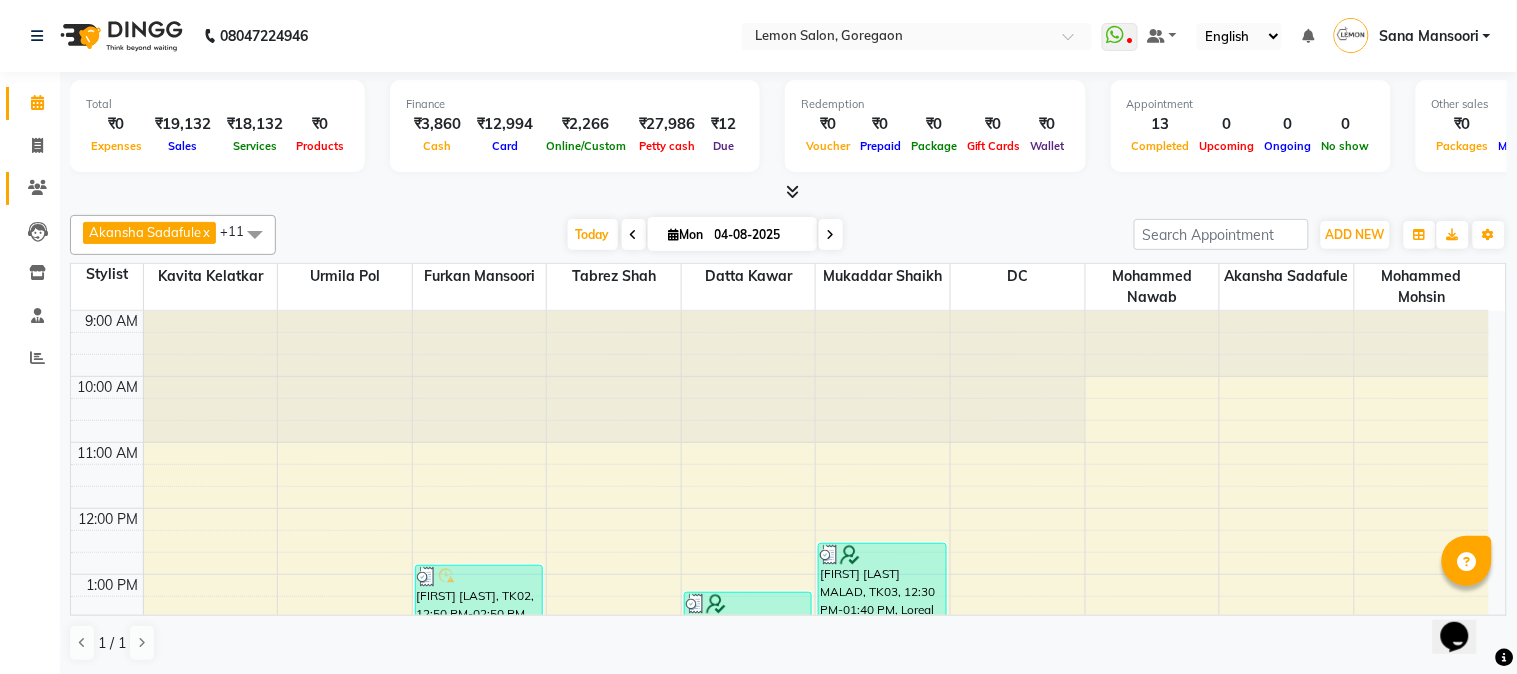 click 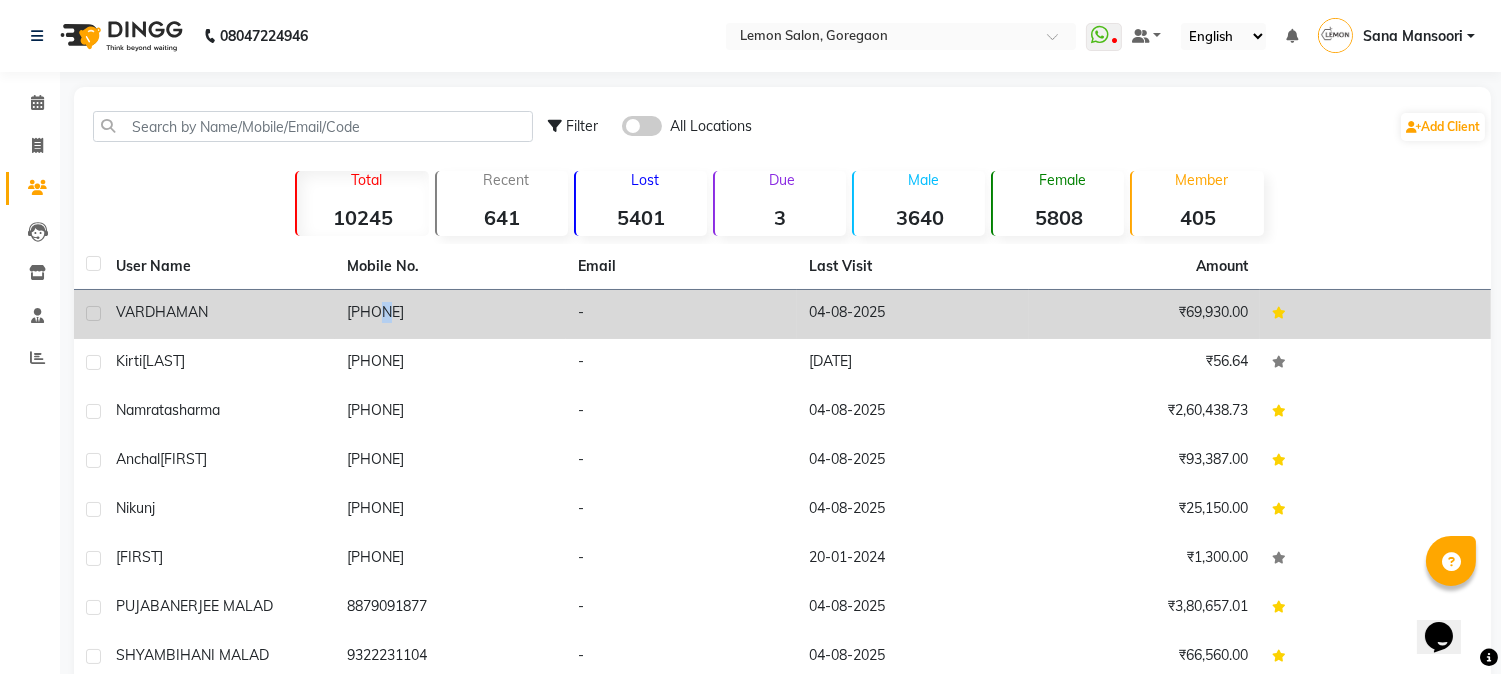 click on "[PHONE]" 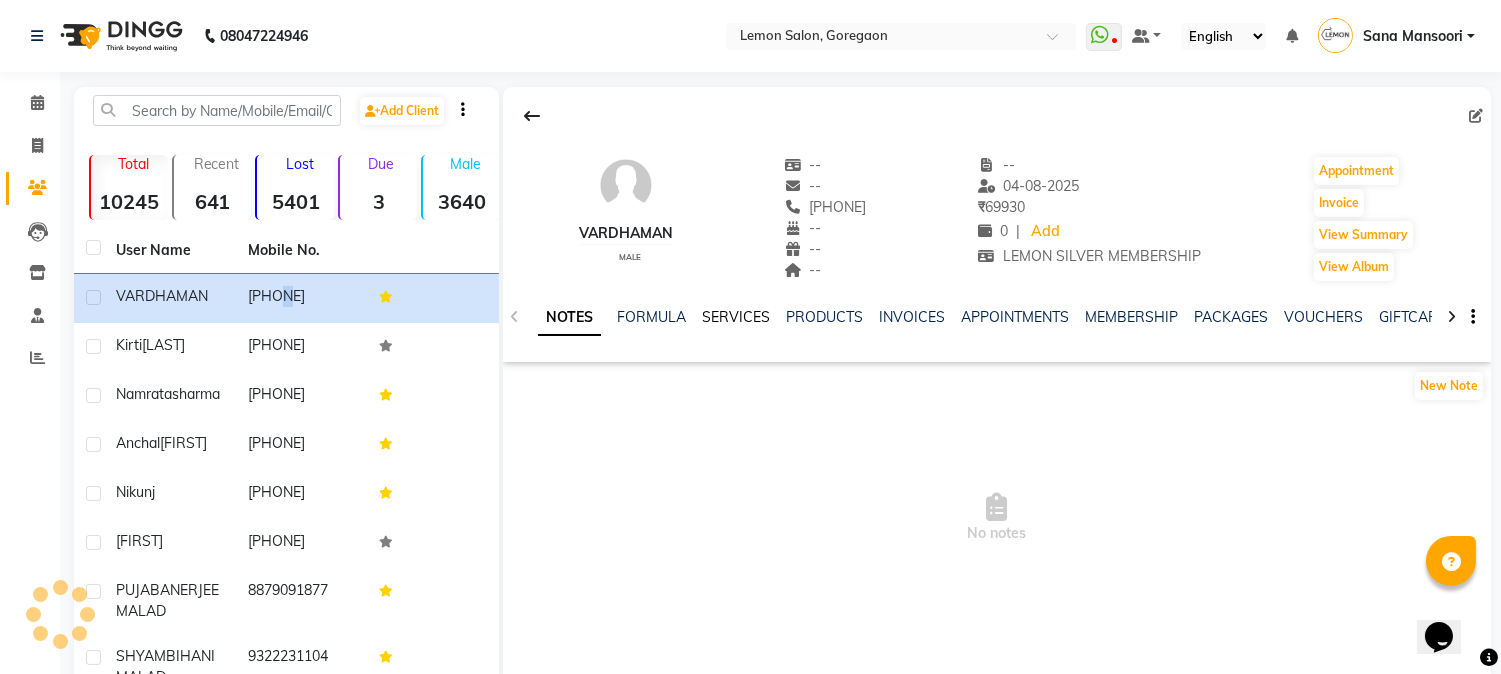click on "SERVICES" 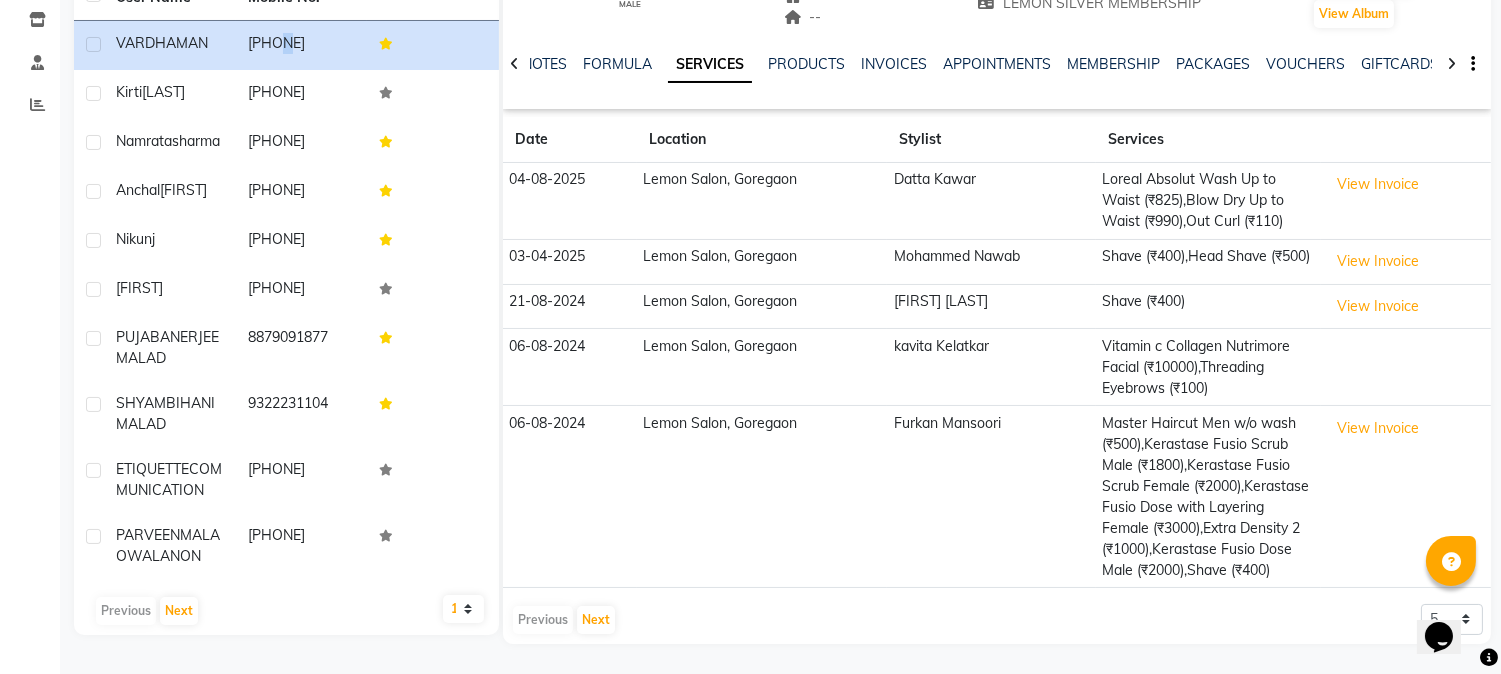 scroll, scrollTop: 302, scrollLeft: 0, axis: vertical 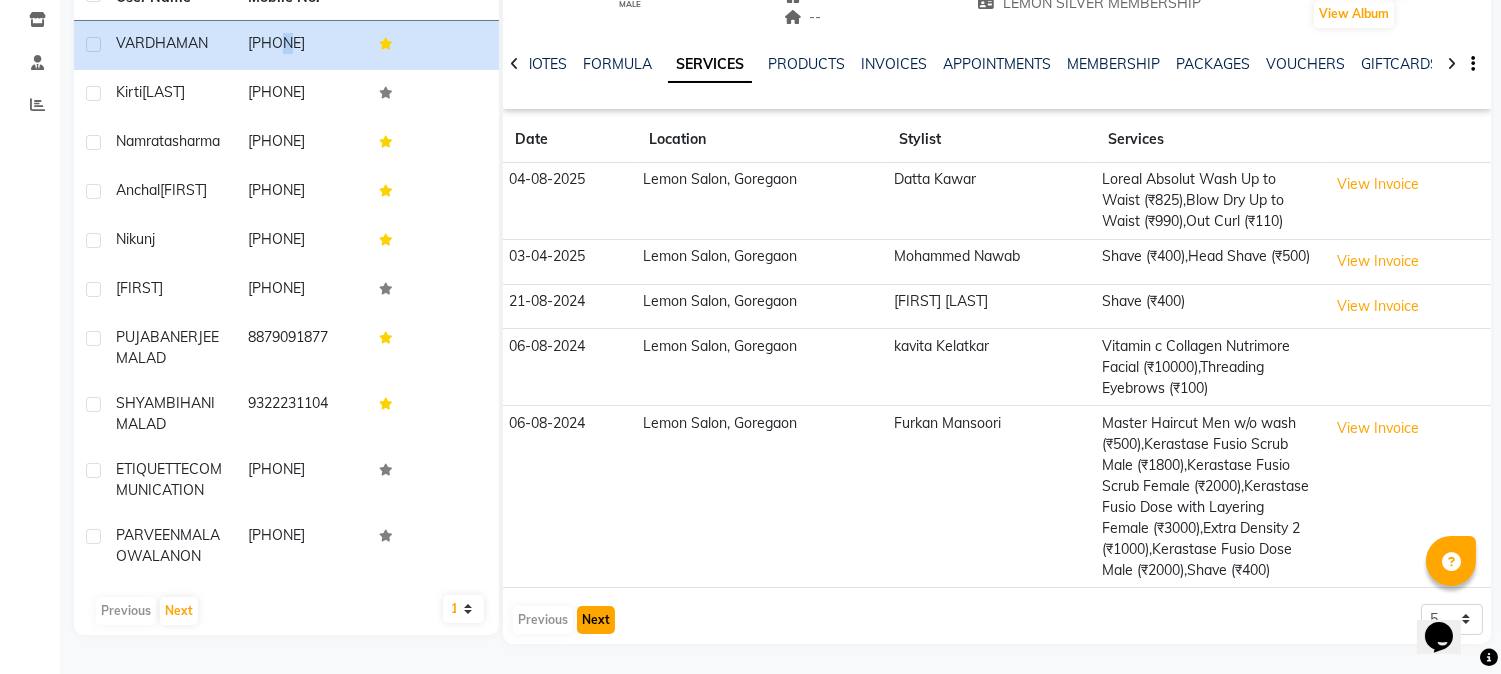 click on "Next" 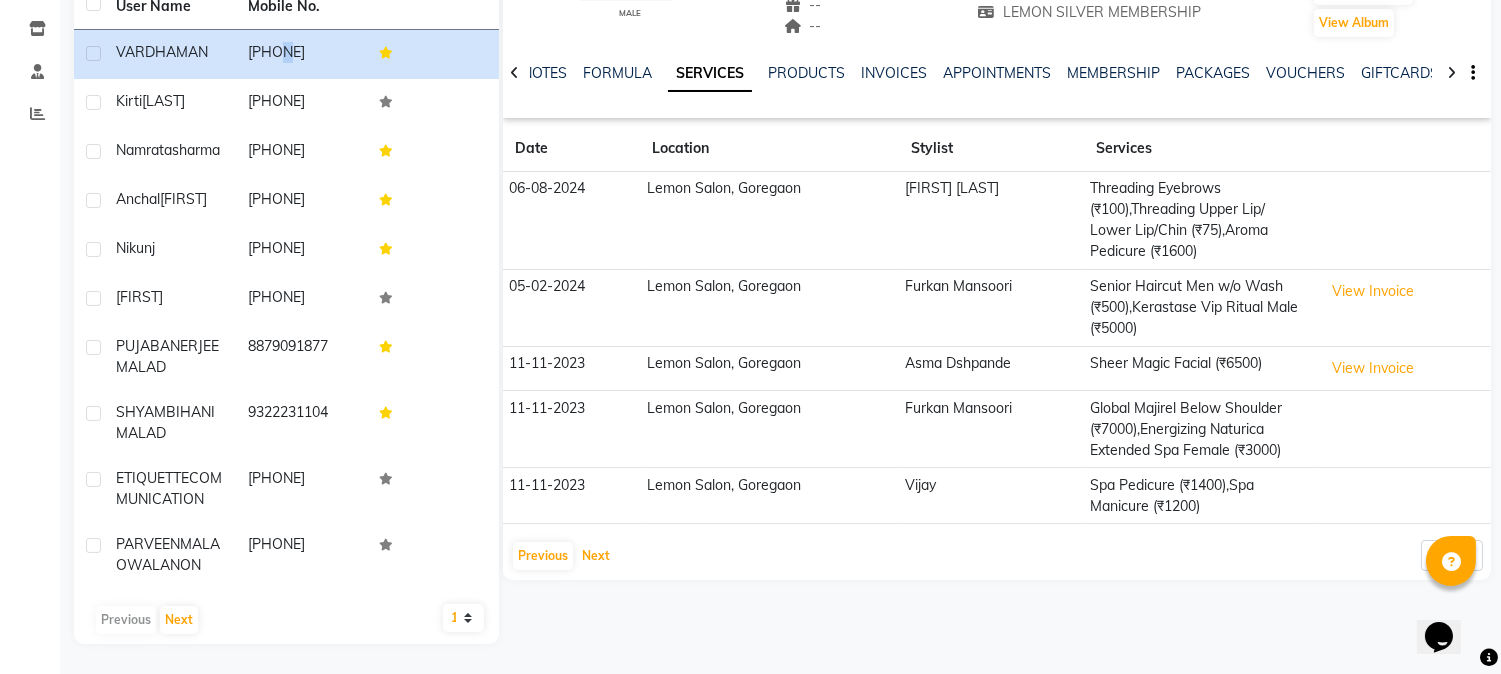 scroll, scrollTop: 296, scrollLeft: 0, axis: vertical 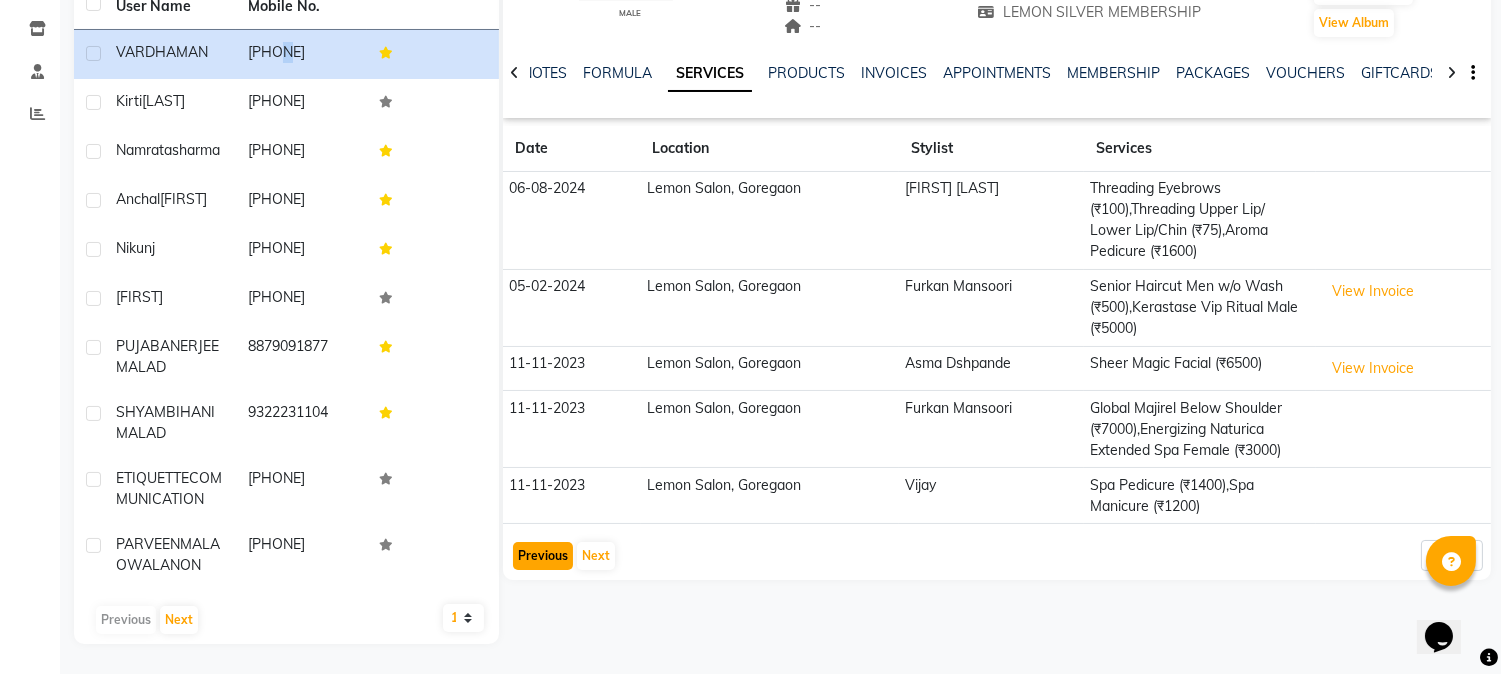 click on "Previous" 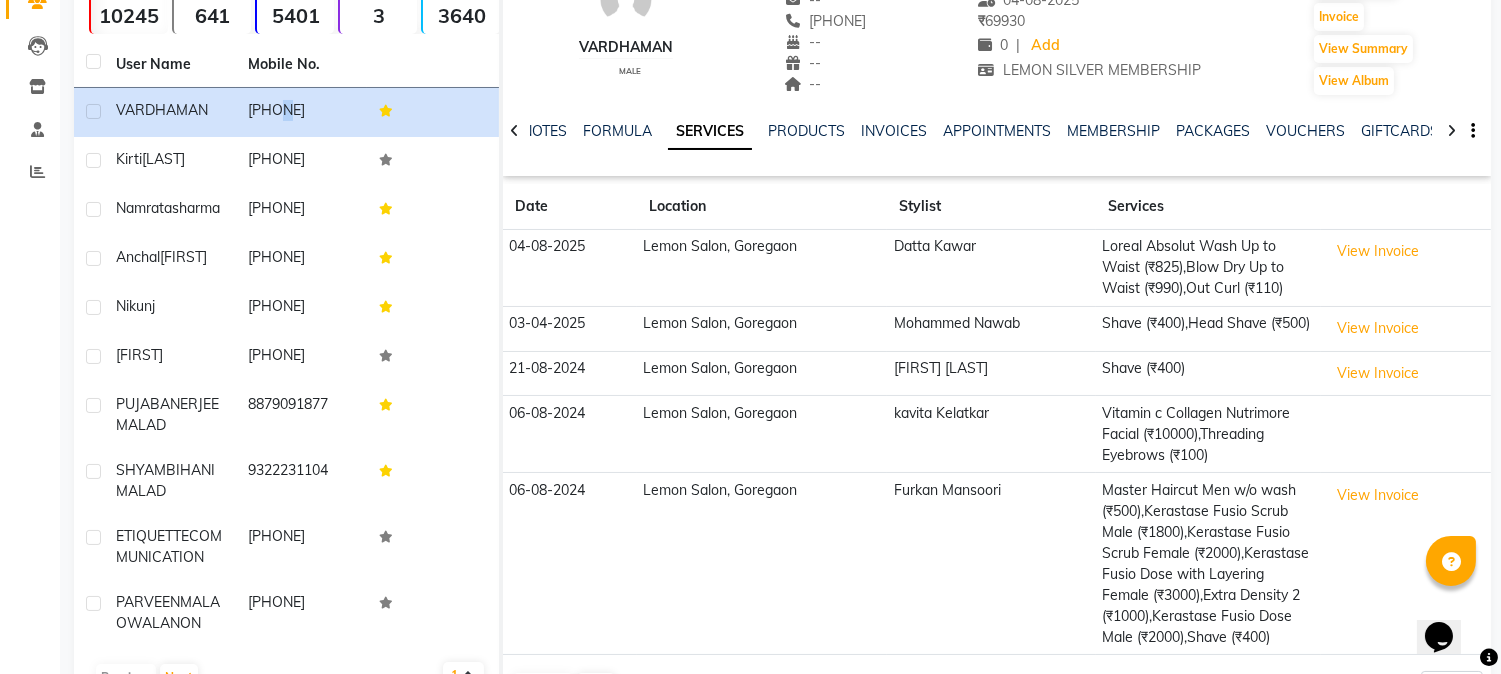 scroll, scrollTop: 0, scrollLeft: 0, axis: both 